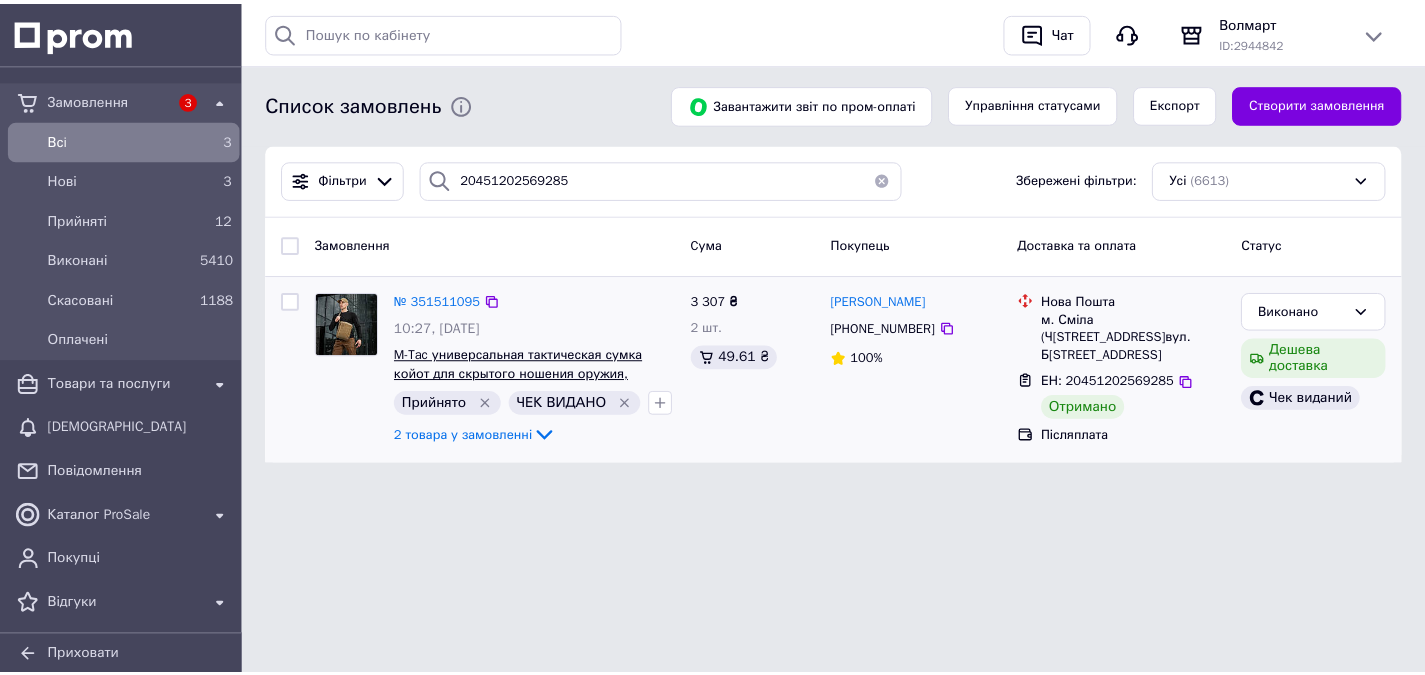 scroll, scrollTop: 0, scrollLeft: 0, axis: both 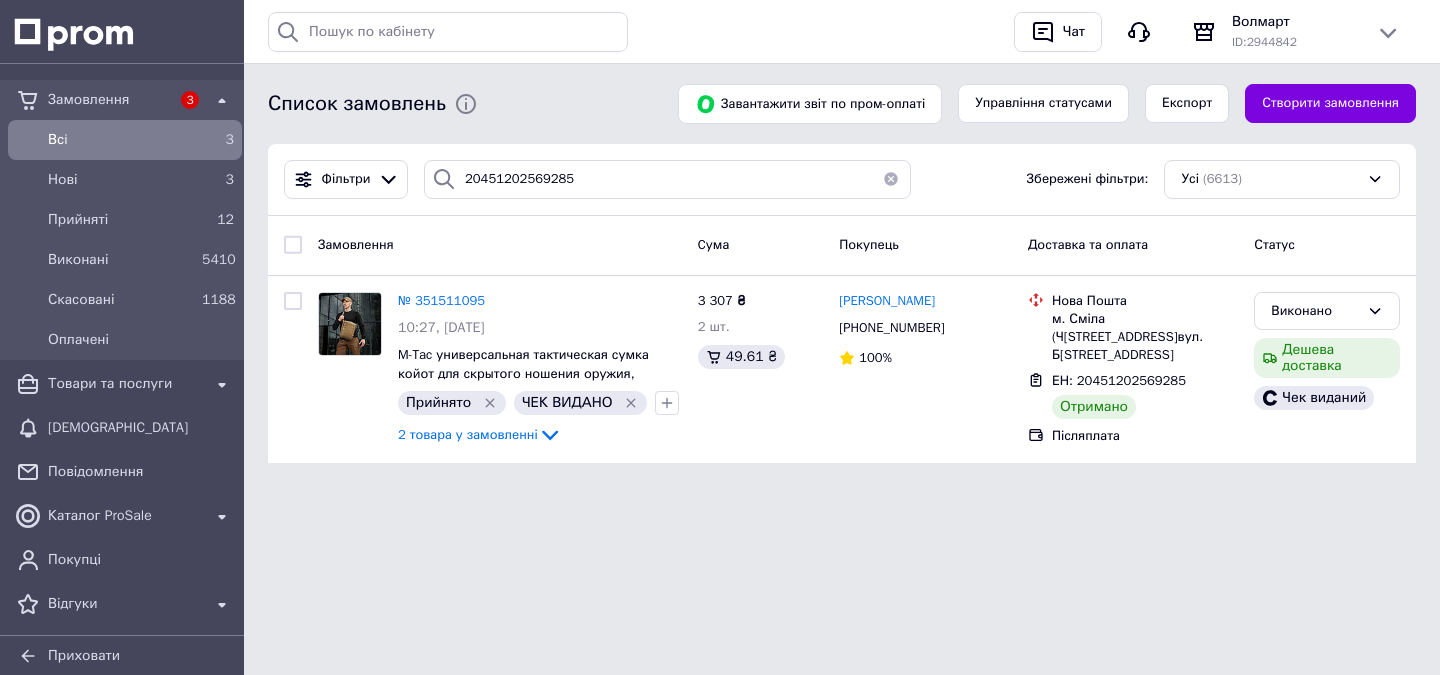 click on "Всi" at bounding box center (121, 140) 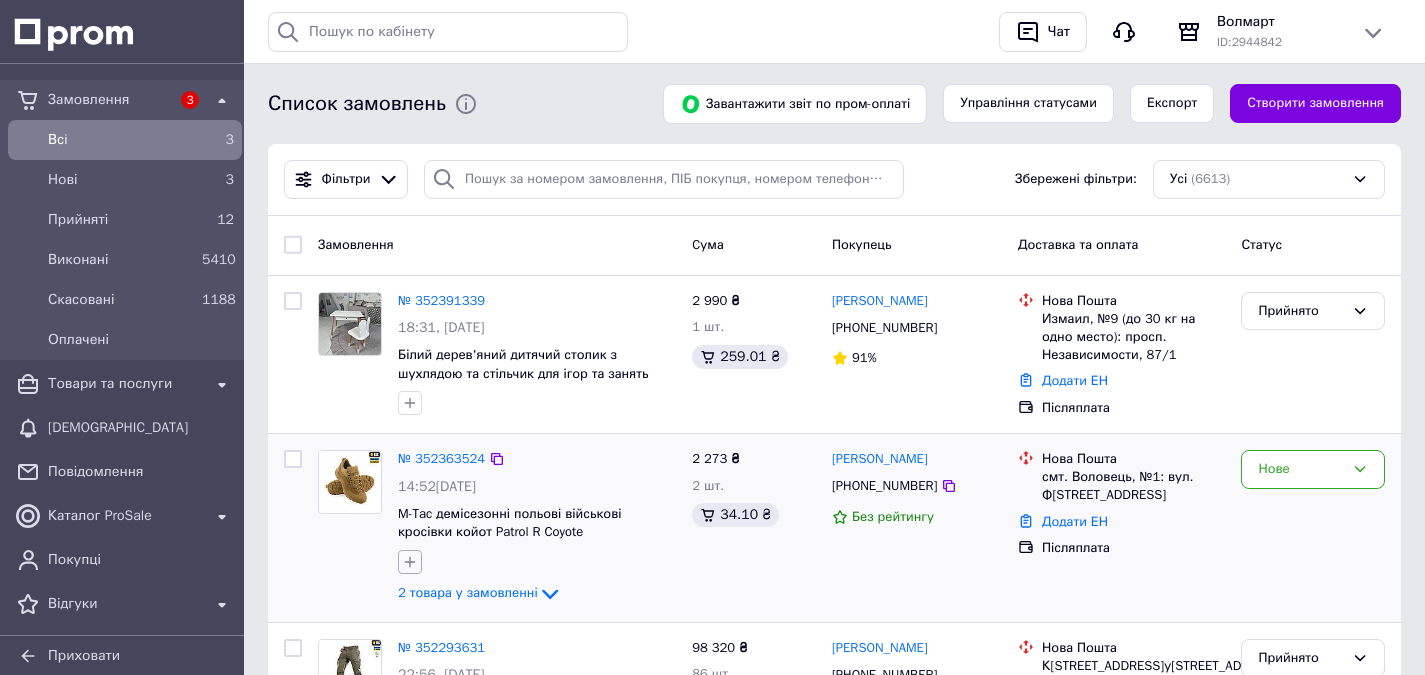 click at bounding box center (410, 562) 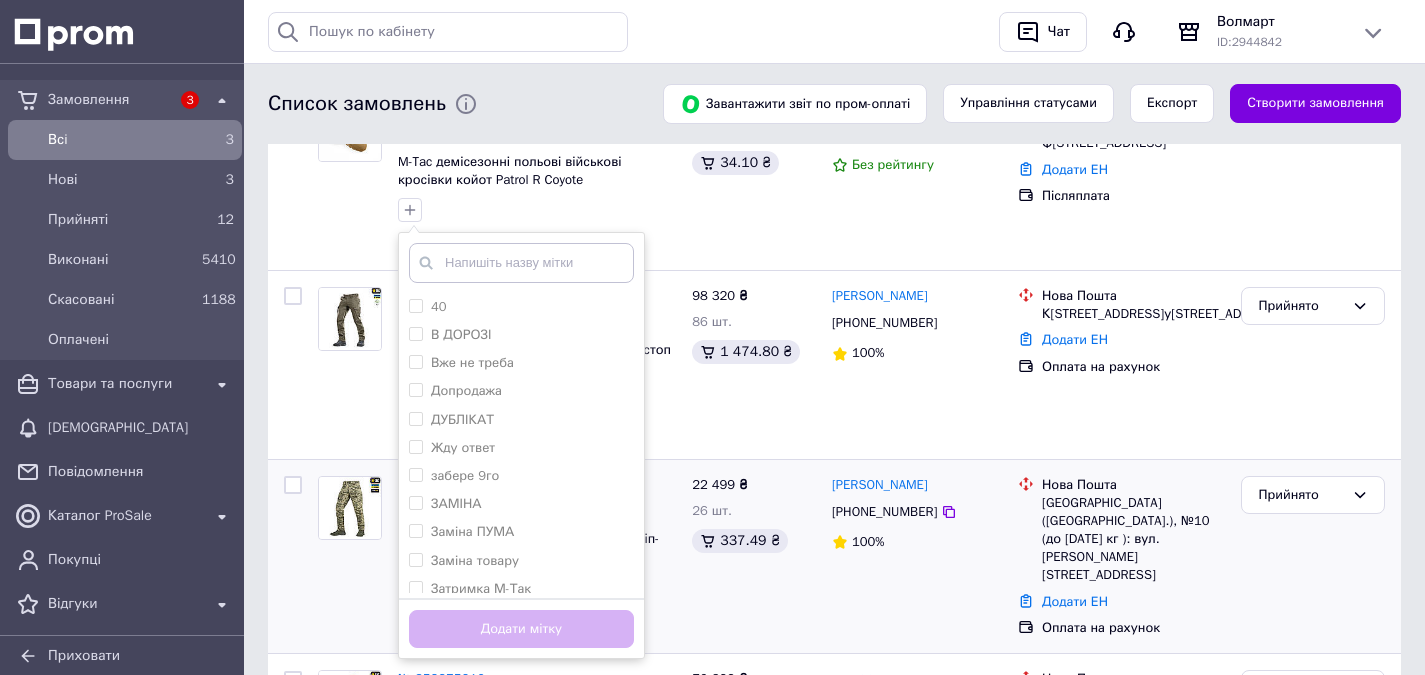 scroll, scrollTop: 400, scrollLeft: 0, axis: vertical 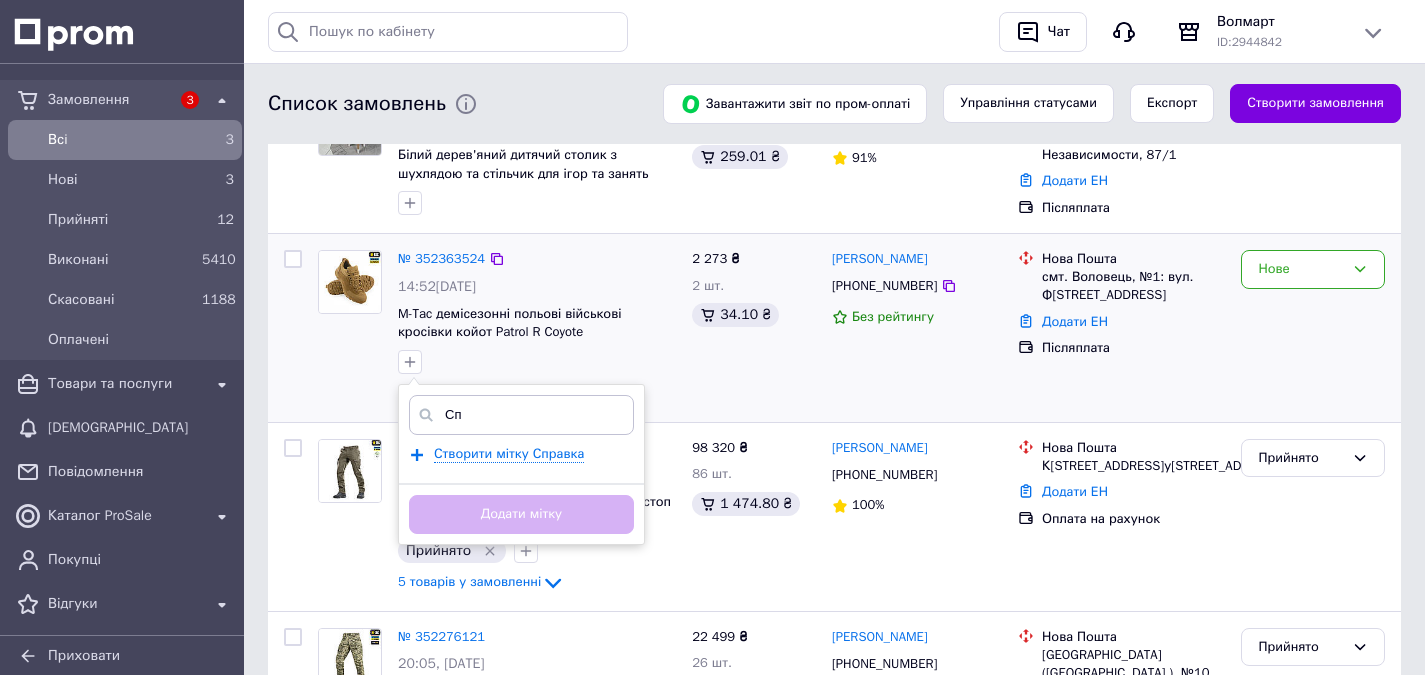 type on "С" 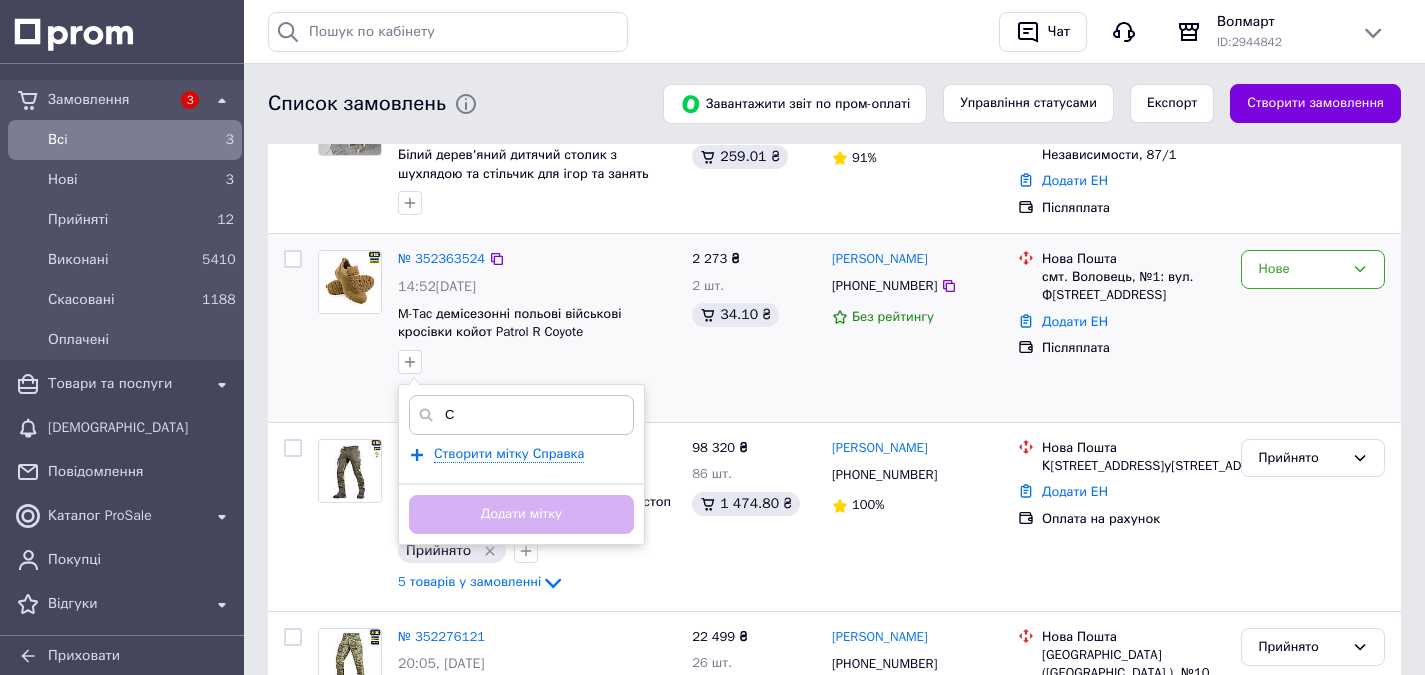type 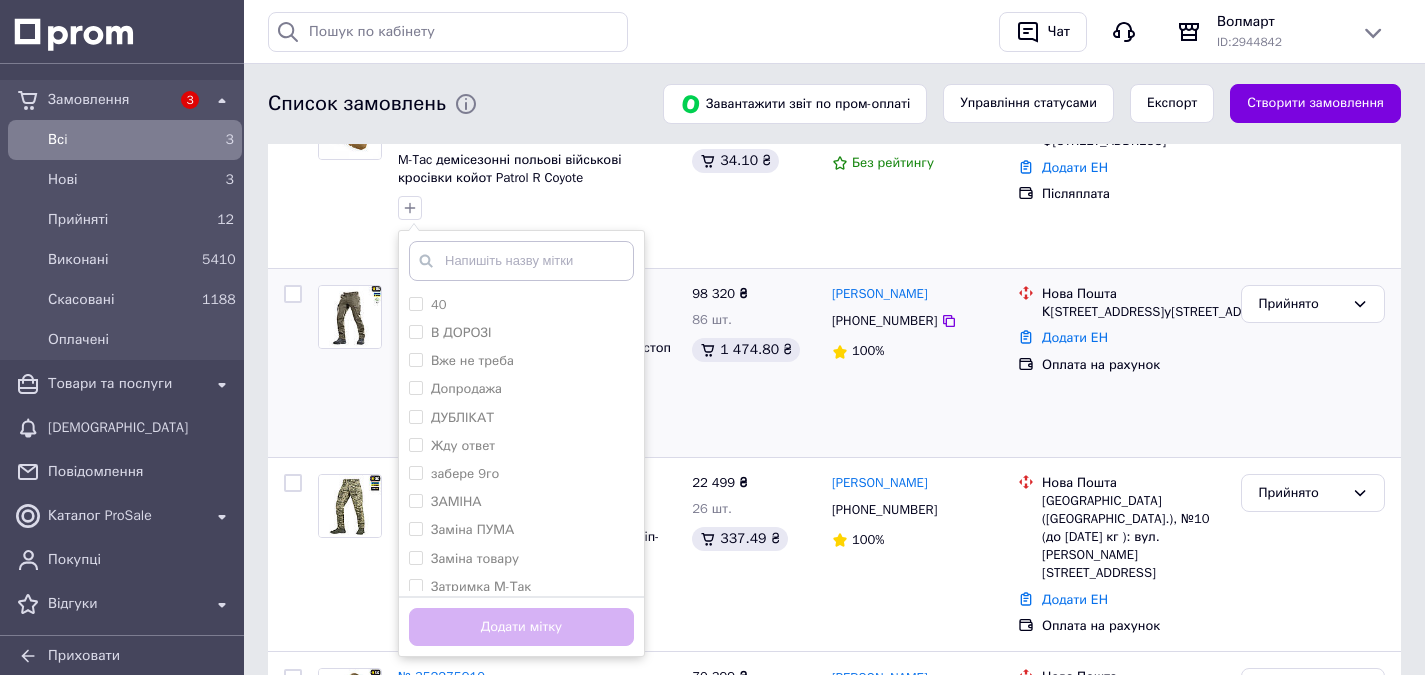 scroll, scrollTop: 400, scrollLeft: 0, axis: vertical 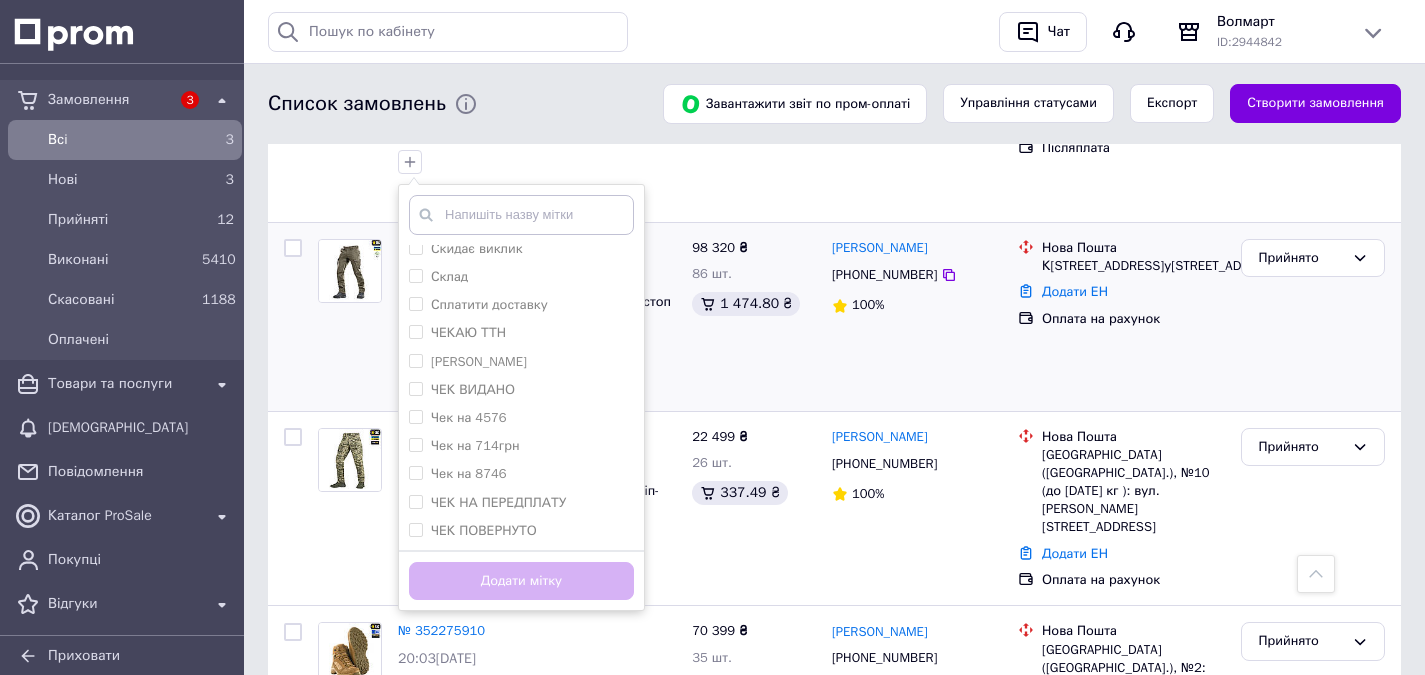click on "98 320 ₴ 86 шт. 1 474.80 ₴" at bounding box center [754, 317] 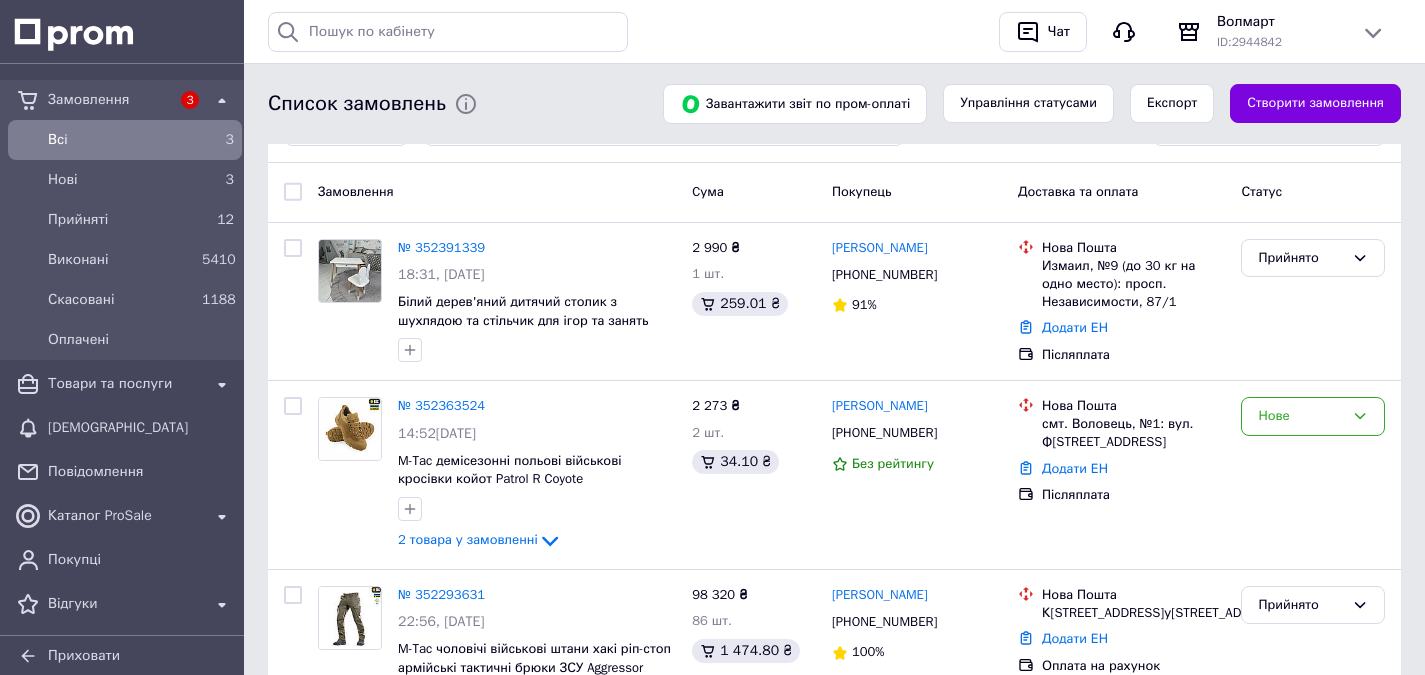 scroll, scrollTop: 0, scrollLeft: 0, axis: both 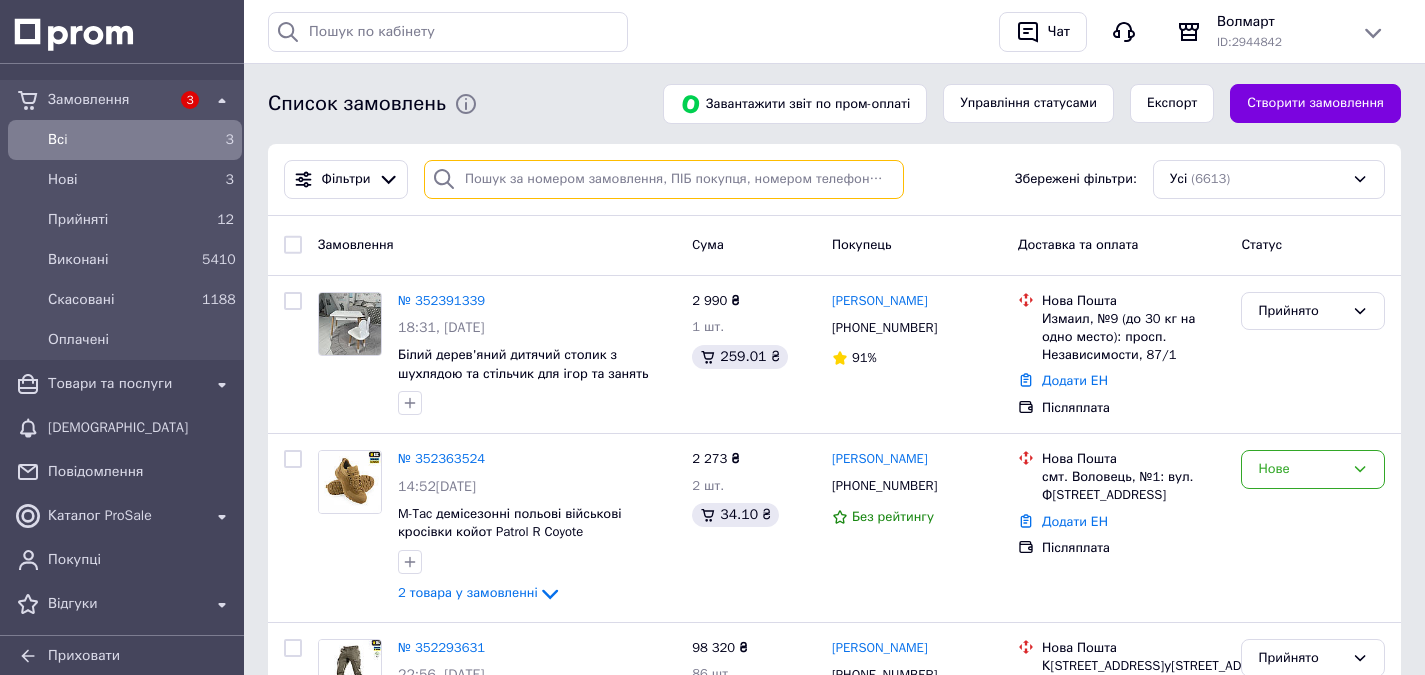 click at bounding box center [664, 179] 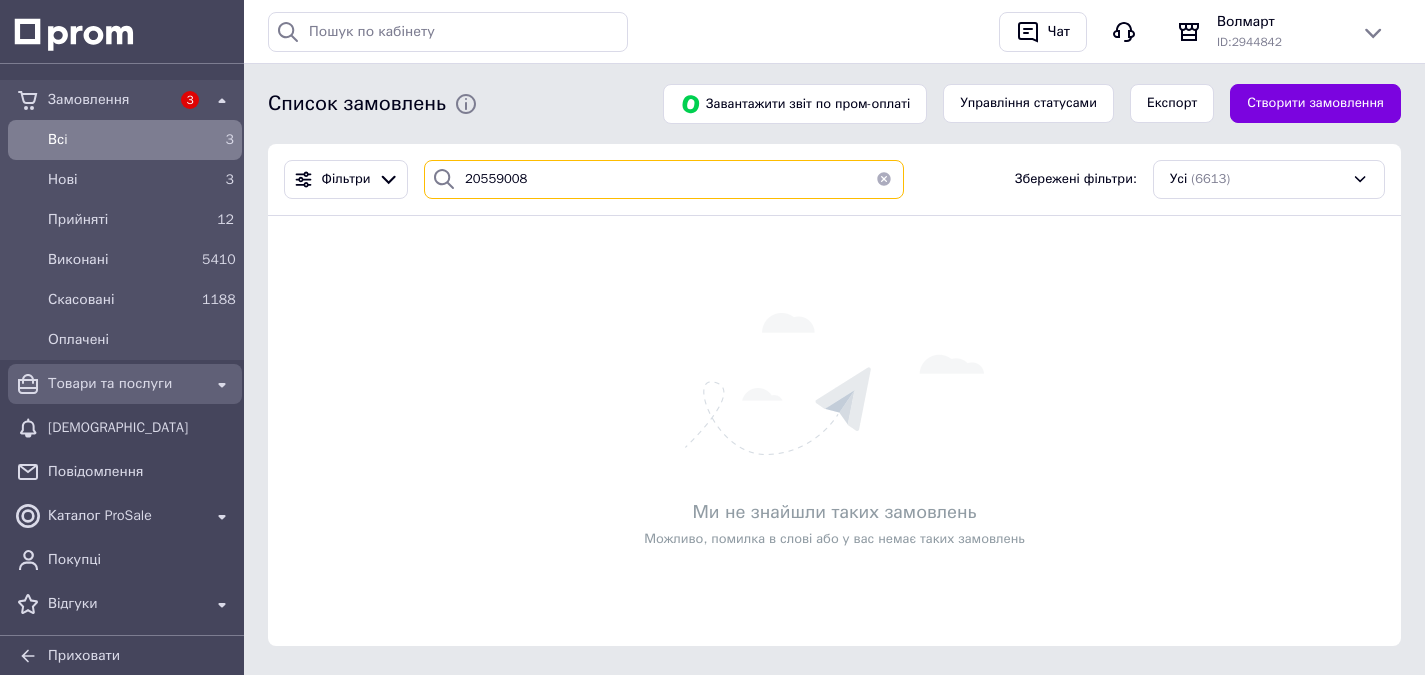 type on "20559008" 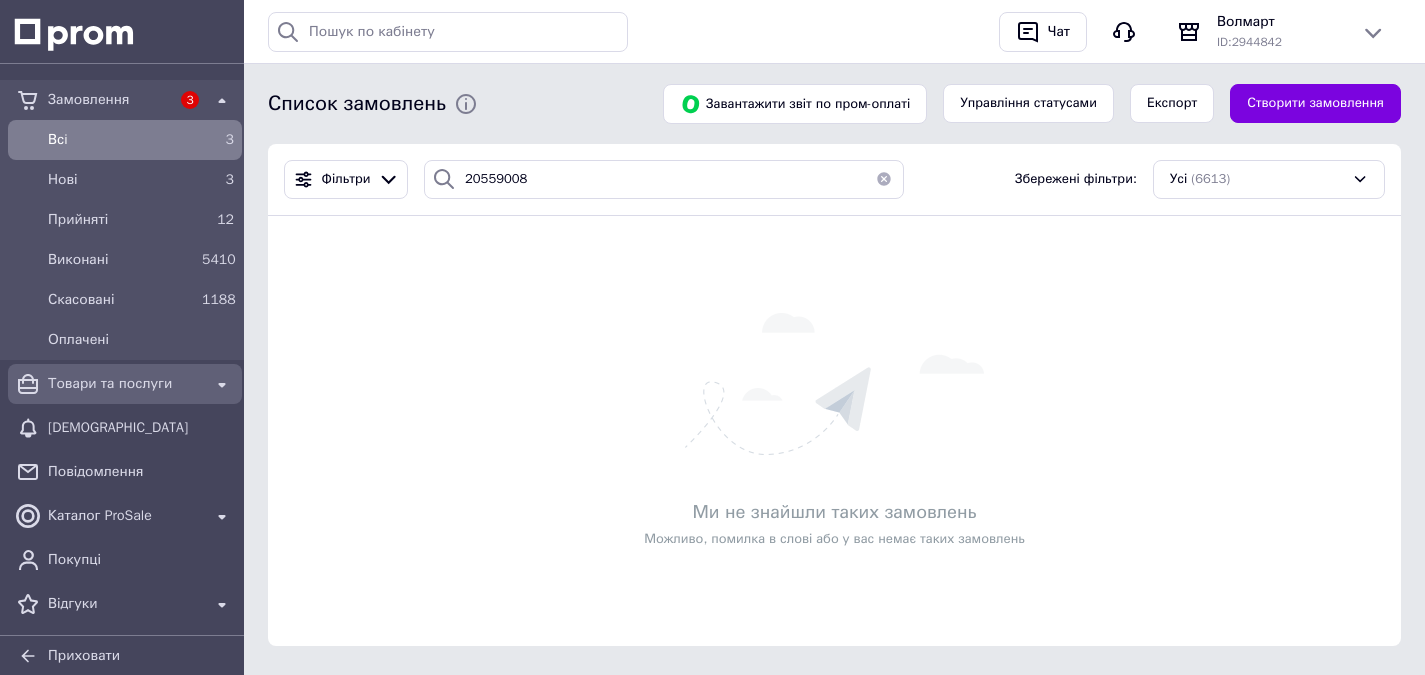 click on "Товари та послуги" at bounding box center [125, 384] 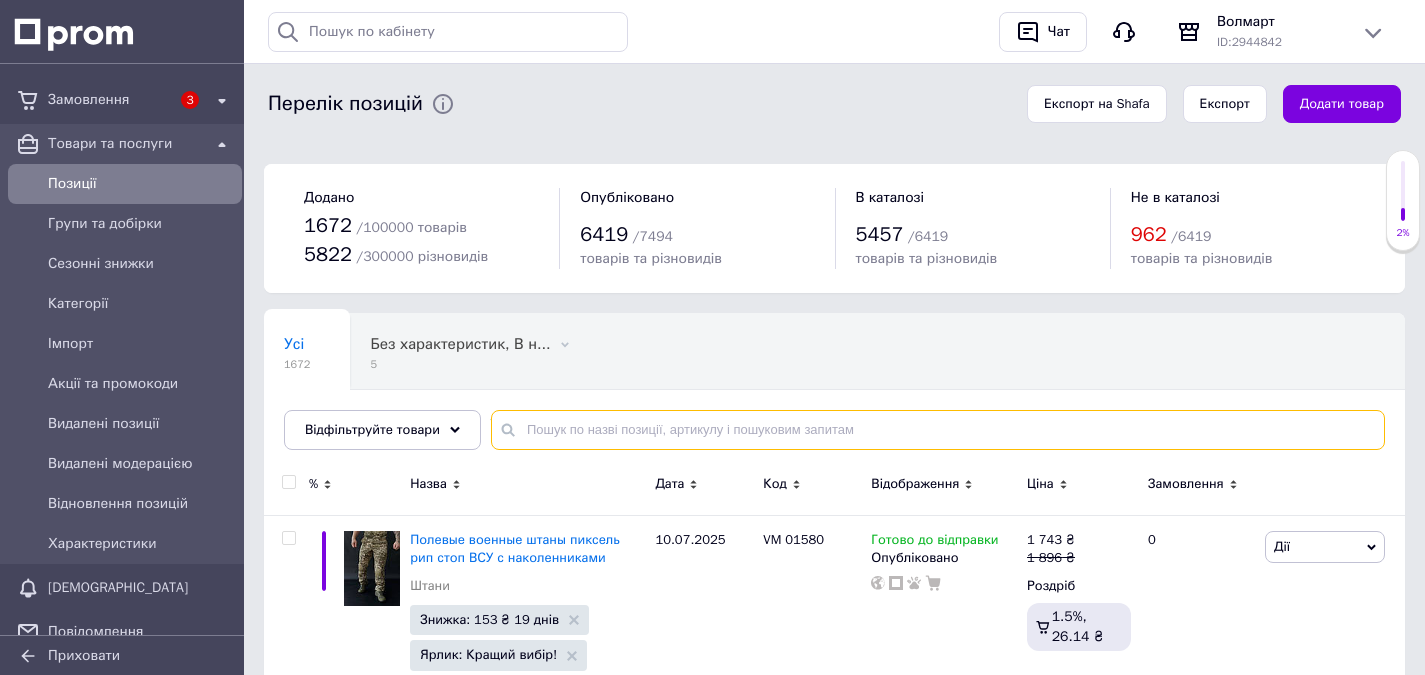 click at bounding box center (938, 430) 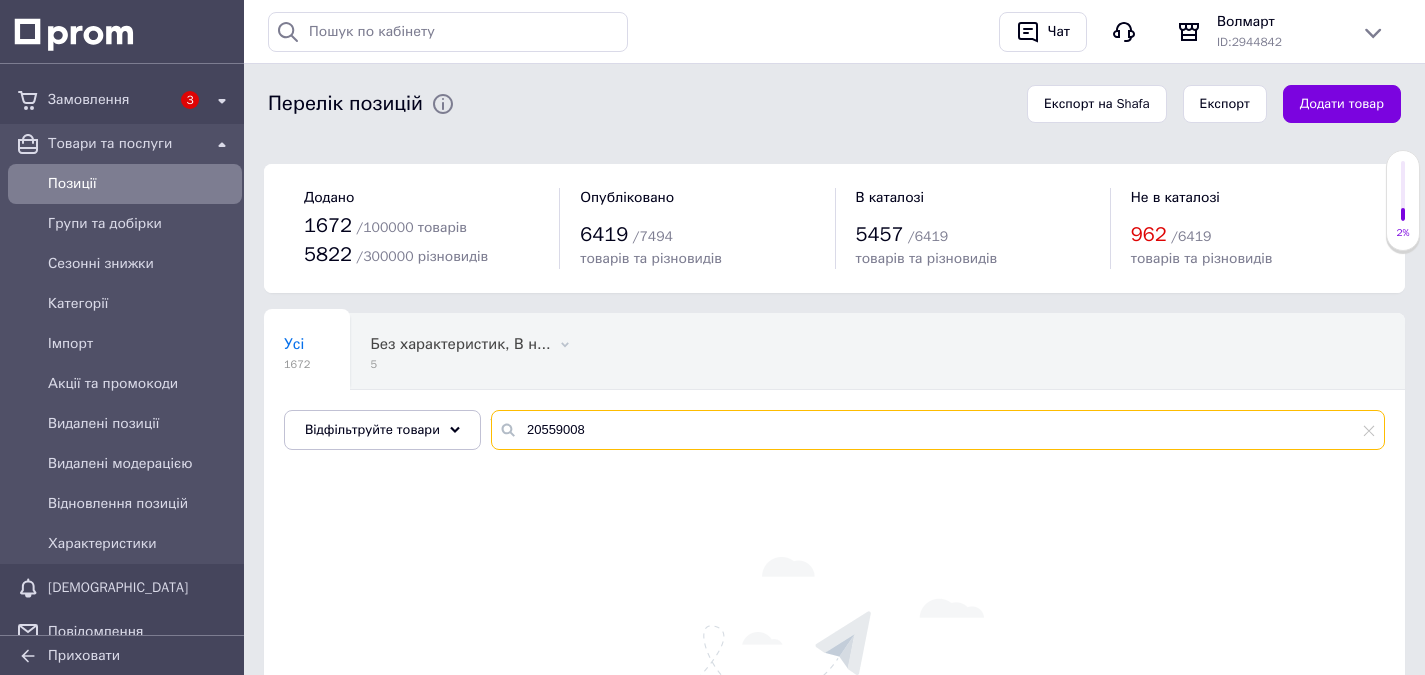type on "20559008" 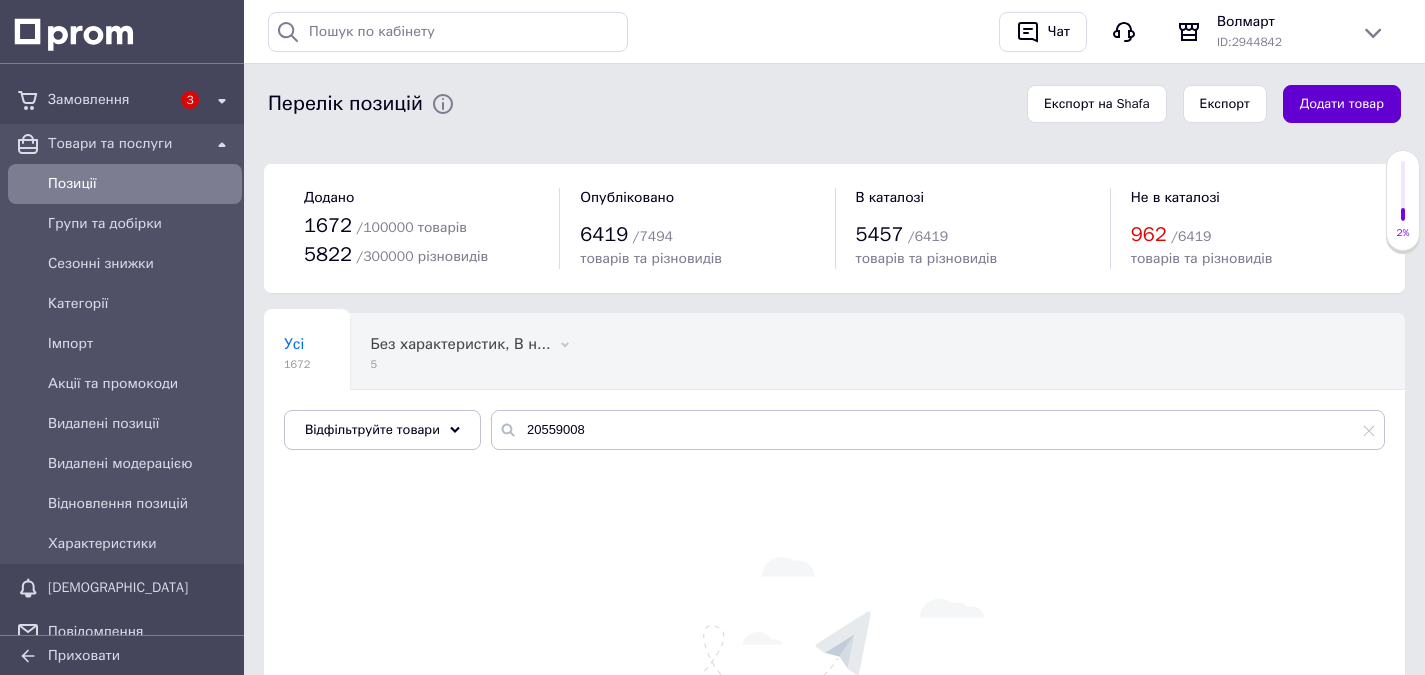 drag, startPoint x: 1368, startPoint y: 81, endPoint x: 1359, endPoint y: 103, distance: 23.769728 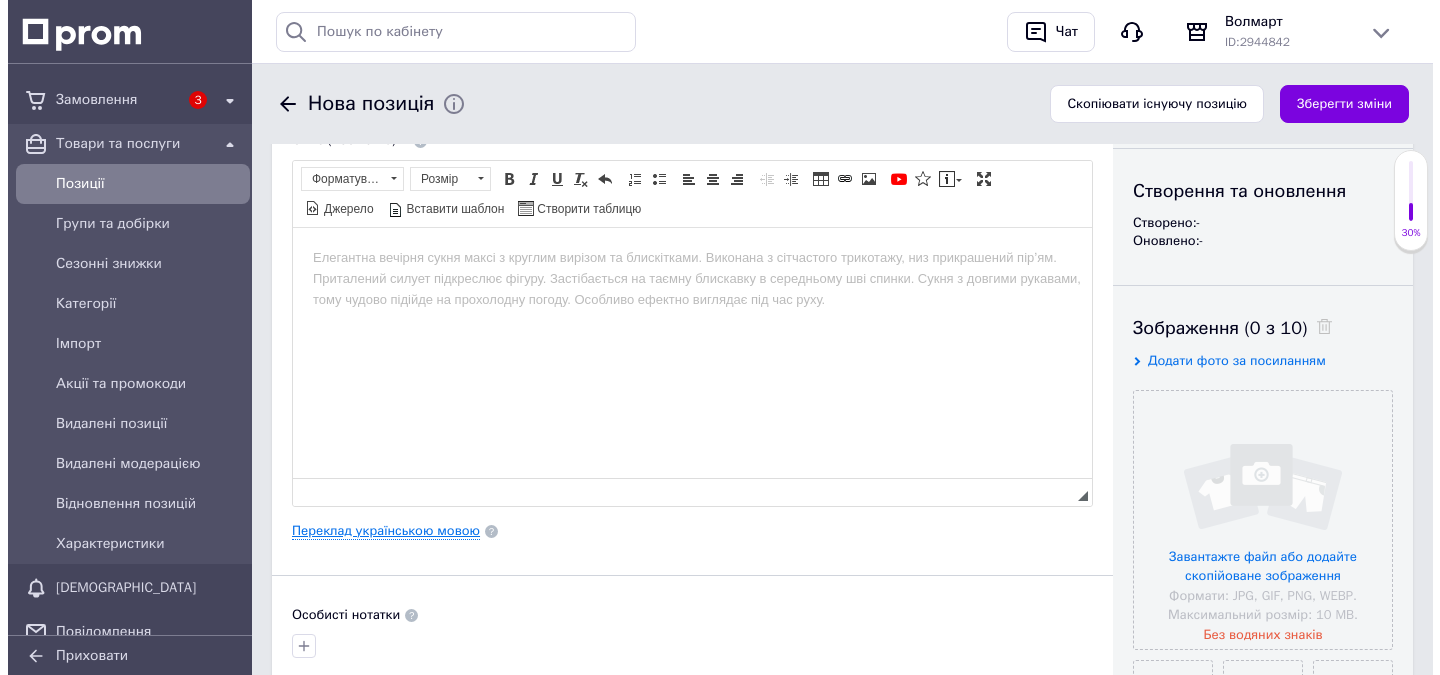 scroll, scrollTop: 200, scrollLeft: 0, axis: vertical 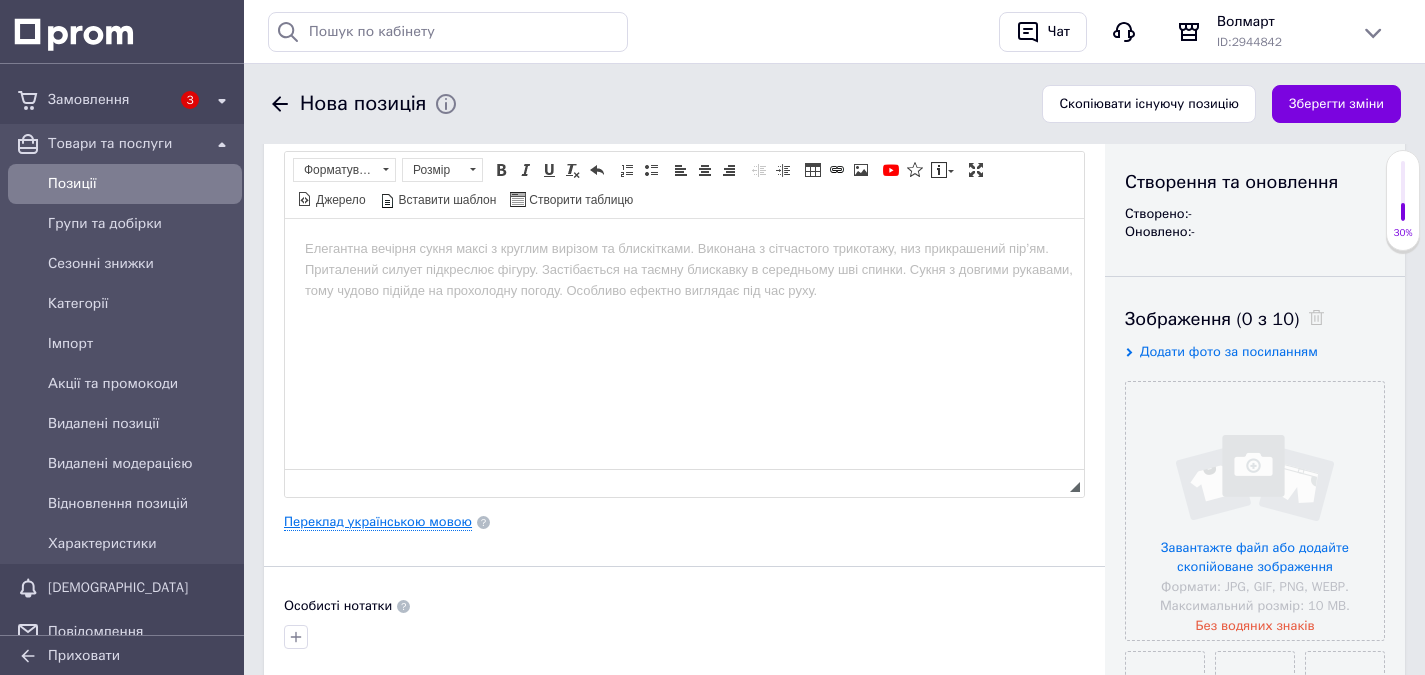 click on "Переклад українською мовою" at bounding box center (378, 522) 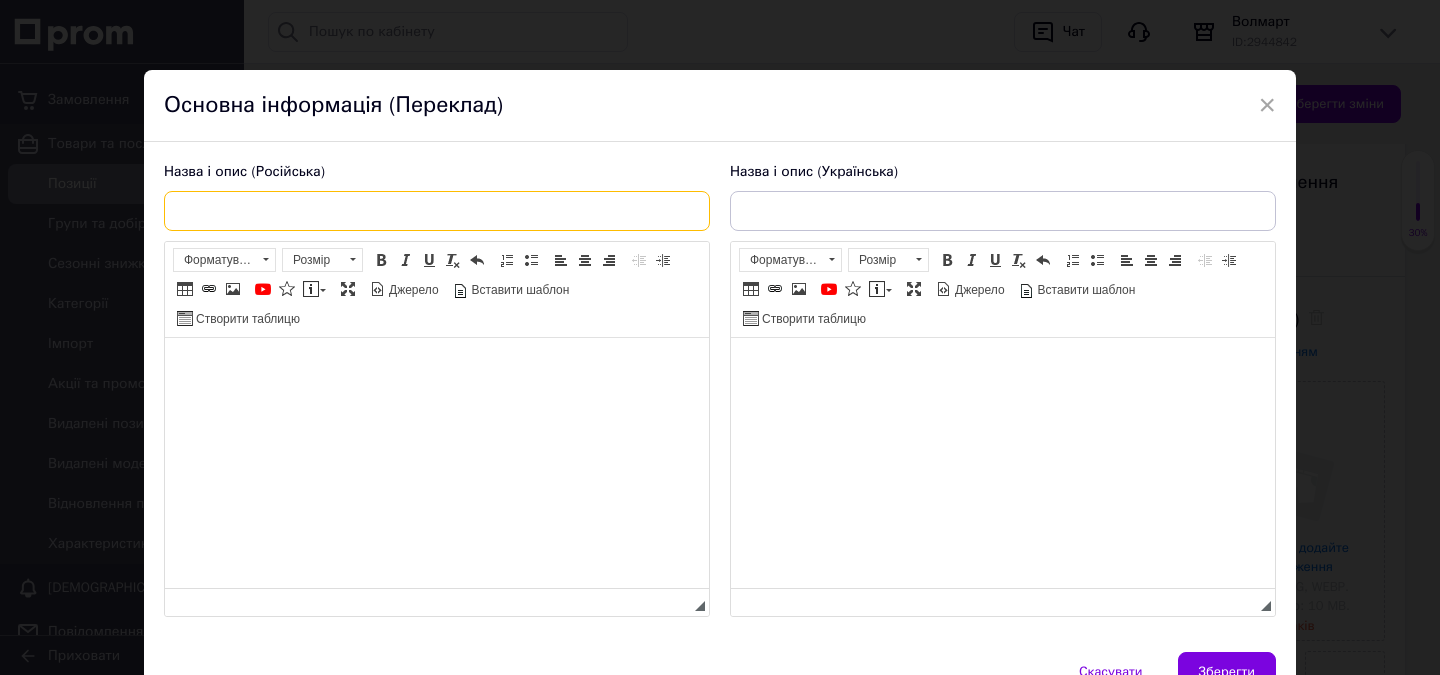 click at bounding box center (437, 211) 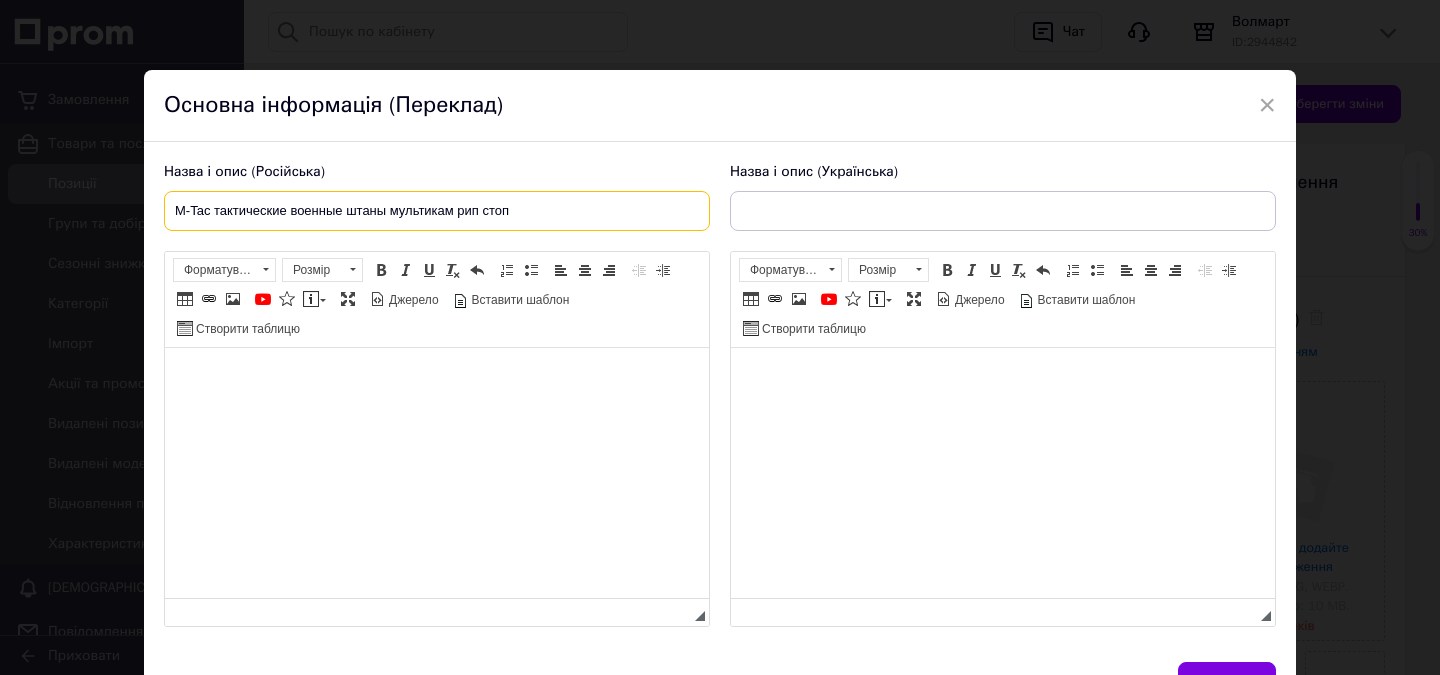 paste on "Conquistador Gen.I Rip-Stop MC" 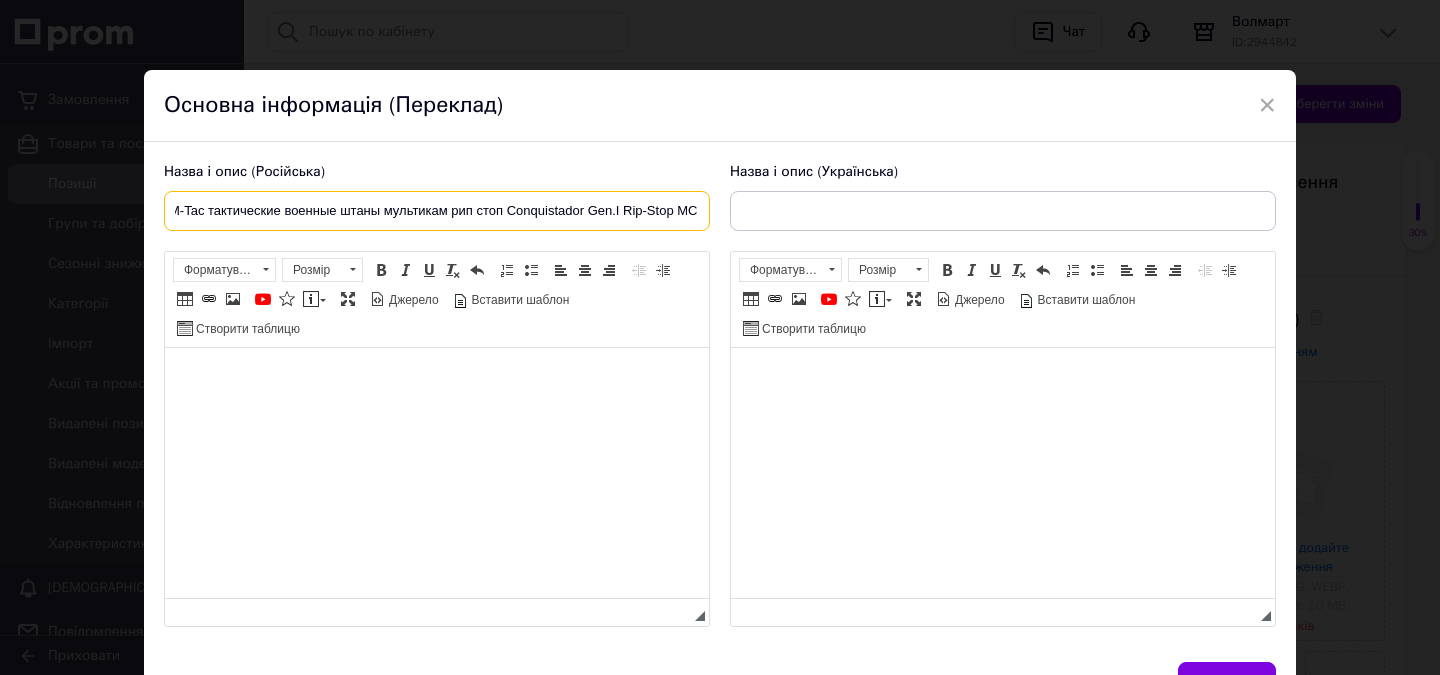 scroll, scrollTop: 0, scrollLeft: 0, axis: both 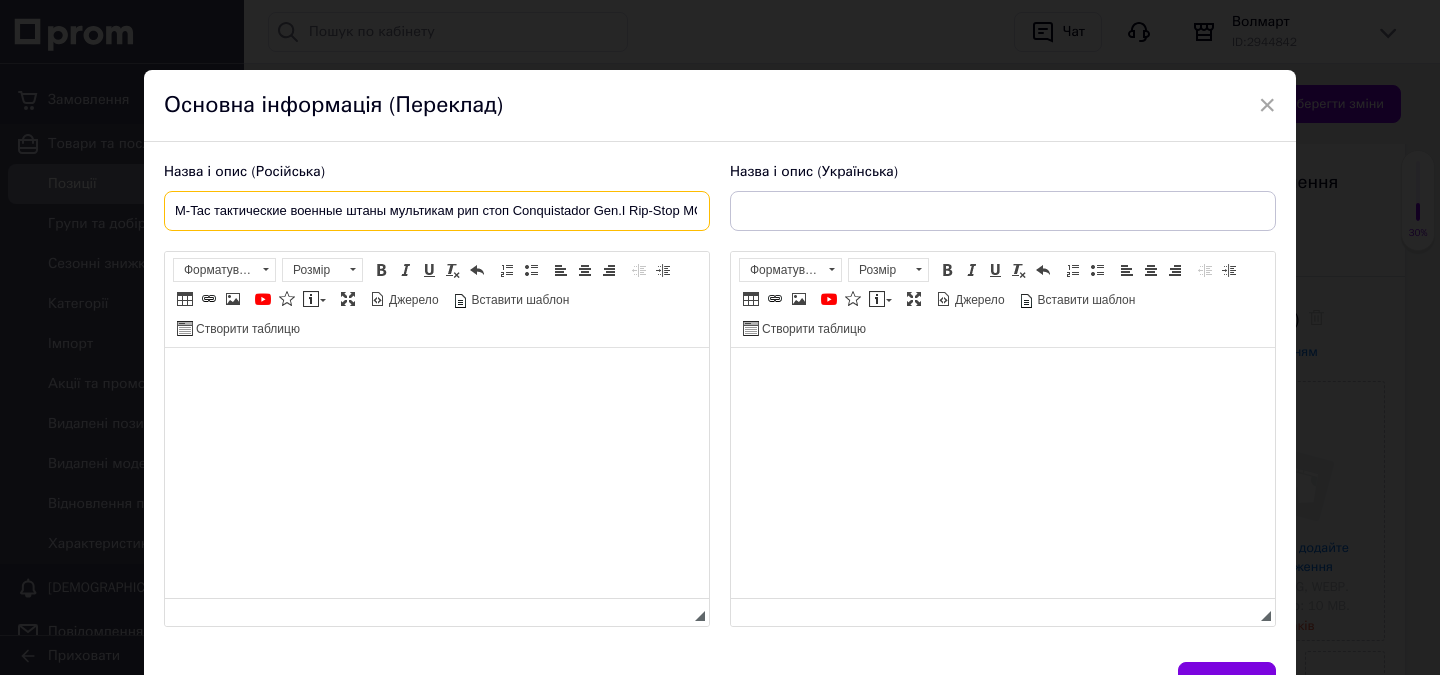 drag, startPoint x: 700, startPoint y: 209, endPoint x: 164, endPoint y: 223, distance: 536.1828 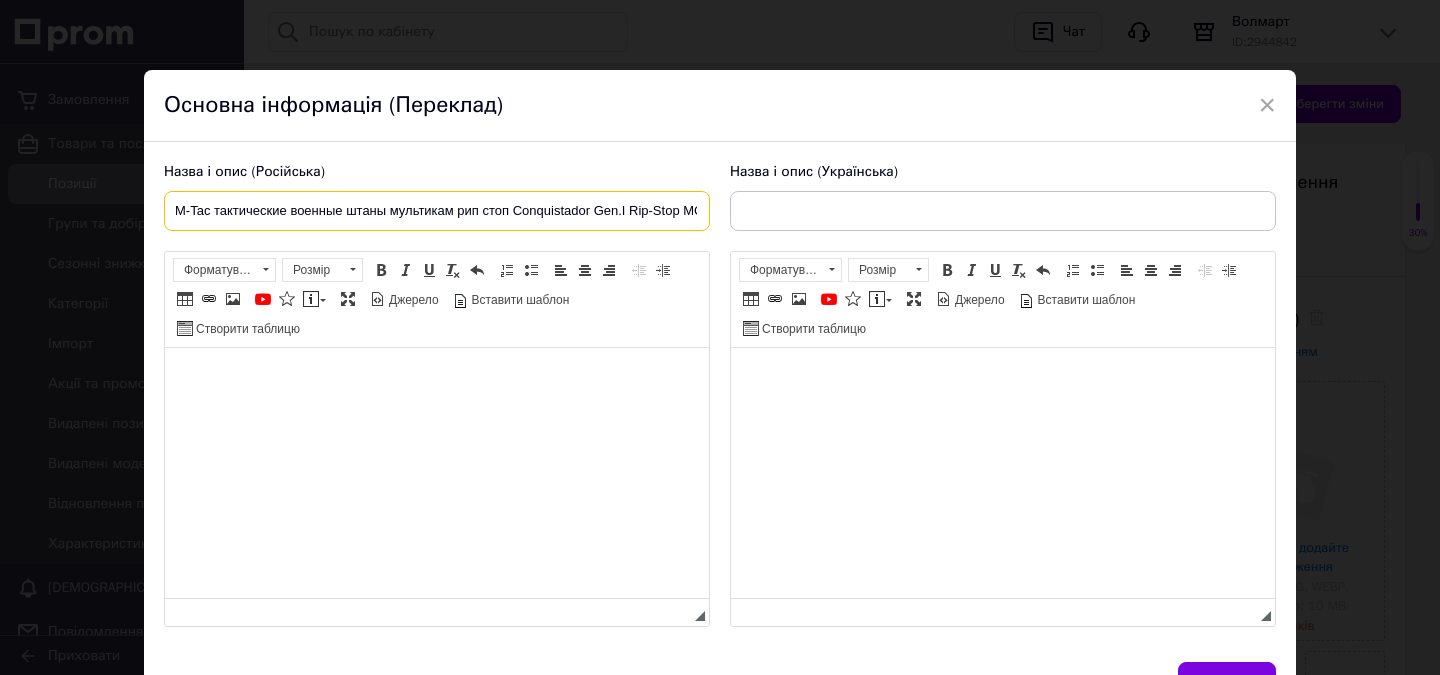 type on "M-Tac тактические военные штаны мультикам рип стоп Conquistador Gen.I Rip-Stop MC" 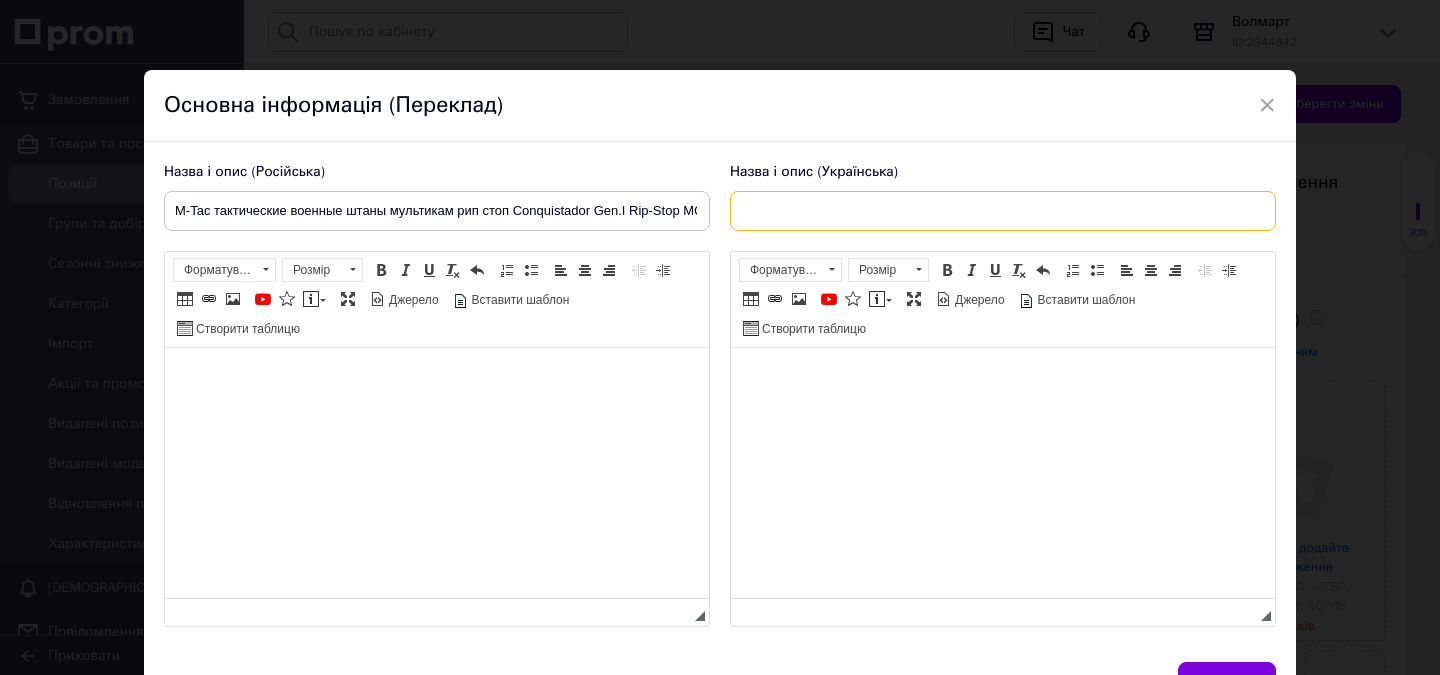 click at bounding box center (1003, 211) 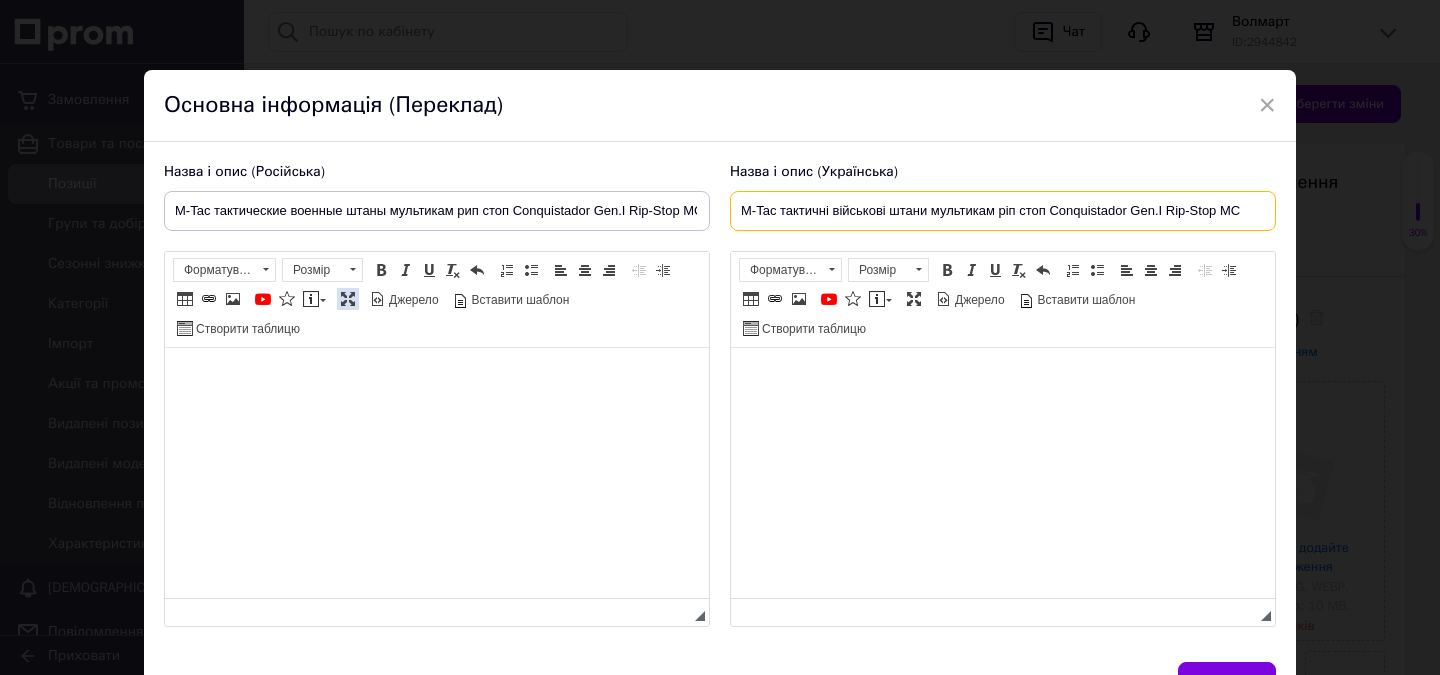 click at bounding box center (348, 299) 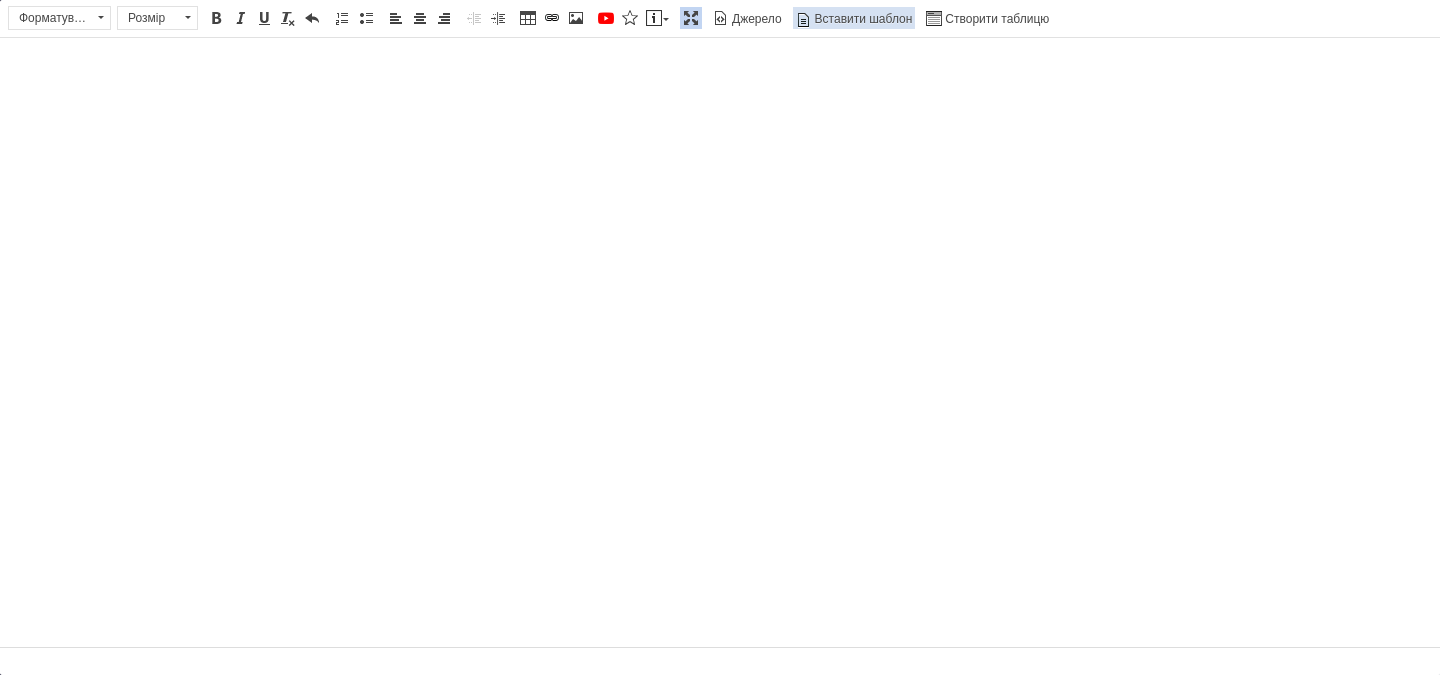click on "Вставити шаблон" at bounding box center (862, 19) 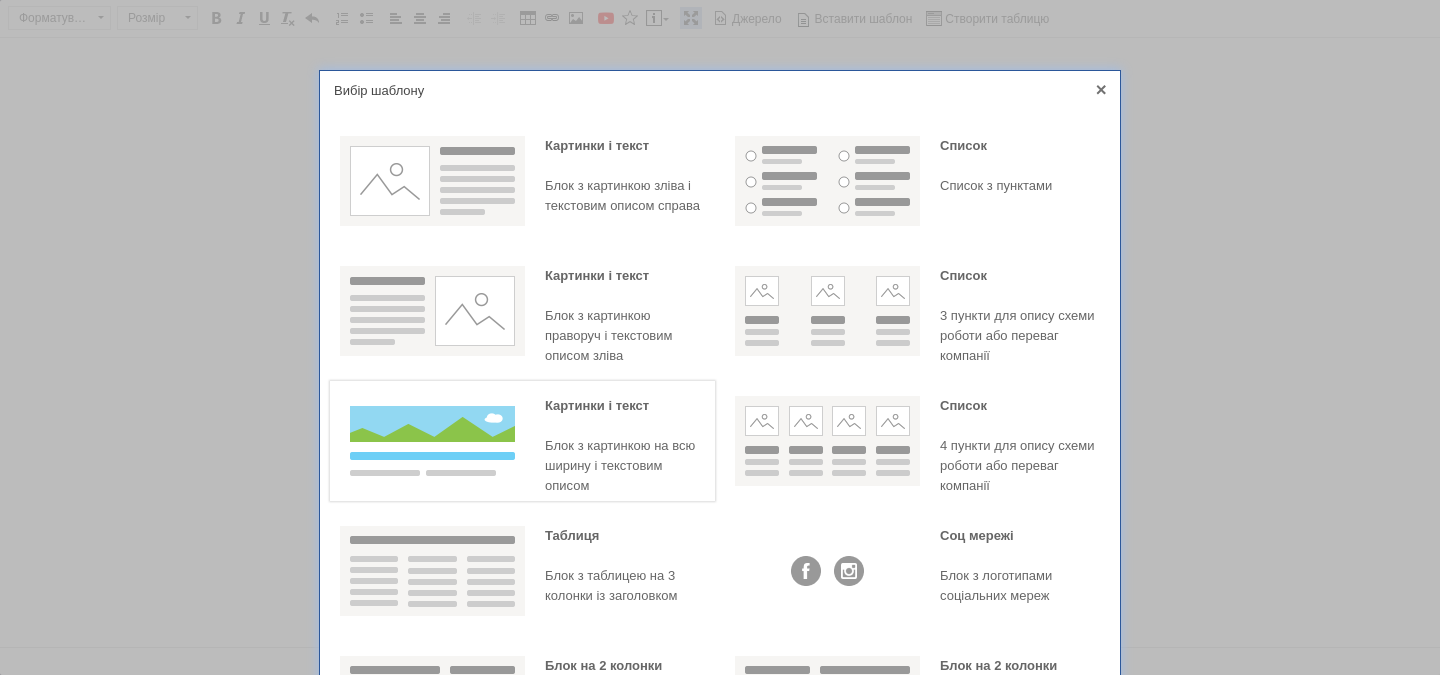 click on "[PERSON_NAME] і текст [PERSON_NAME] з картинкою на всю ширину і текстовим описом" at bounding box center [625, 446] 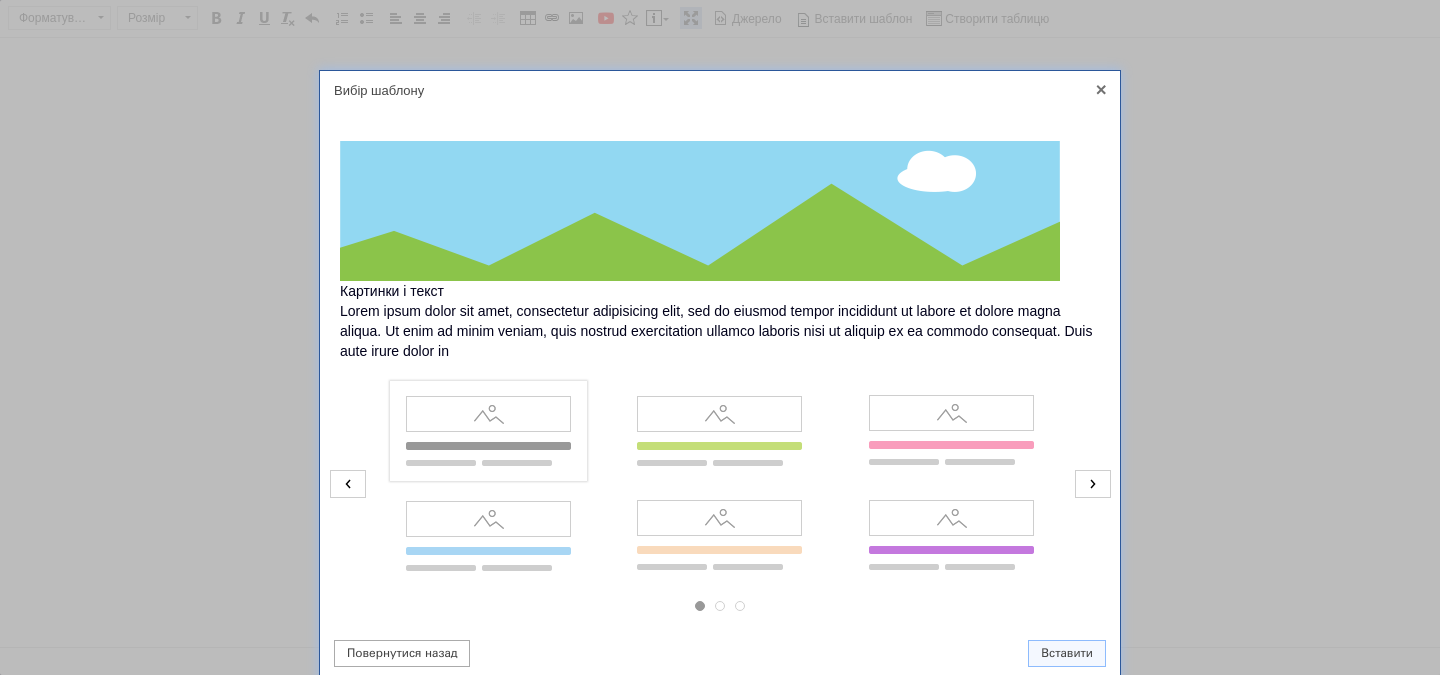 click at bounding box center [488, 431] 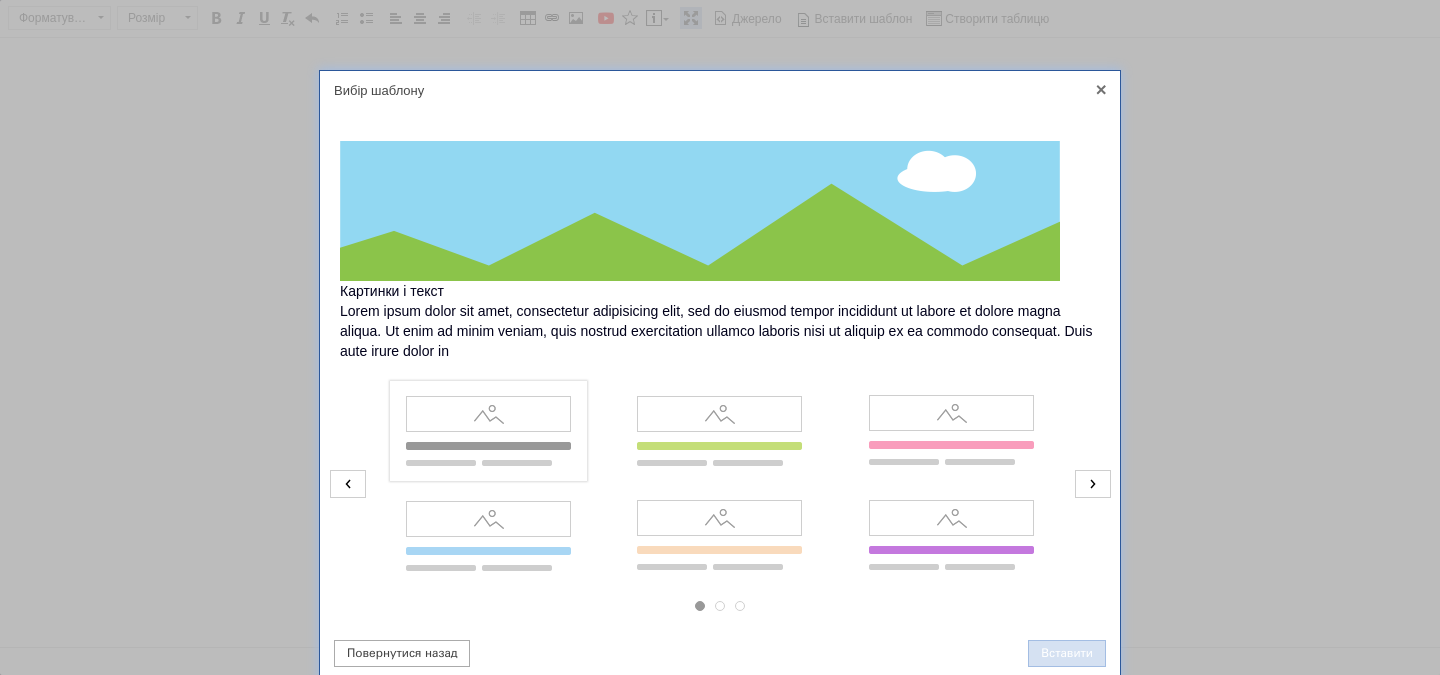 click on "Вставити" at bounding box center (1067, 653) 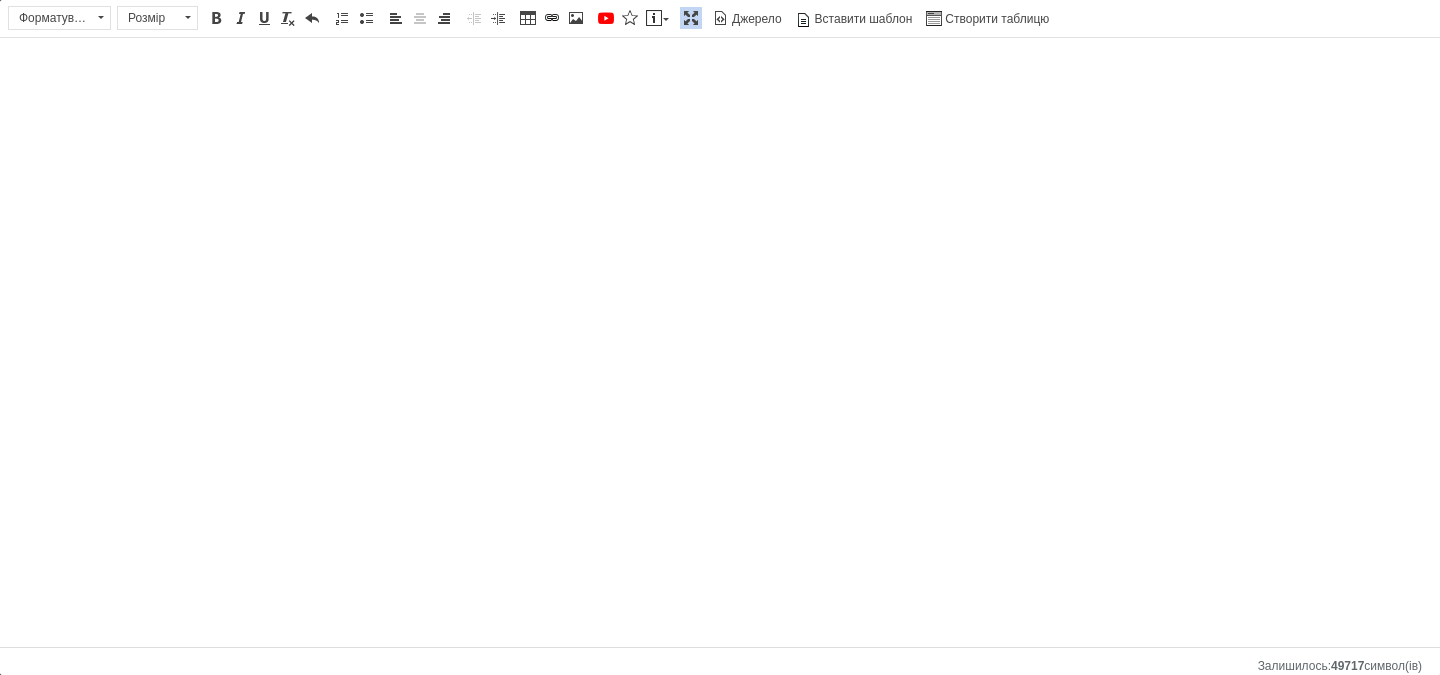 select 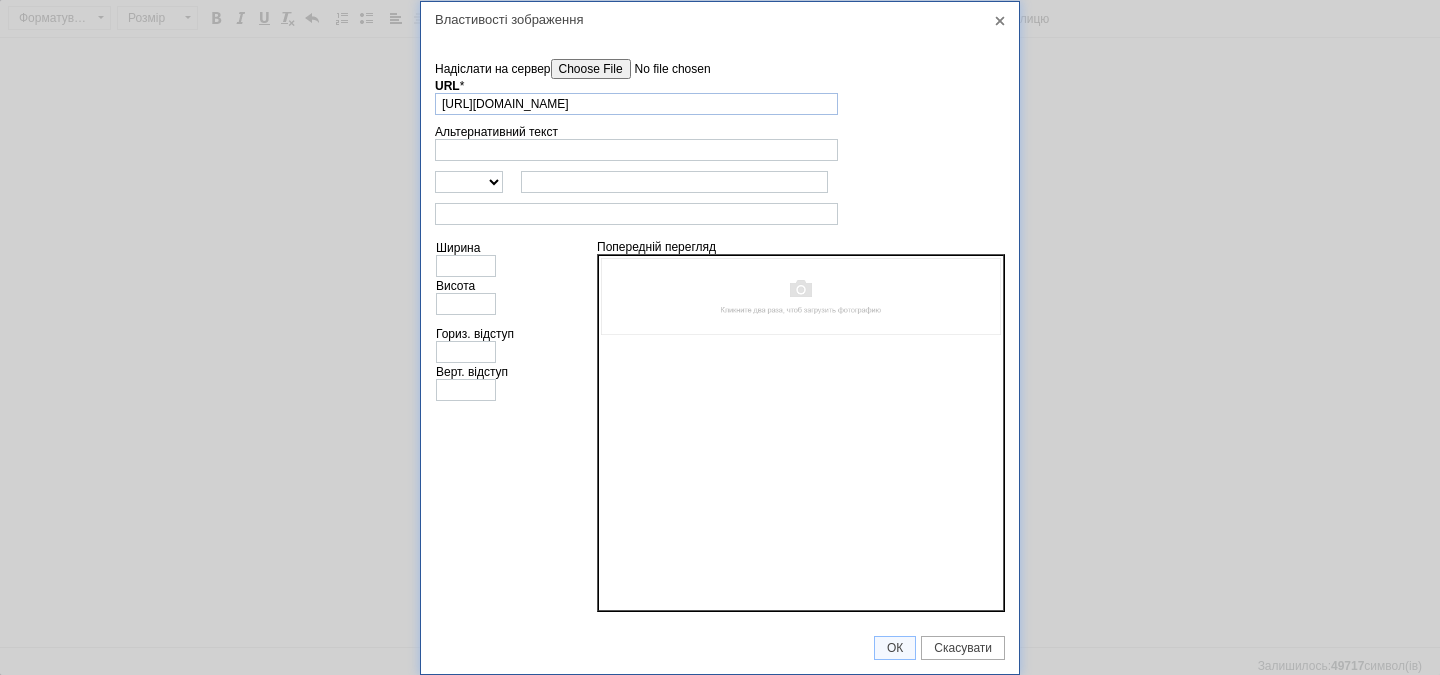 scroll, scrollTop: 0, scrollLeft: 97, axis: horizontal 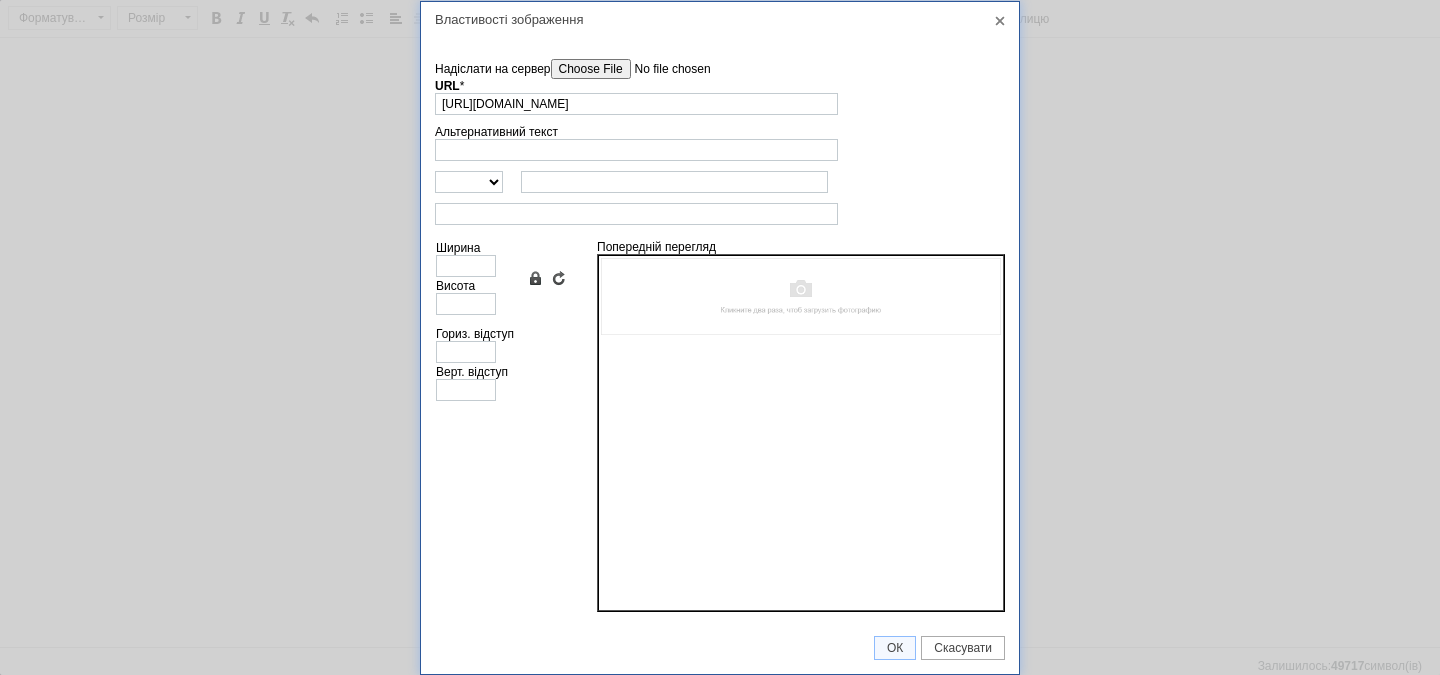 click on "Надіслати на сервер" at bounding box center (664, 69) 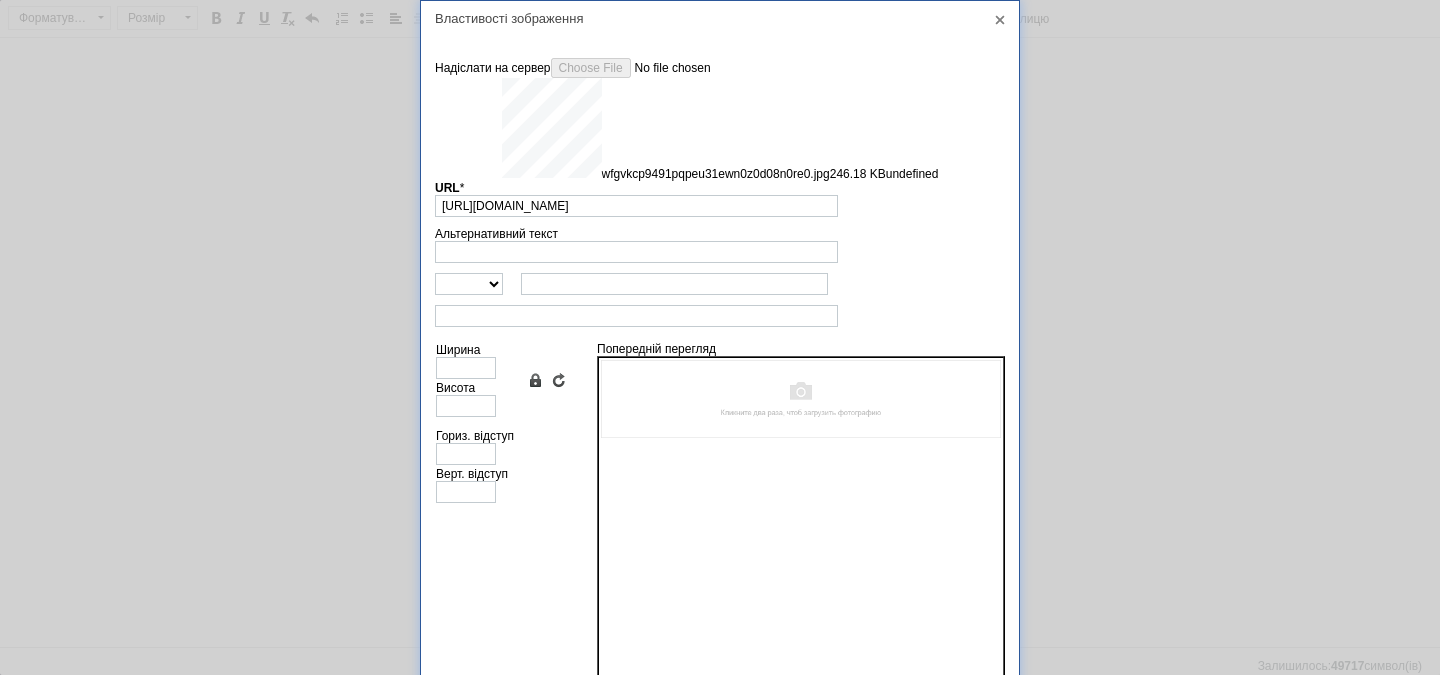 type on "[URL][DOMAIN_NAME]" 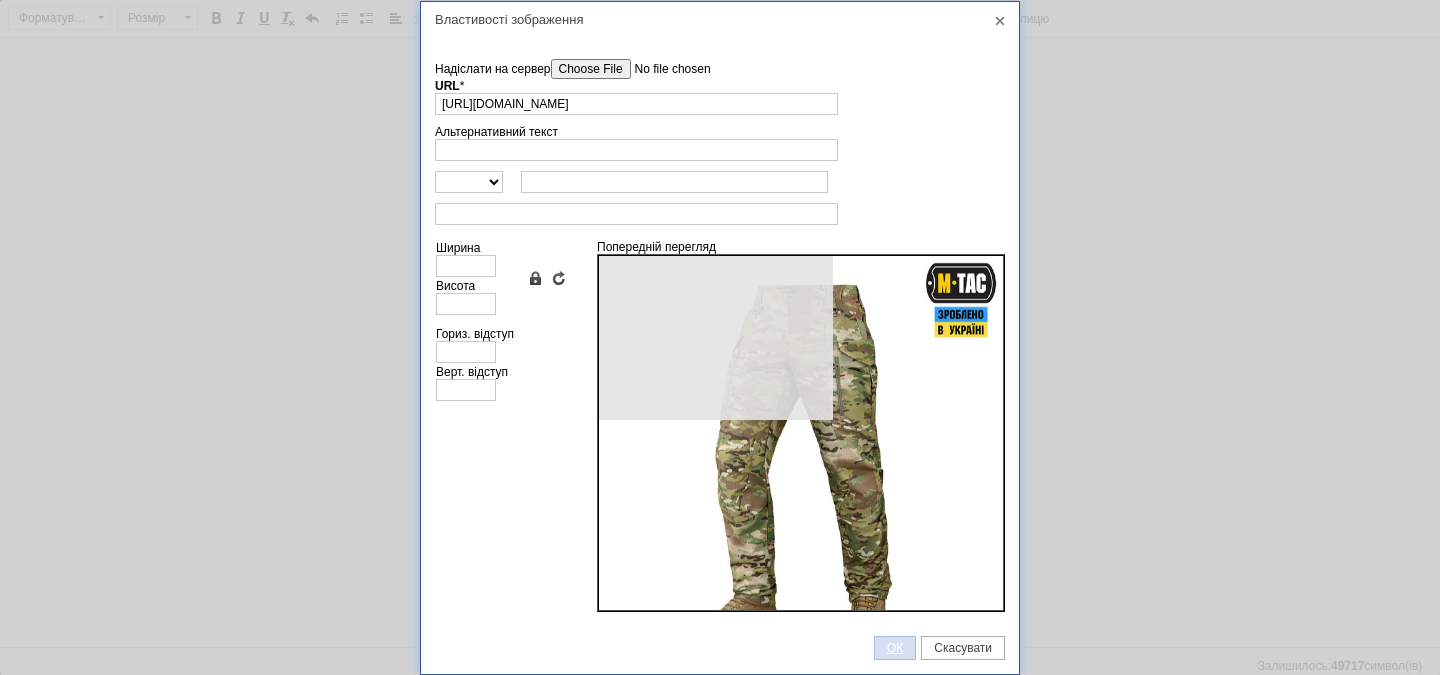 type on "640" 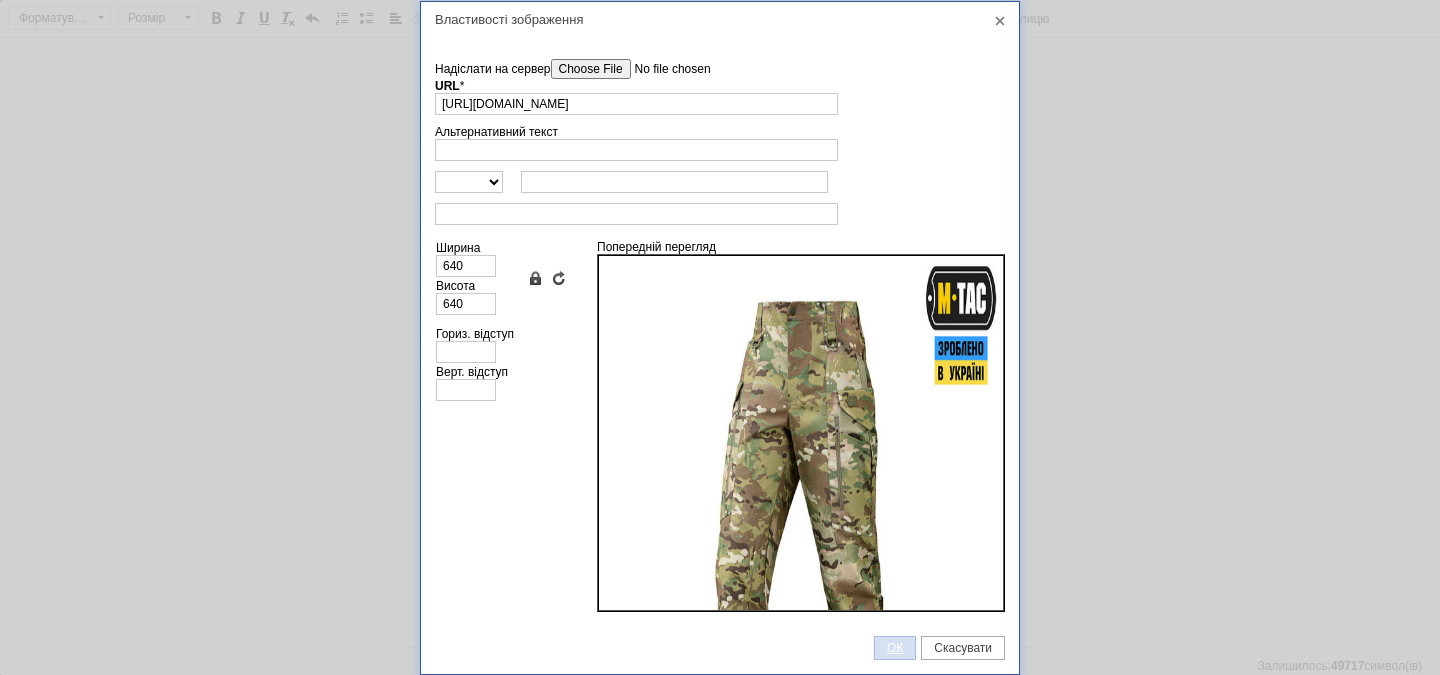 click on "ОК" at bounding box center [895, 648] 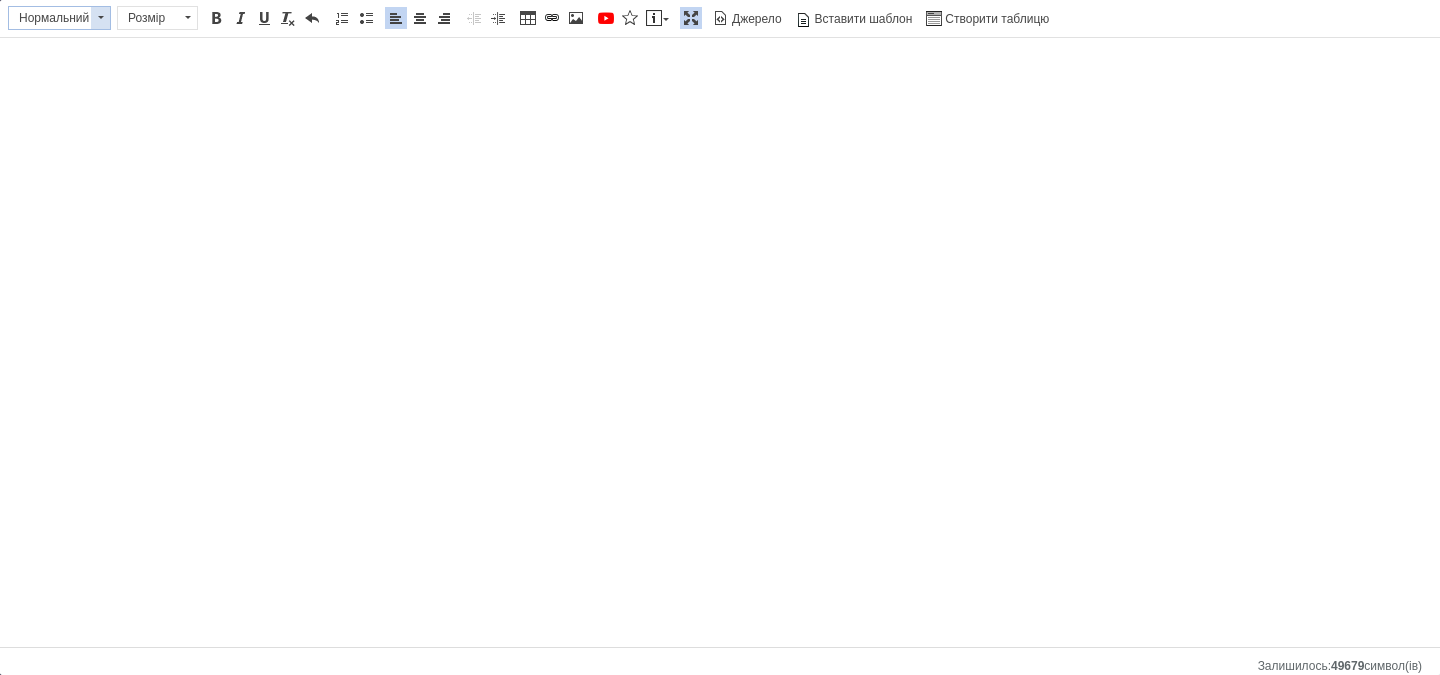 click at bounding box center (100, 18) 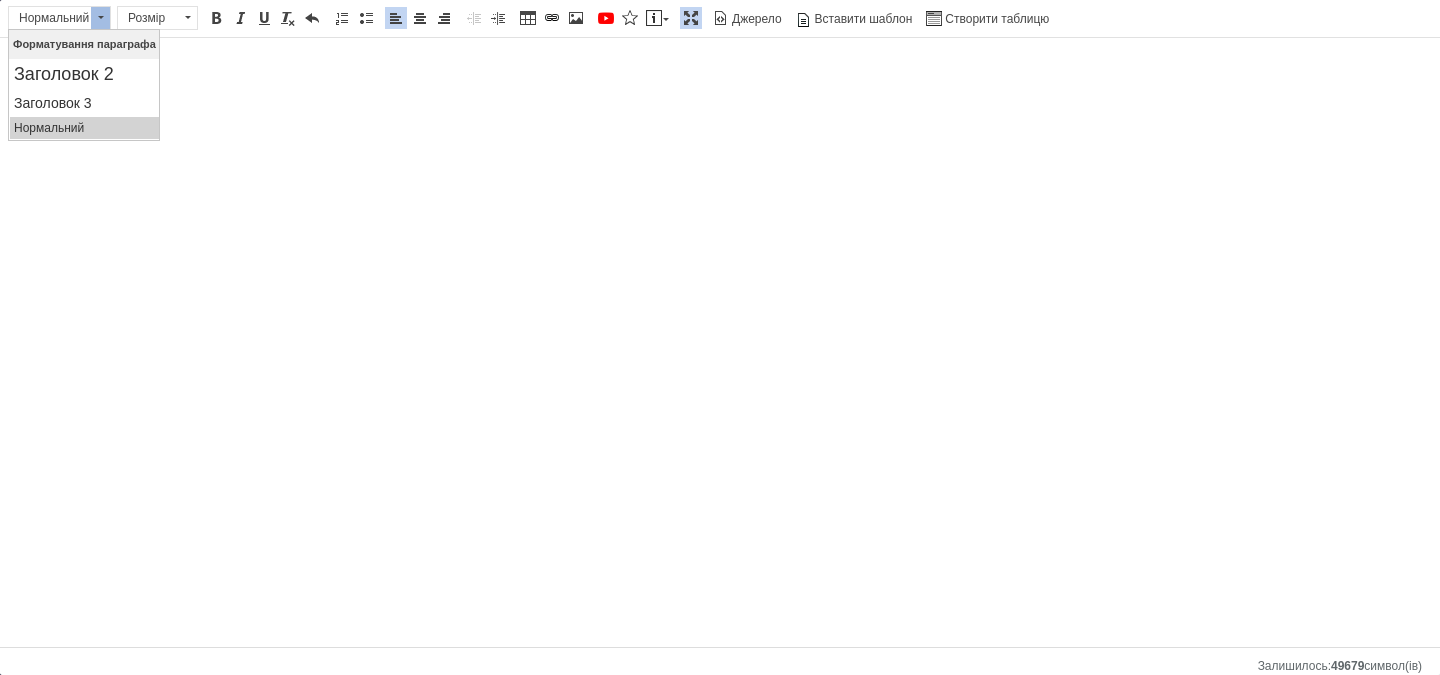 scroll, scrollTop: 0, scrollLeft: 0, axis: both 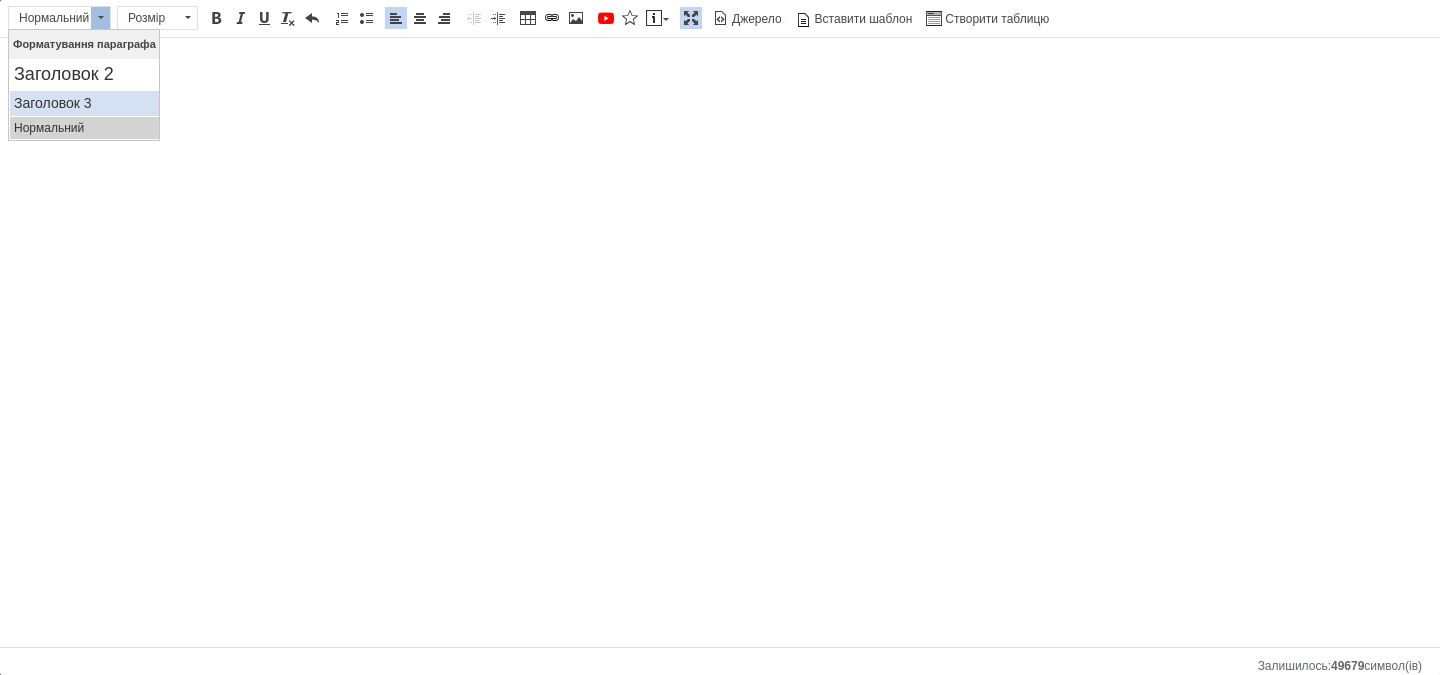 click on "Заголовок 3" at bounding box center [84, 103] 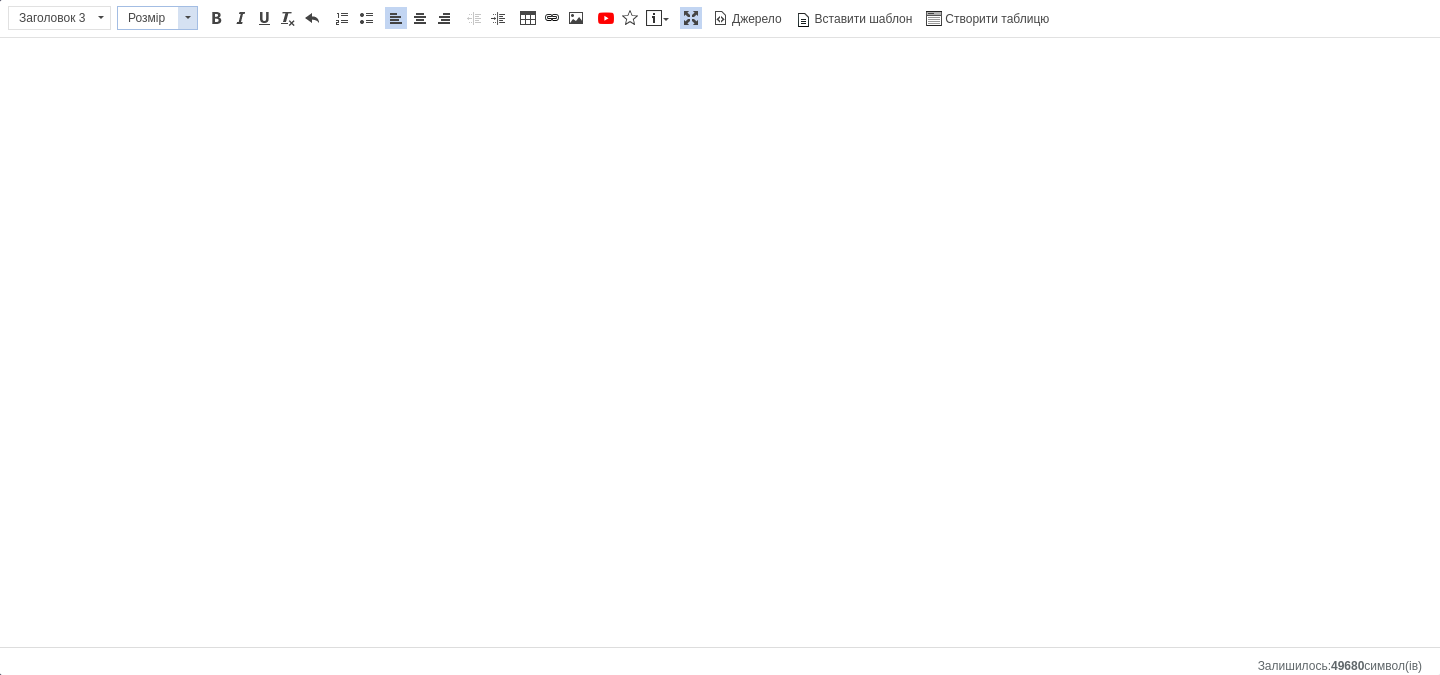 click on "Розмір" at bounding box center [148, 18] 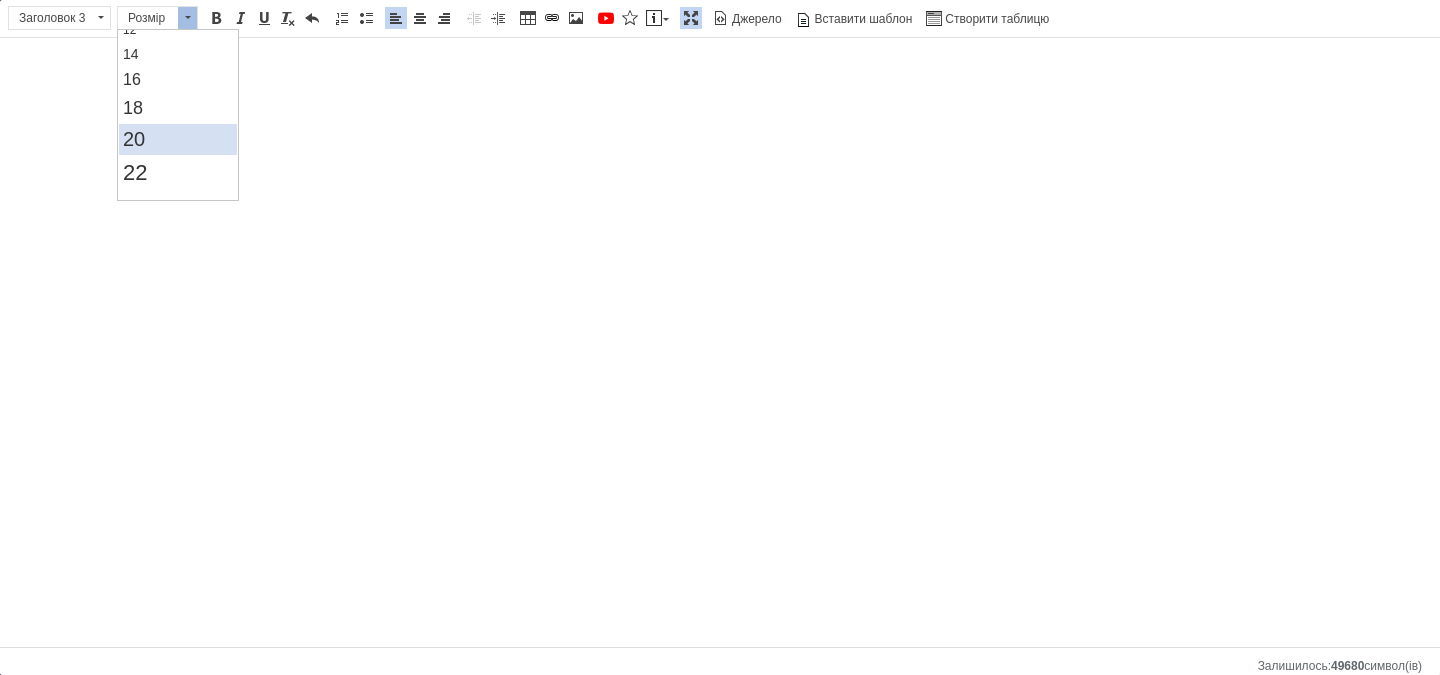 scroll, scrollTop: 200, scrollLeft: 0, axis: vertical 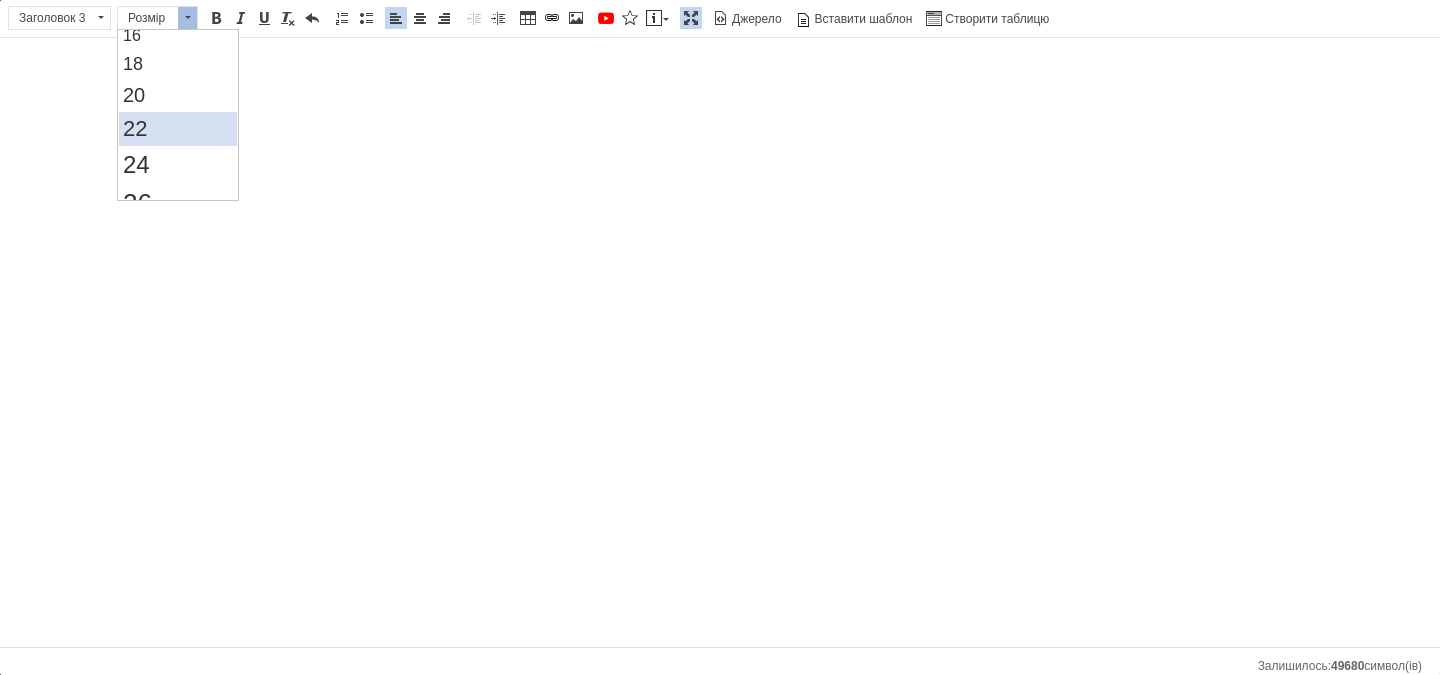 click on "22" at bounding box center (178, 129) 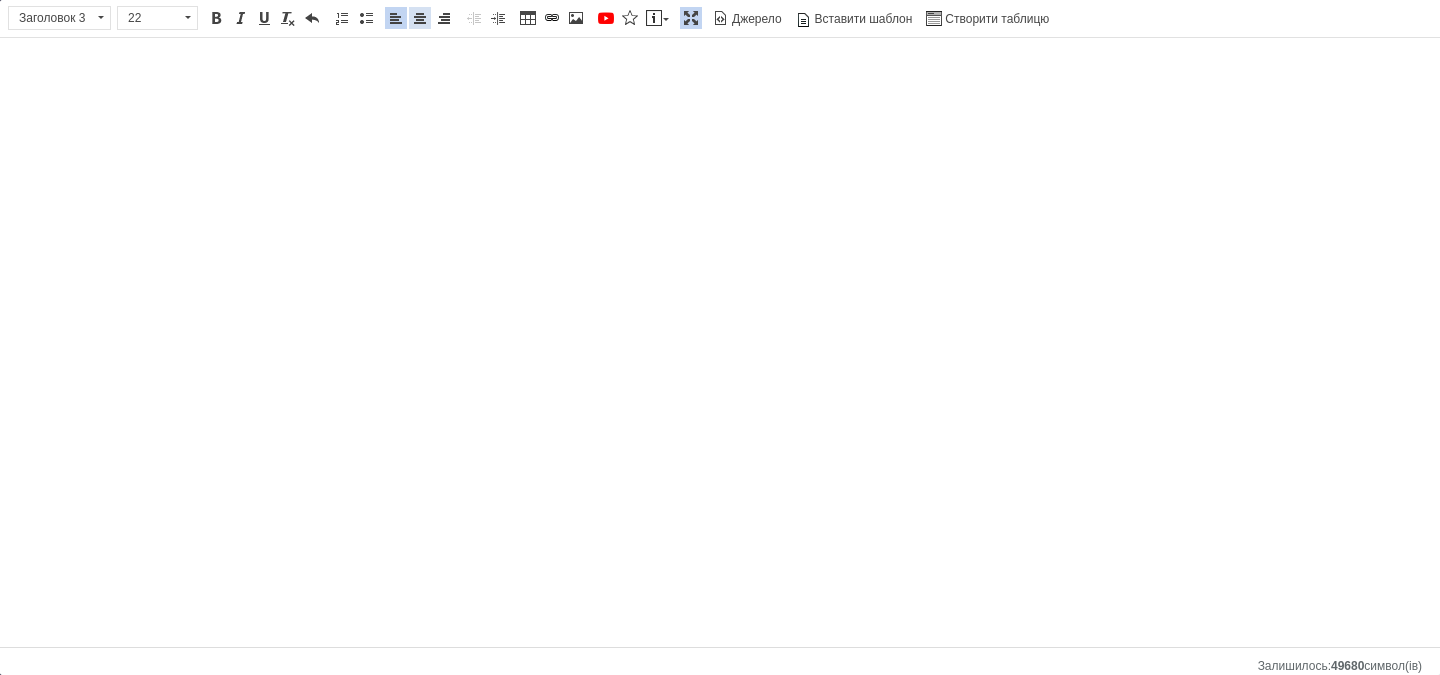 click at bounding box center (420, 18) 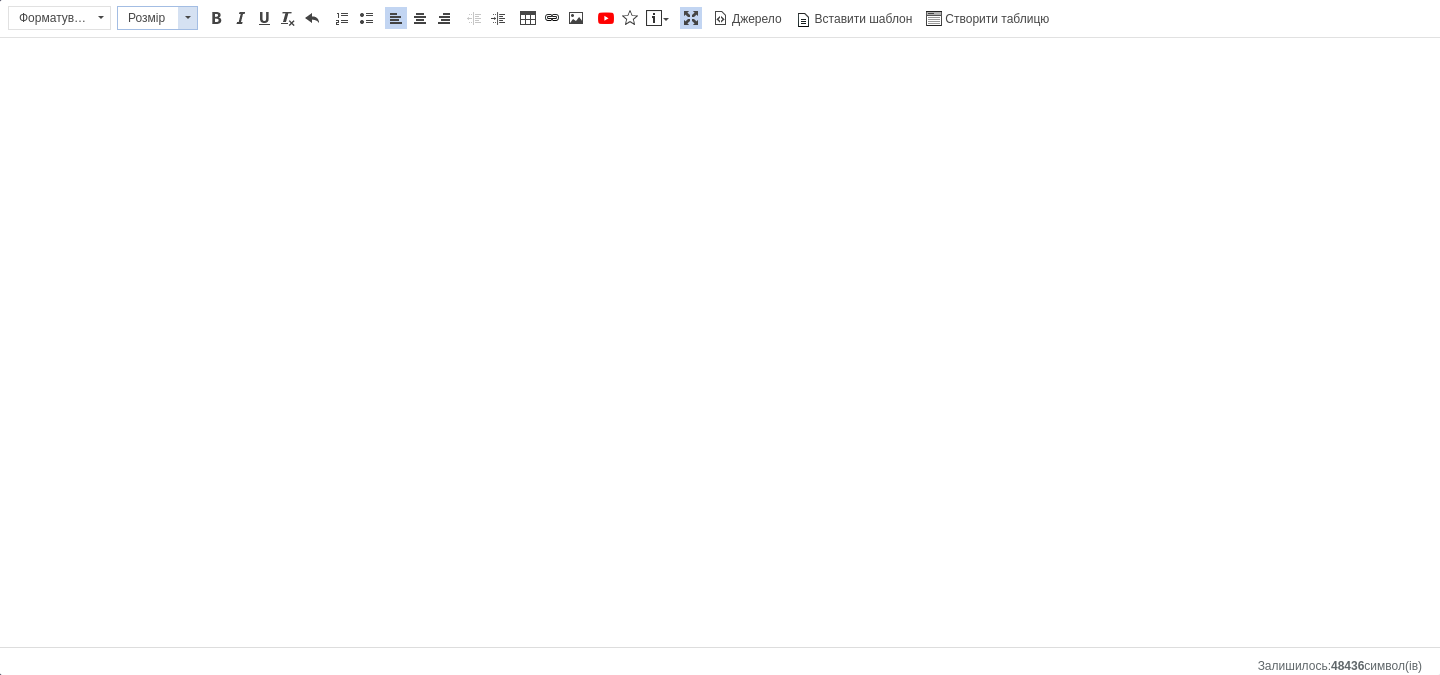 click at bounding box center [187, 18] 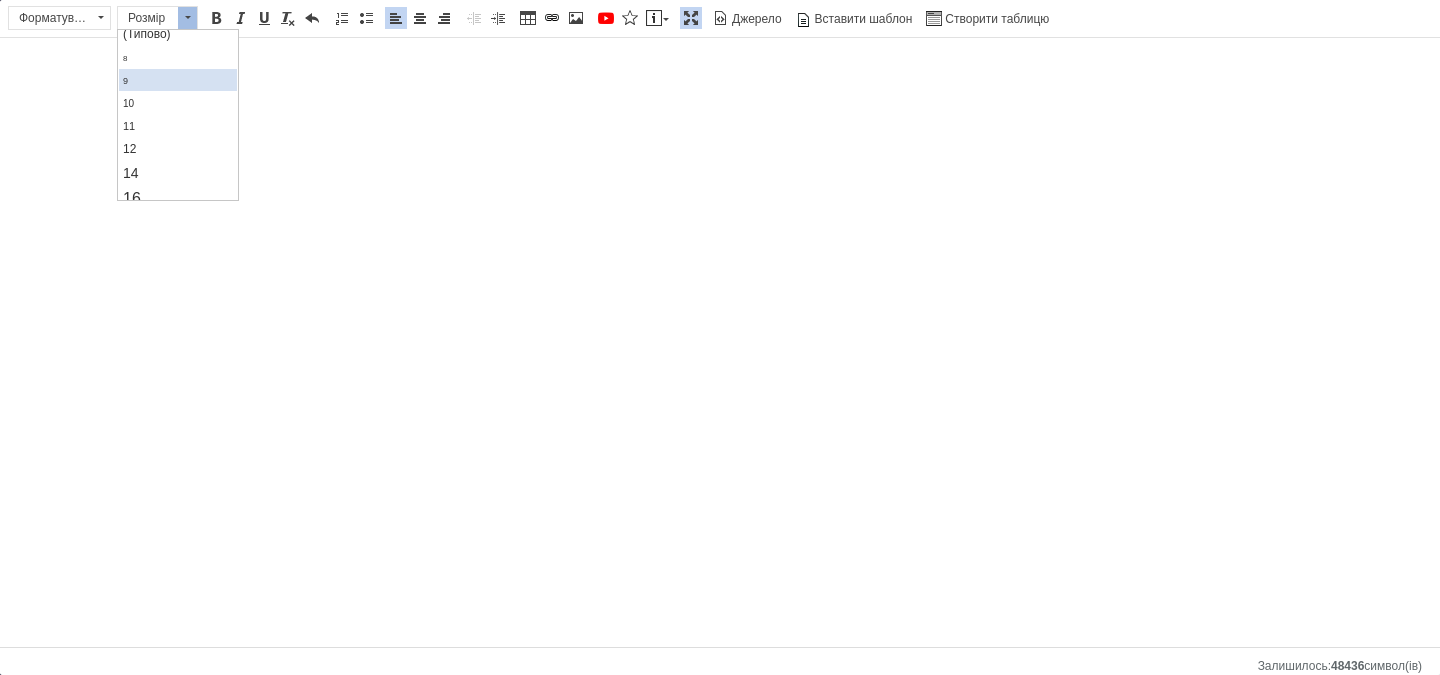 scroll, scrollTop: 100, scrollLeft: 0, axis: vertical 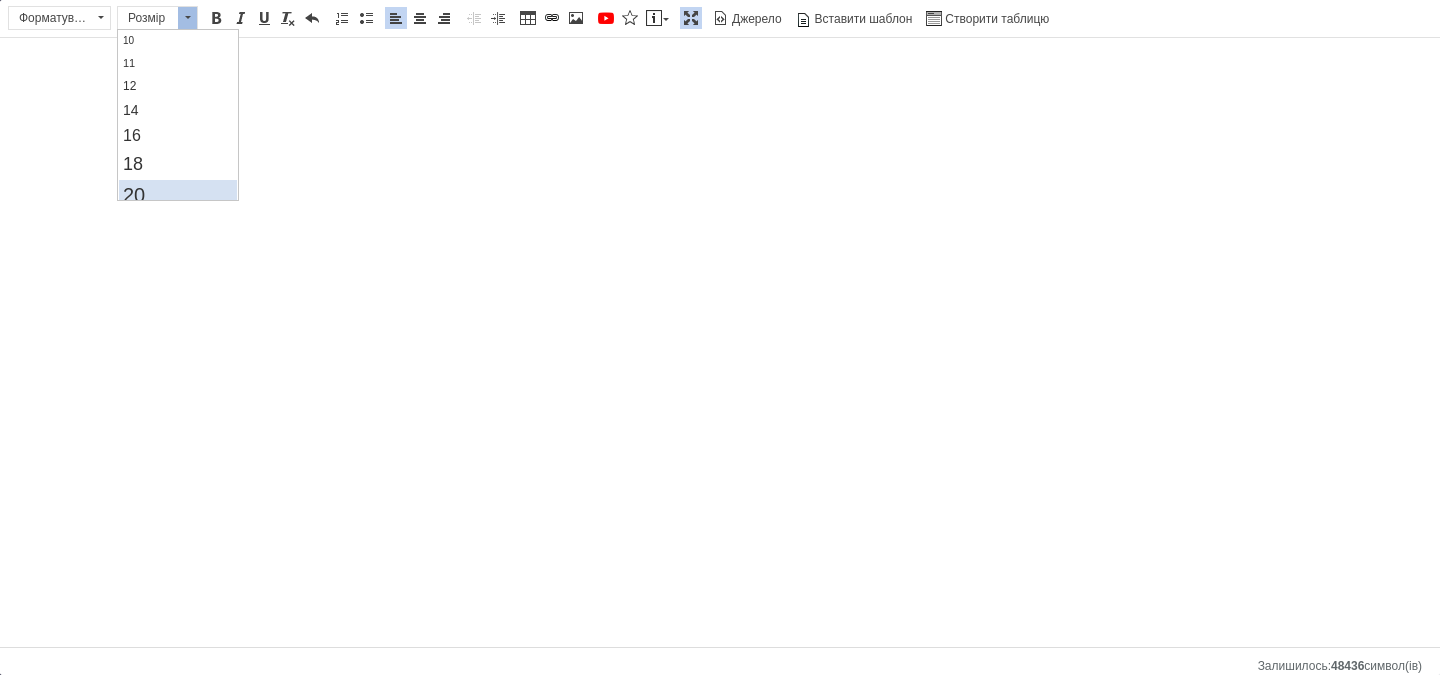 click on "20" at bounding box center [178, 195] 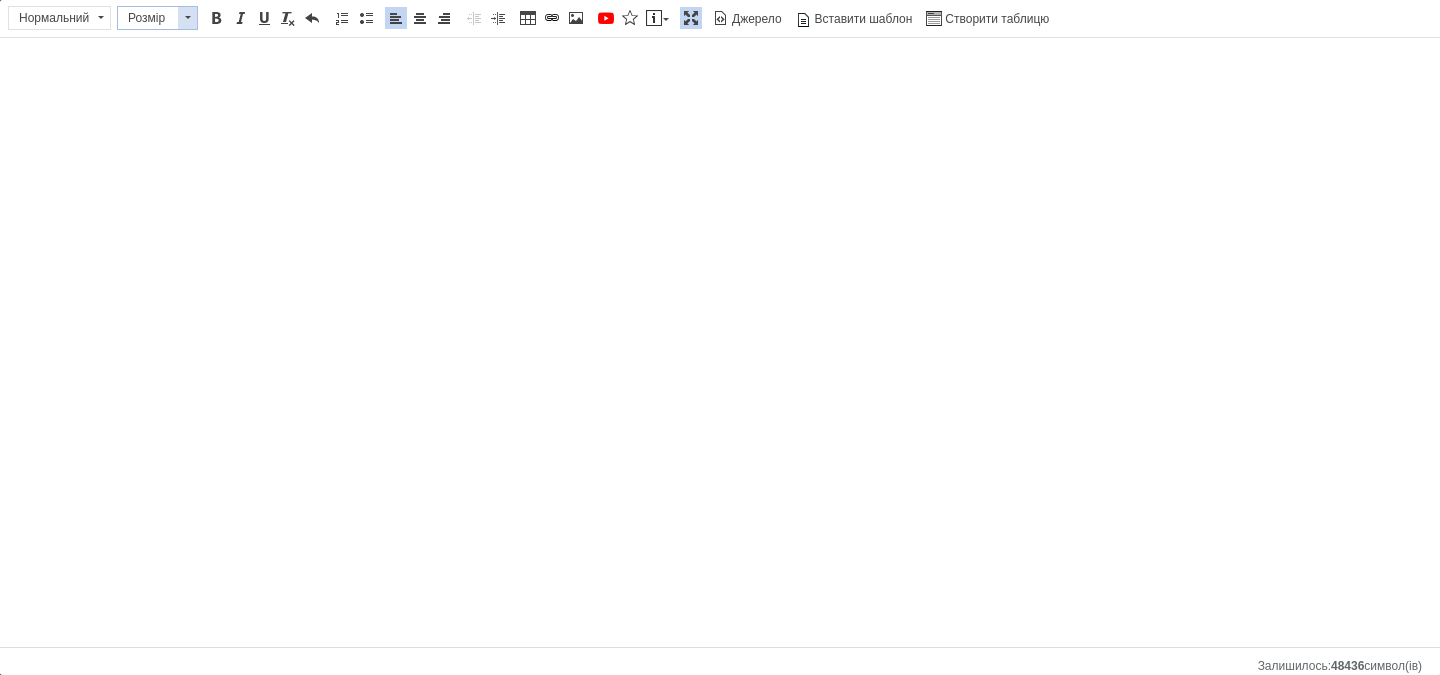 click at bounding box center [187, 18] 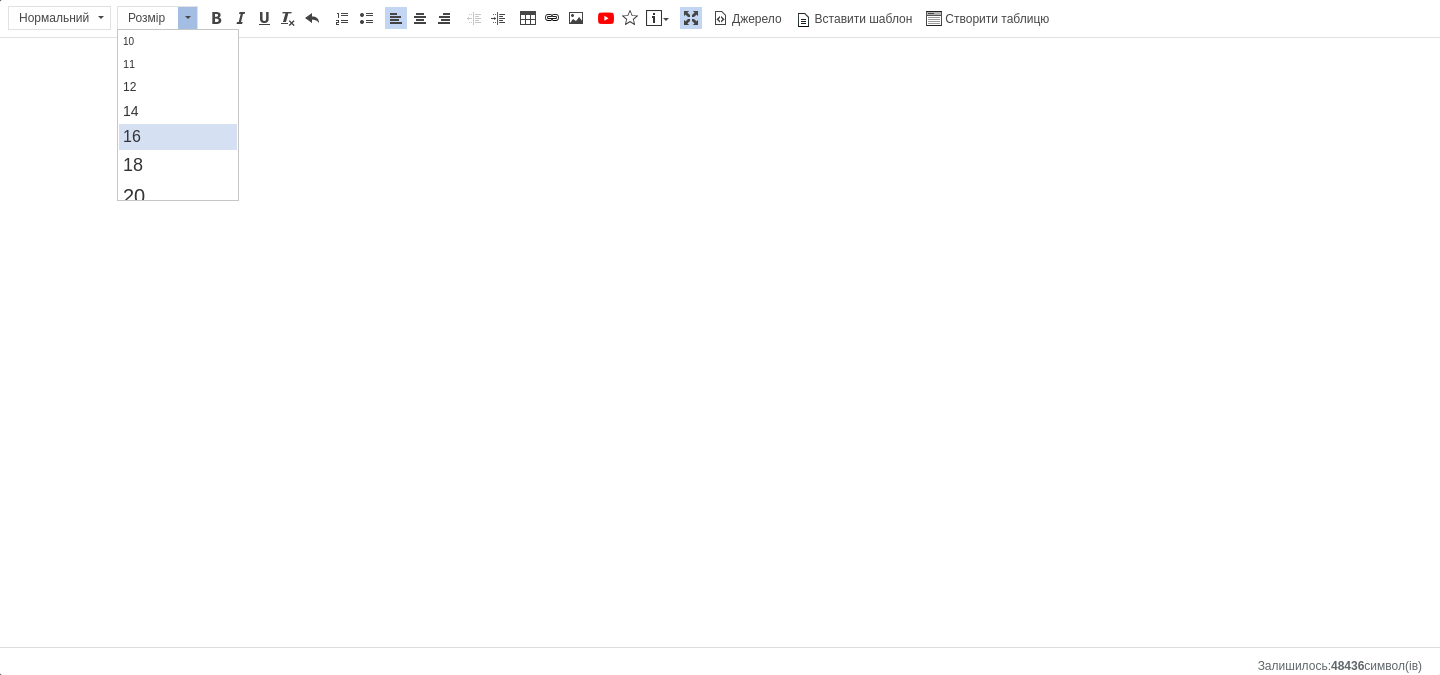 scroll, scrollTop: 100, scrollLeft: 0, axis: vertical 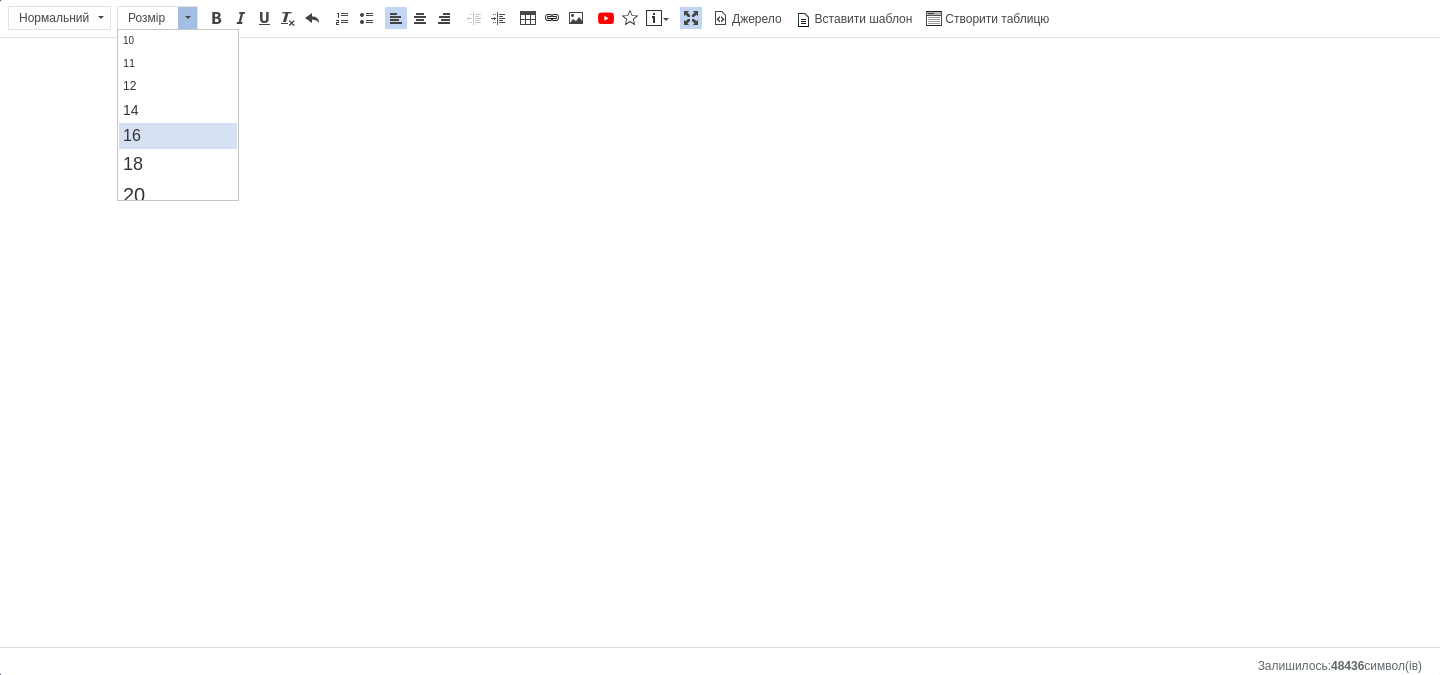 click on "16" at bounding box center [178, 136] 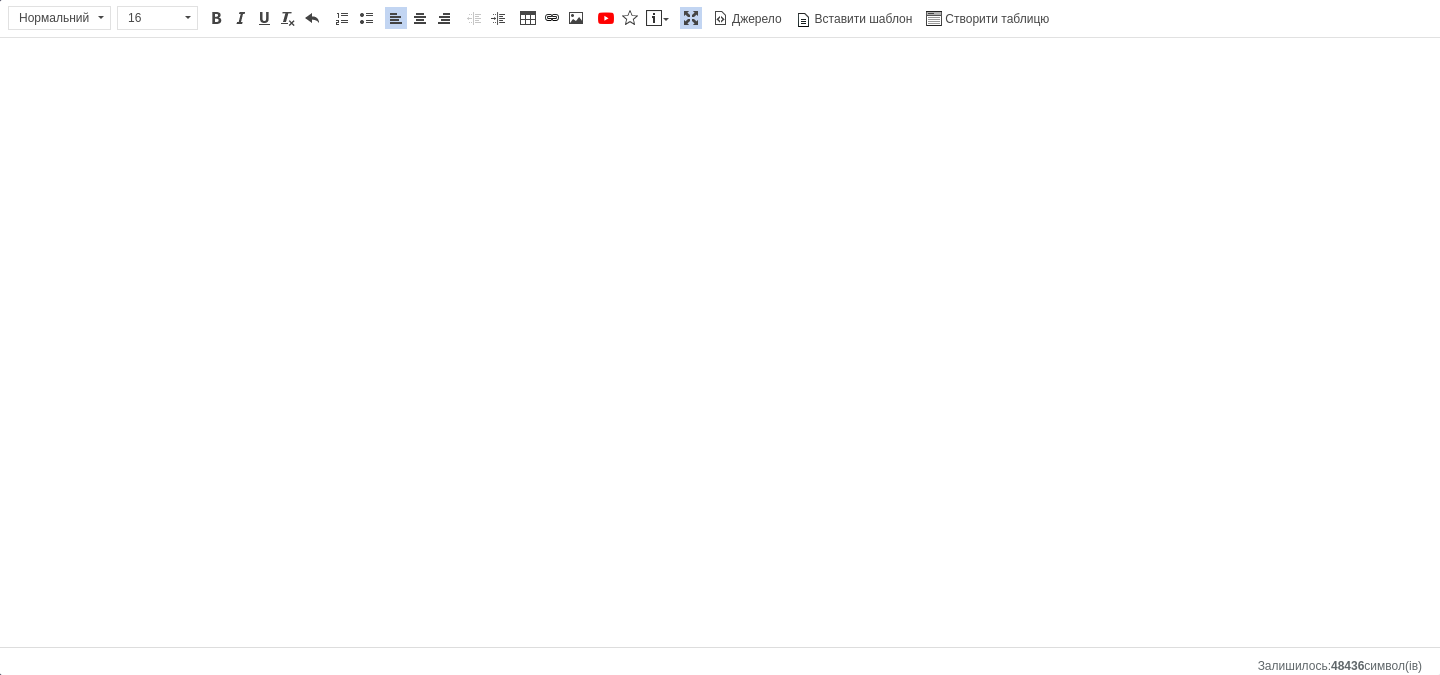 scroll, scrollTop: 0, scrollLeft: 0, axis: both 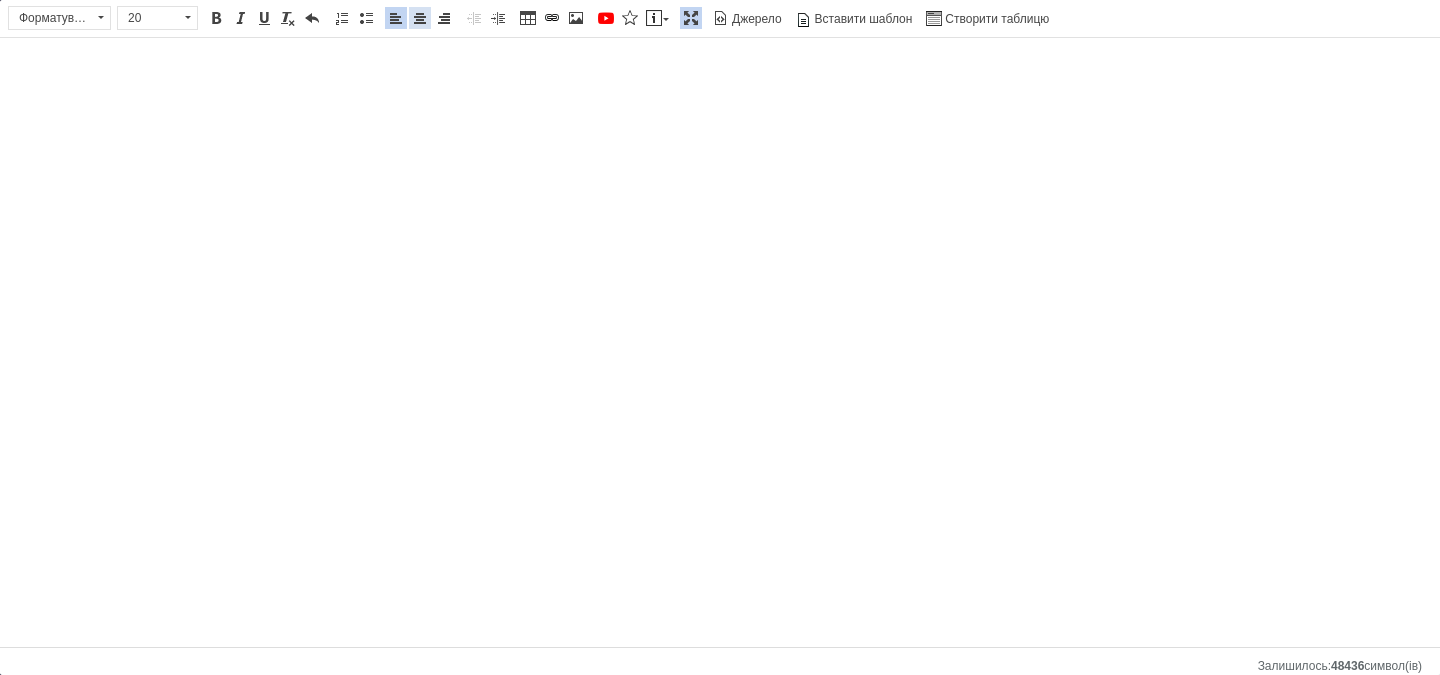 click at bounding box center [420, 18] 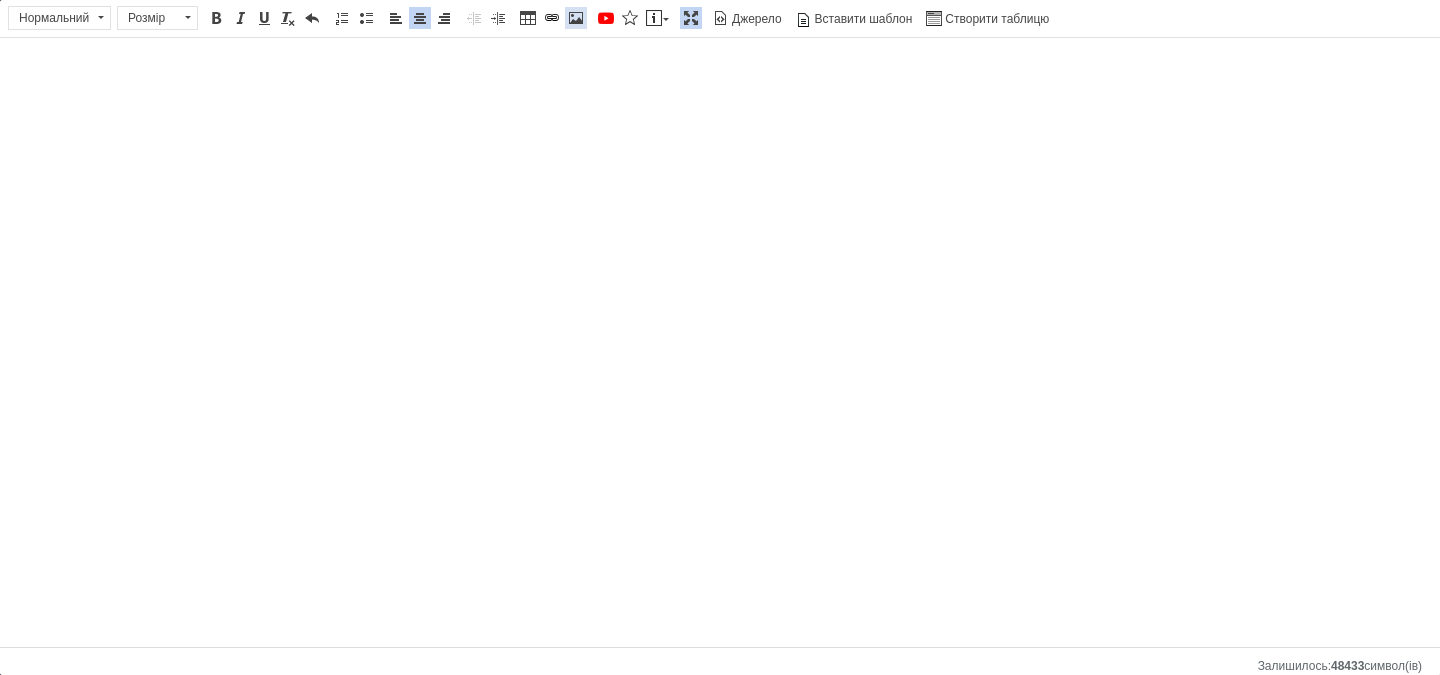 click at bounding box center [576, 18] 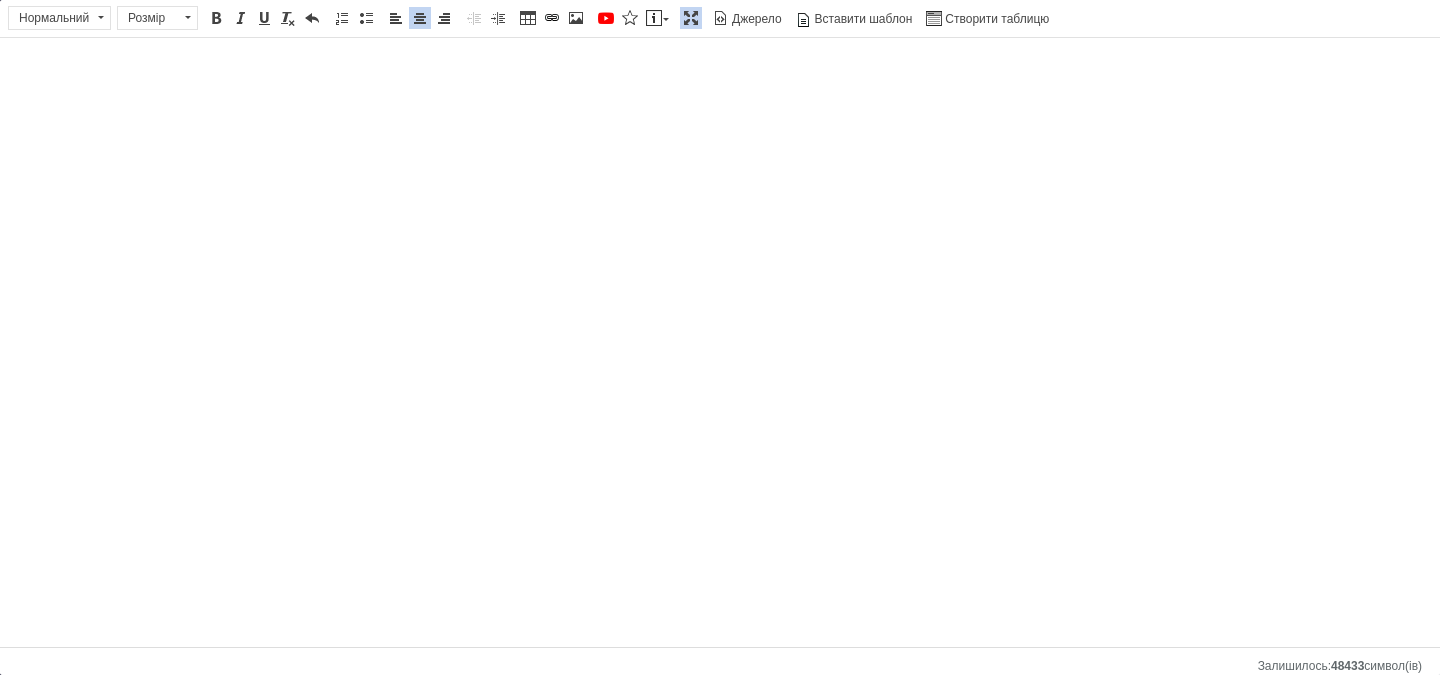 type 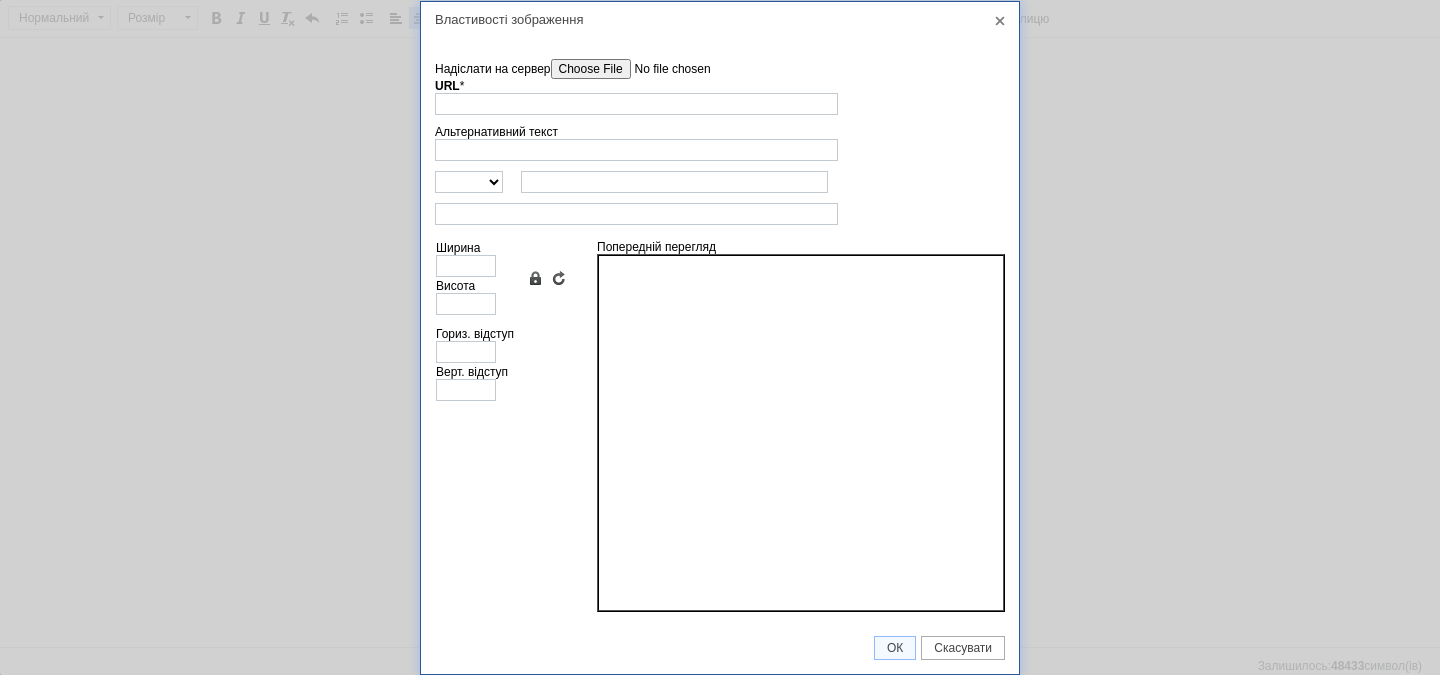 click on "Надіслати на сервер" at bounding box center (664, 69) 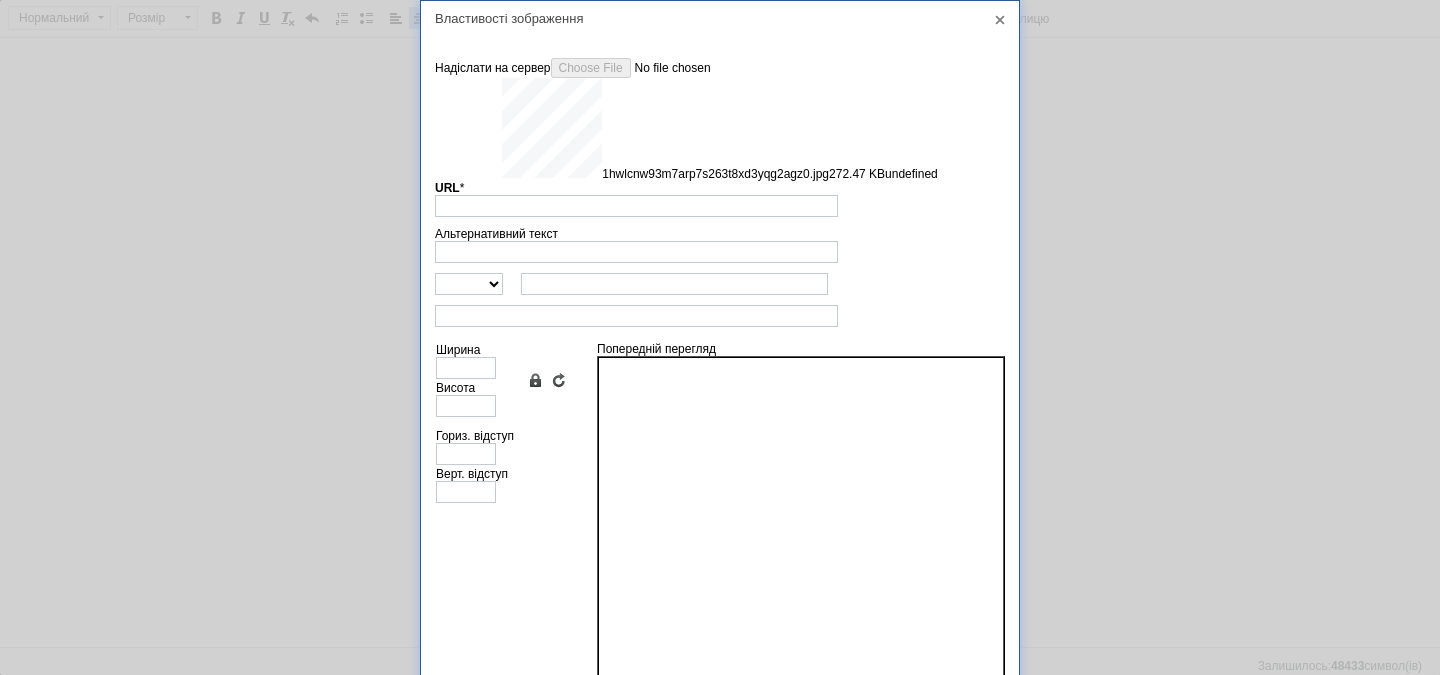 type on "[URL][DOMAIN_NAME]" 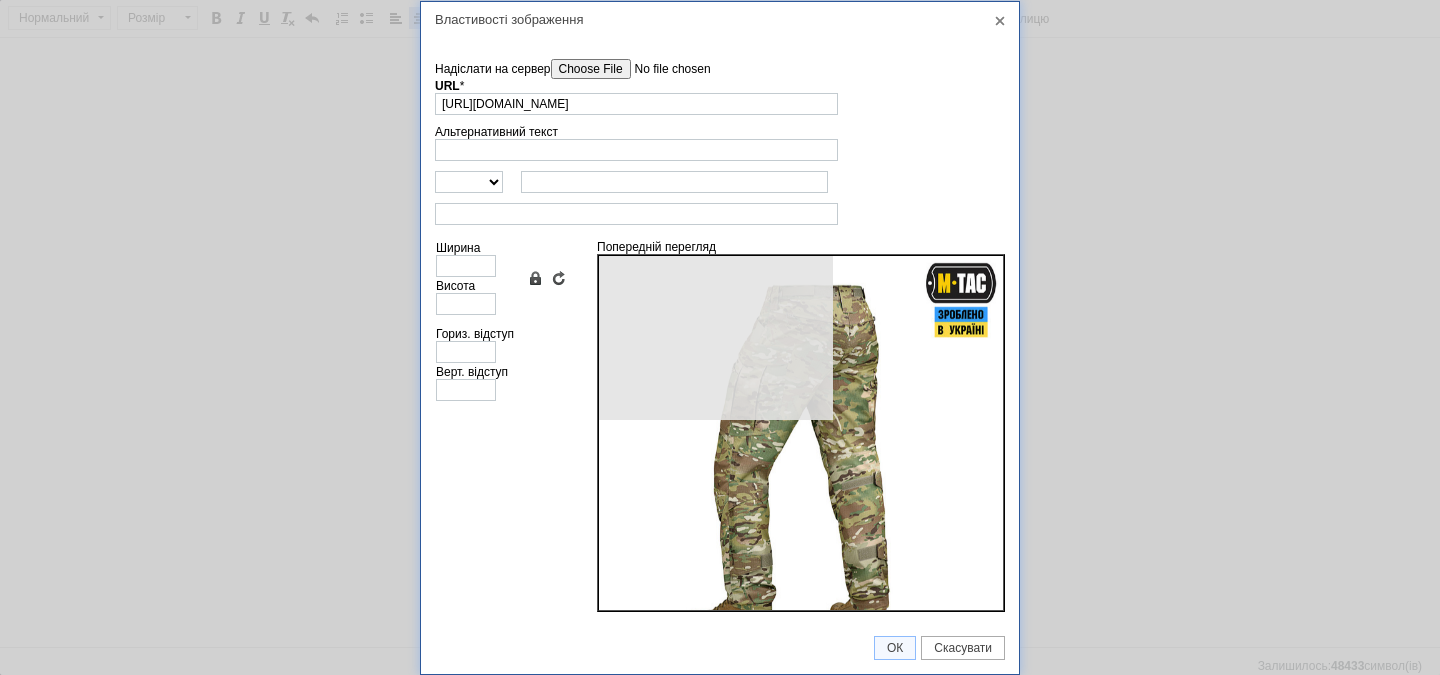 type on "640" 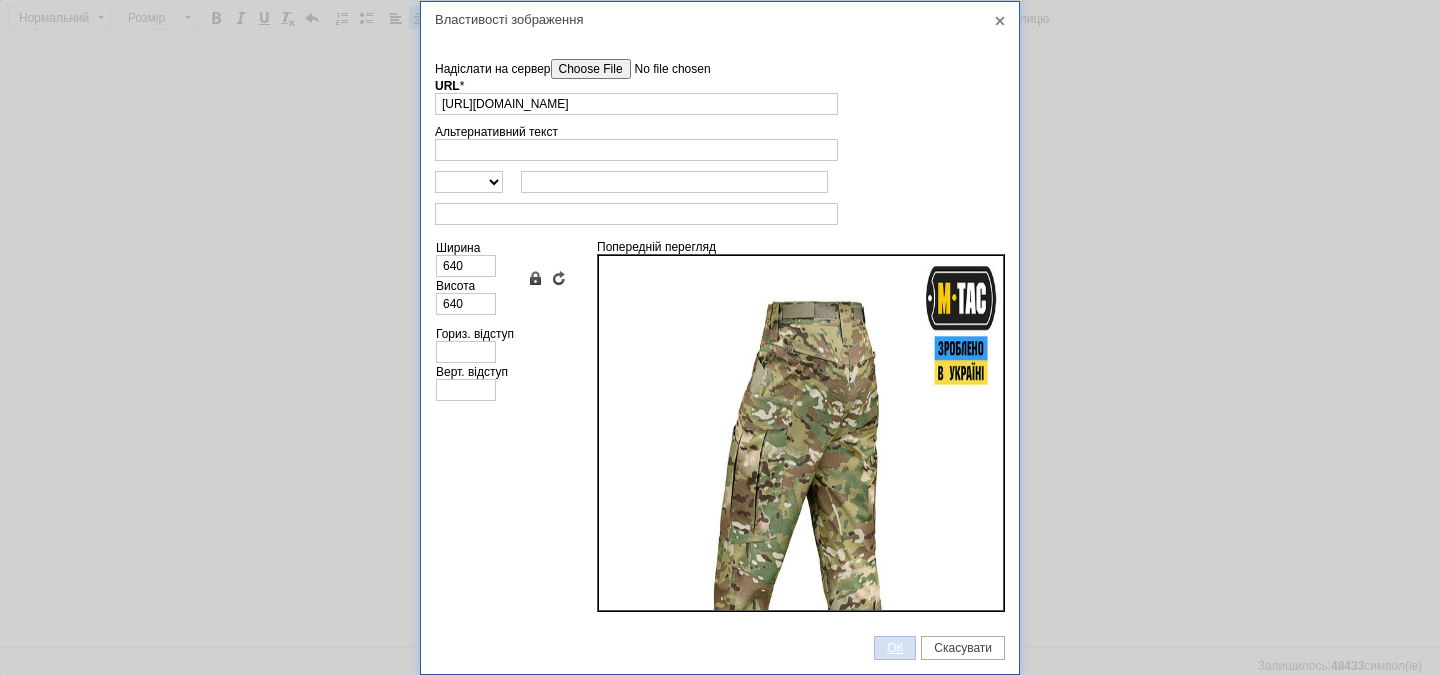 click on "ОК" at bounding box center [895, 648] 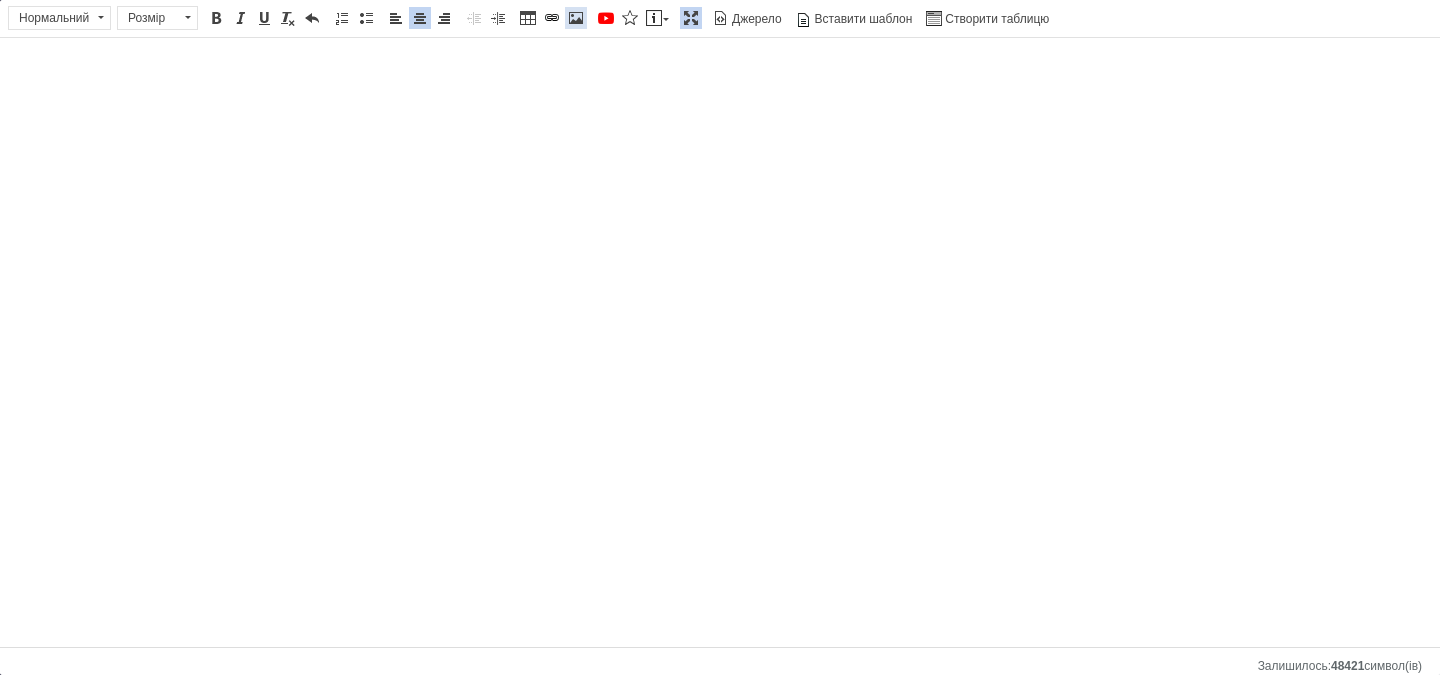 click at bounding box center [576, 18] 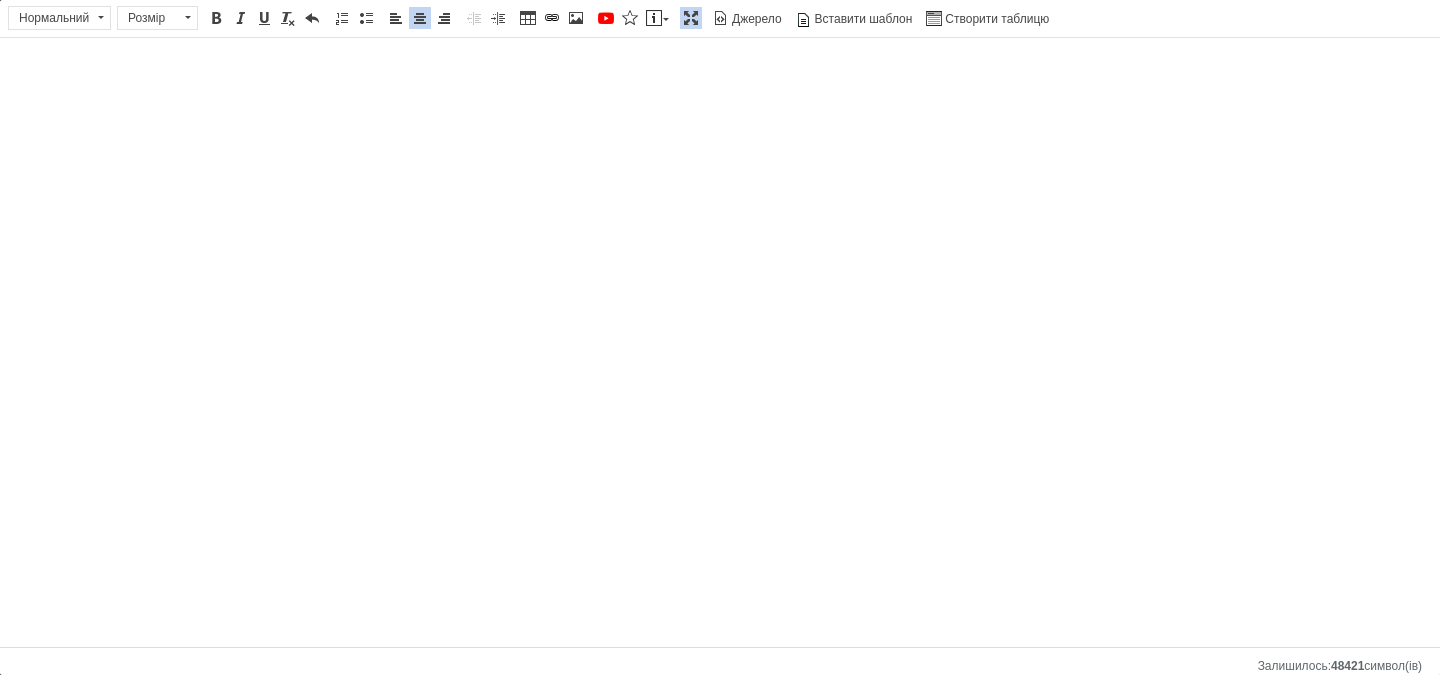type 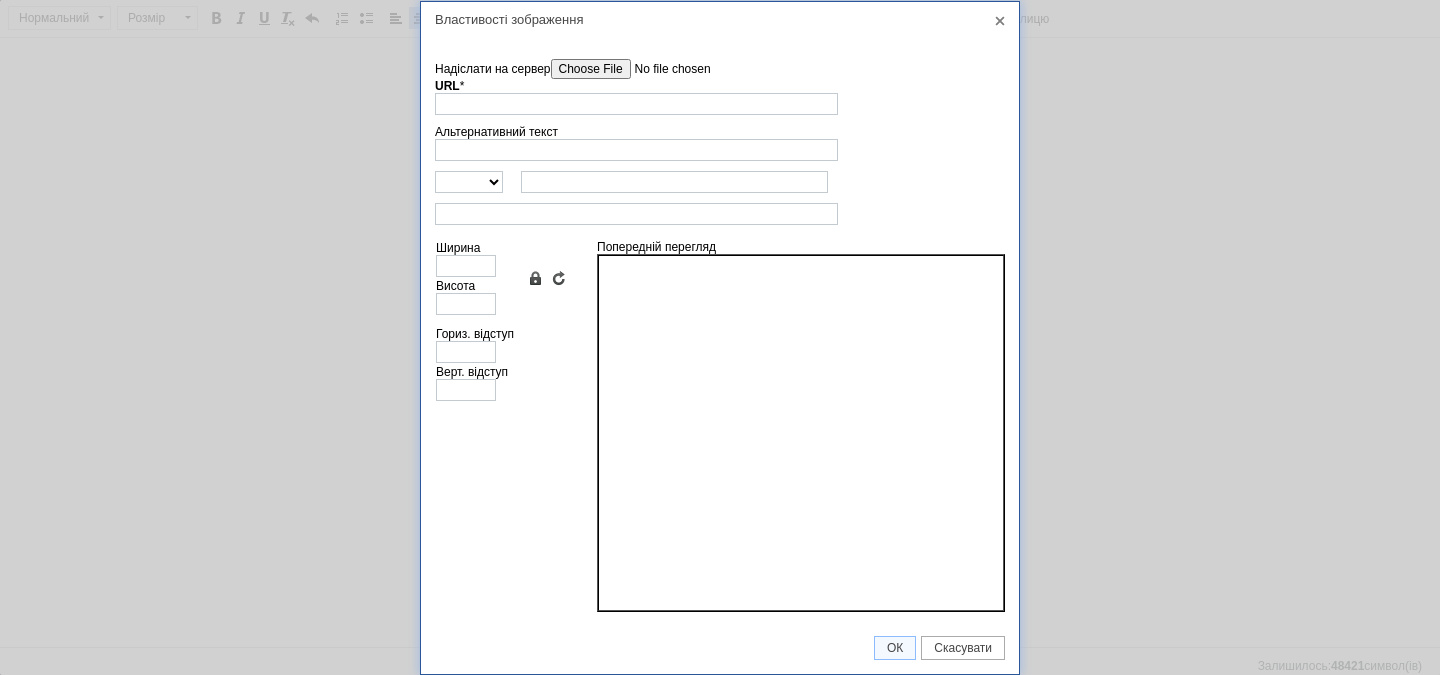 click on "Надіслати на сервер" at bounding box center [664, 69] 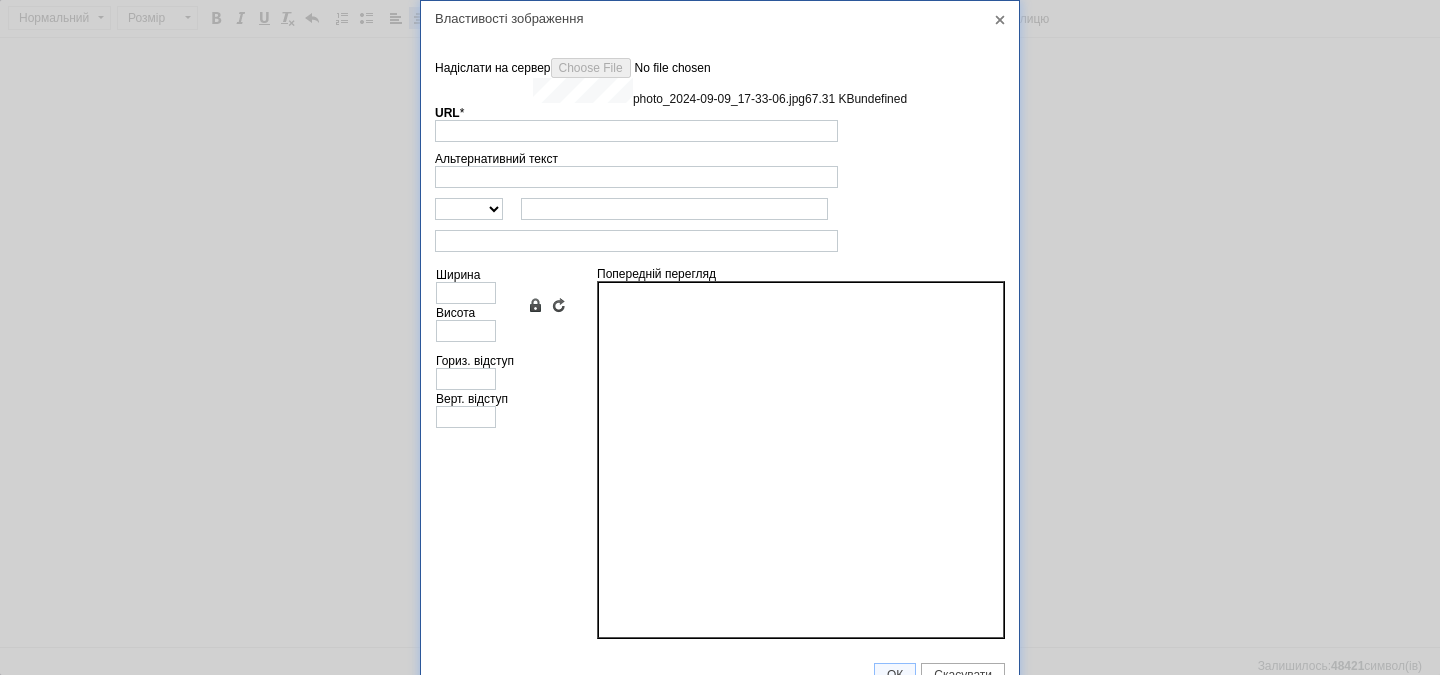 type on "[URL][DOMAIN_NAME]" 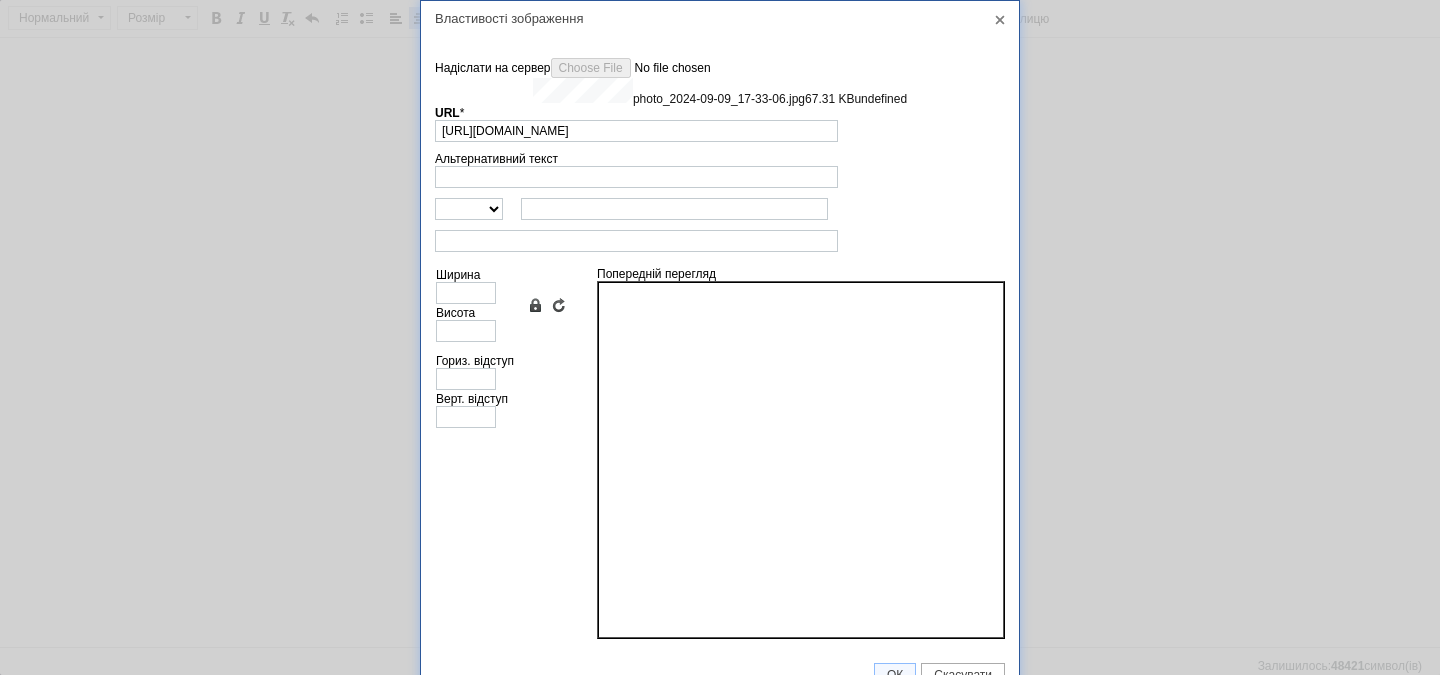 type on "640" 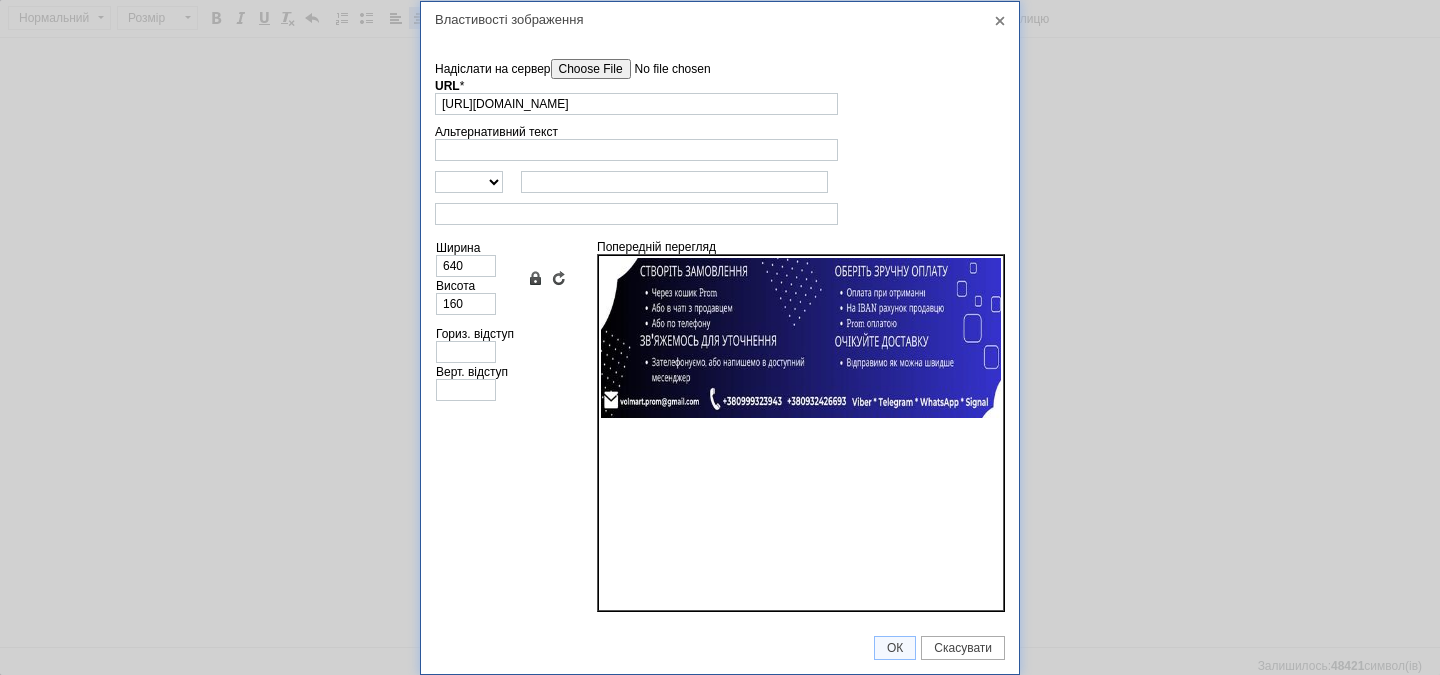 click on "Надіслати на сервер" at bounding box center [664, 69] 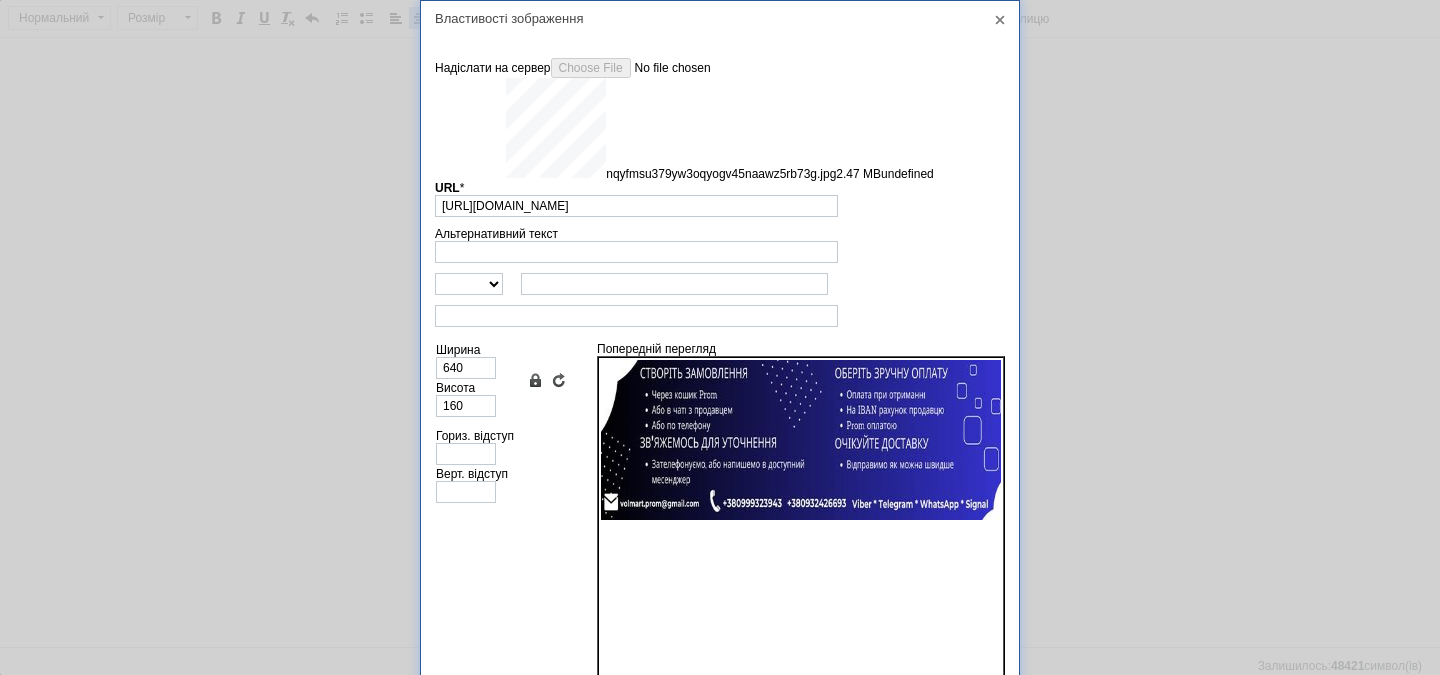 type on "[URL][DOMAIN_NAME]" 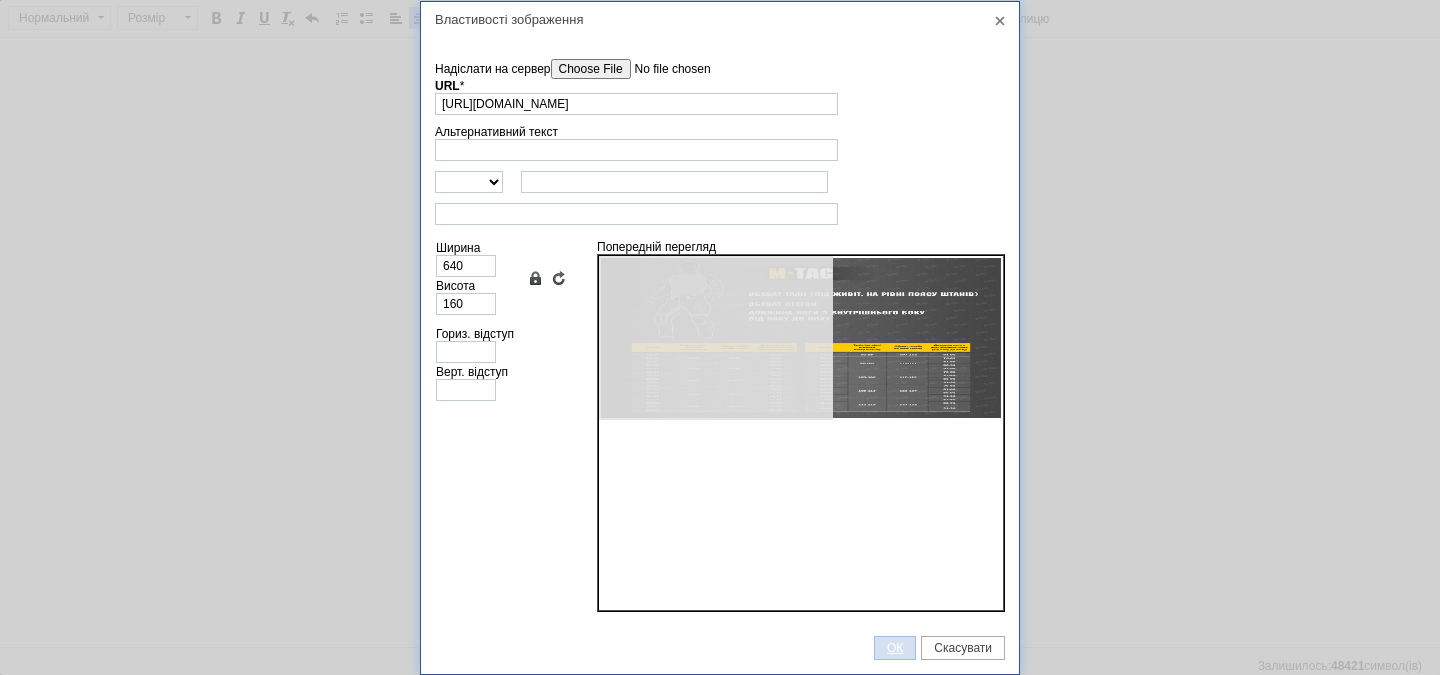 type on "640" 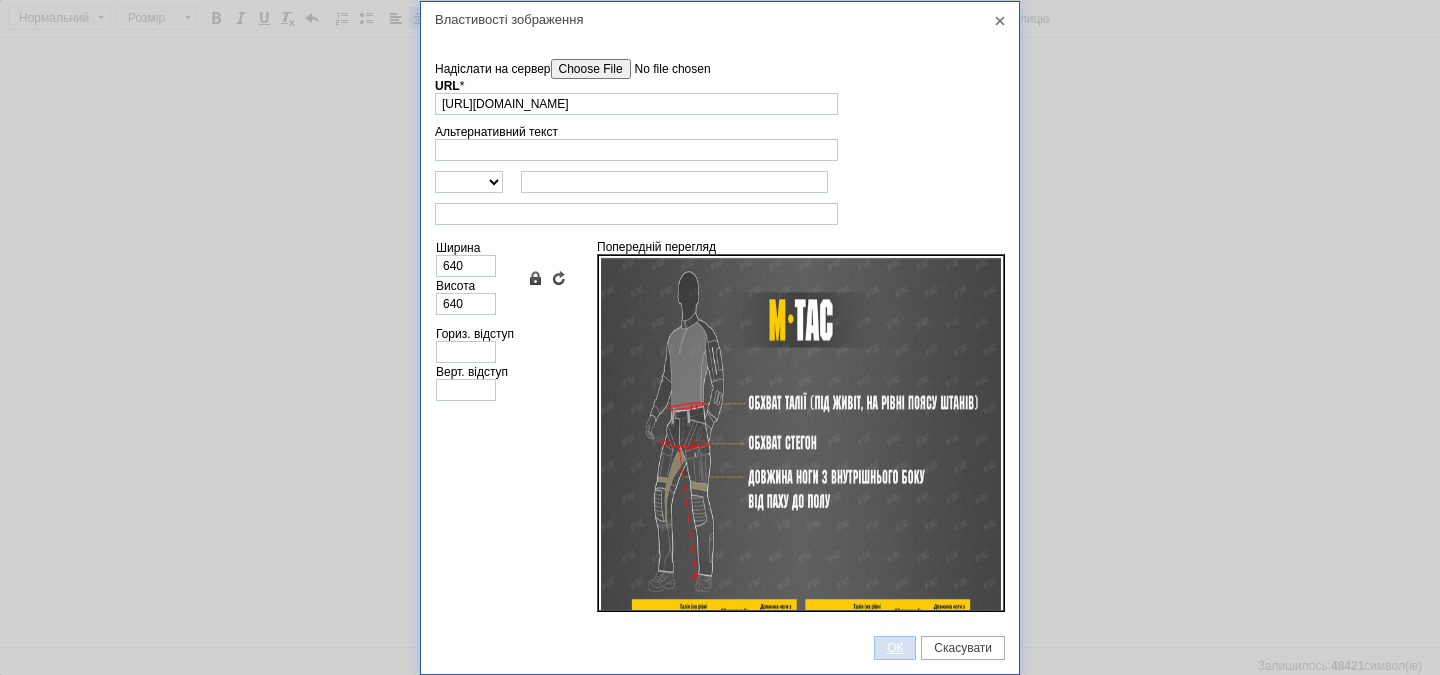 click on "ОК" at bounding box center (895, 648) 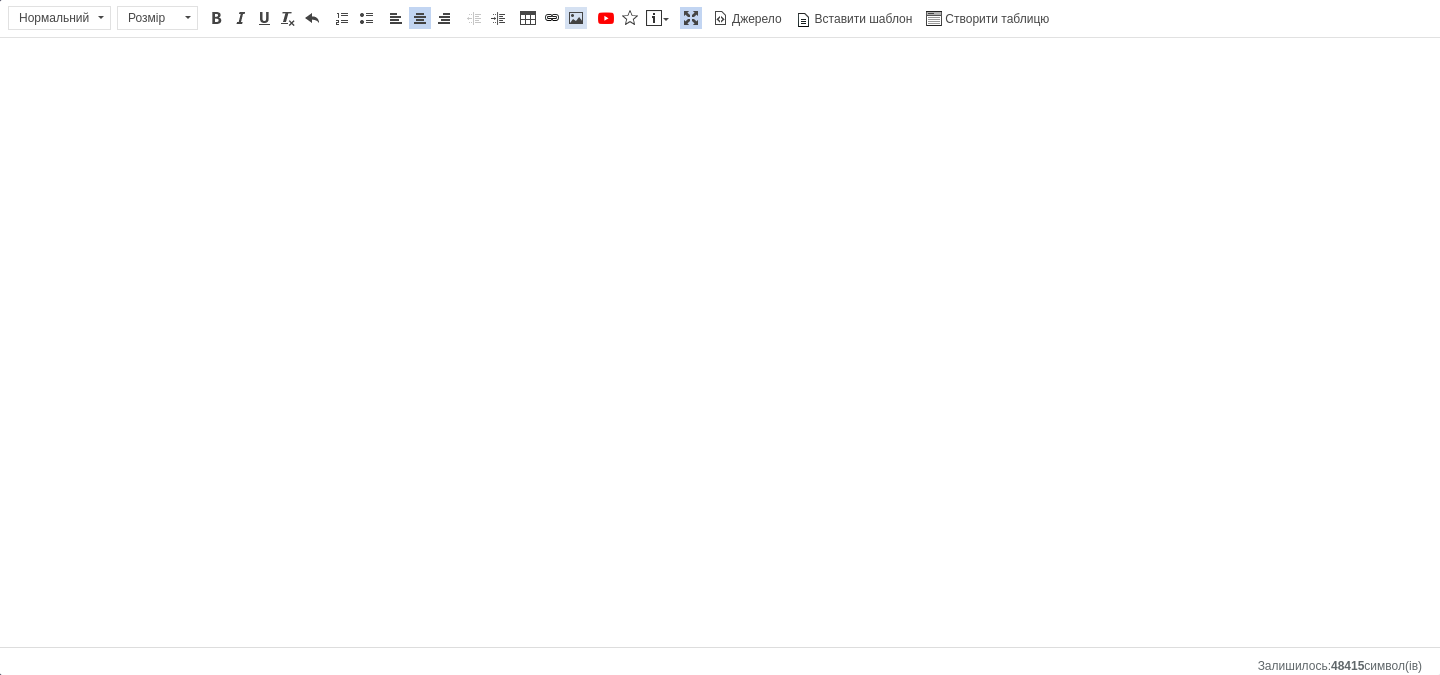 click at bounding box center (576, 18) 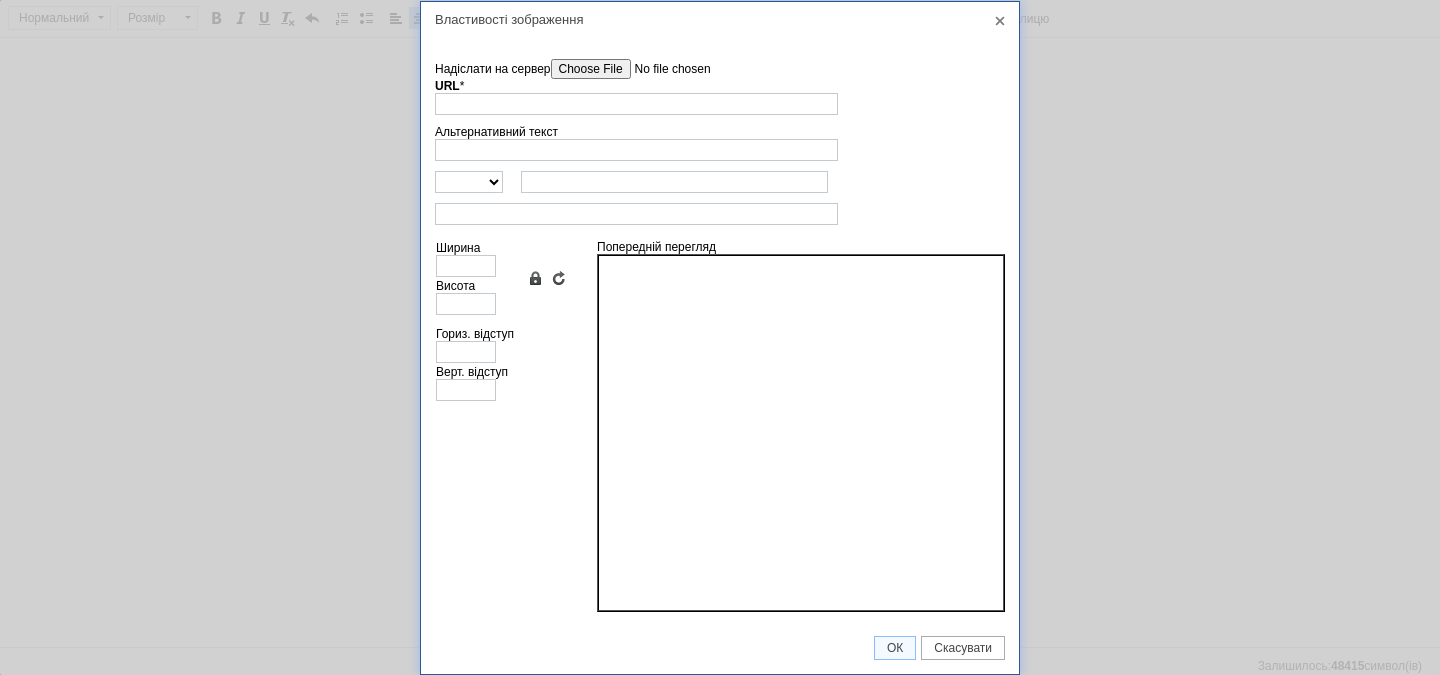 click on "Надіслати на сервер" at bounding box center (664, 69) 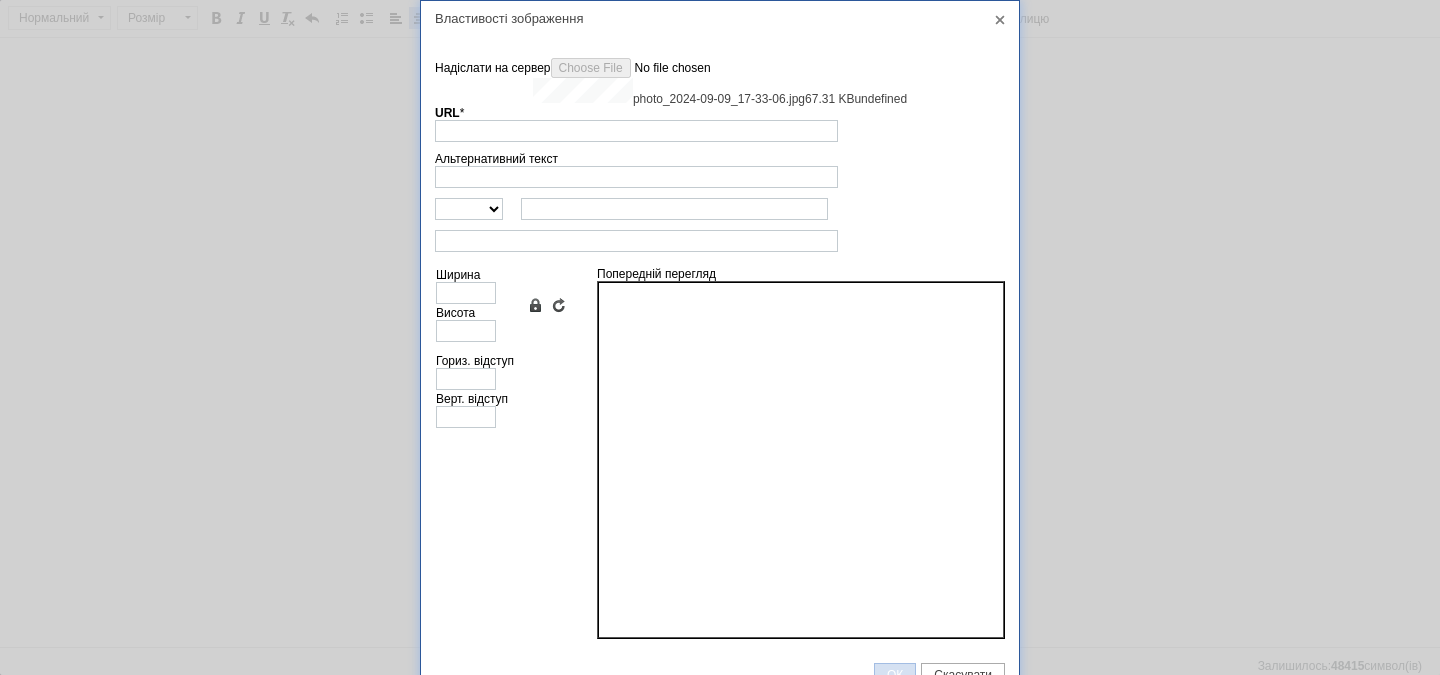 type on "[URL][DOMAIN_NAME]" 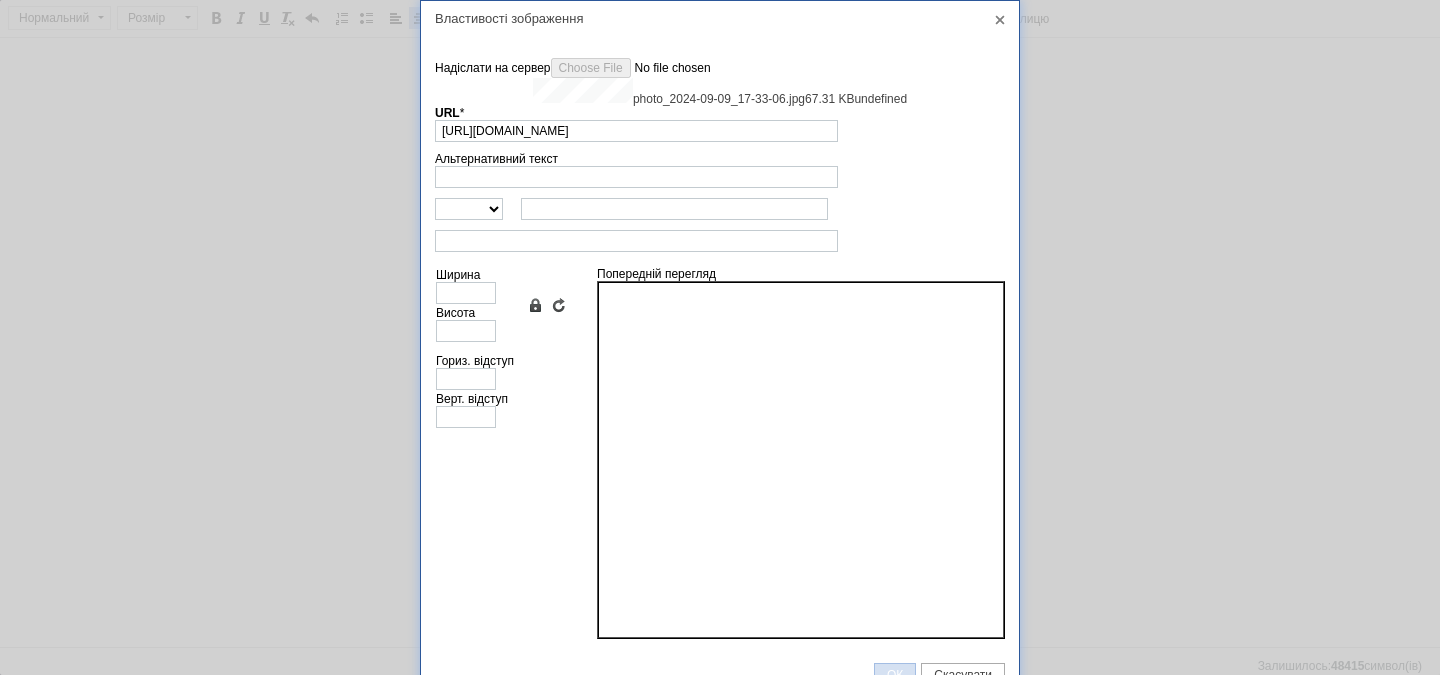 type on "640" 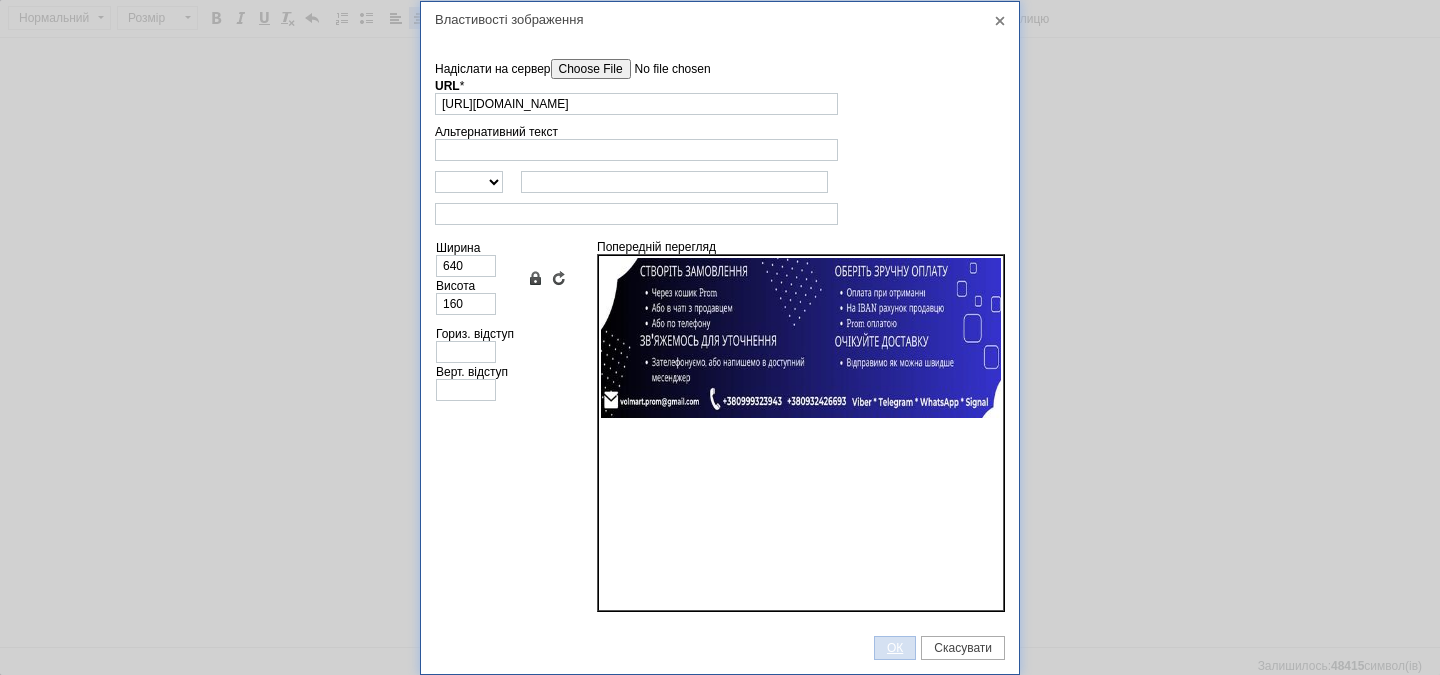 click on "ОК" at bounding box center [895, 648] 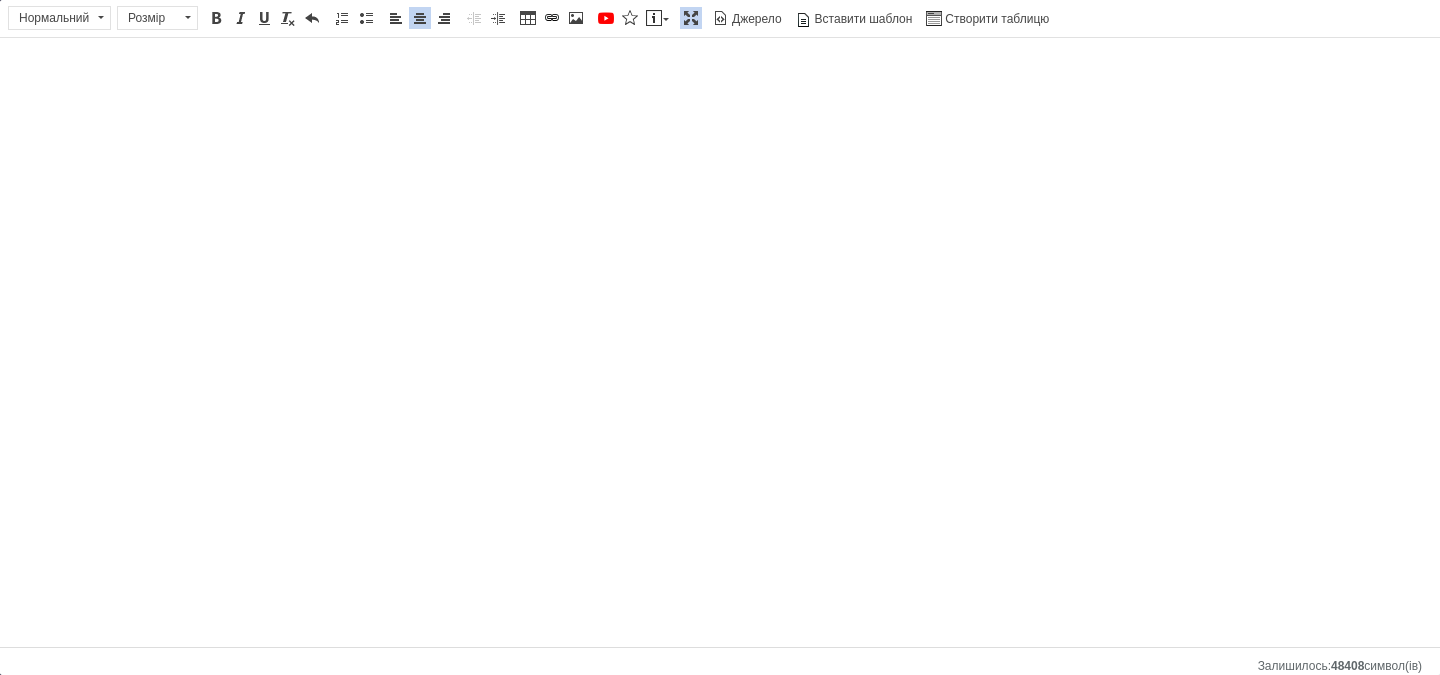 click at bounding box center (691, 18) 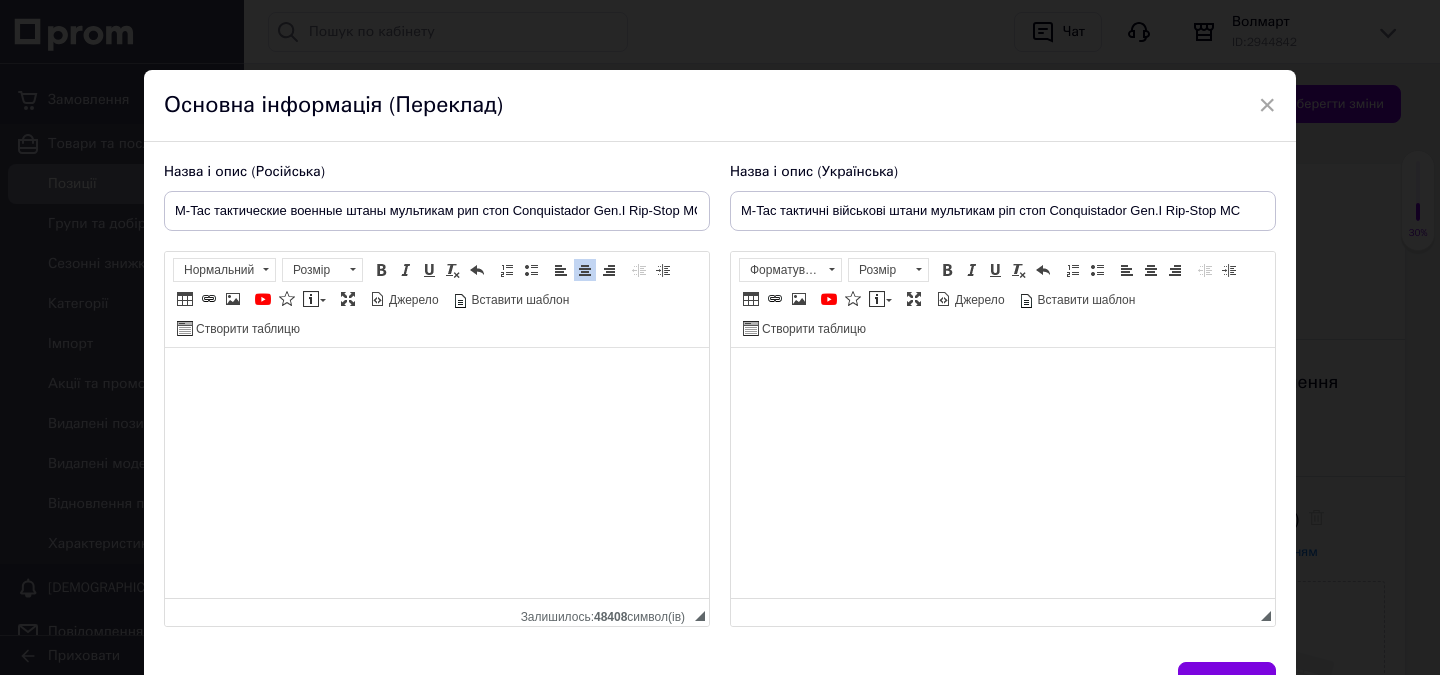 scroll, scrollTop: 200, scrollLeft: 0, axis: vertical 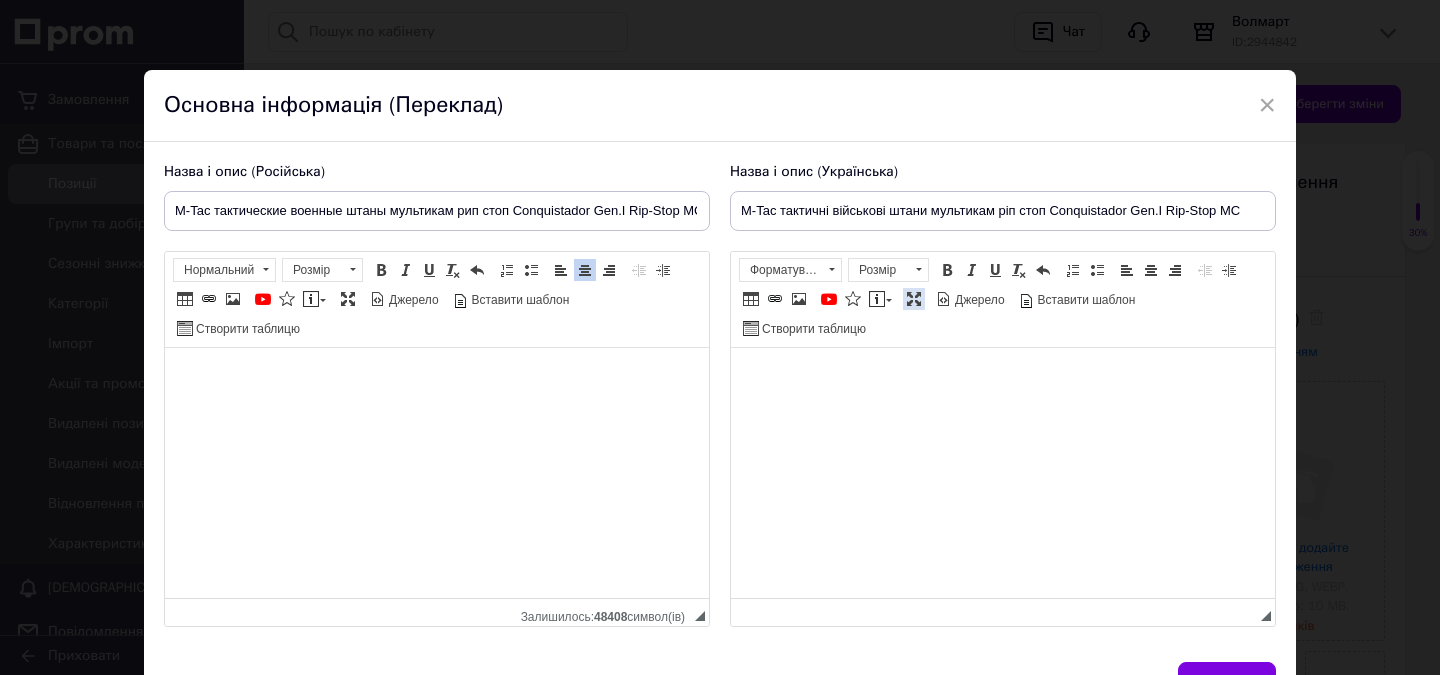 click at bounding box center (914, 299) 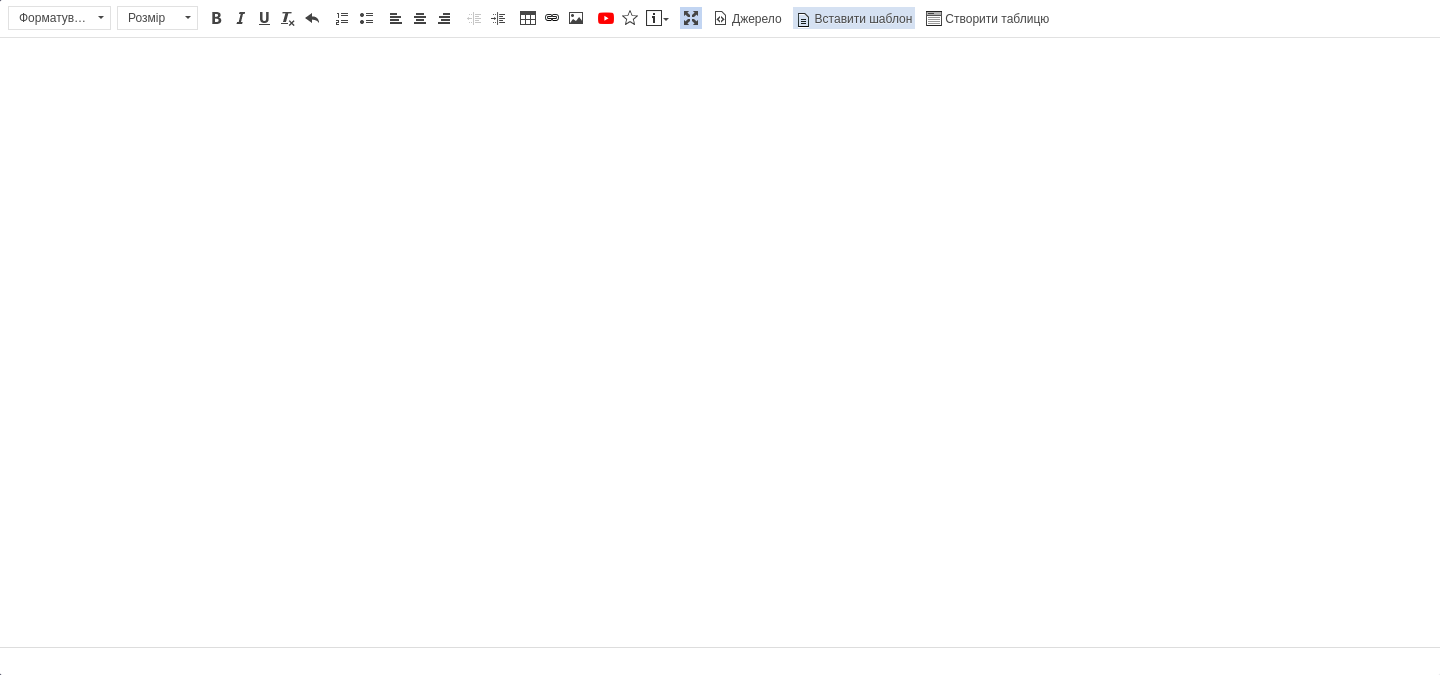 click on "Вставити шаблон" at bounding box center (854, 18) 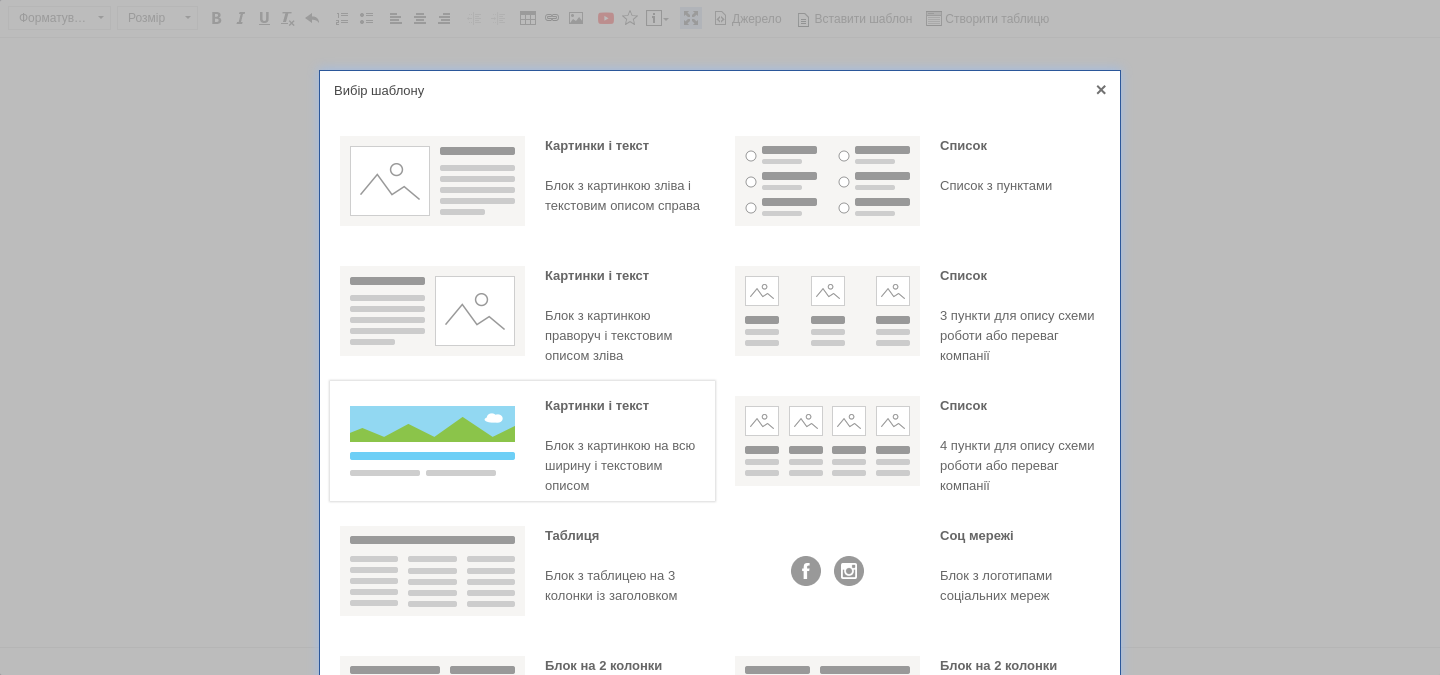 click on "[PERSON_NAME] і текст [PERSON_NAME] з картинкою на всю ширину і текстовим описом" at bounding box center [625, 446] 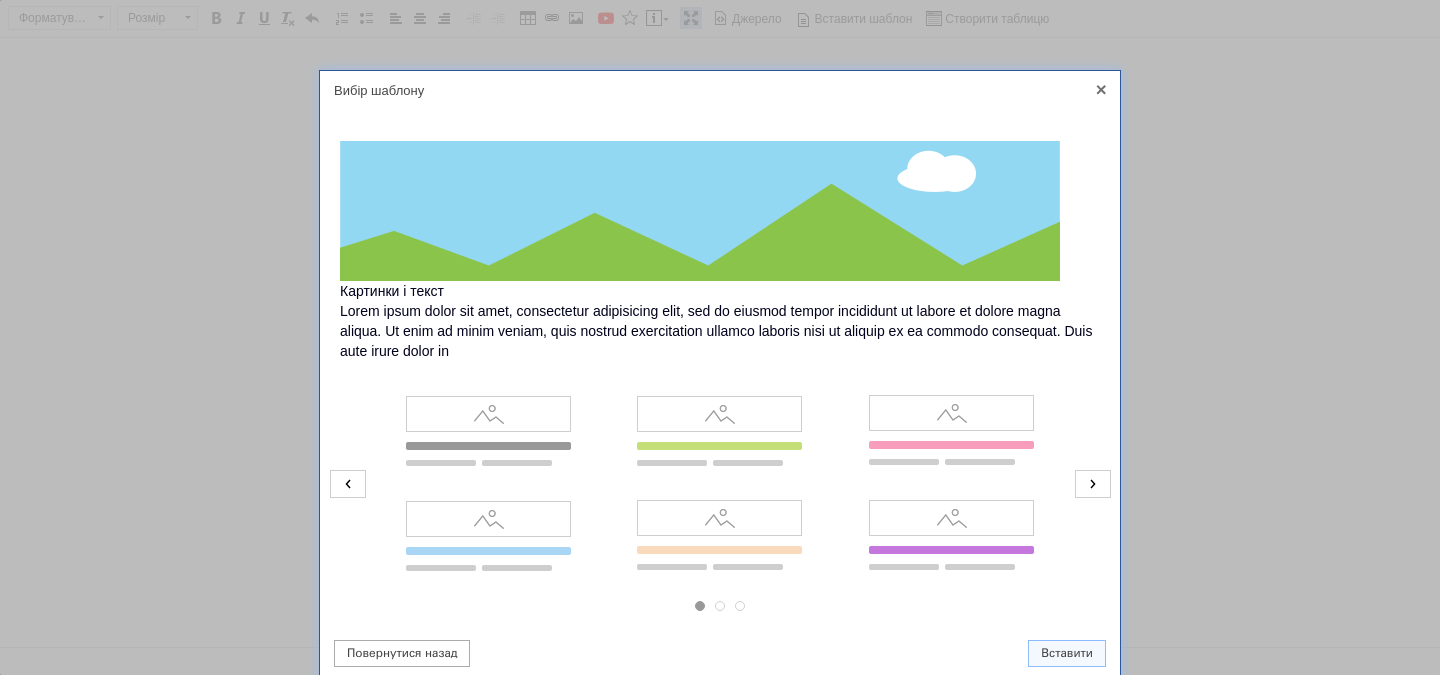 click at bounding box center [488, 431] 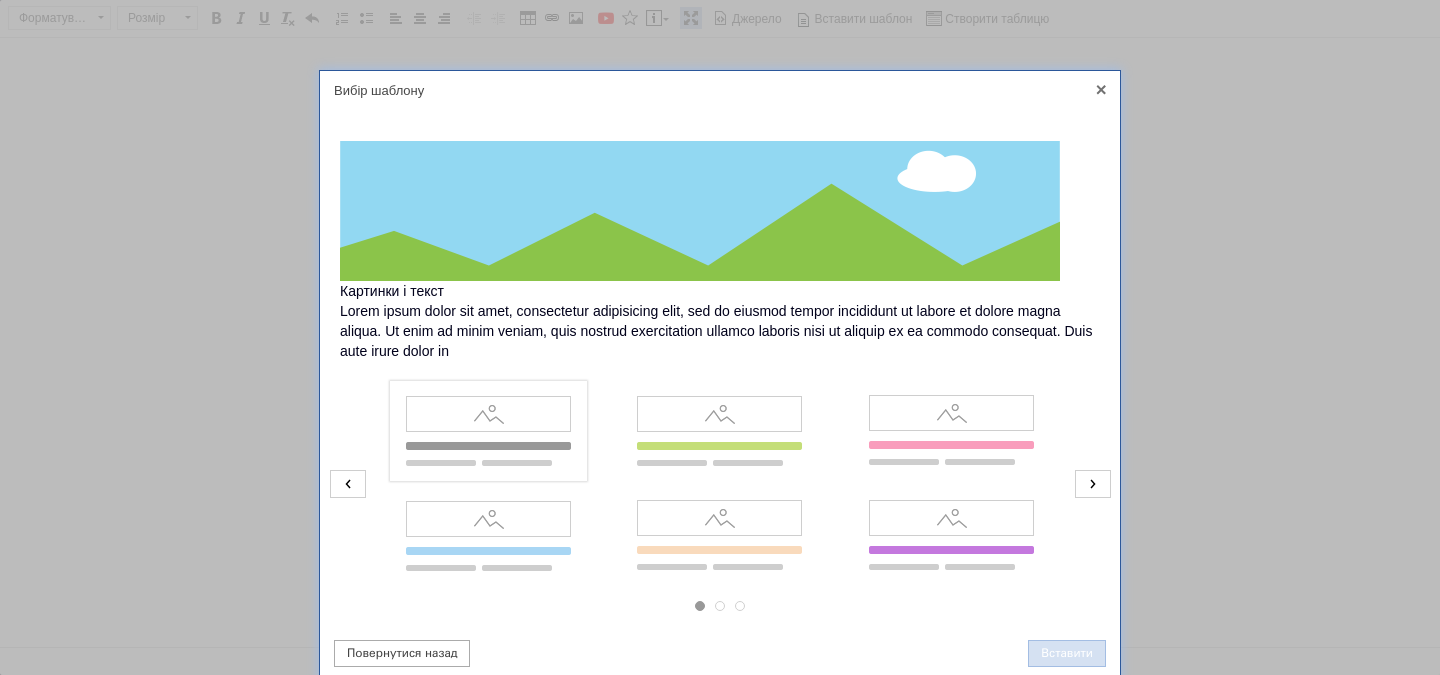 click on "Вставити" at bounding box center [1067, 653] 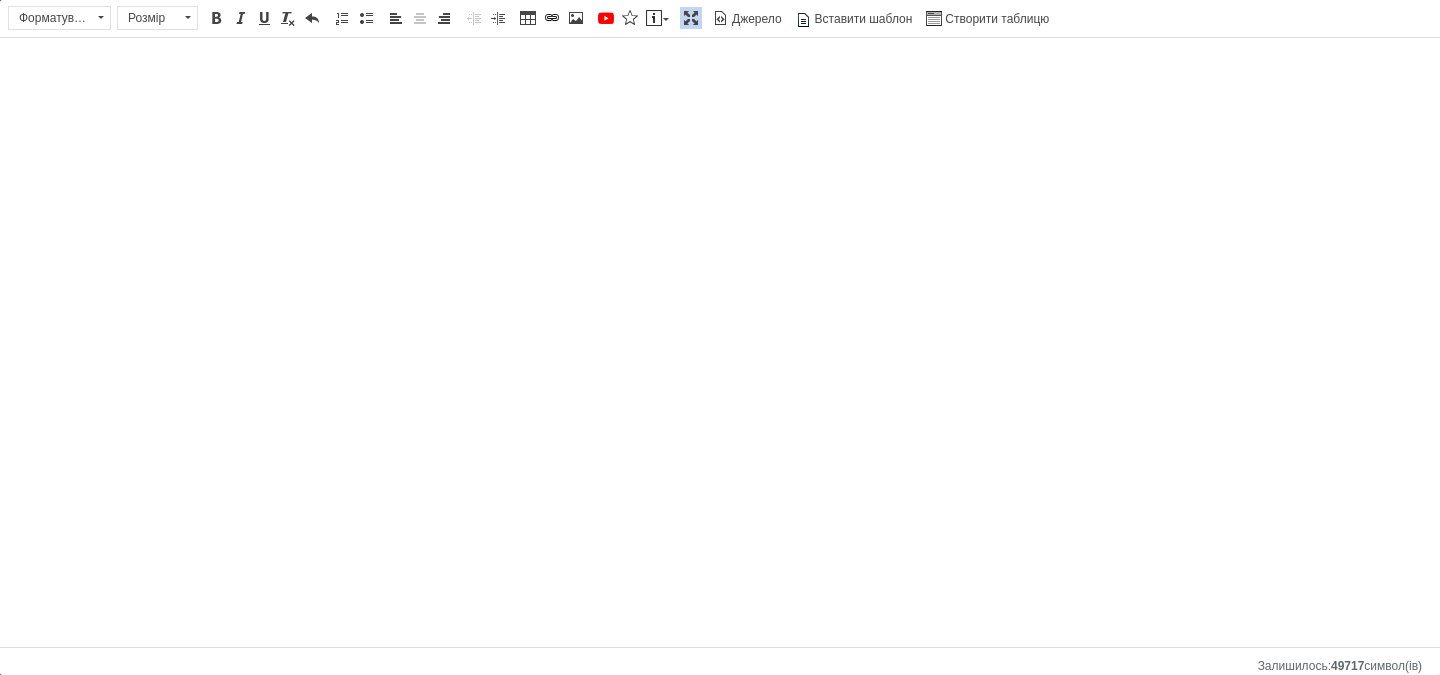 select 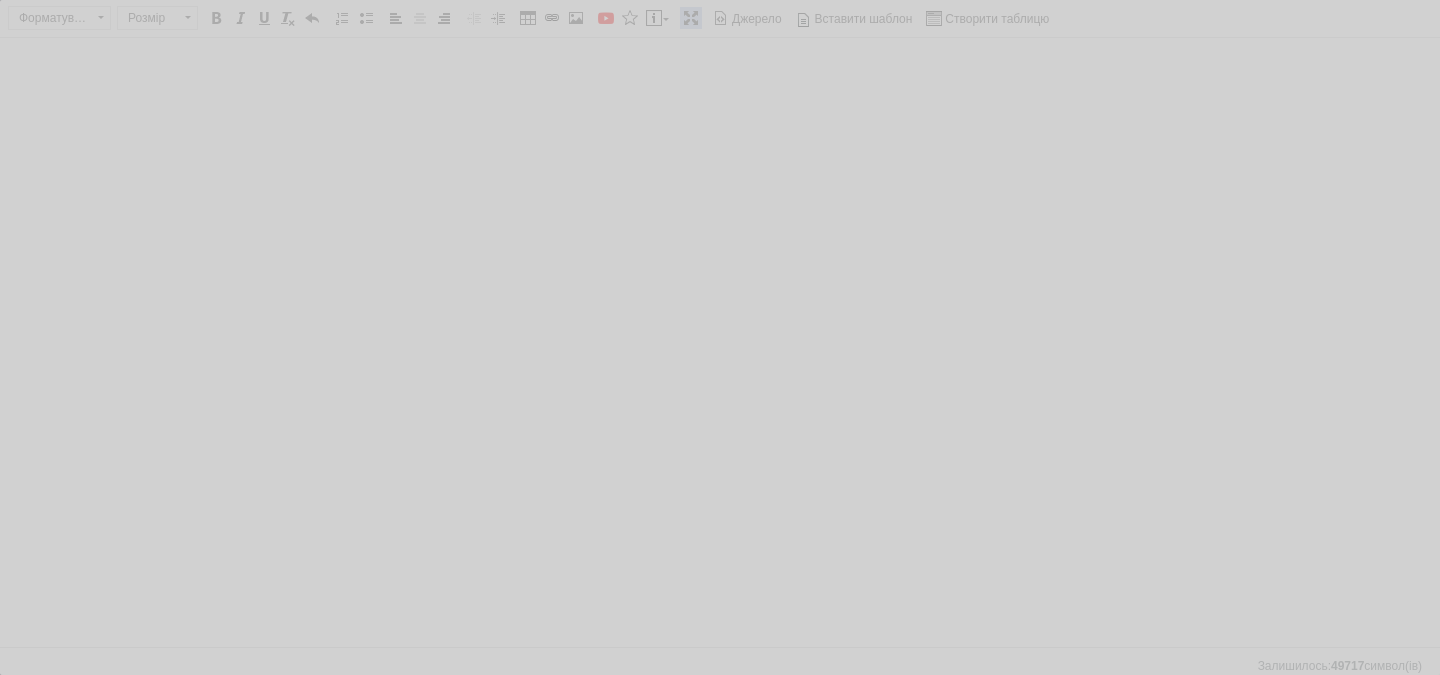 scroll, scrollTop: 0, scrollLeft: 97, axis: horizontal 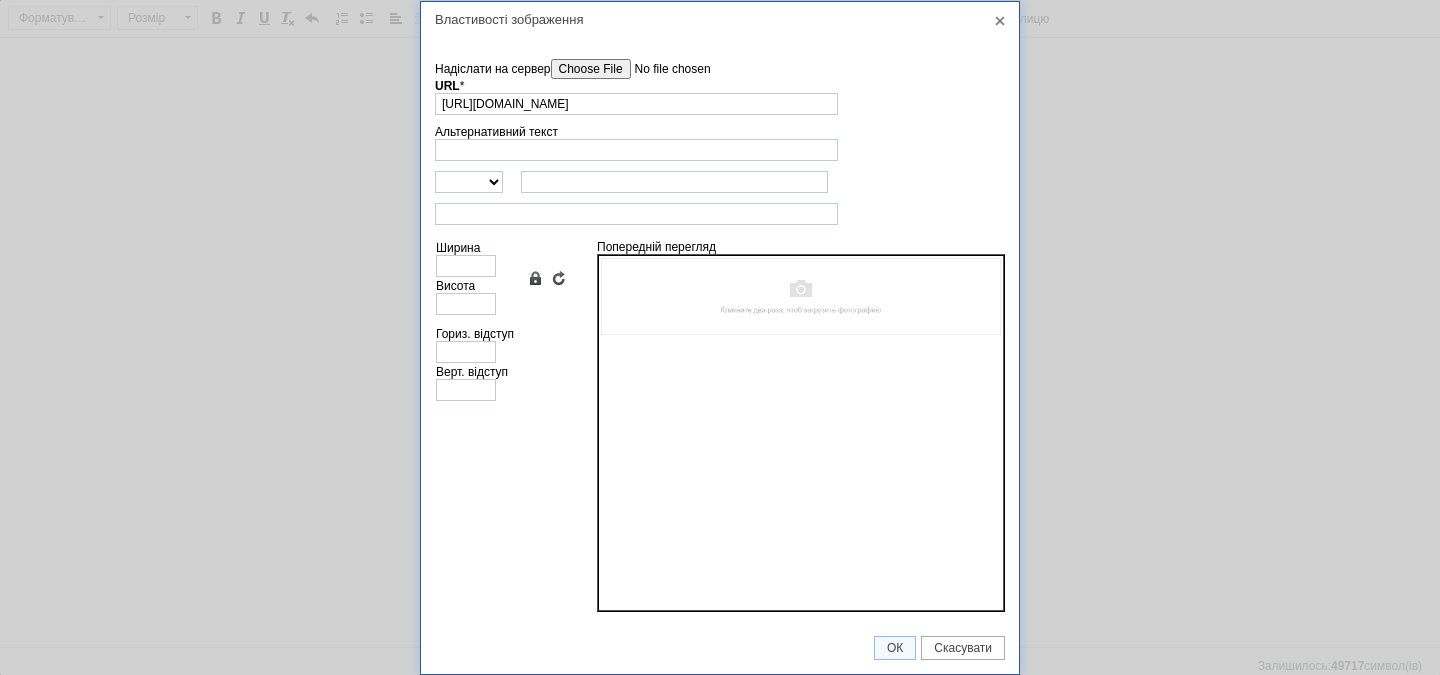 click on "Надіслати на сервер undefined URL * [URL][DOMAIN_NAME] Огляд Сервера" at bounding box center [720, 87] 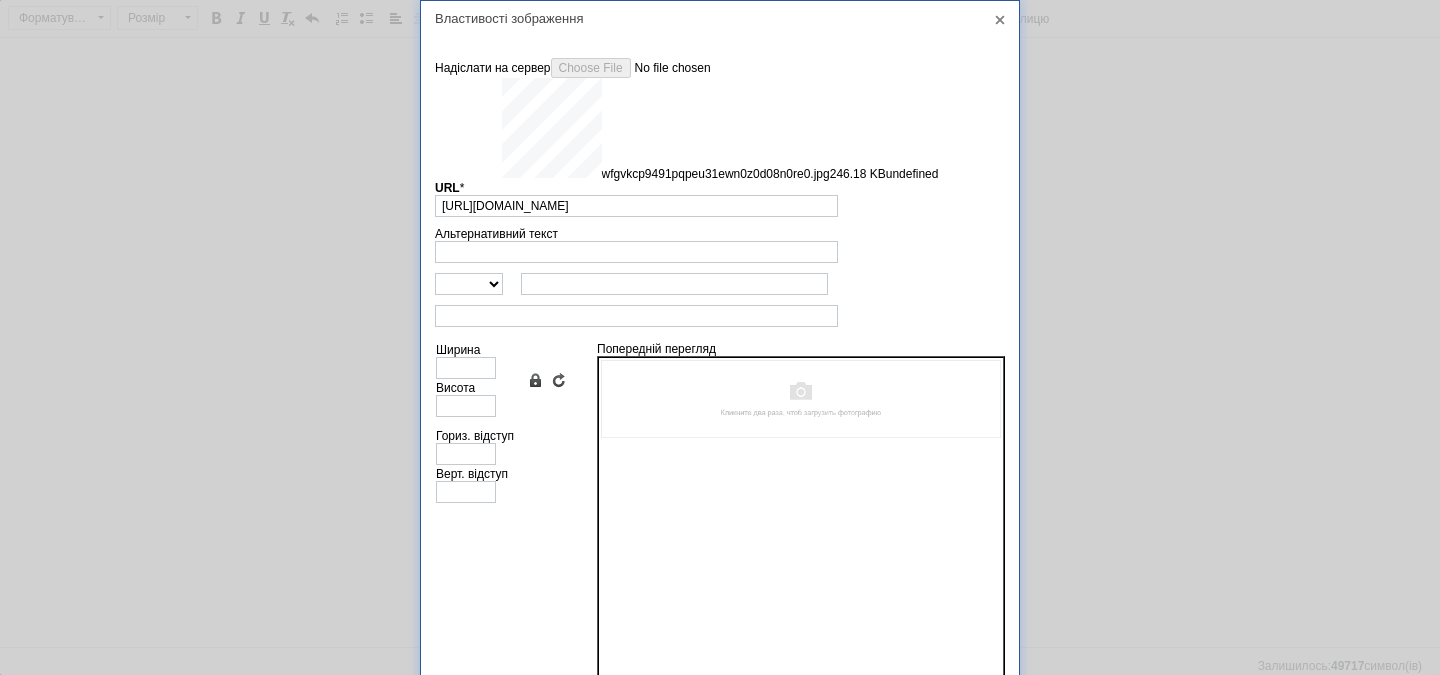 type on "[URL][DOMAIN_NAME]" 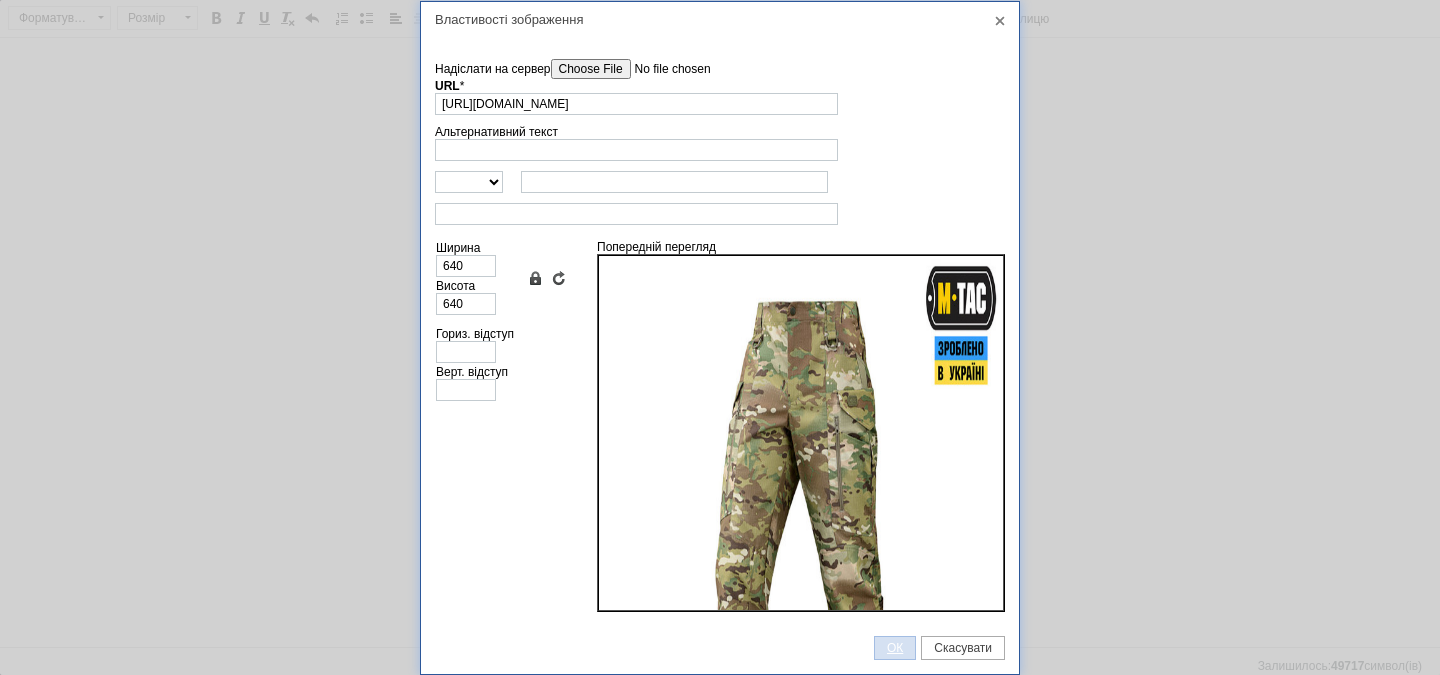 click on "ОК" at bounding box center [895, 648] 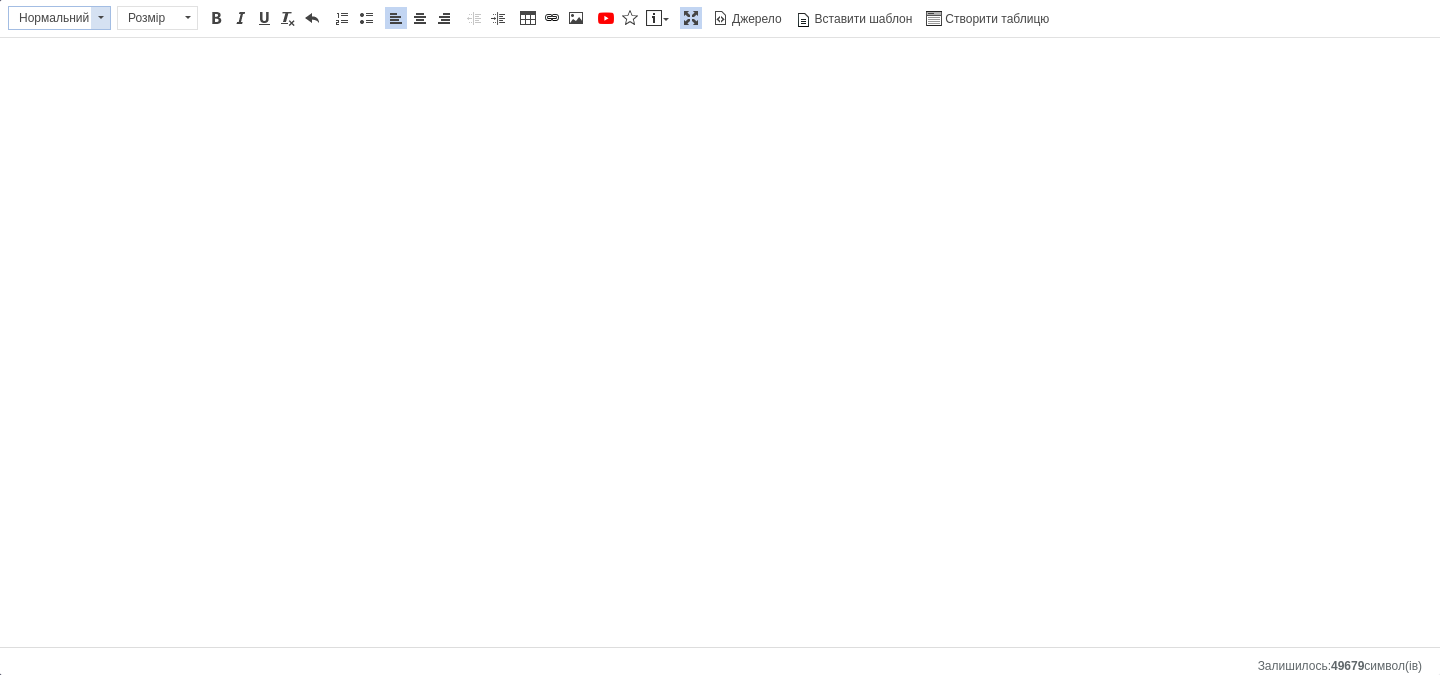 click at bounding box center (101, 17) 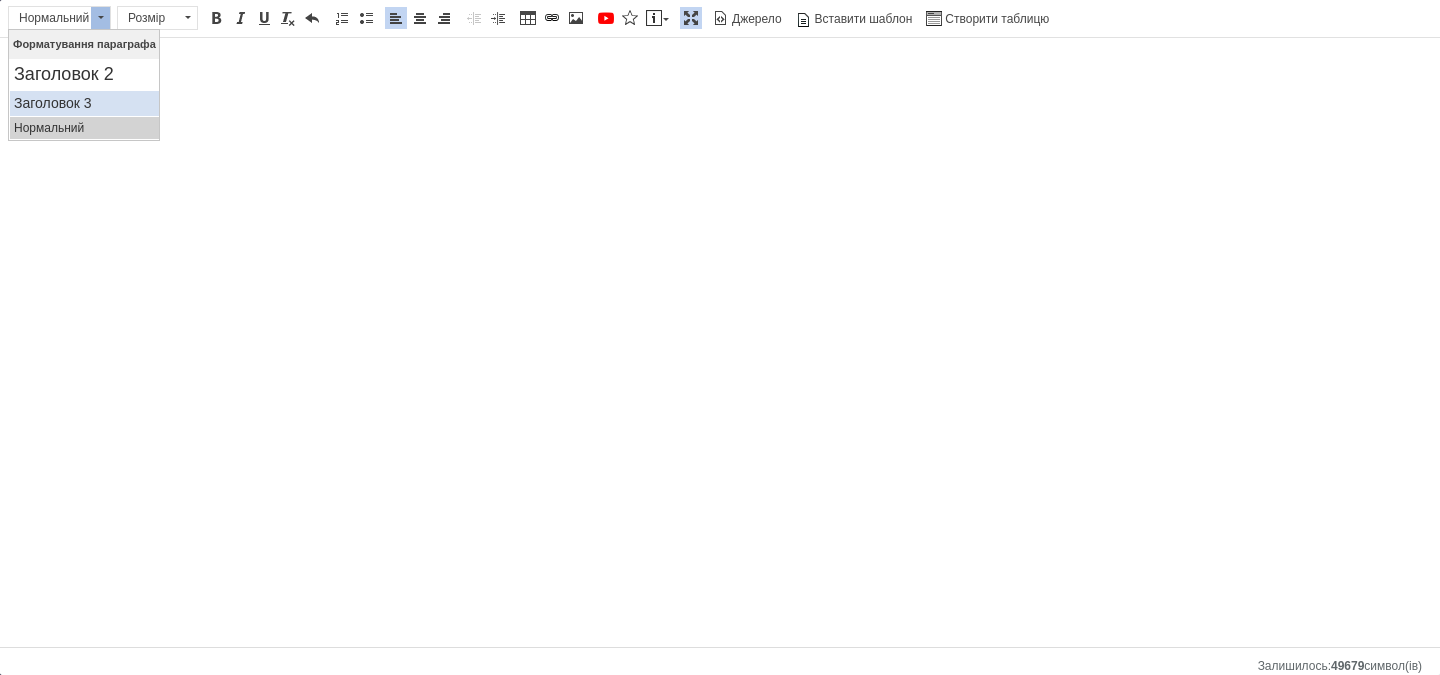click on "Заголовок 3" at bounding box center [84, 103] 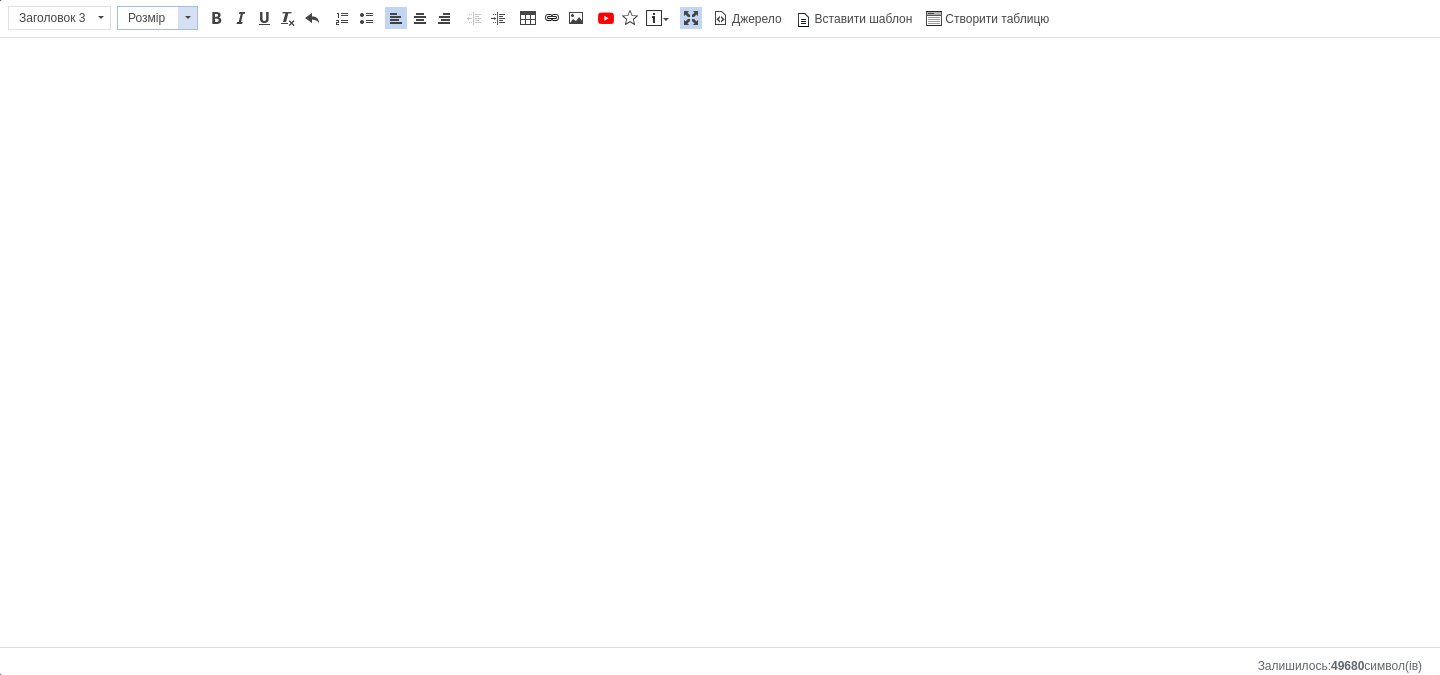 click at bounding box center (187, 18) 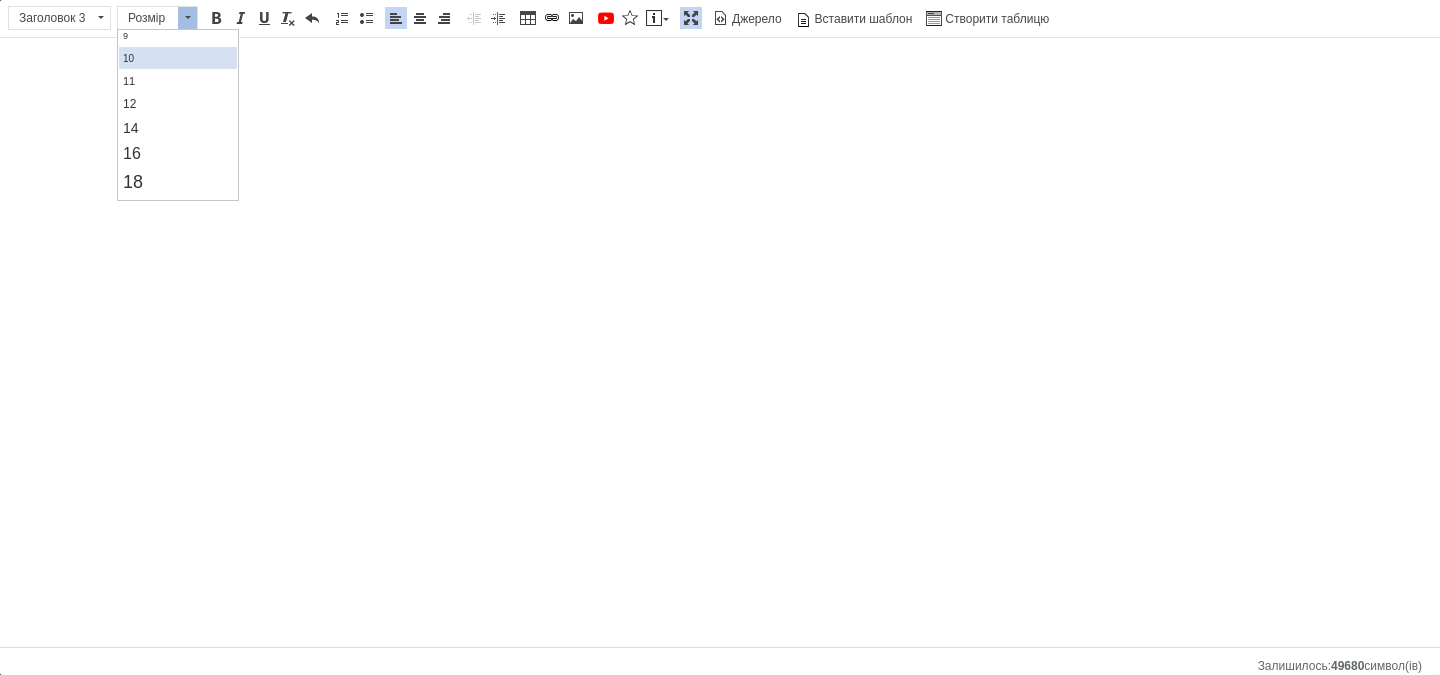 scroll, scrollTop: 200, scrollLeft: 0, axis: vertical 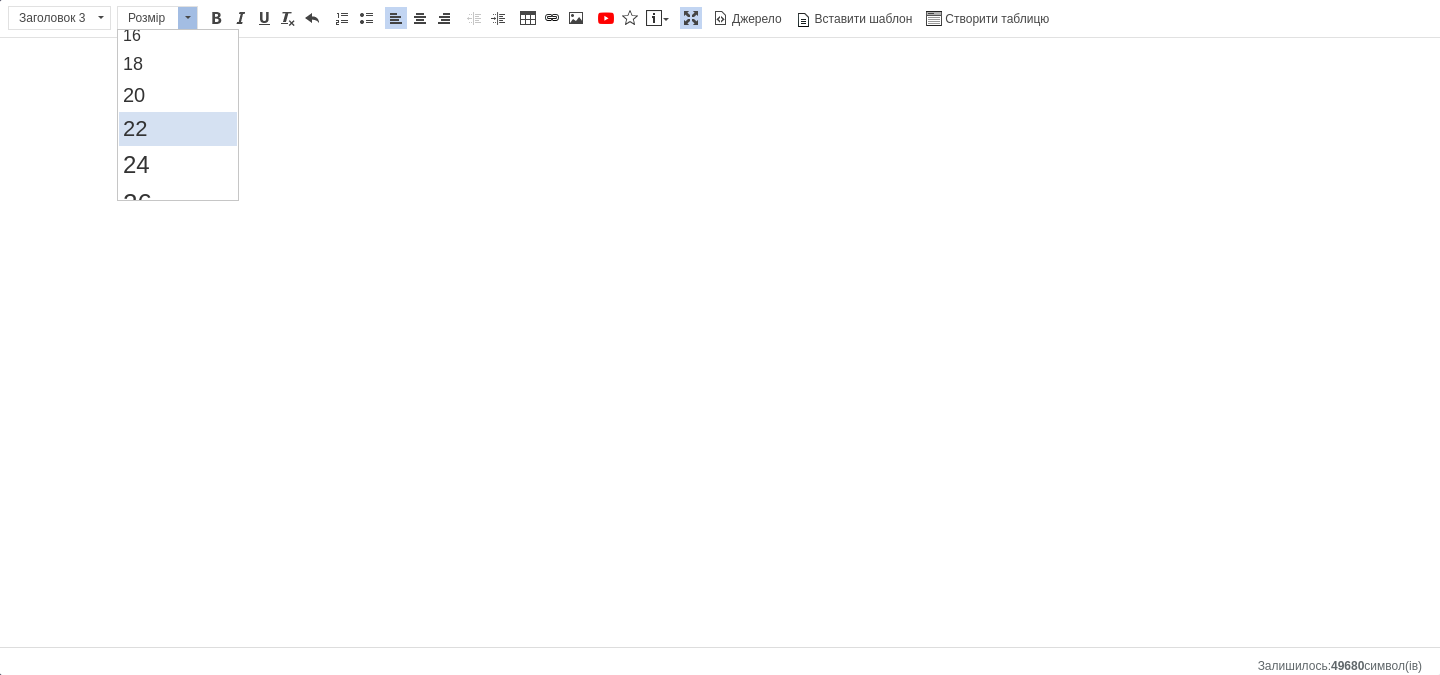 click on "22" at bounding box center [178, 129] 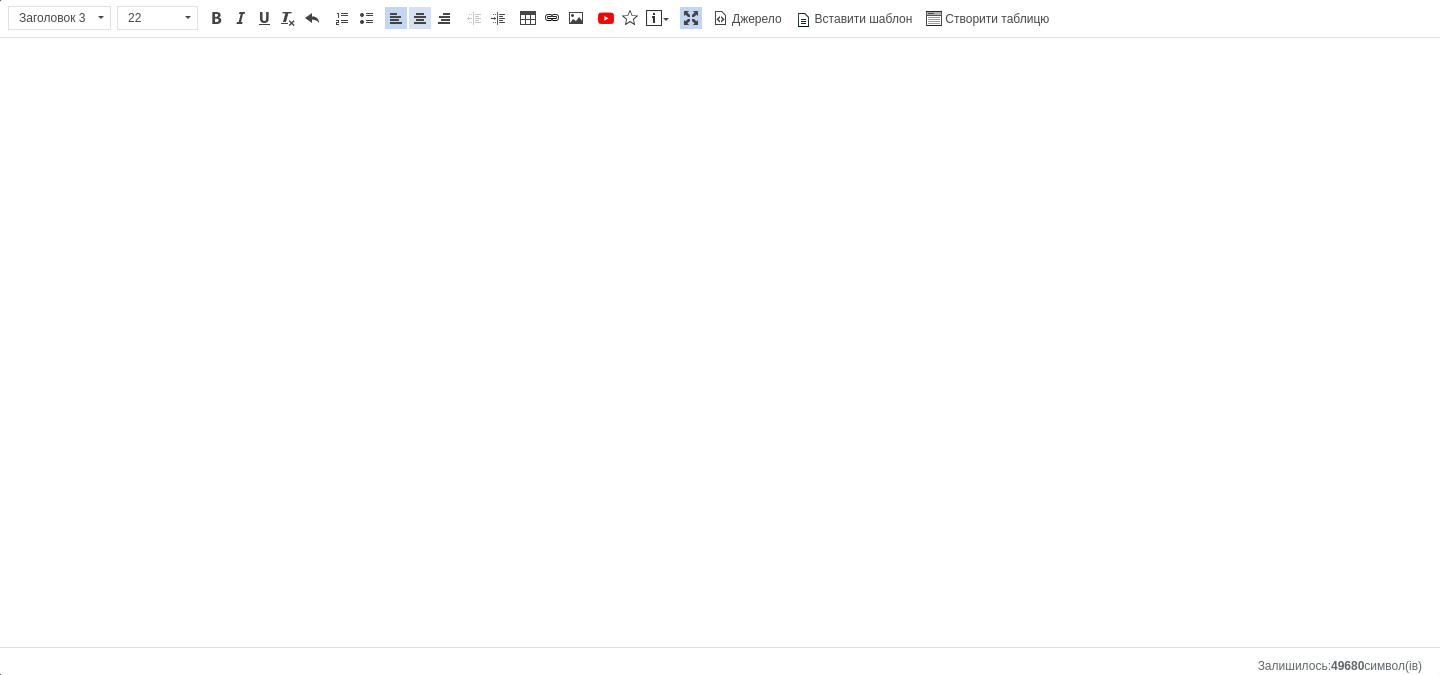 click at bounding box center (420, 18) 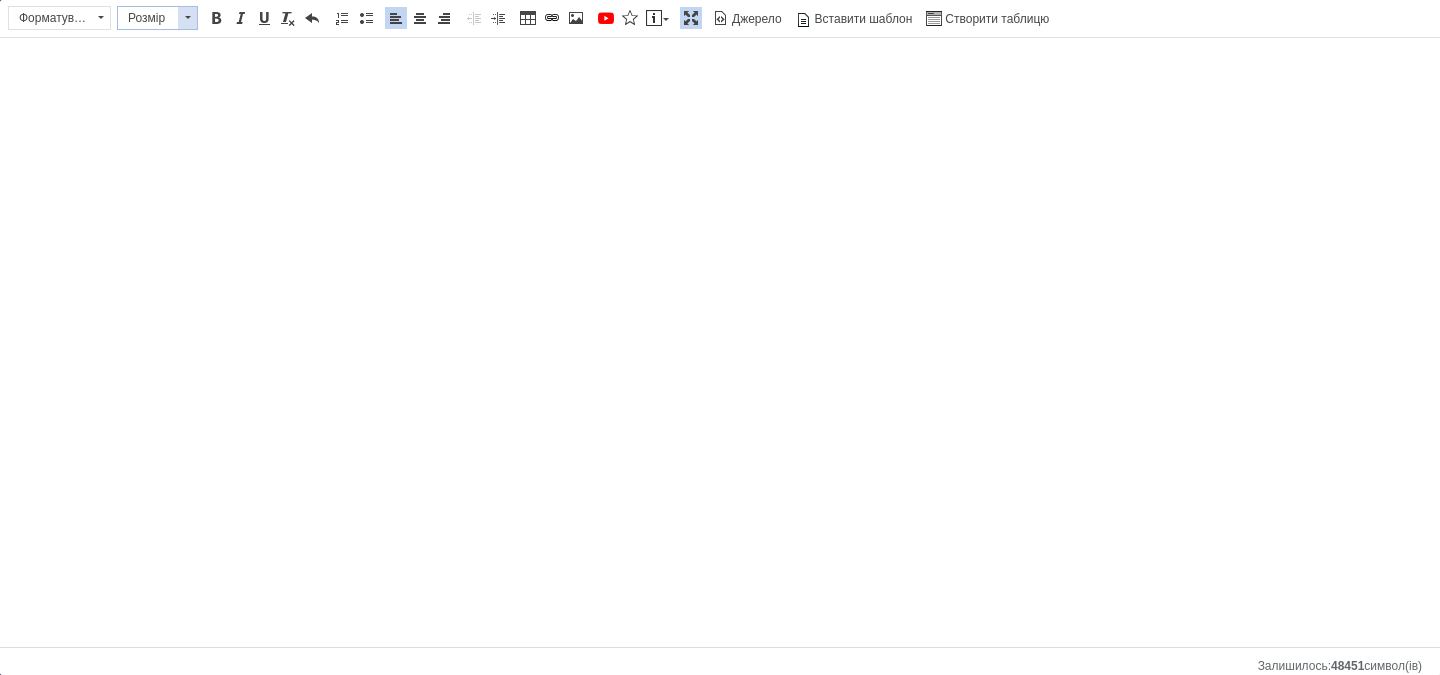click at bounding box center [187, 18] 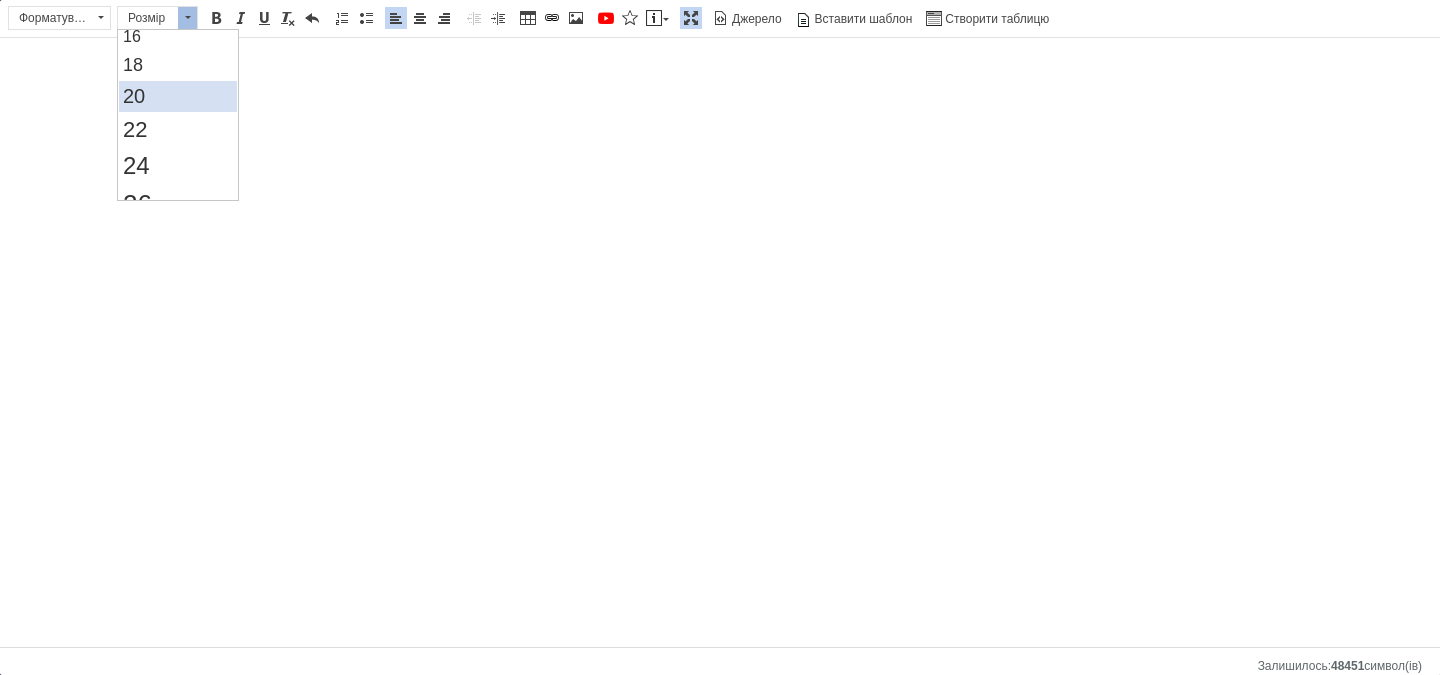 scroll, scrollTop: 200, scrollLeft: 0, axis: vertical 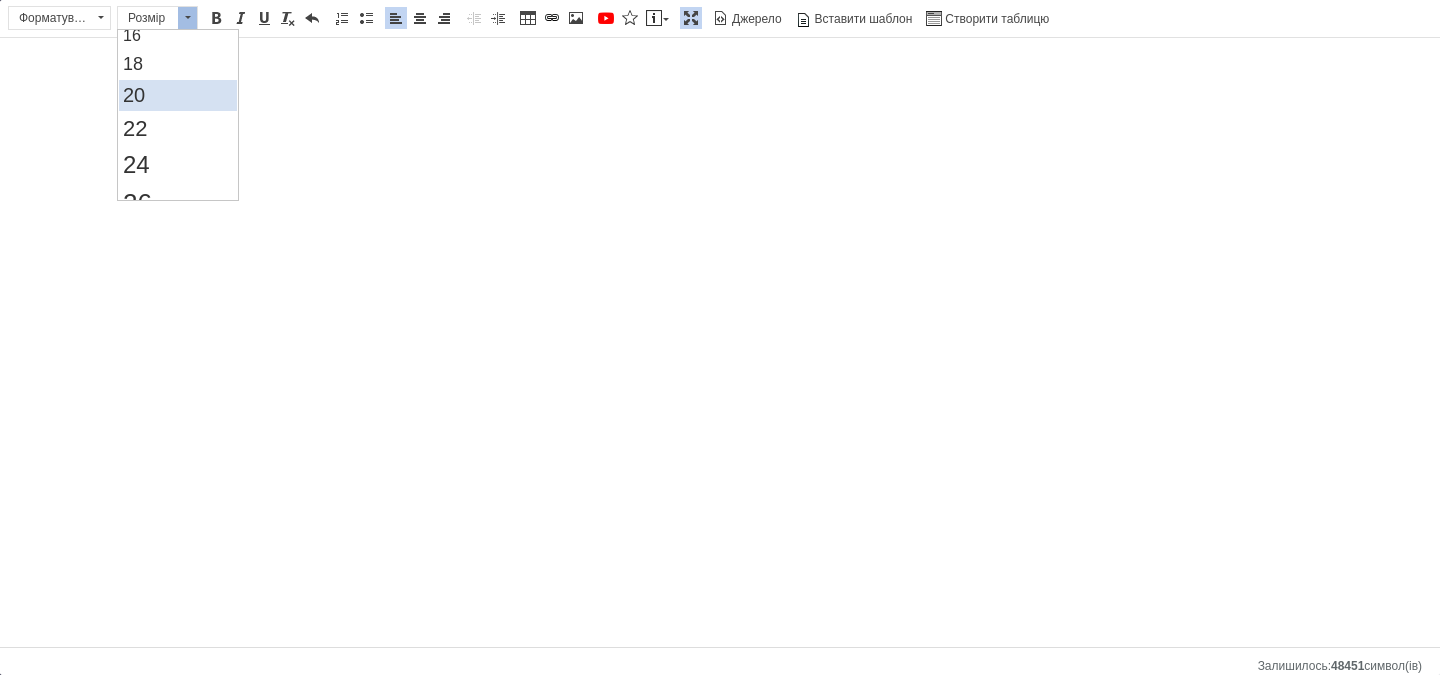 click on "20" at bounding box center (134, 95) 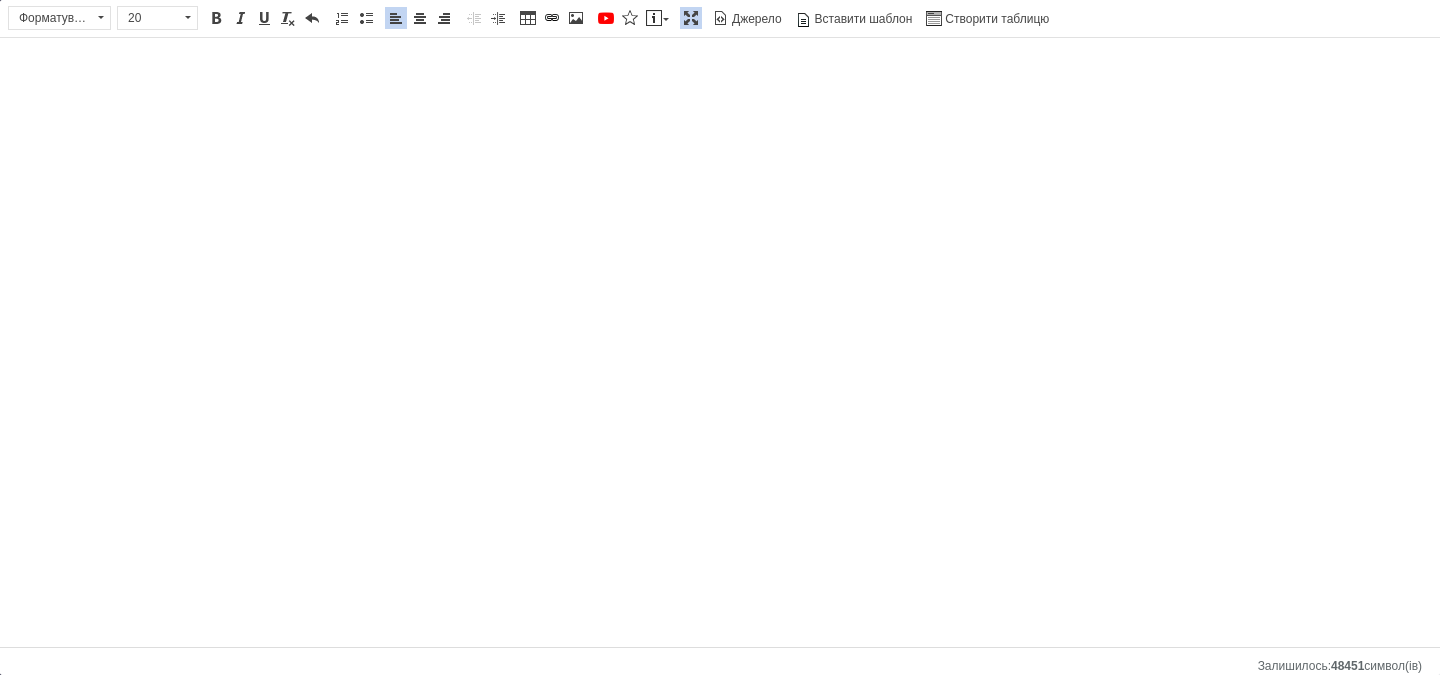 scroll, scrollTop: 0, scrollLeft: 0, axis: both 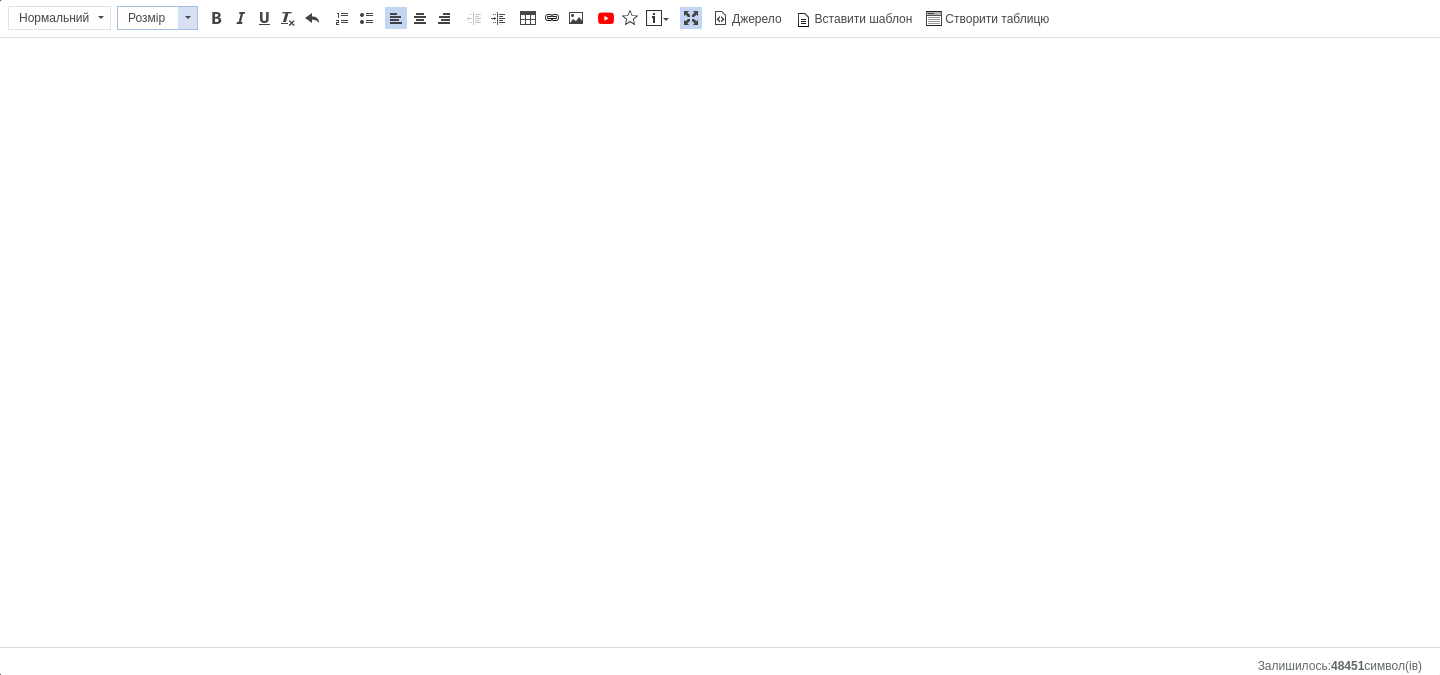 click at bounding box center (187, 18) 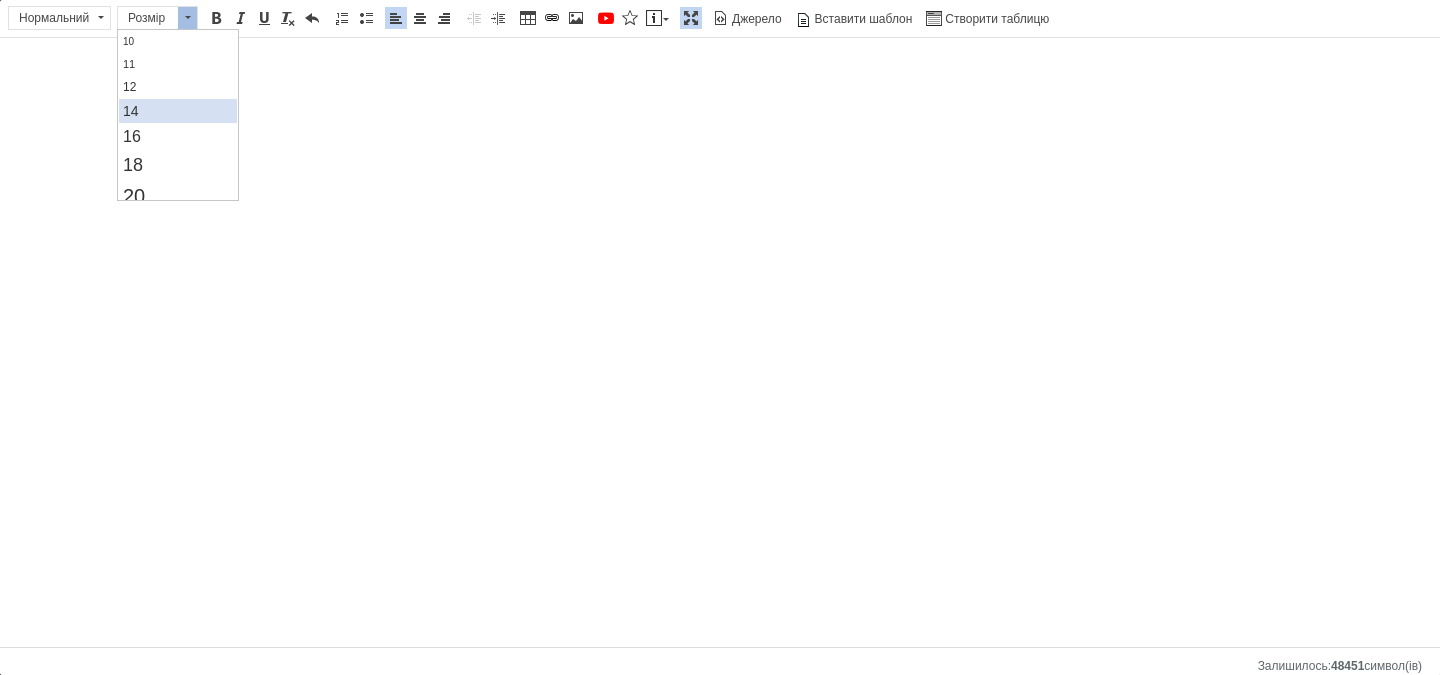 scroll, scrollTop: 100, scrollLeft: 0, axis: vertical 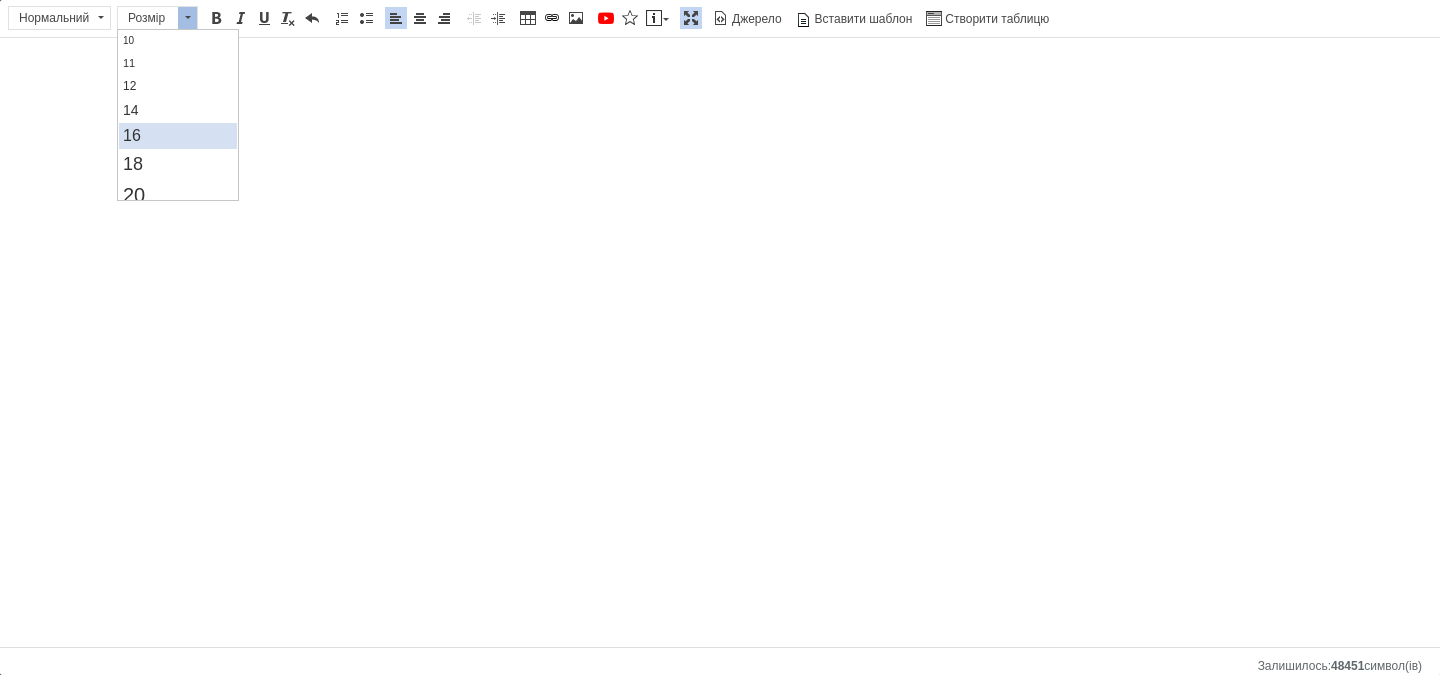click on "16" at bounding box center [178, 136] 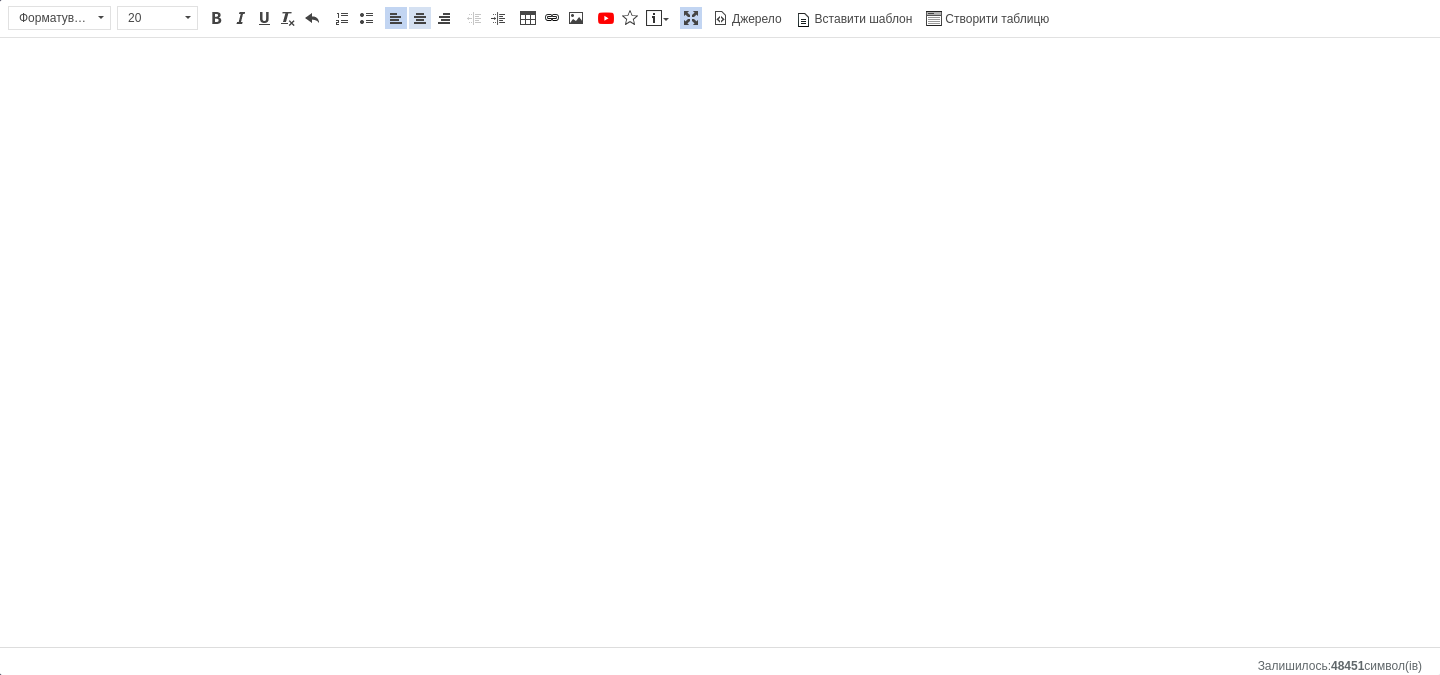 drag, startPoint x: 419, startPoint y: 22, endPoint x: 436, endPoint y: 37, distance: 22.671568 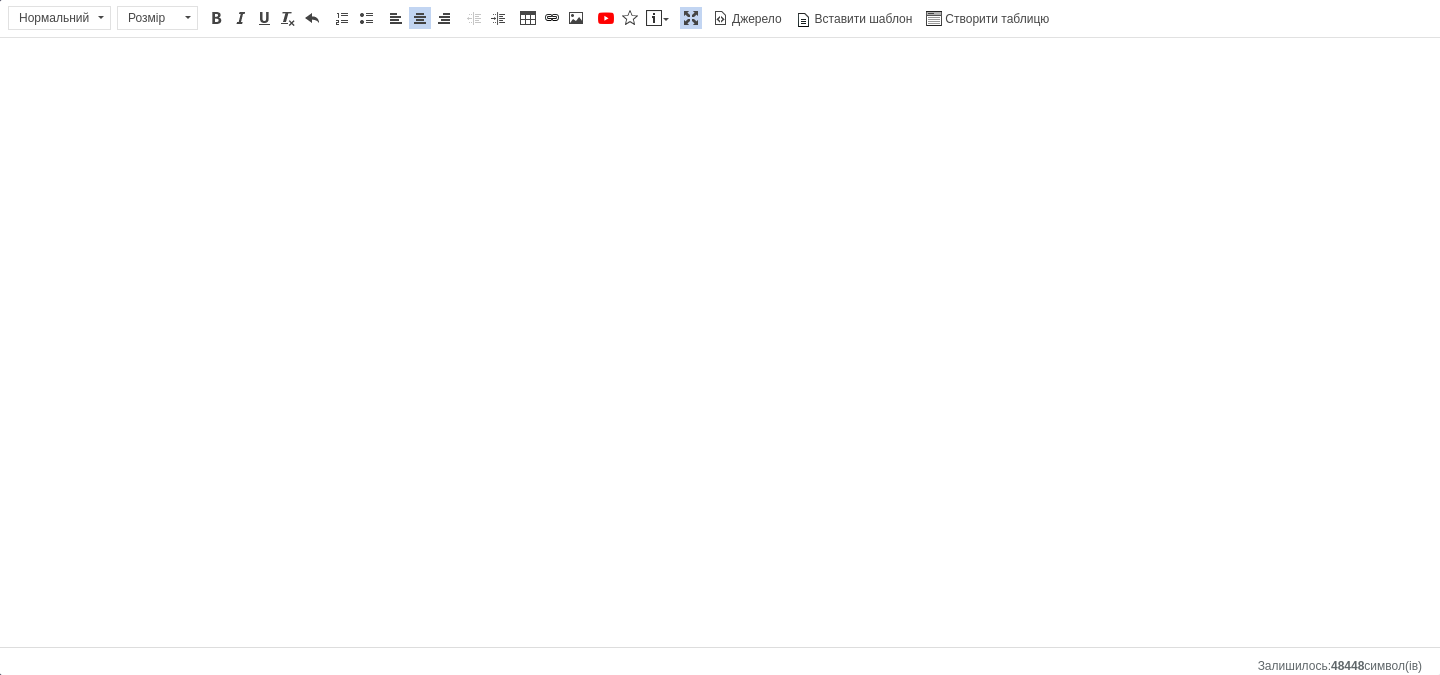 click at bounding box center [576, 18] 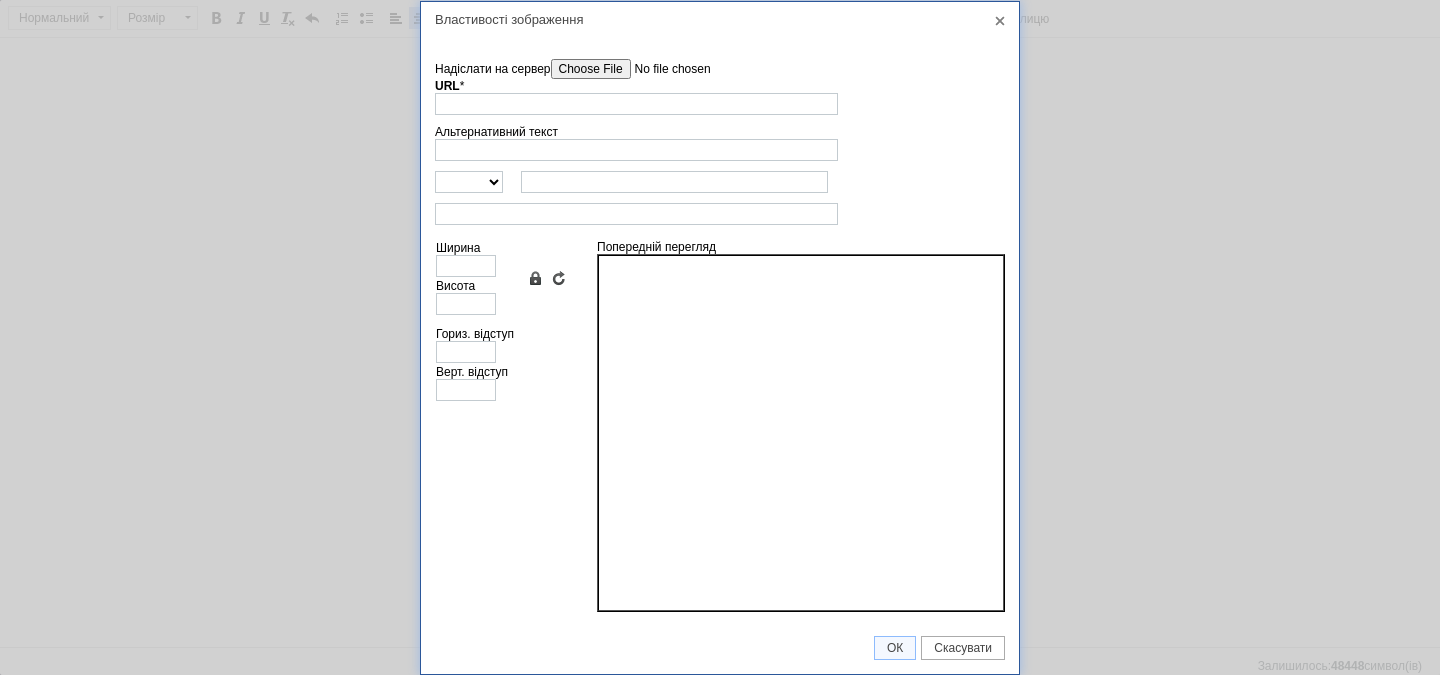 click on "Надіслати на сервер" at bounding box center (664, 69) 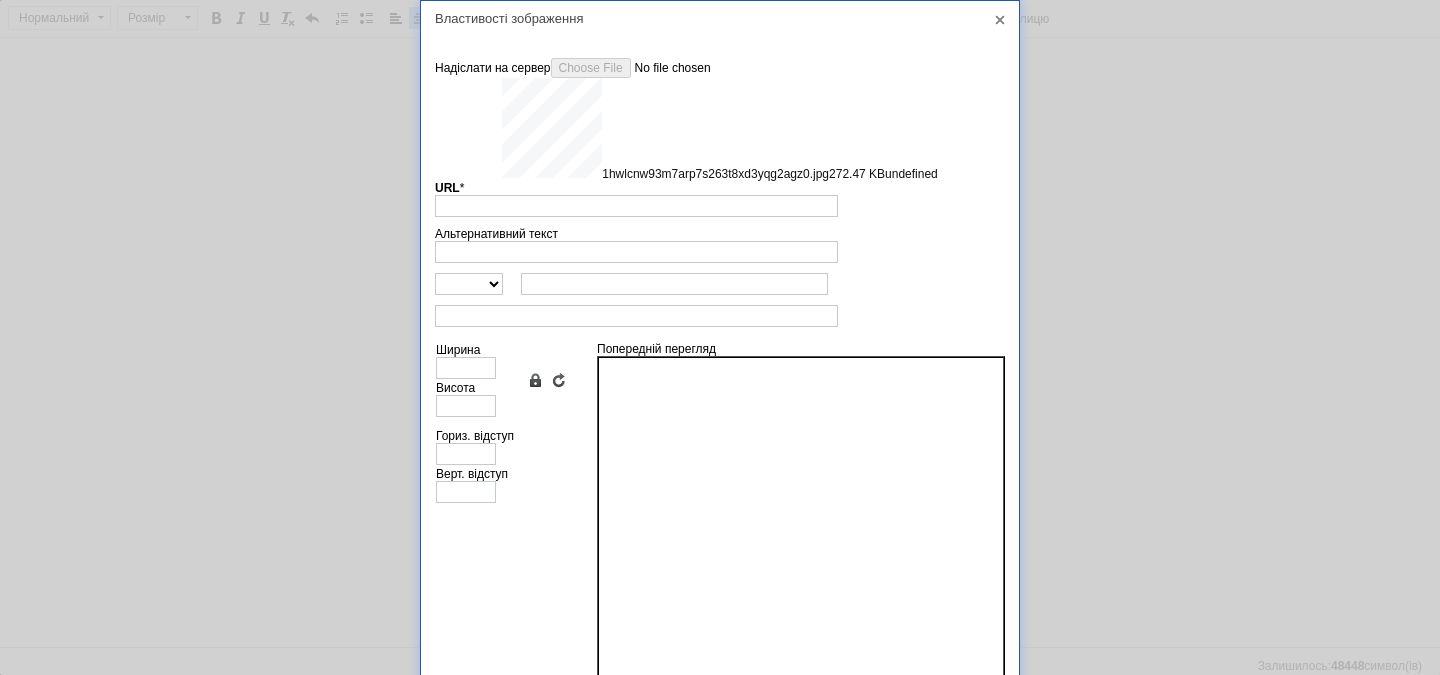 type on "[URL][DOMAIN_NAME]" 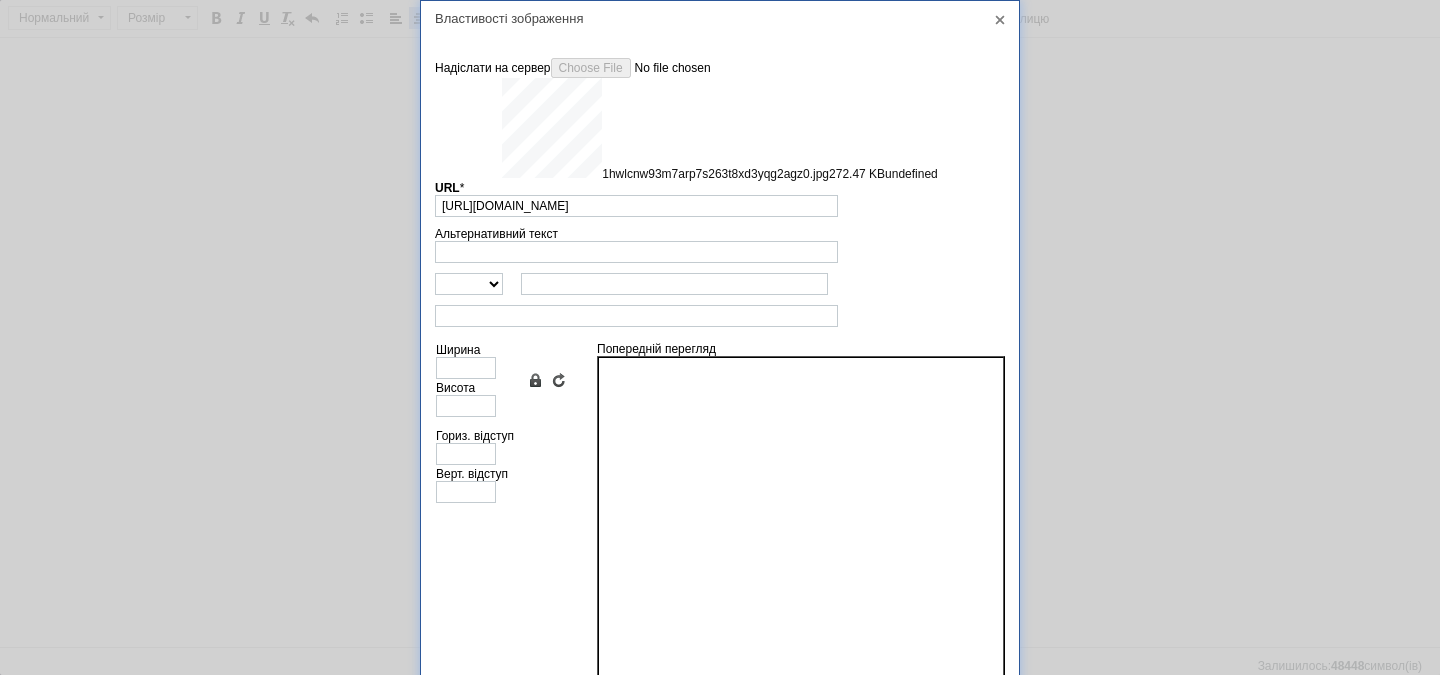 type on "640" 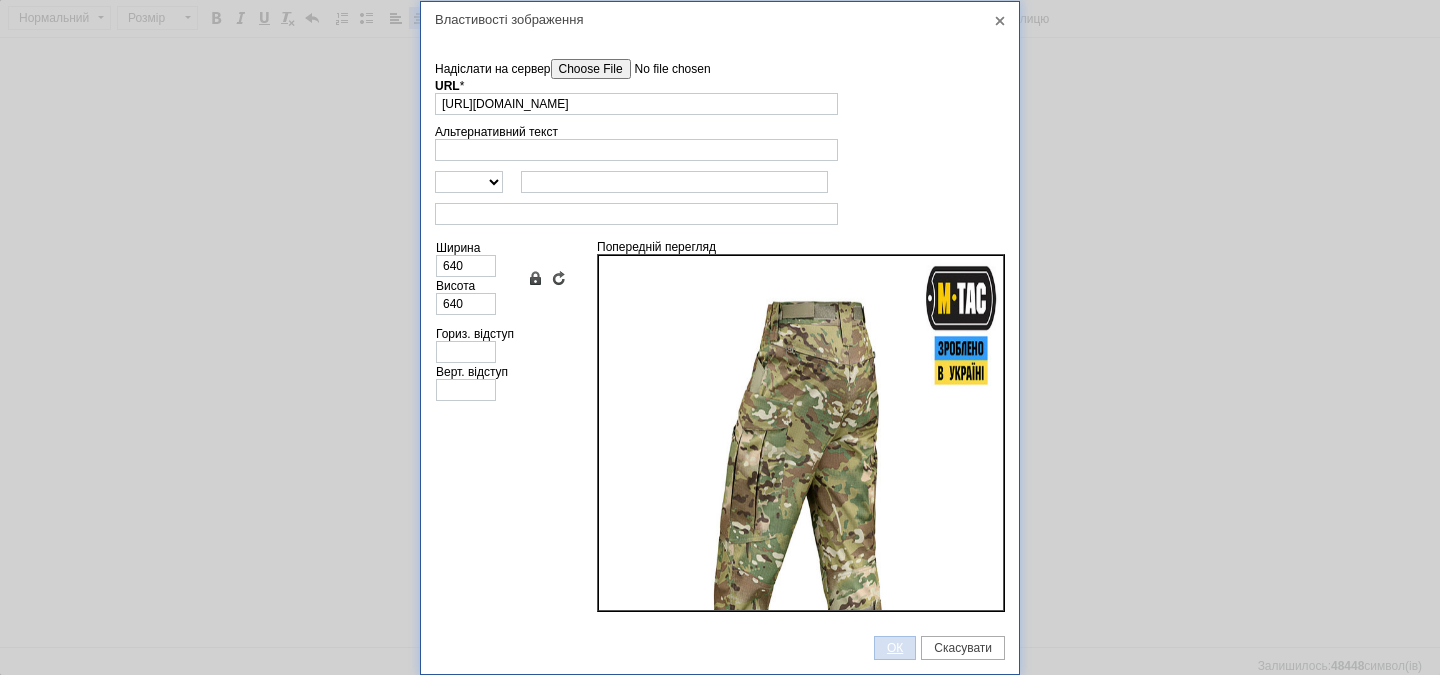 click on "ОК" at bounding box center [895, 648] 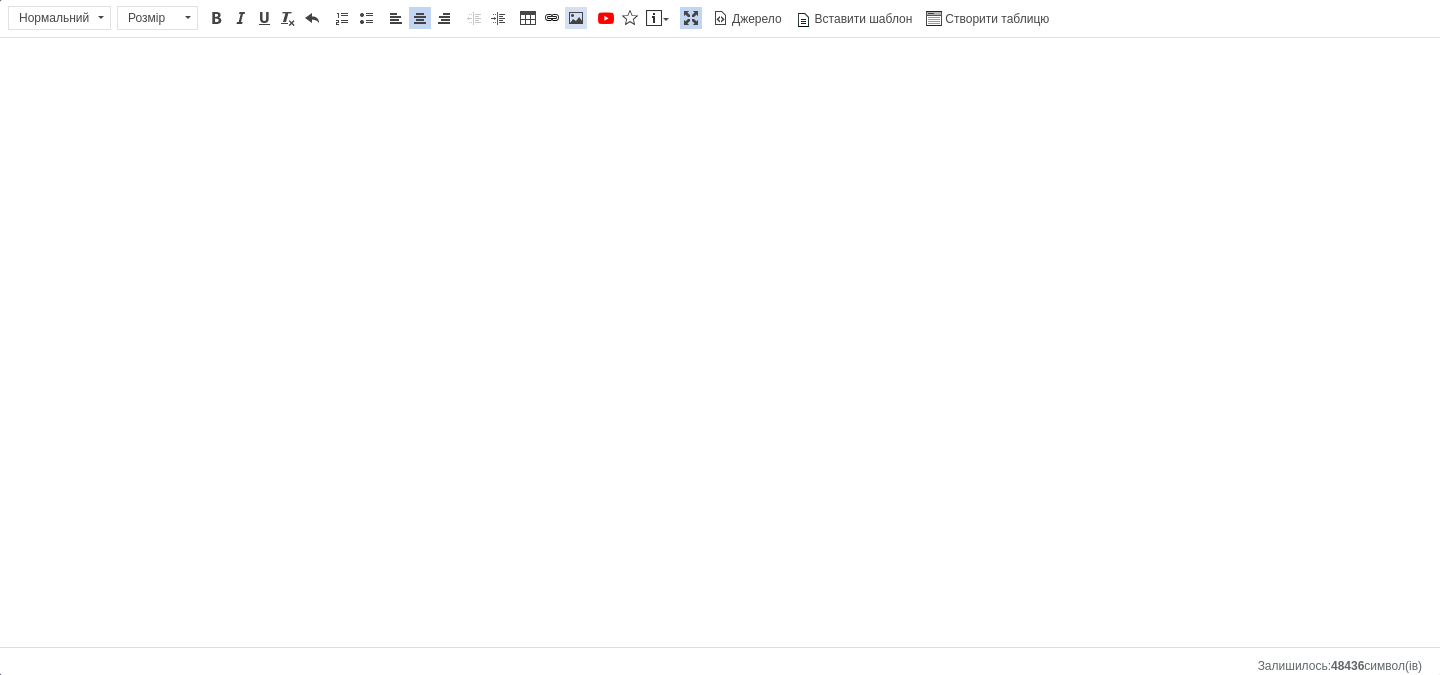 click at bounding box center [576, 18] 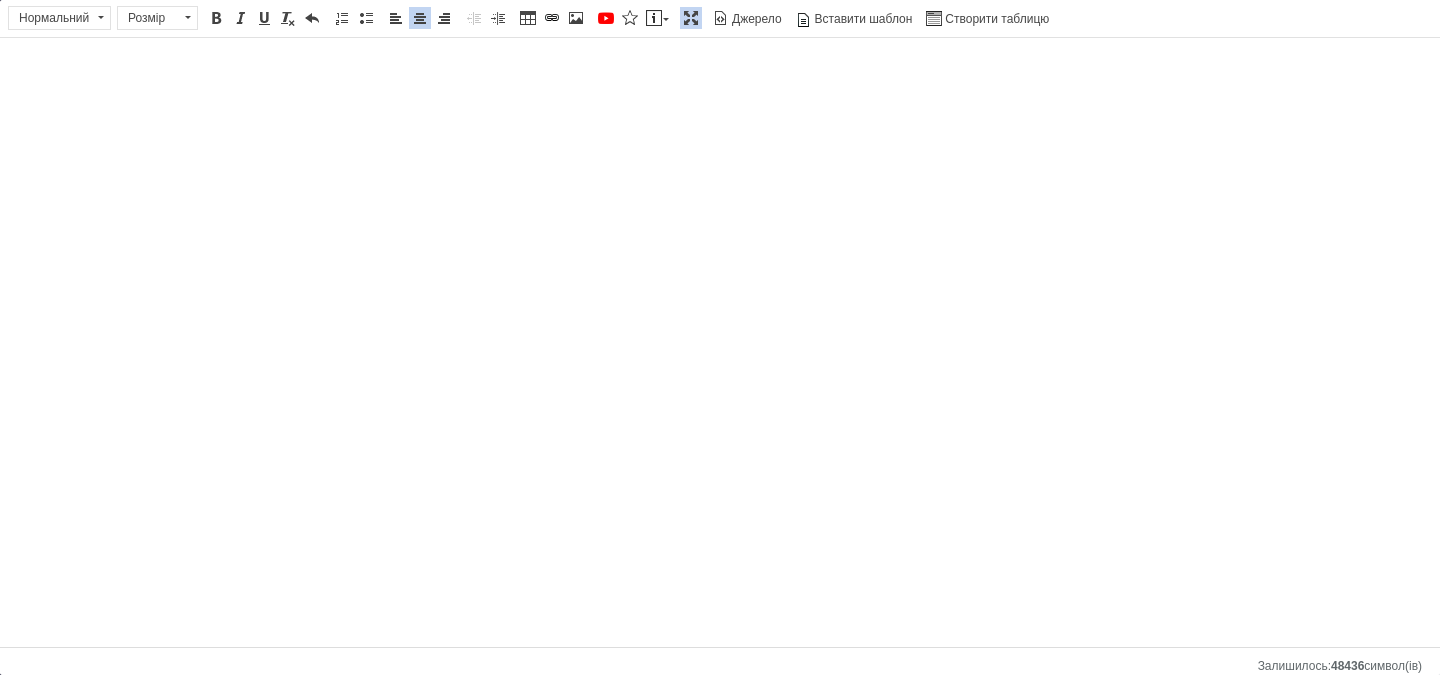 type 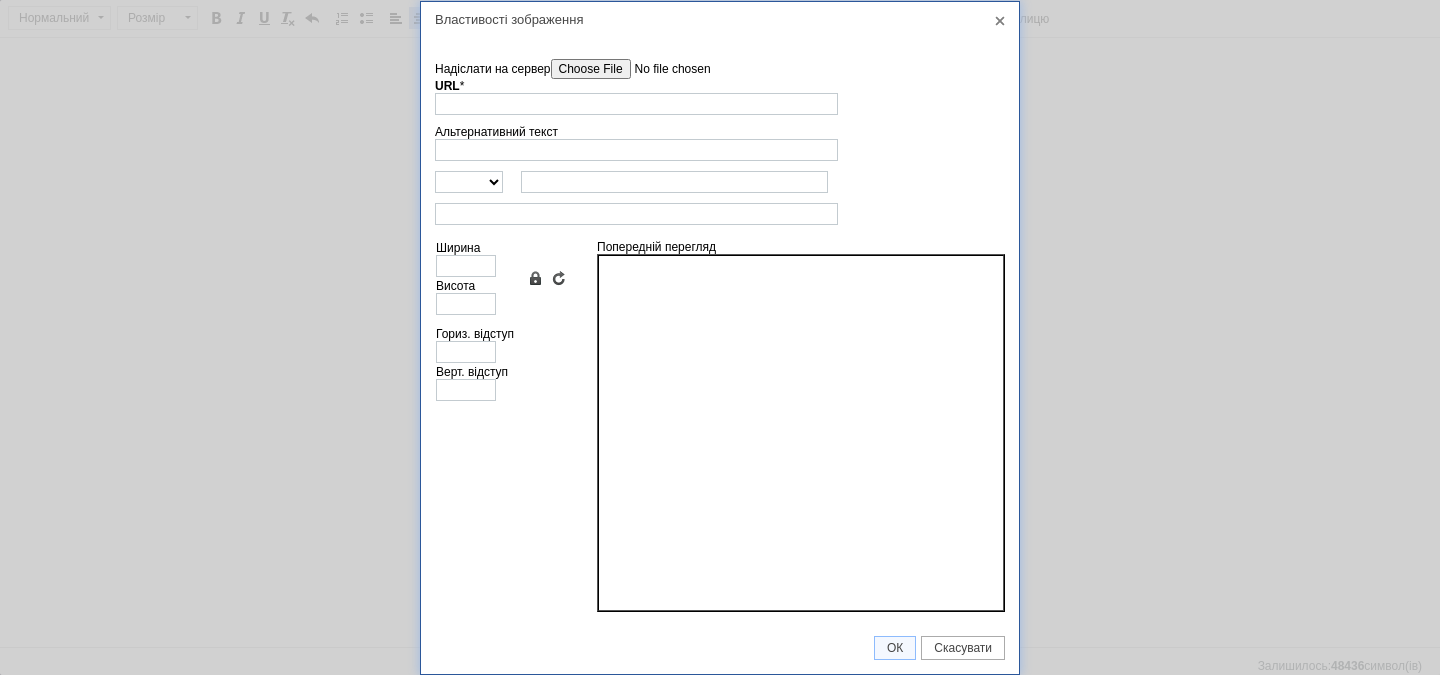 click on "Надіслати на сервер" at bounding box center [664, 69] 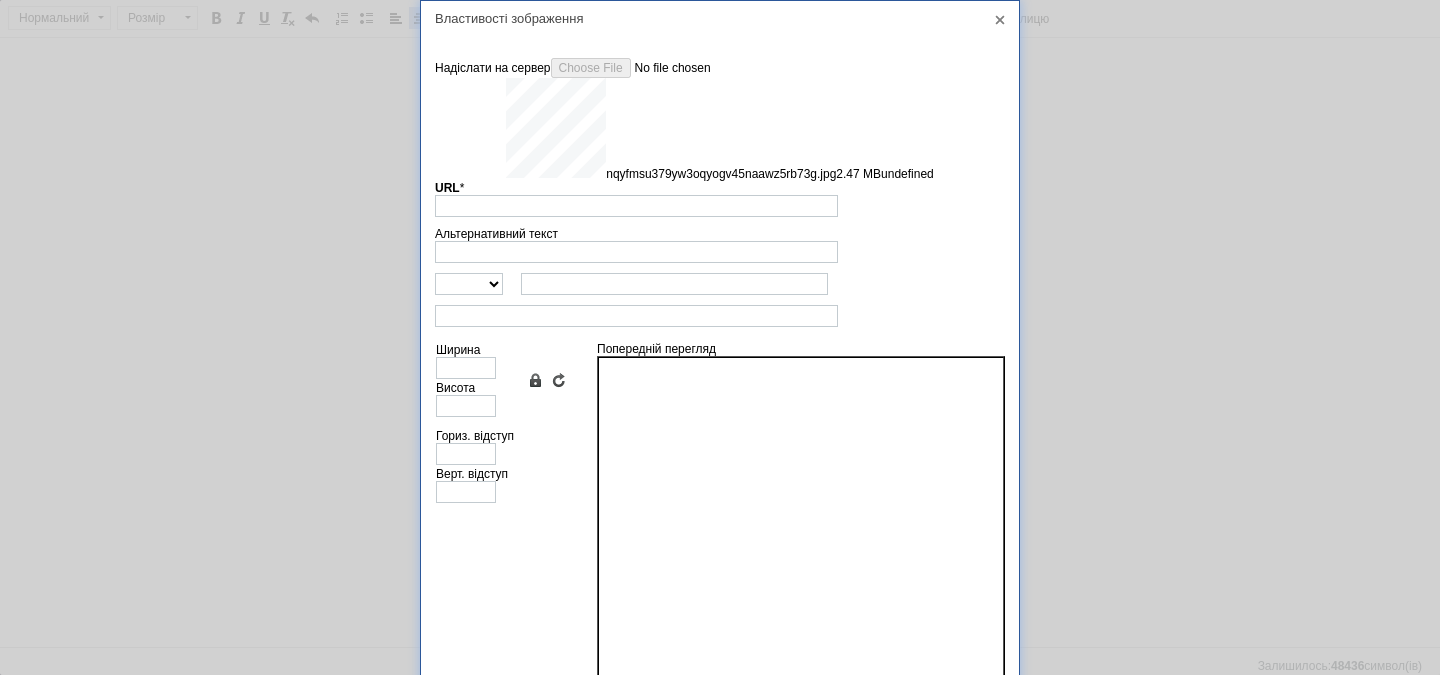 type on "[URL][DOMAIN_NAME]" 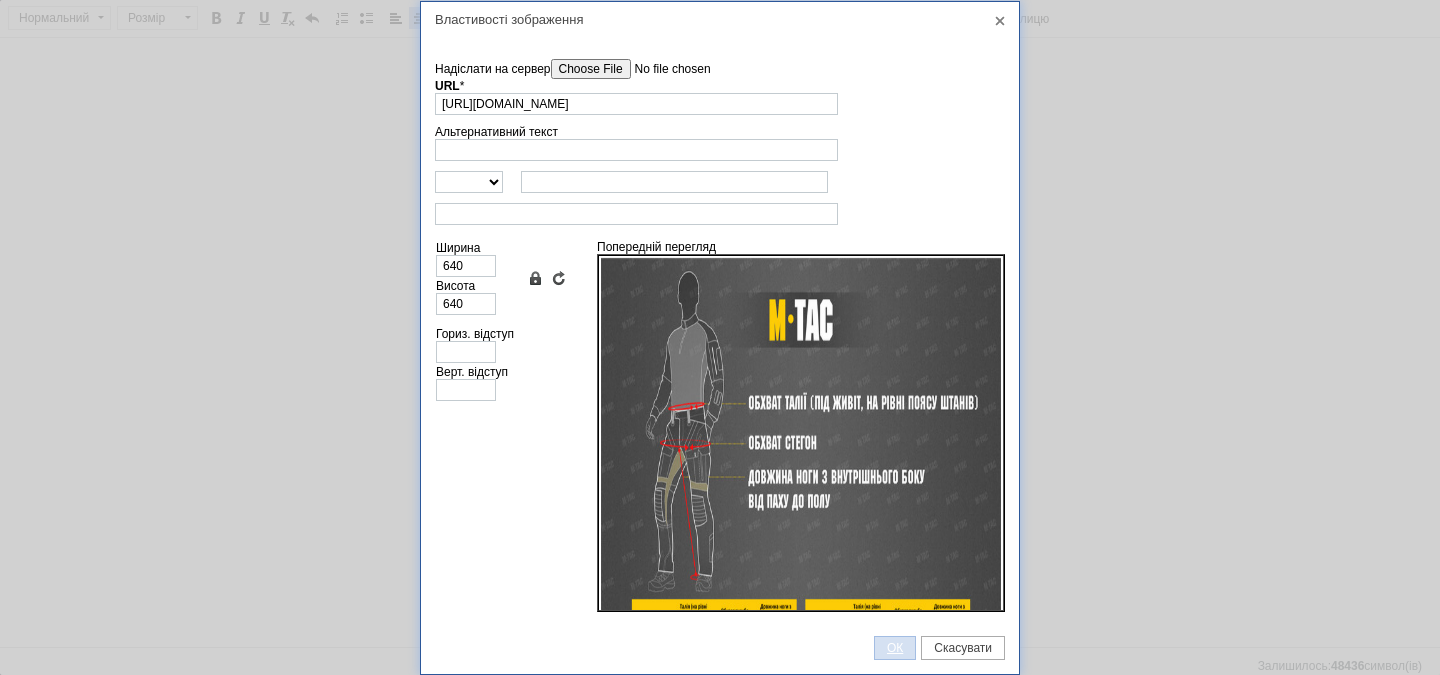 click on "ОК" at bounding box center (895, 648) 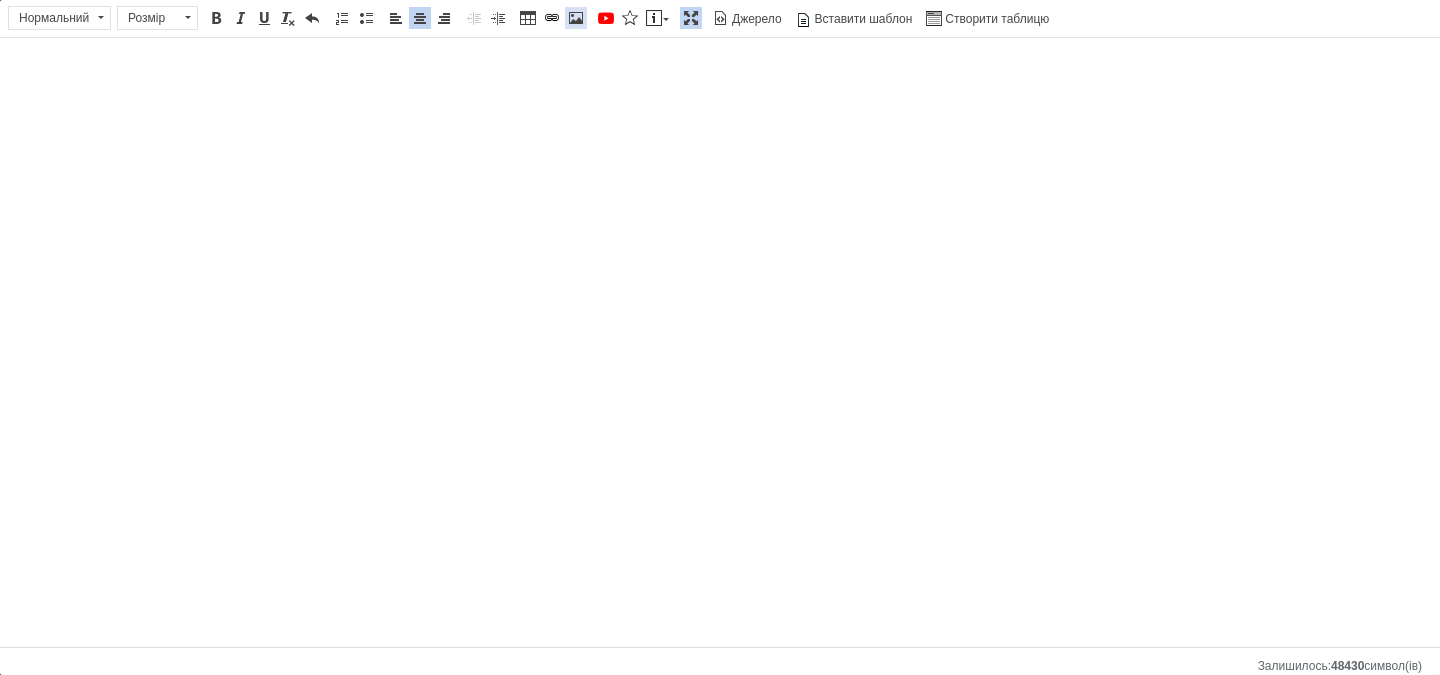 drag, startPoint x: 571, startPoint y: 12, endPoint x: 602, endPoint y: 68, distance: 64.00781 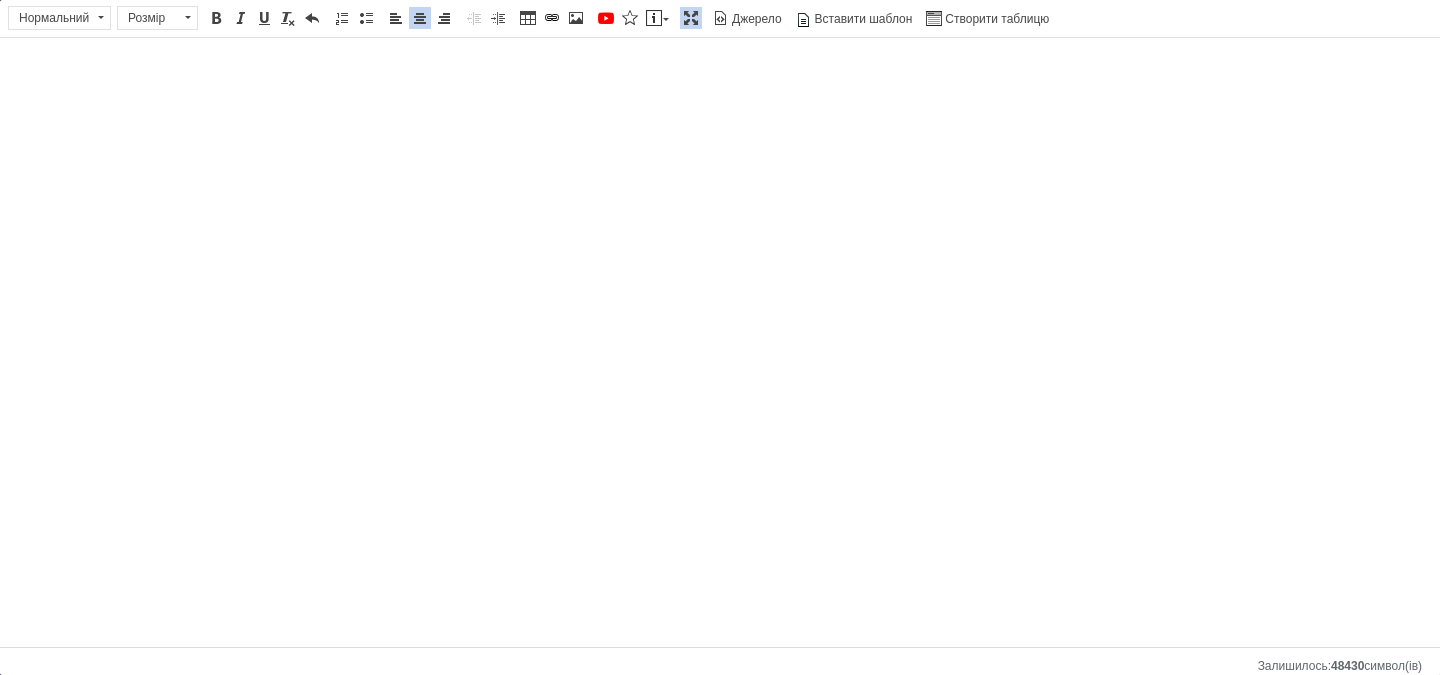 type 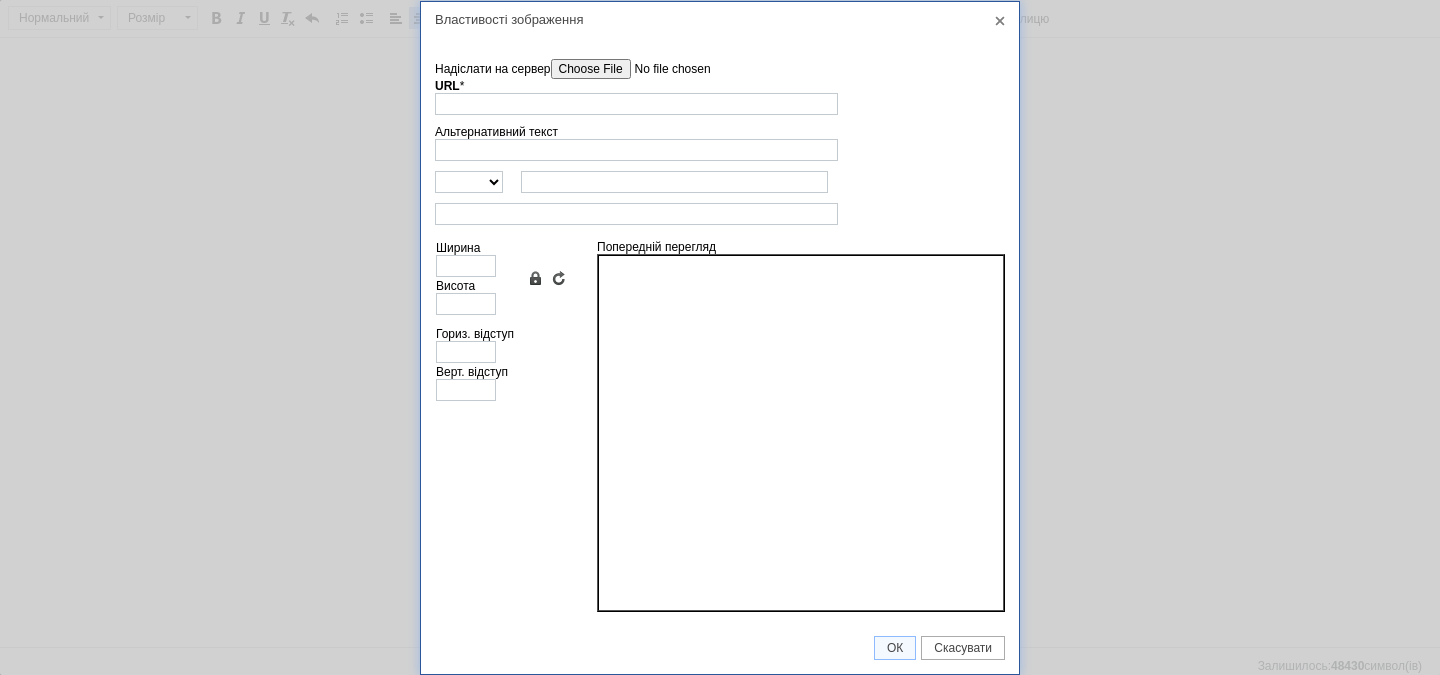 click on "Надіслати на сервер" at bounding box center (664, 69) 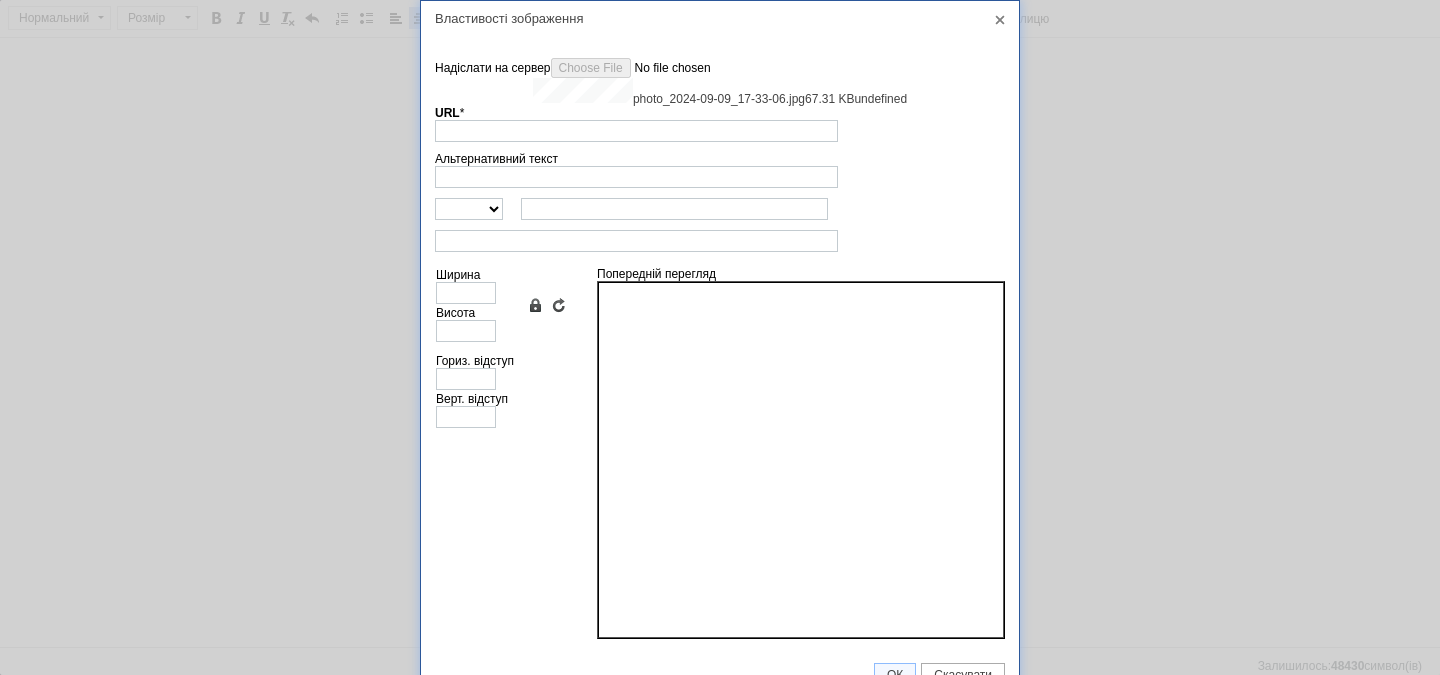 type on "[URL][DOMAIN_NAME]" 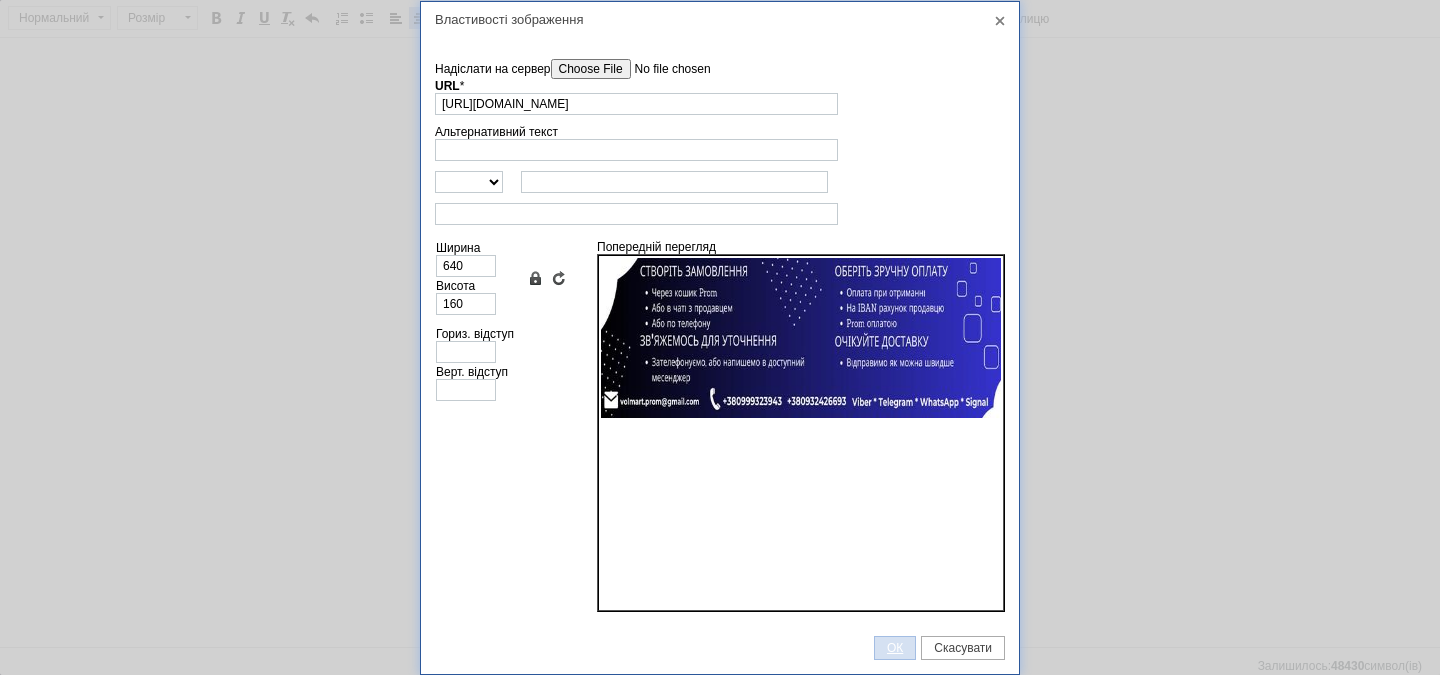 click on "ОК" at bounding box center [895, 648] 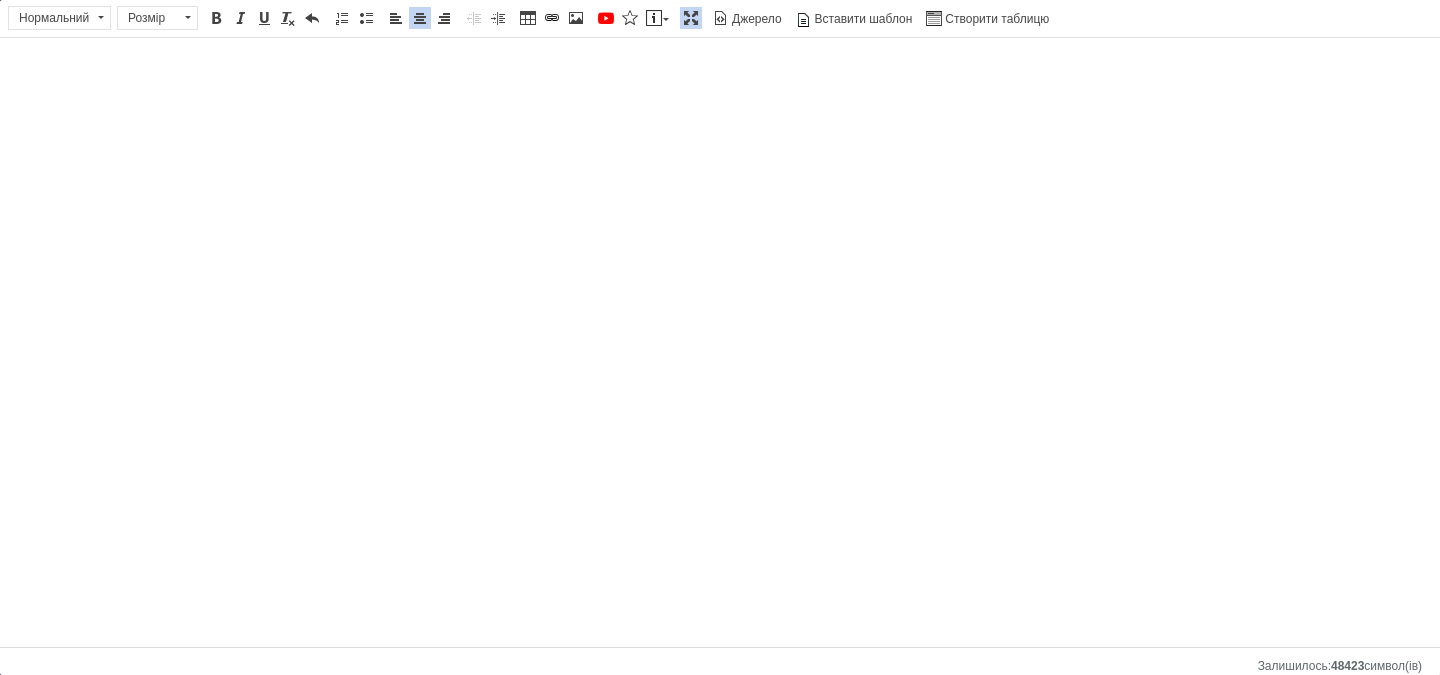 click at bounding box center (691, 18) 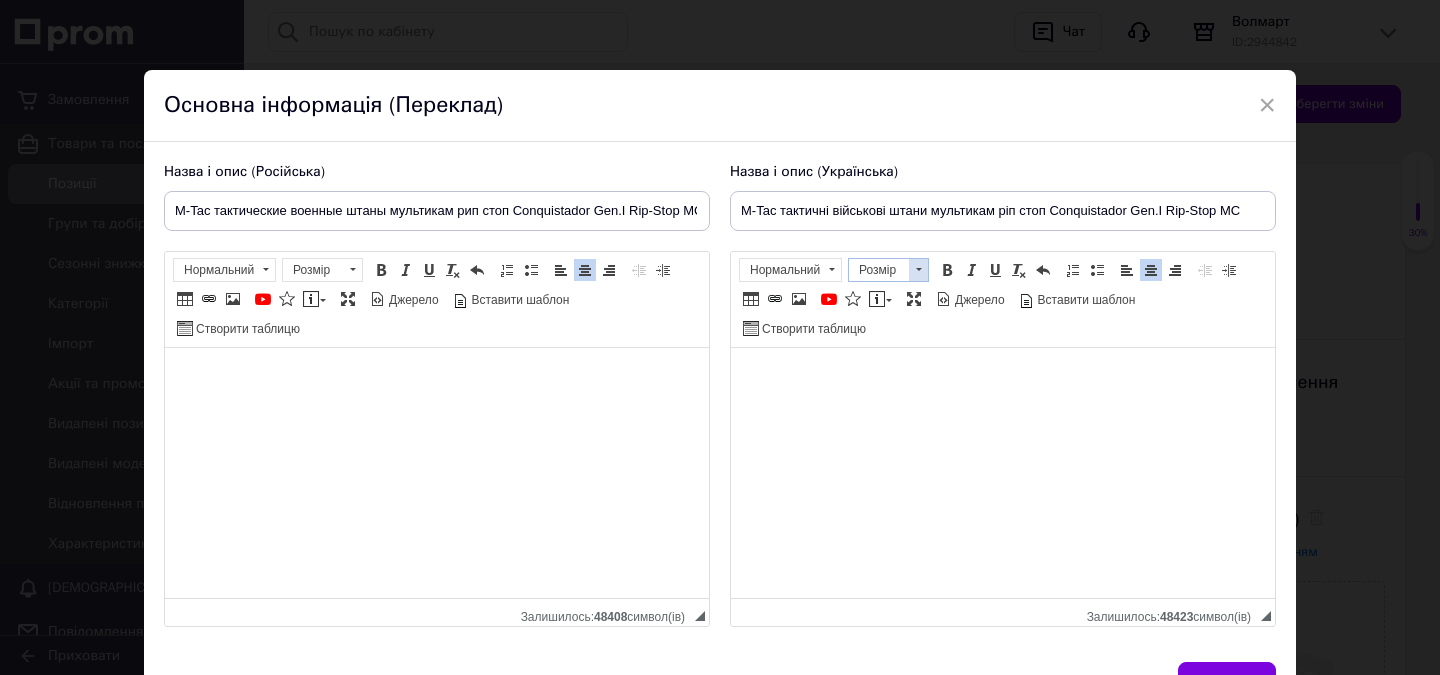 scroll, scrollTop: 200, scrollLeft: 0, axis: vertical 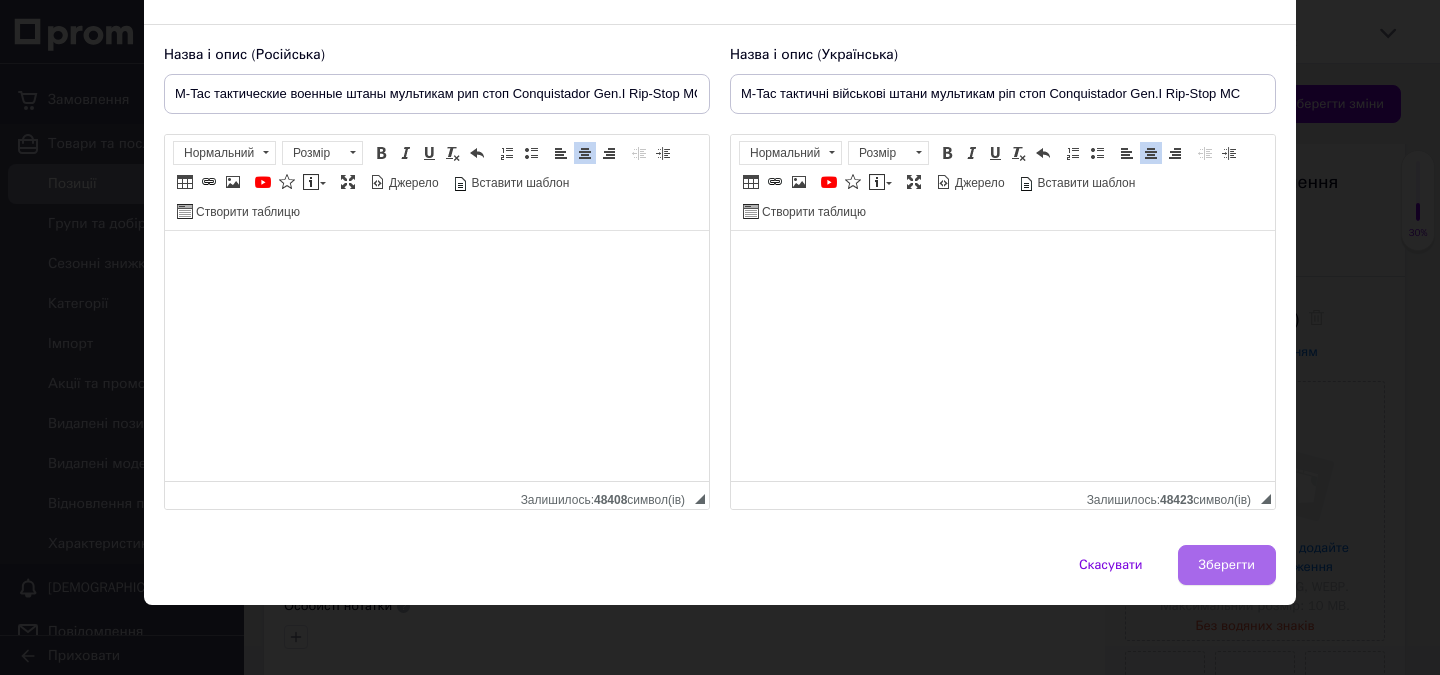 click on "Зберегти" at bounding box center (1227, 565) 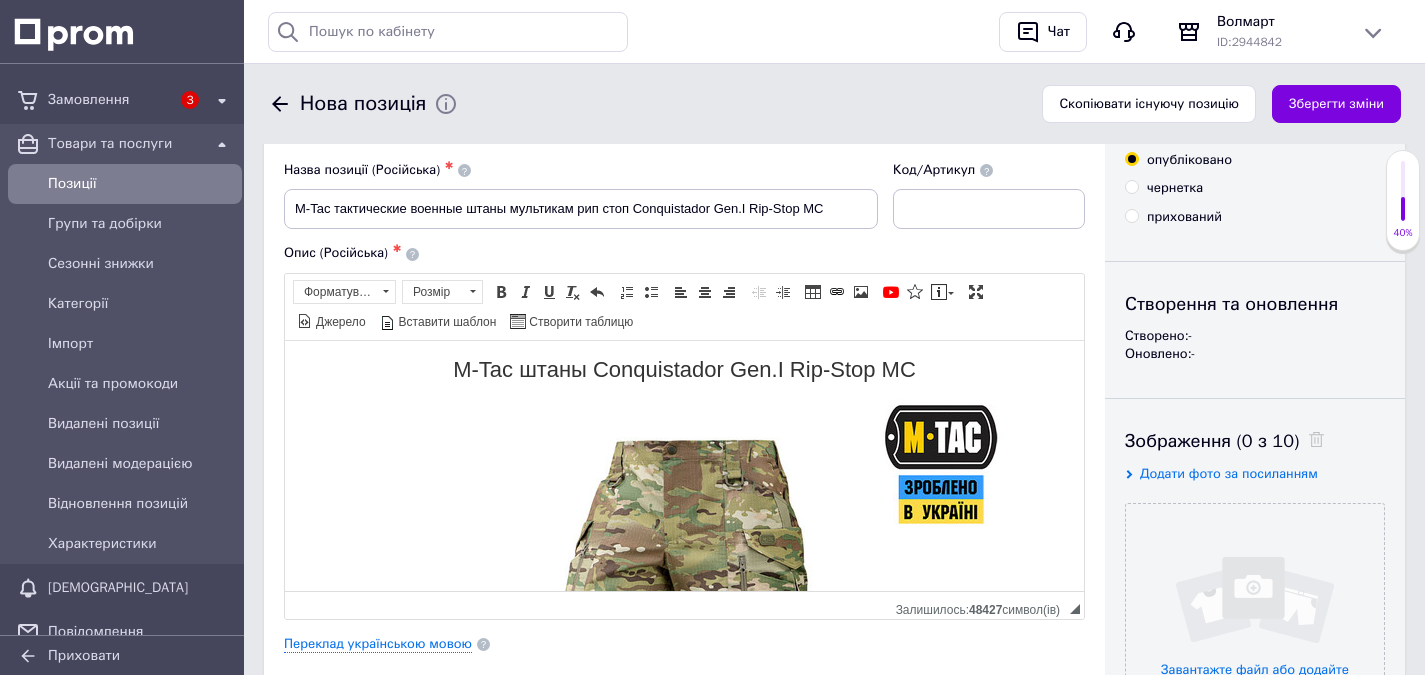 scroll, scrollTop: 0, scrollLeft: 0, axis: both 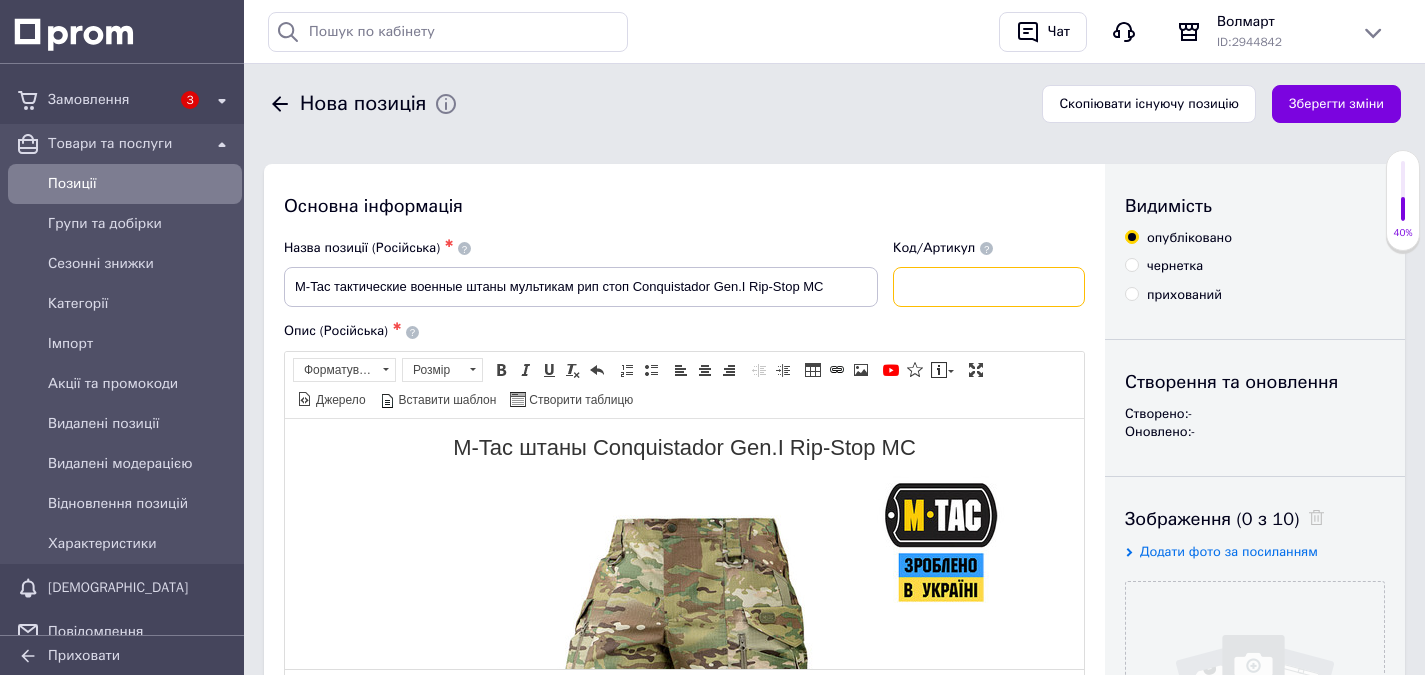 click at bounding box center [989, 287] 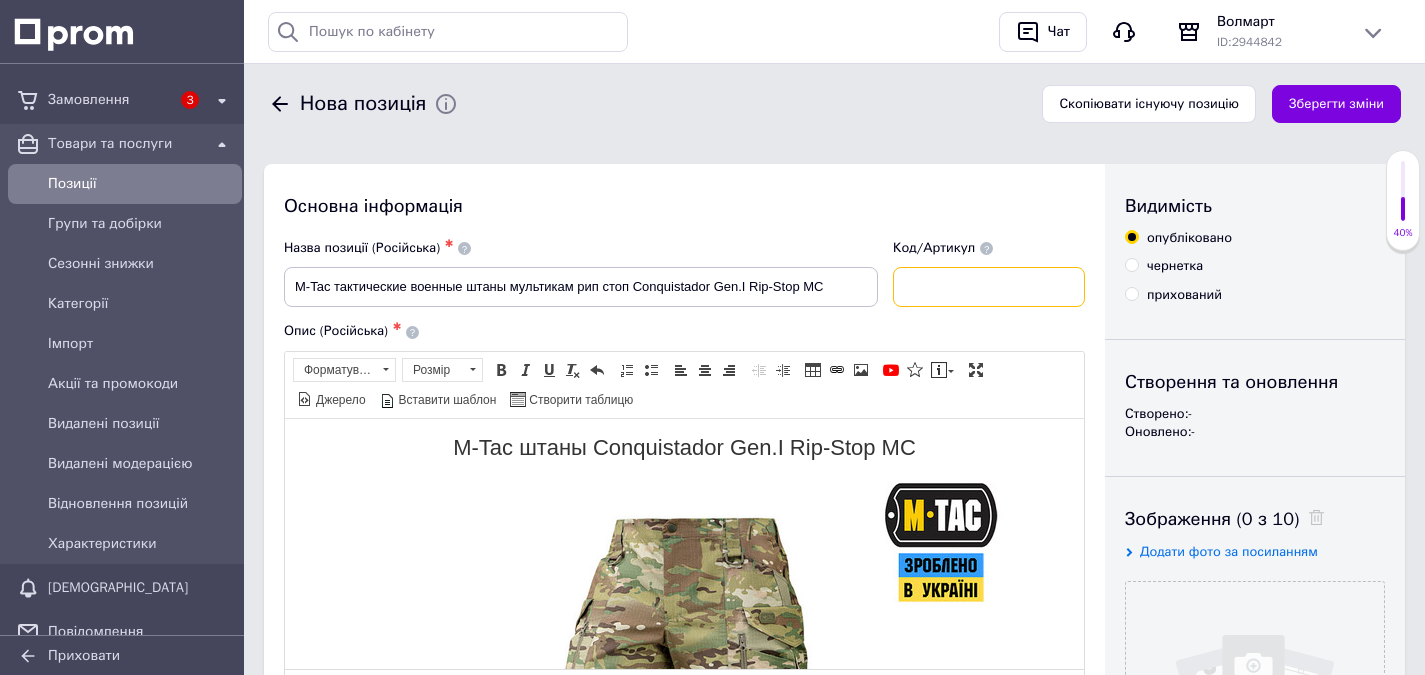 paste on "20559008" 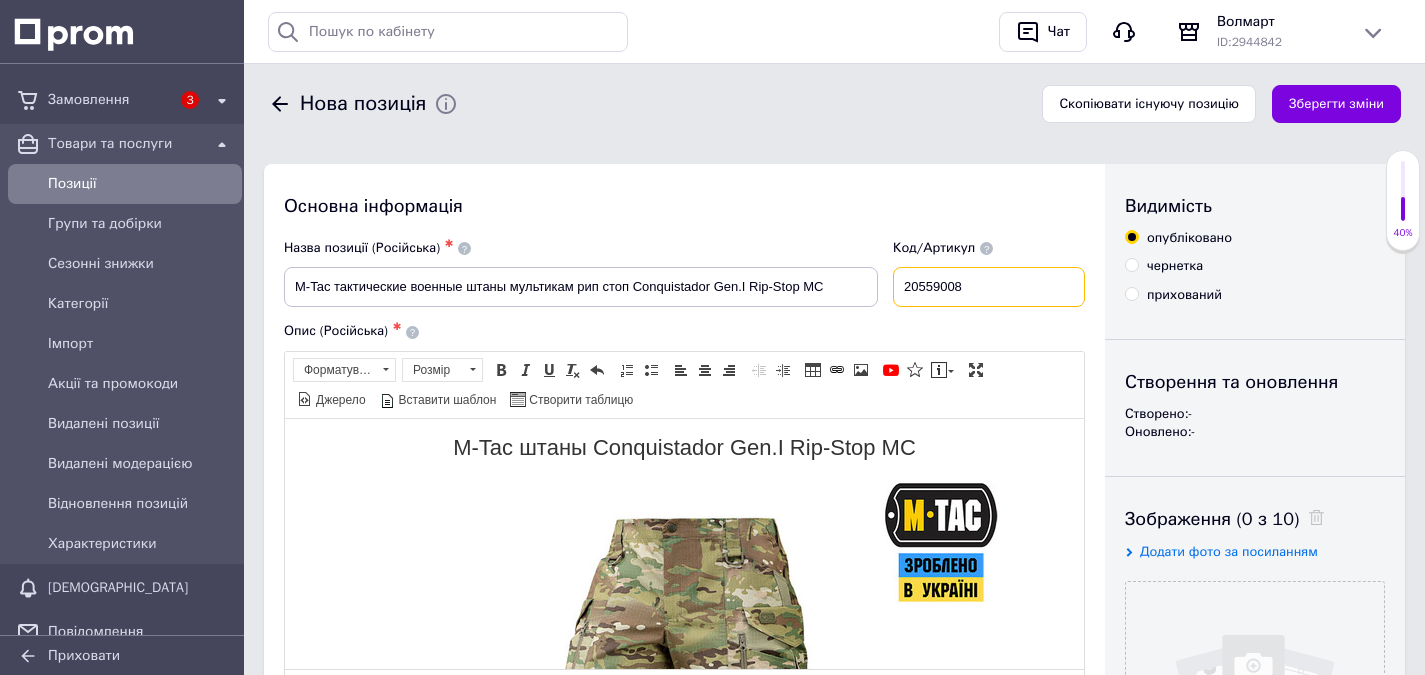 click on "20559008" at bounding box center [989, 287] 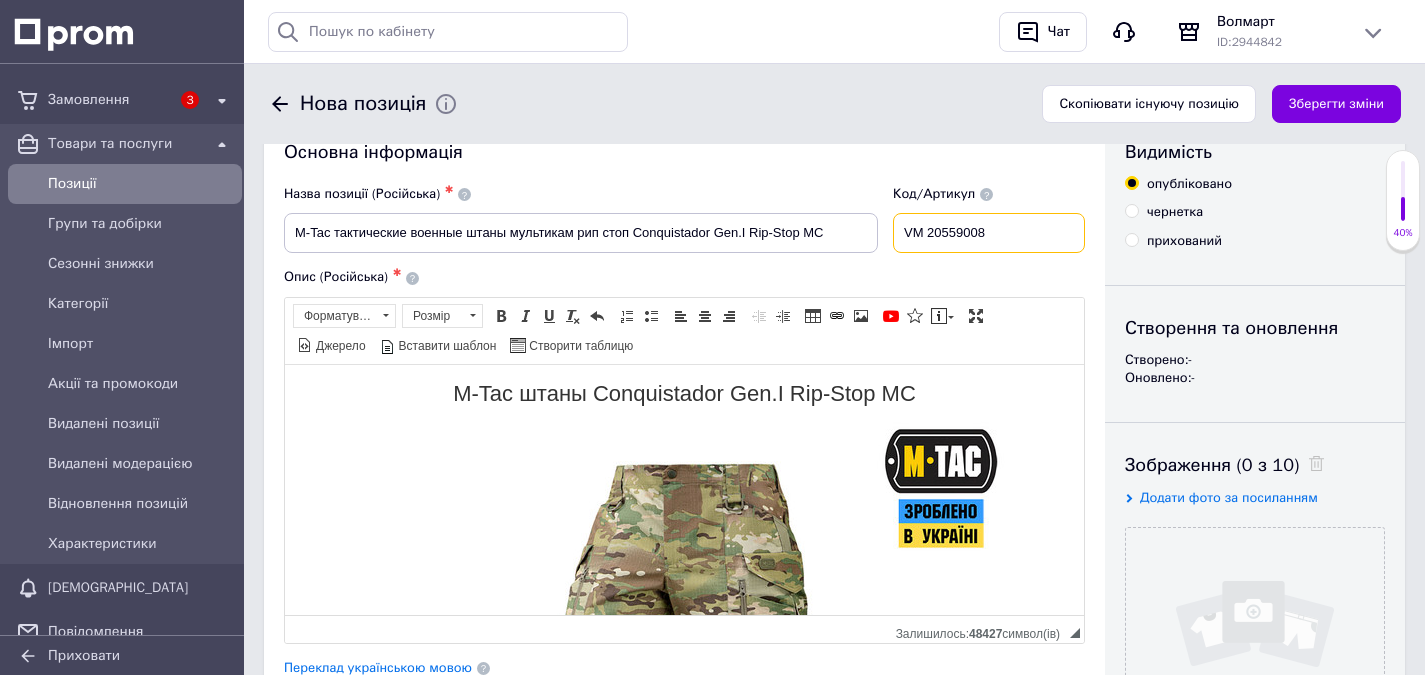 scroll, scrollTop: 300, scrollLeft: 0, axis: vertical 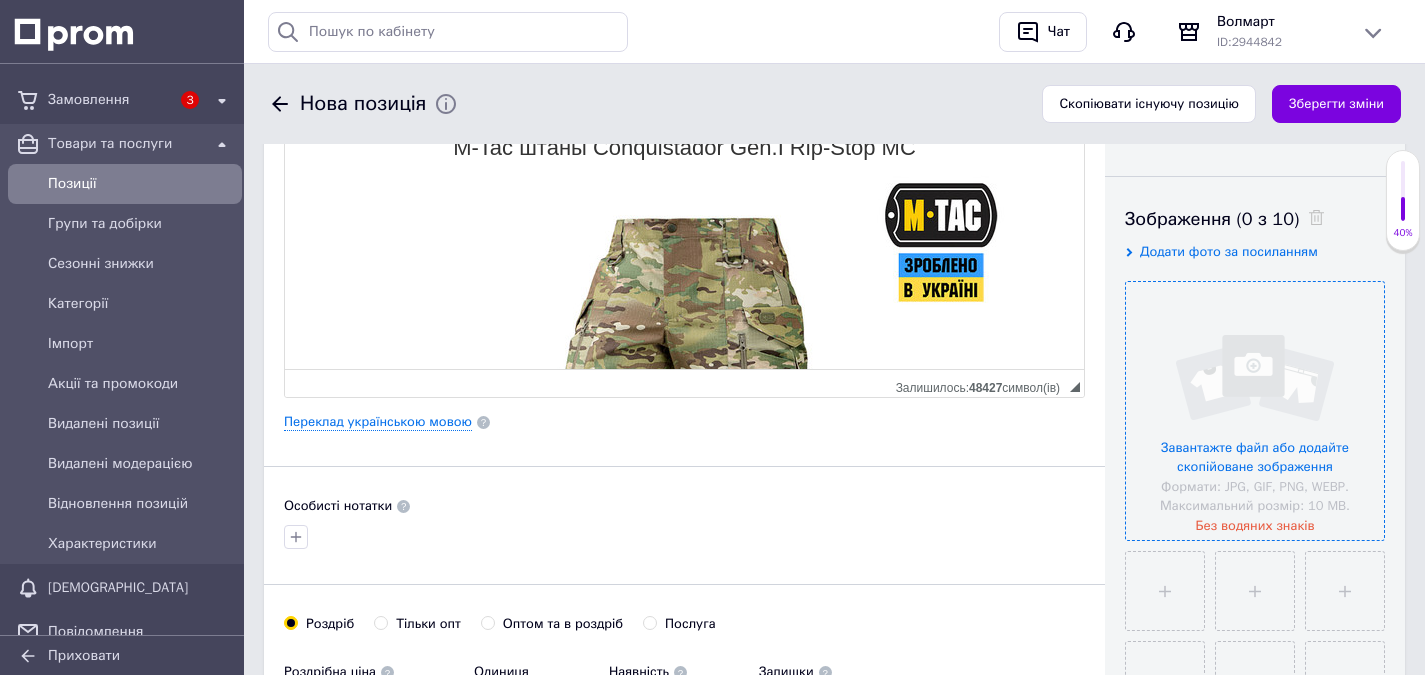 type on "VM 20559008" 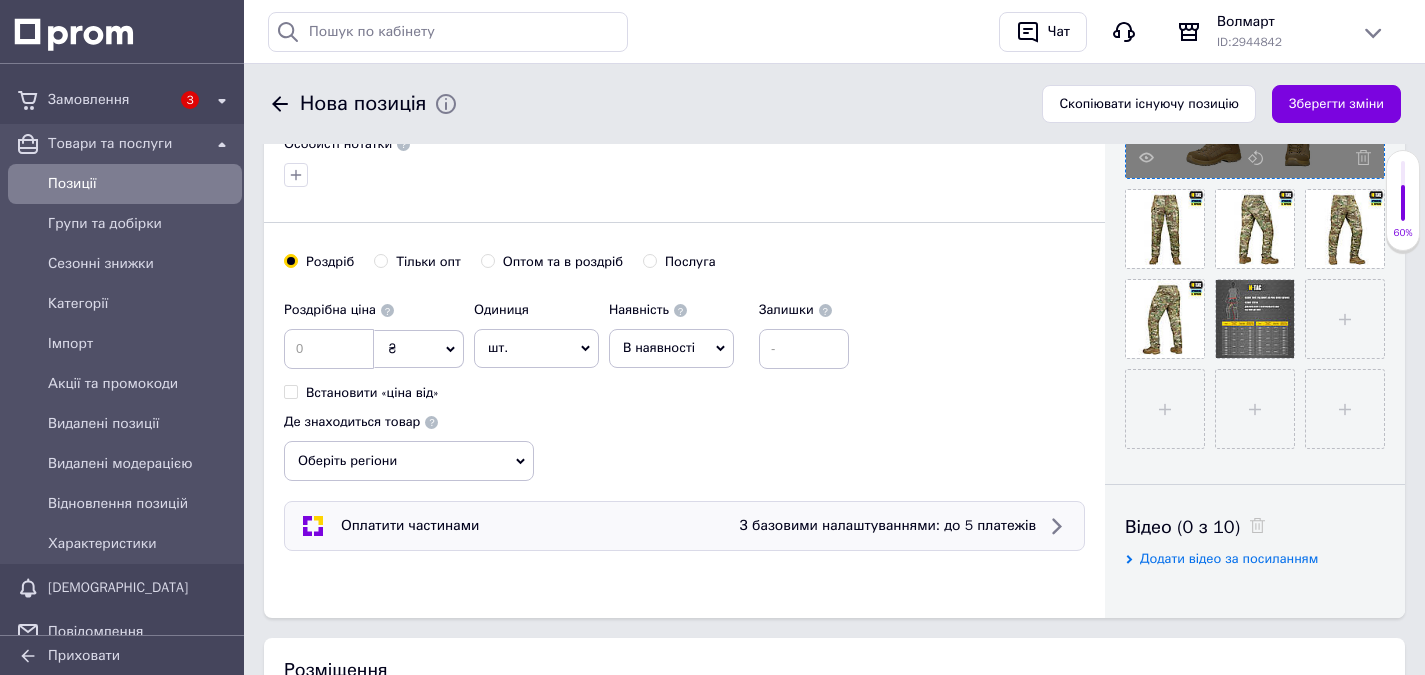 scroll, scrollTop: 700, scrollLeft: 0, axis: vertical 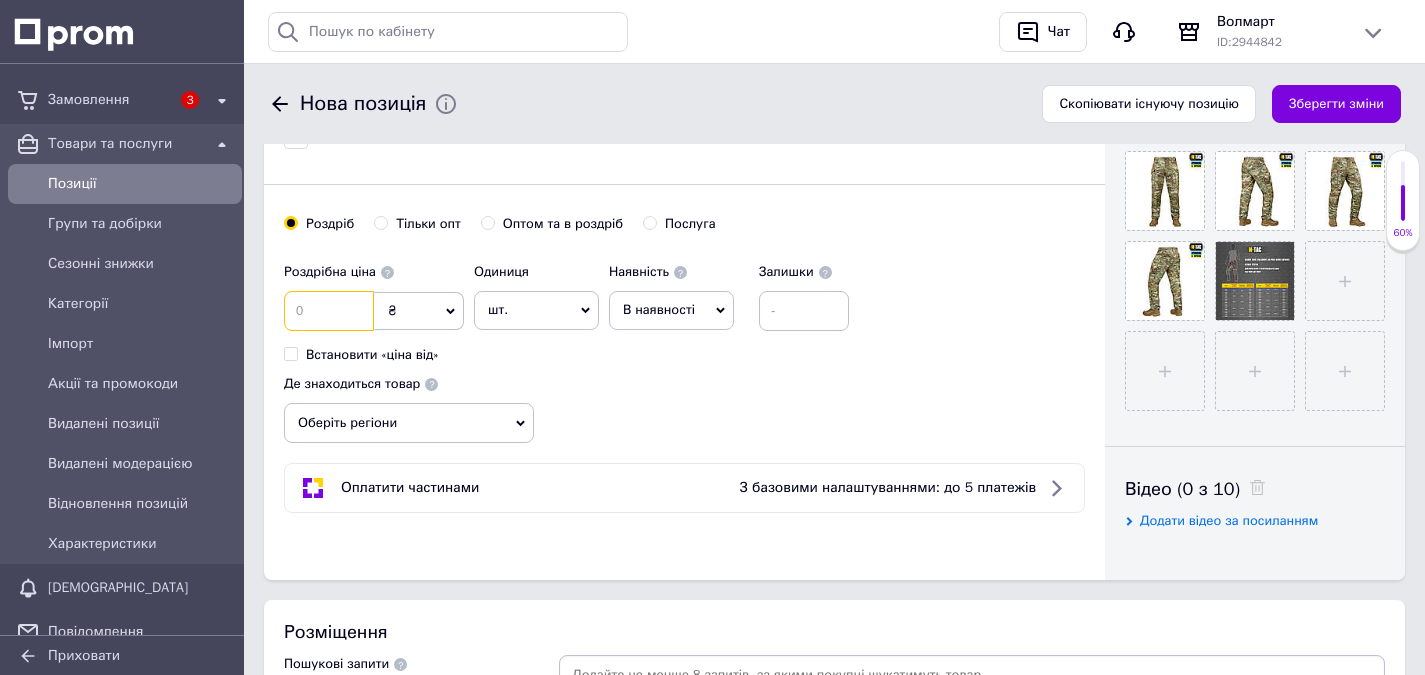 click at bounding box center [329, 311] 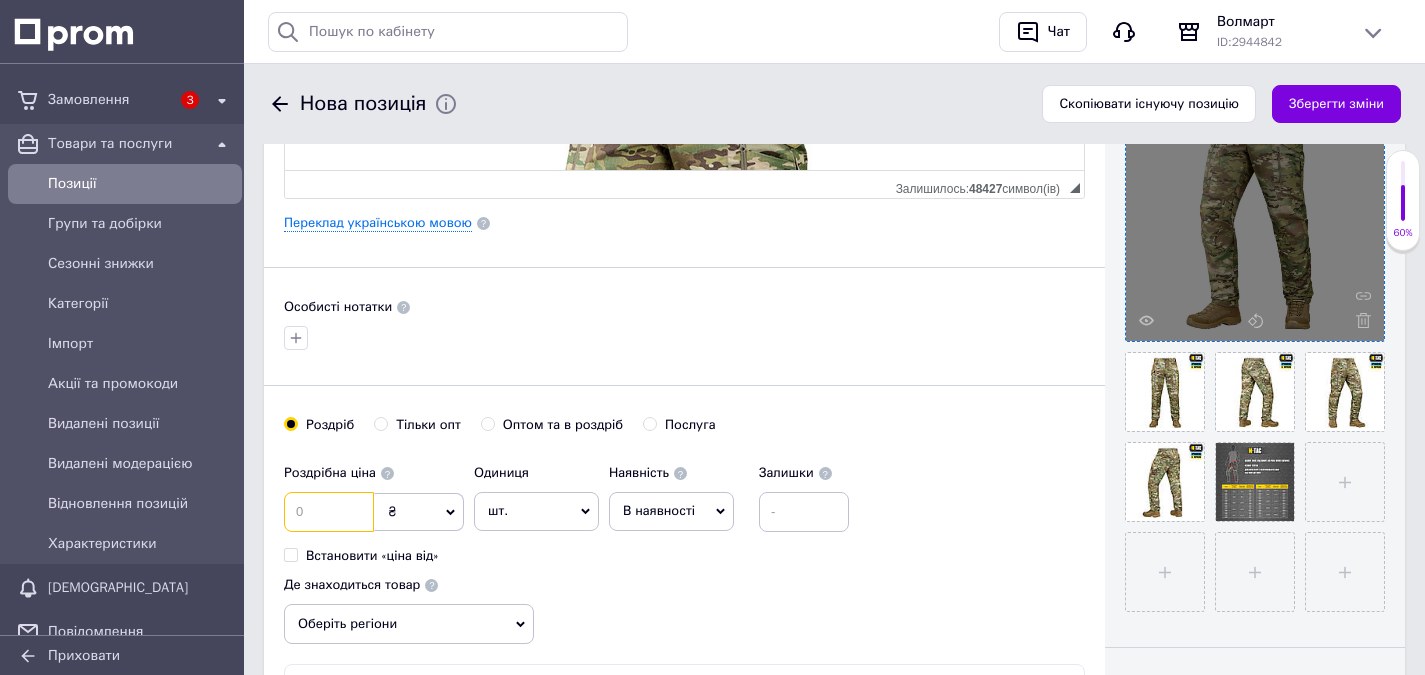 scroll, scrollTop: 700, scrollLeft: 0, axis: vertical 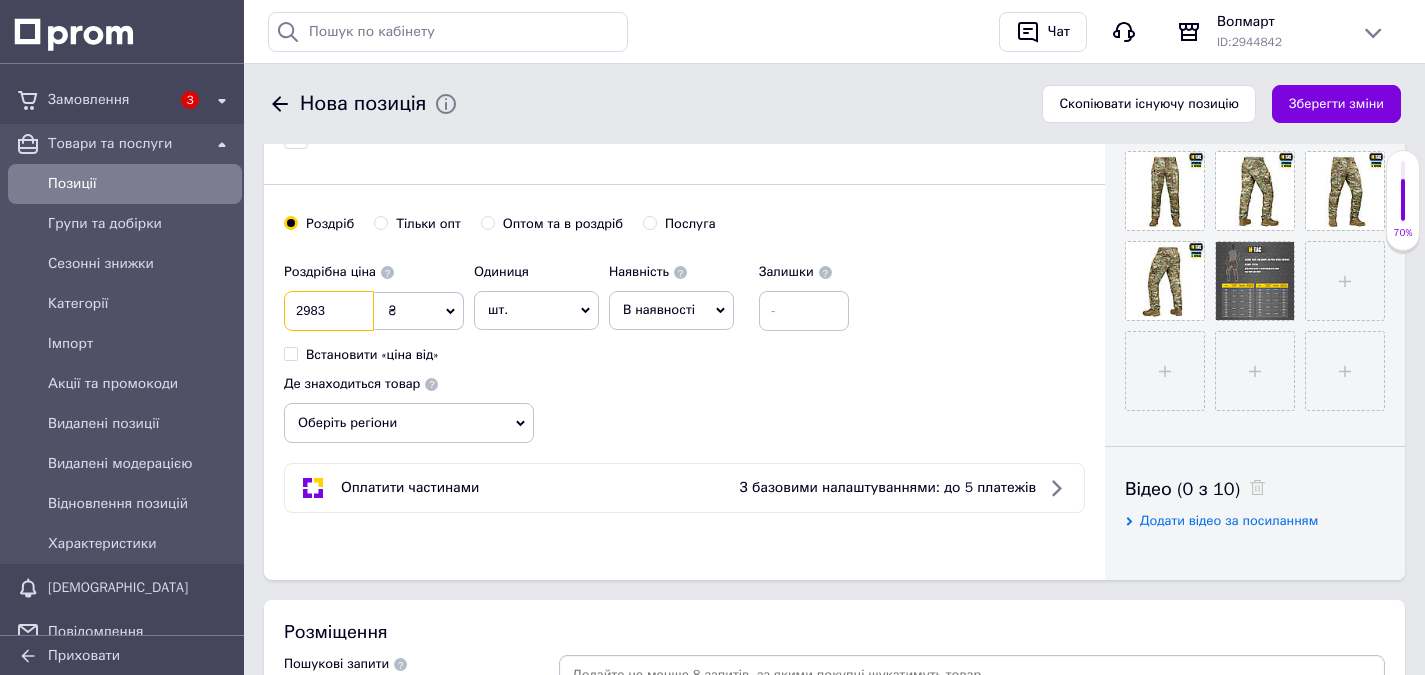 type on "2983" 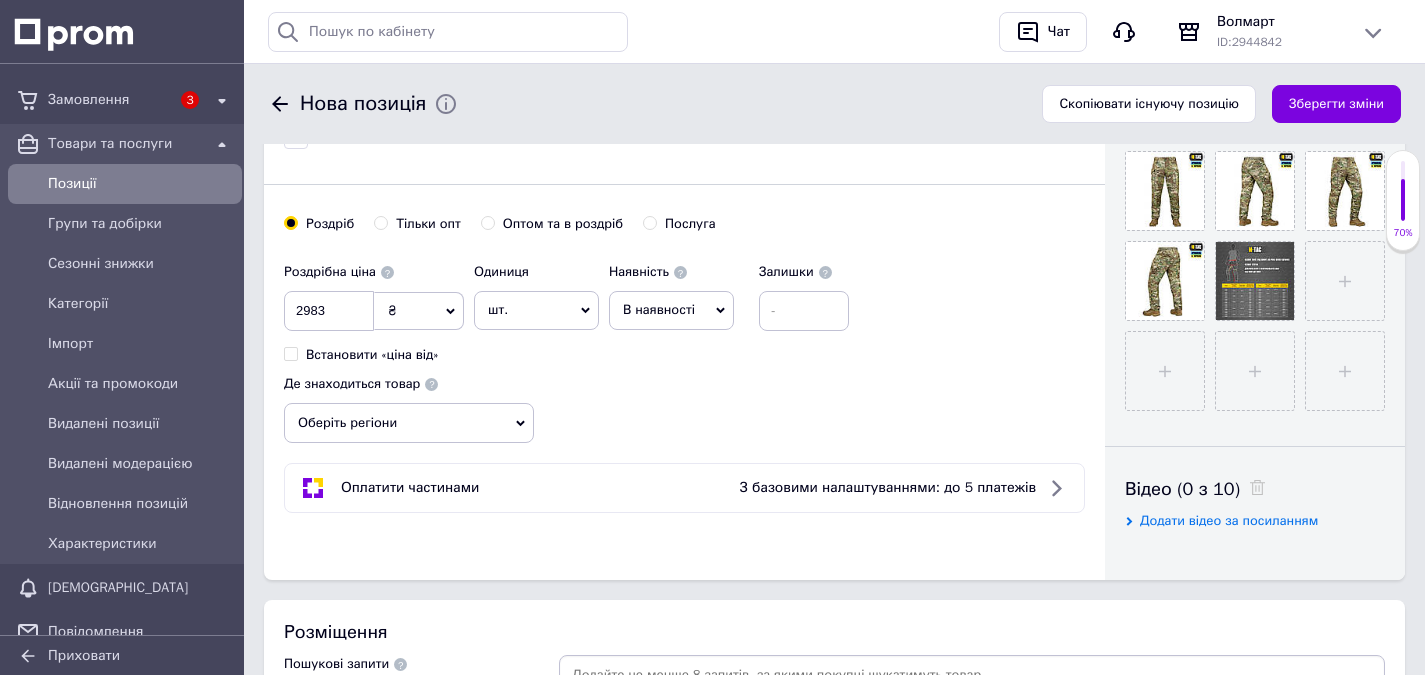 click 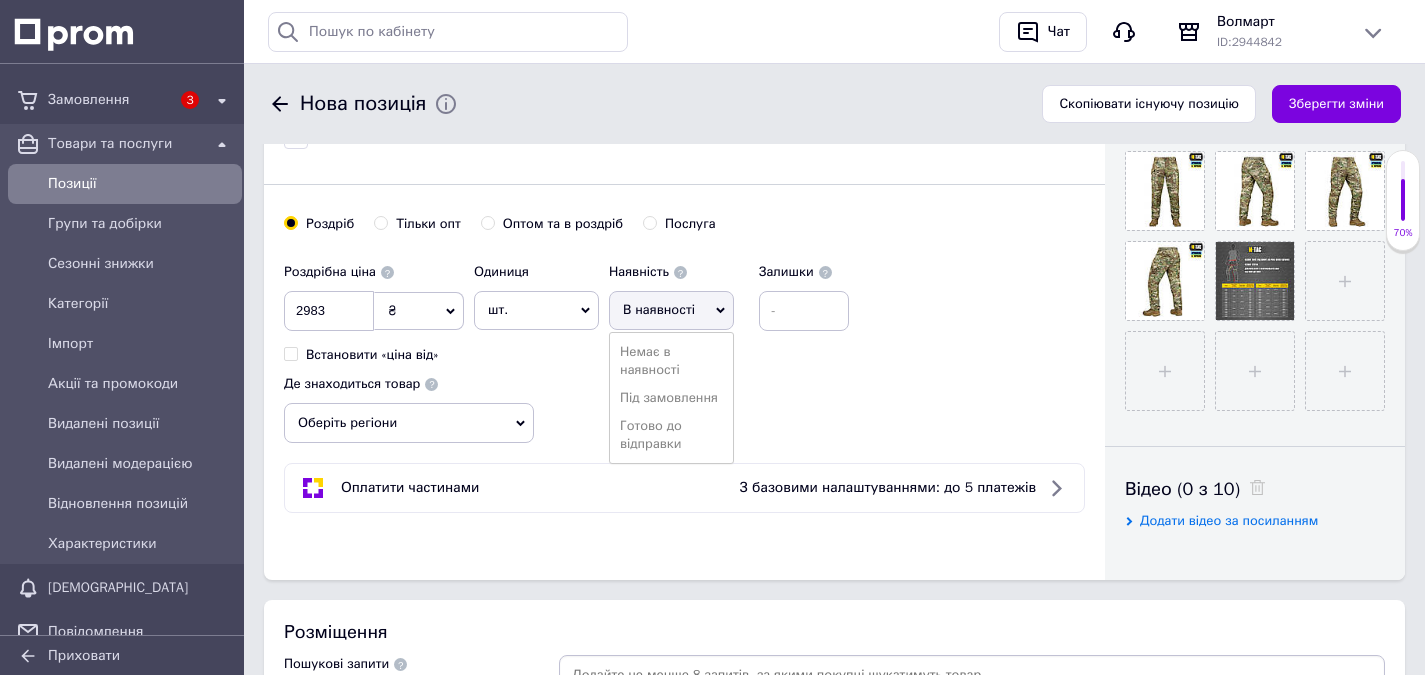 click on "Готово до відправки" at bounding box center [671, 435] 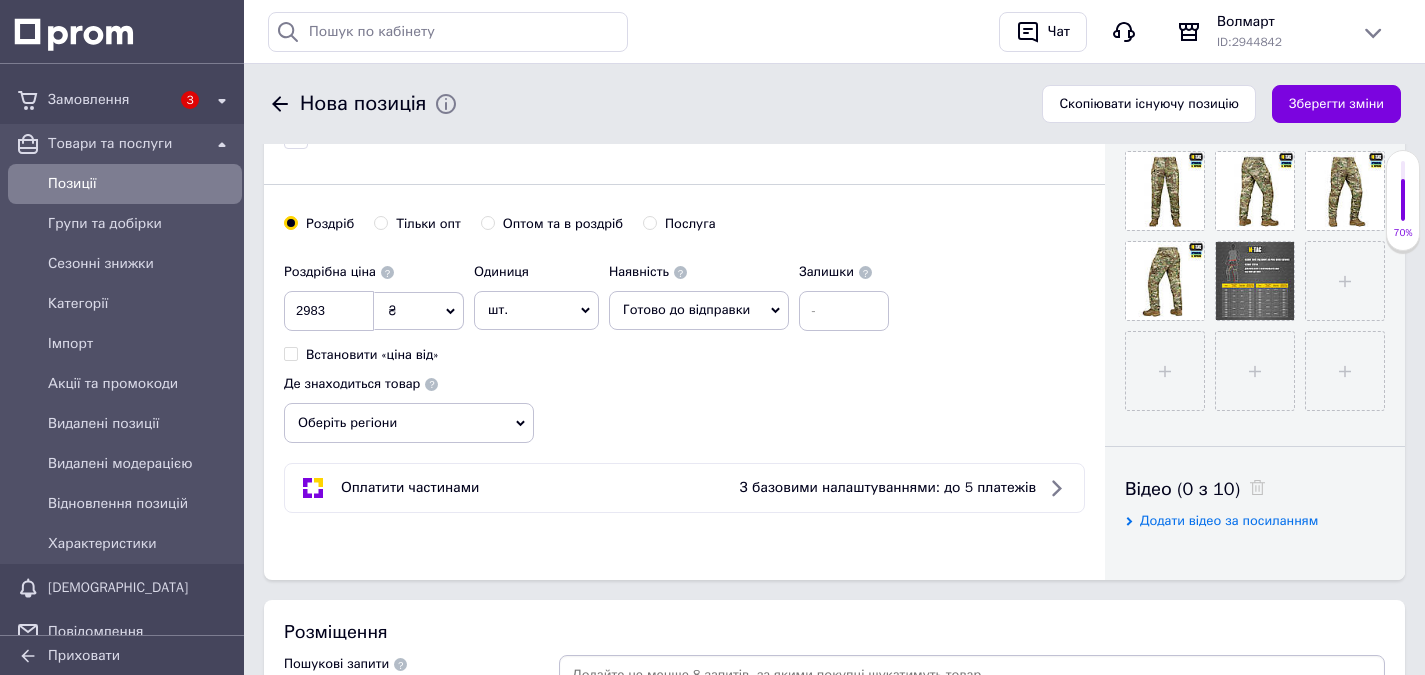 drag, startPoint x: 476, startPoint y: 436, endPoint x: 642, endPoint y: 392, distance: 171.73235 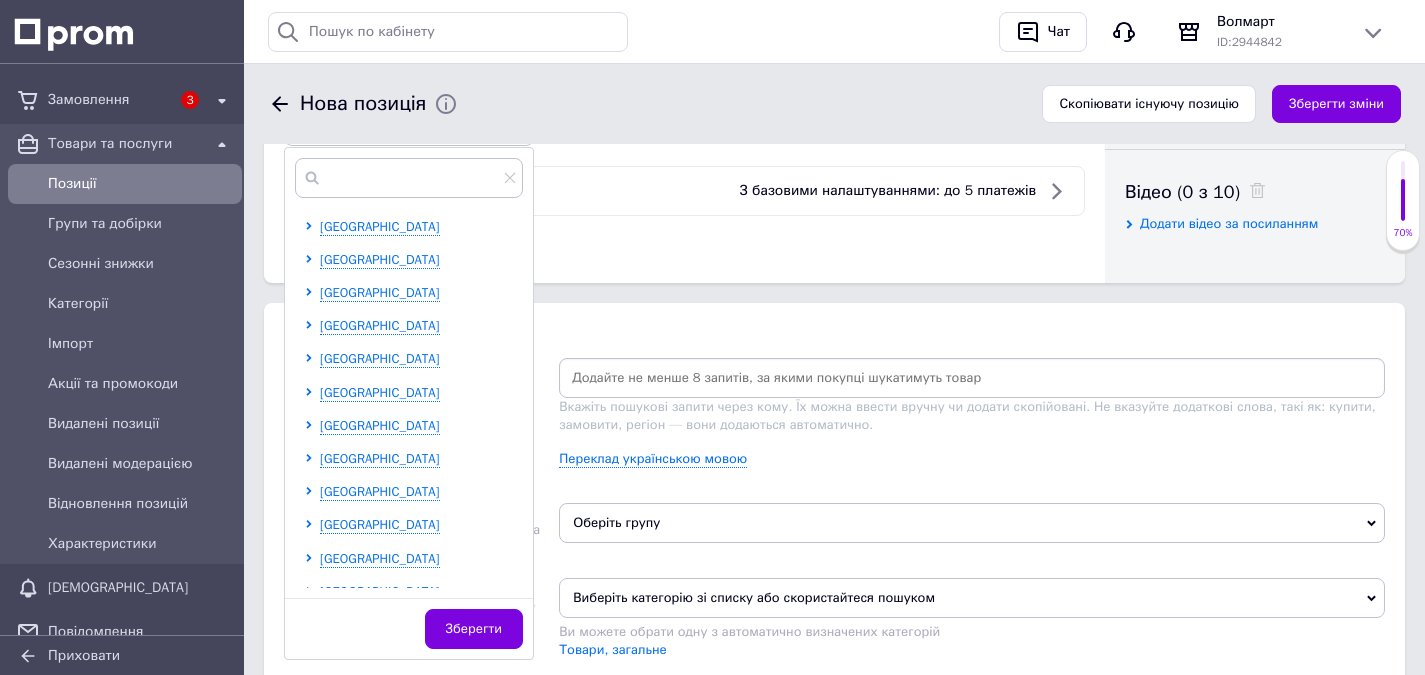 scroll, scrollTop: 1000, scrollLeft: 0, axis: vertical 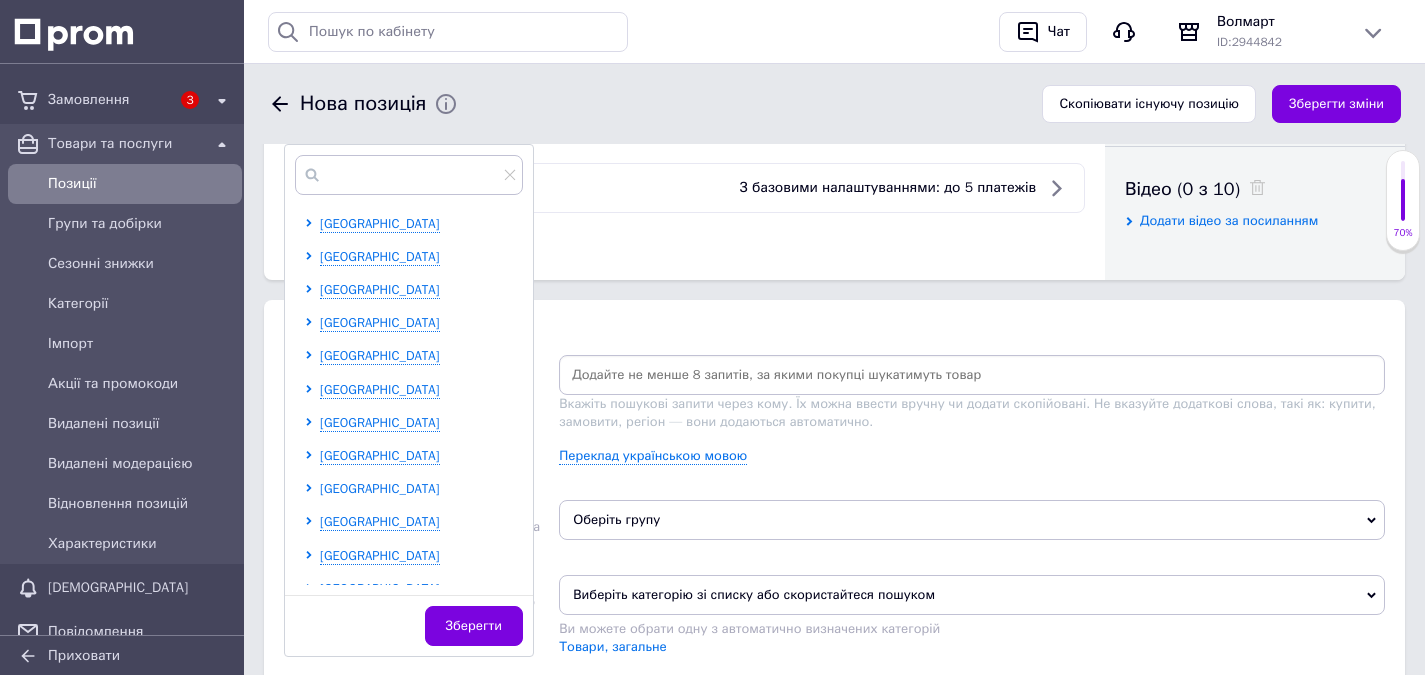 click on "[GEOGRAPHIC_DATA]" at bounding box center [380, 488] 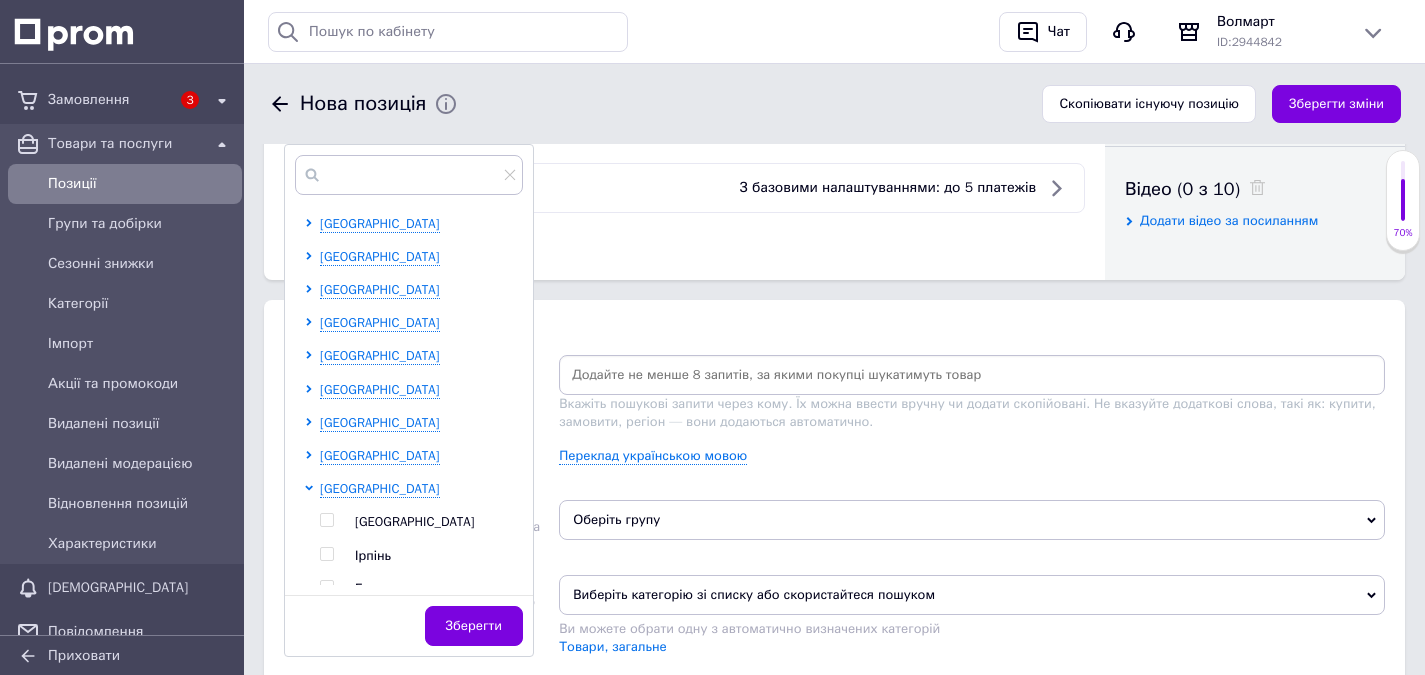 click at bounding box center (326, 520) 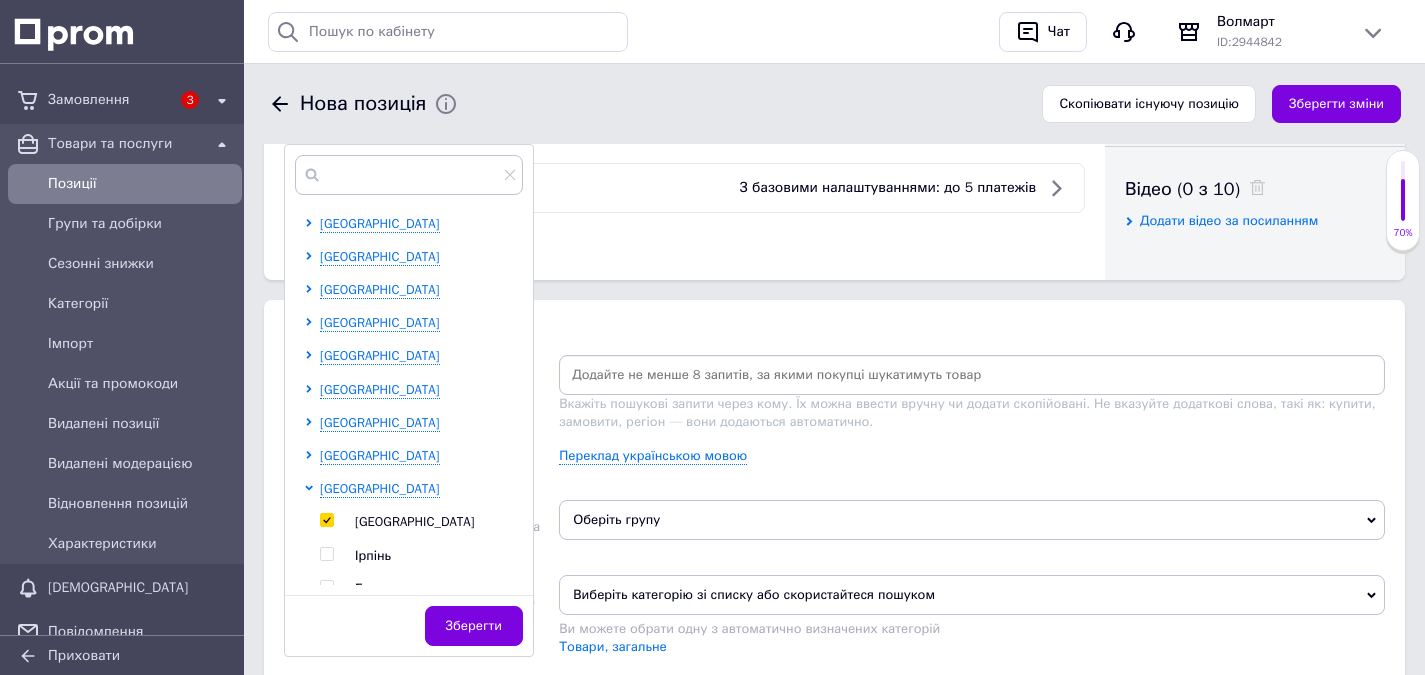 checkbox on "true" 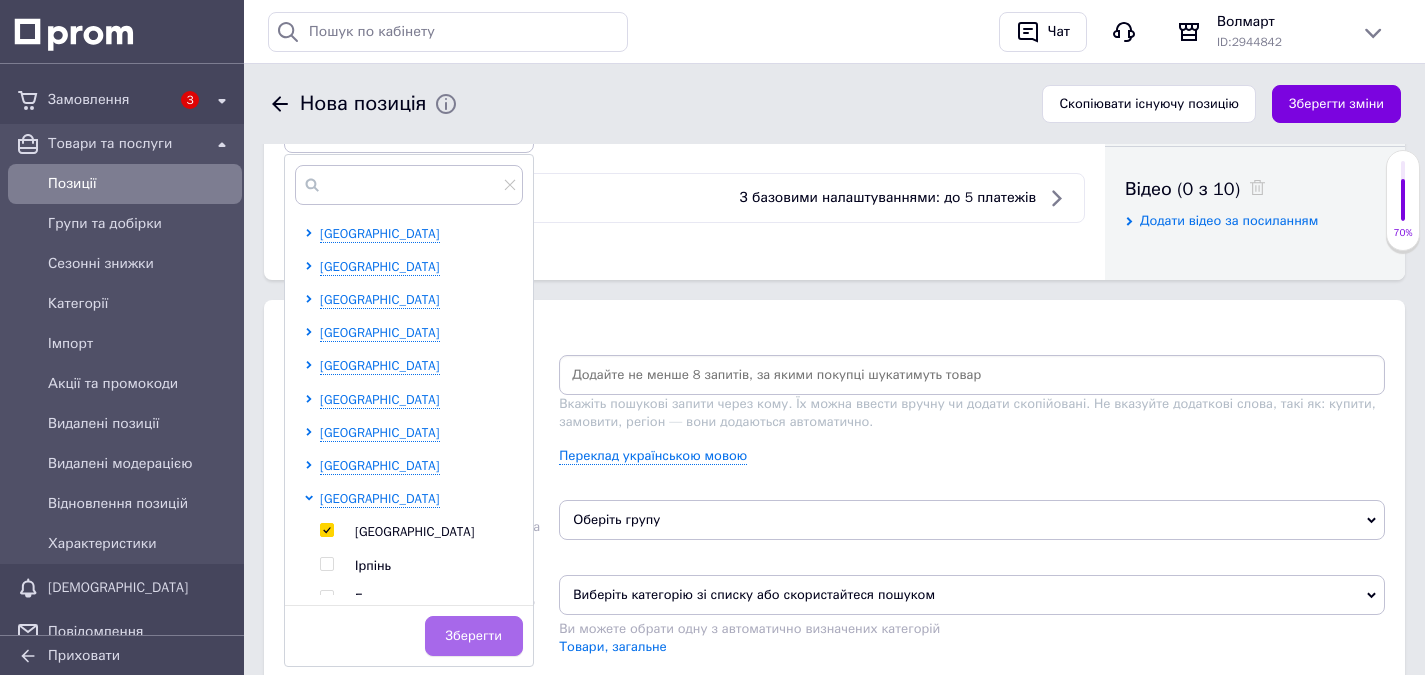 click on "Зберегти" at bounding box center [474, 636] 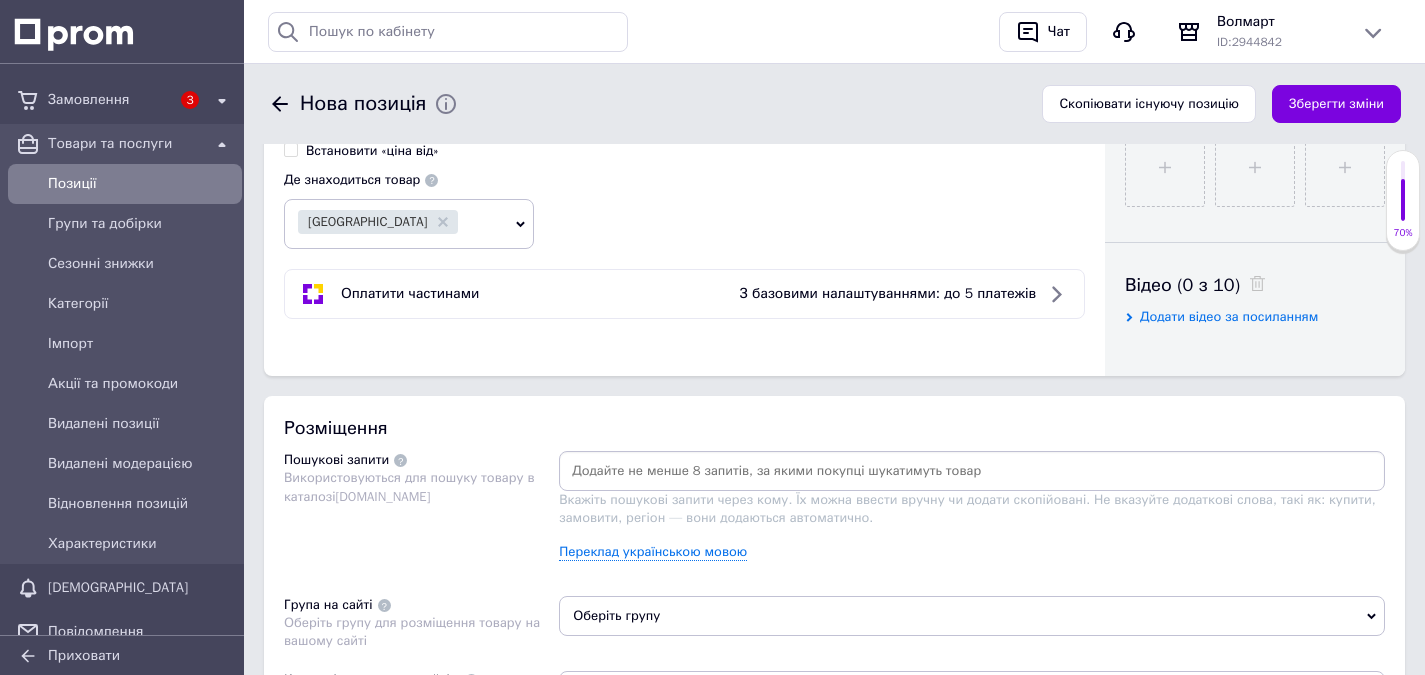 scroll, scrollTop: 1100, scrollLeft: 0, axis: vertical 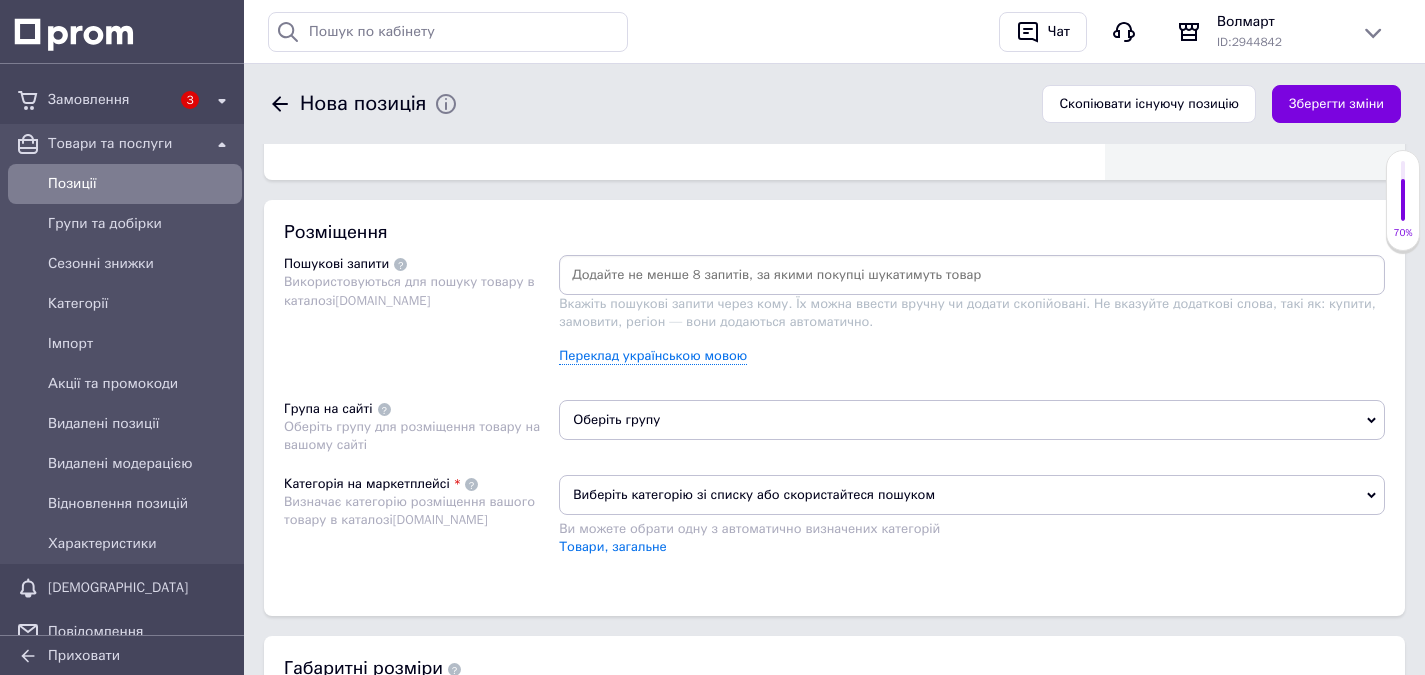 click on "Оберіть групу" at bounding box center (972, 420) 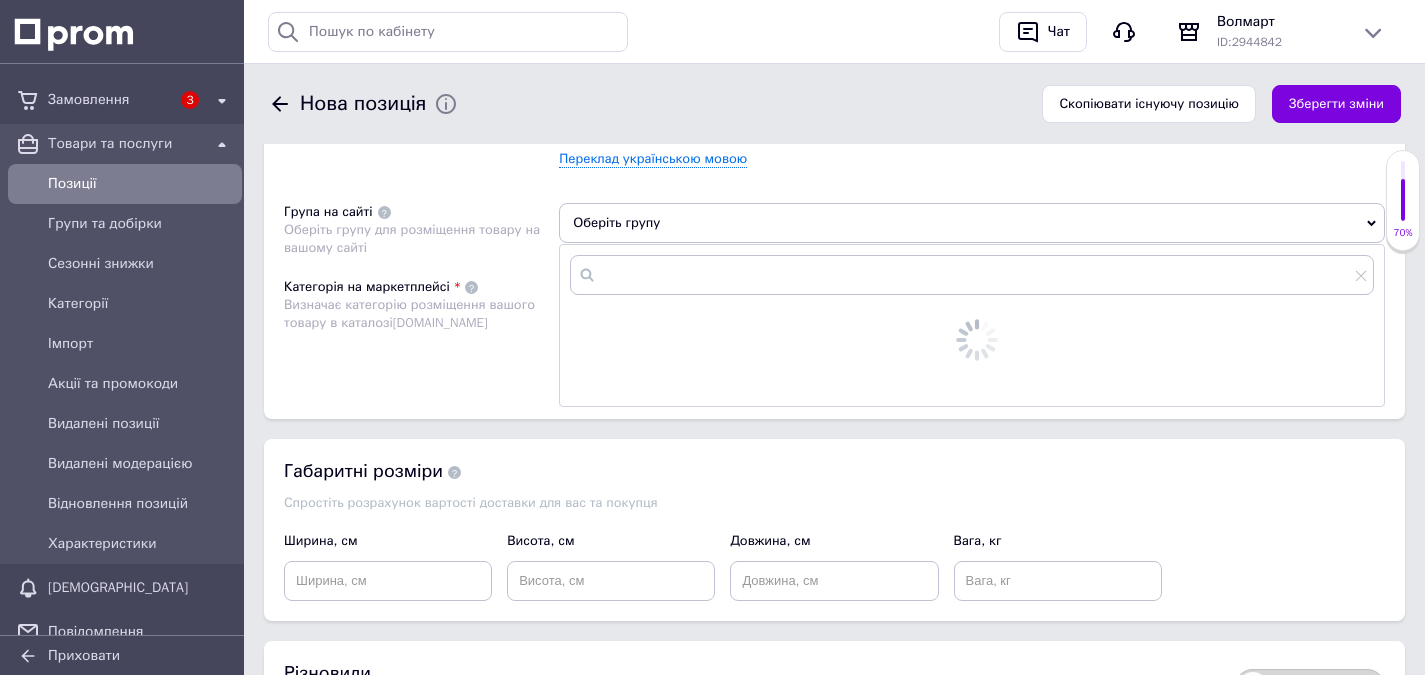 scroll, scrollTop: 1300, scrollLeft: 0, axis: vertical 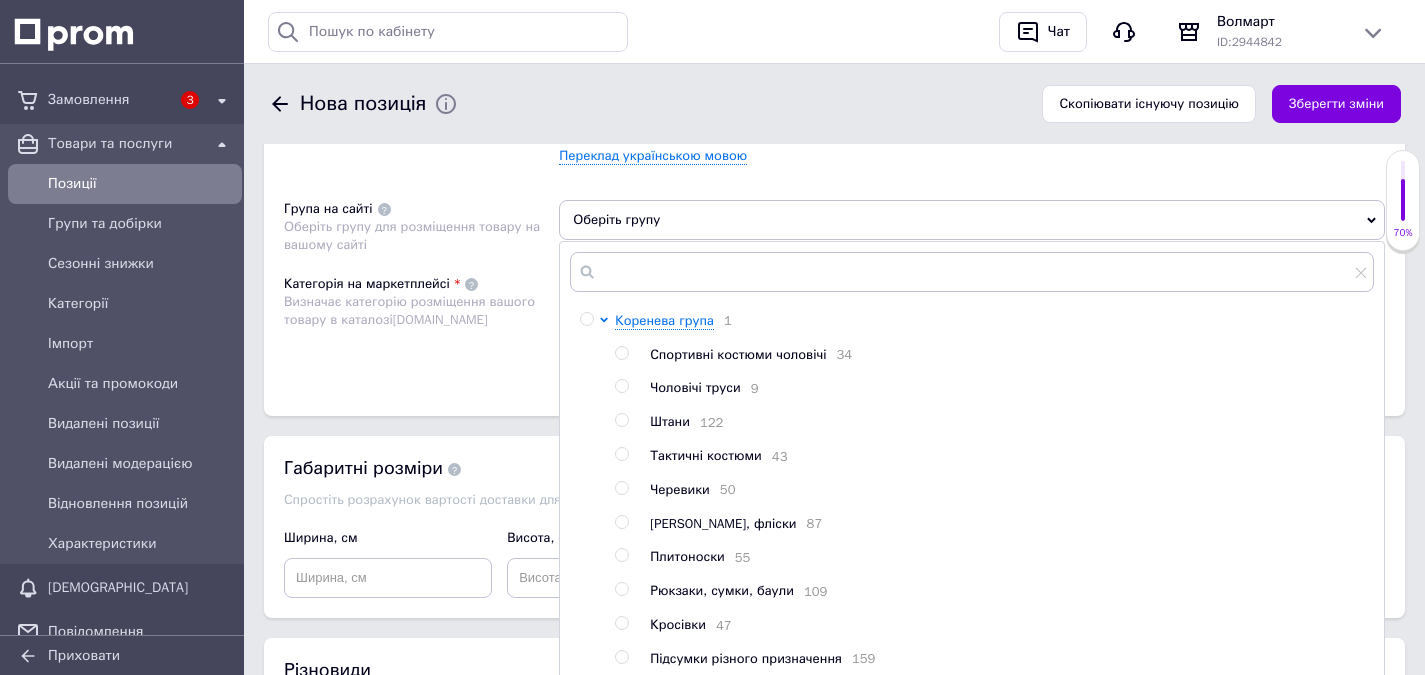 drag, startPoint x: 620, startPoint y: 423, endPoint x: 521, endPoint y: 489, distance: 118.98319 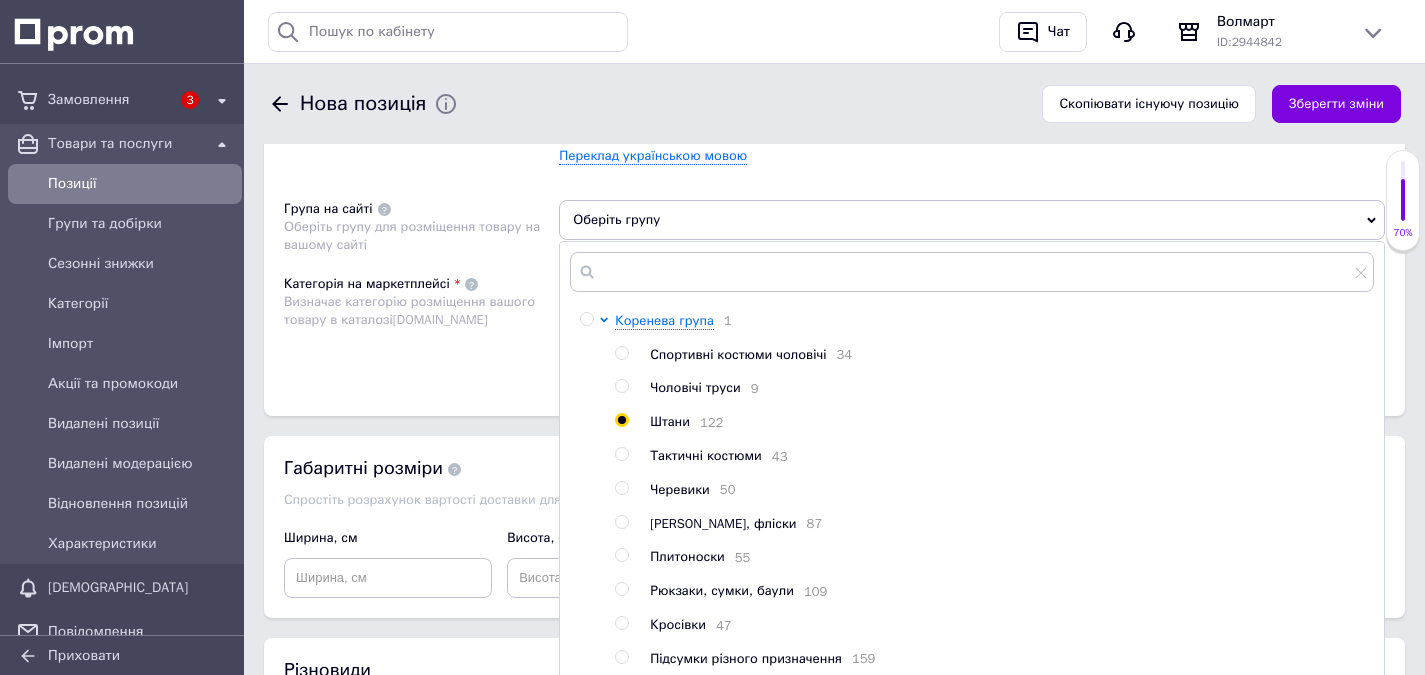 radio on "true" 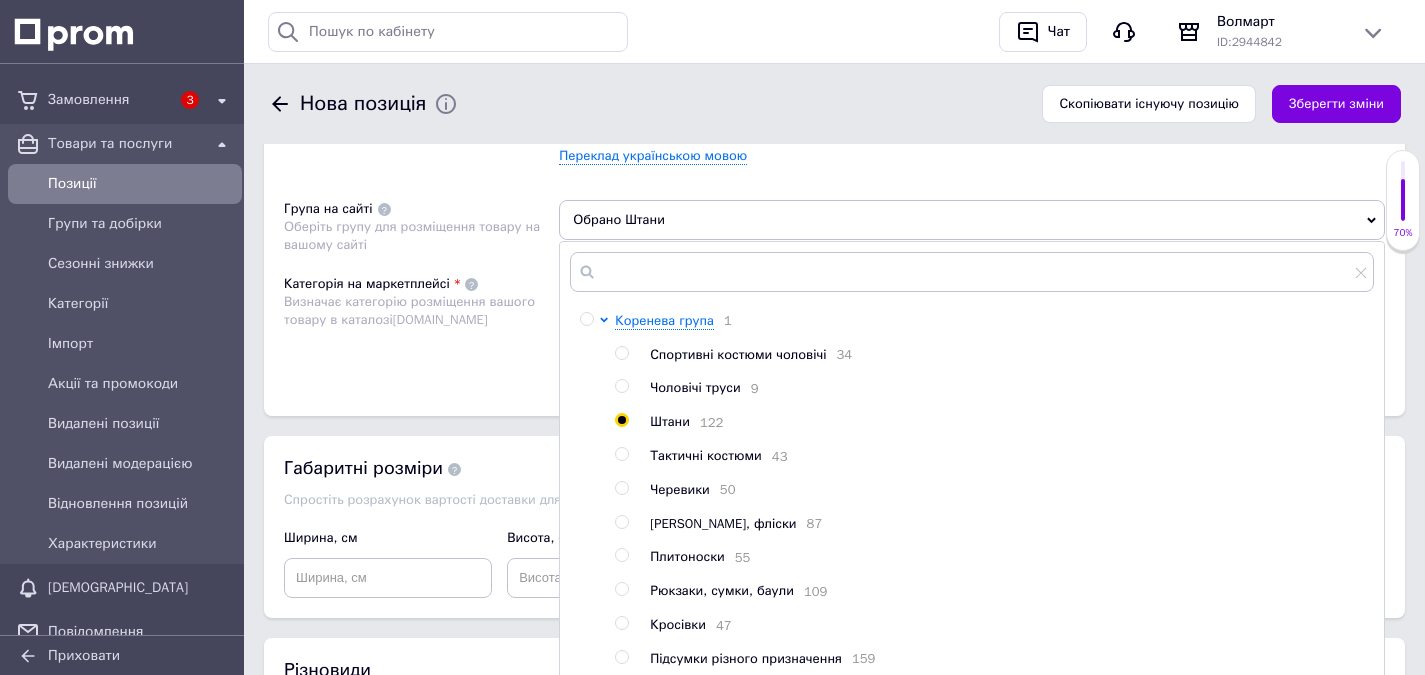scroll, scrollTop: 1400, scrollLeft: 0, axis: vertical 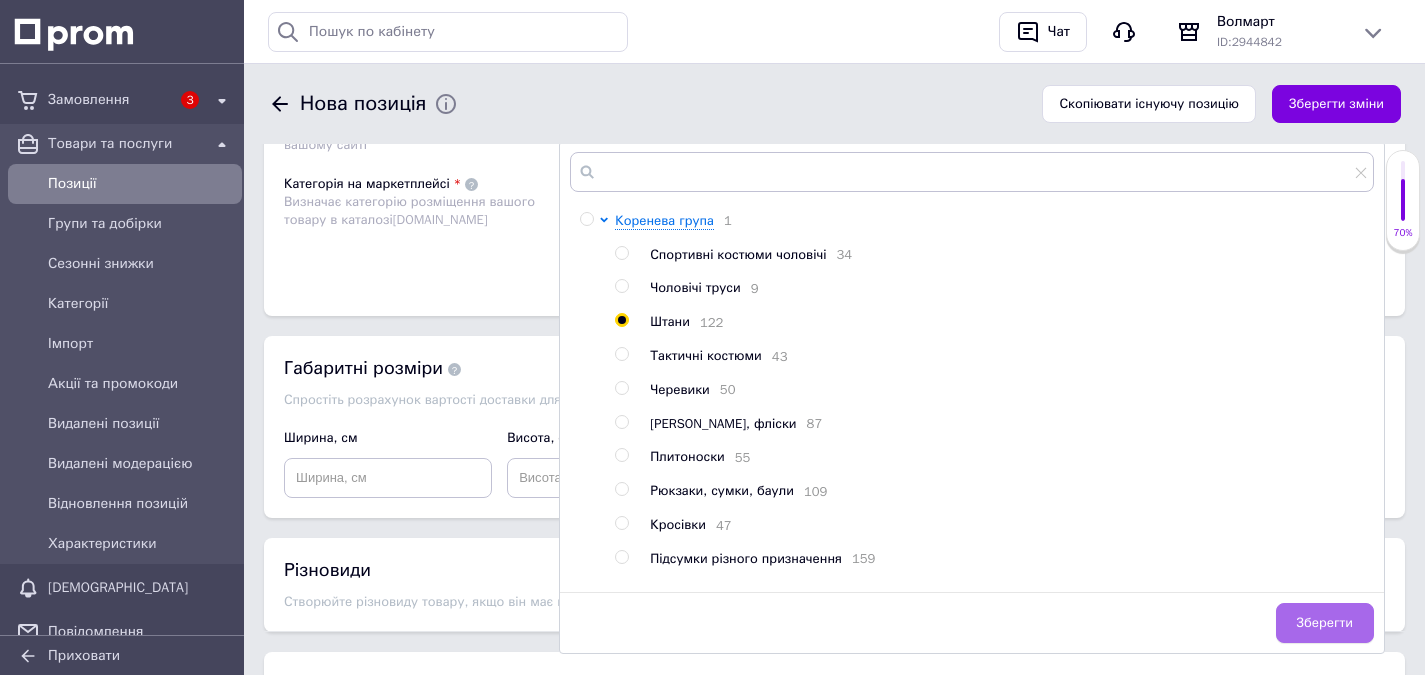 click on "Зберегти" at bounding box center (1325, 623) 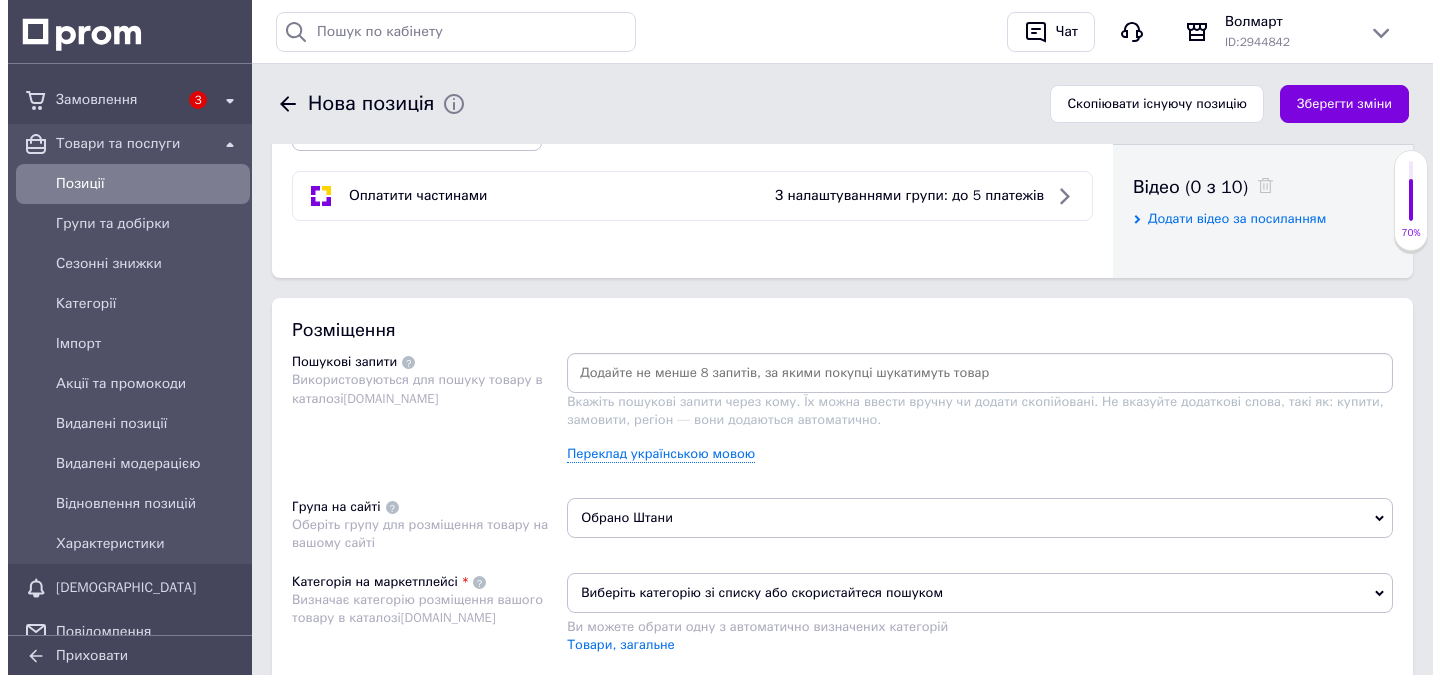 scroll, scrollTop: 1000, scrollLeft: 0, axis: vertical 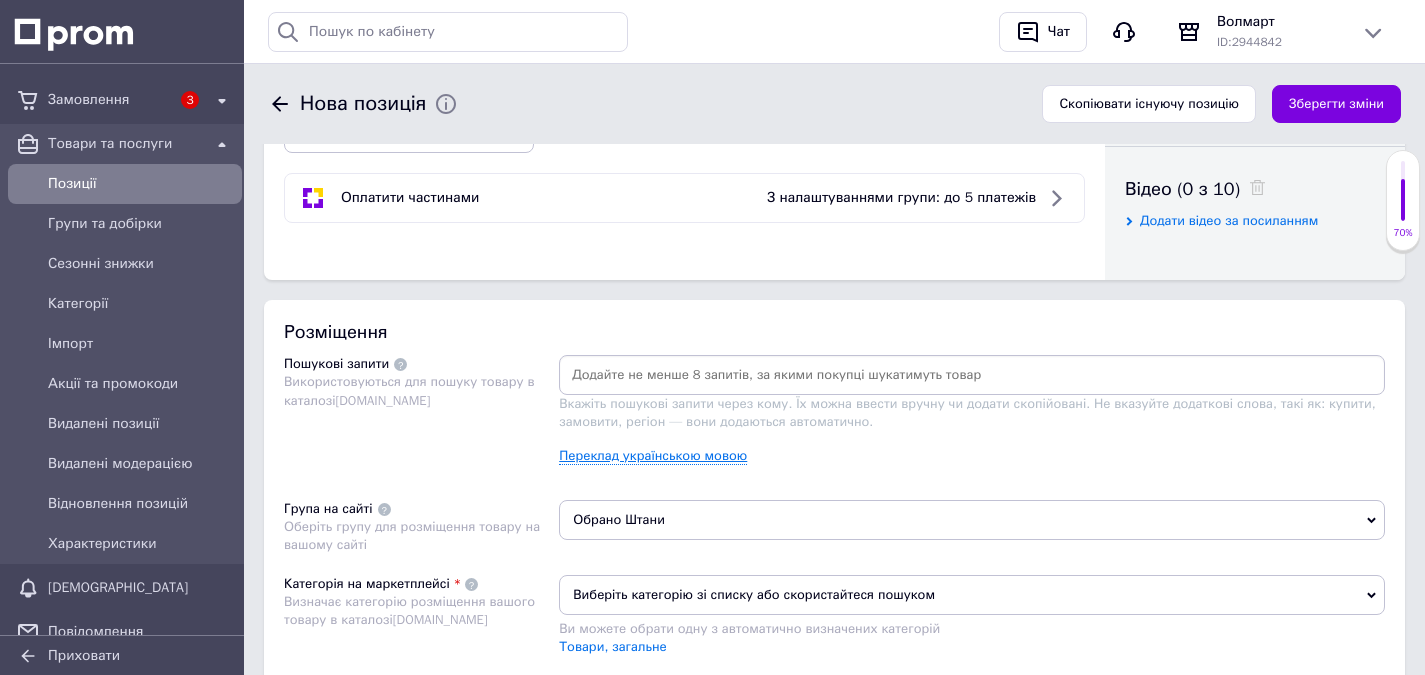 click on "Переклад українською мовою" at bounding box center [653, 456] 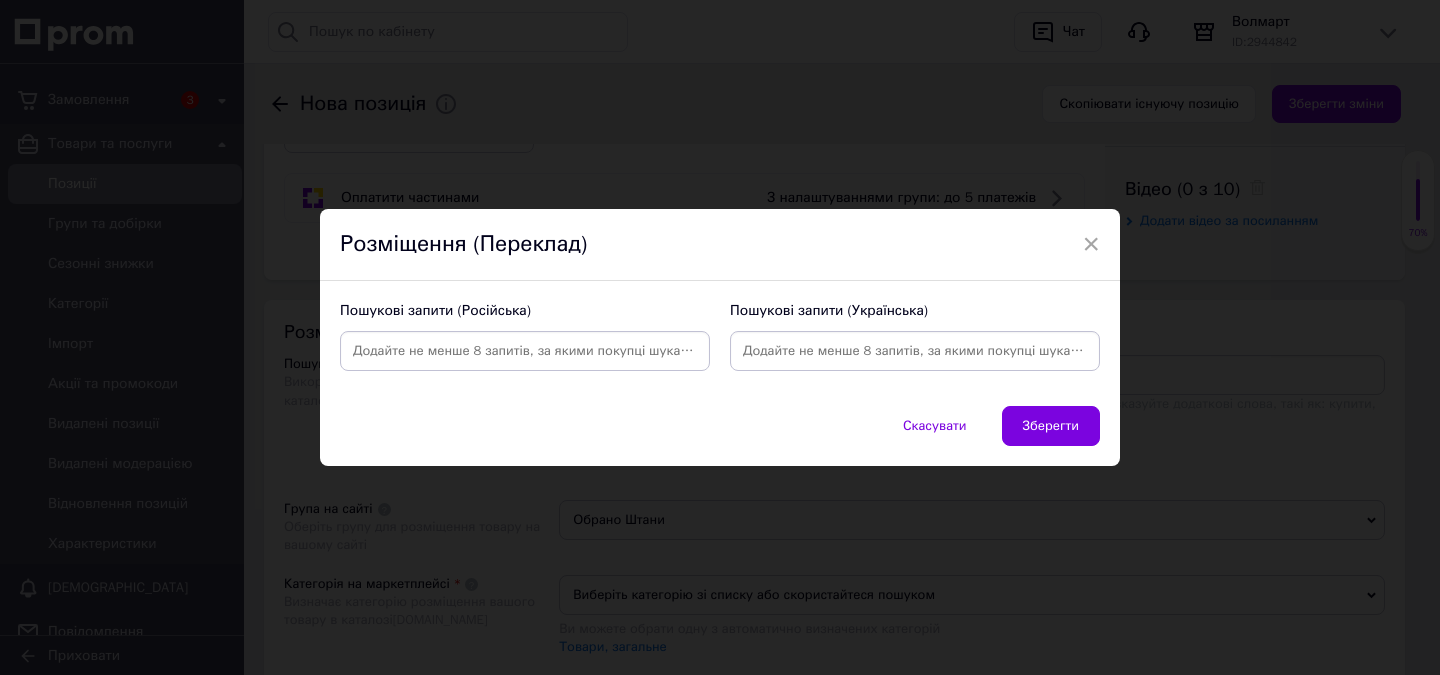 click on "Пошукові запити (Російська)" at bounding box center [525, 336] 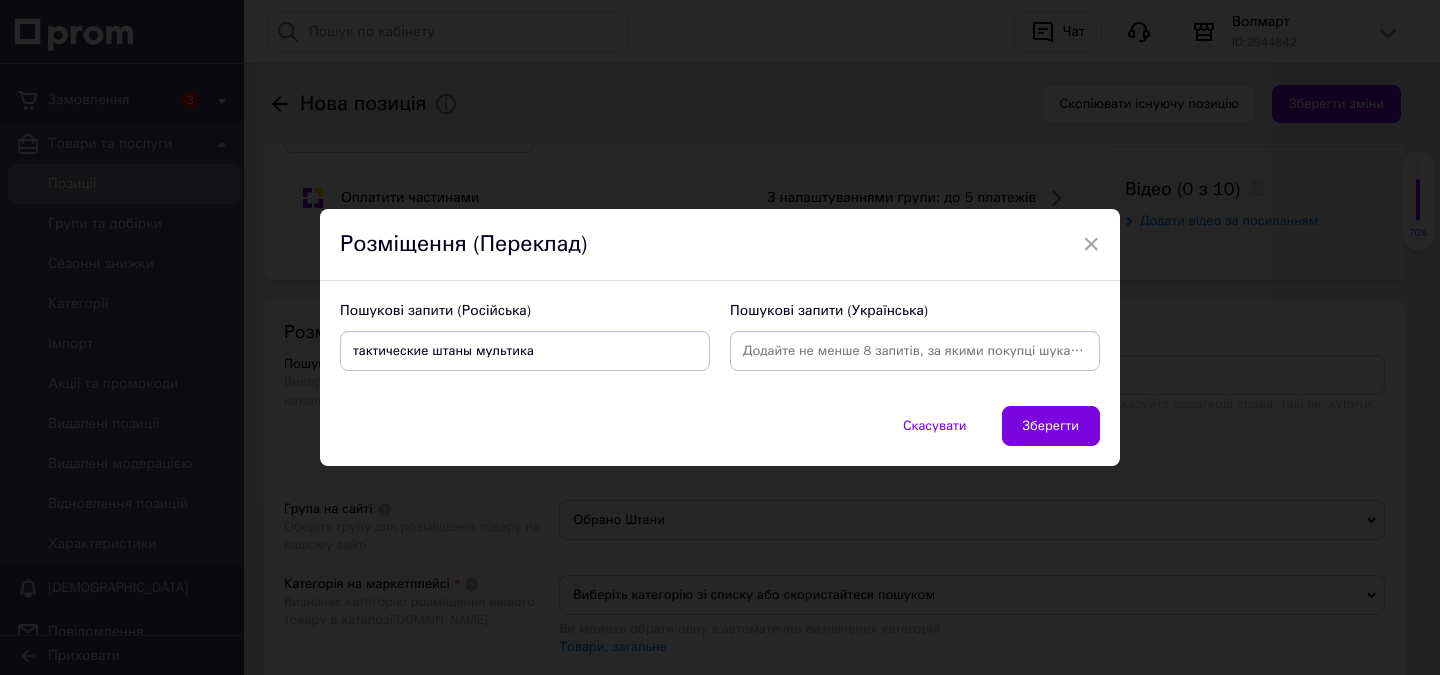 type on "тактические штаны мультикам" 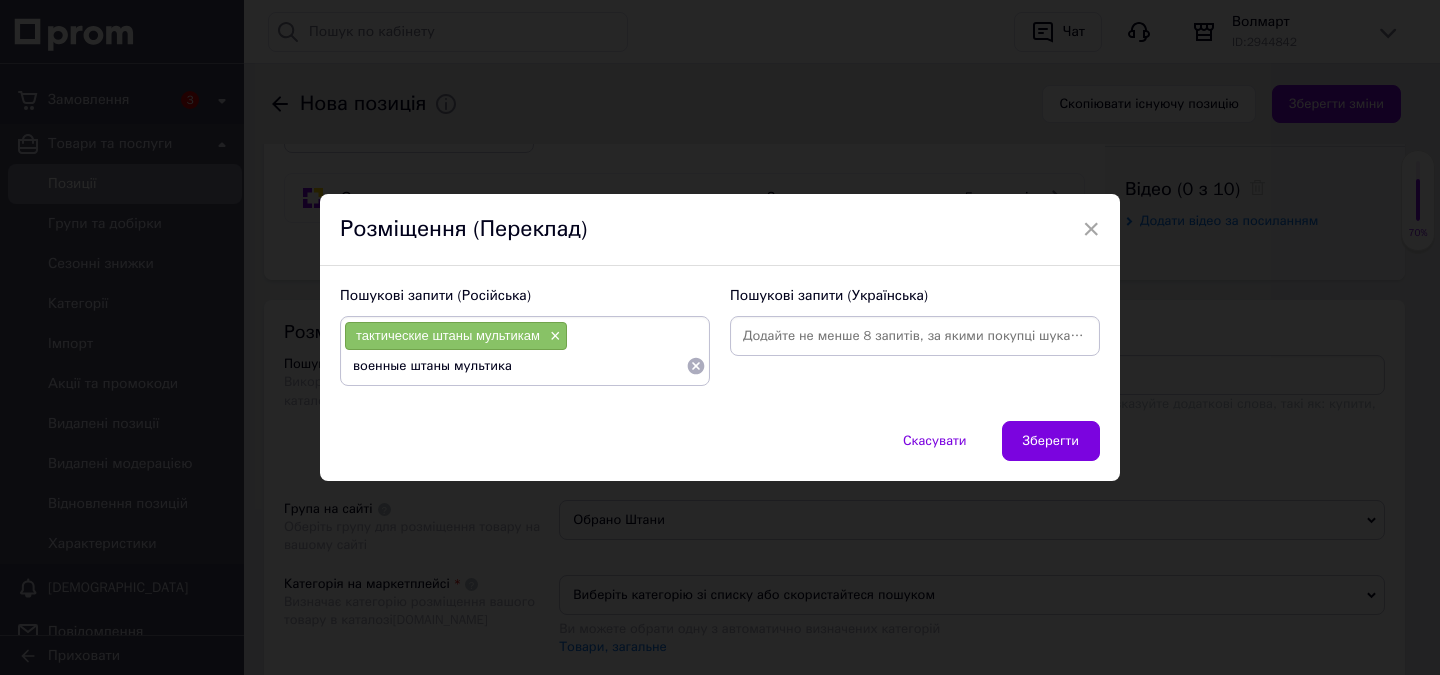 type on "военные штаны мультикам" 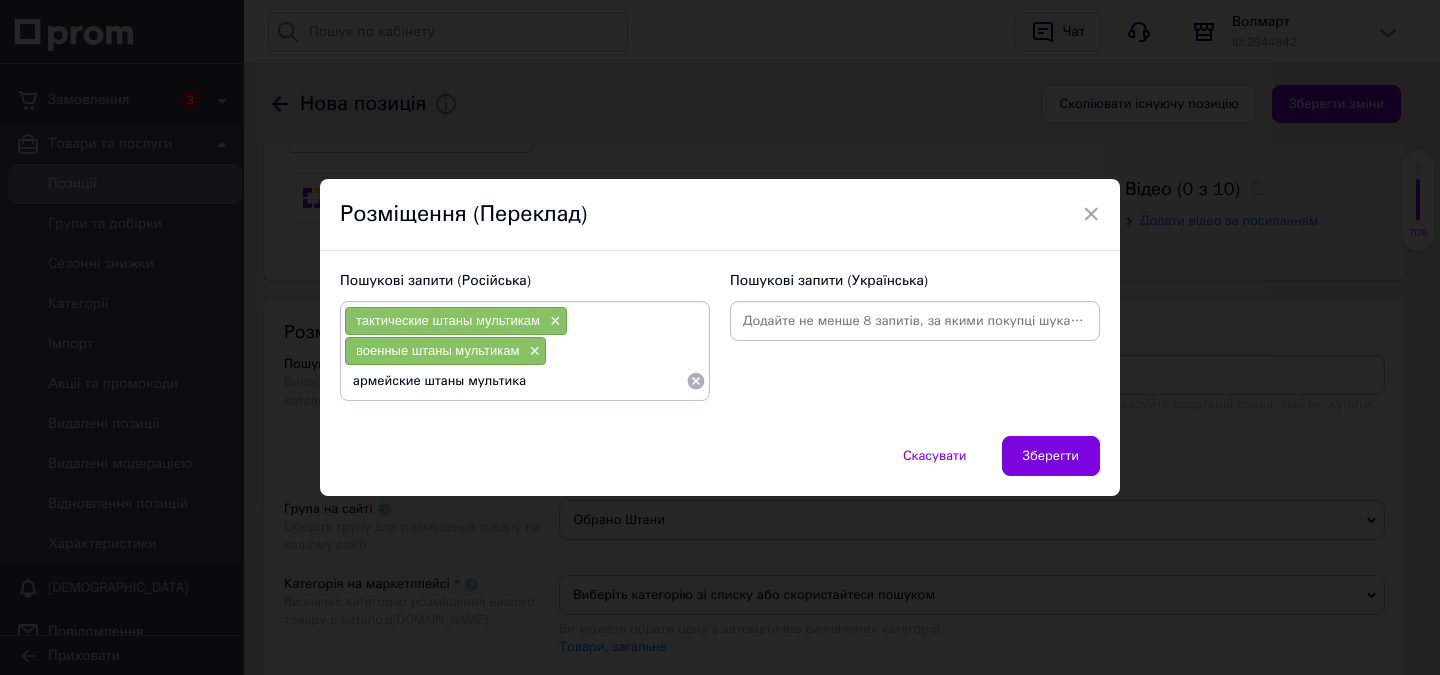 type on "армейские штаны мультикам" 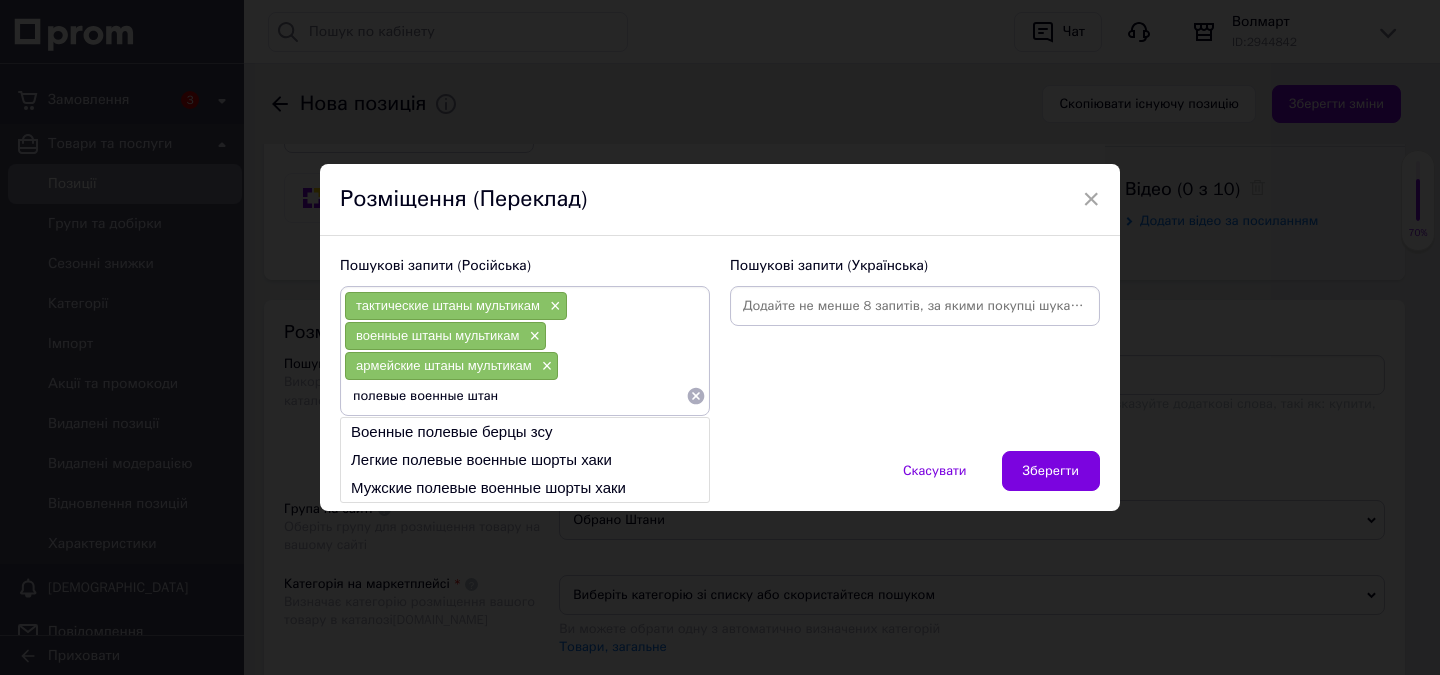 type on "полевые военные штаны" 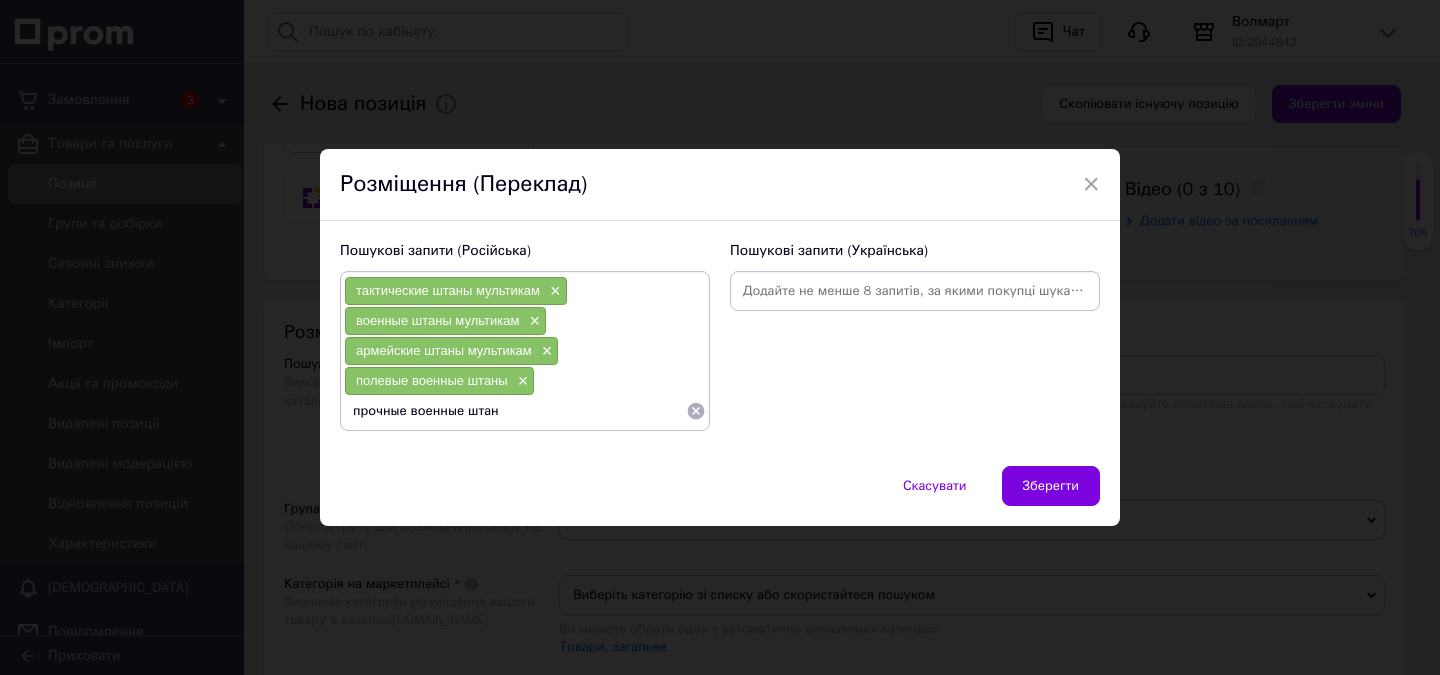 type on "прочные военные штаны" 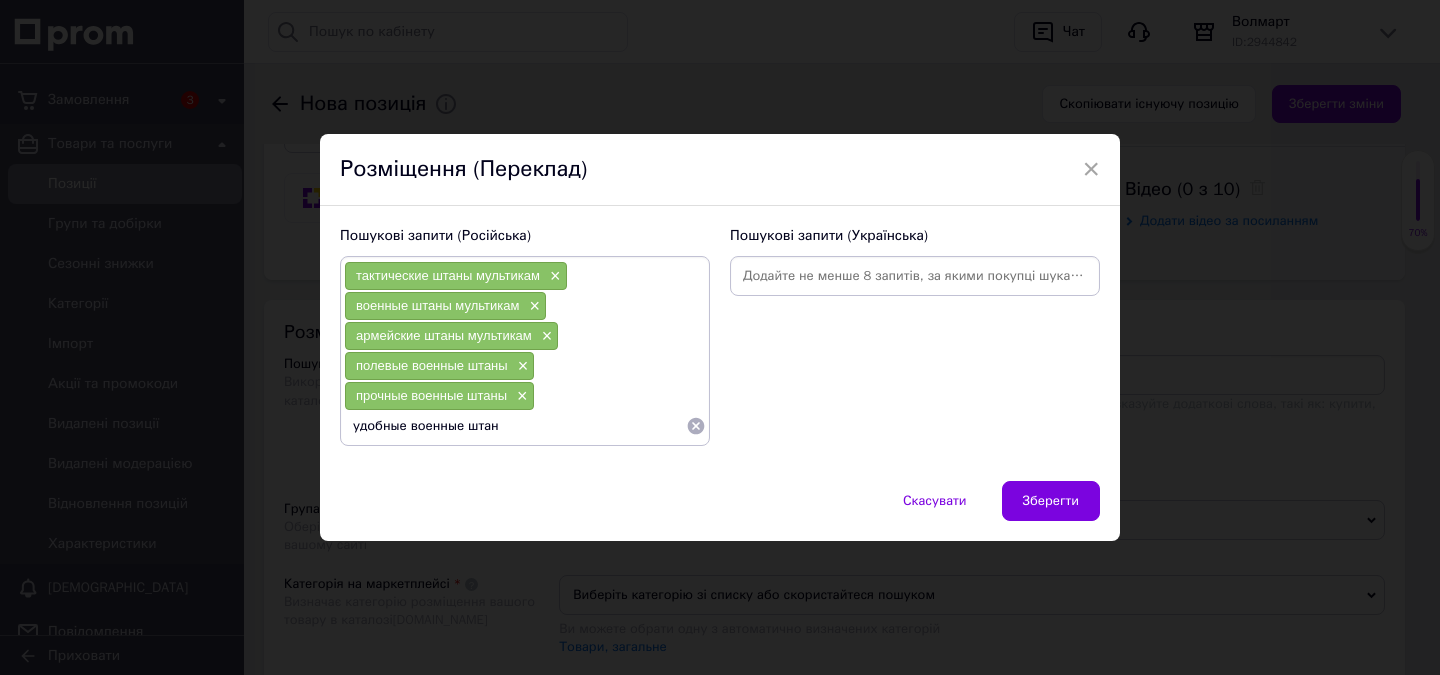 type on "удобные военные штаны" 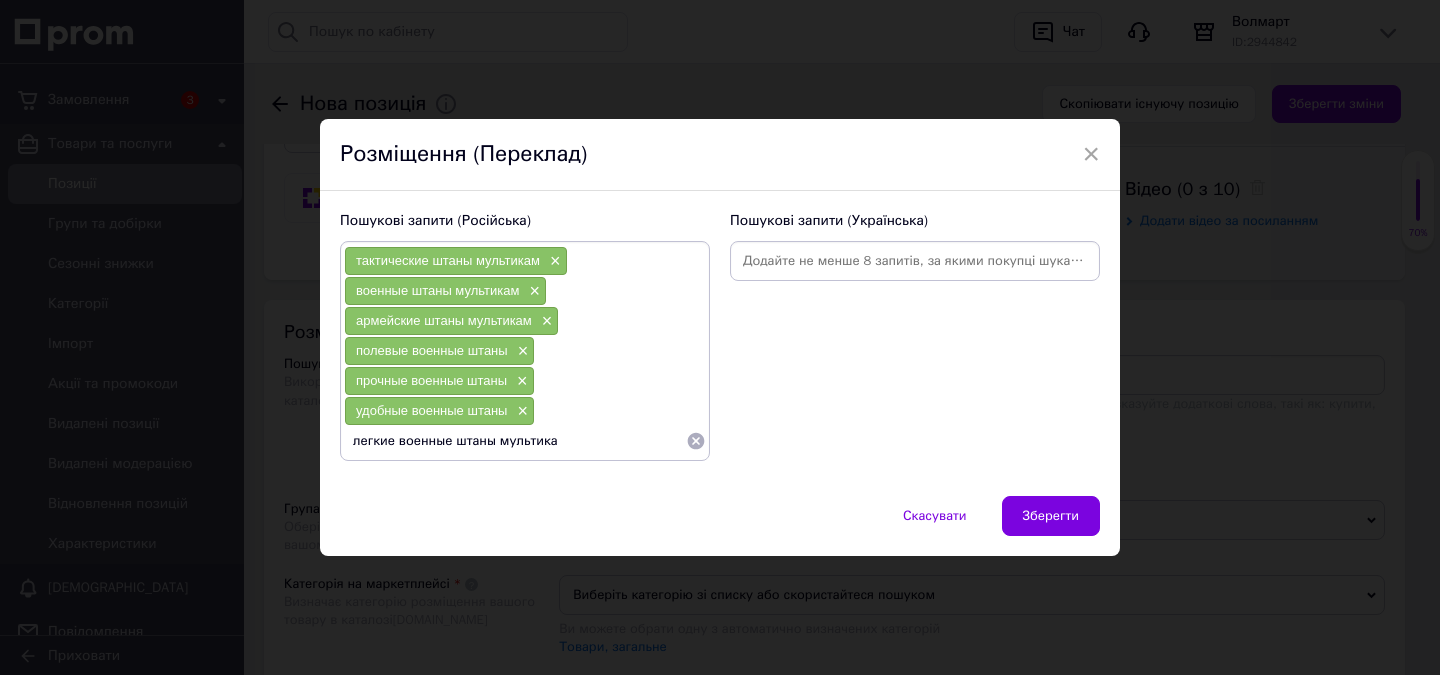 type on "легкие военные штаны мультикам" 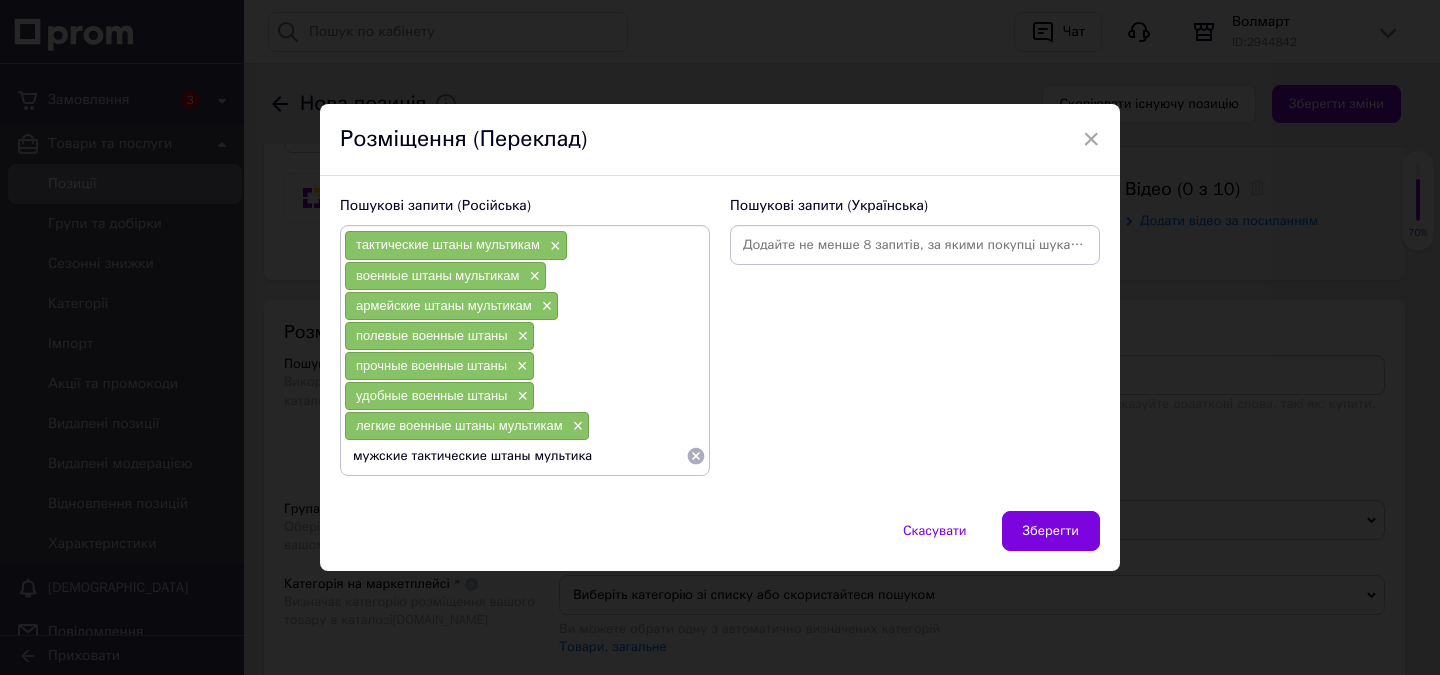 type on "мужские тактические штаны мультикам" 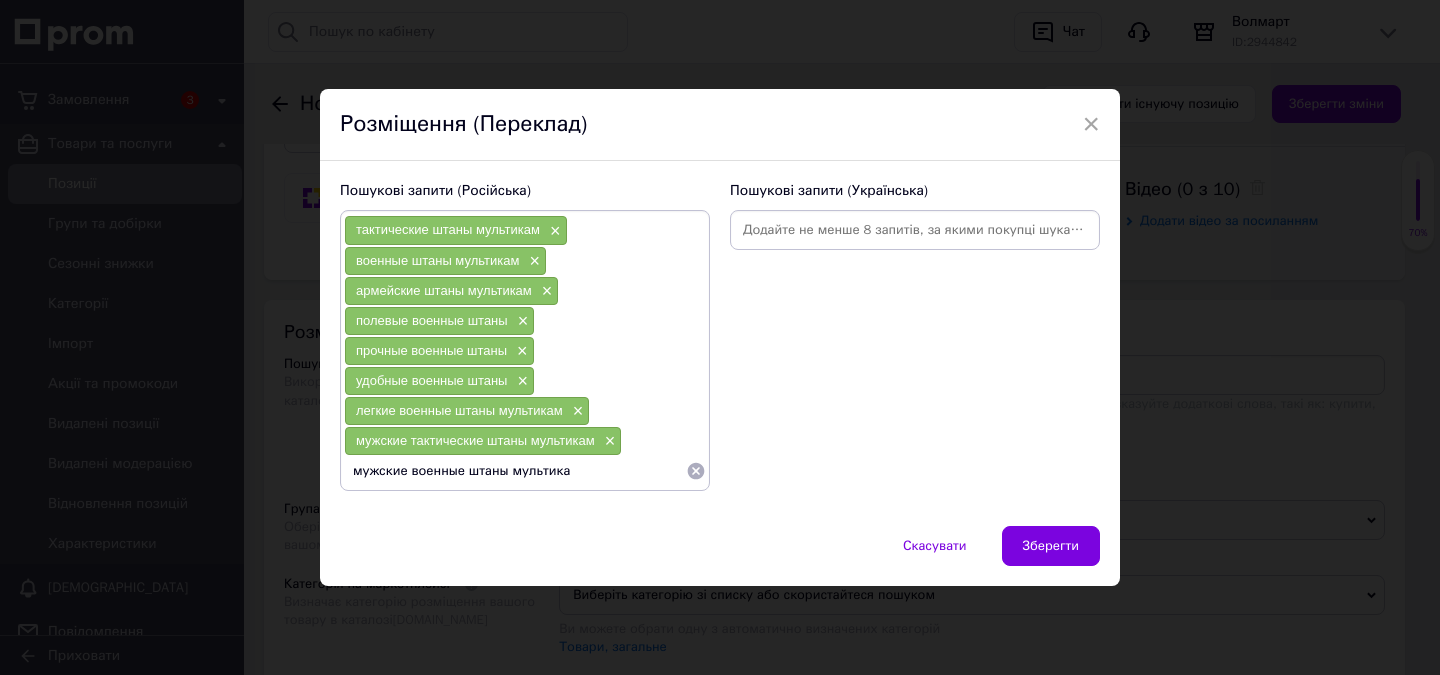 type on "мужские военные штаны мультикам" 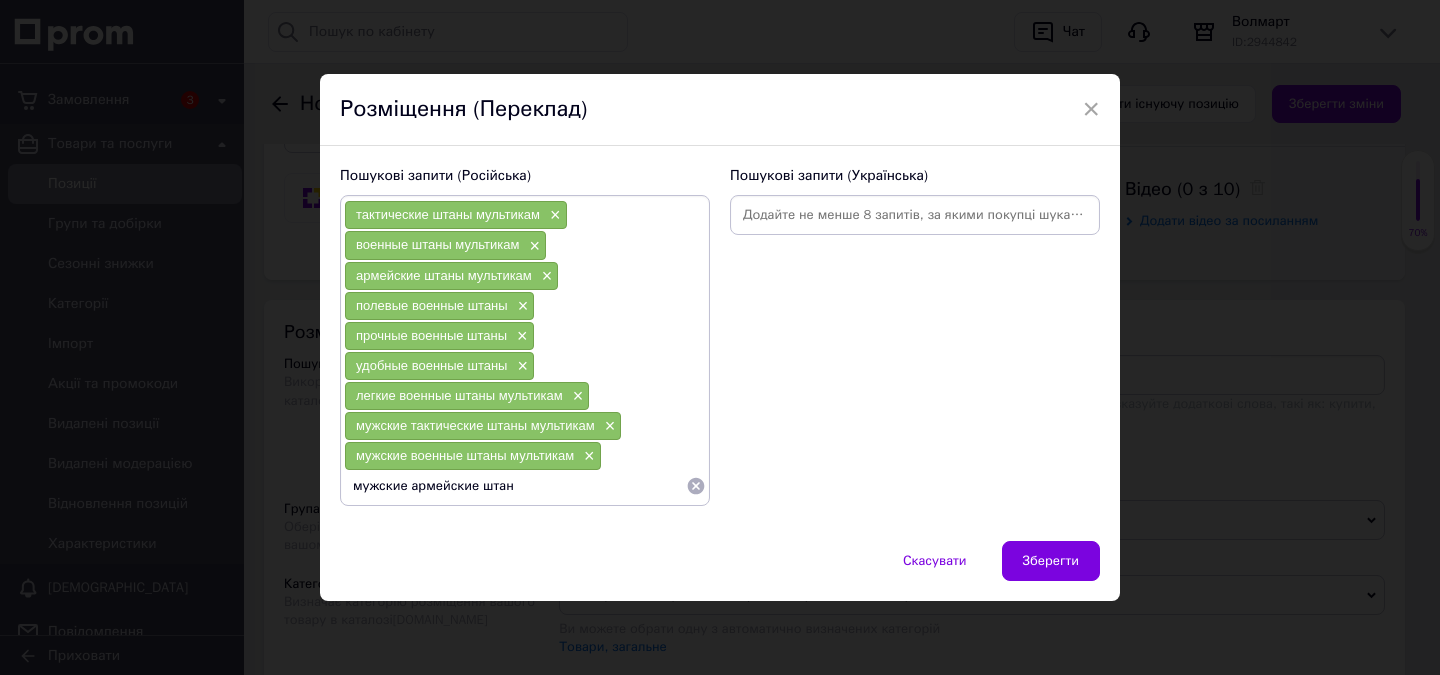 type on "мужские армейские штаны" 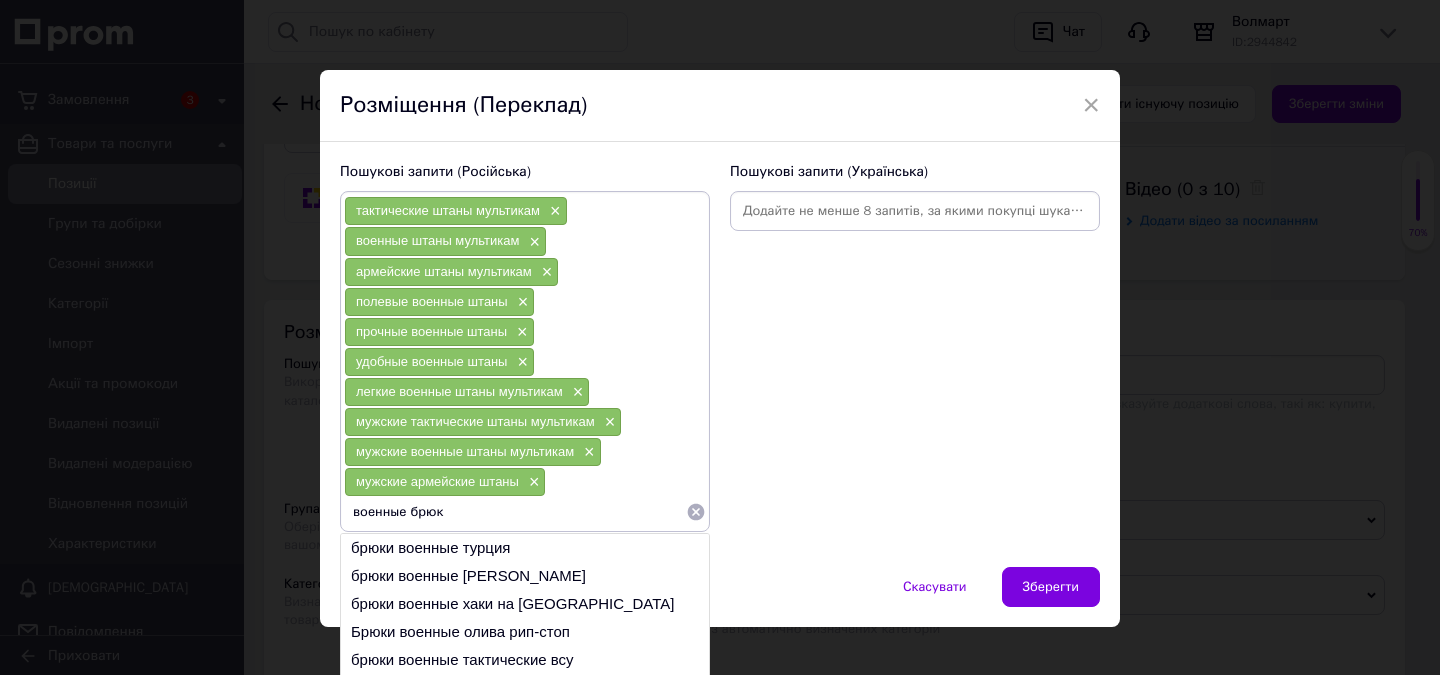 type on "военные брюки" 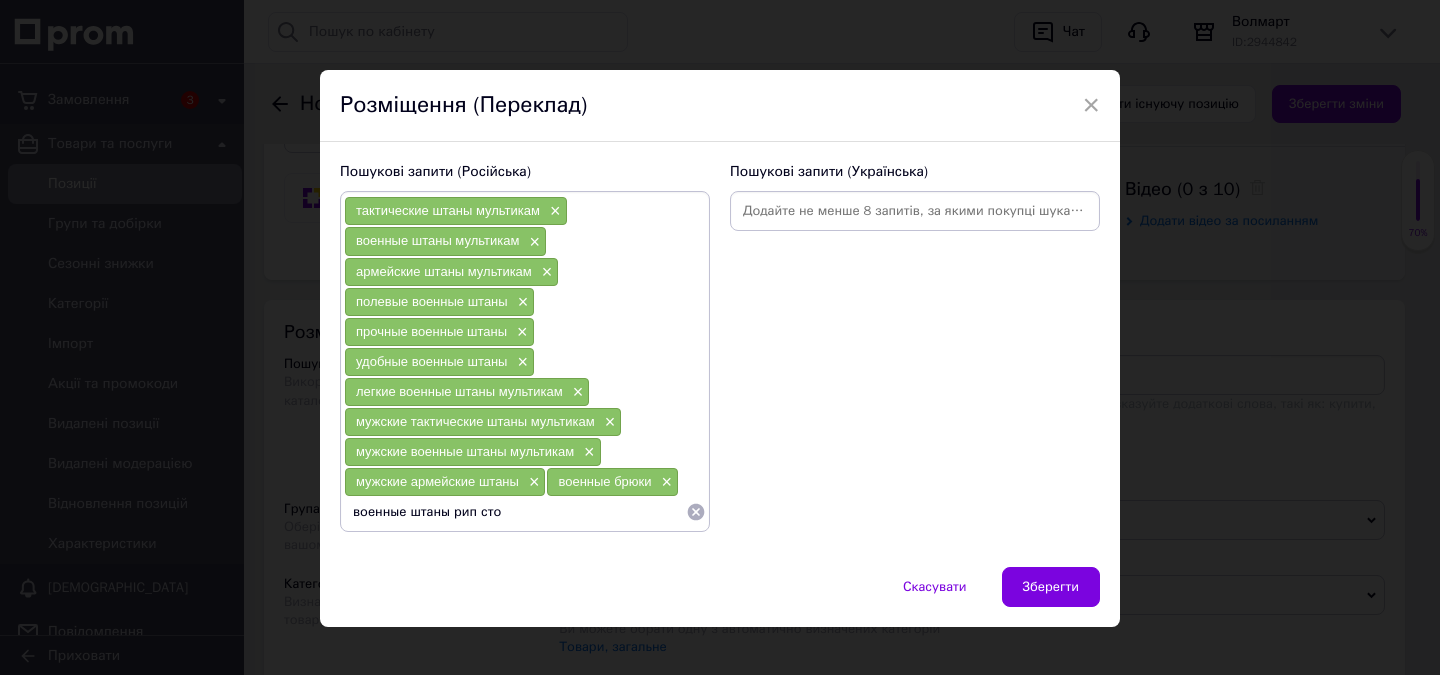 type on "военные штаны рип стоп" 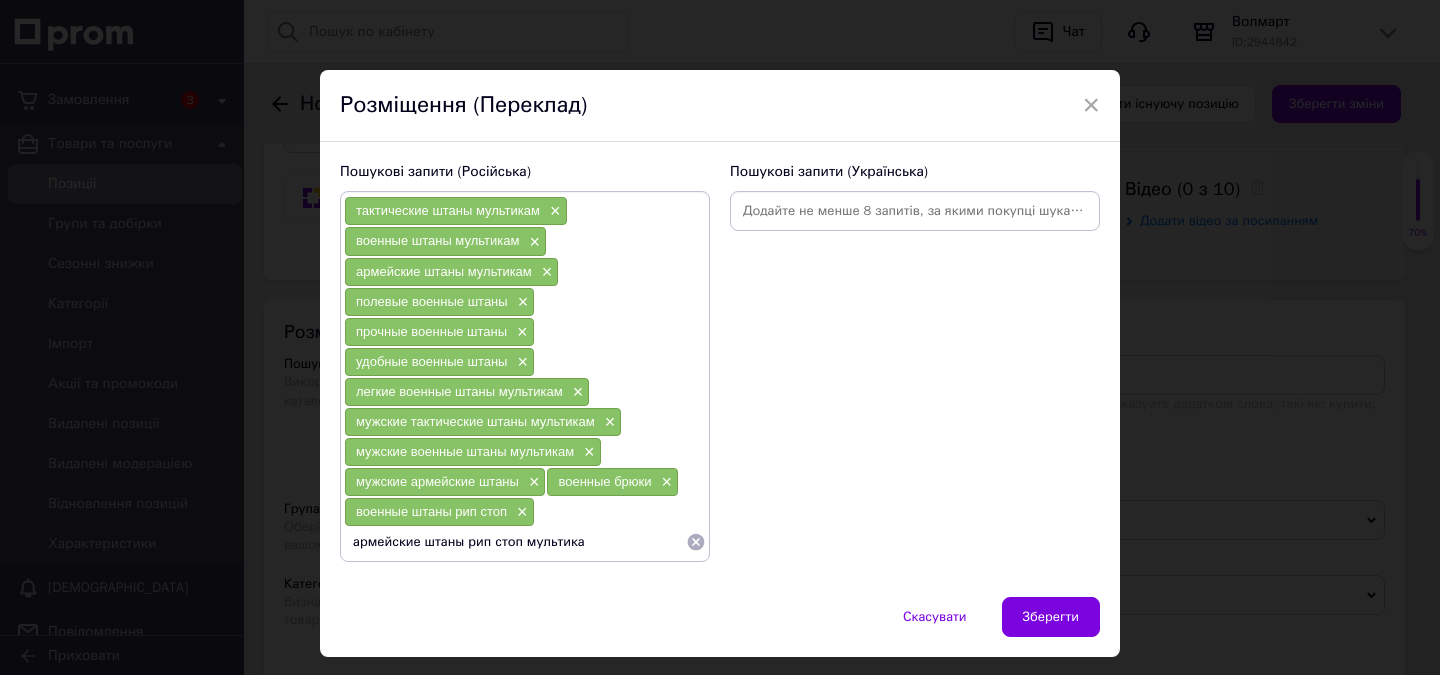 type on "армейские штаны рип стоп мультикам" 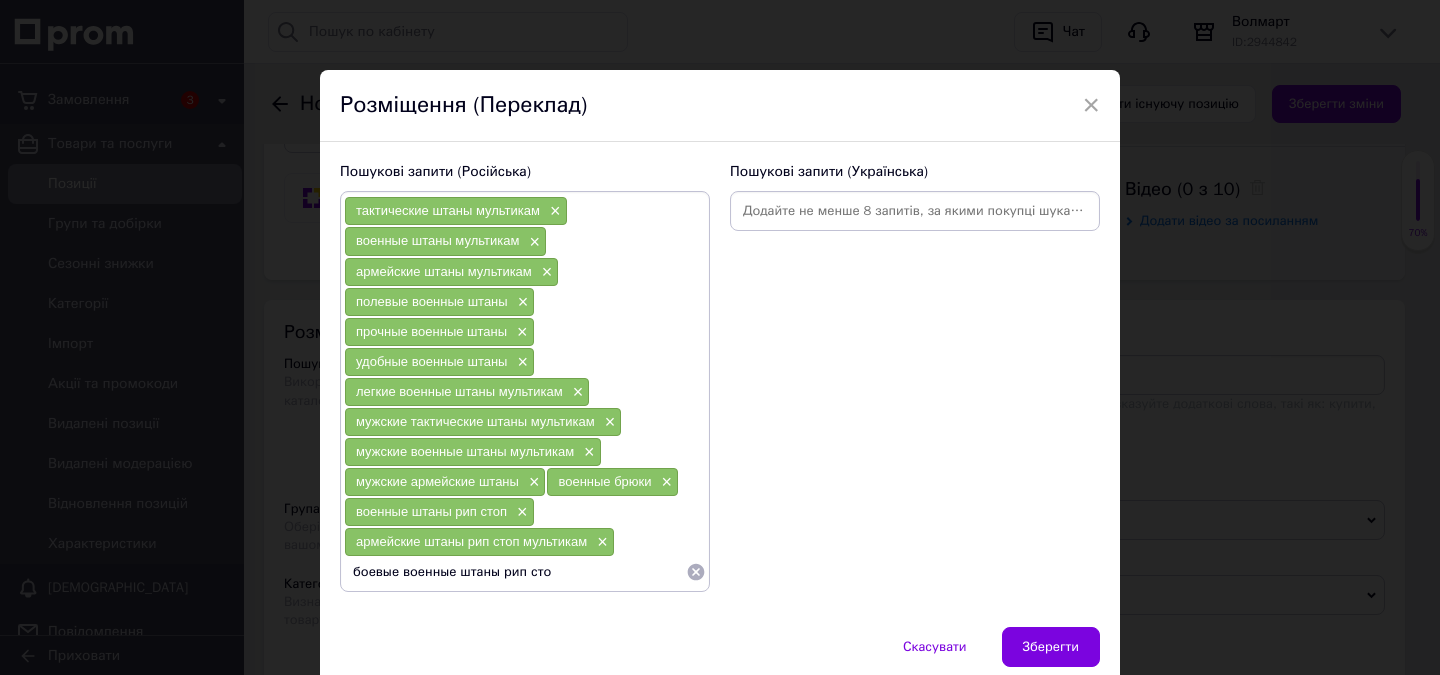 type on "боевые военные штаны рип стоп" 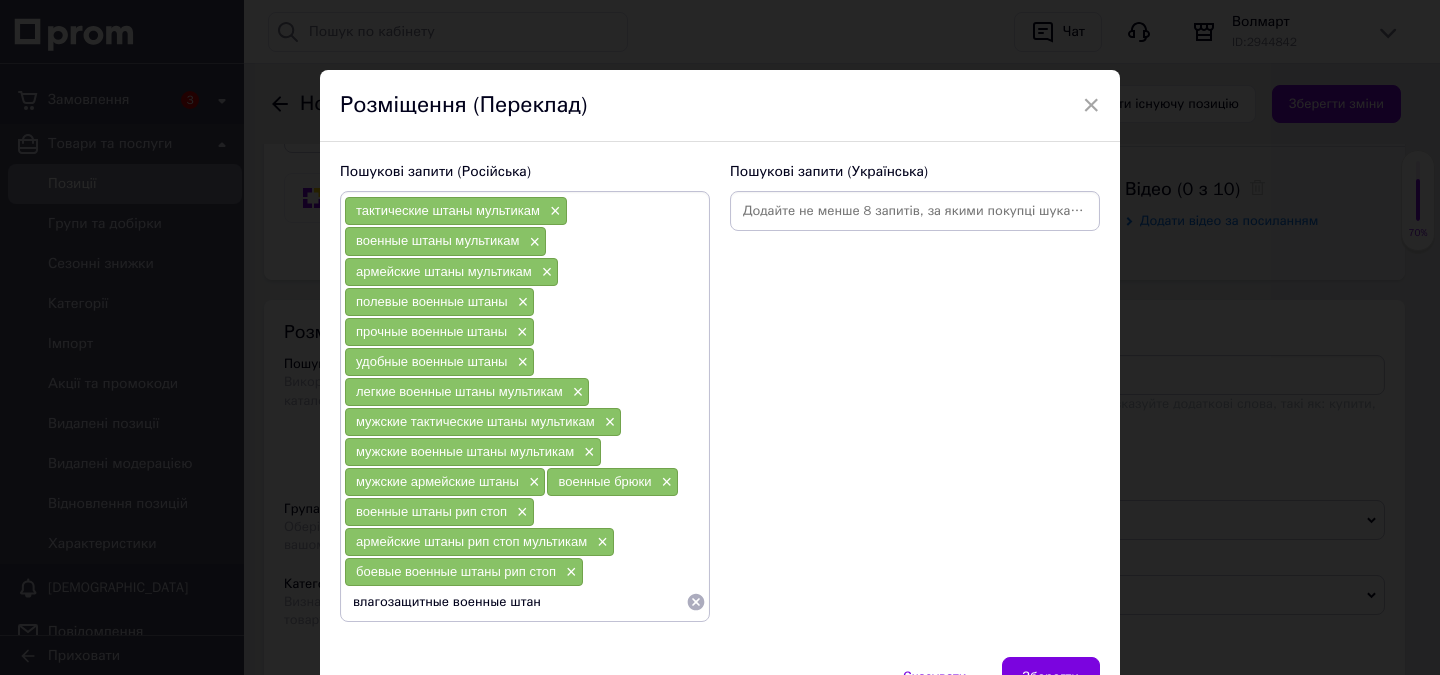 type on "влагозащитные военные штаны" 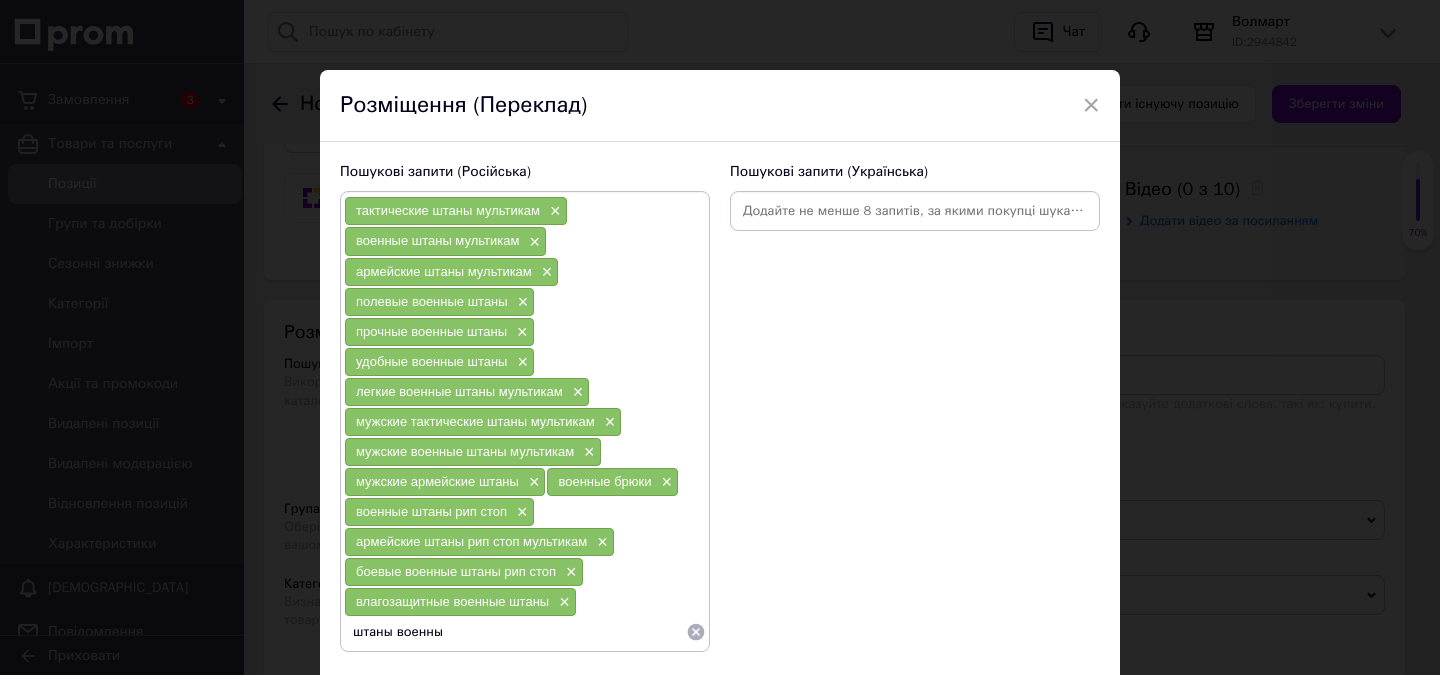 type on "штаны военные" 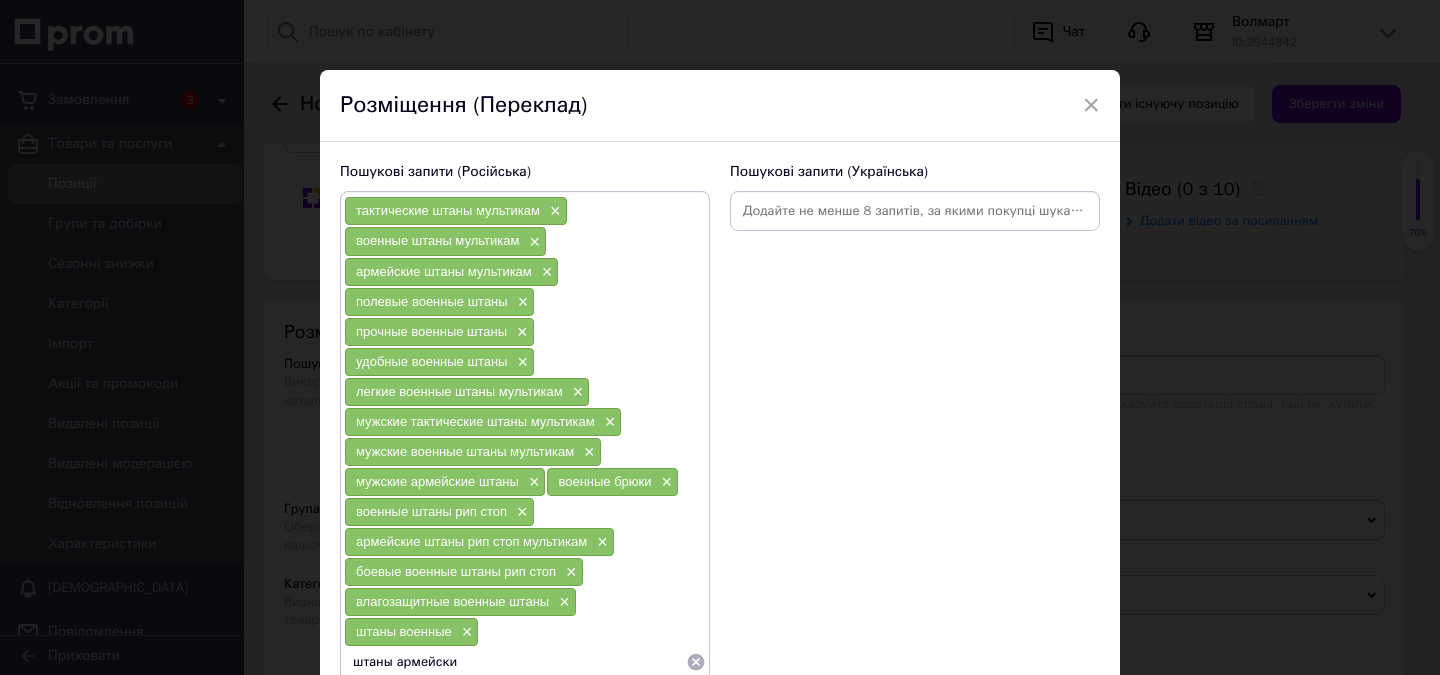 type on "штаны армейские" 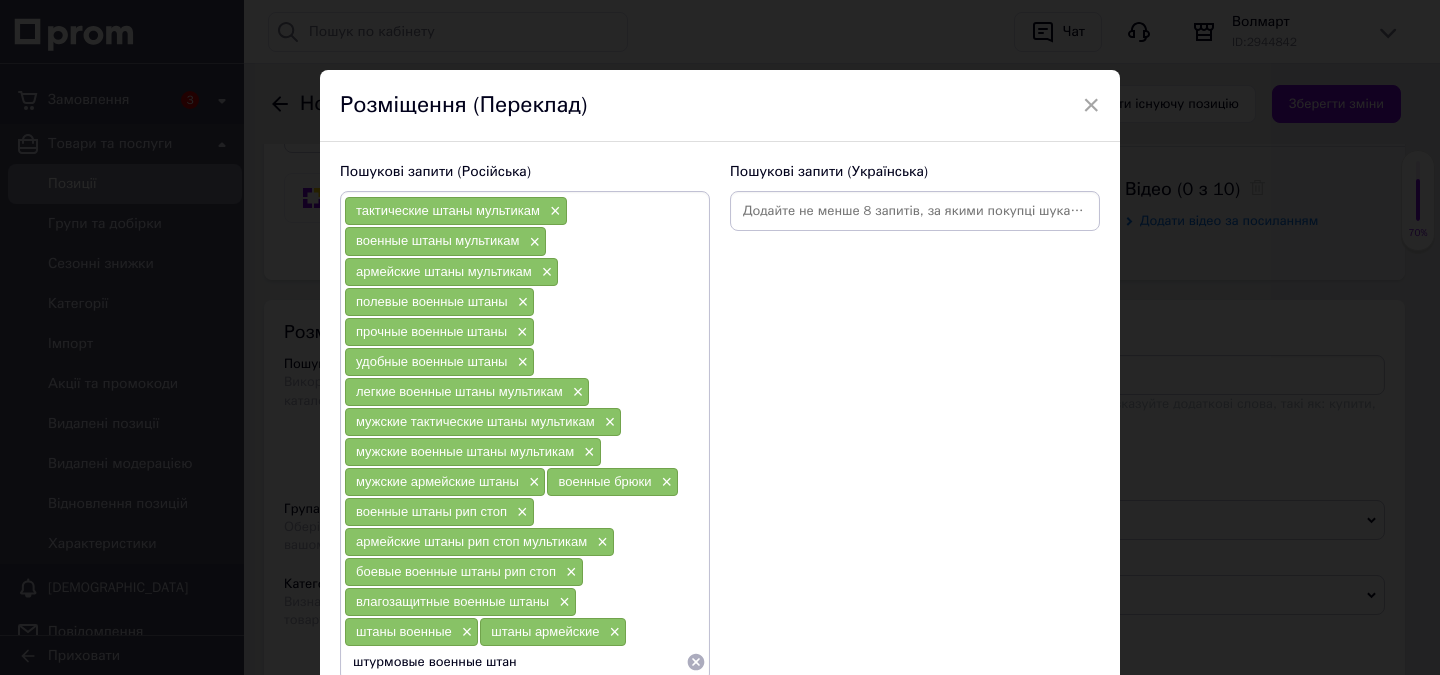 type on "штурмовые военные штаны" 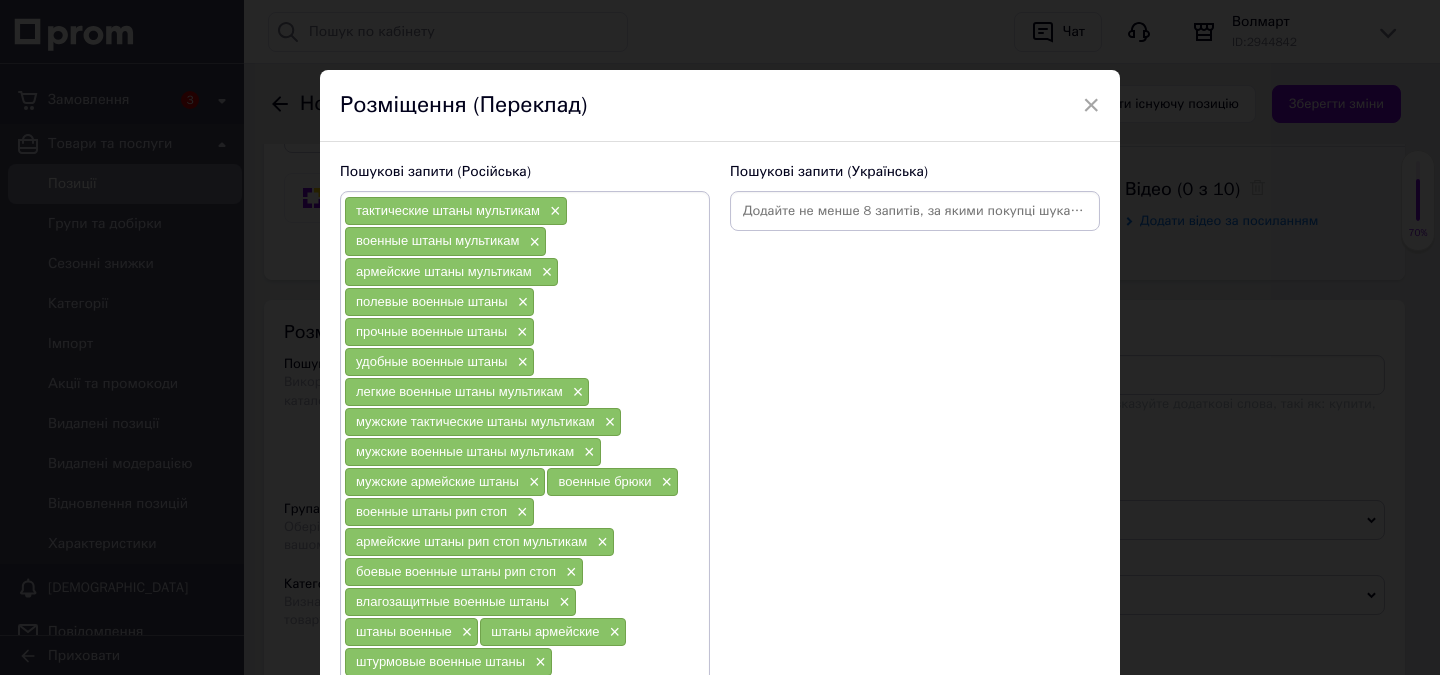 scroll, scrollTop: 26, scrollLeft: 0, axis: vertical 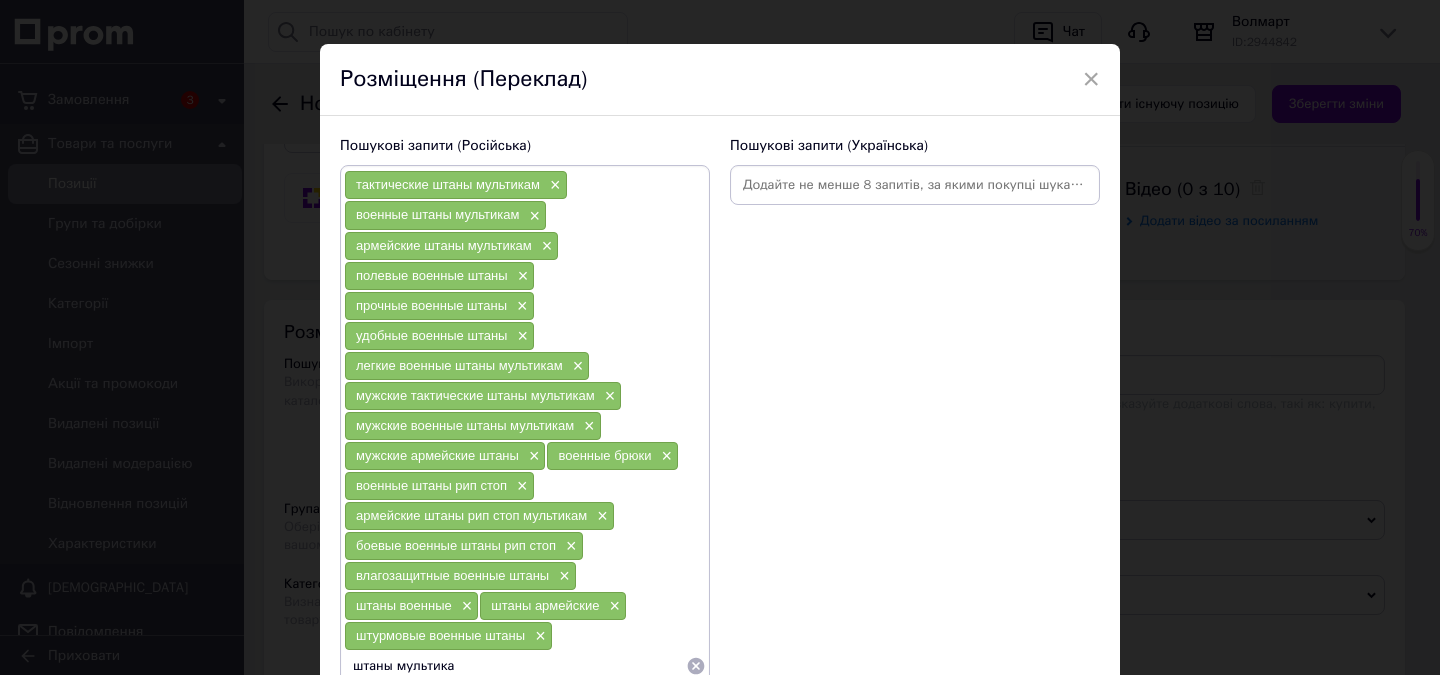 type on "штаны мультикам" 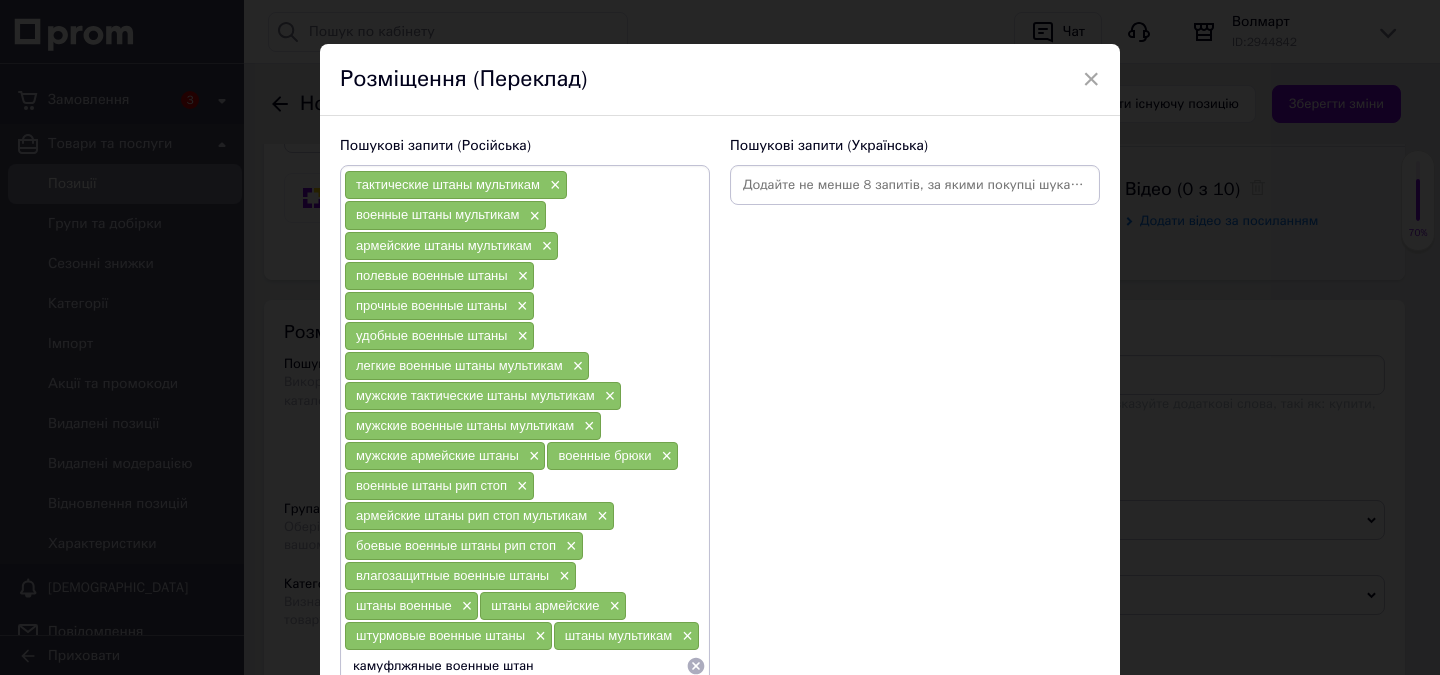type on "камуфлжяные военные штаны" 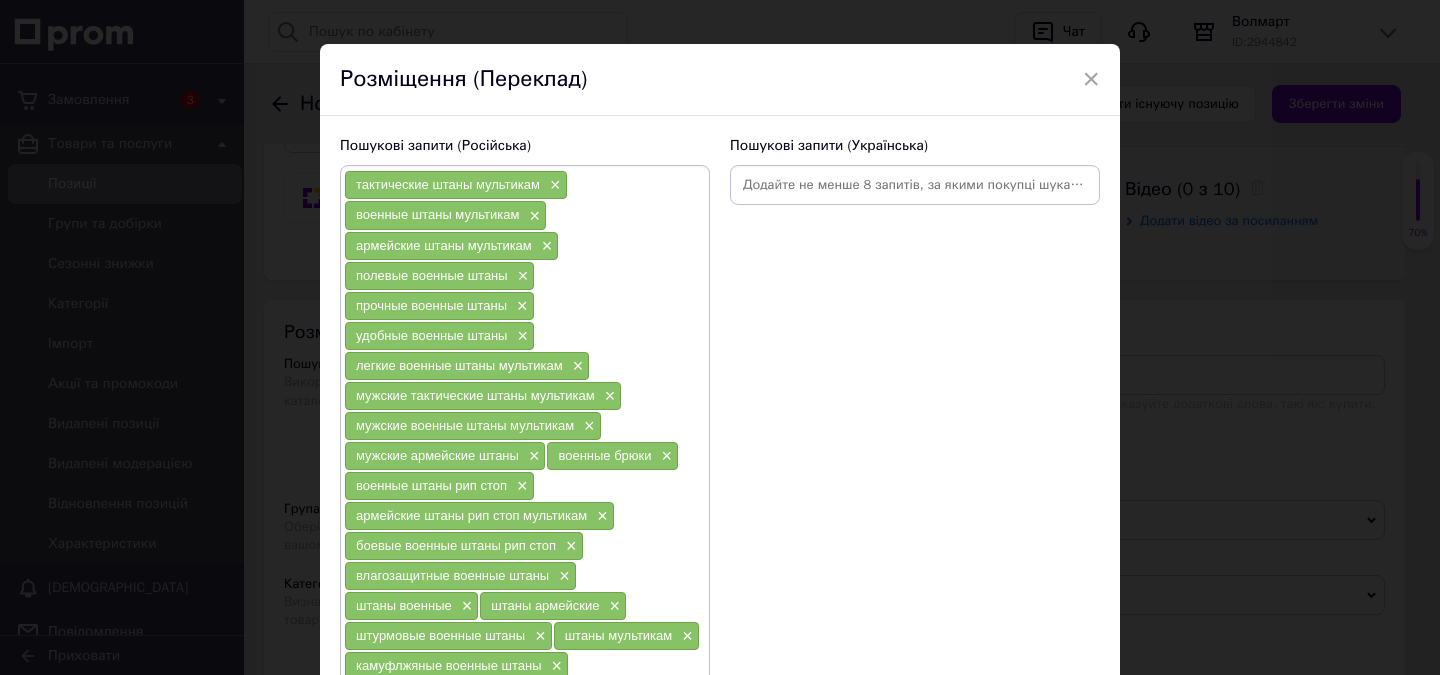 scroll, scrollTop: 56, scrollLeft: 0, axis: vertical 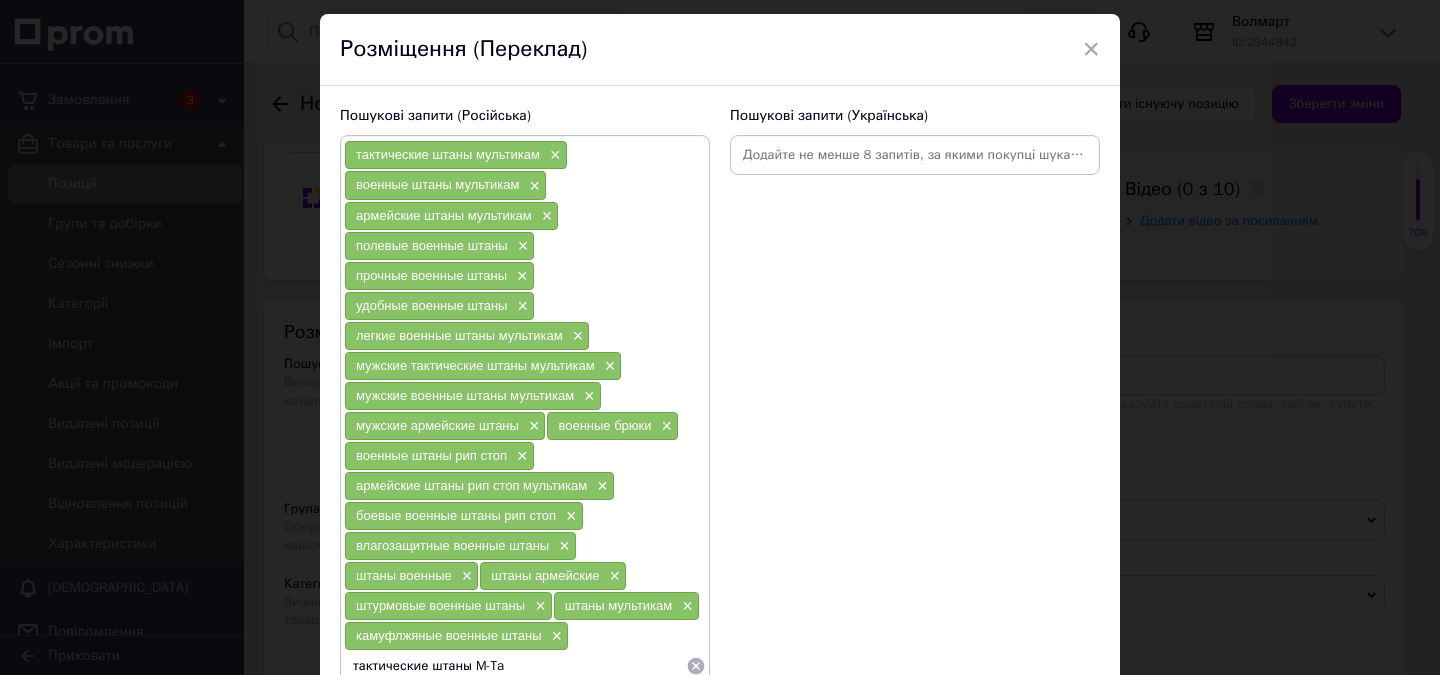 type on "тактические штаны M-Tac" 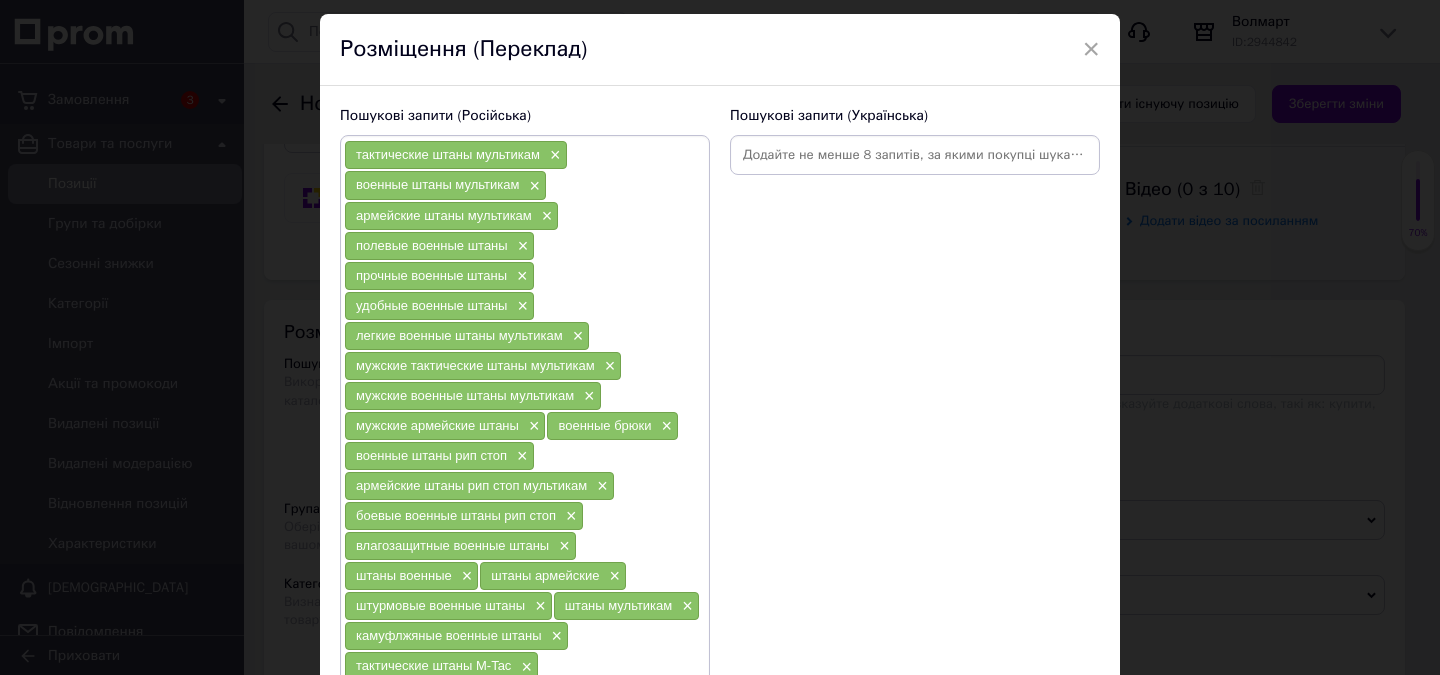 scroll, scrollTop: 87, scrollLeft: 0, axis: vertical 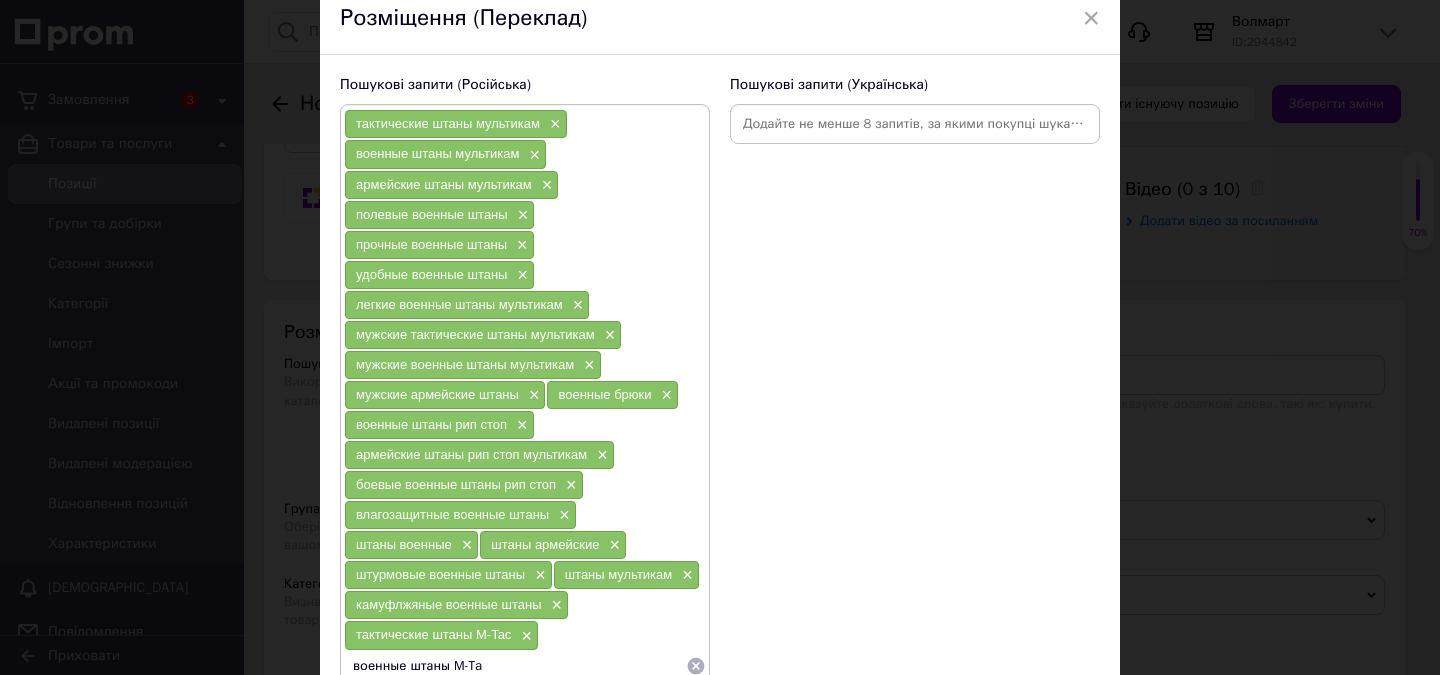 type on "военные штаны M-Tac" 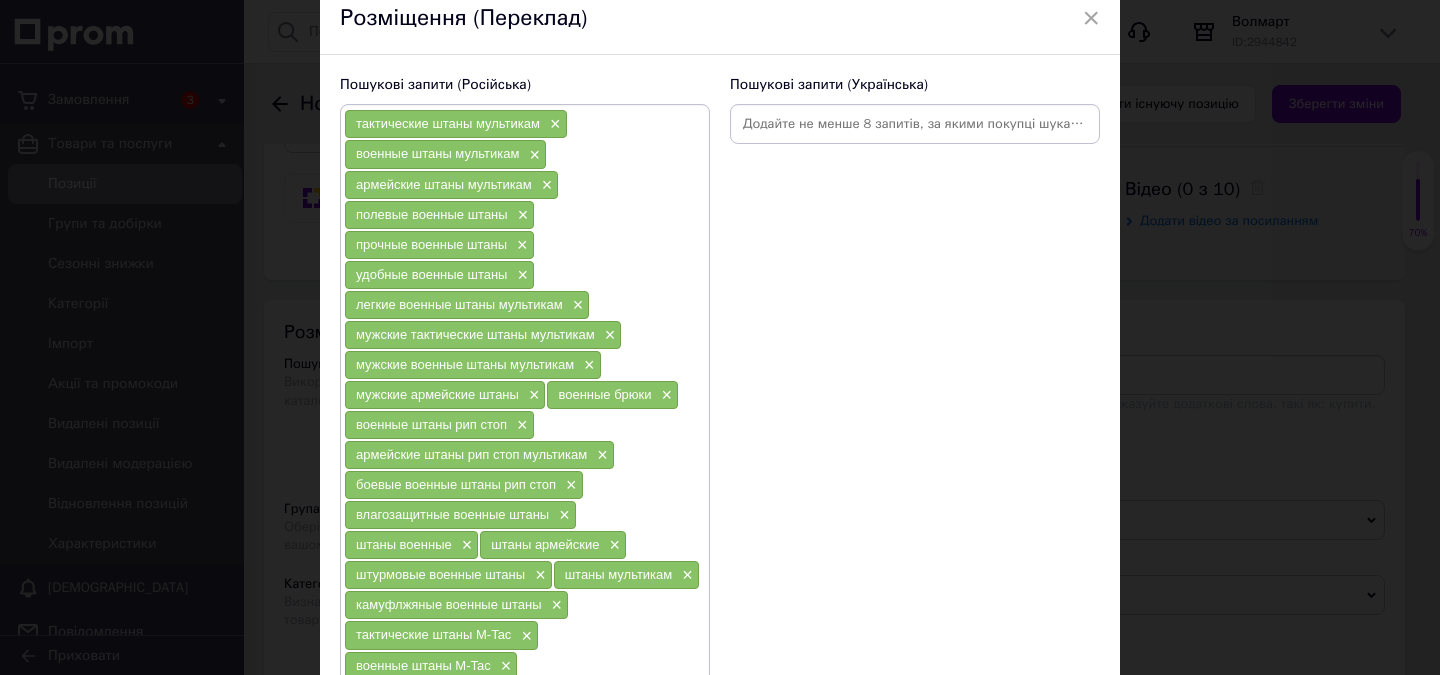 scroll, scrollTop: 117, scrollLeft: 0, axis: vertical 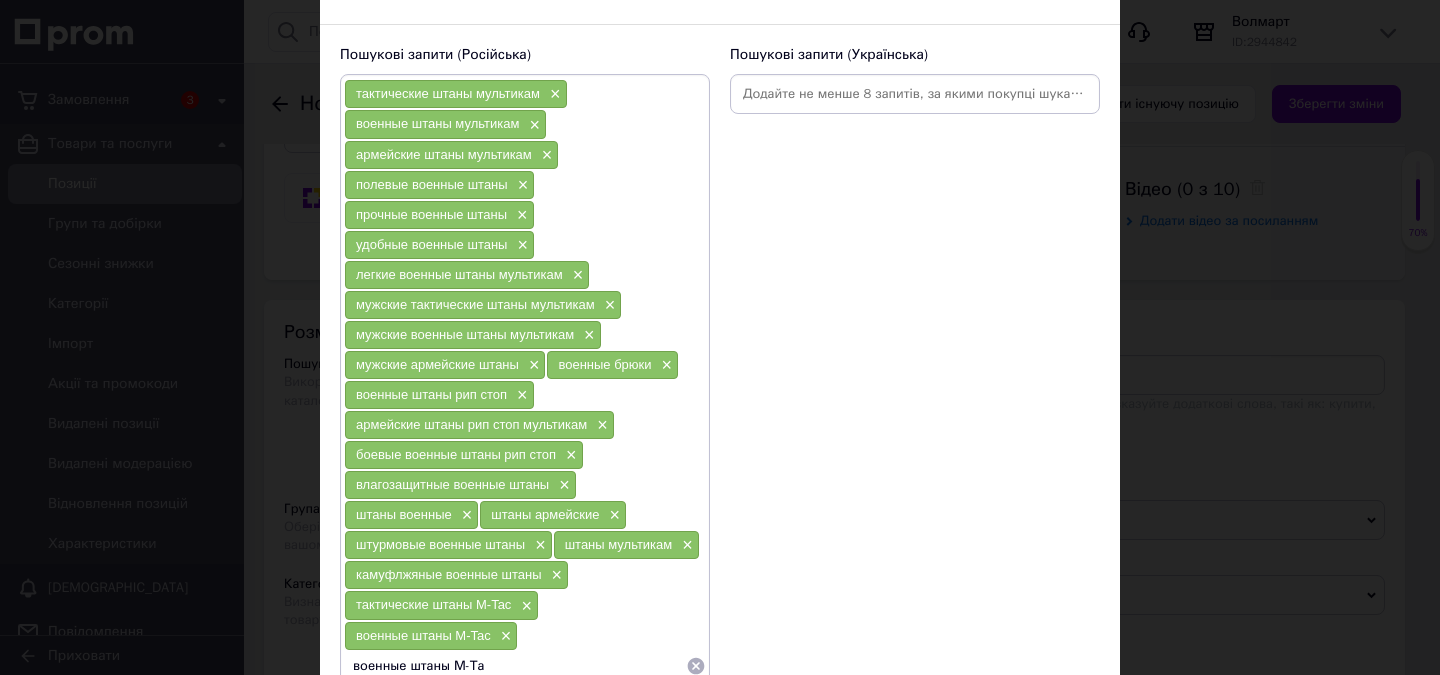 type on "военные штаны М-Тас" 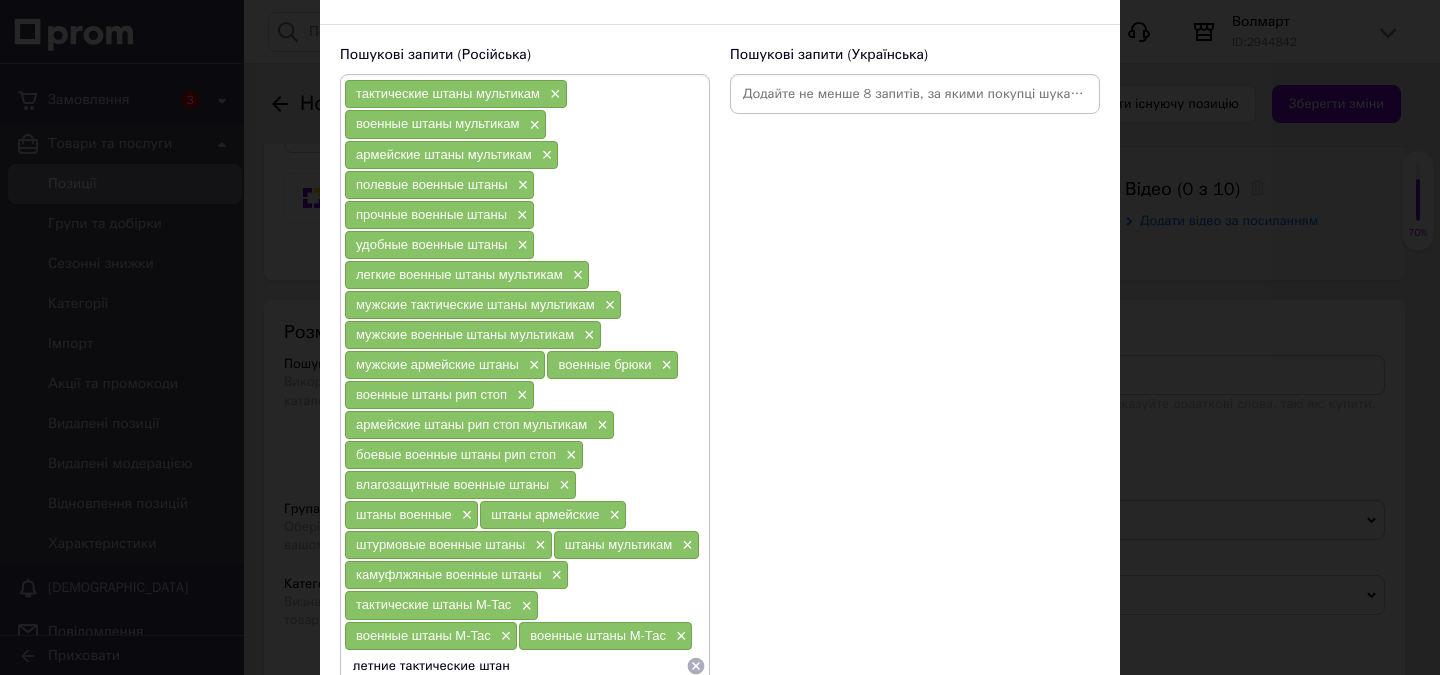 type on "летние тактические штаны" 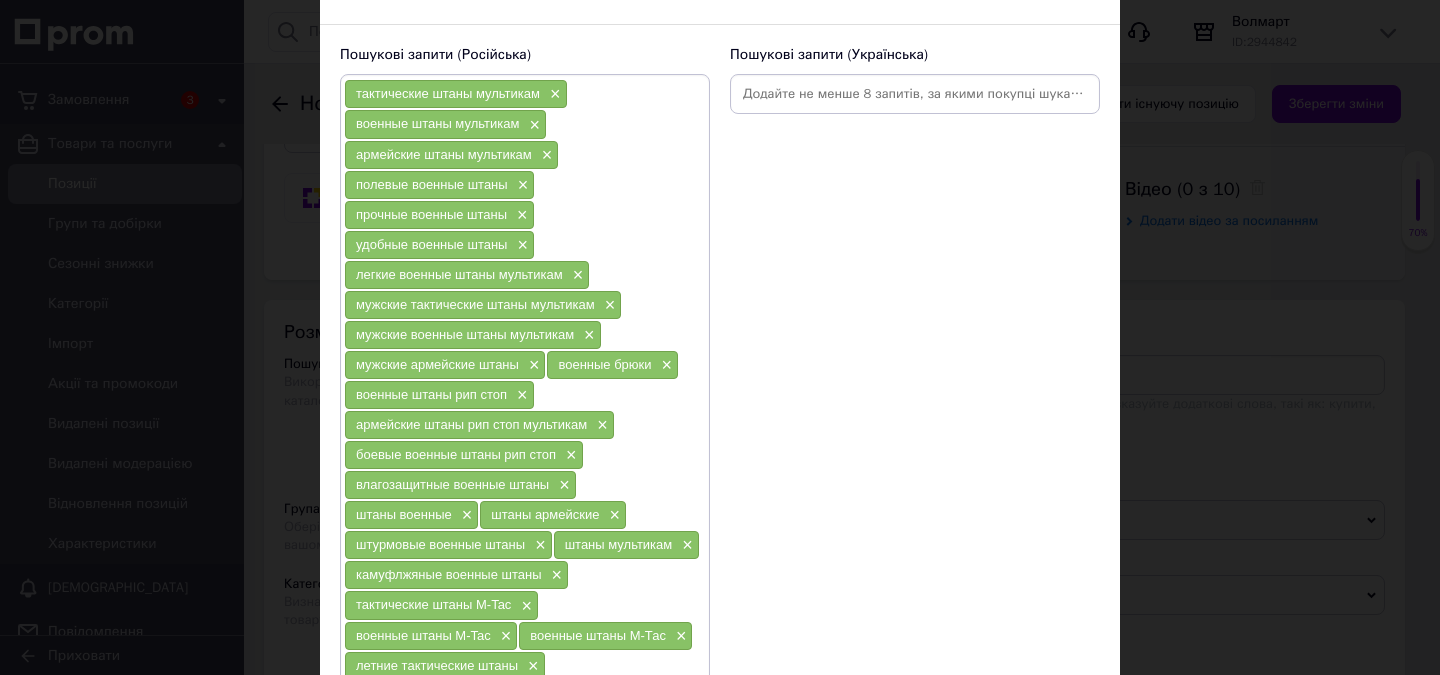 scroll, scrollTop: 147, scrollLeft: 0, axis: vertical 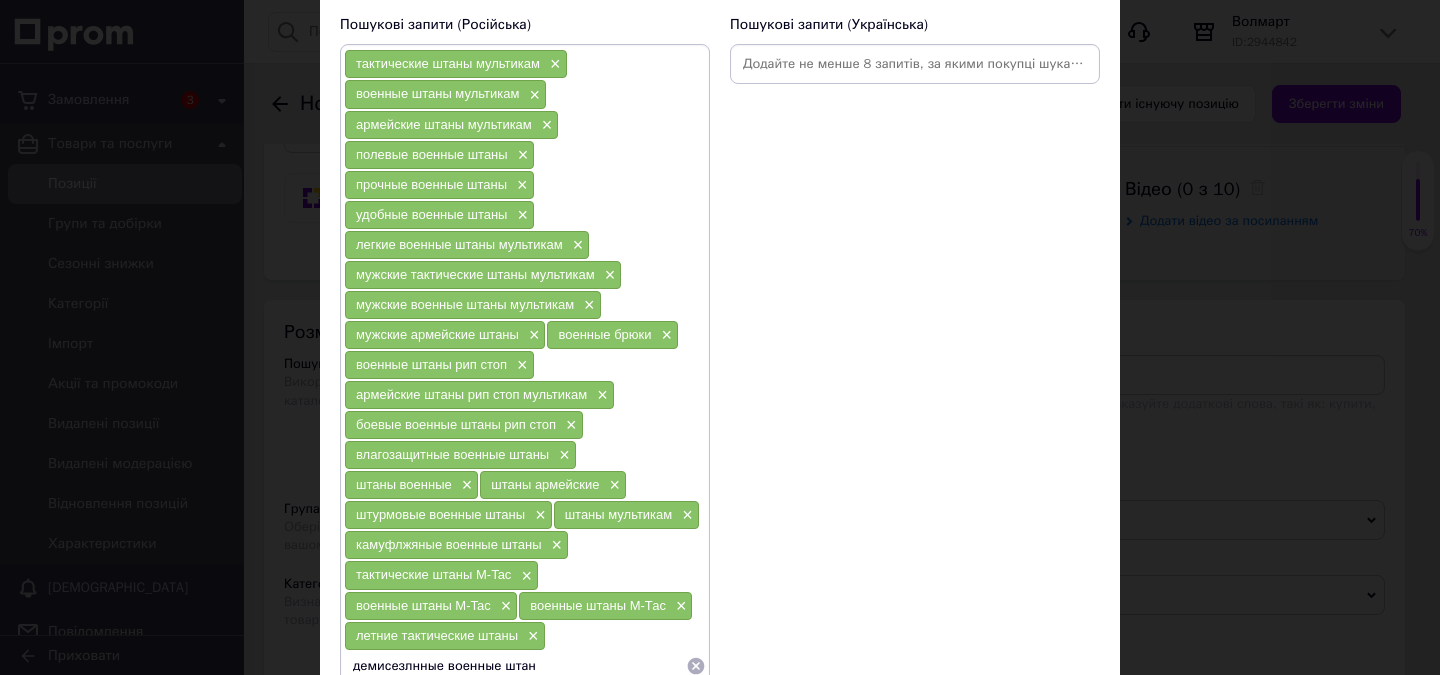type on "демисезлнные военные штаны" 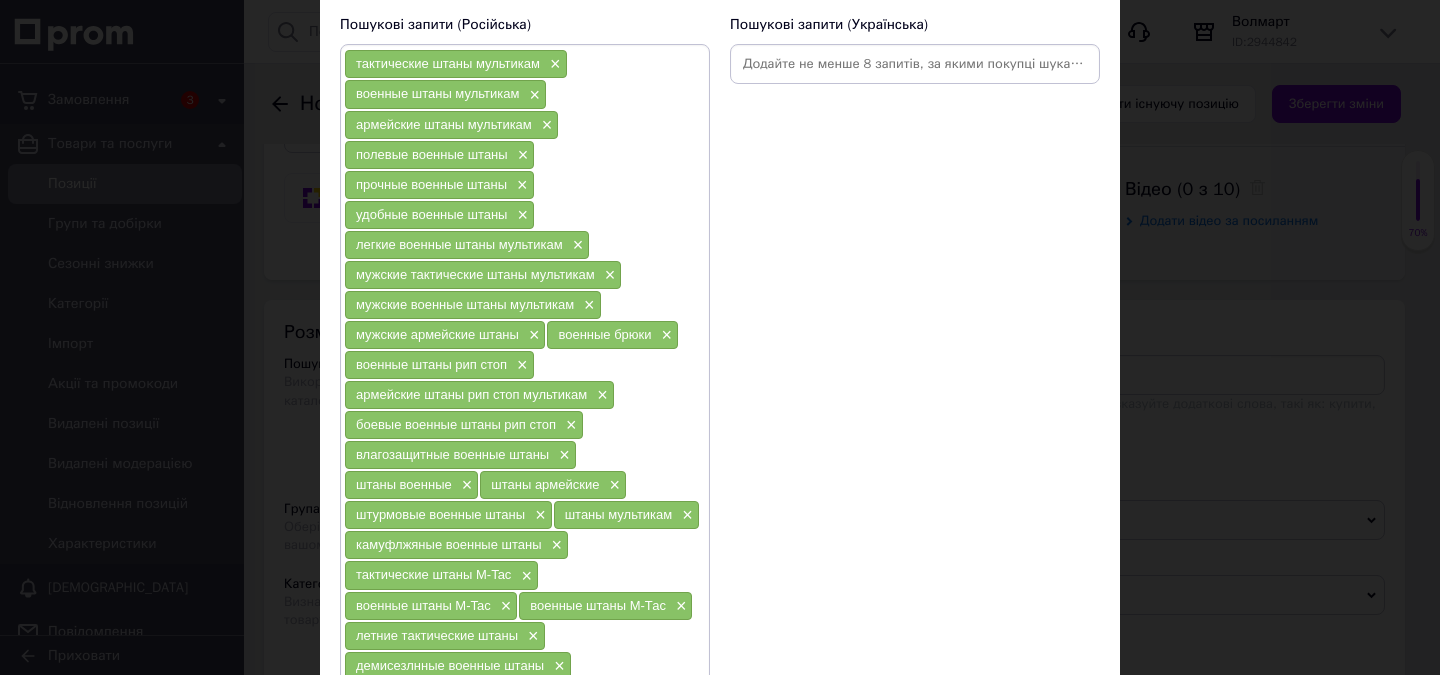 scroll, scrollTop: 177, scrollLeft: 0, axis: vertical 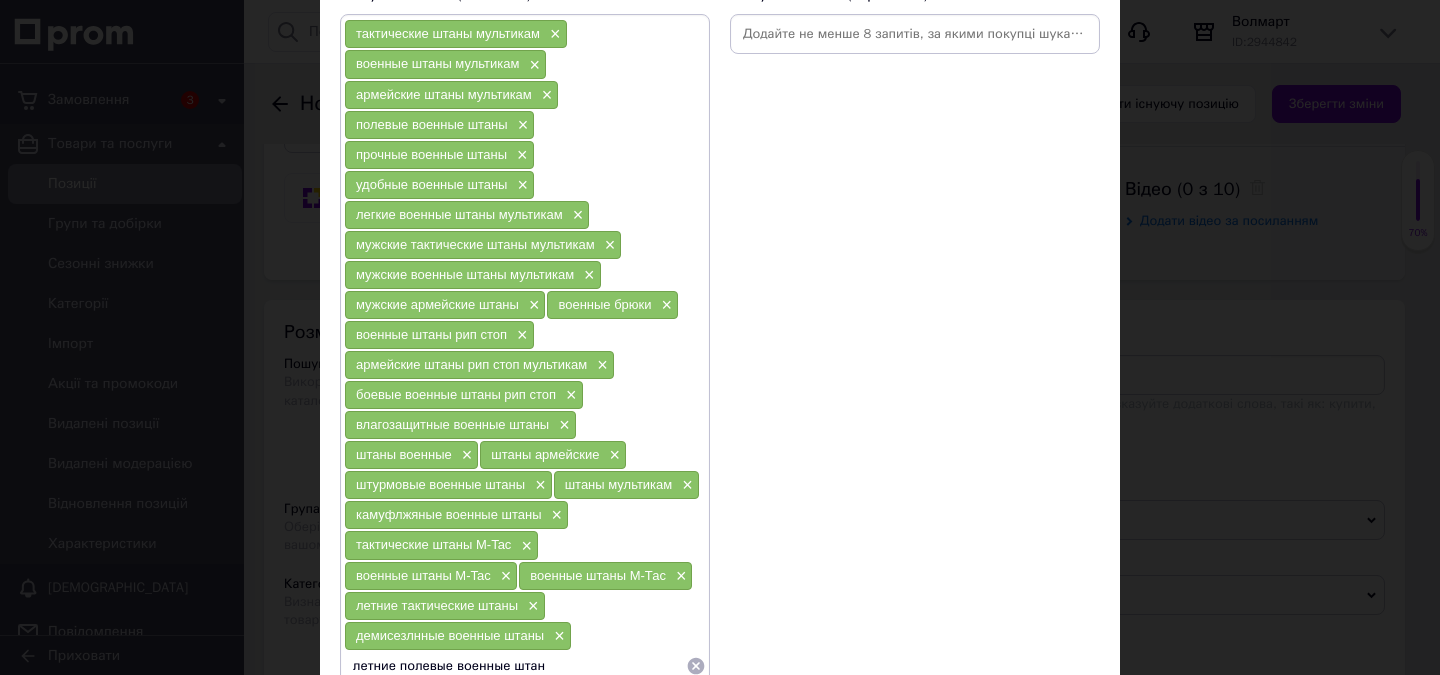 type on "летние полевые военные штаны" 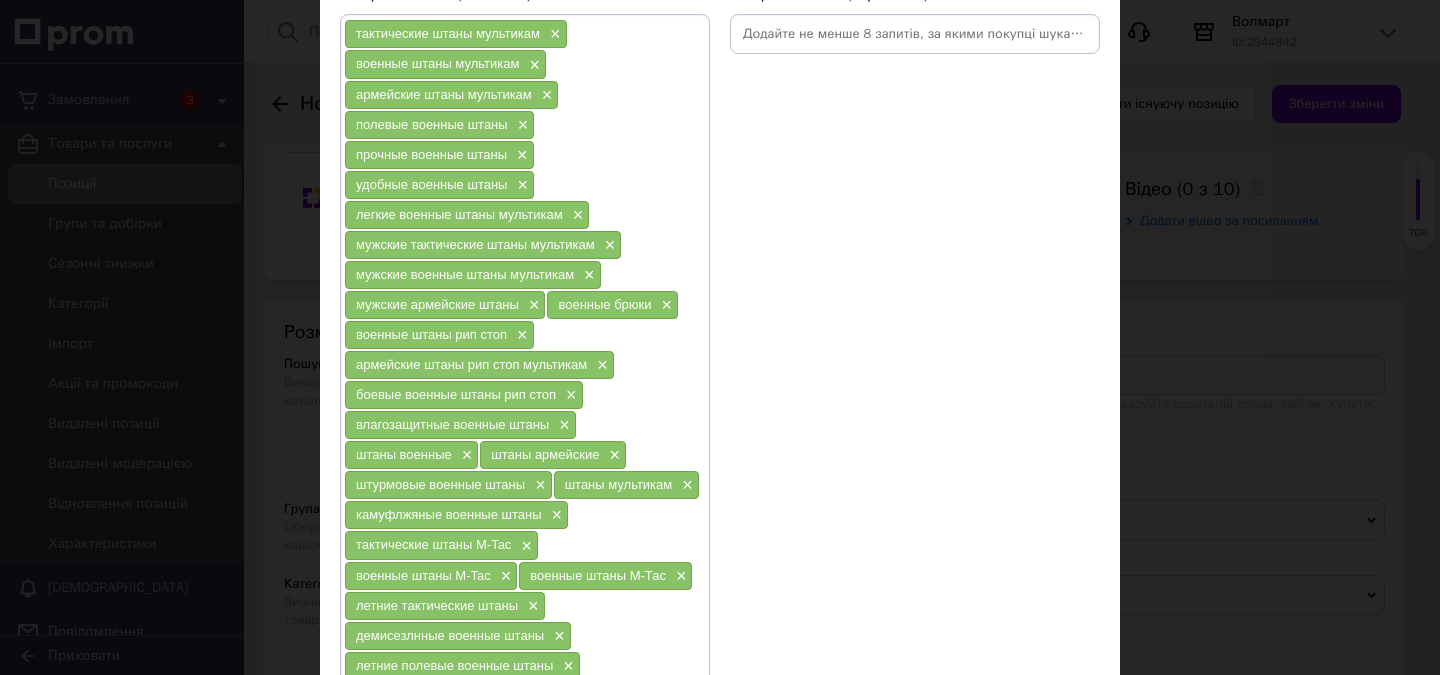 scroll, scrollTop: 207, scrollLeft: 0, axis: vertical 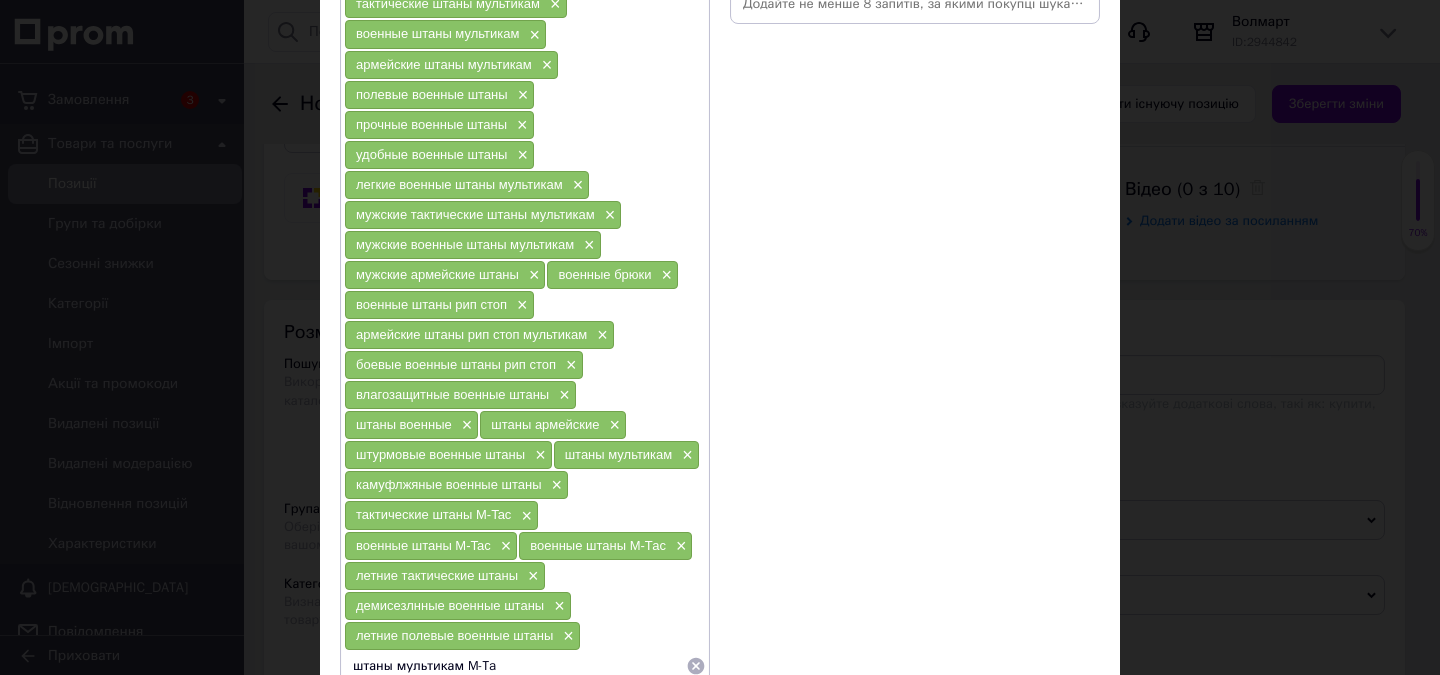 type on "штаны мультикам M-Tac" 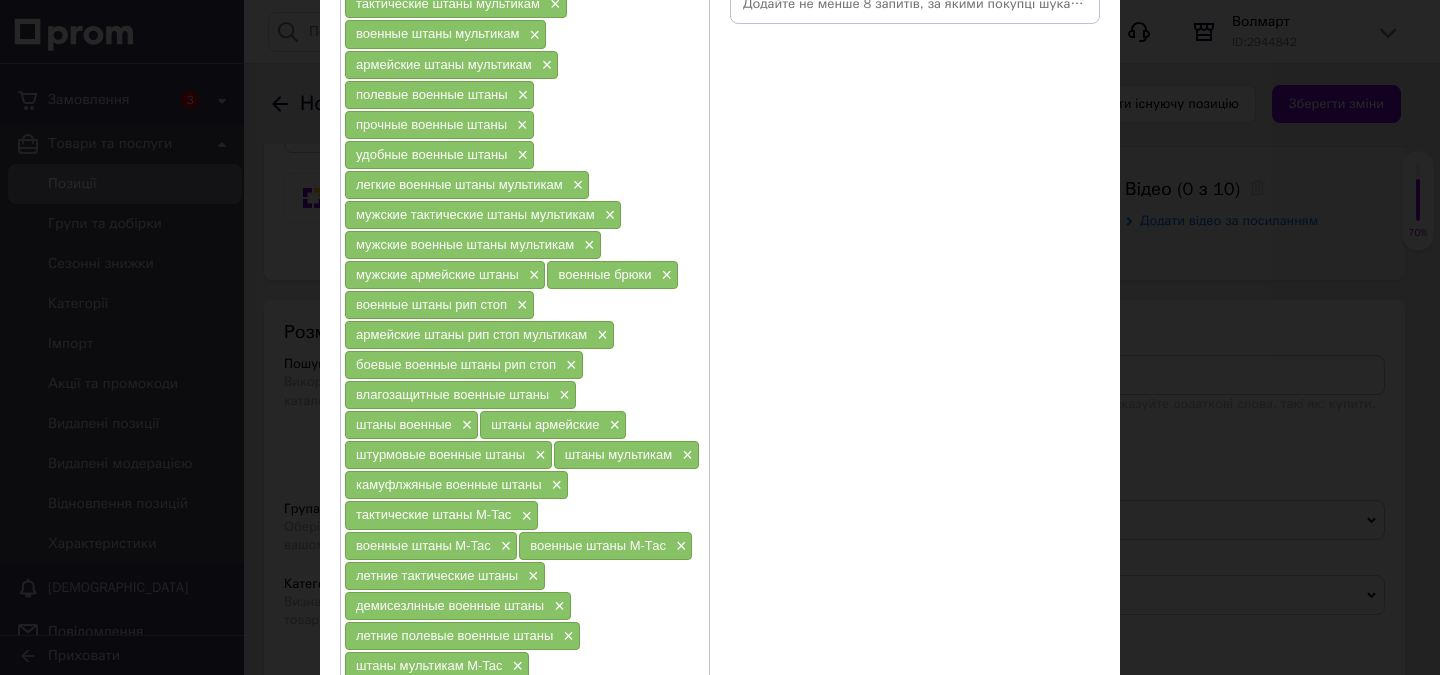 scroll, scrollTop: 237, scrollLeft: 0, axis: vertical 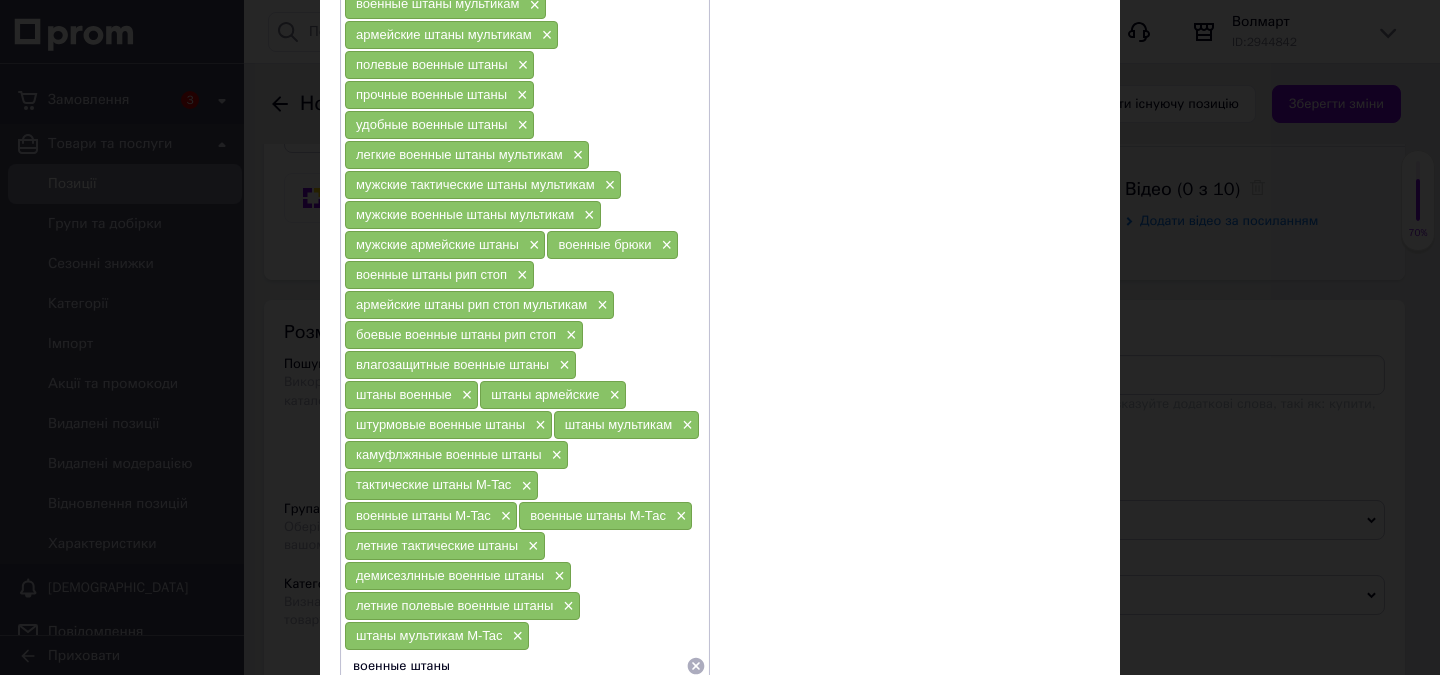 paste on "Conquistador" 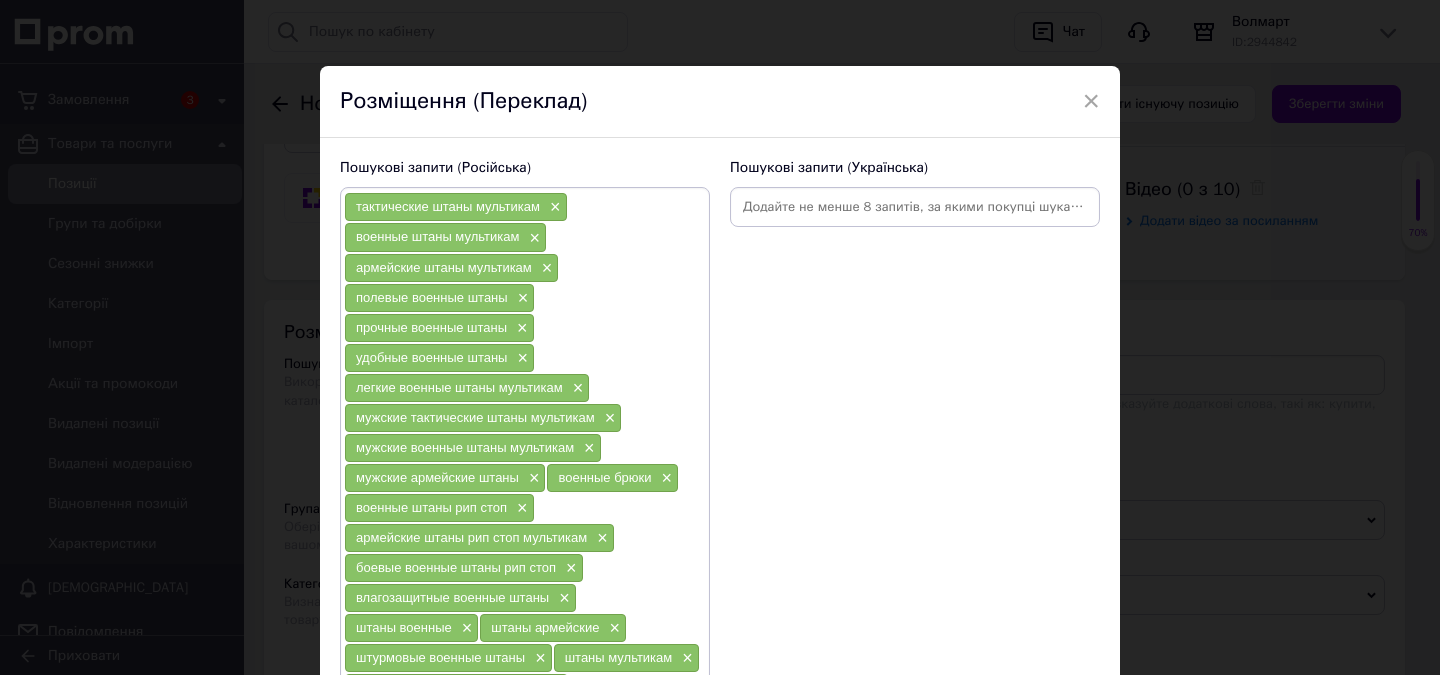 scroll, scrollTop: 0, scrollLeft: 0, axis: both 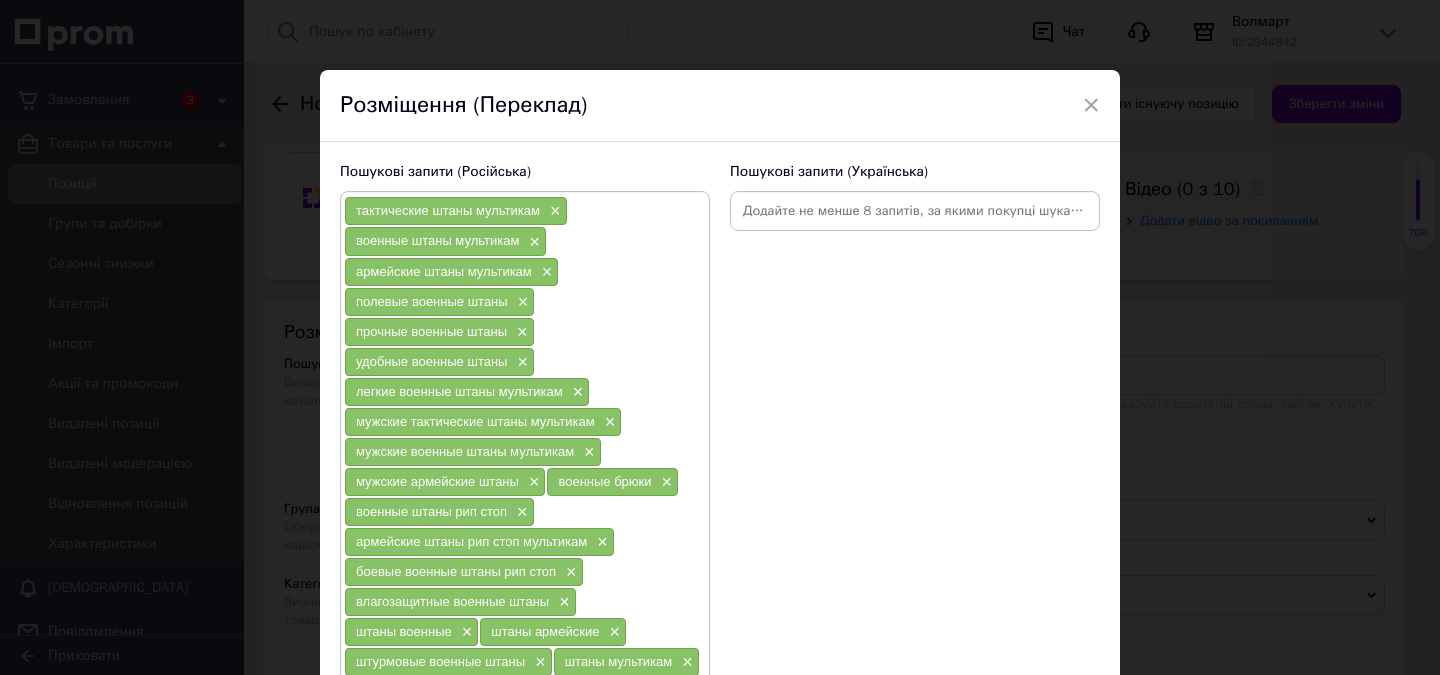 type 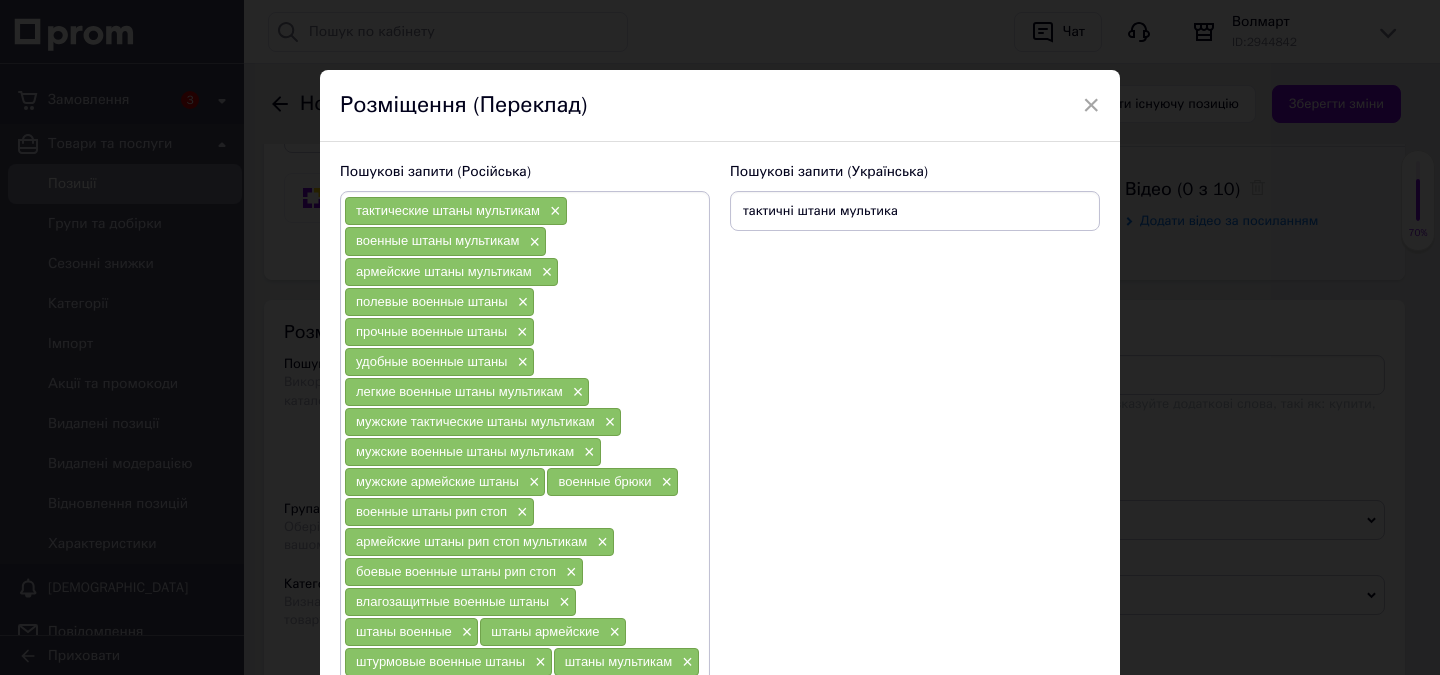 type on "тактичні штани мультикам" 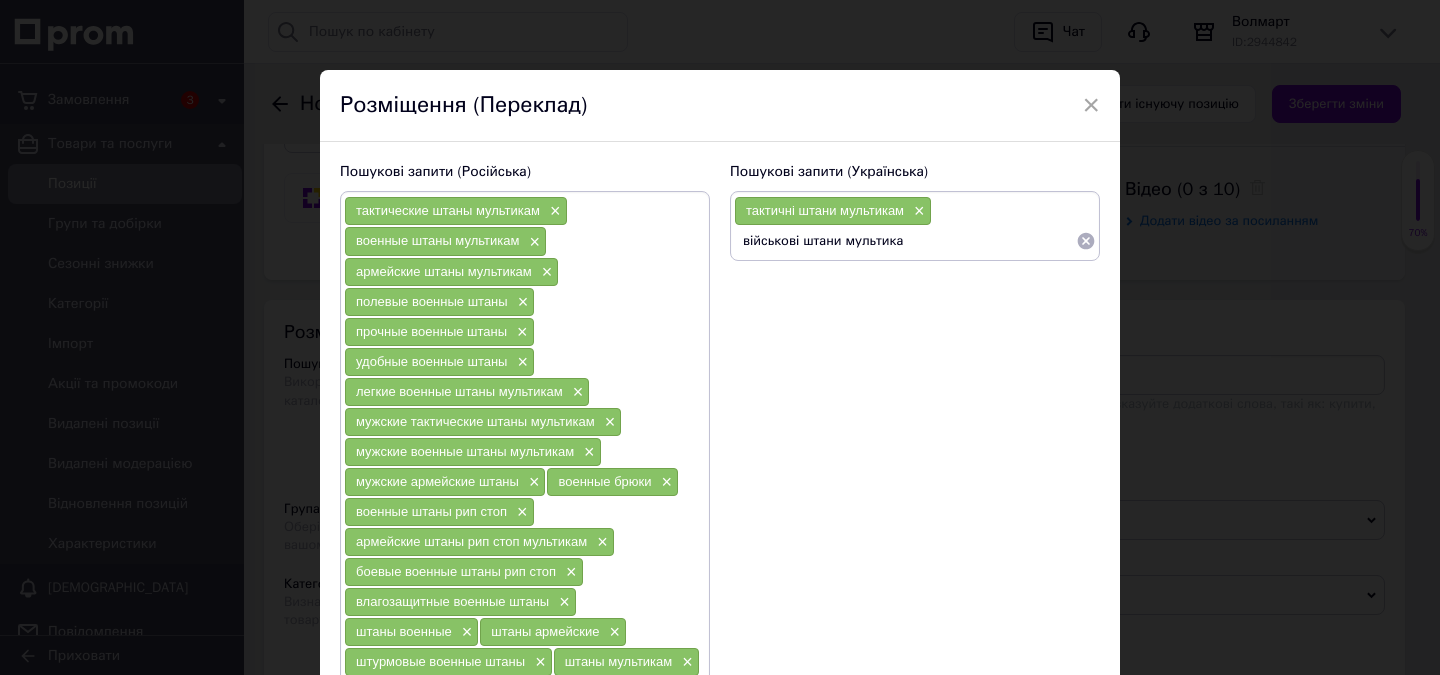 type on "військові штани мультикам" 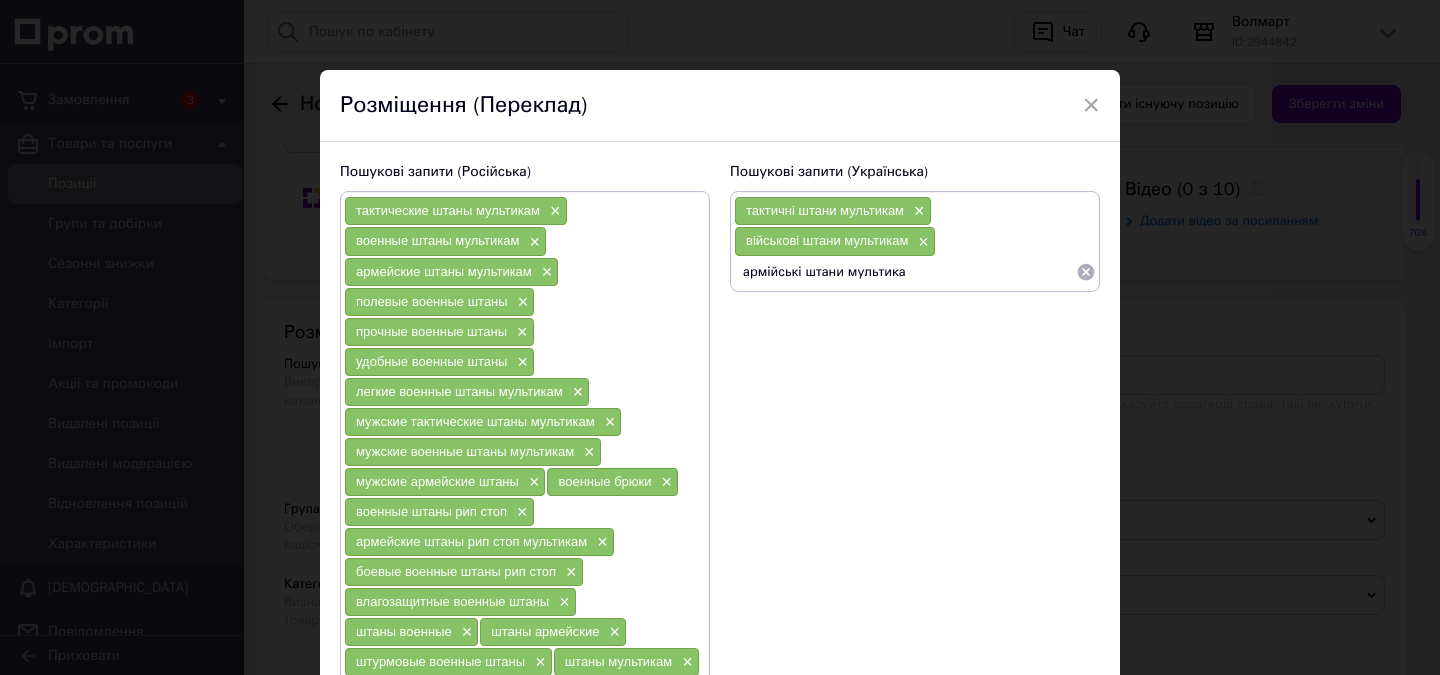type on "армійські штани мультикам" 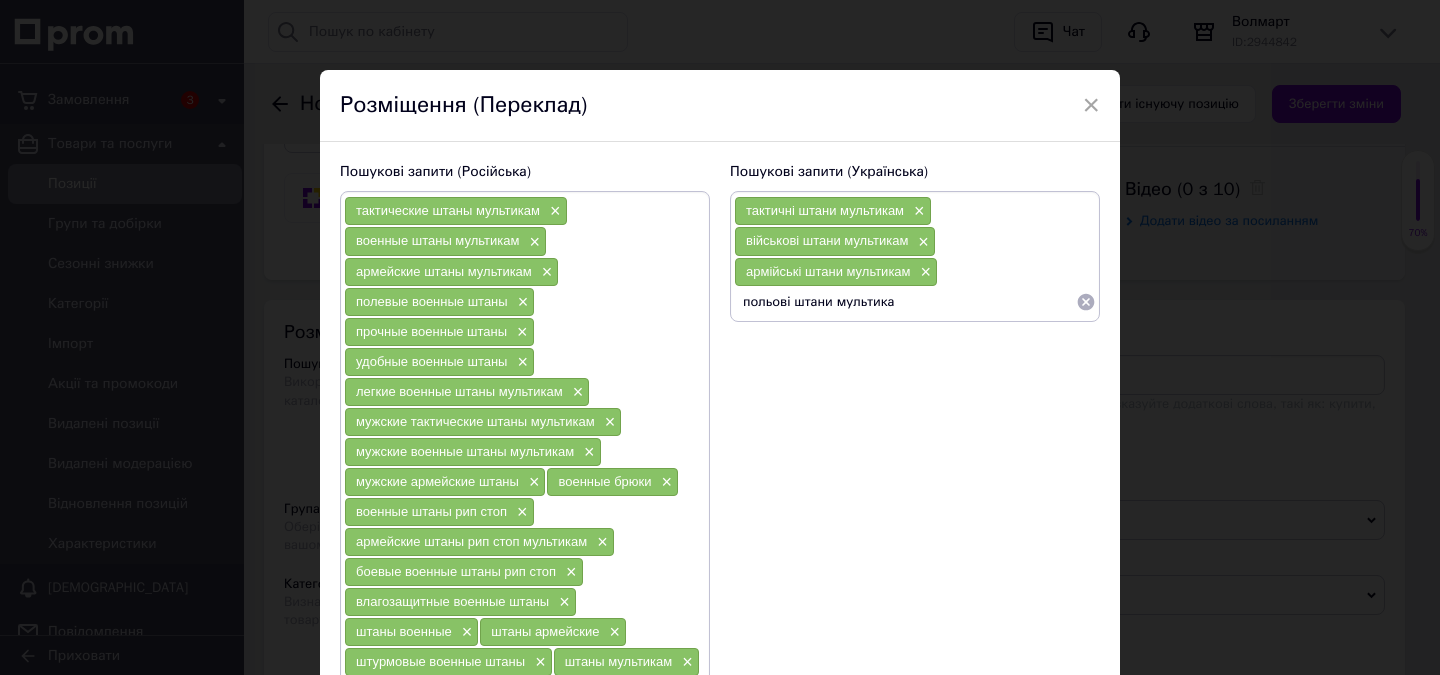 type on "польові штани мультикам" 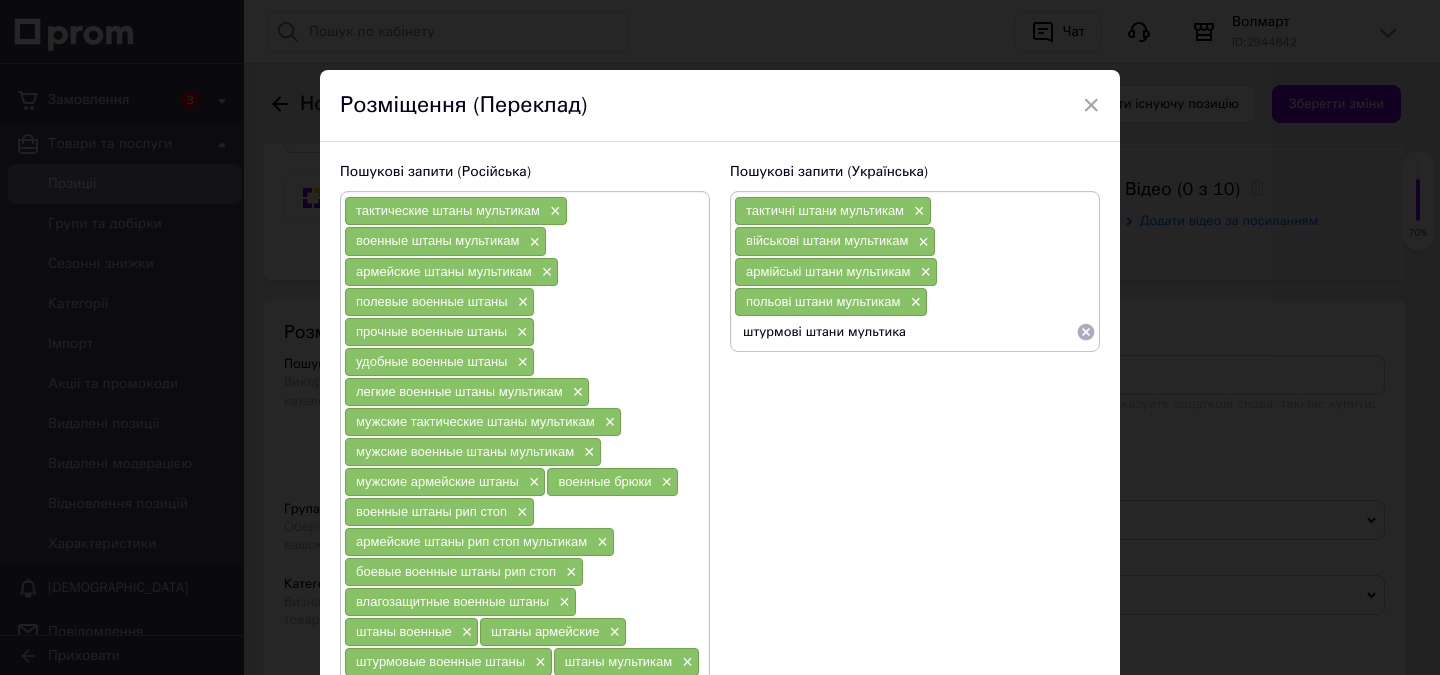type on "штурмові штани мультикам" 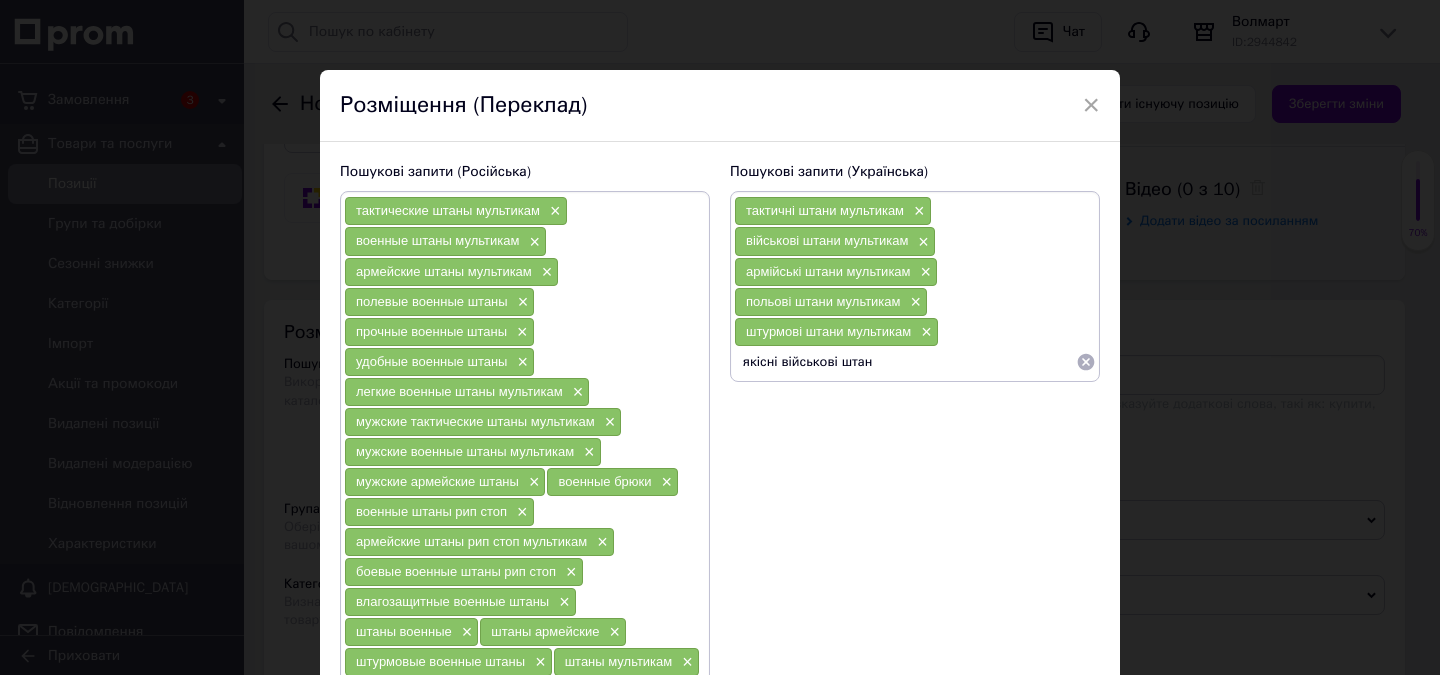 type on "якісні військові штани" 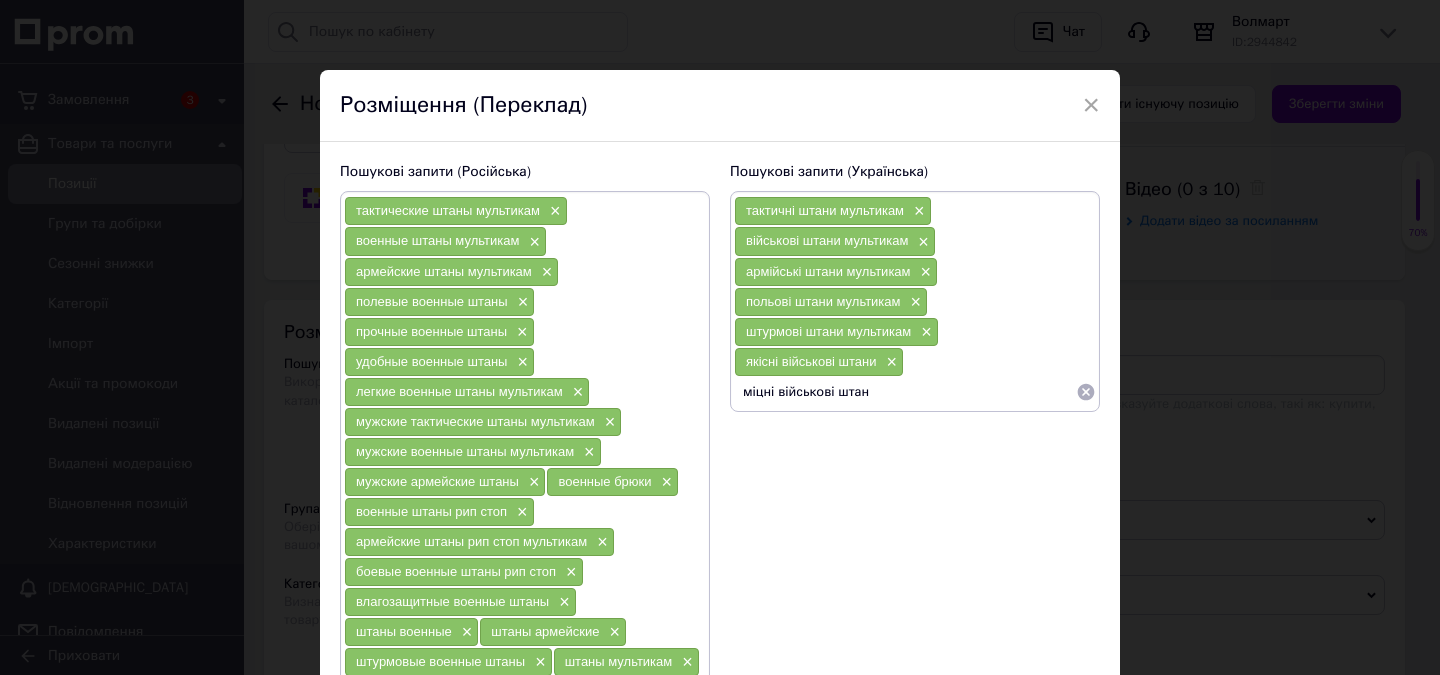 type on "міцні військові штани" 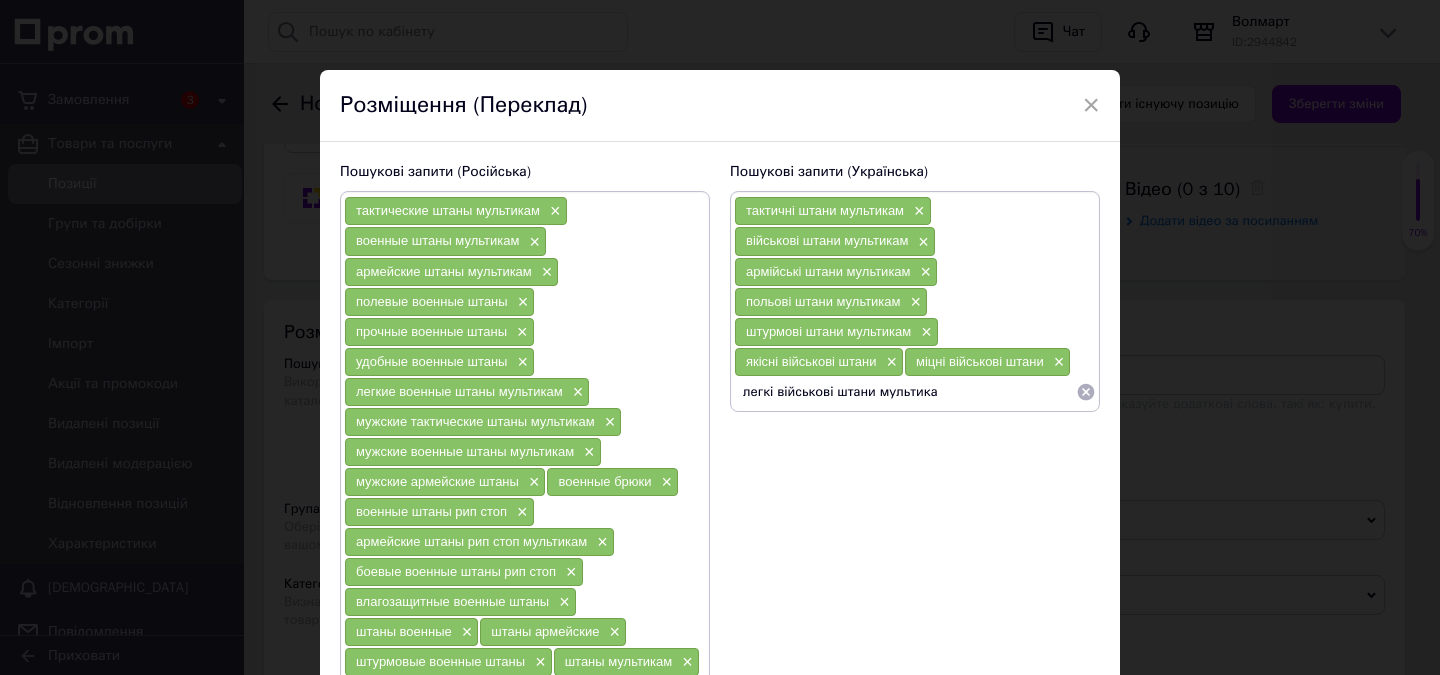 type on "легкі військові штани мультикам" 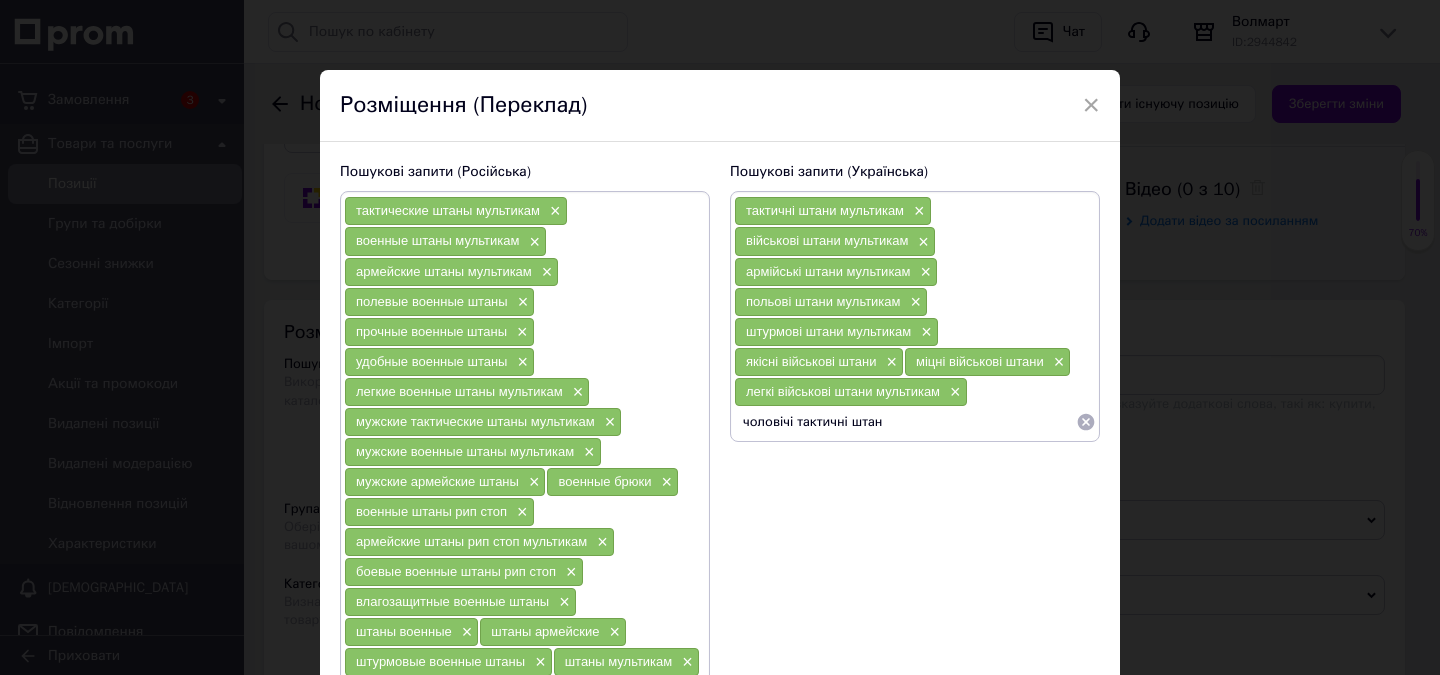 type on "чоловічі тактичні штани" 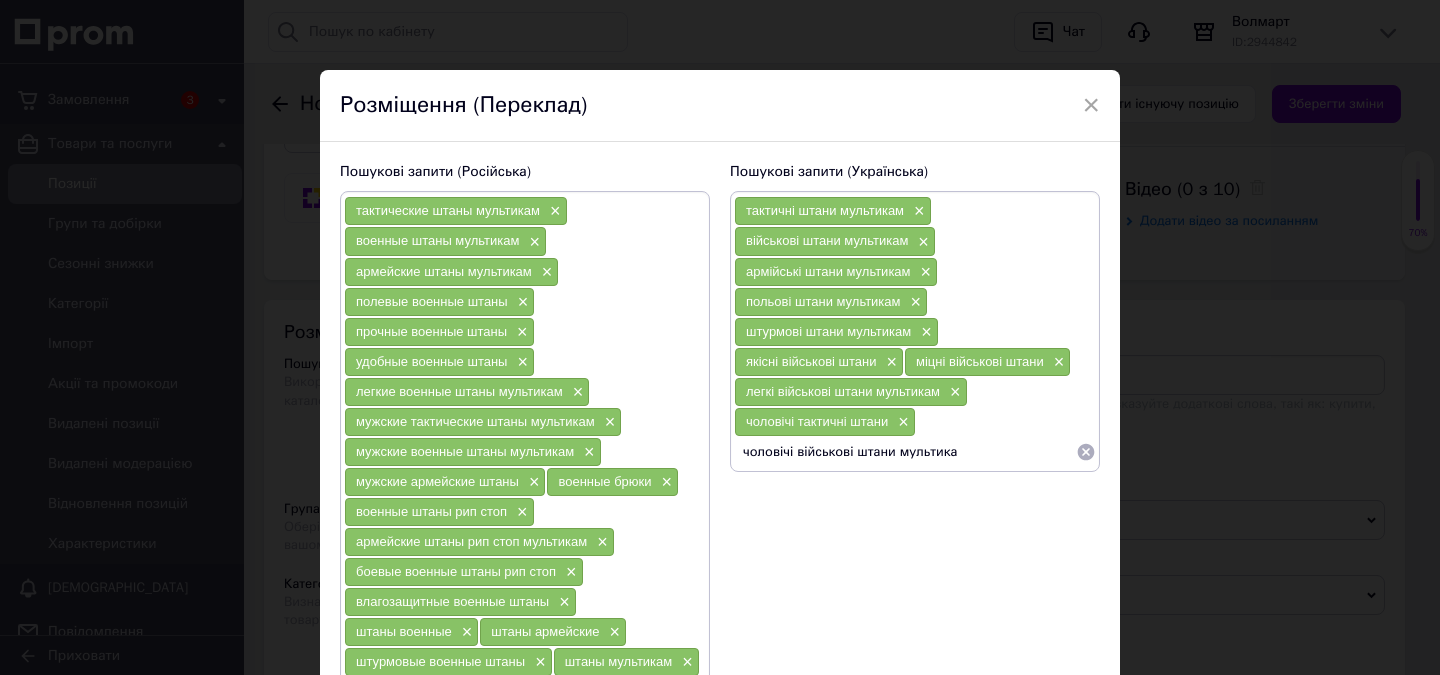type on "чоловічі військові штани мультикам" 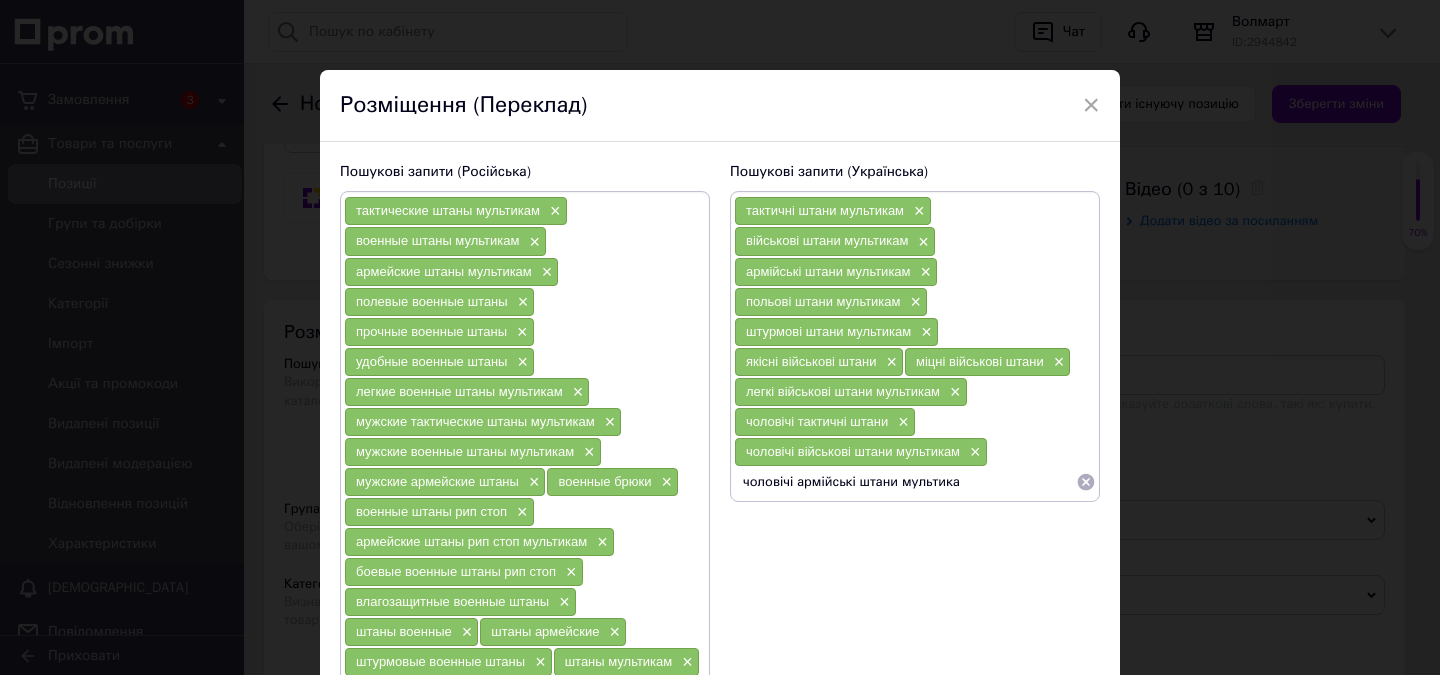 type on "чоловічі армійські штани мультикам" 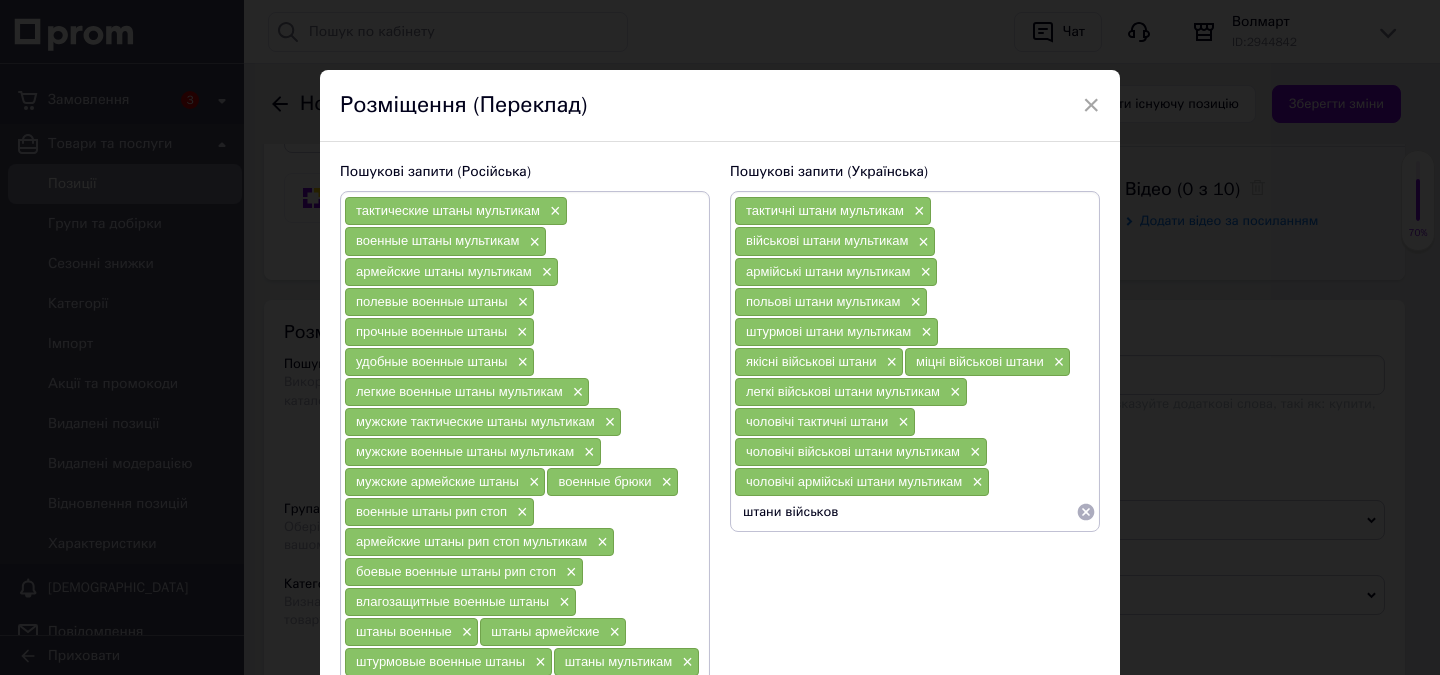 type on "штани військові" 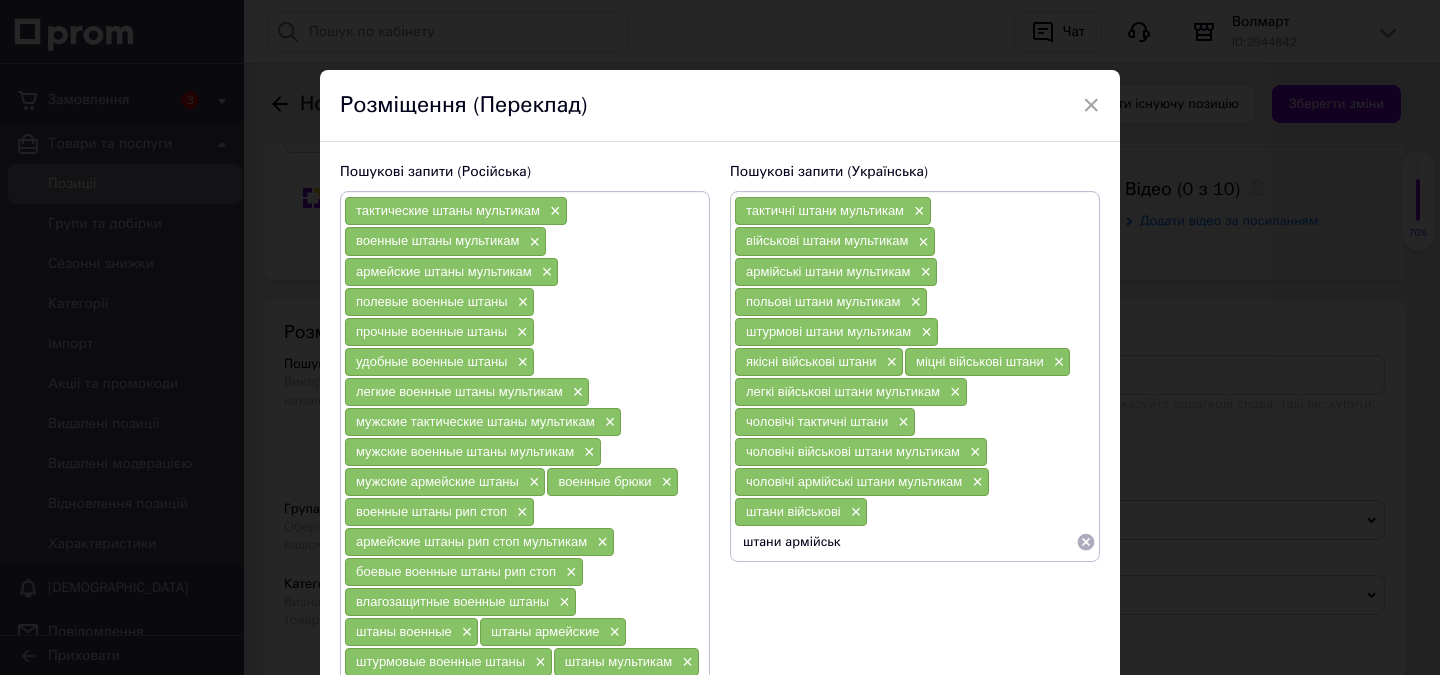 type on "штани армійські" 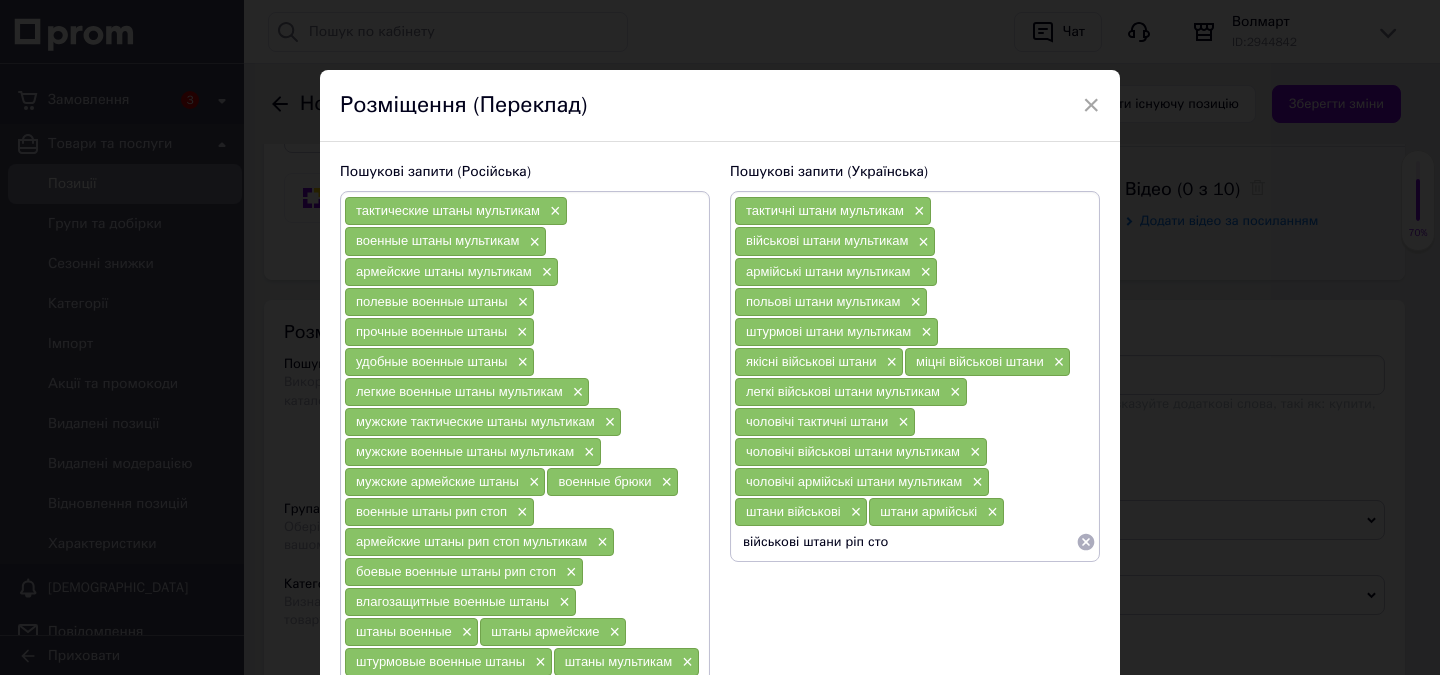 type on "військові штани ріп стоп" 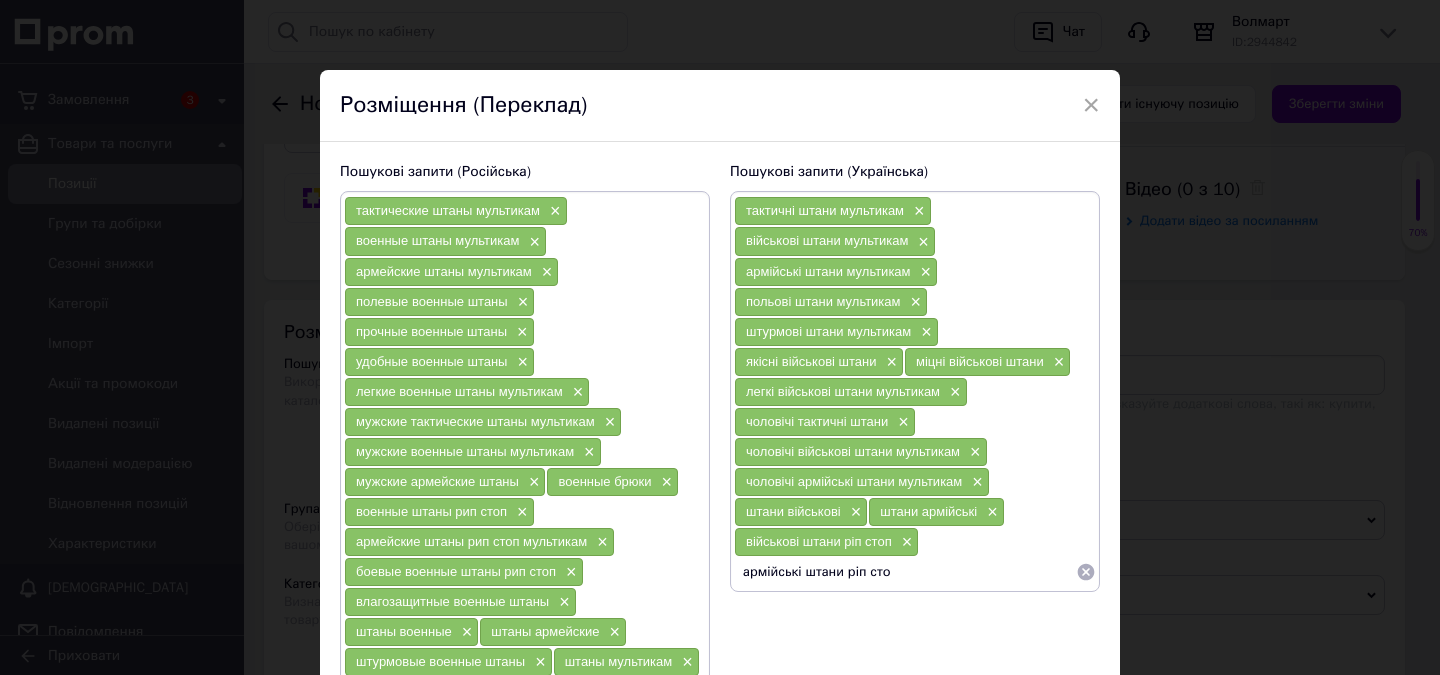 type on "армійські штани ріп стоп" 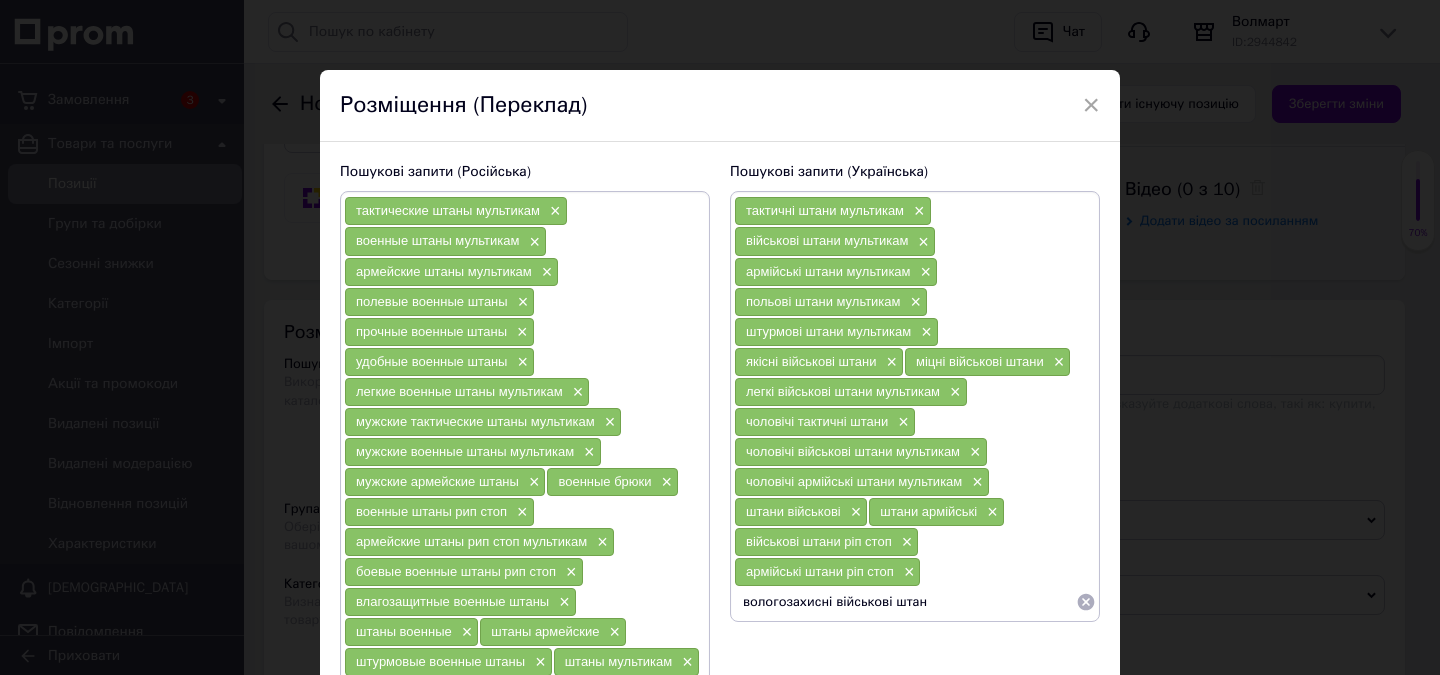 type on "вологозахисні військові штани" 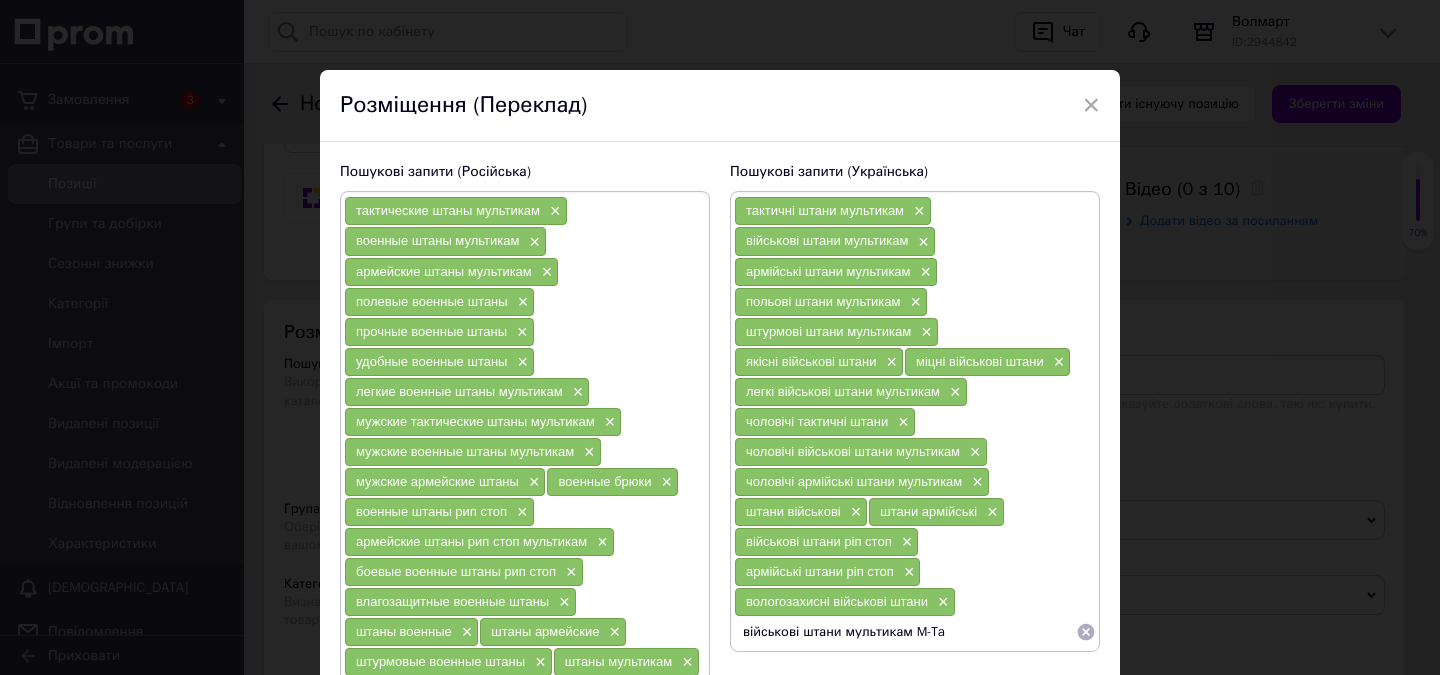 type on "військові штани мультикам M-Tac" 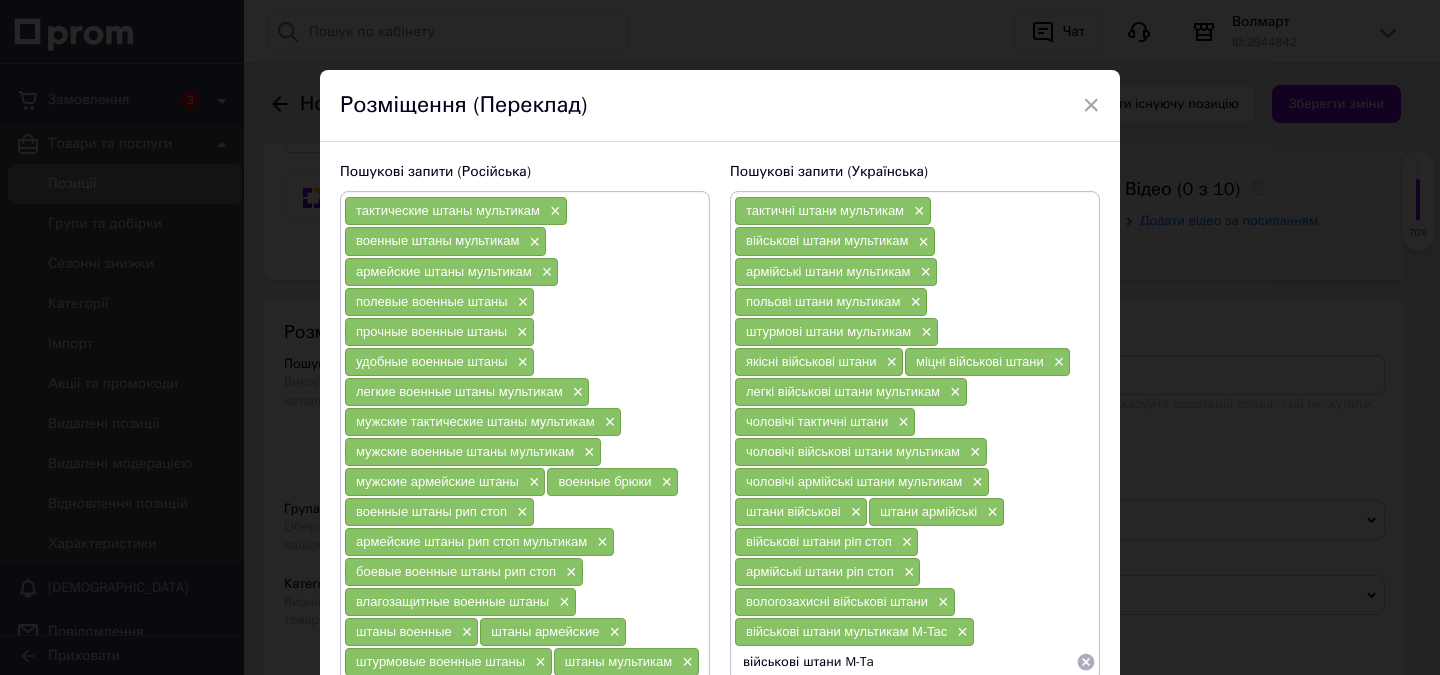 type on "військові штани M-Tac" 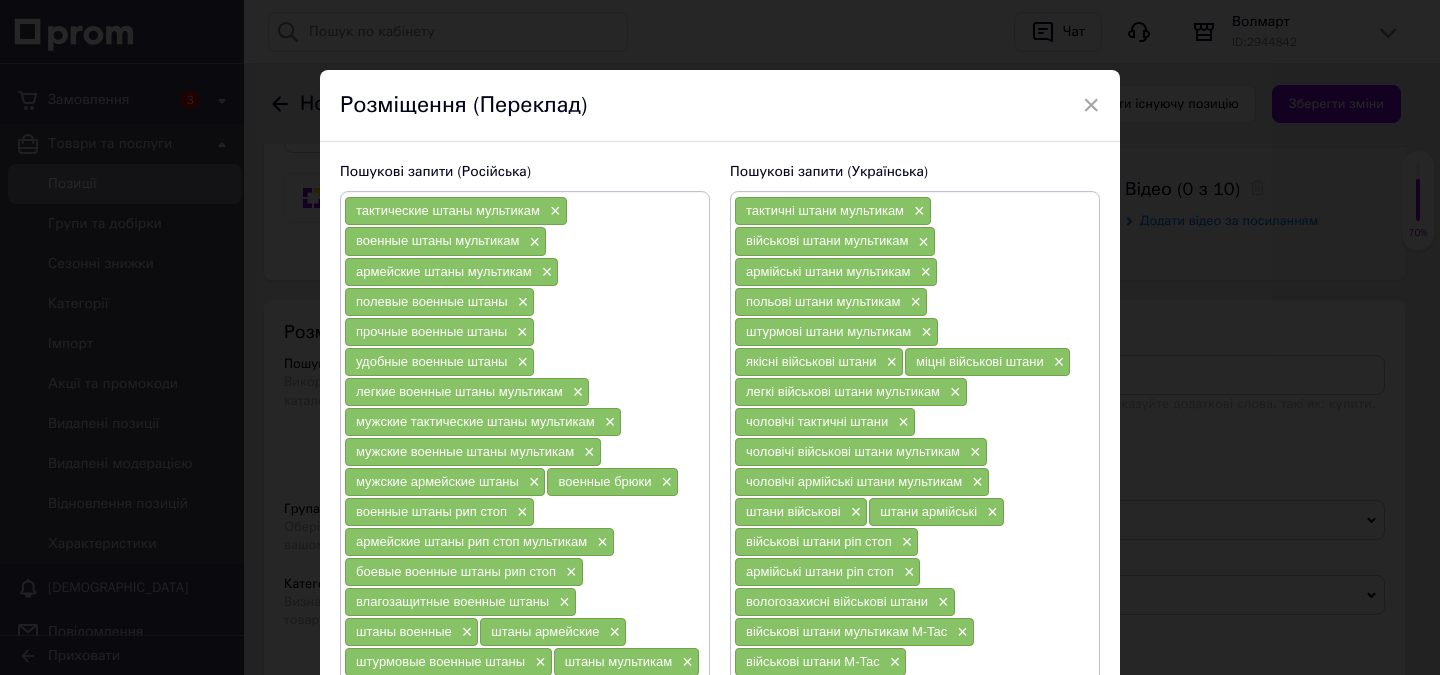 scroll, scrollTop: 26, scrollLeft: 0, axis: vertical 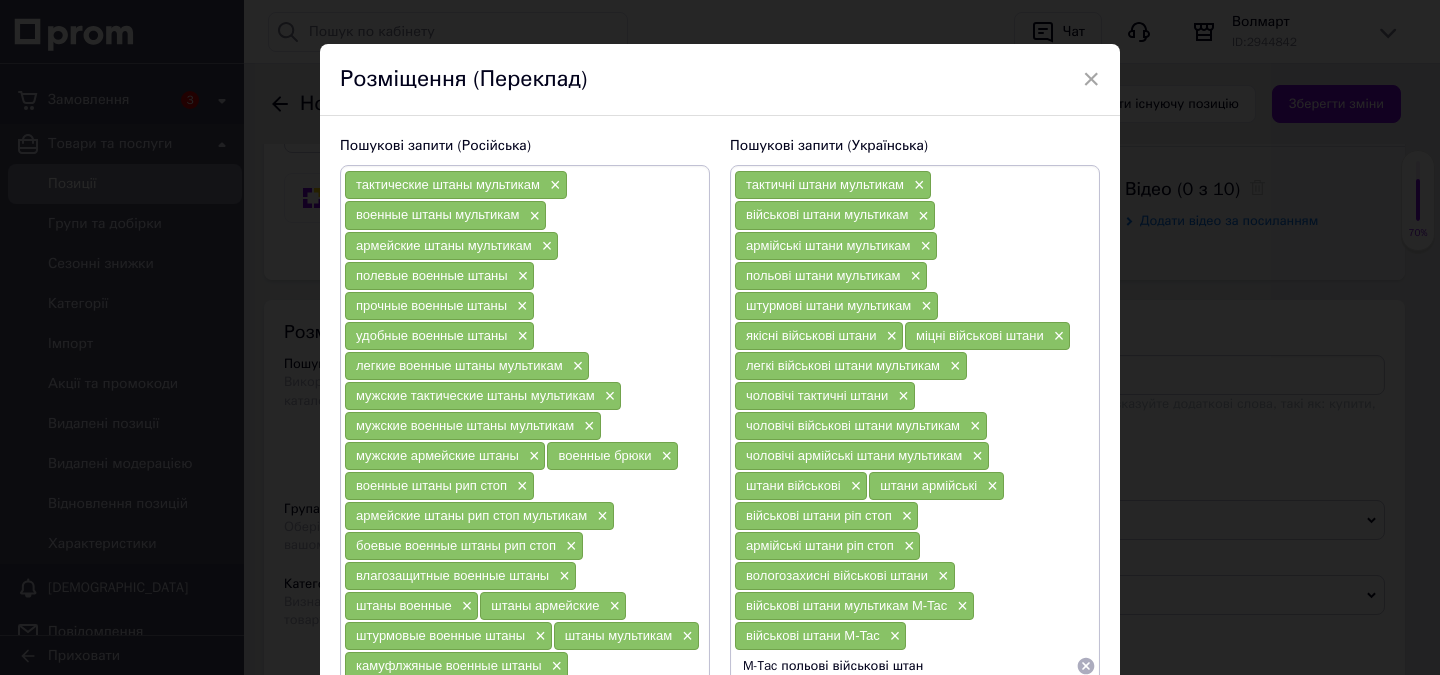 type on "M-Tac польові військові штани" 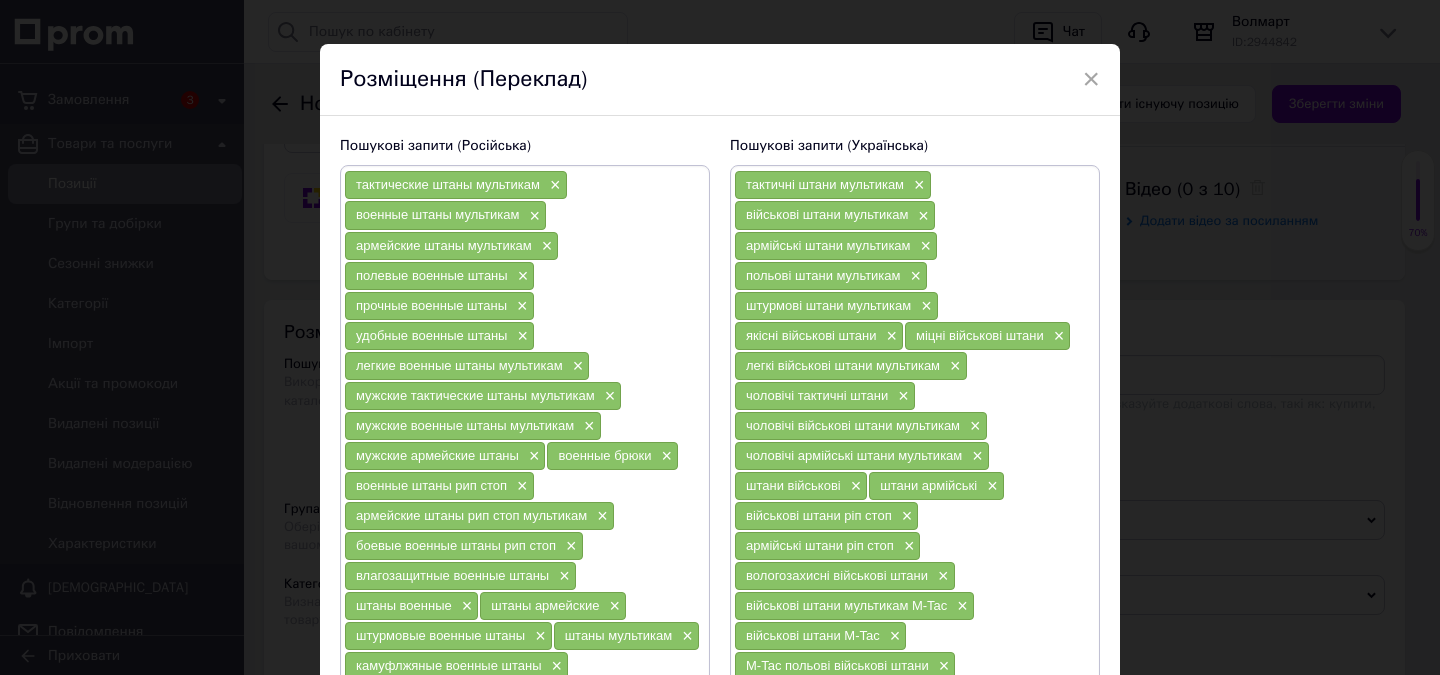 scroll, scrollTop: 56, scrollLeft: 0, axis: vertical 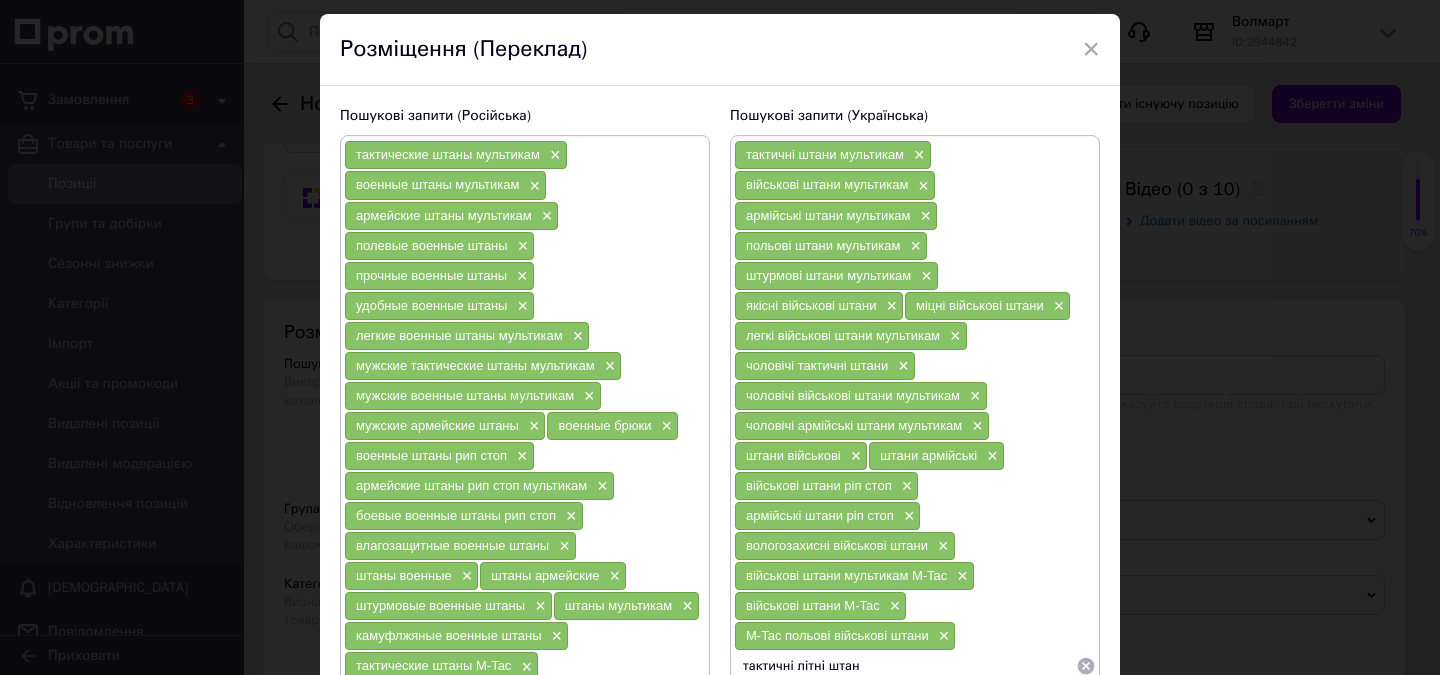 type on "тактичні літні штани" 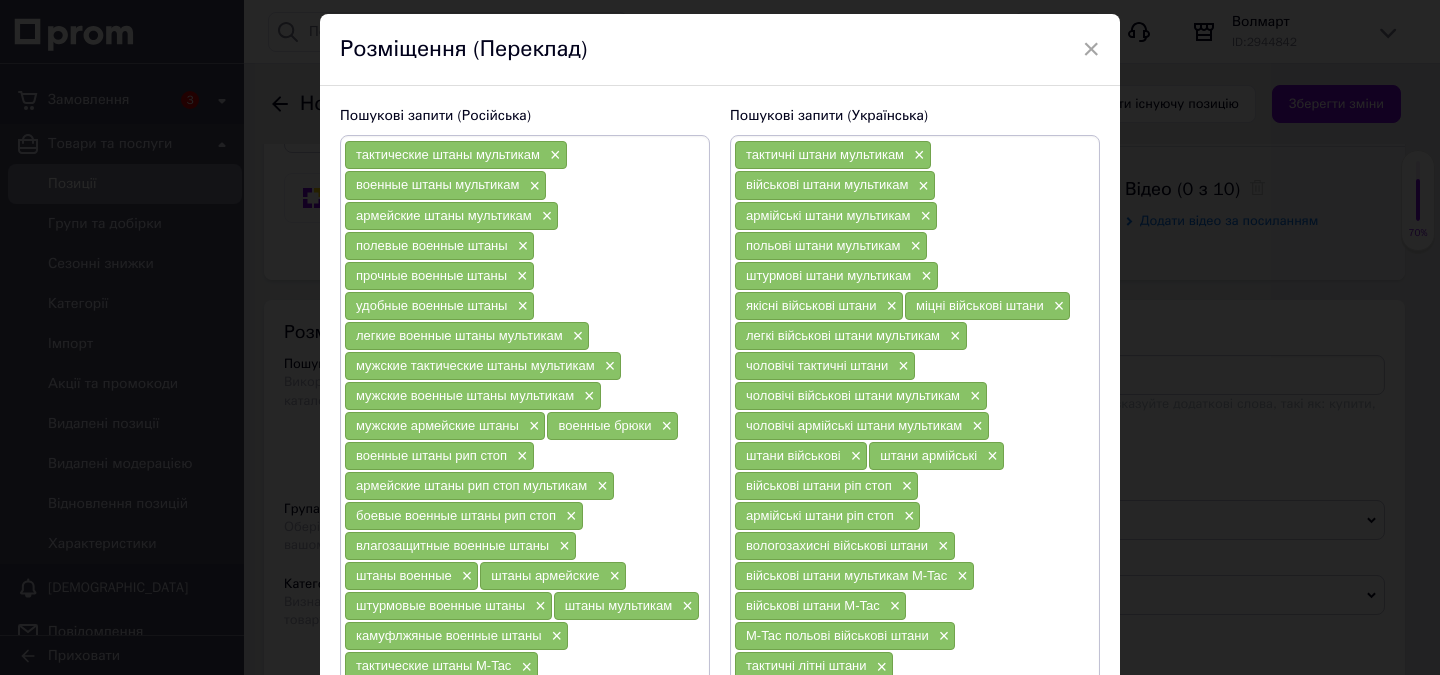 scroll, scrollTop: 87, scrollLeft: 0, axis: vertical 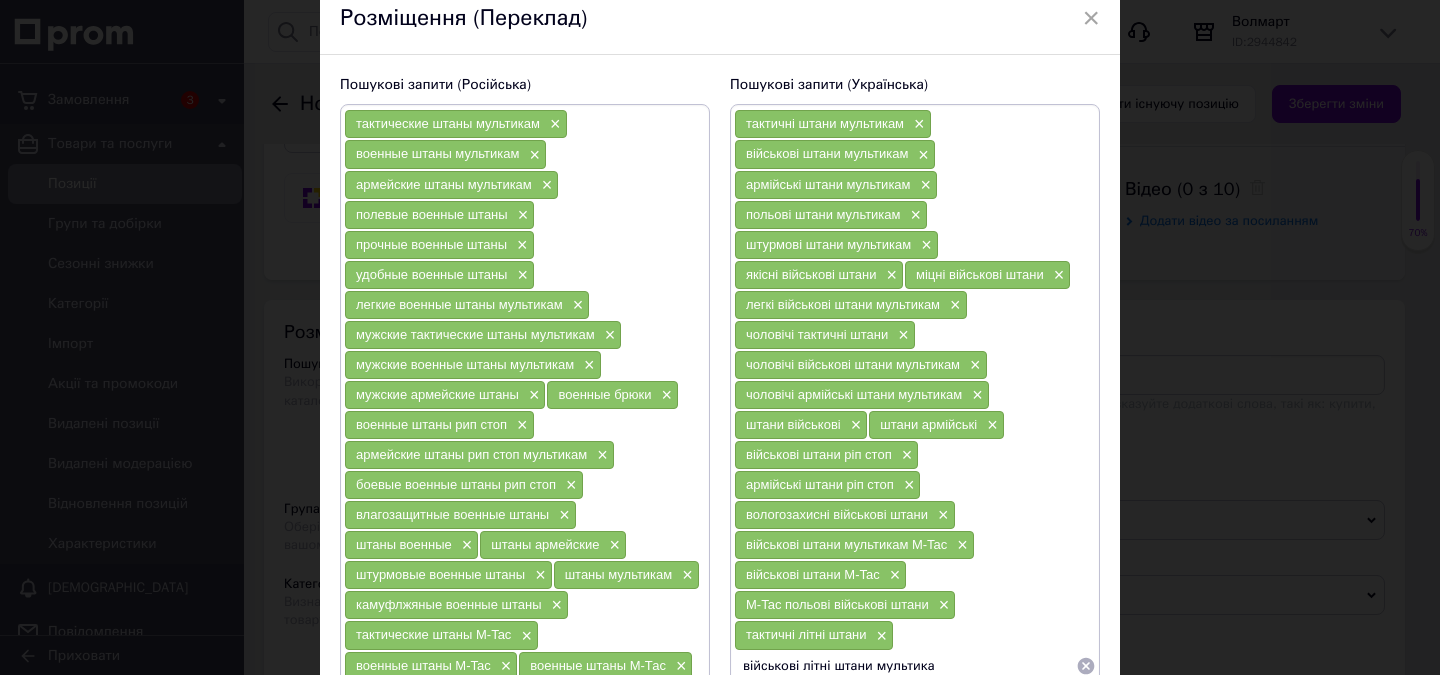 type on "військові літні штани мультикам" 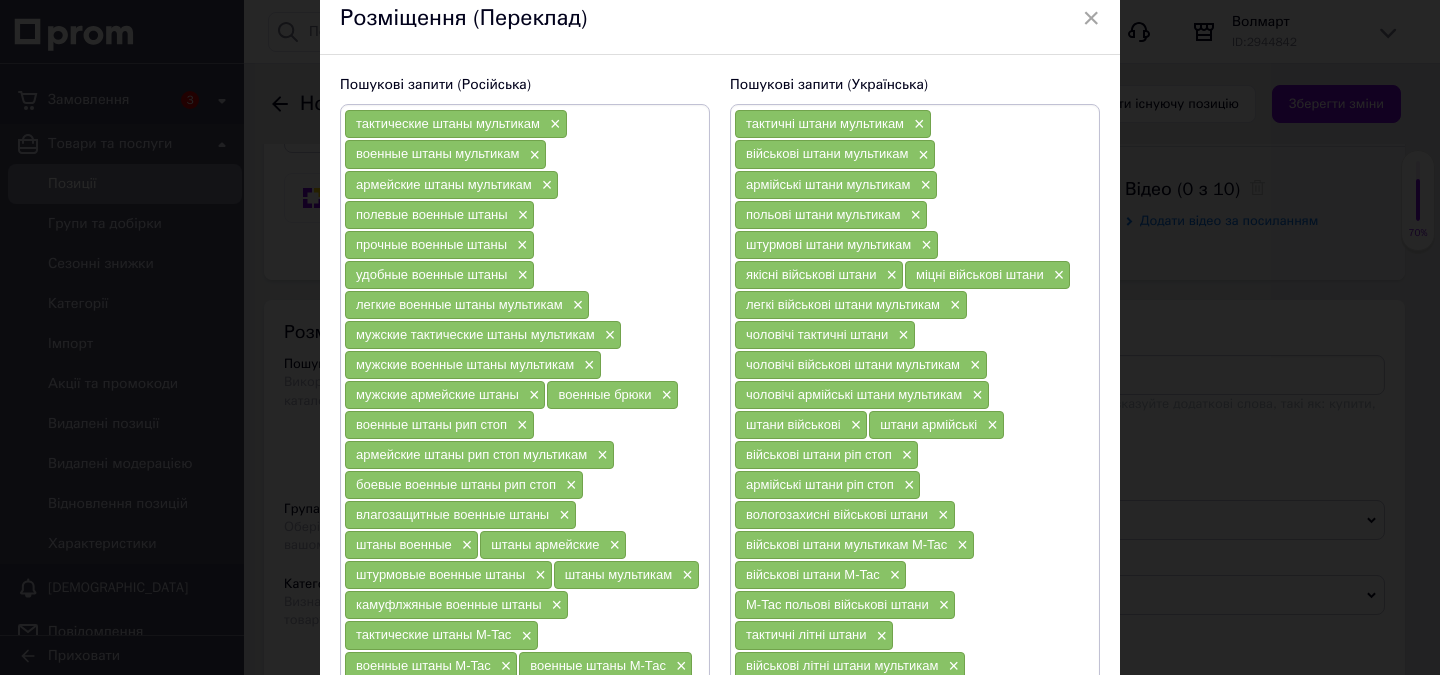 scroll, scrollTop: 117, scrollLeft: 0, axis: vertical 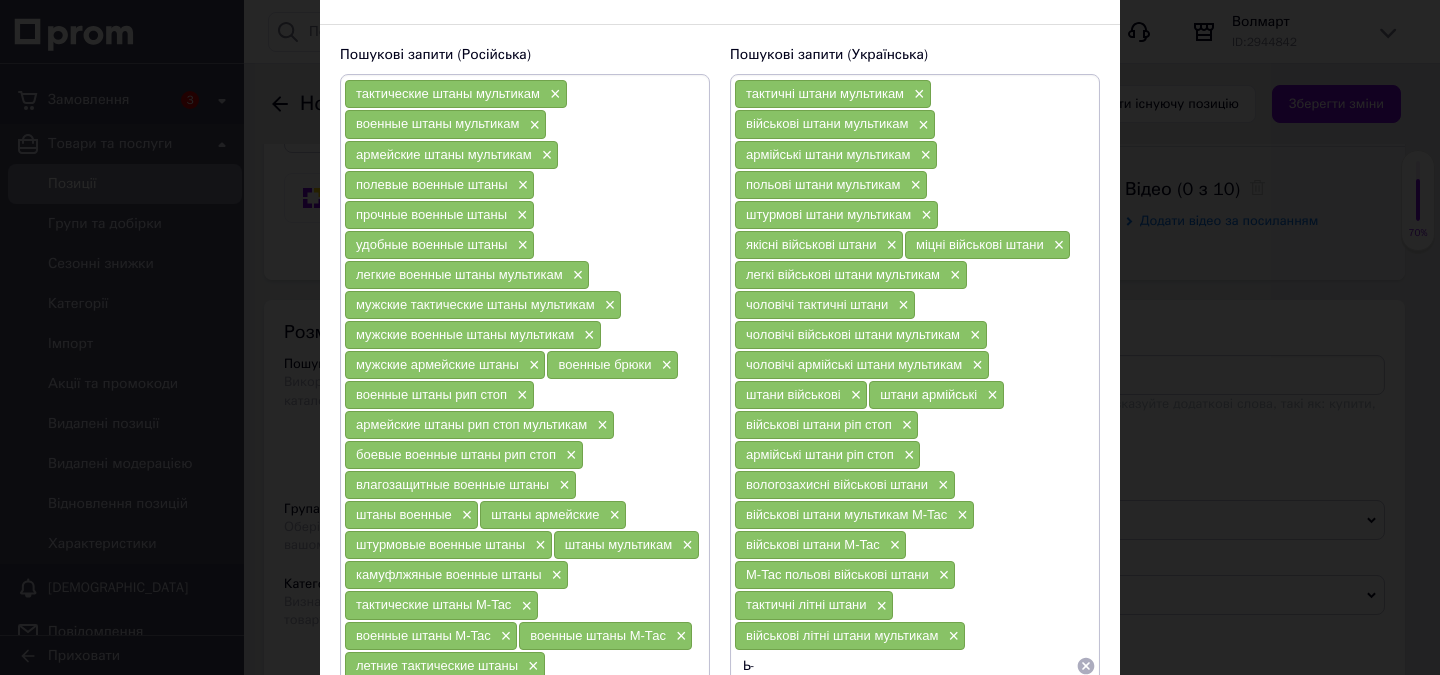 type on "Ь" 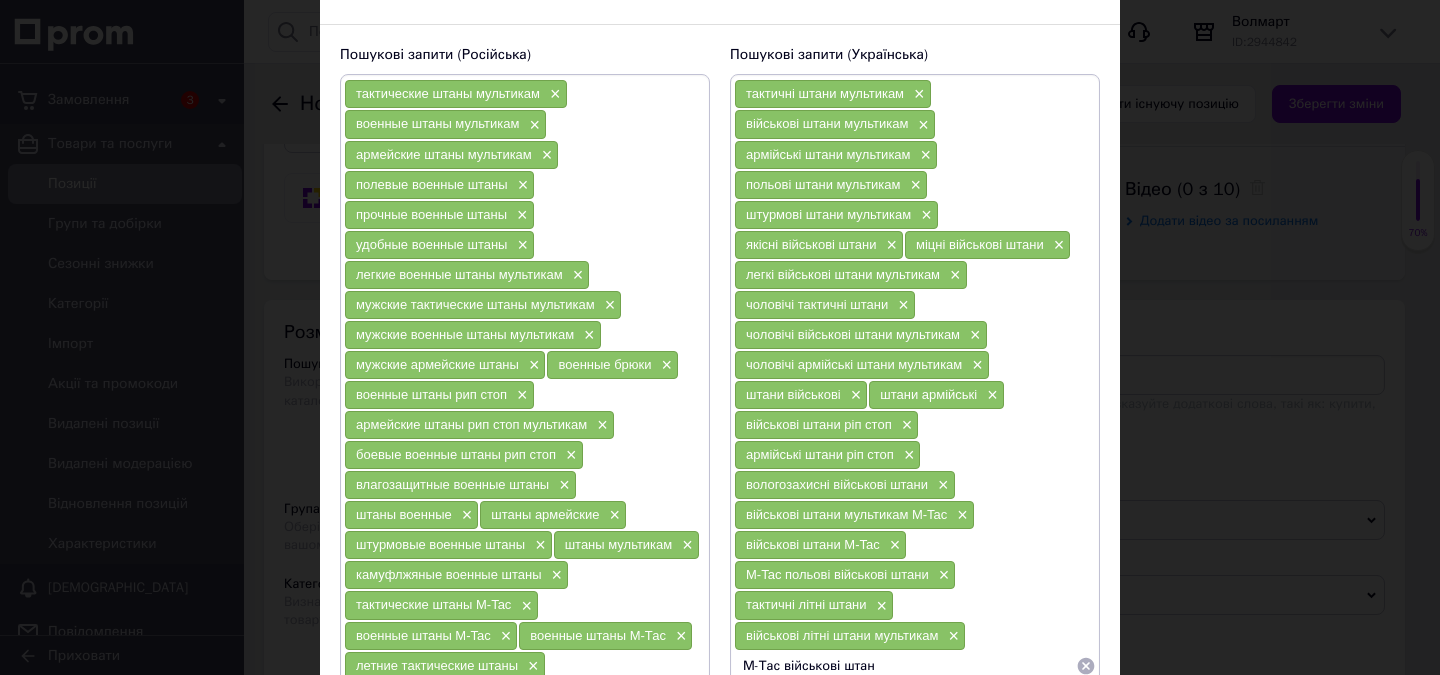 type on "М-Тас військові штани" 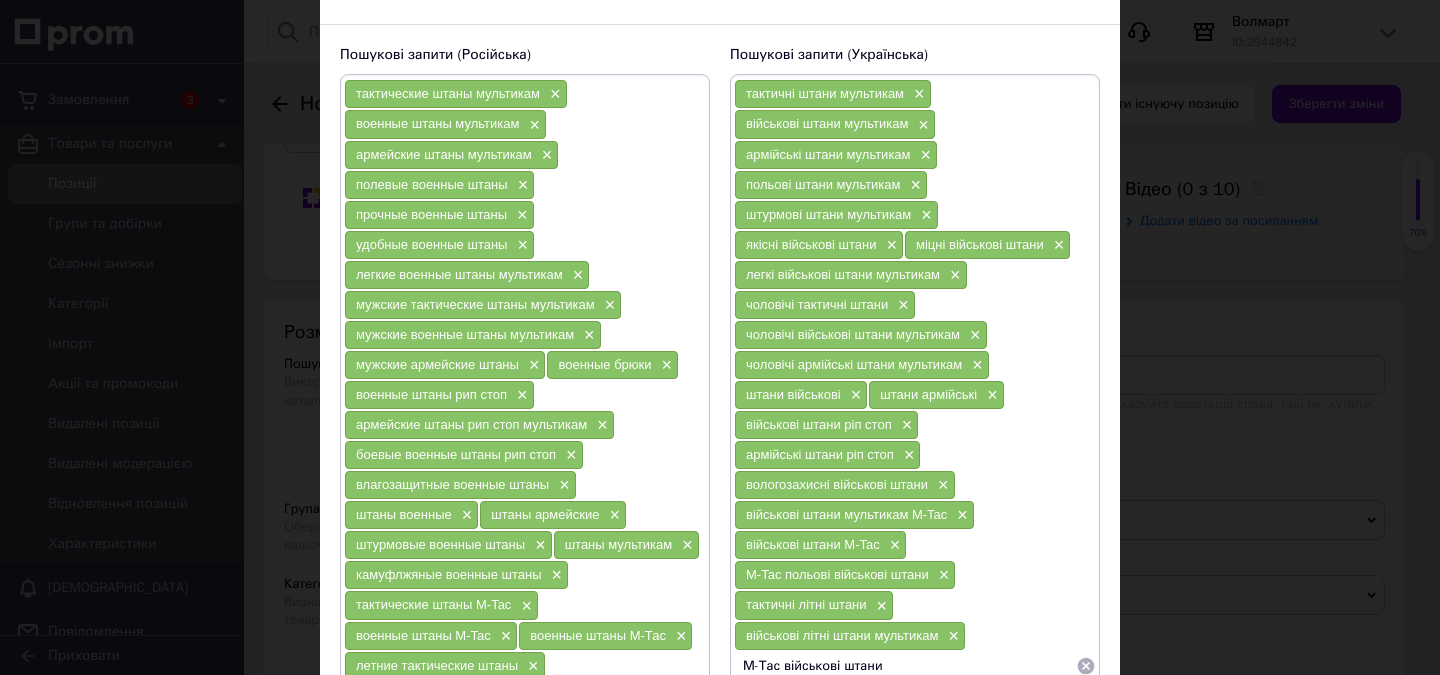 type 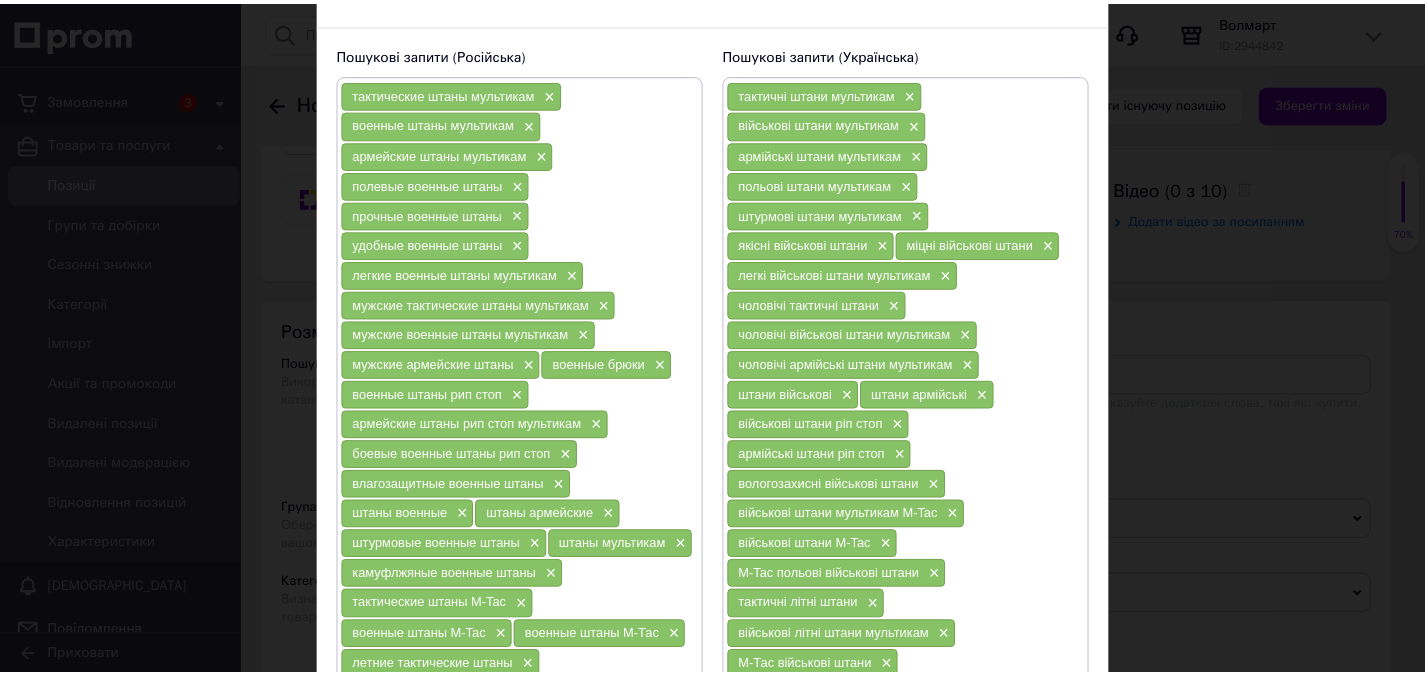 scroll, scrollTop: 444, scrollLeft: 0, axis: vertical 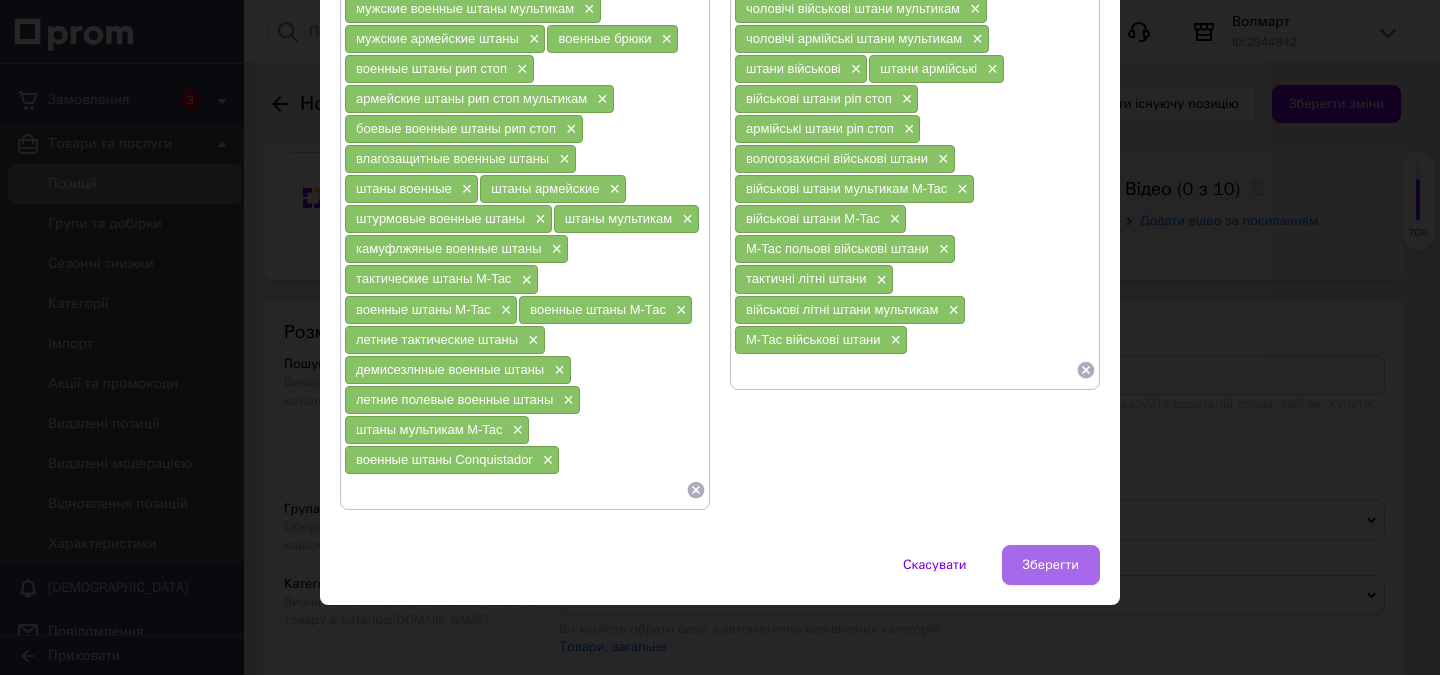 click on "Зберегти" at bounding box center (1051, 565) 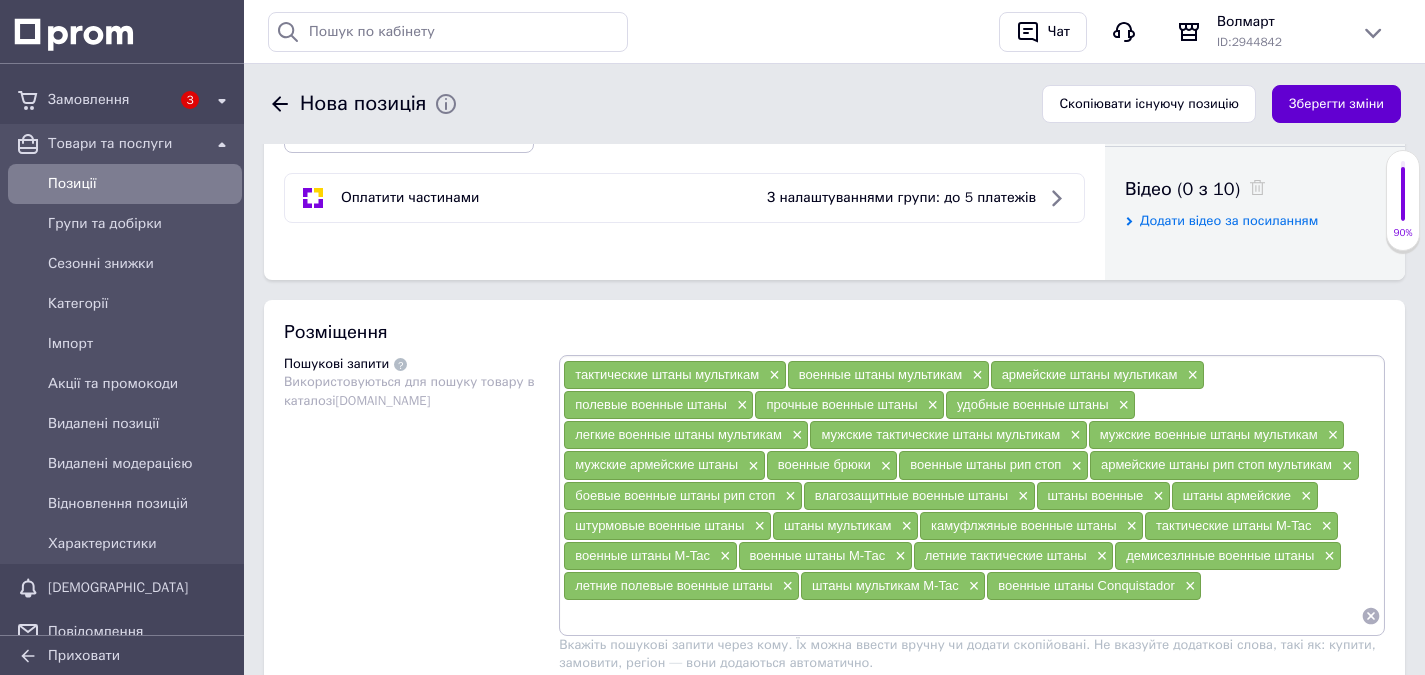 click on "Зберегти зміни" at bounding box center [1336, 104] 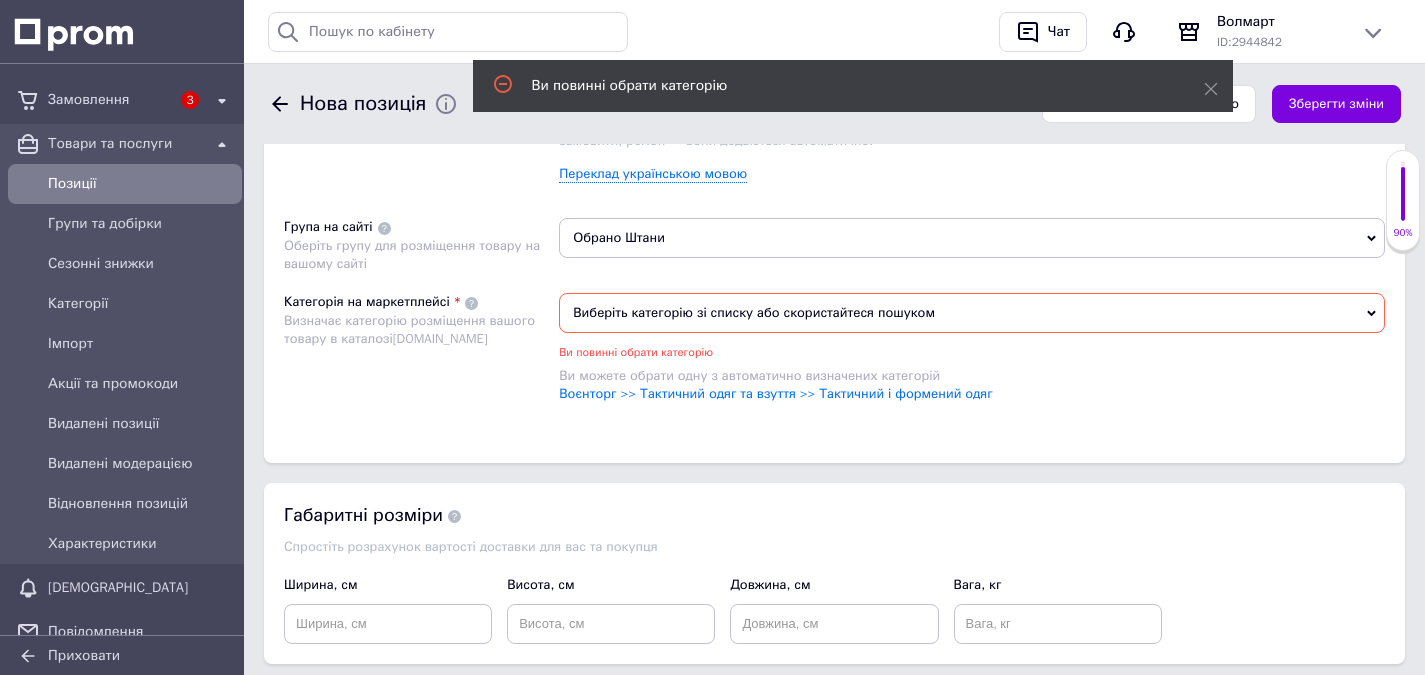 scroll, scrollTop: 1538, scrollLeft: 0, axis: vertical 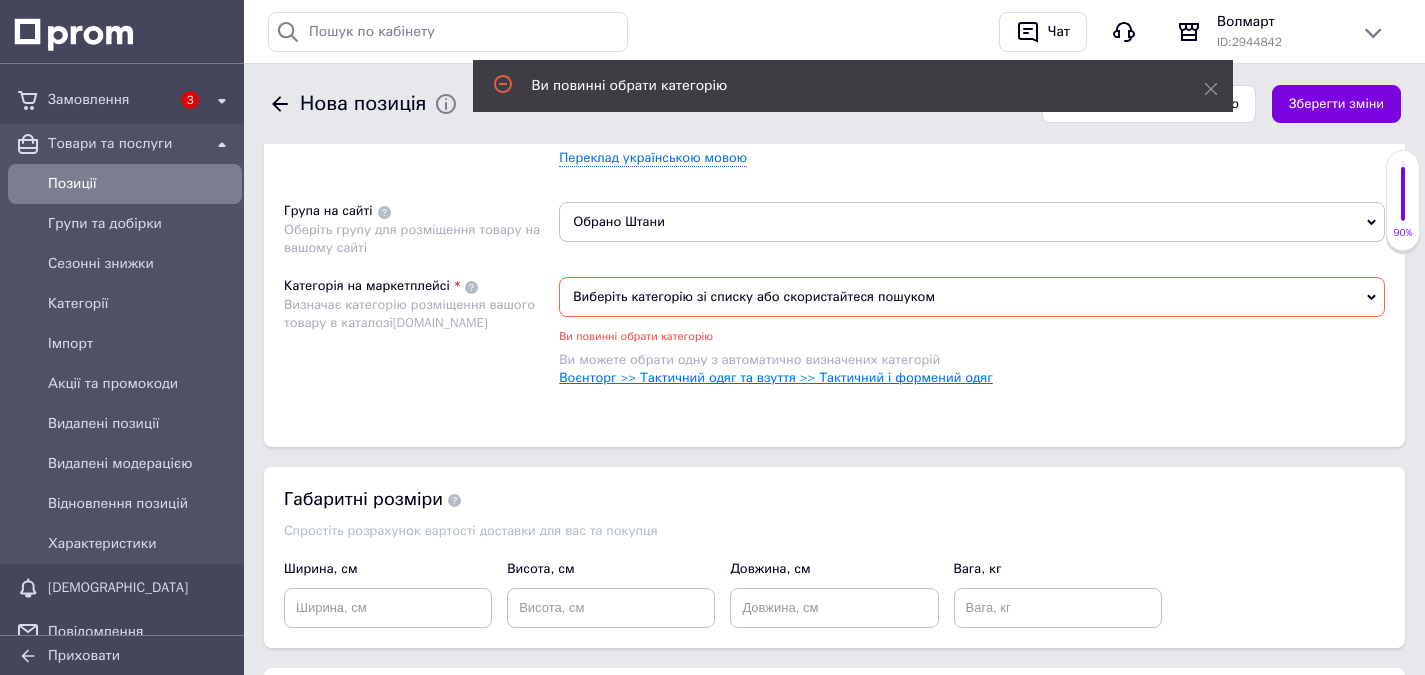 click on "Воєнторг >> Тактичний одяг та взуття >> Тактичний і формений одяг" at bounding box center (776, 377) 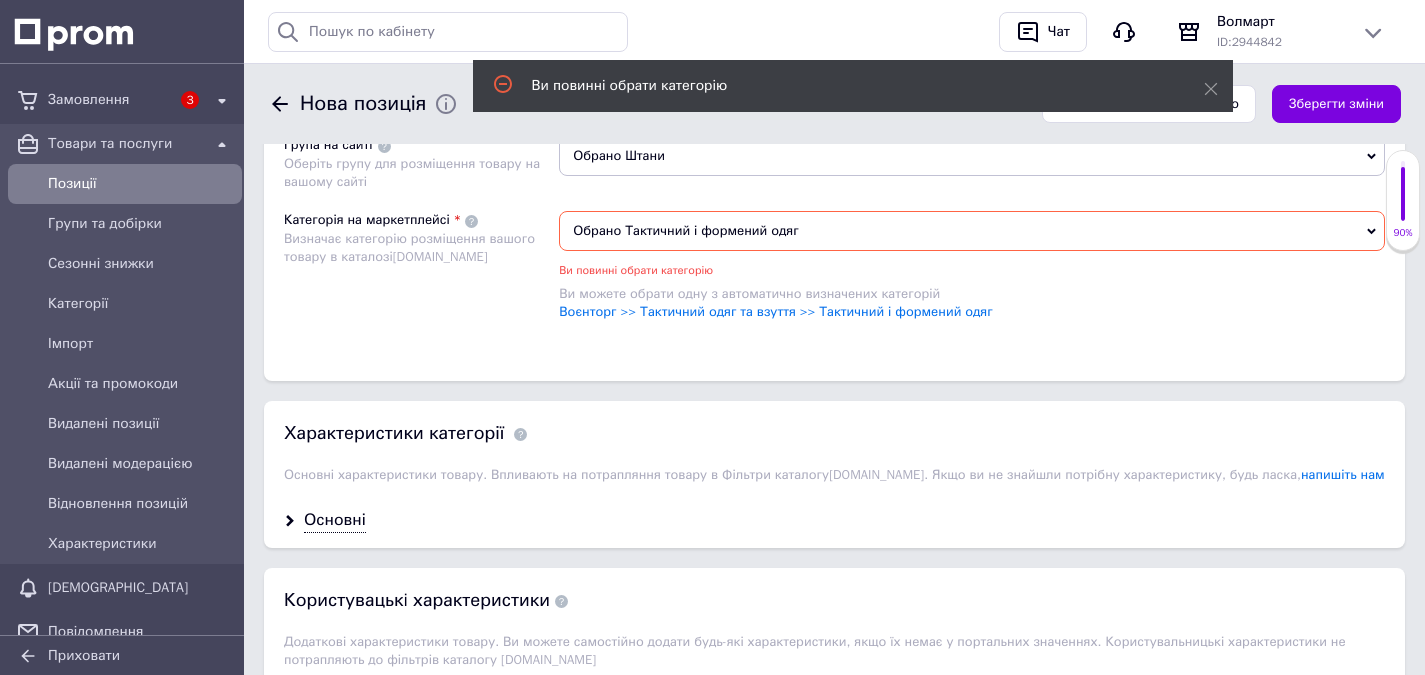 scroll, scrollTop: 1738, scrollLeft: 0, axis: vertical 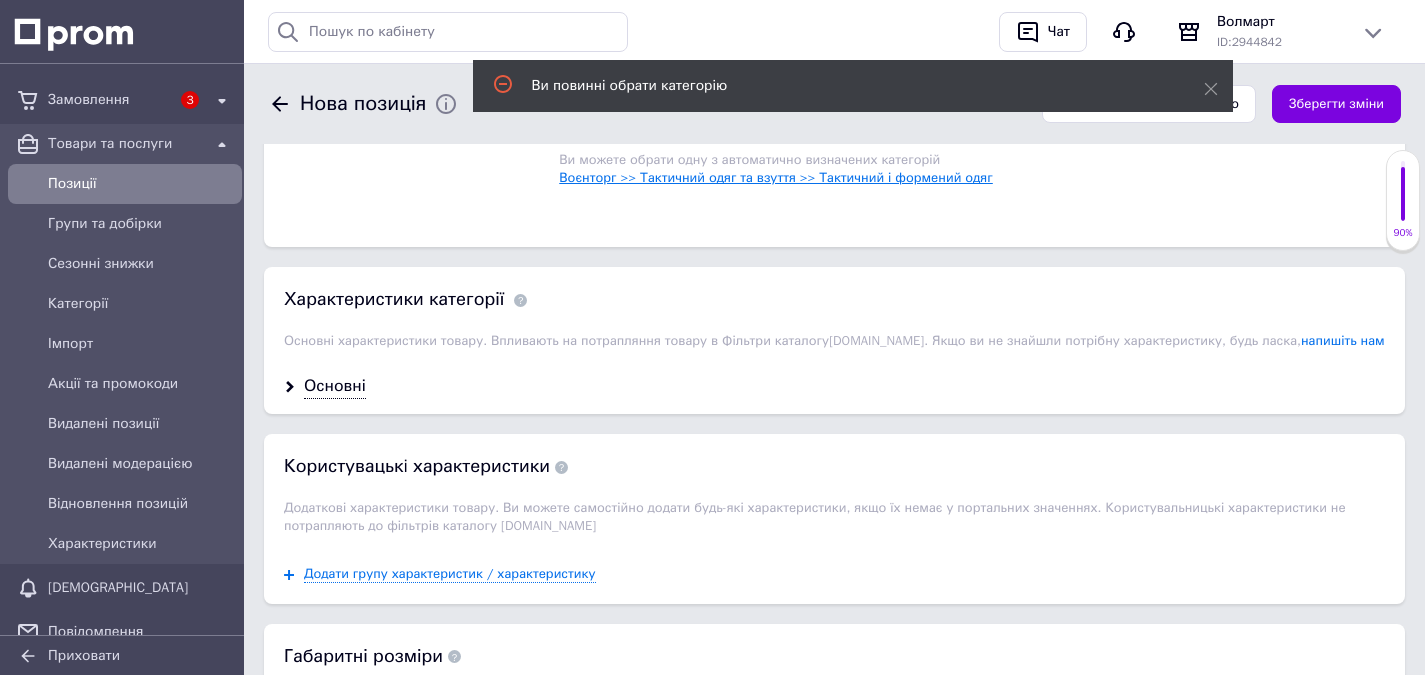 click on "Воєнторг >> Тактичний одяг та взуття >> Тактичний і формений одяг" at bounding box center (776, 177) 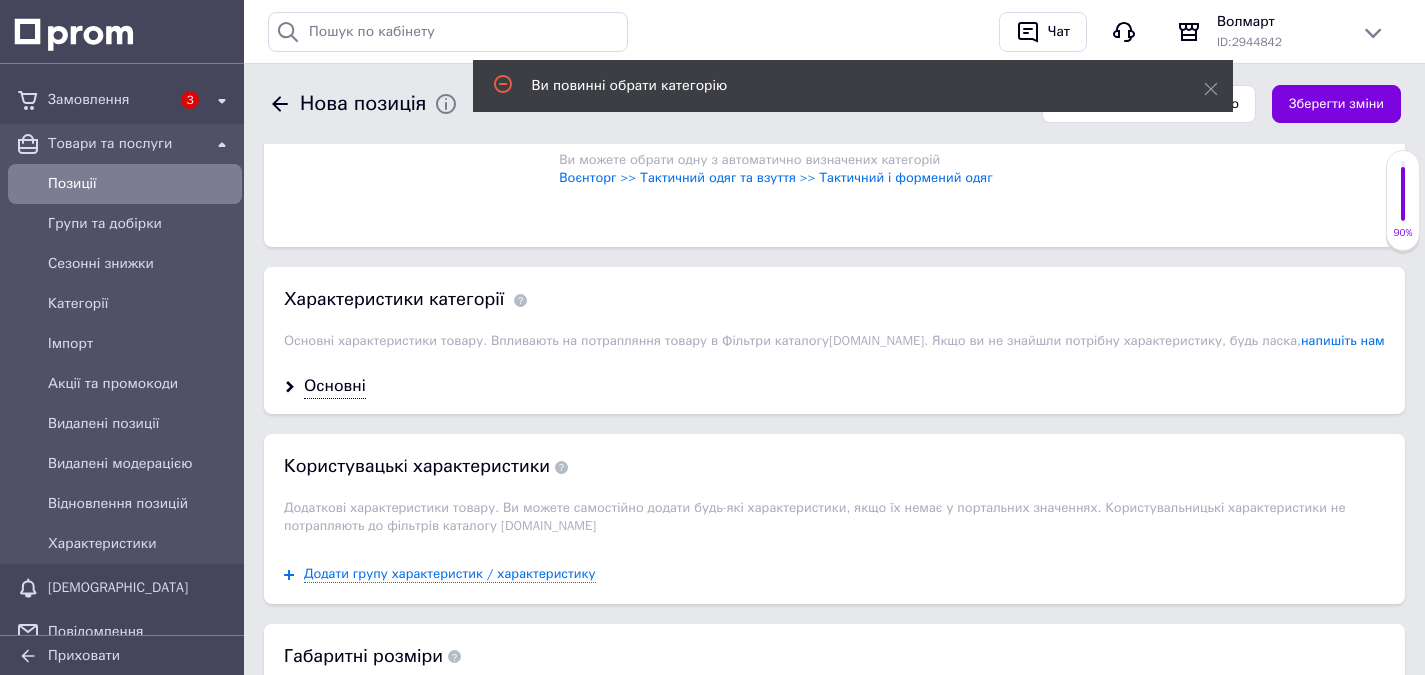 scroll, scrollTop: 1538, scrollLeft: 0, axis: vertical 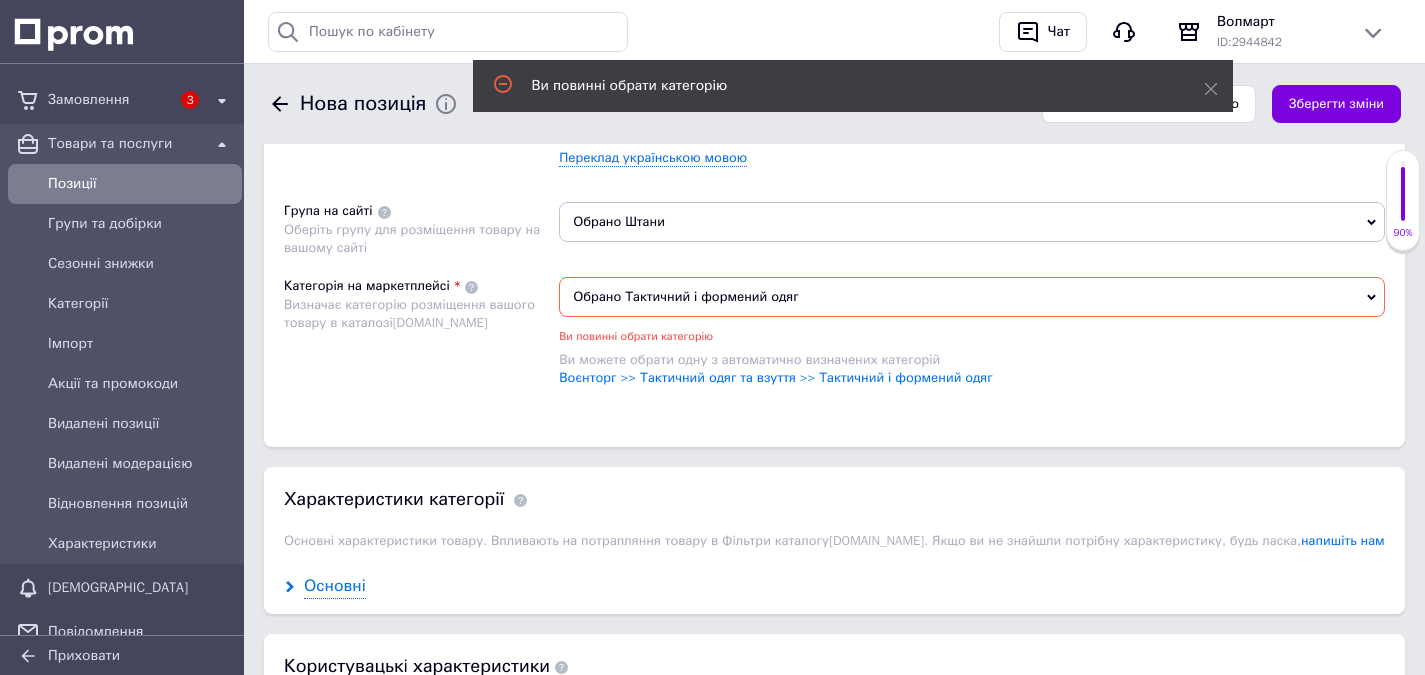 drag, startPoint x: 328, startPoint y: 596, endPoint x: 497, endPoint y: 506, distance: 191.47063 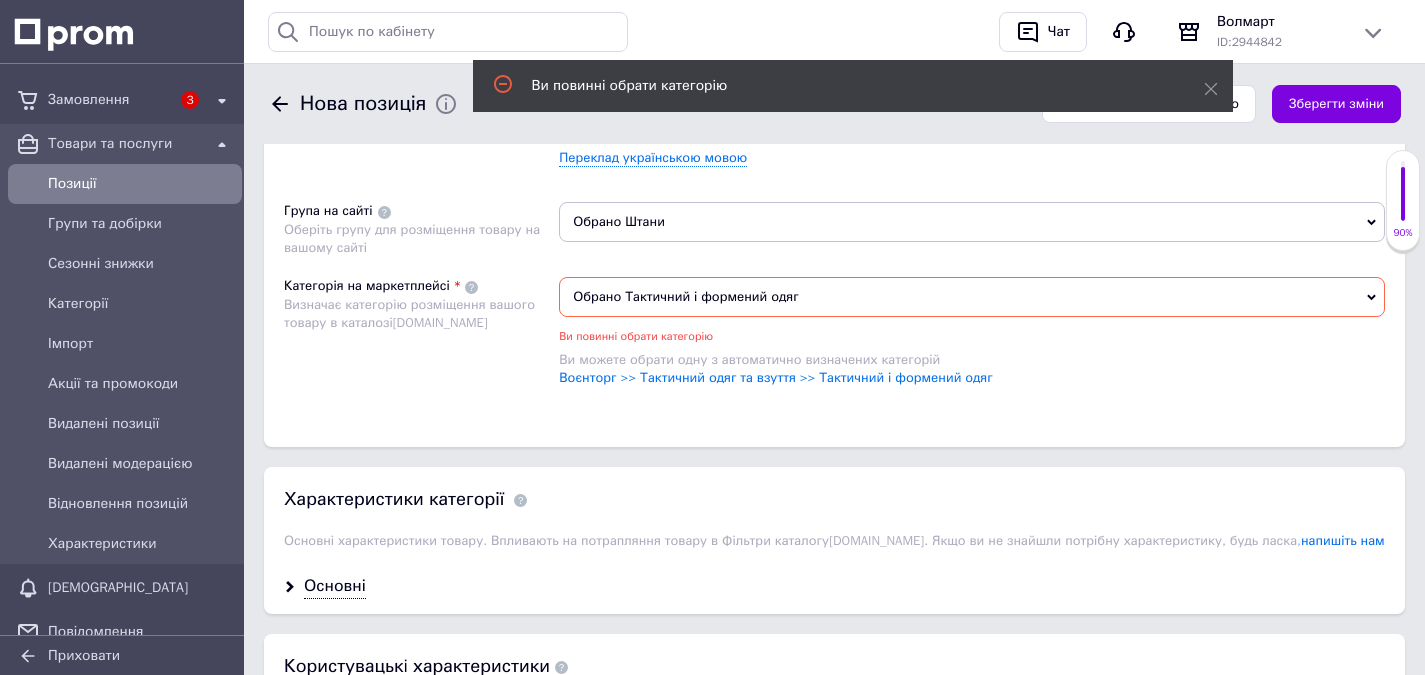 click on "Основні" at bounding box center [335, 586] 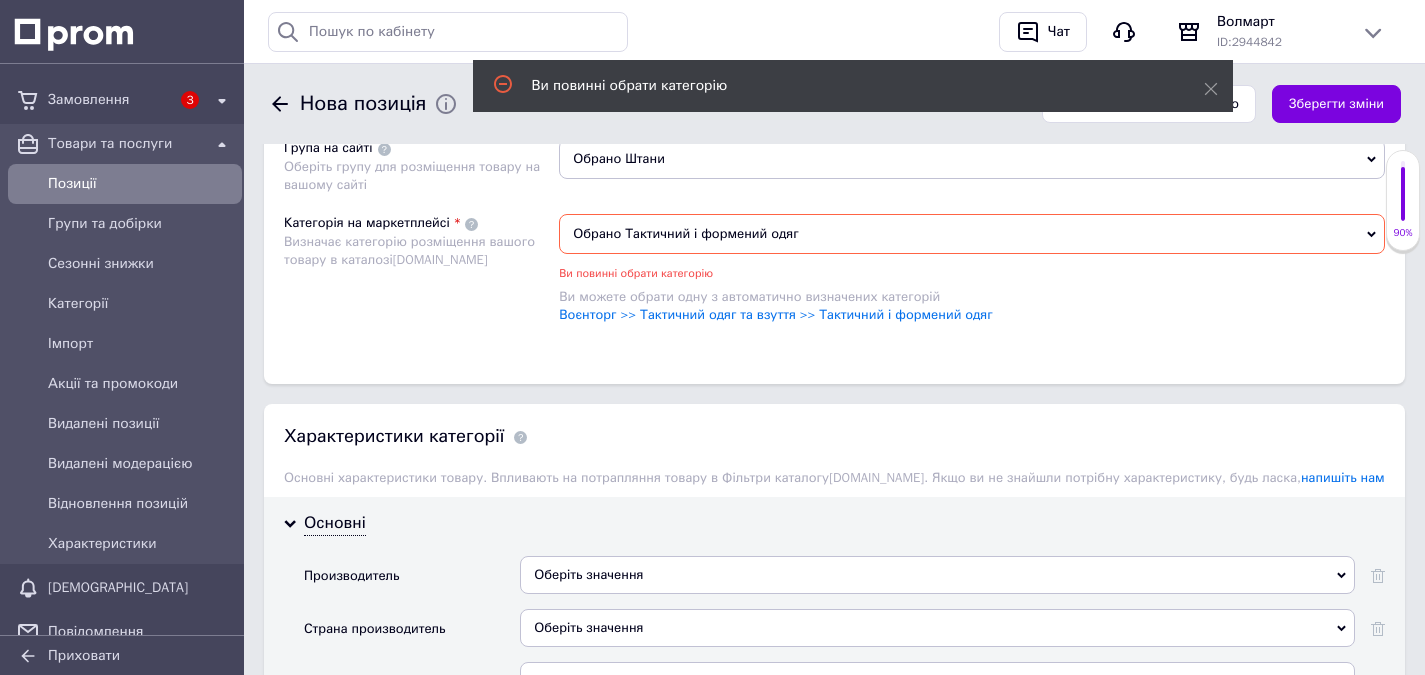 scroll, scrollTop: 1738, scrollLeft: 0, axis: vertical 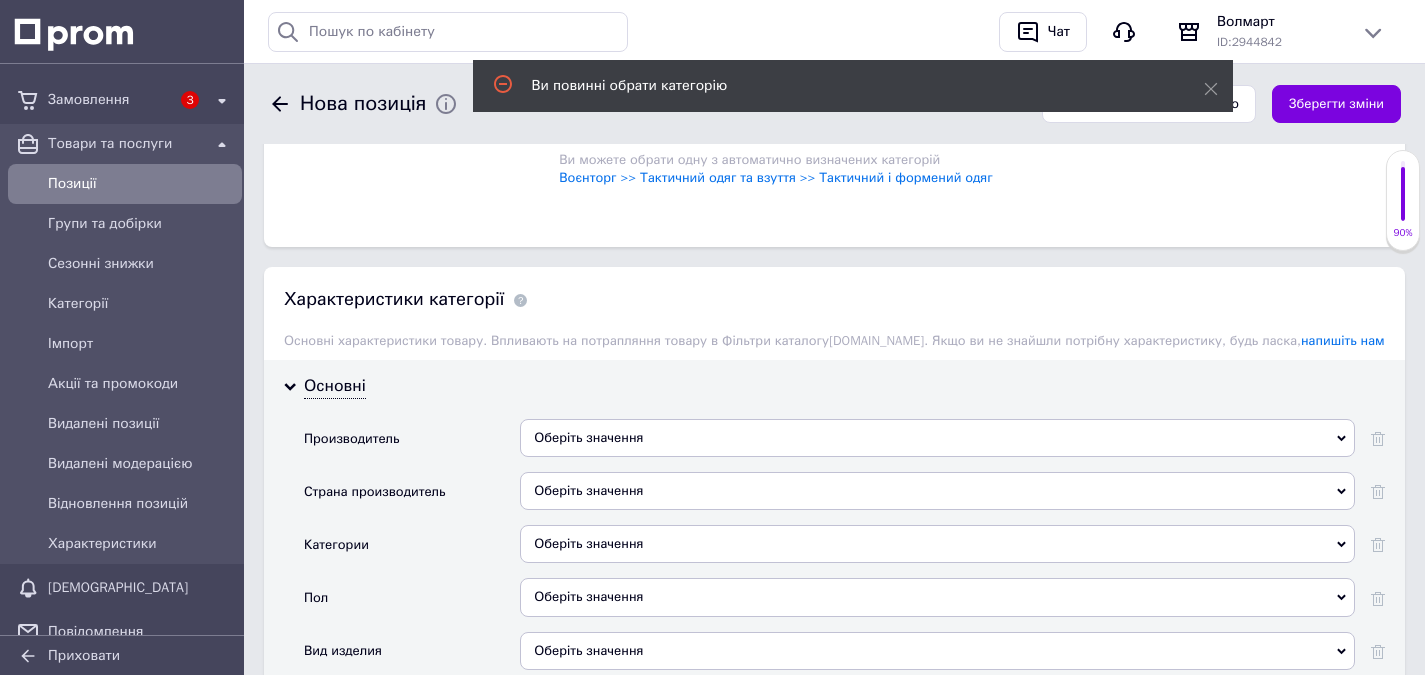 click on "Оберіть значення" at bounding box center [937, 438] 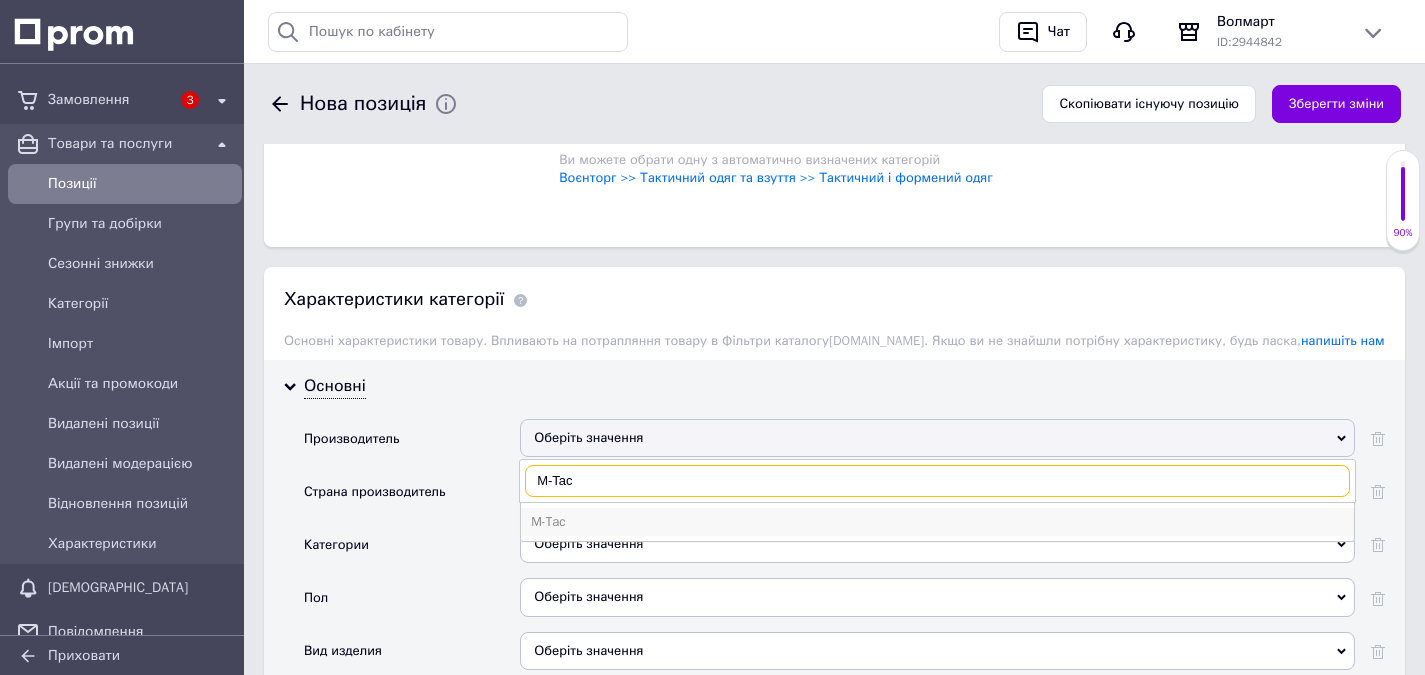 type on "M-Tac" 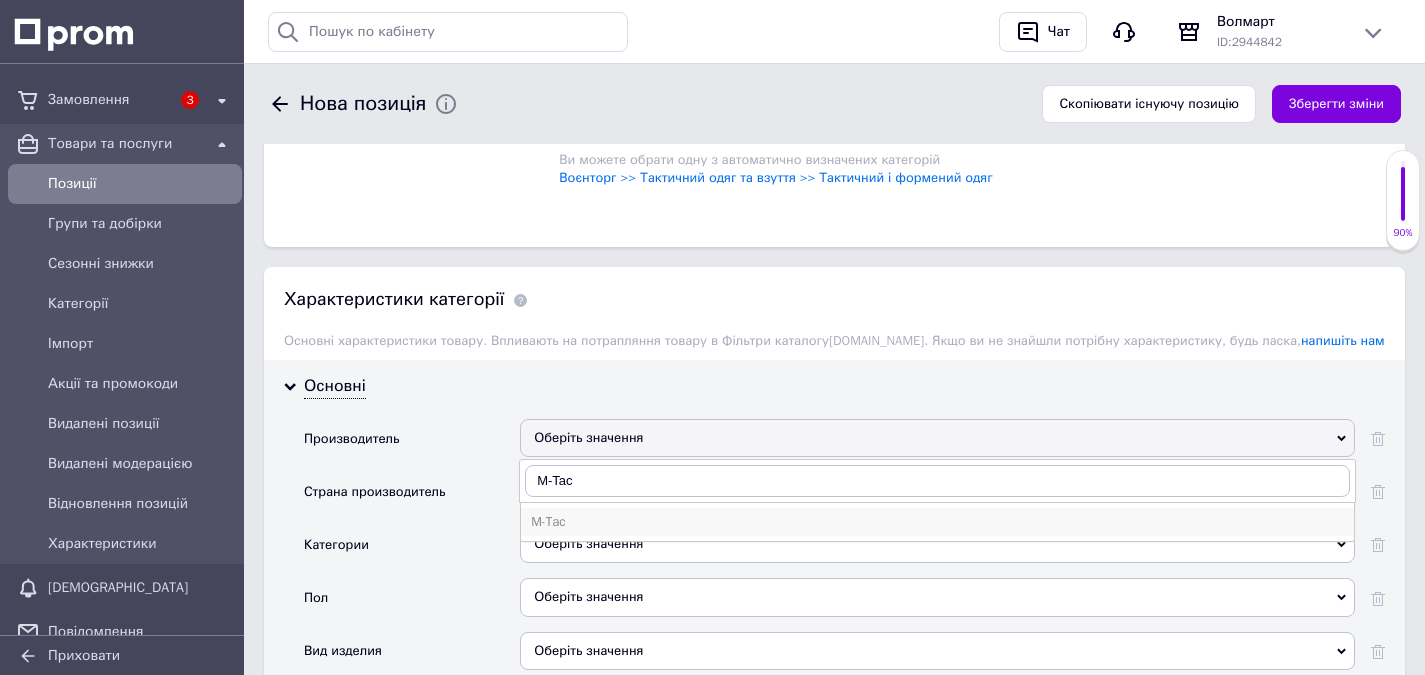 click on "M-Tac" at bounding box center (937, 522) 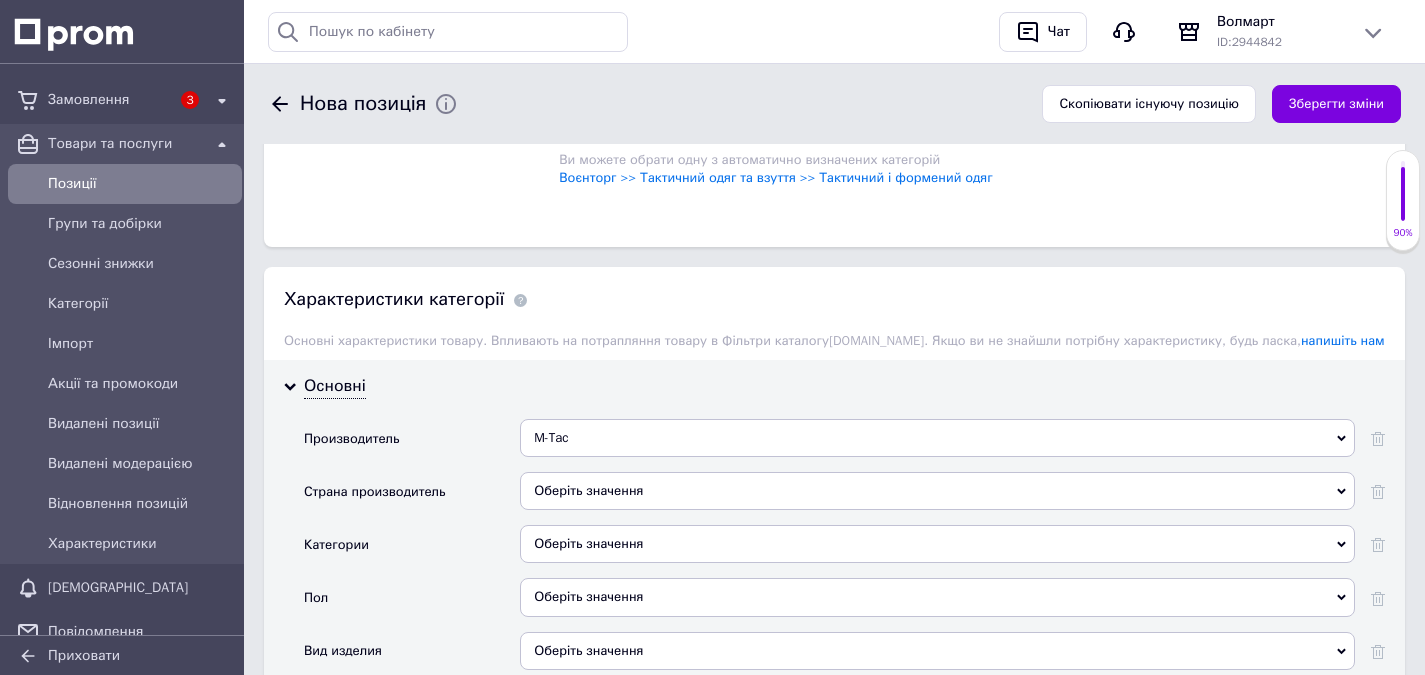 click on "Оберіть значення" at bounding box center (937, 491) 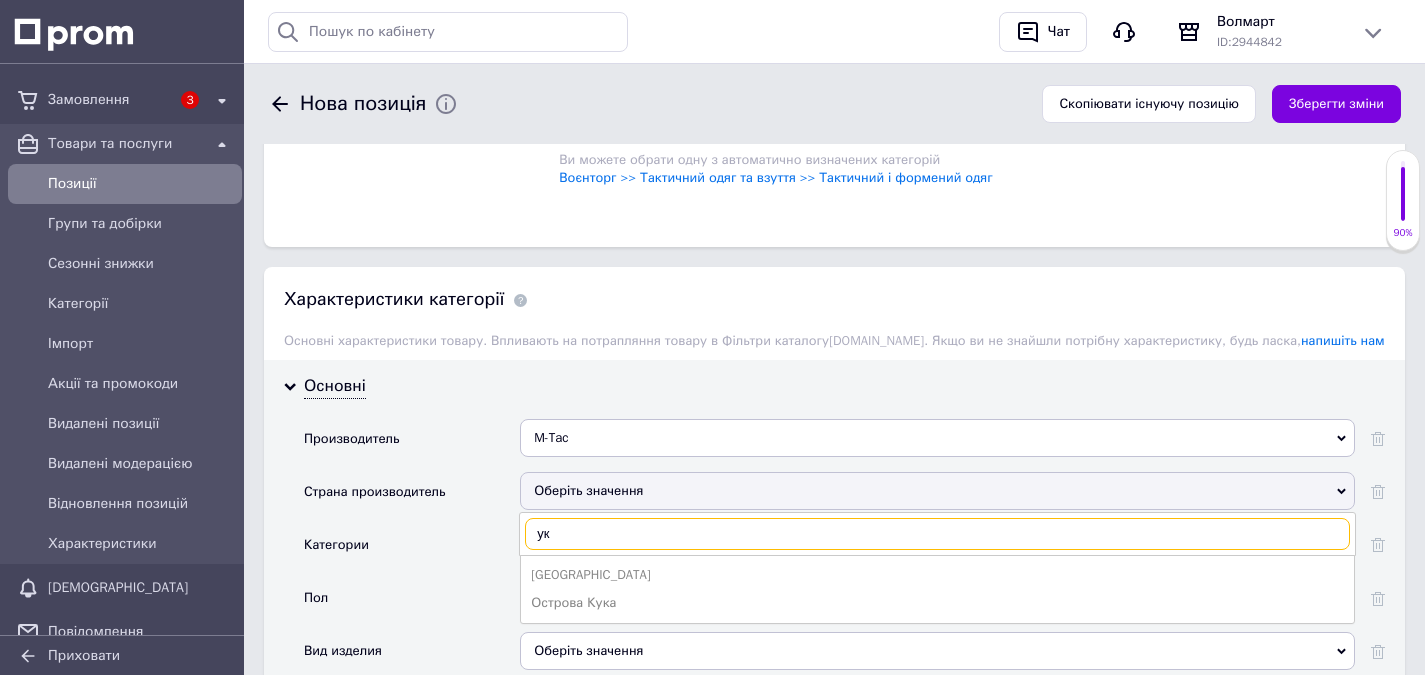 type on "ук" 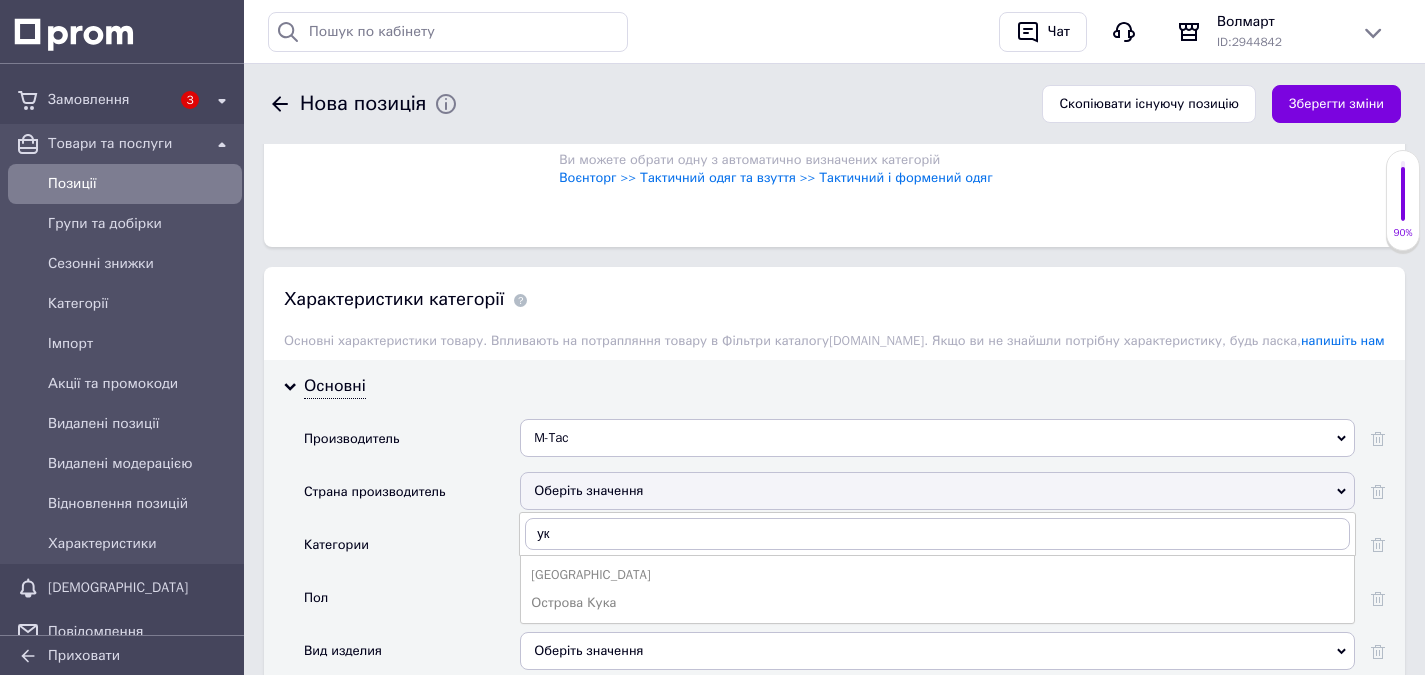 click on "[GEOGRAPHIC_DATA]" at bounding box center (937, 575) 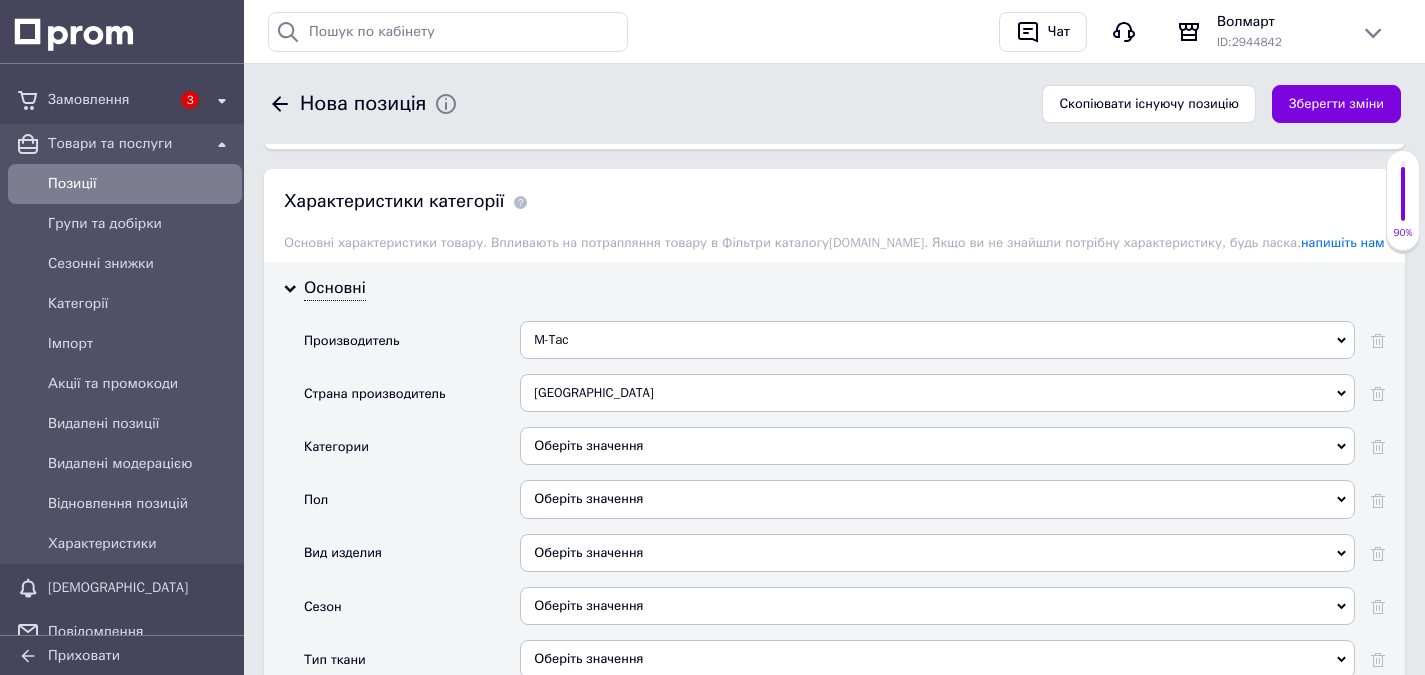 scroll, scrollTop: 1838, scrollLeft: 0, axis: vertical 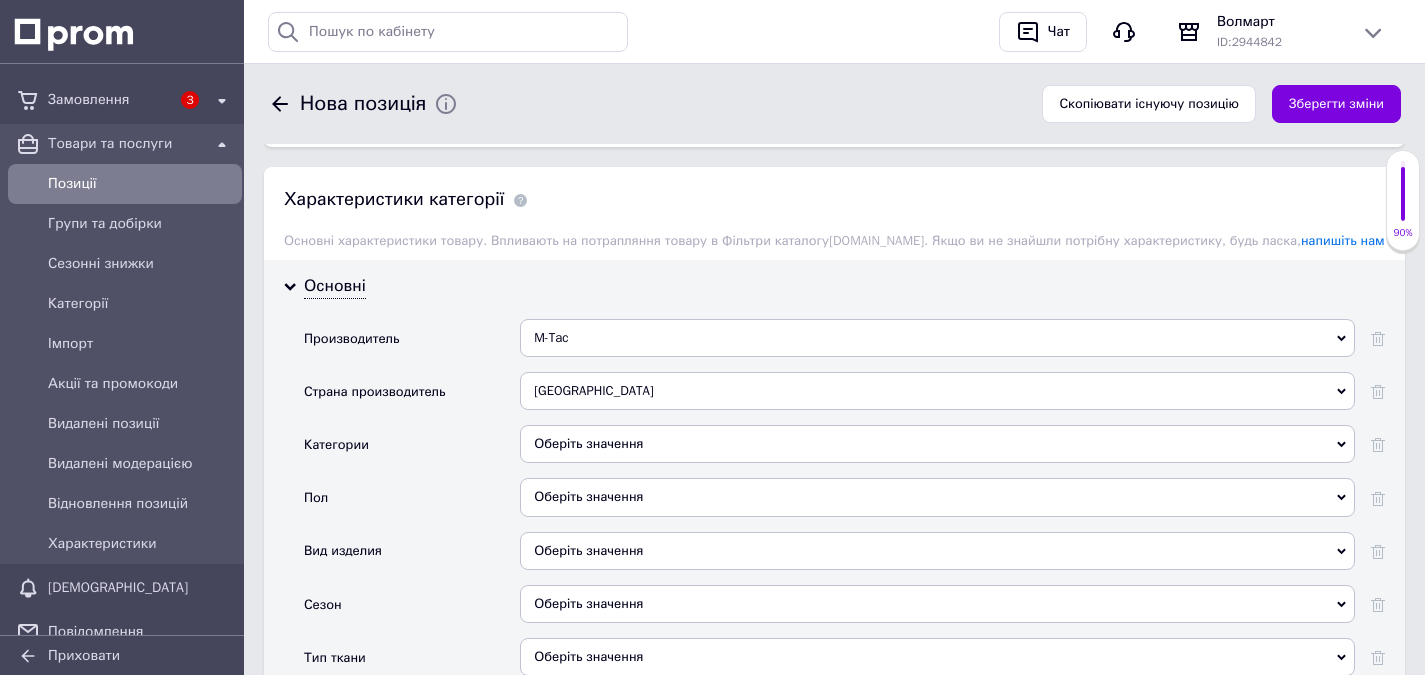 click on "Оберіть значення" at bounding box center [937, 444] 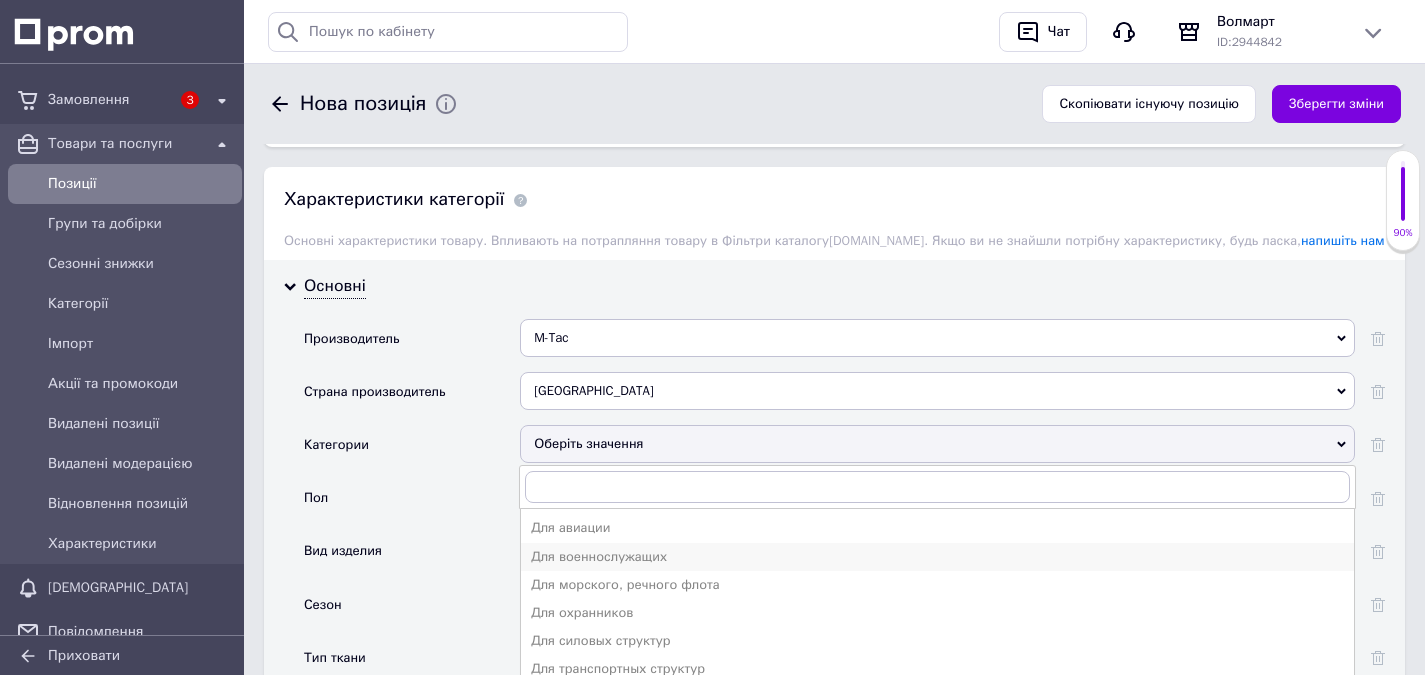 click on "Для военнослужащих" at bounding box center (937, 557) 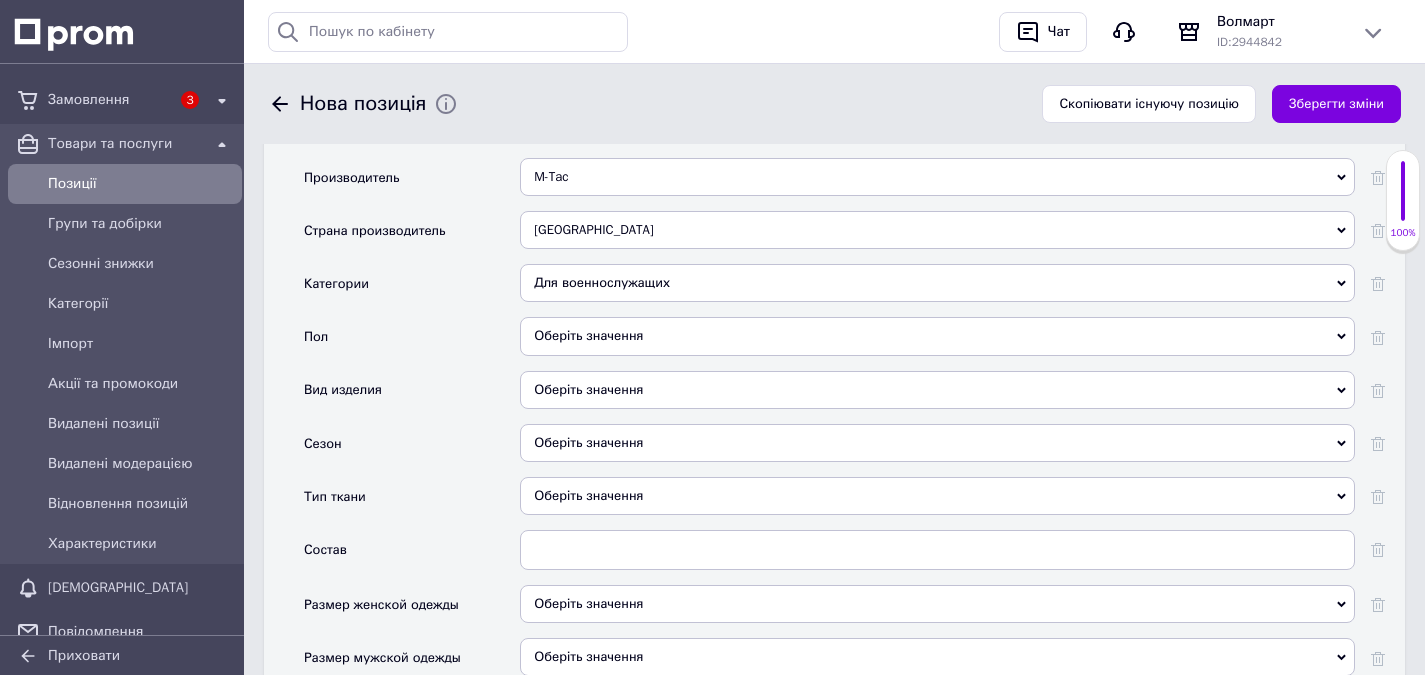 scroll, scrollTop: 2038, scrollLeft: 0, axis: vertical 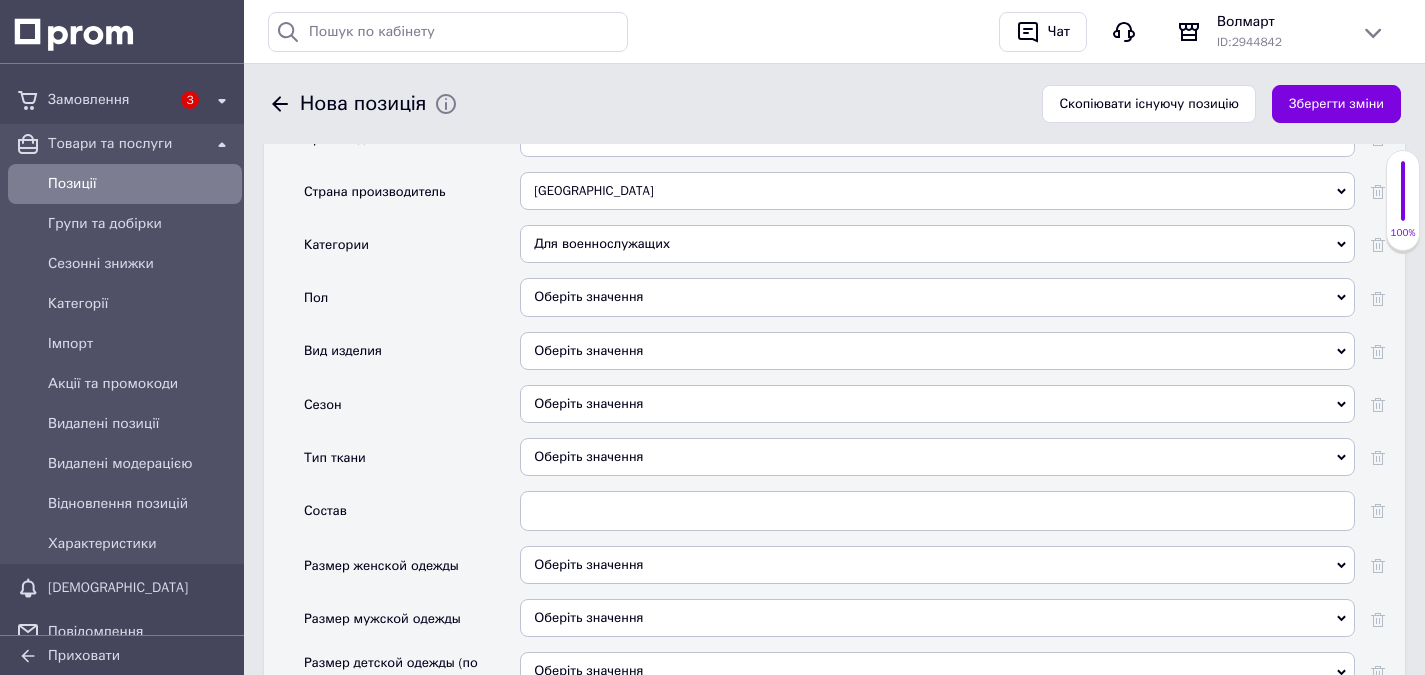 click on "Оберіть значення" at bounding box center (937, 297) 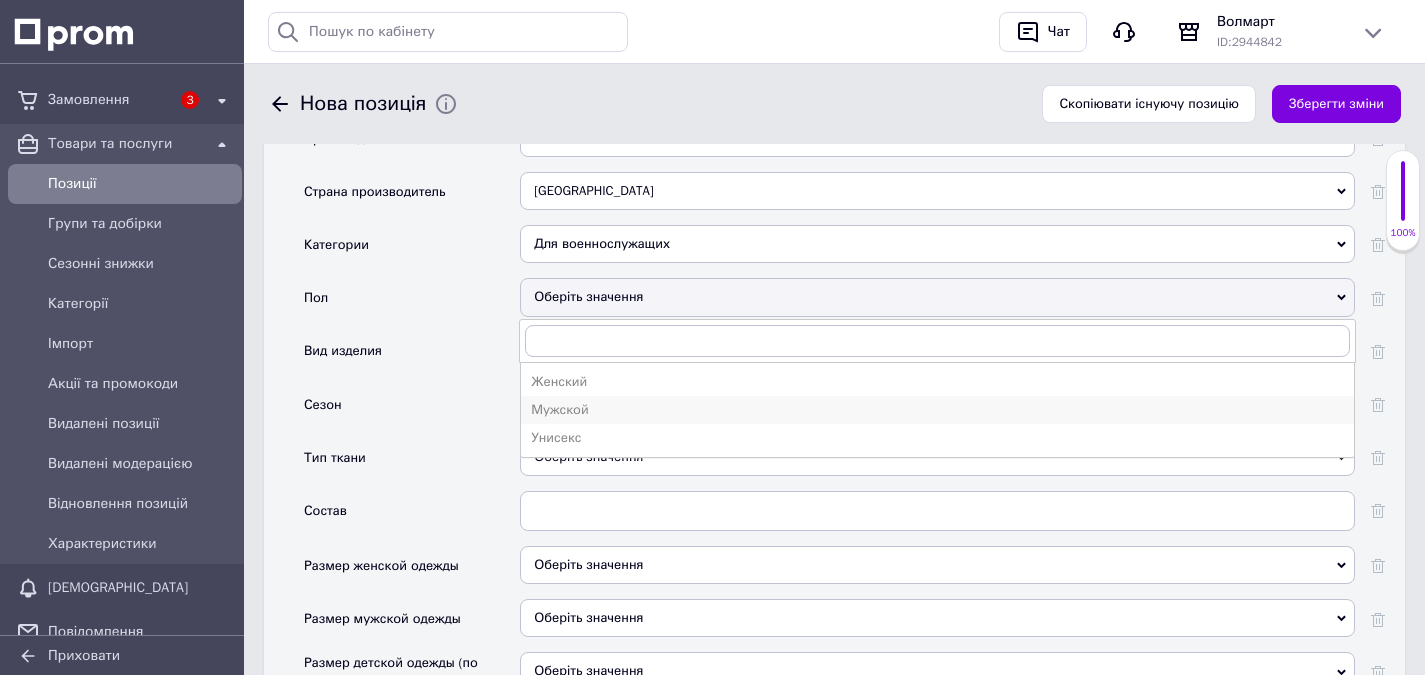 click on "Мужской" at bounding box center [937, 410] 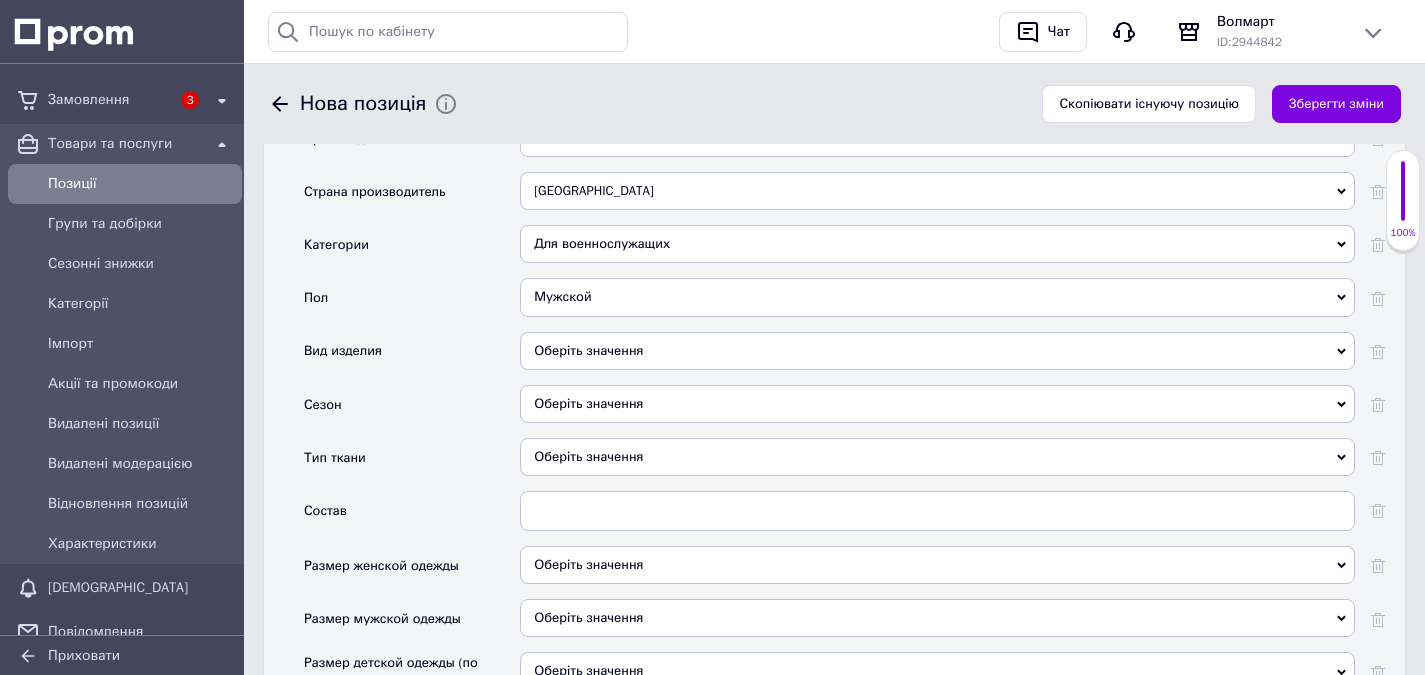 click on "Оберіть значення" at bounding box center [937, 351] 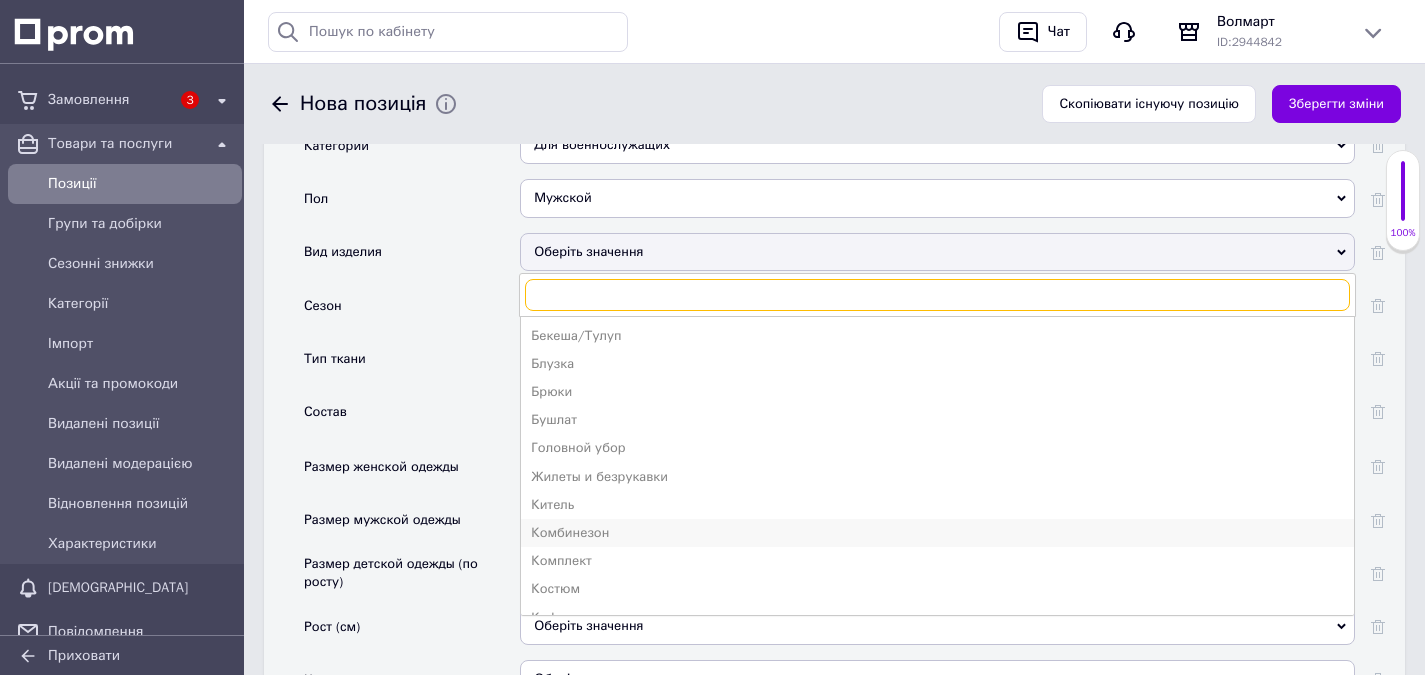 scroll, scrollTop: 2138, scrollLeft: 0, axis: vertical 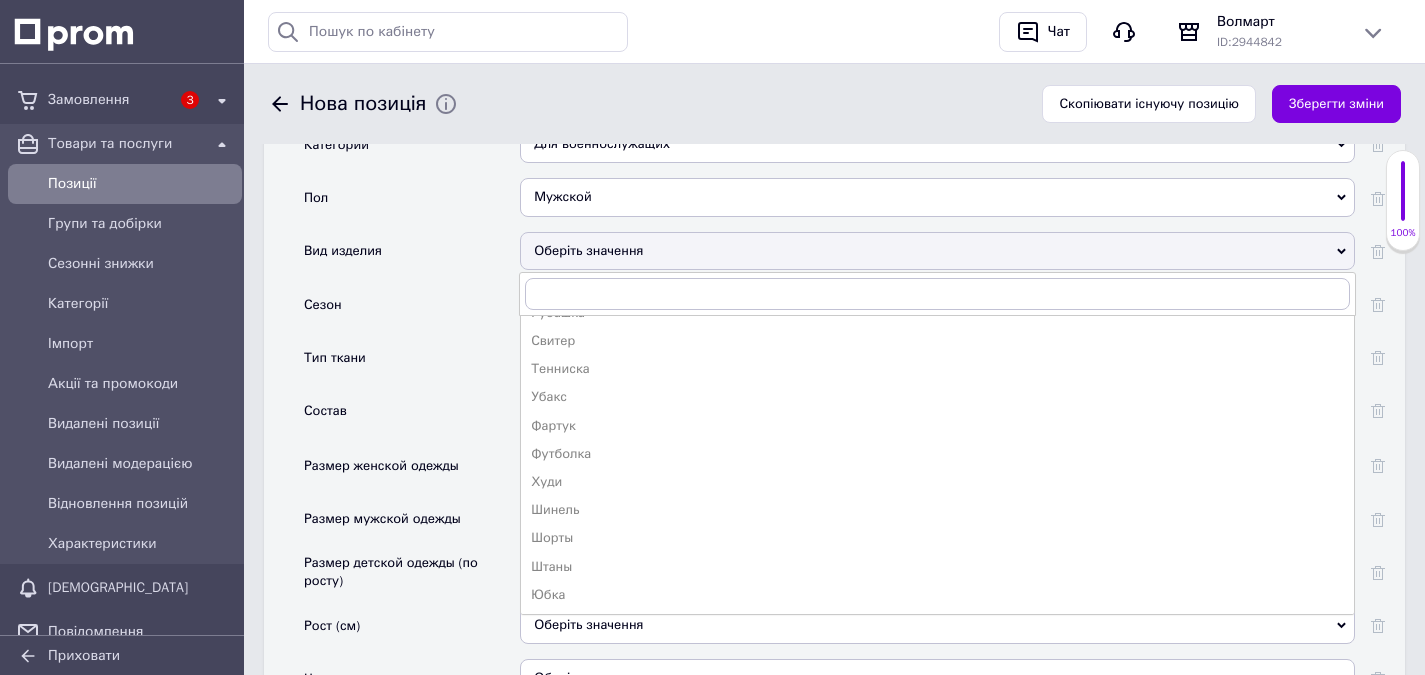 drag, startPoint x: 572, startPoint y: 571, endPoint x: 571, endPoint y: 558, distance: 13.038404 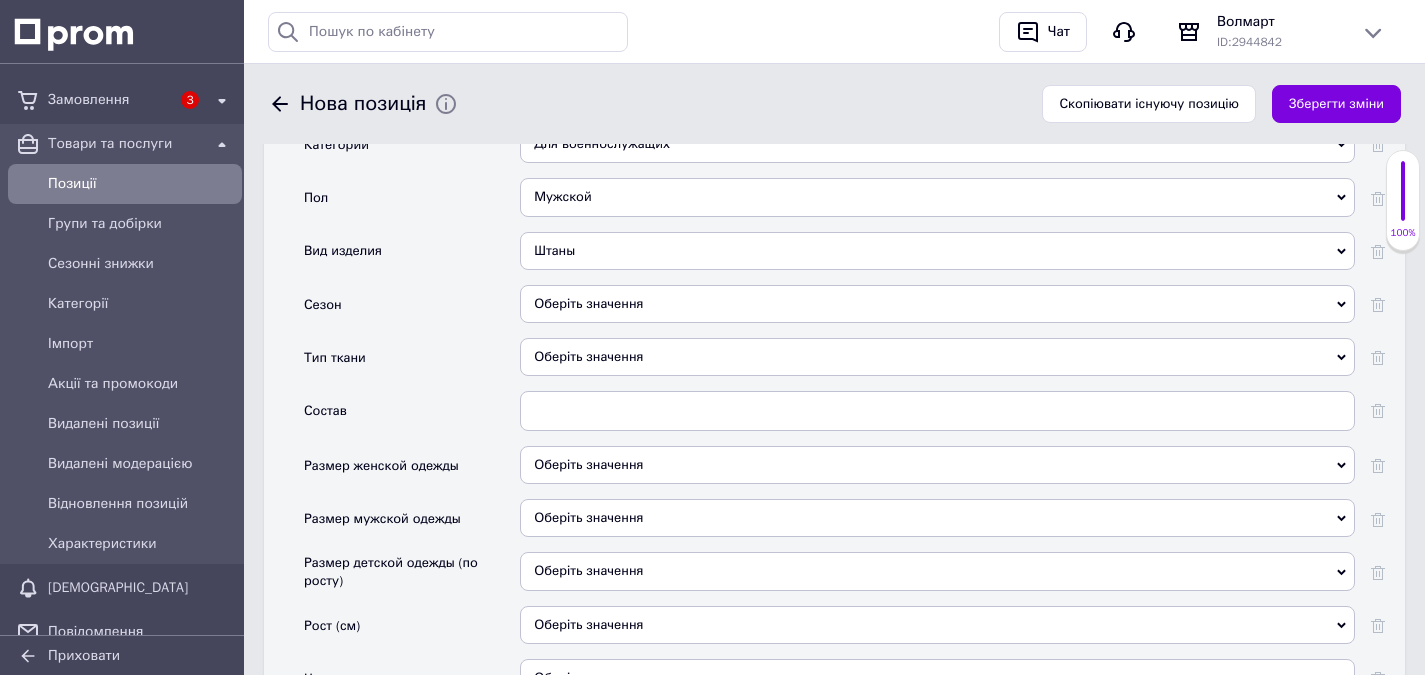 click on "Оберіть значення" at bounding box center (937, 304) 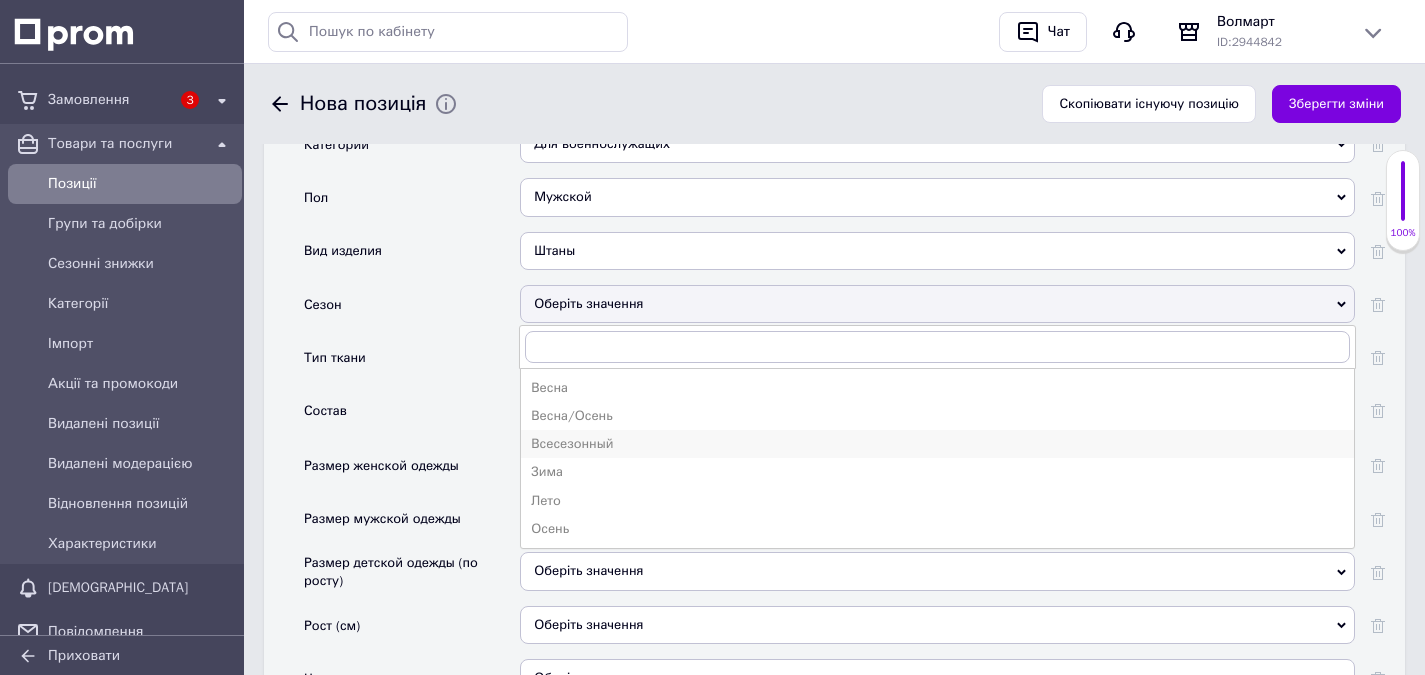 click on "Всесезонный" at bounding box center [937, 444] 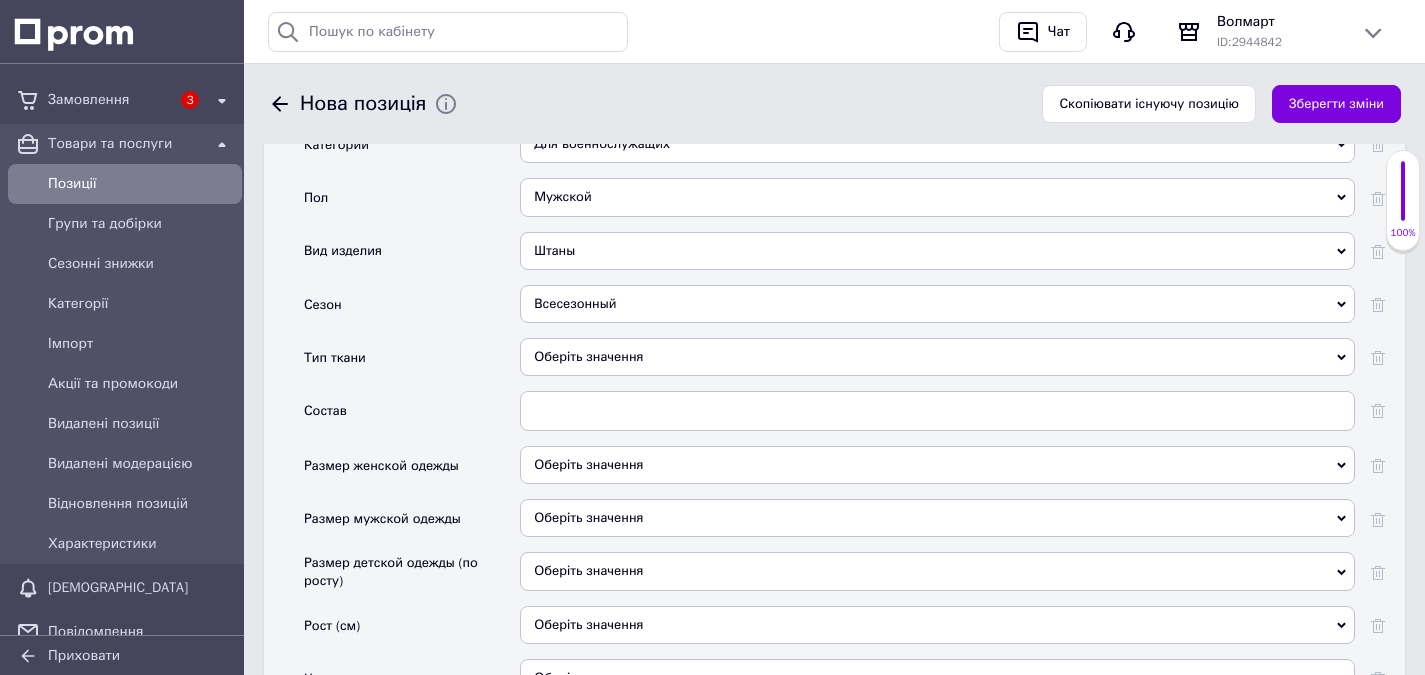 click on "Оберіть значення" at bounding box center [937, 357] 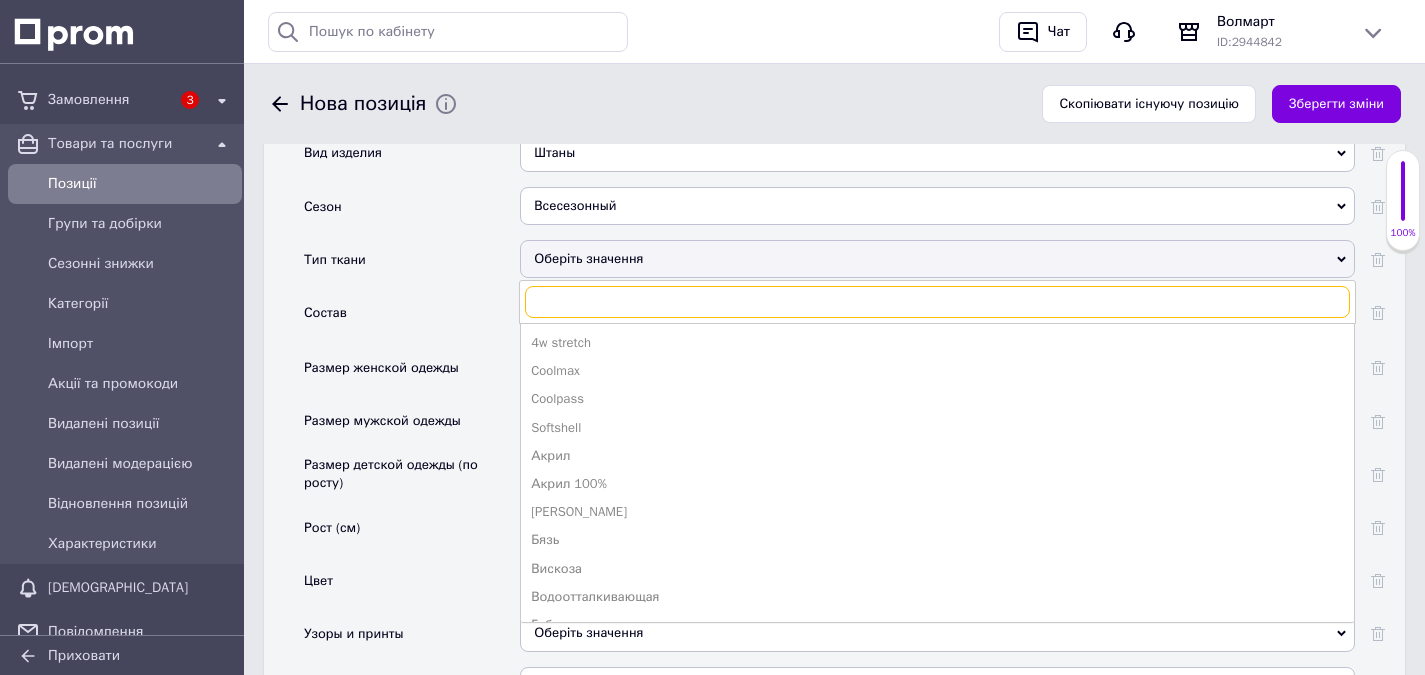 scroll, scrollTop: 2238, scrollLeft: 0, axis: vertical 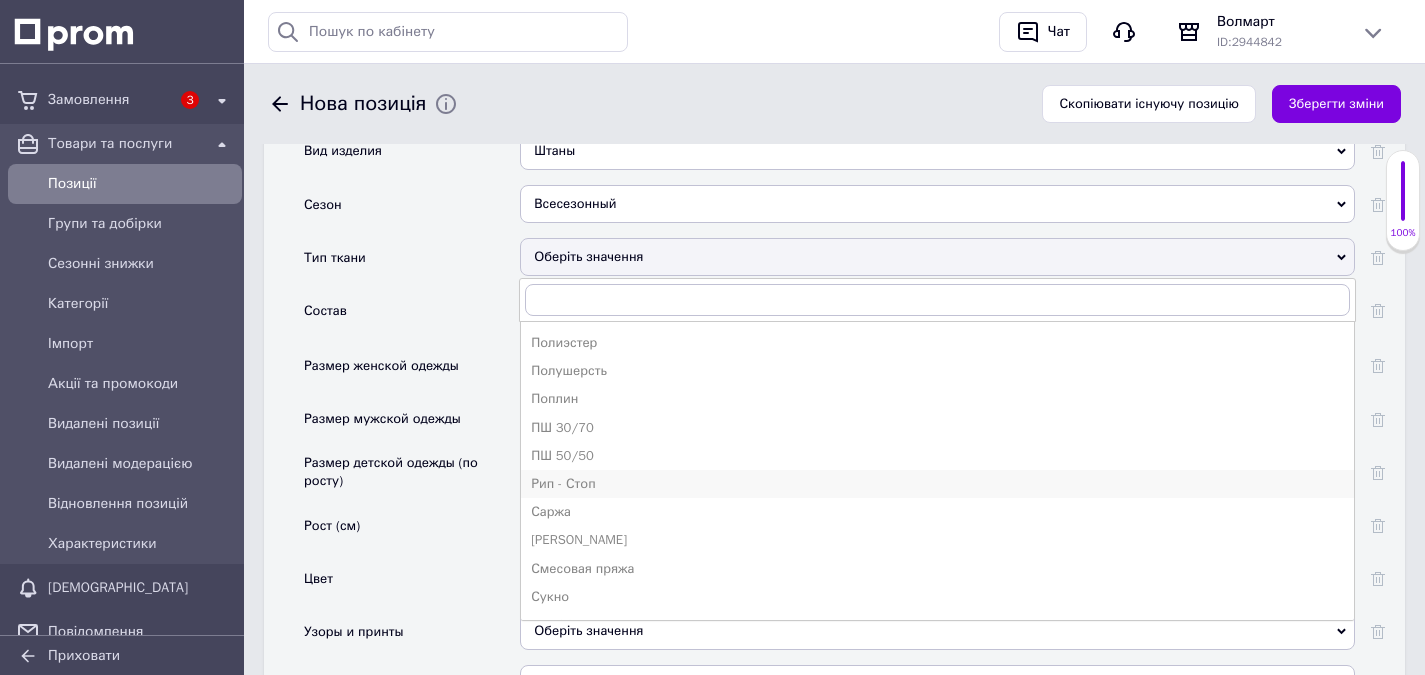 click on "Рип - Стоп" at bounding box center (937, 484) 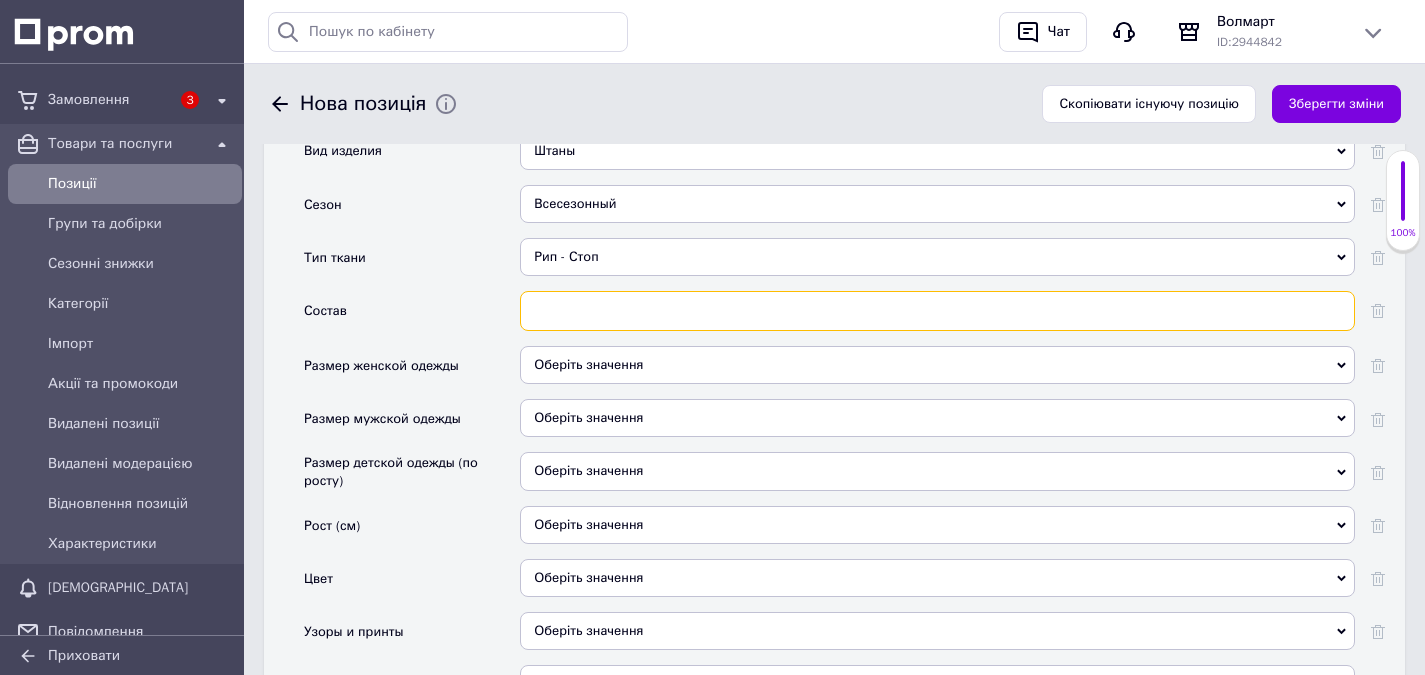 click at bounding box center (937, 311) 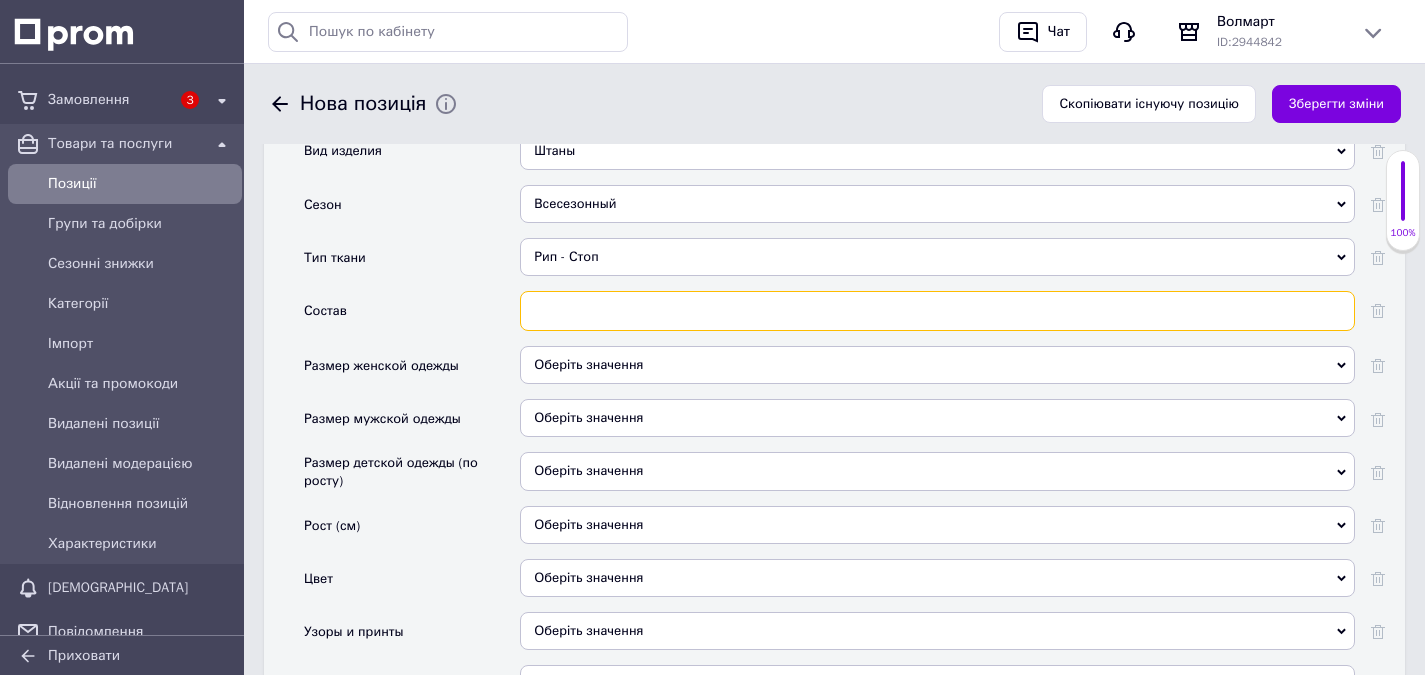 paste on "65% бавовна, 35% поліестер;" 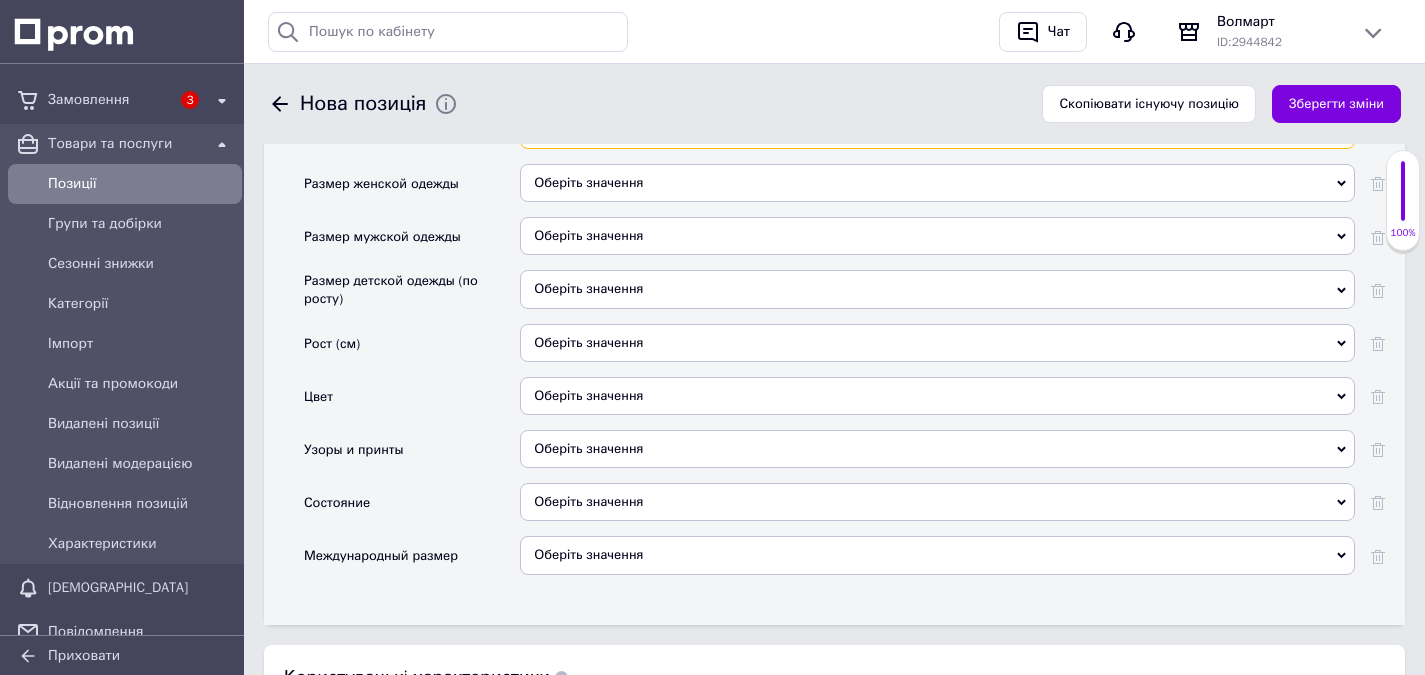 scroll, scrollTop: 2438, scrollLeft: 0, axis: vertical 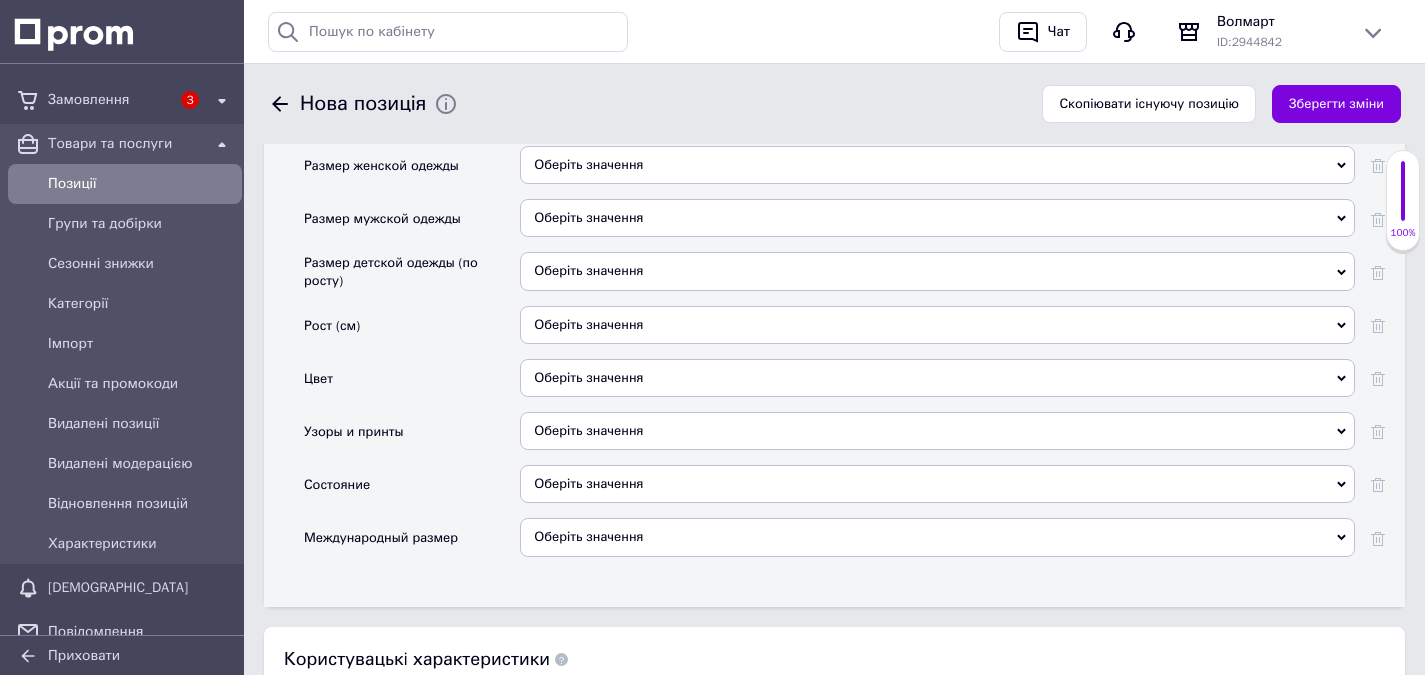 type on "65% бавовна, 35% поліестер;" 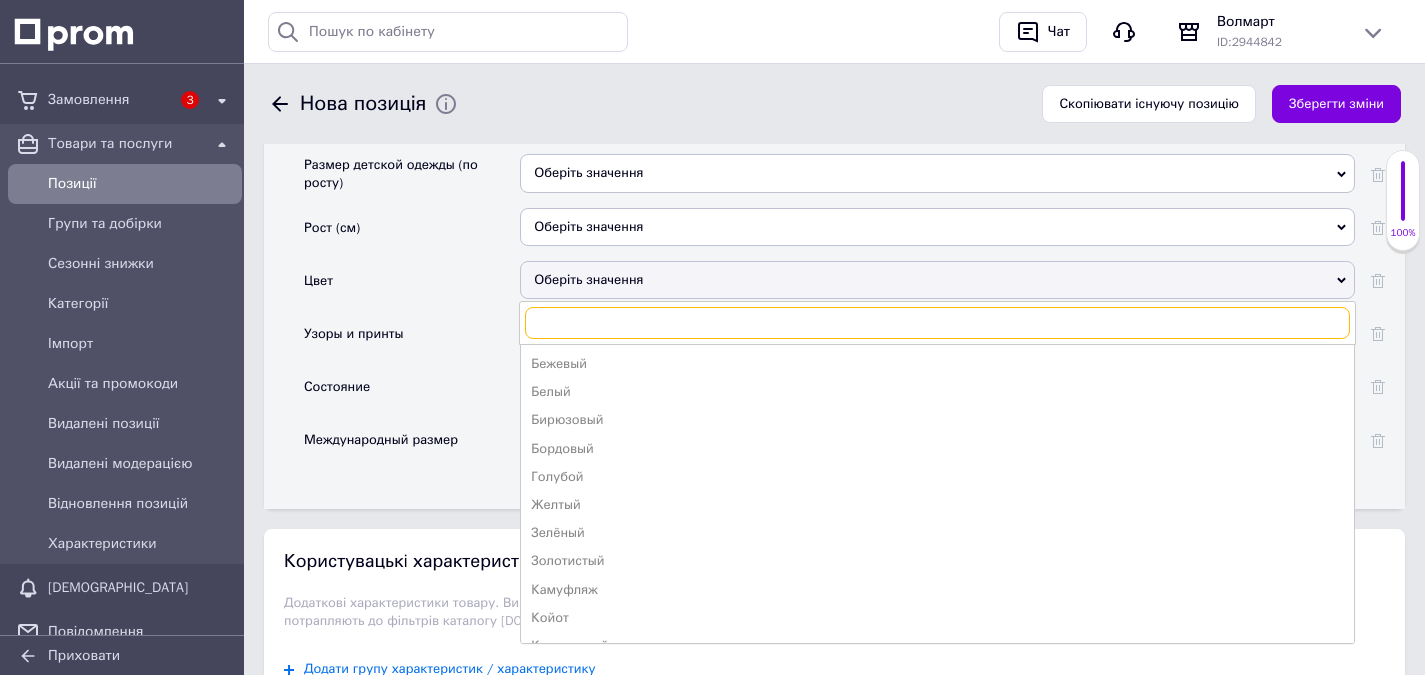 scroll, scrollTop: 2538, scrollLeft: 0, axis: vertical 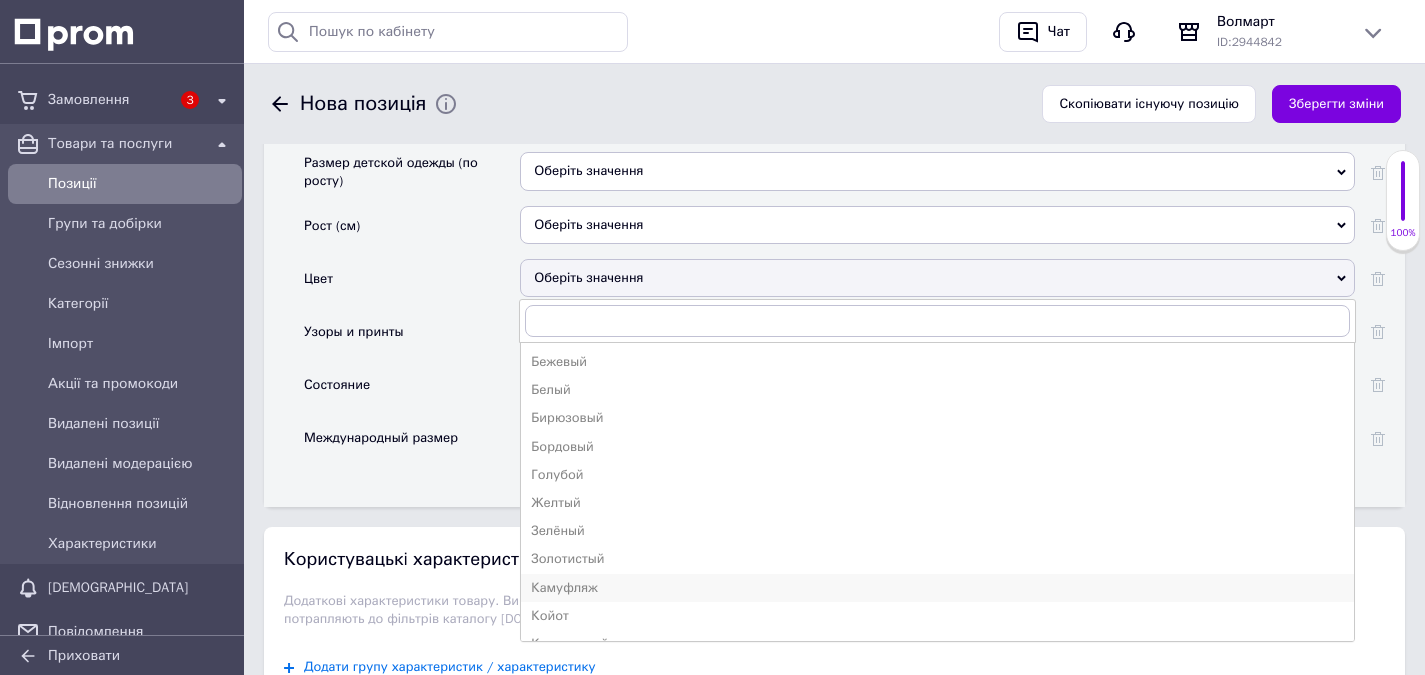 click on "Камуфляж" at bounding box center (937, 588) 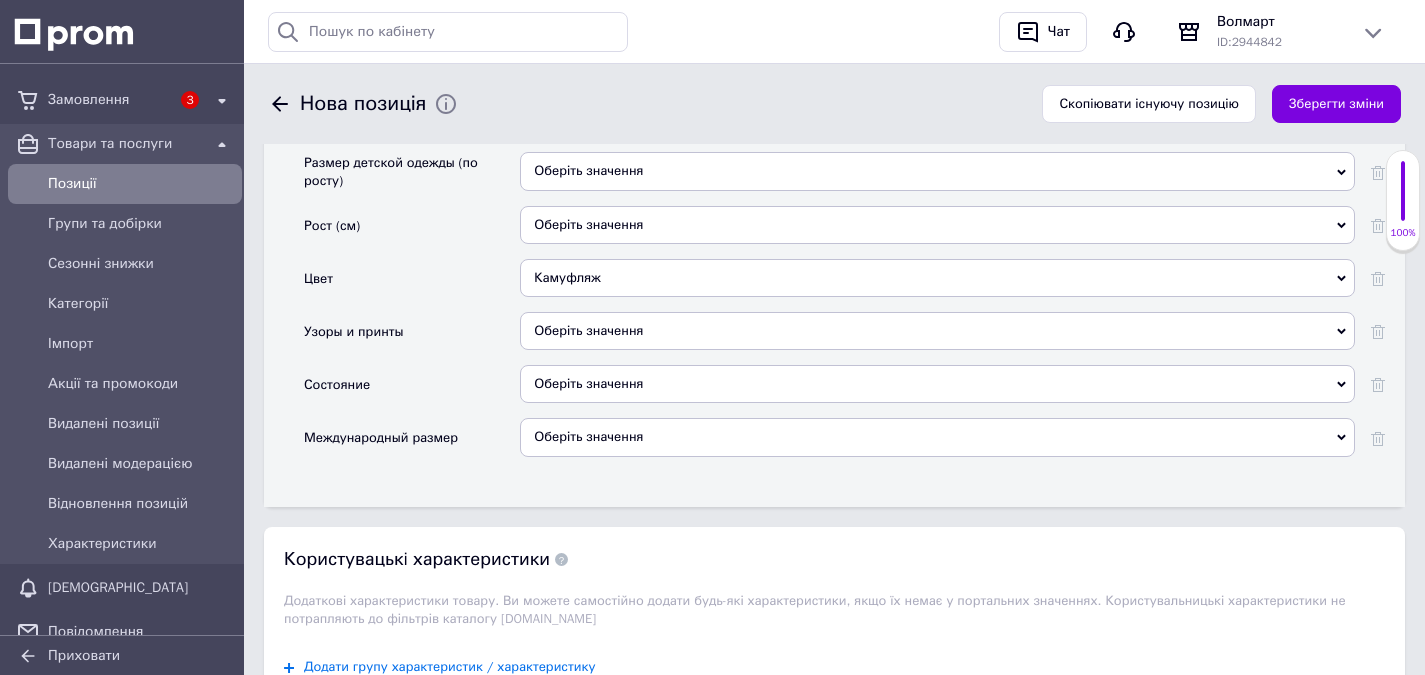 click on "Оберіть значення" at bounding box center [937, 331] 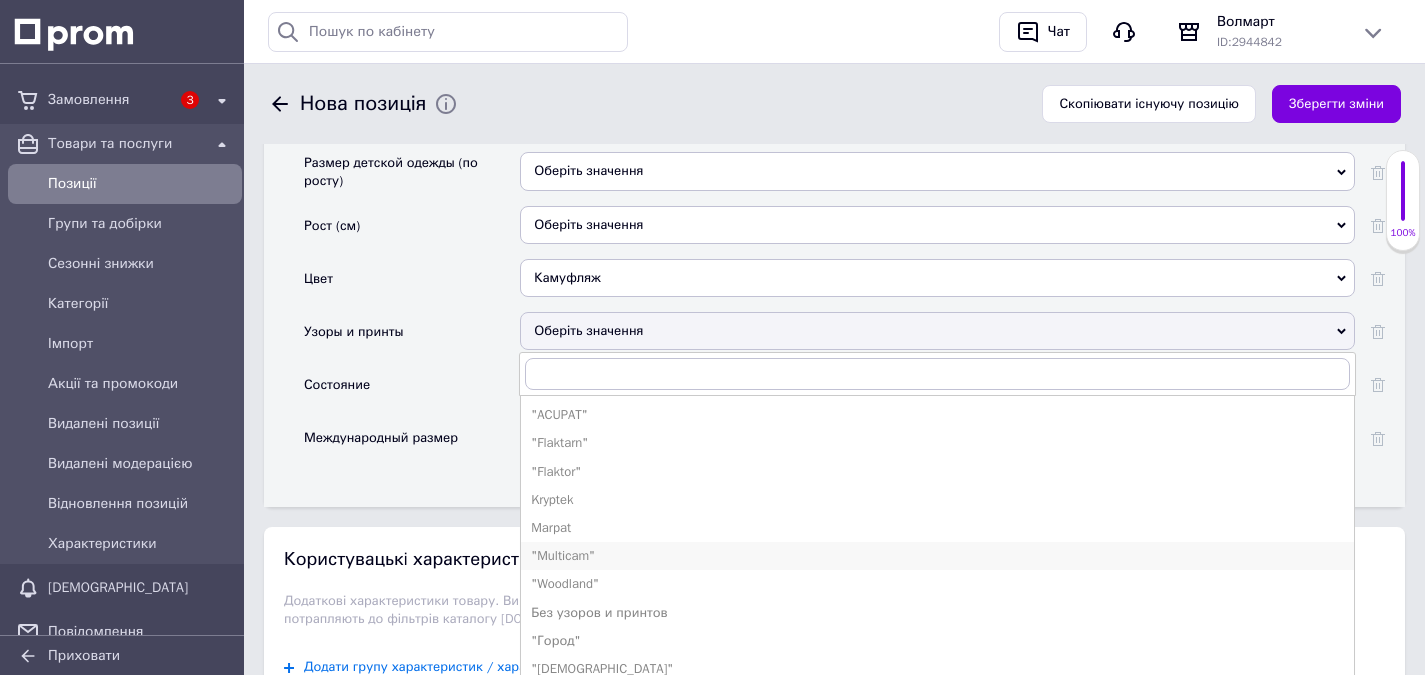 click on ""Multicam"" at bounding box center [937, 556] 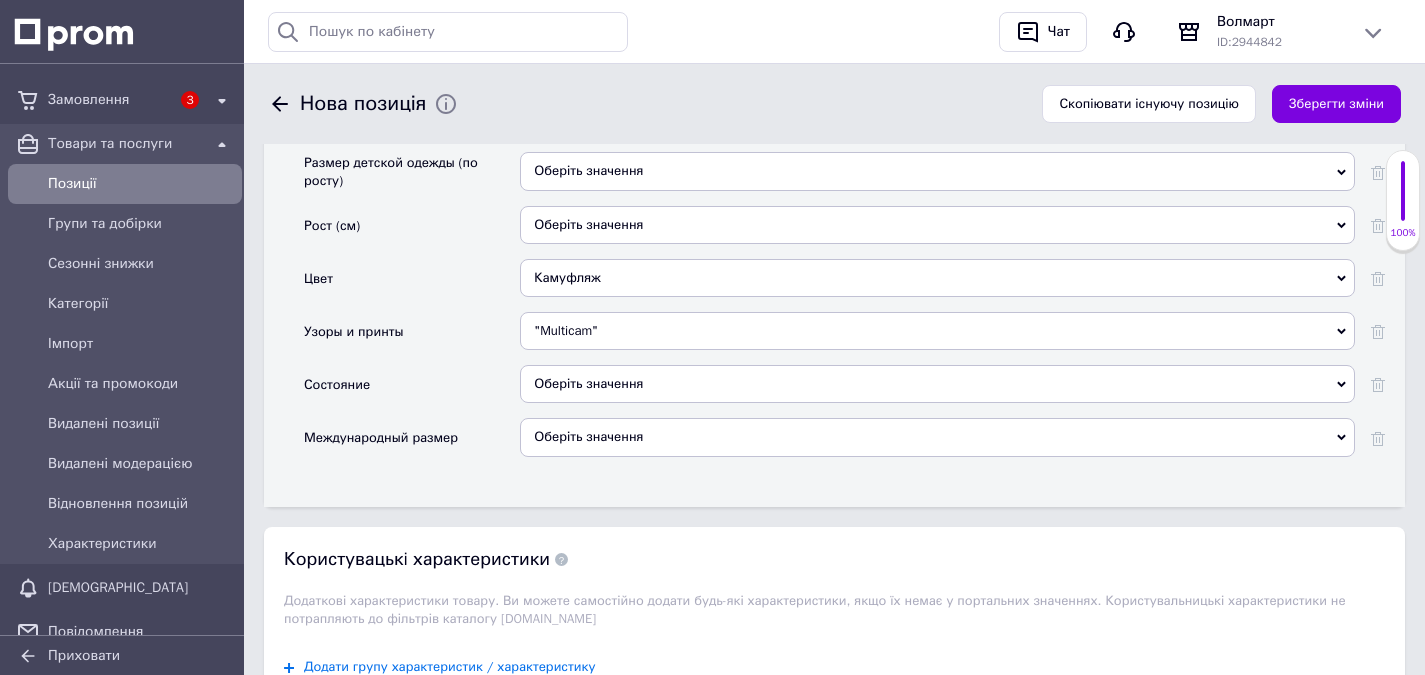 click on "Оберіть значення" at bounding box center [937, 384] 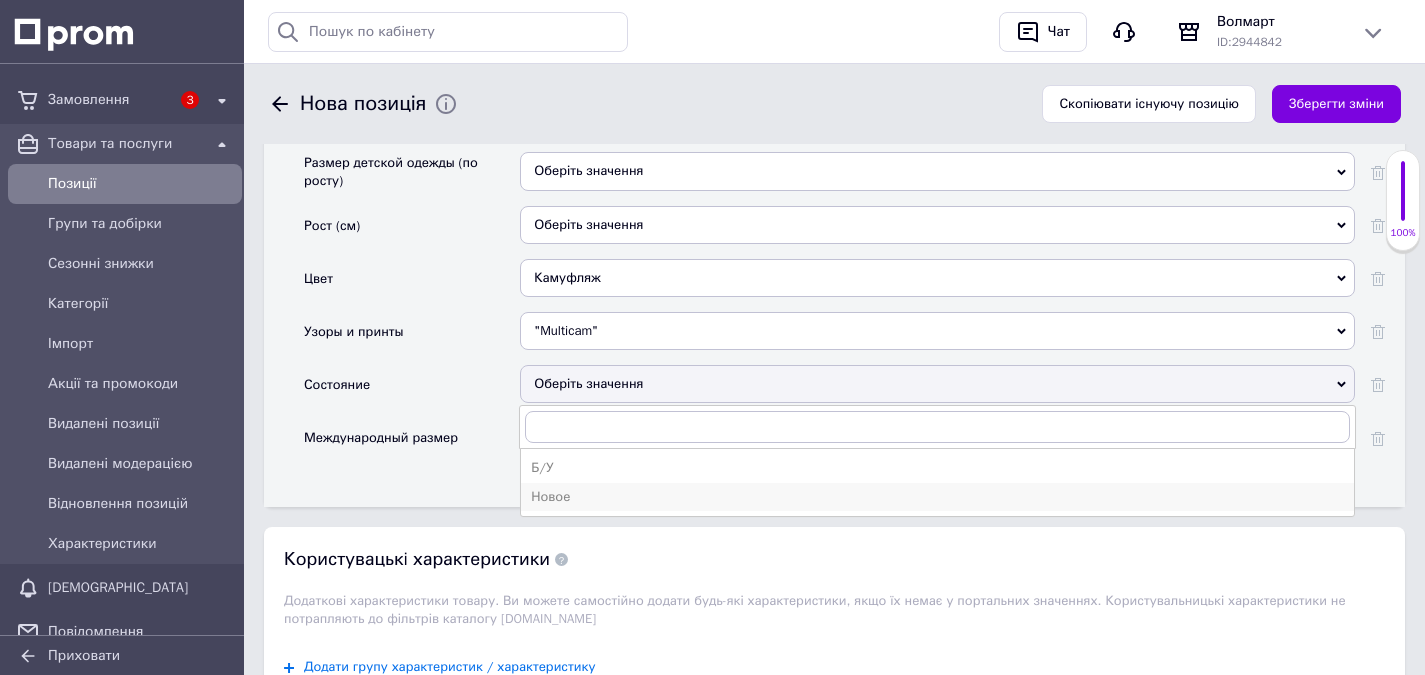 click on "Новое" at bounding box center [937, 497] 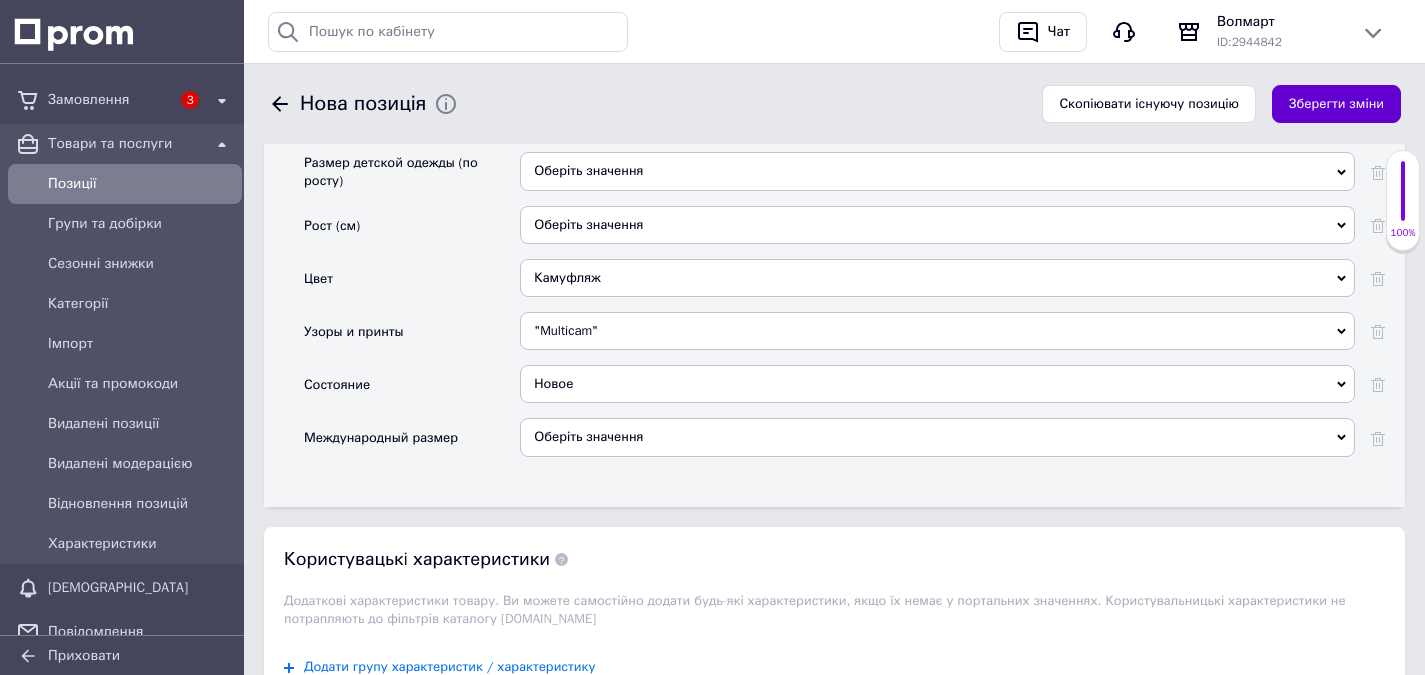 click on "Зберегти зміни" at bounding box center [1336, 104] 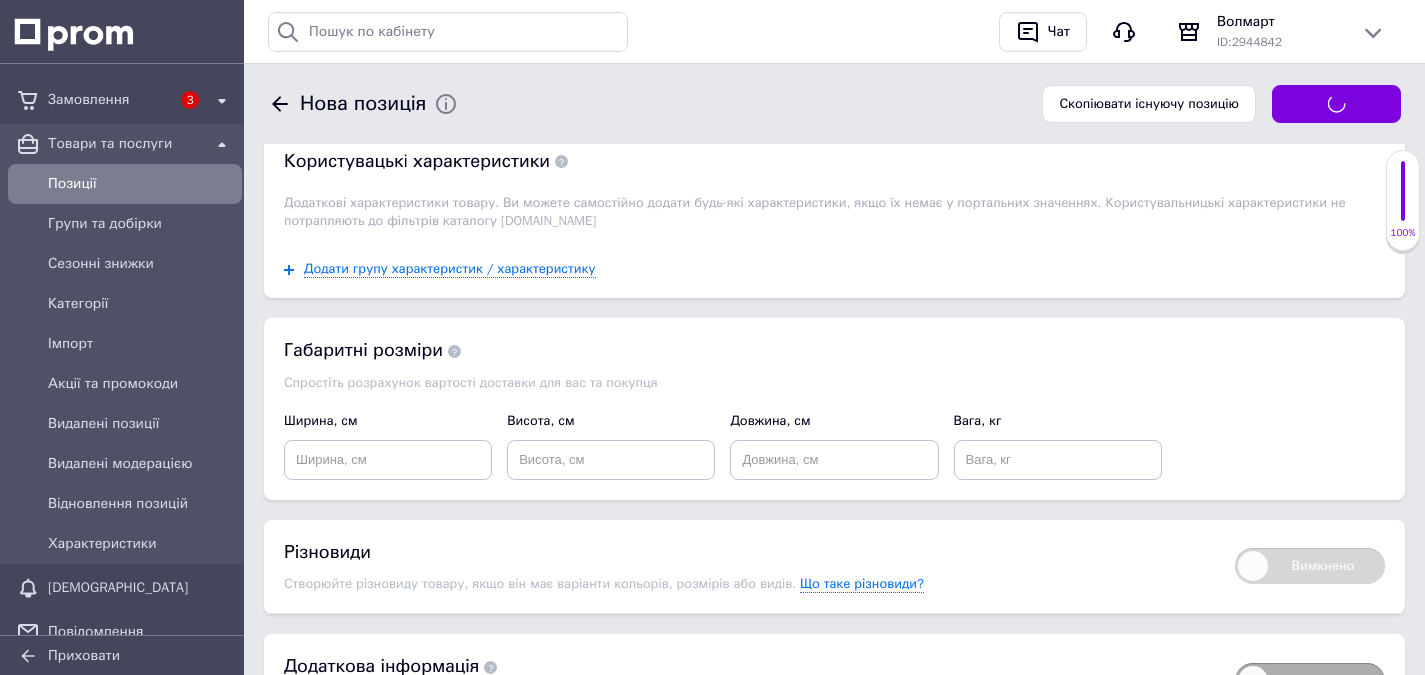 scroll, scrollTop: 2938, scrollLeft: 0, axis: vertical 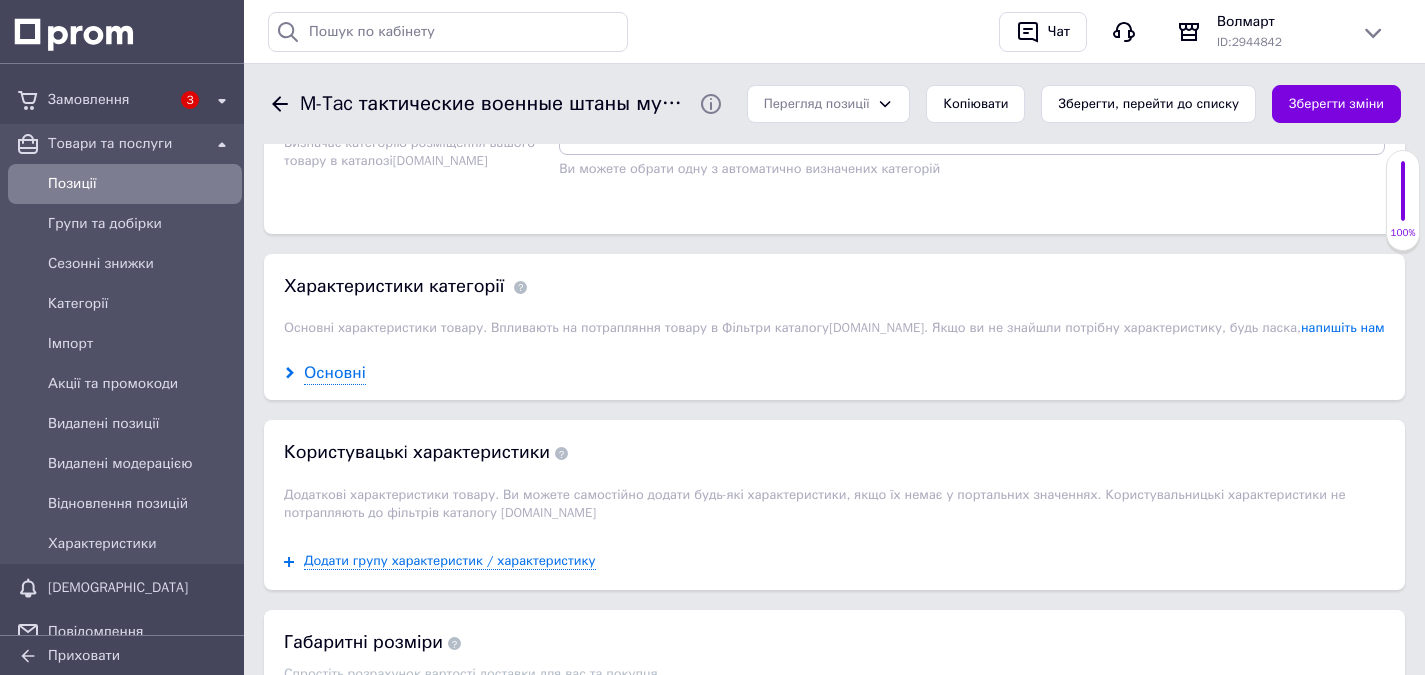 click on "Основні" at bounding box center (335, 373) 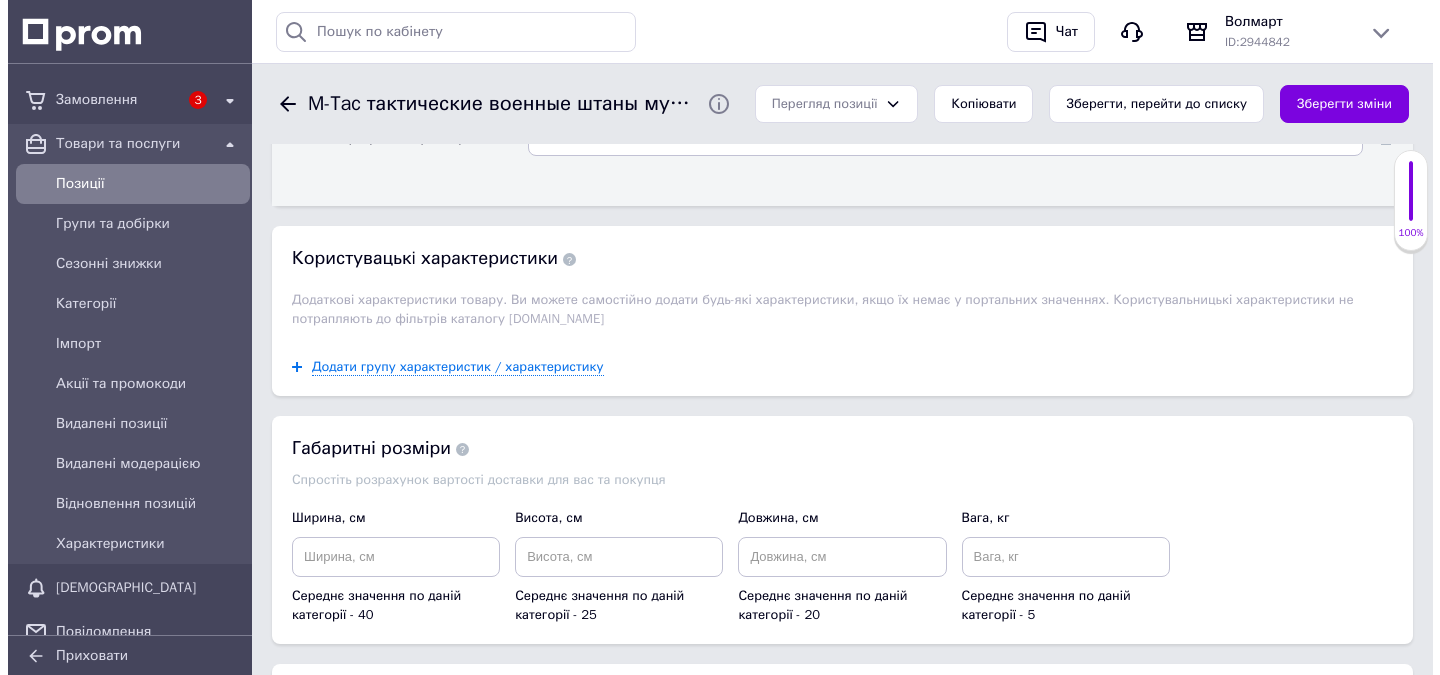scroll, scrollTop: 2900, scrollLeft: 0, axis: vertical 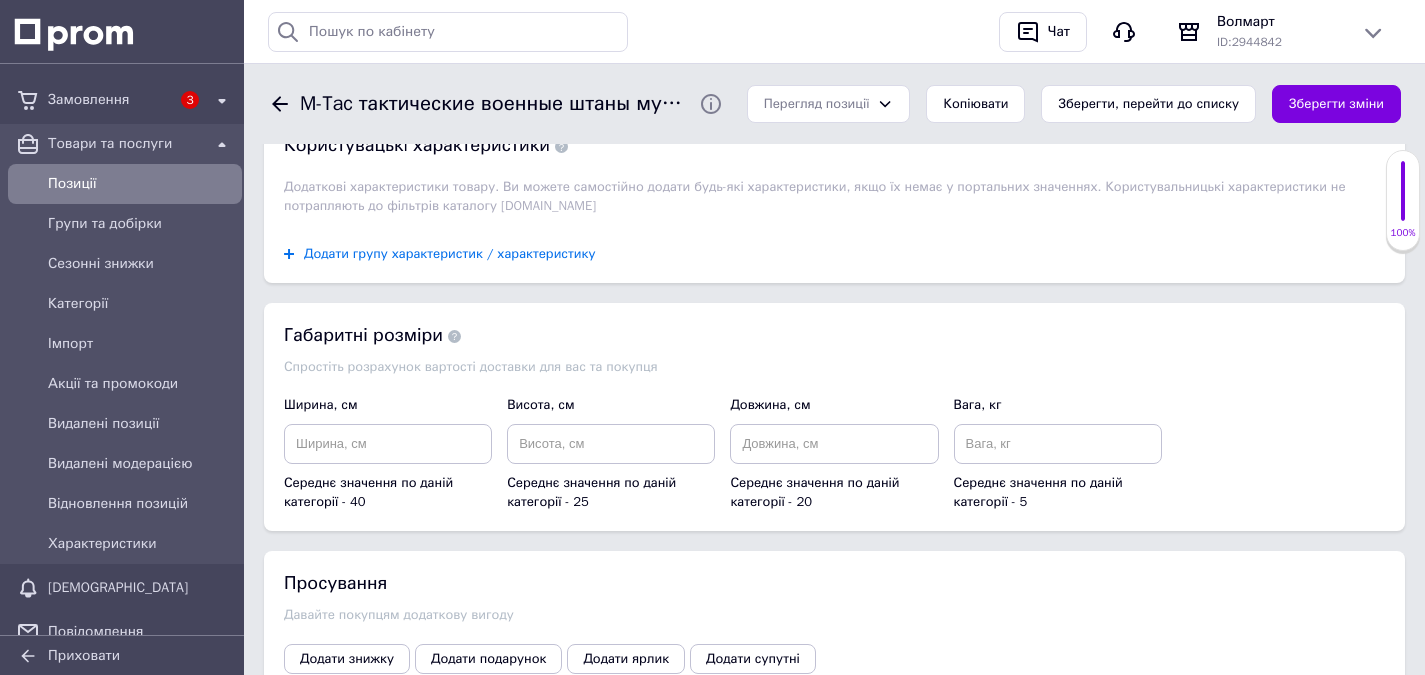 click on "Додати групу характеристик / характеристику" at bounding box center [450, 254] 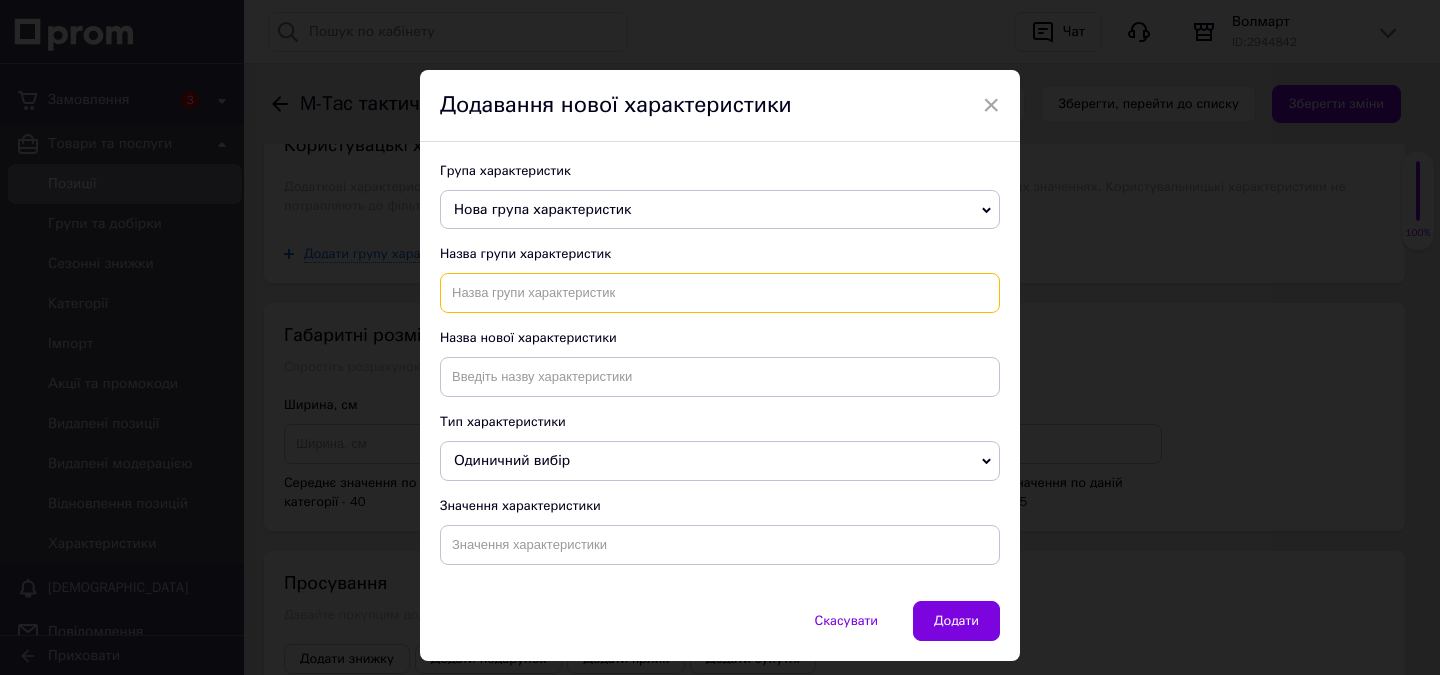 click at bounding box center [720, 293] 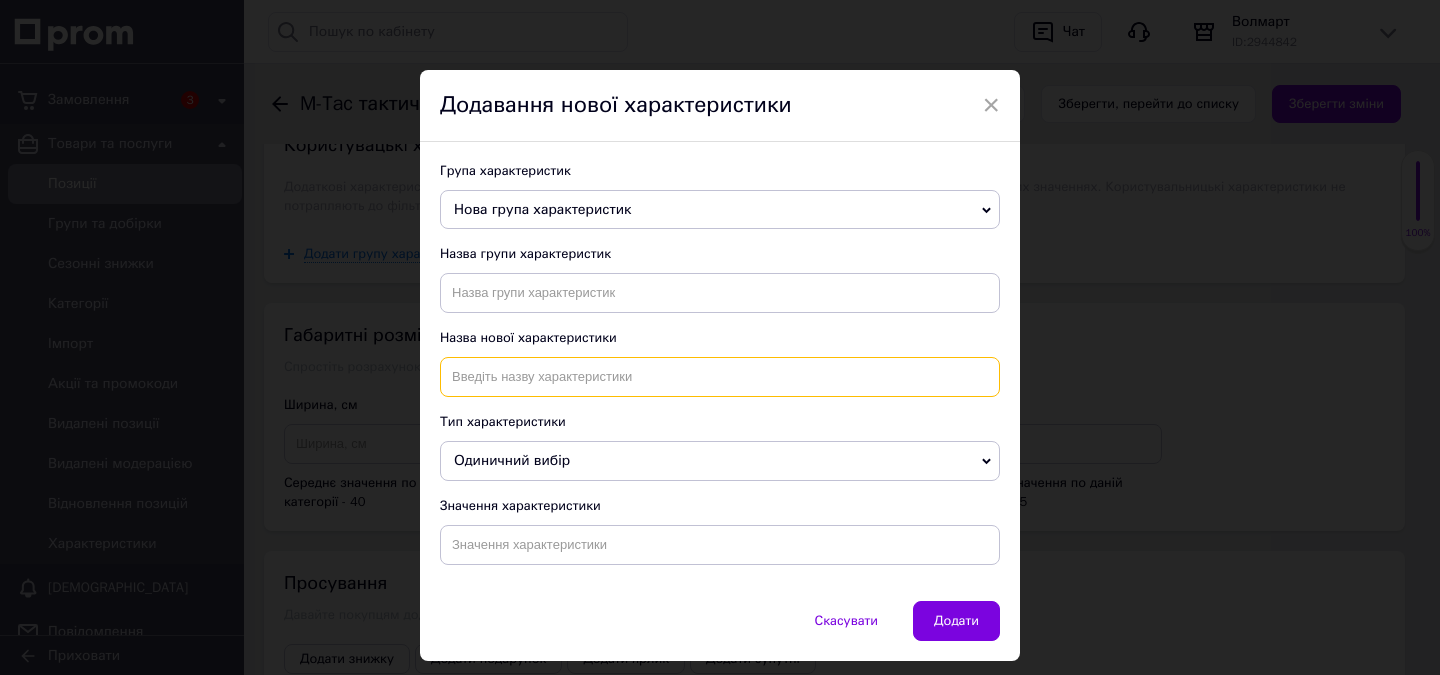 click at bounding box center (720, 377) 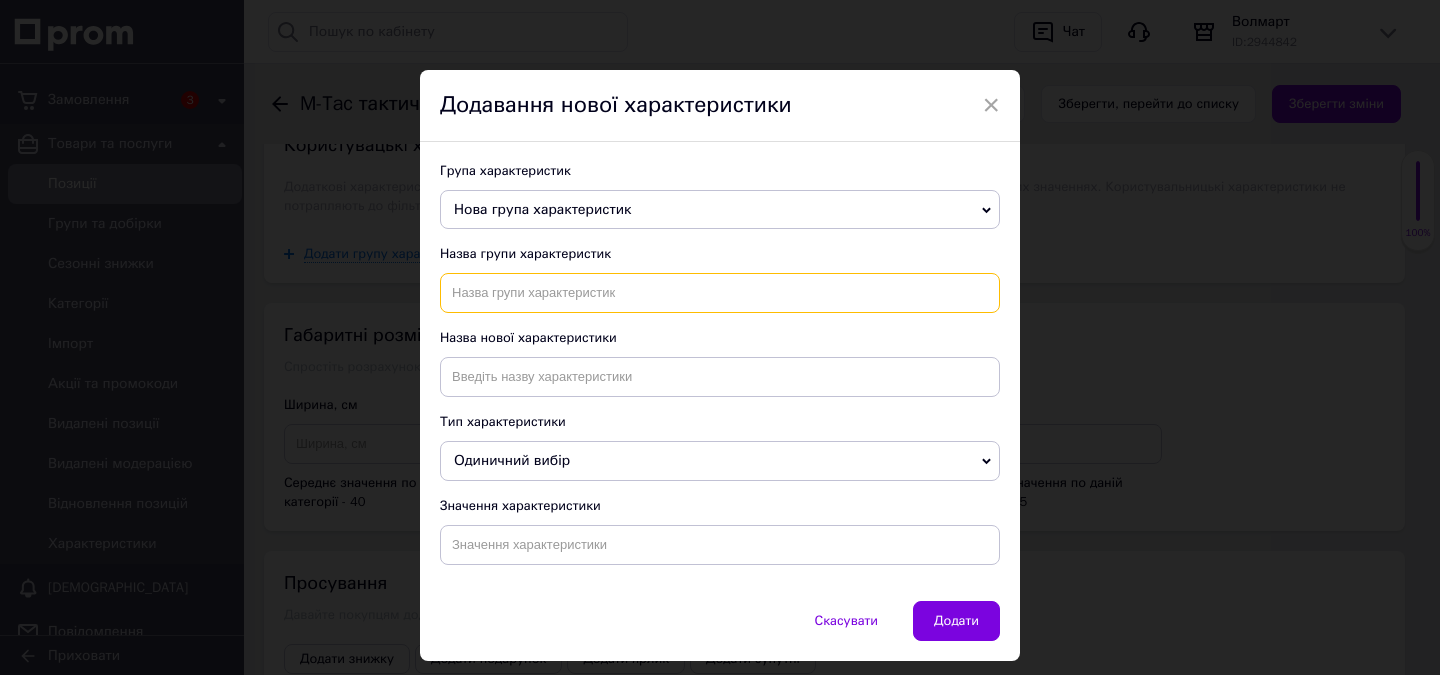 click at bounding box center (720, 293) 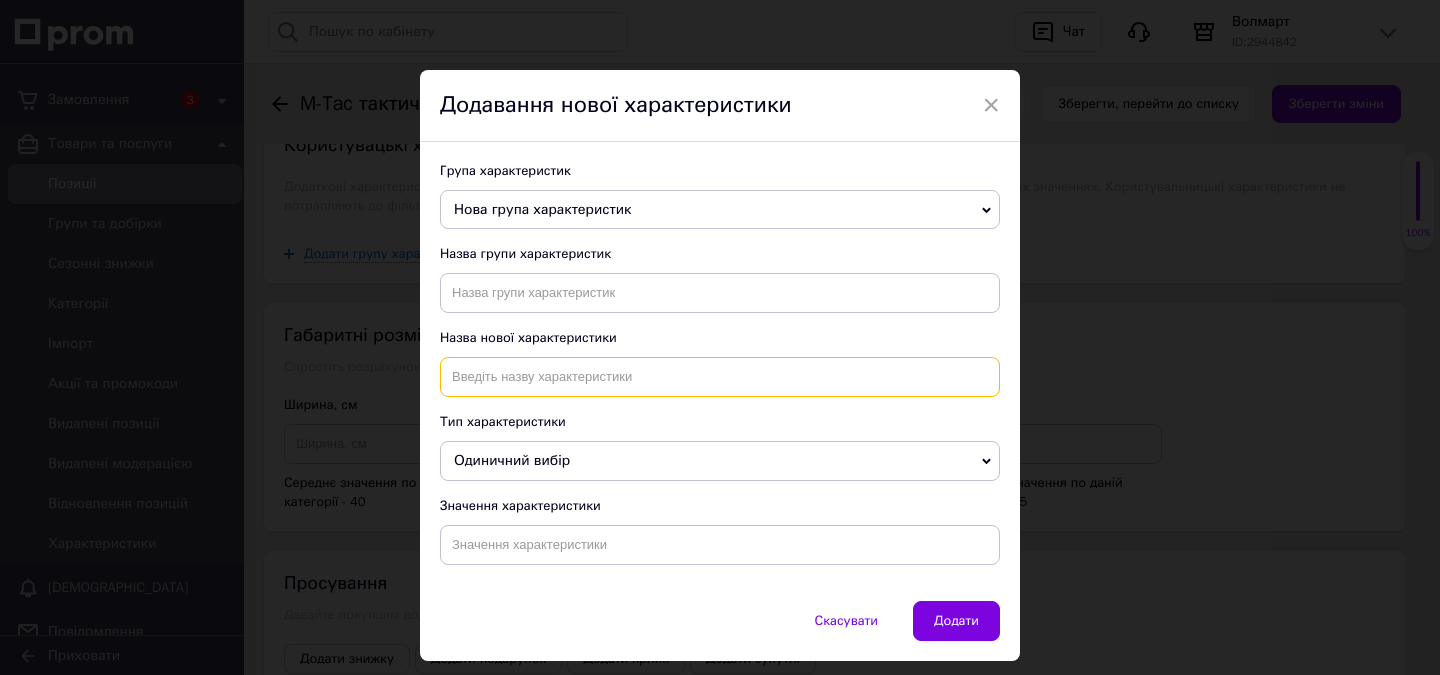 drag, startPoint x: 504, startPoint y: 372, endPoint x: 674, endPoint y: 373, distance: 170.00294 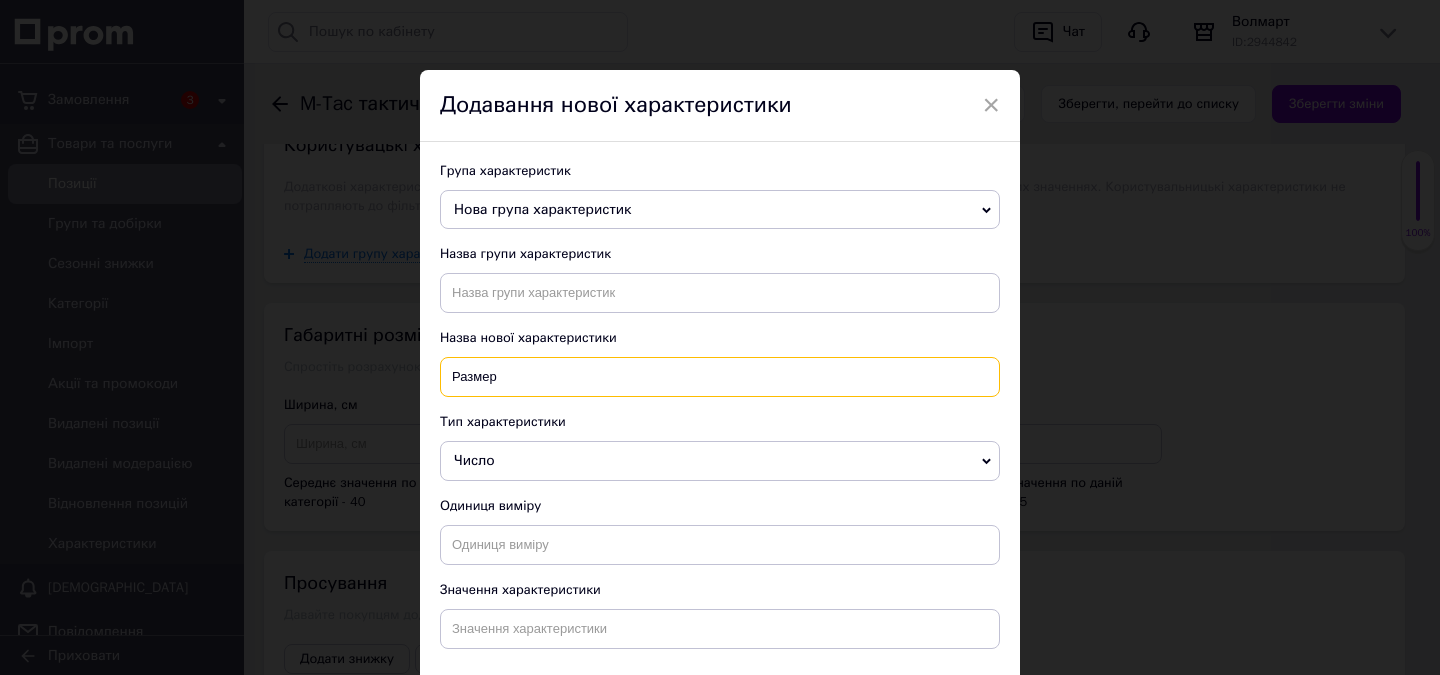 type on "Размер" 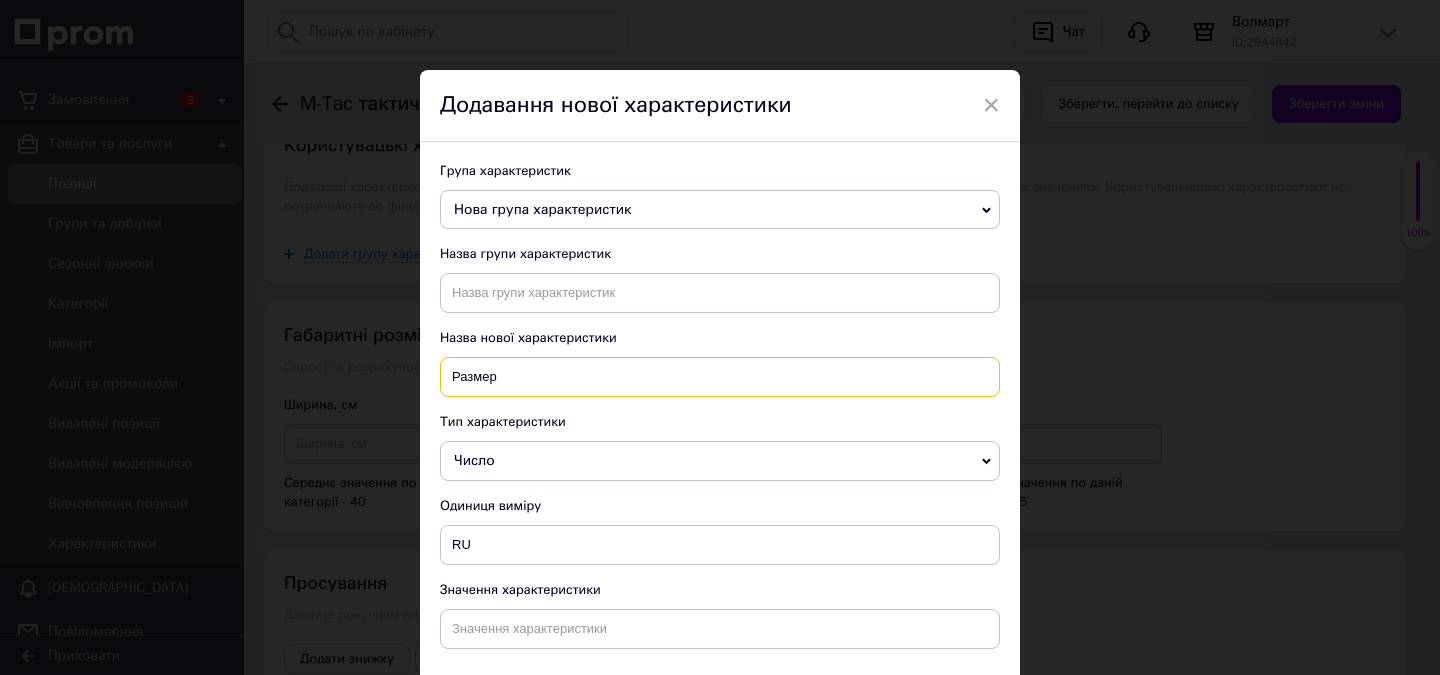 type on "Разме" 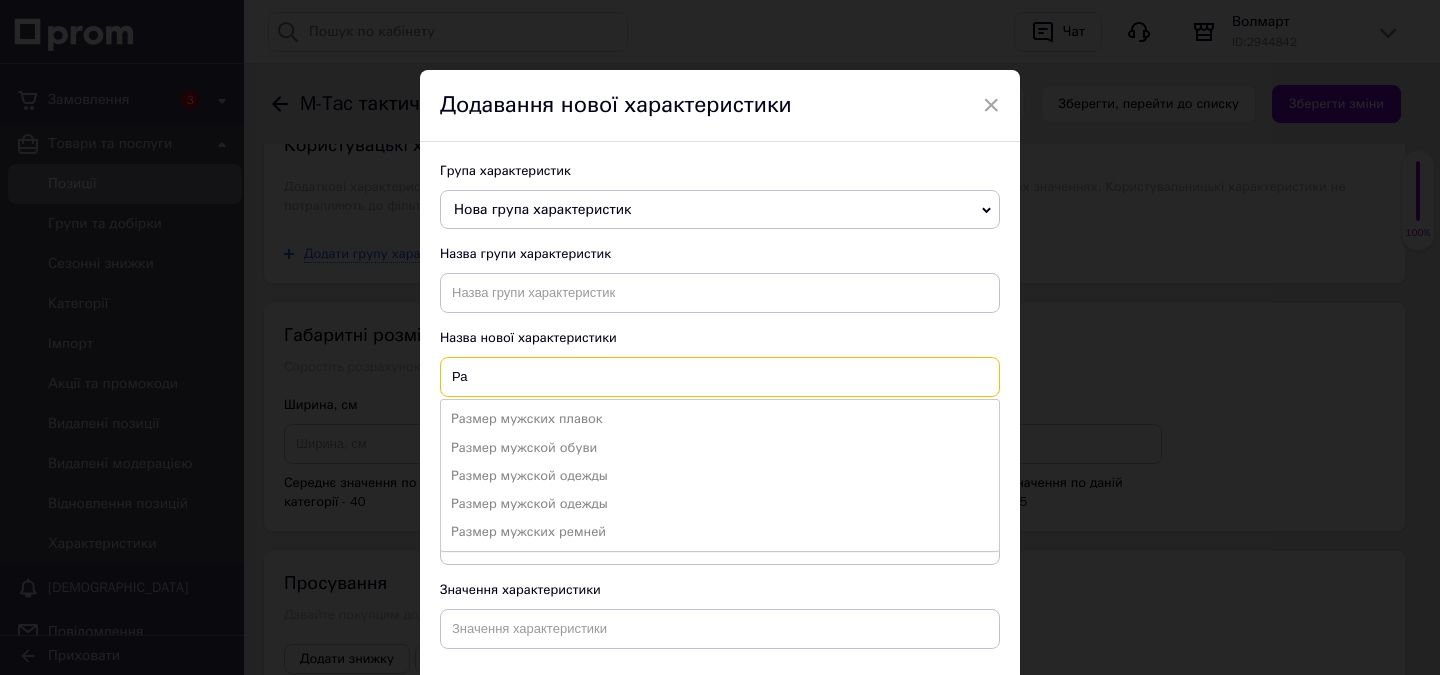 type on "Р" 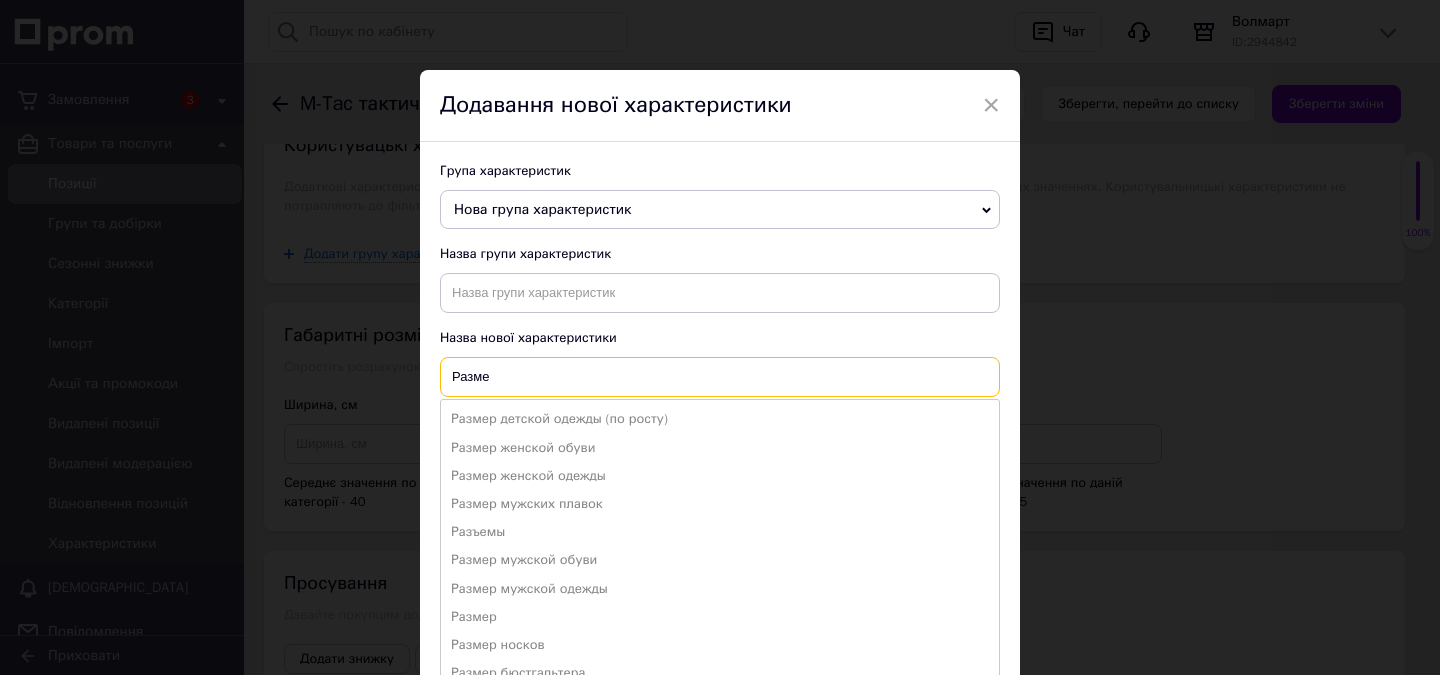 type on "Размер" 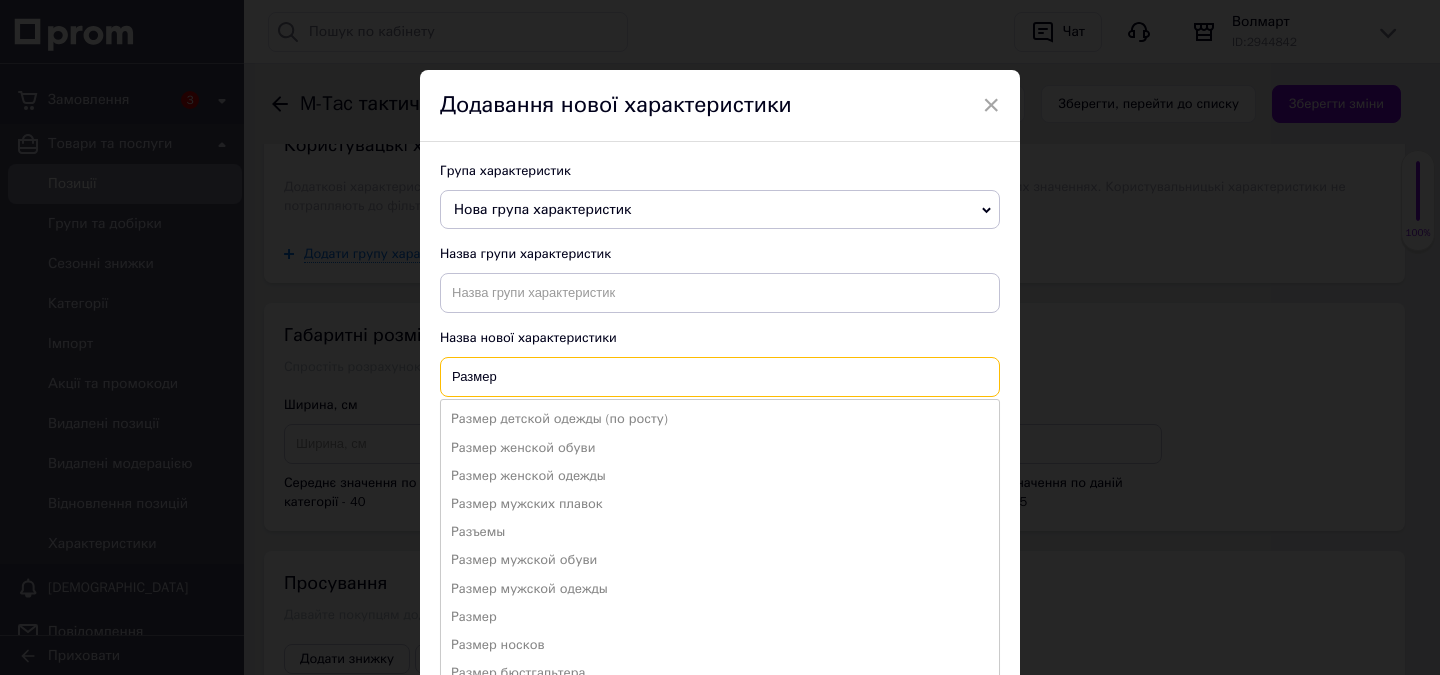 type on "Размер" 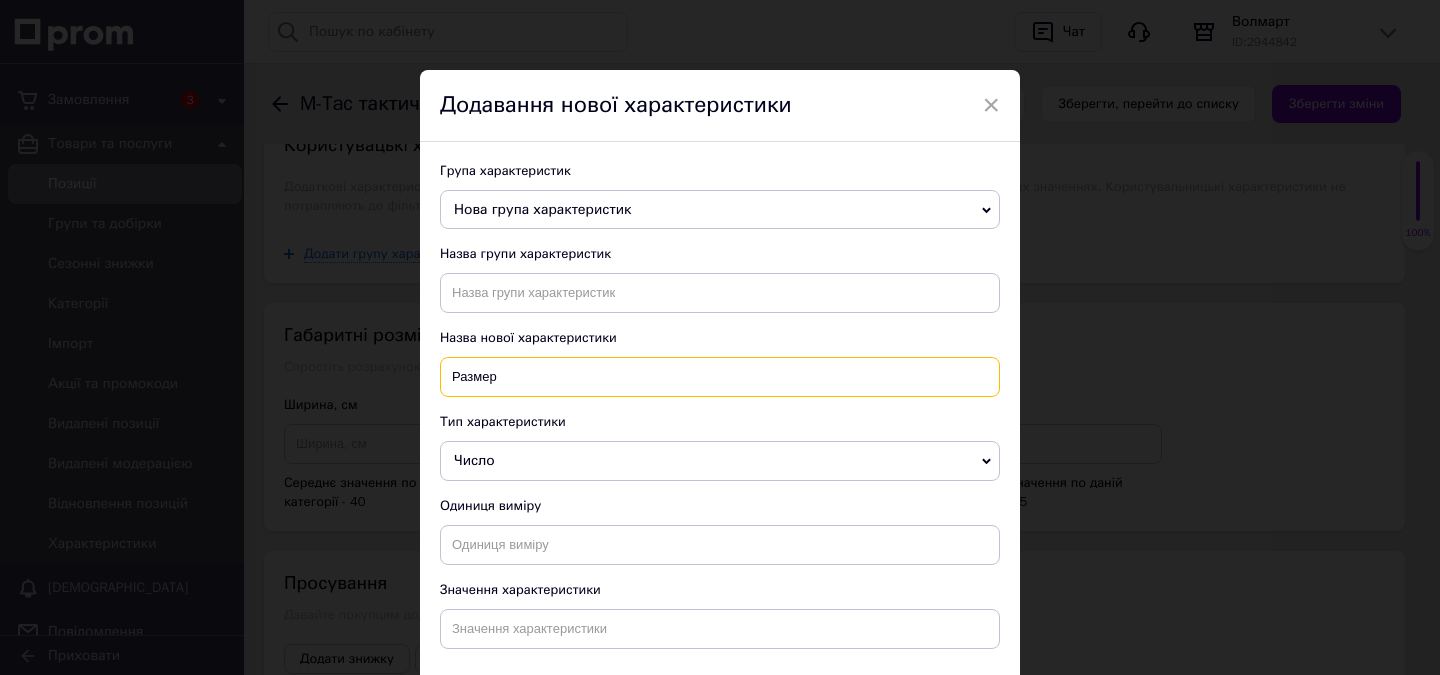 type on "Размер" 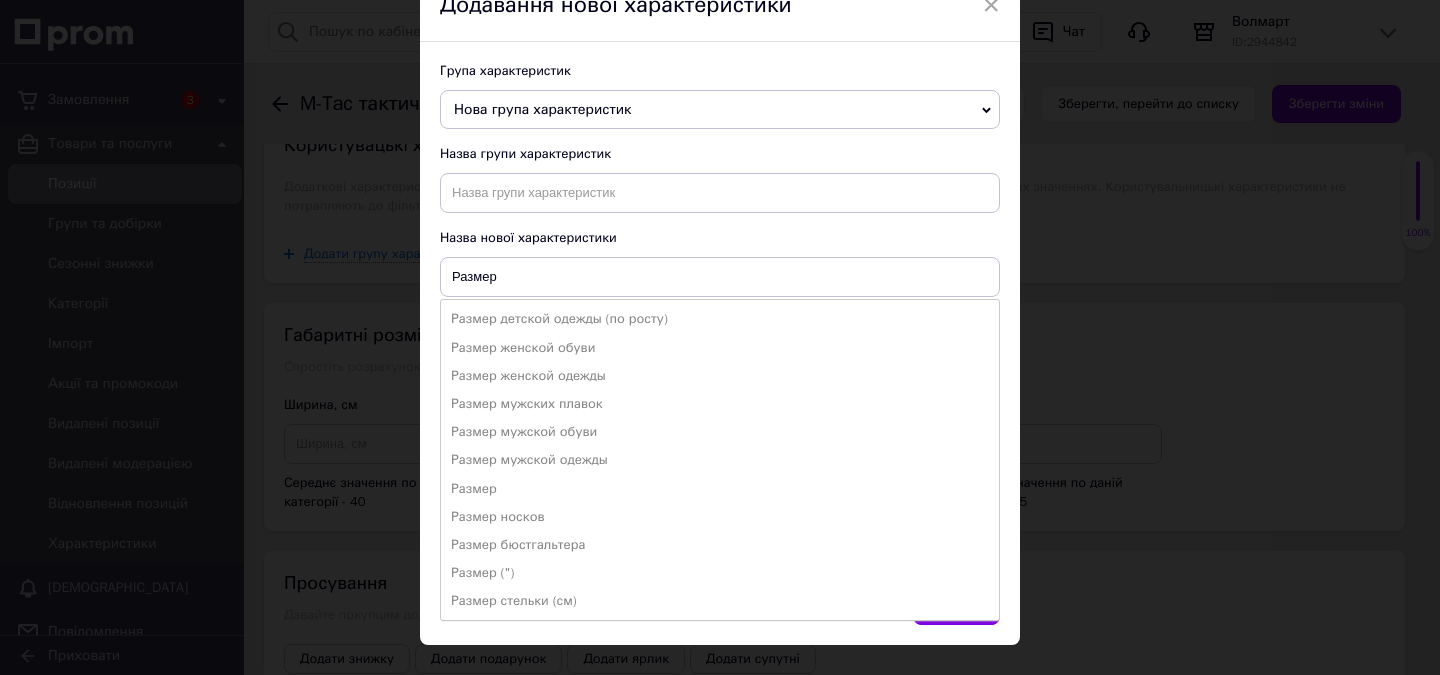 click on "Размер мужской одежды" at bounding box center (720, 460) 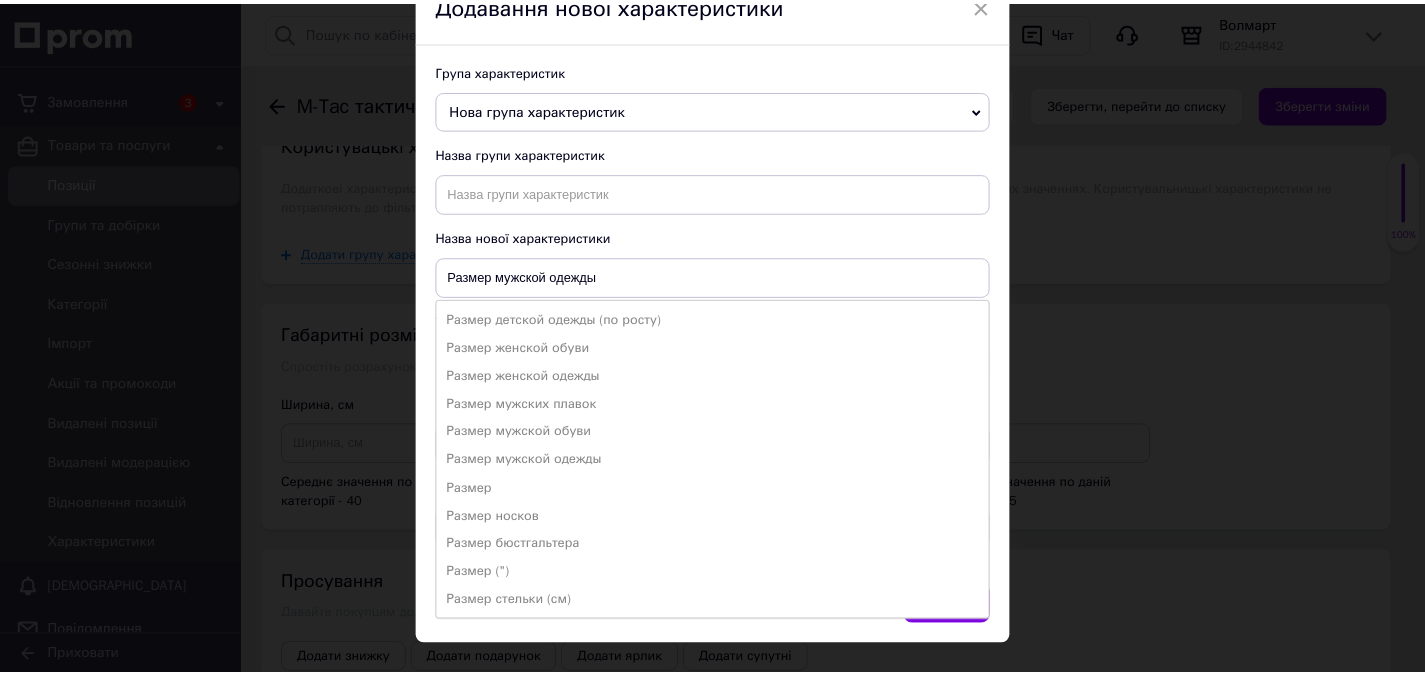 scroll, scrollTop: 53, scrollLeft: 0, axis: vertical 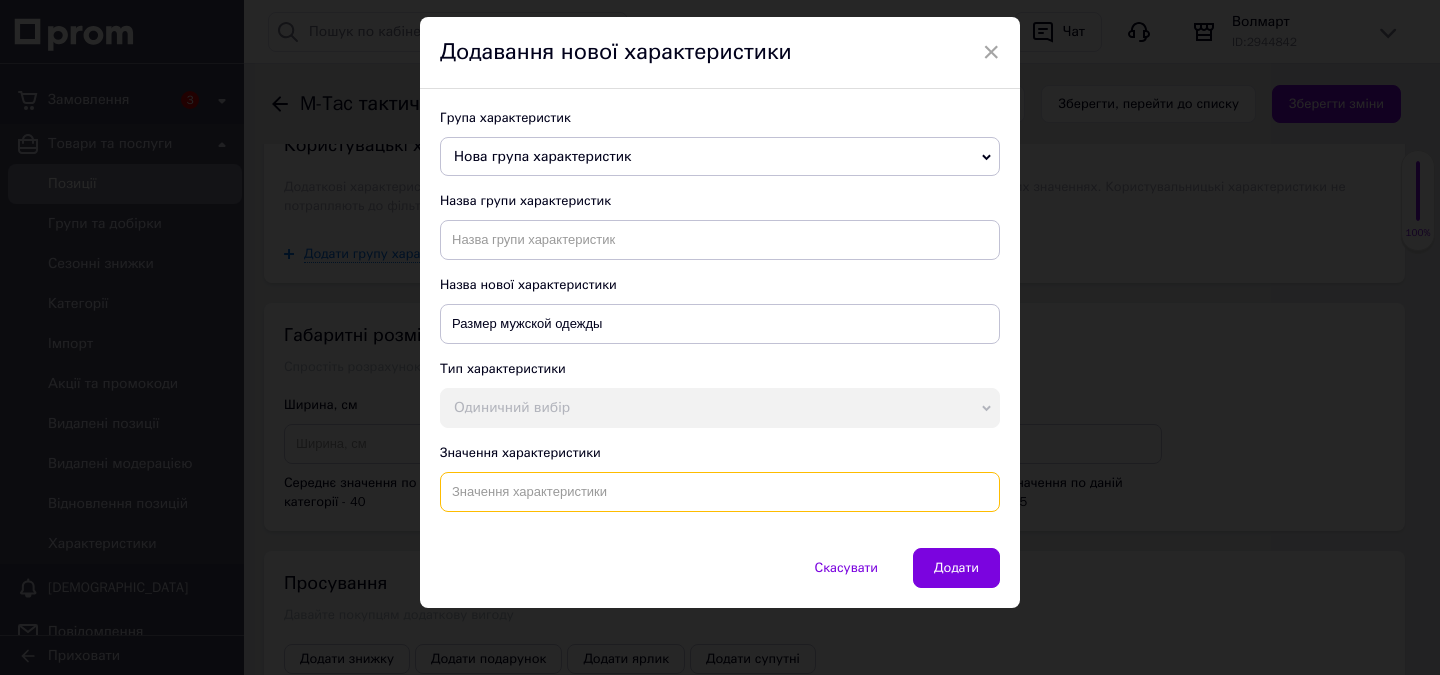click at bounding box center (720, 492) 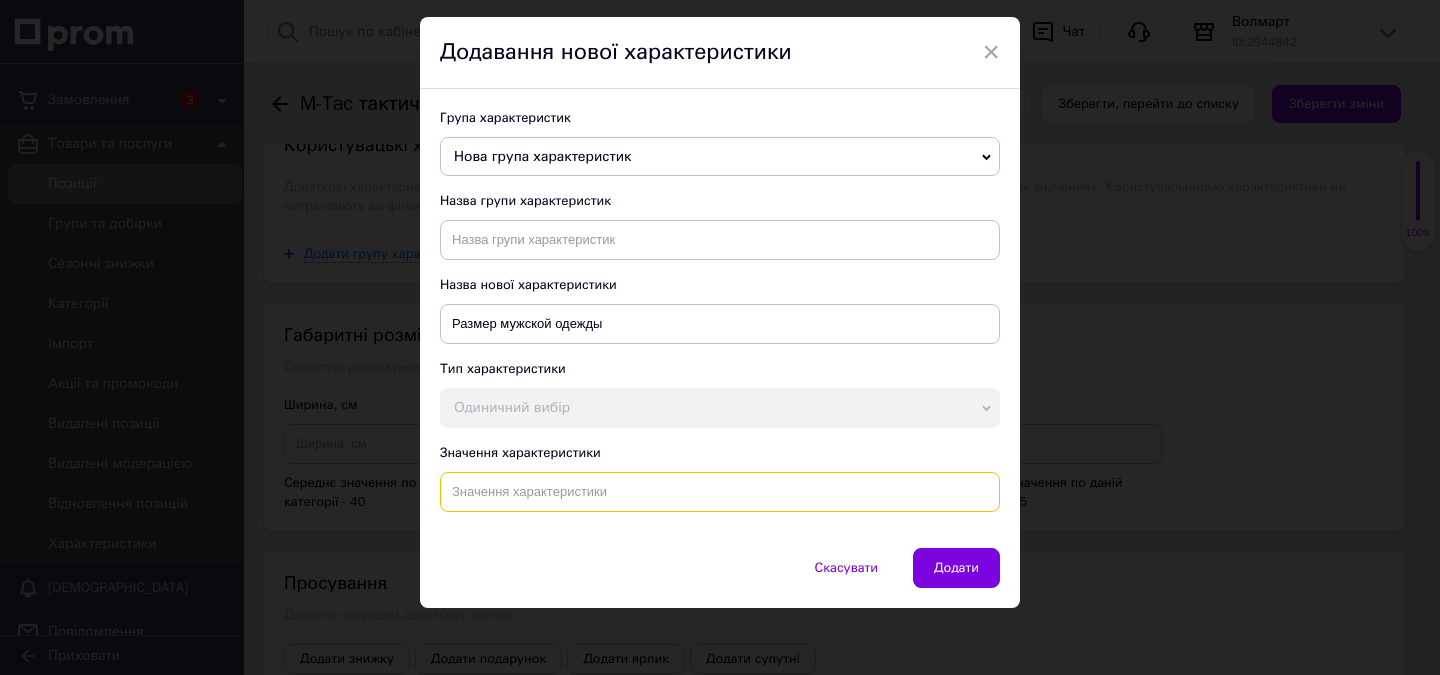paste on "28/30" 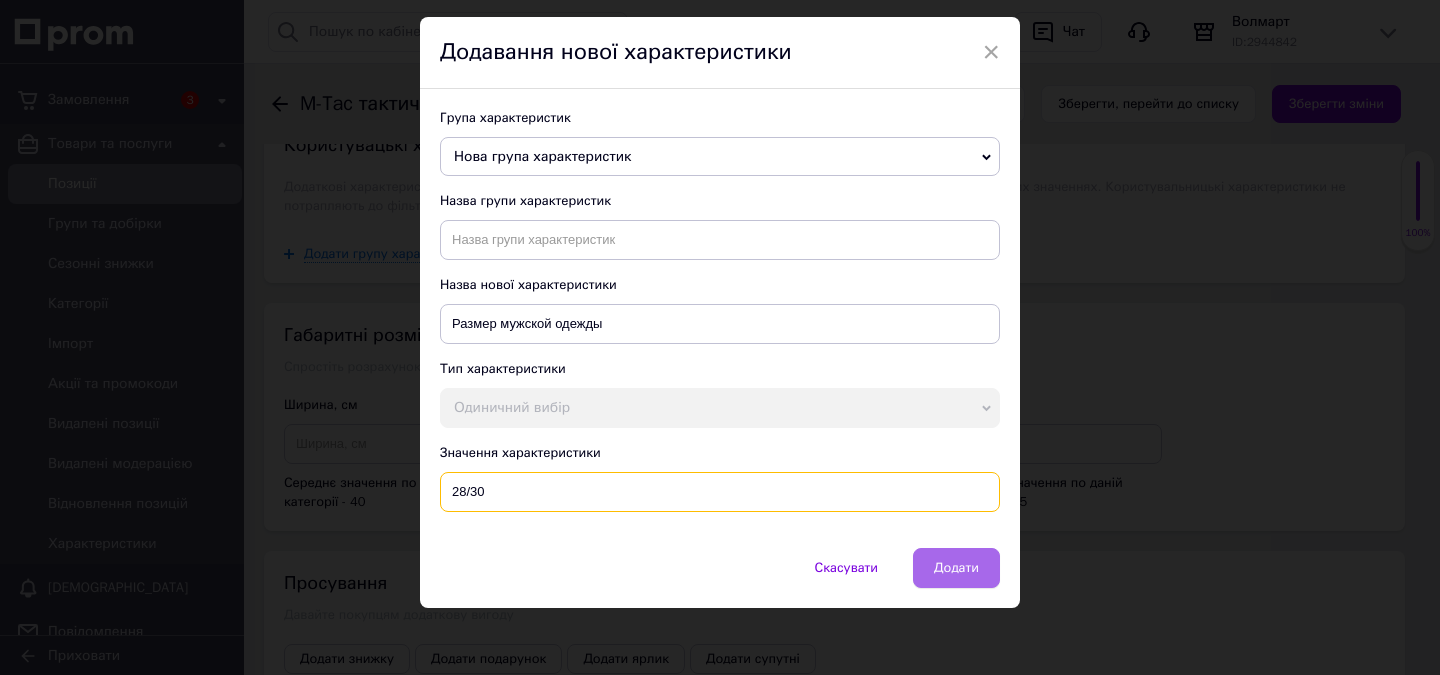 type on "28/30" 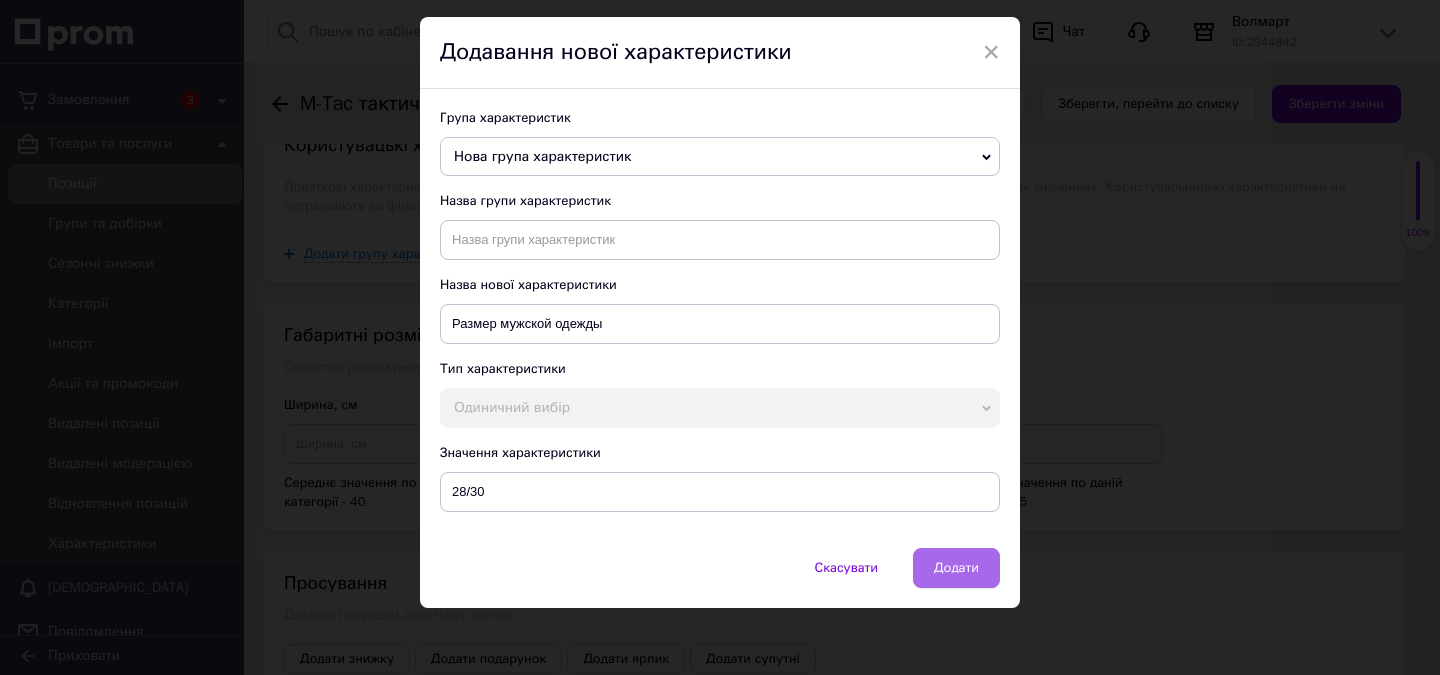 click on "Додати" at bounding box center [956, 568] 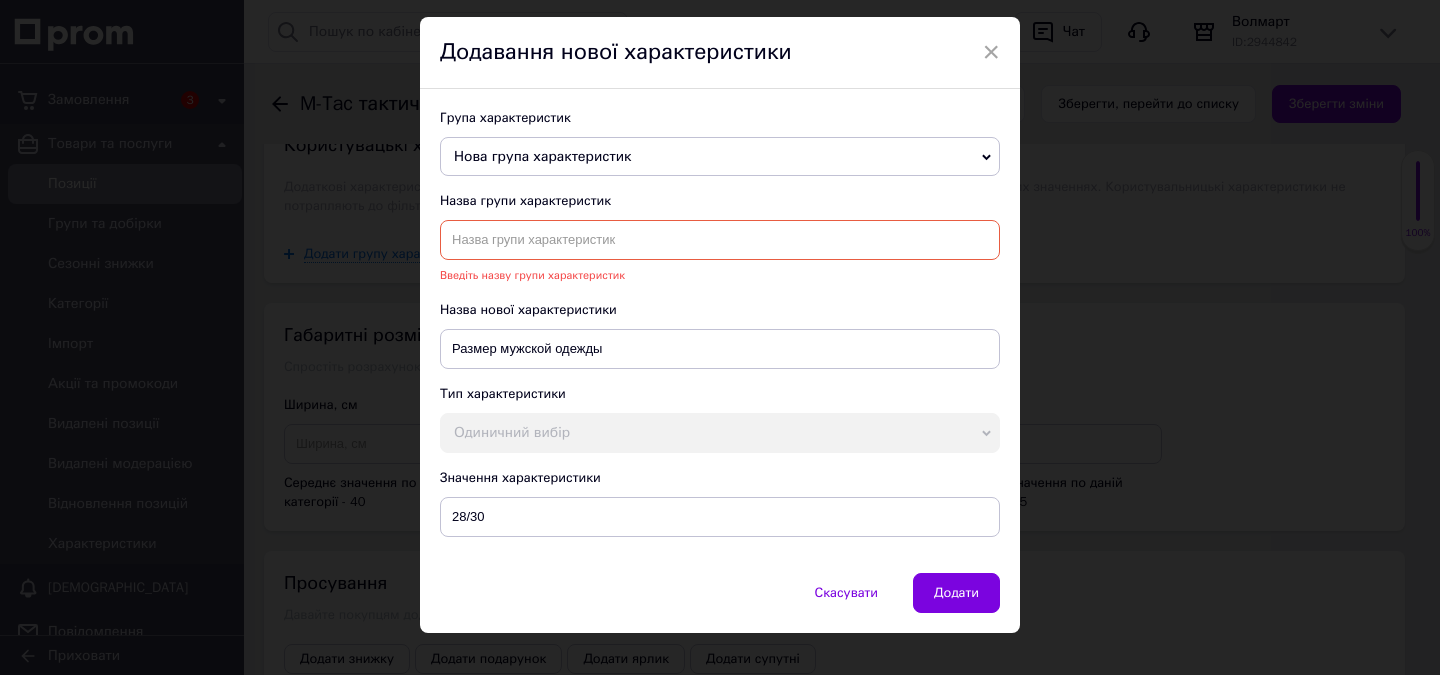 click at bounding box center (720, 240) 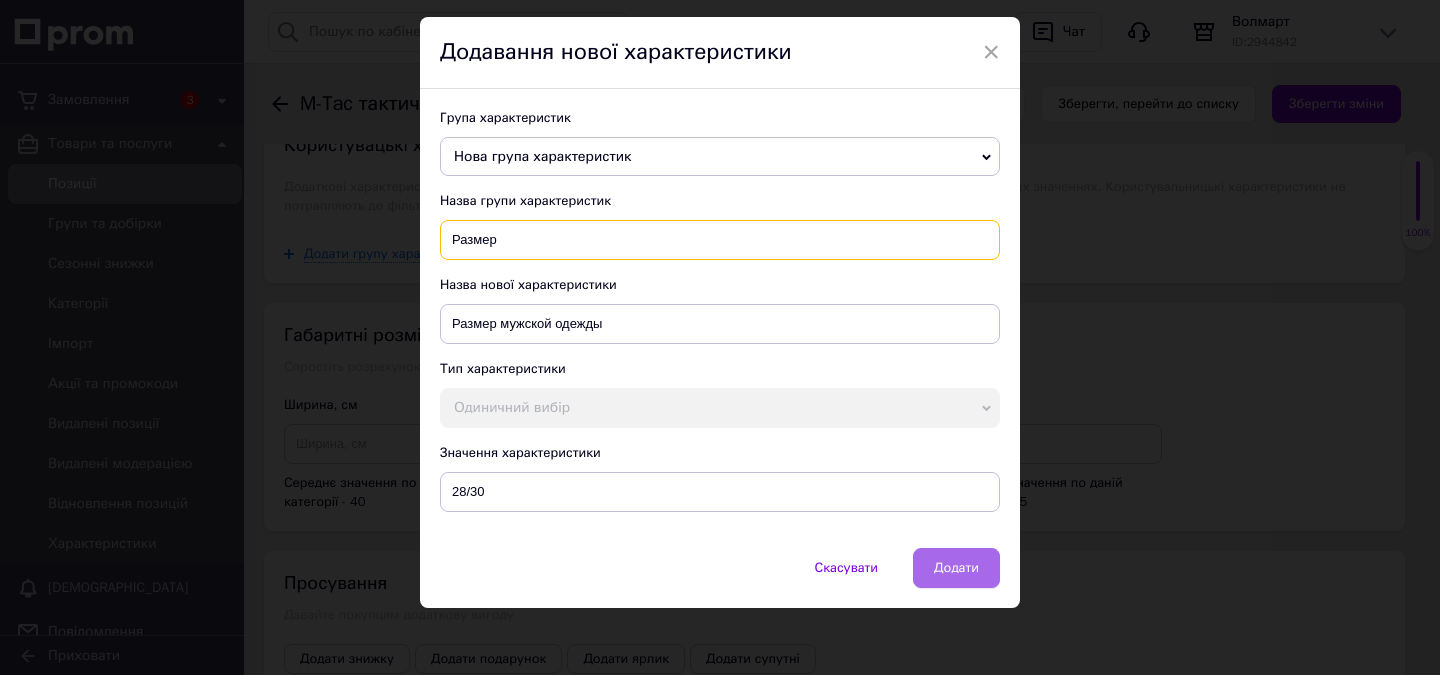 type on "Размер" 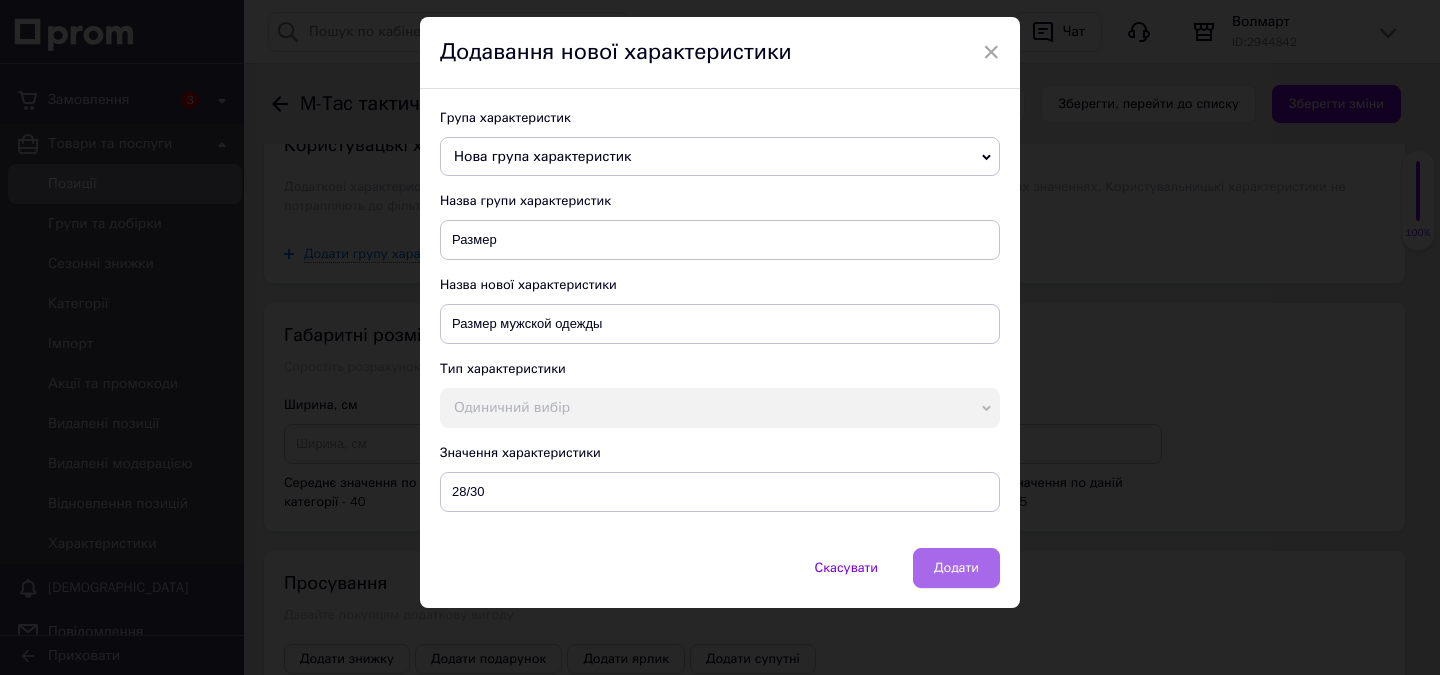 click on "Додати" at bounding box center (956, 568) 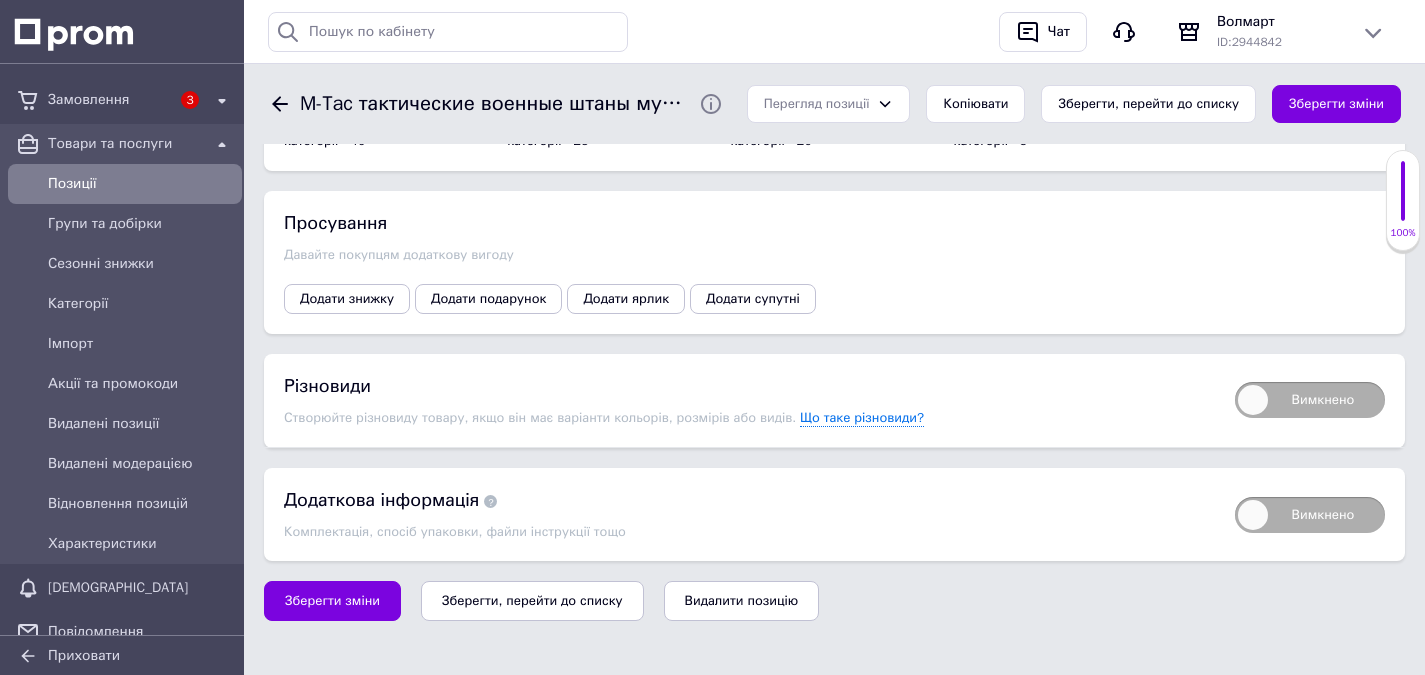 scroll, scrollTop: 3430, scrollLeft: 0, axis: vertical 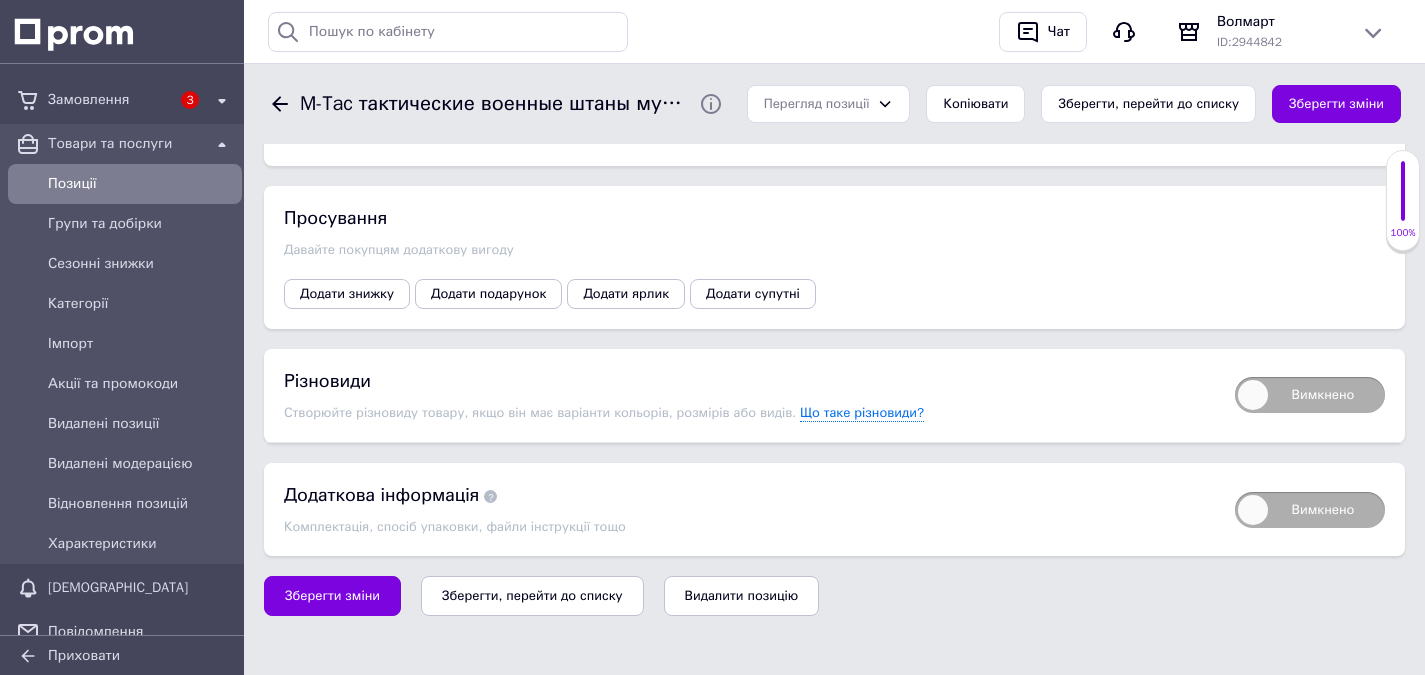 click on "Вимкнено" at bounding box center (1310, 395) 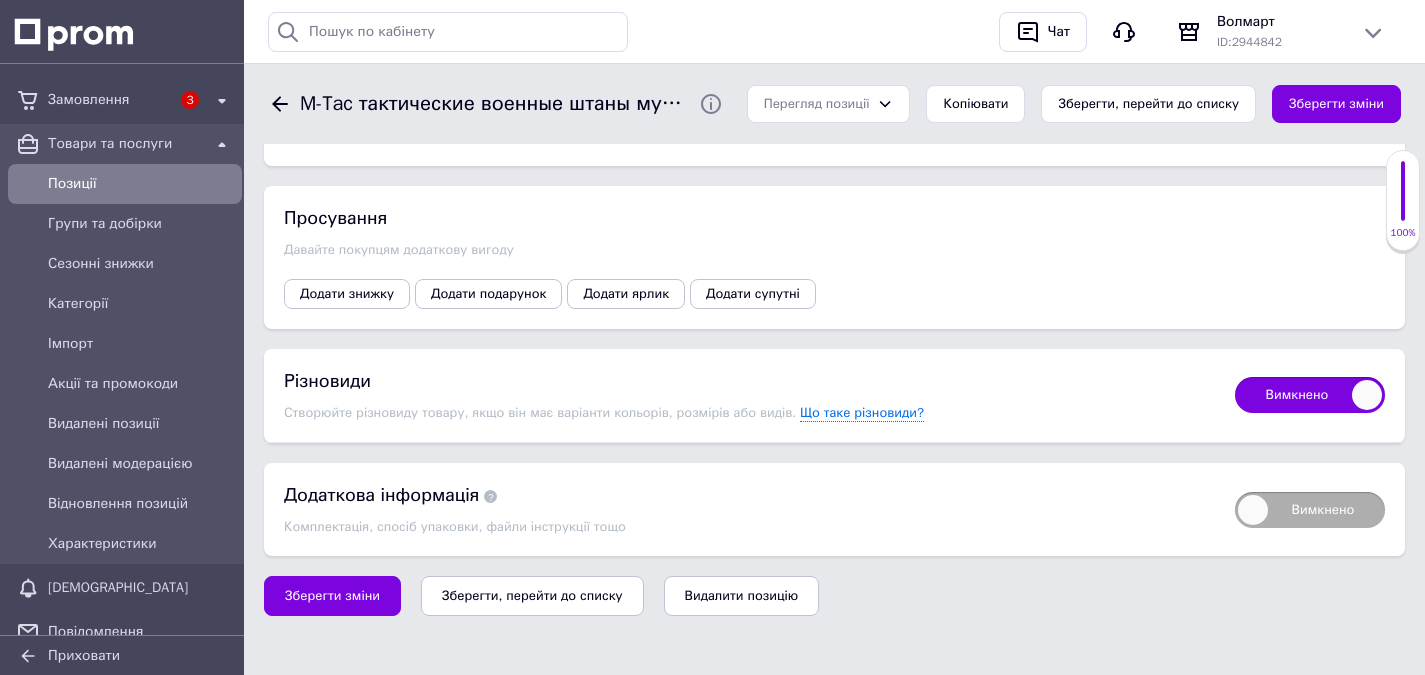 checkbox on "true" 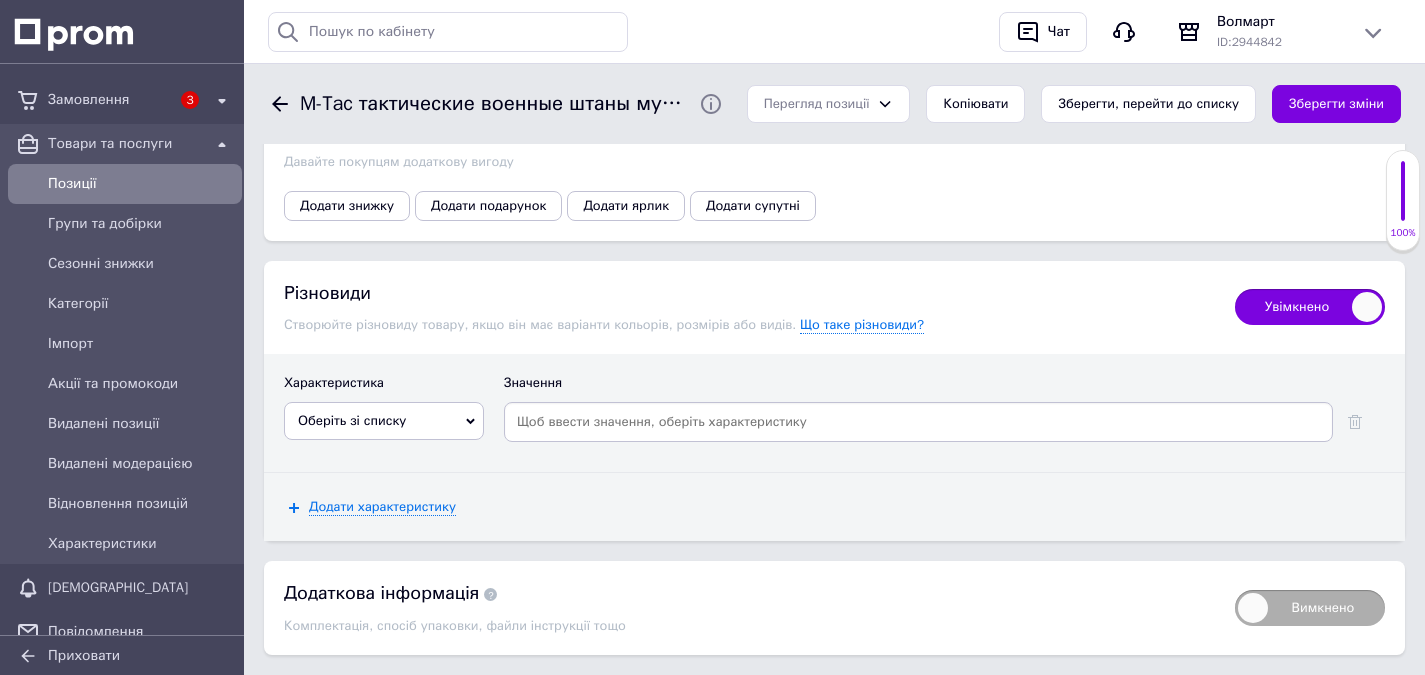 scroll, scrollTop: 3617, scrollLeft: 0, axis: vertical 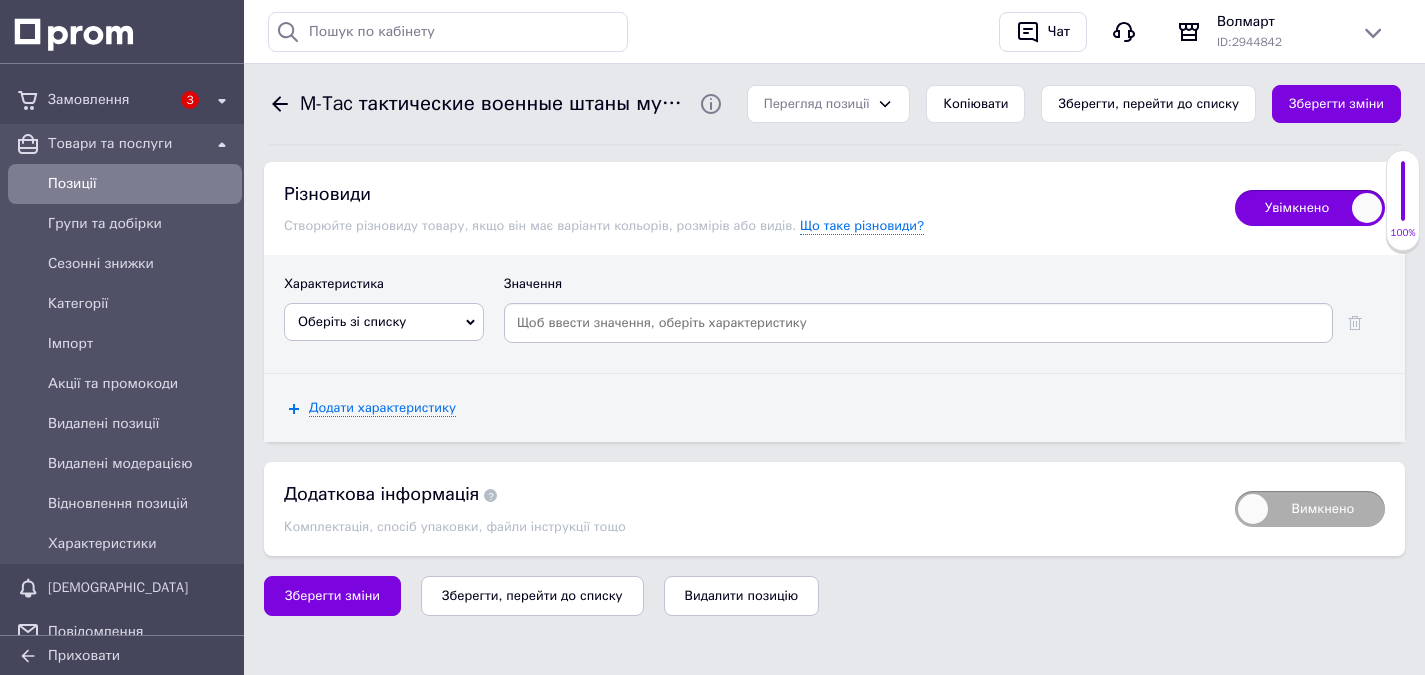 click on "Оберіть зі списку" at bounding box center [384, 322] 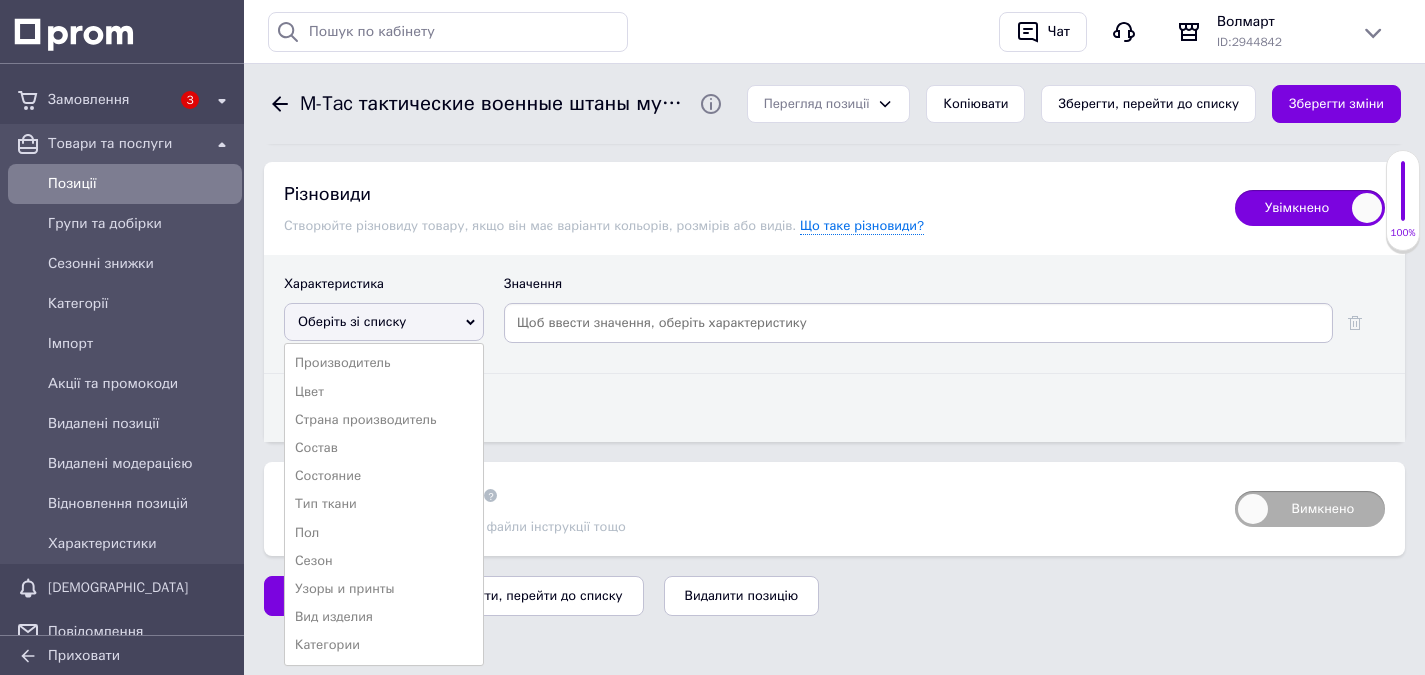 click on "Категории" at bounding box center [384, 645] 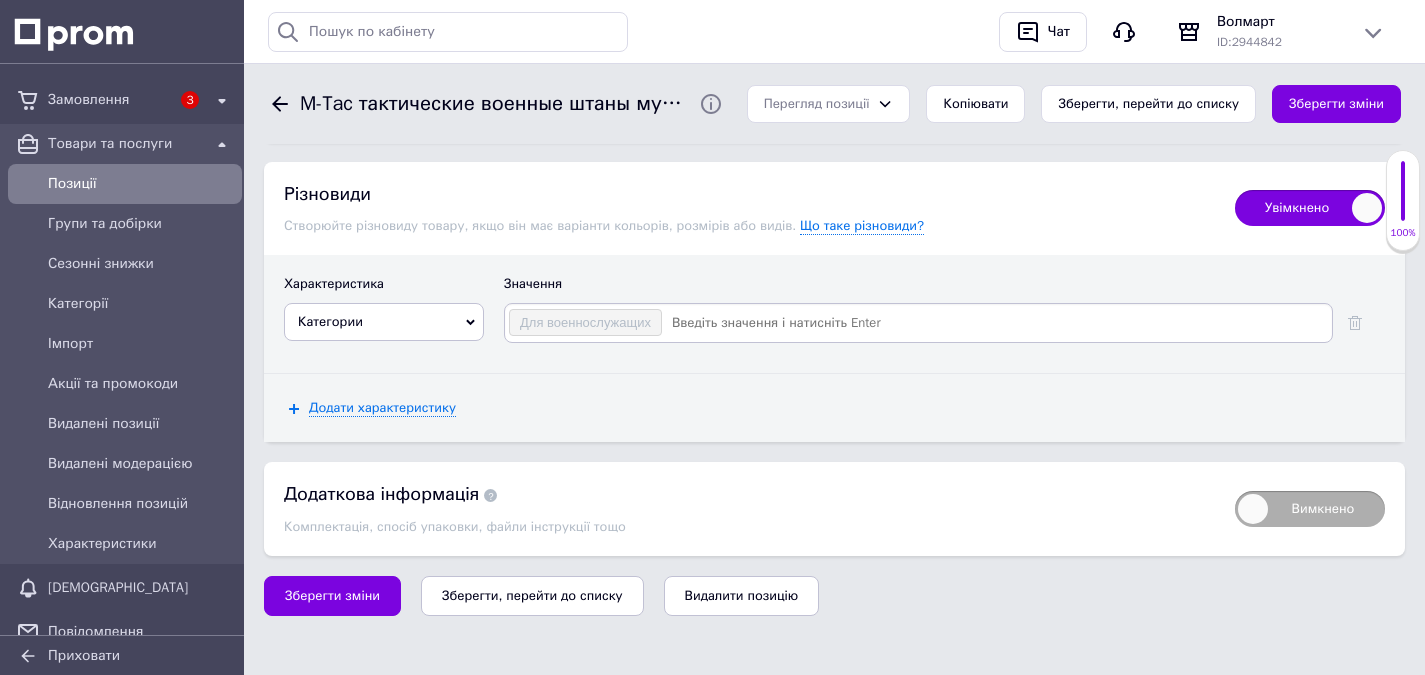 click on "Категории" at bounding box center (384, 322) 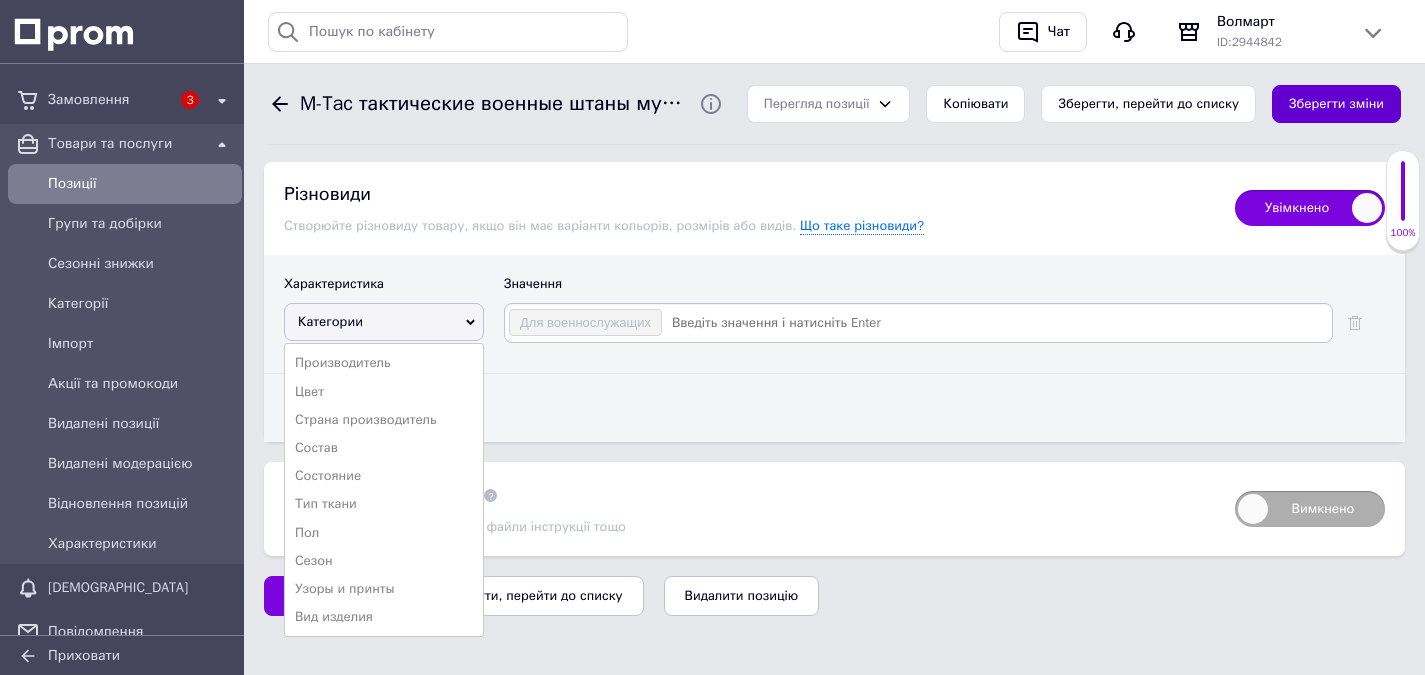 drag, startPoint x: 1375, startPoint y: 61, endPoint x: 1360, endPoint y: 100, distance: 41.785164 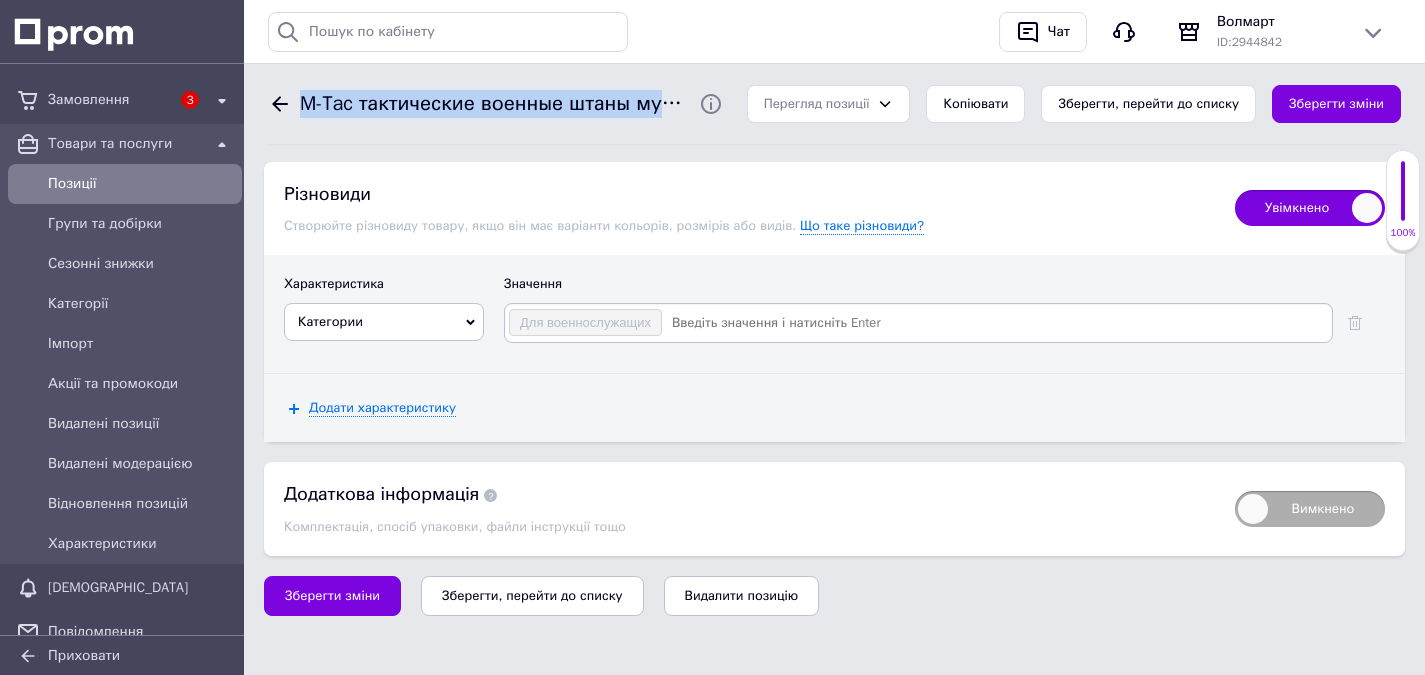 click on "Зберегти зміни" at bounding box center [1336, 104] 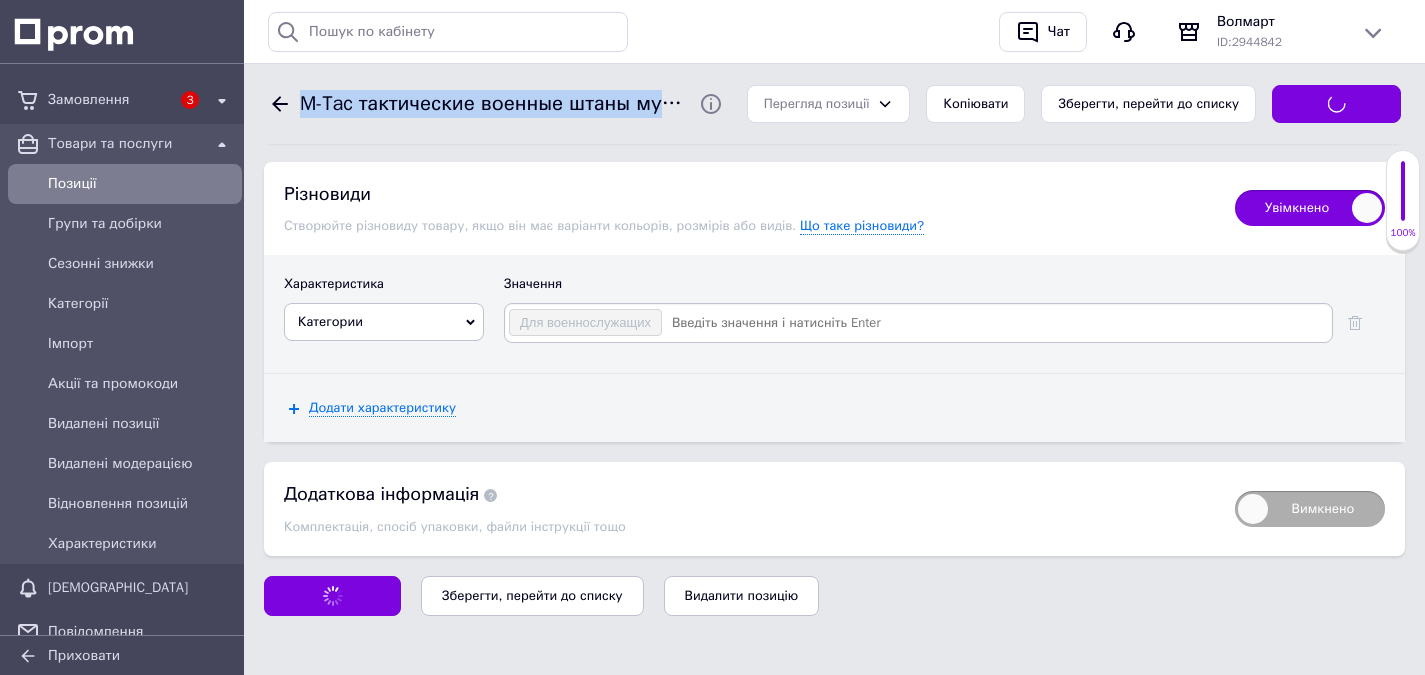 scroll, scrollTop: 3430, scrollLeft: 0, axis: vertical 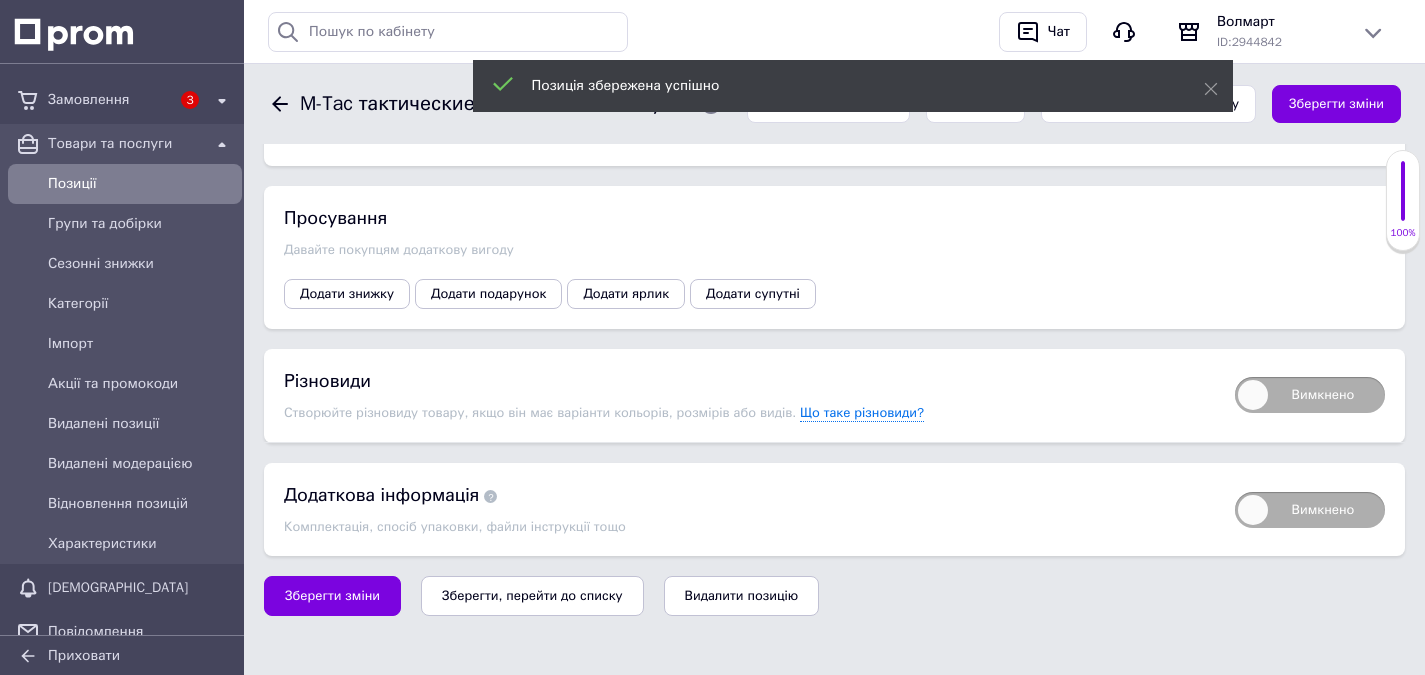 click on "Просування" at bounding box center (834, 218) 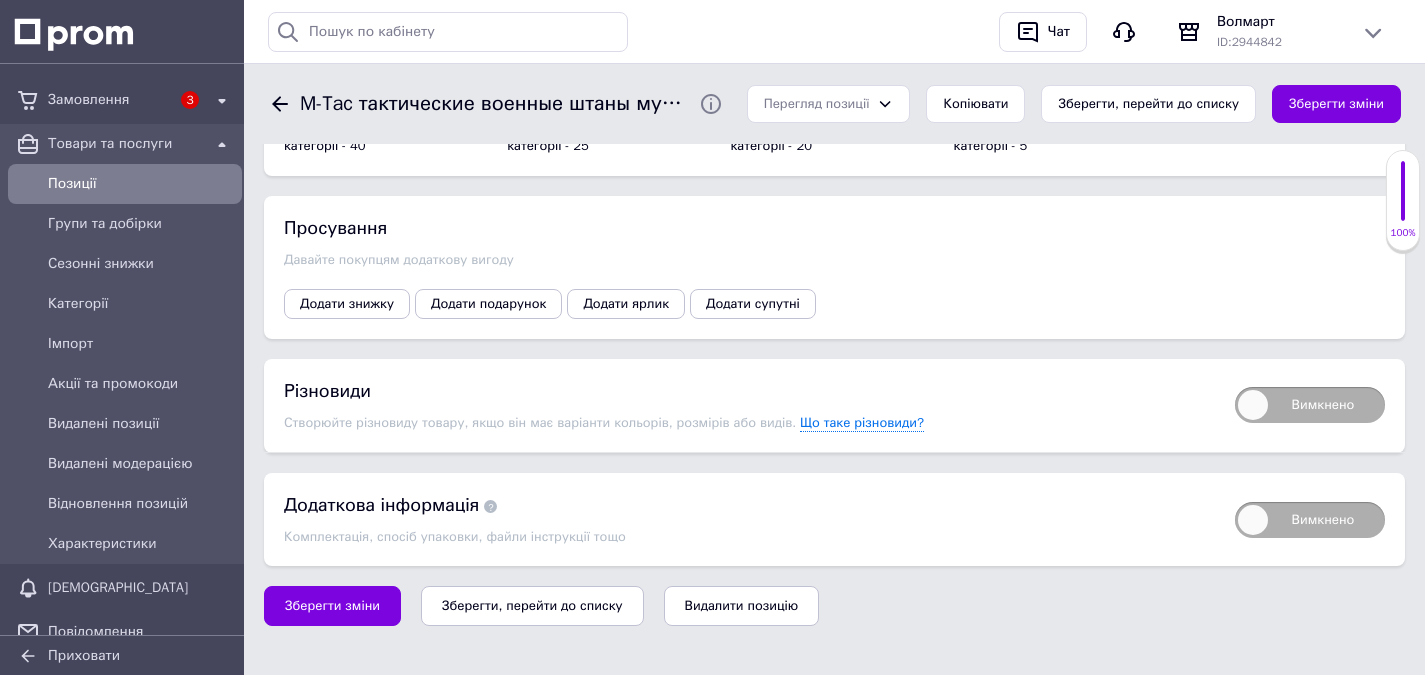 scroll, scrollTop: 3430, scrollLeft: 0, axis: vertical 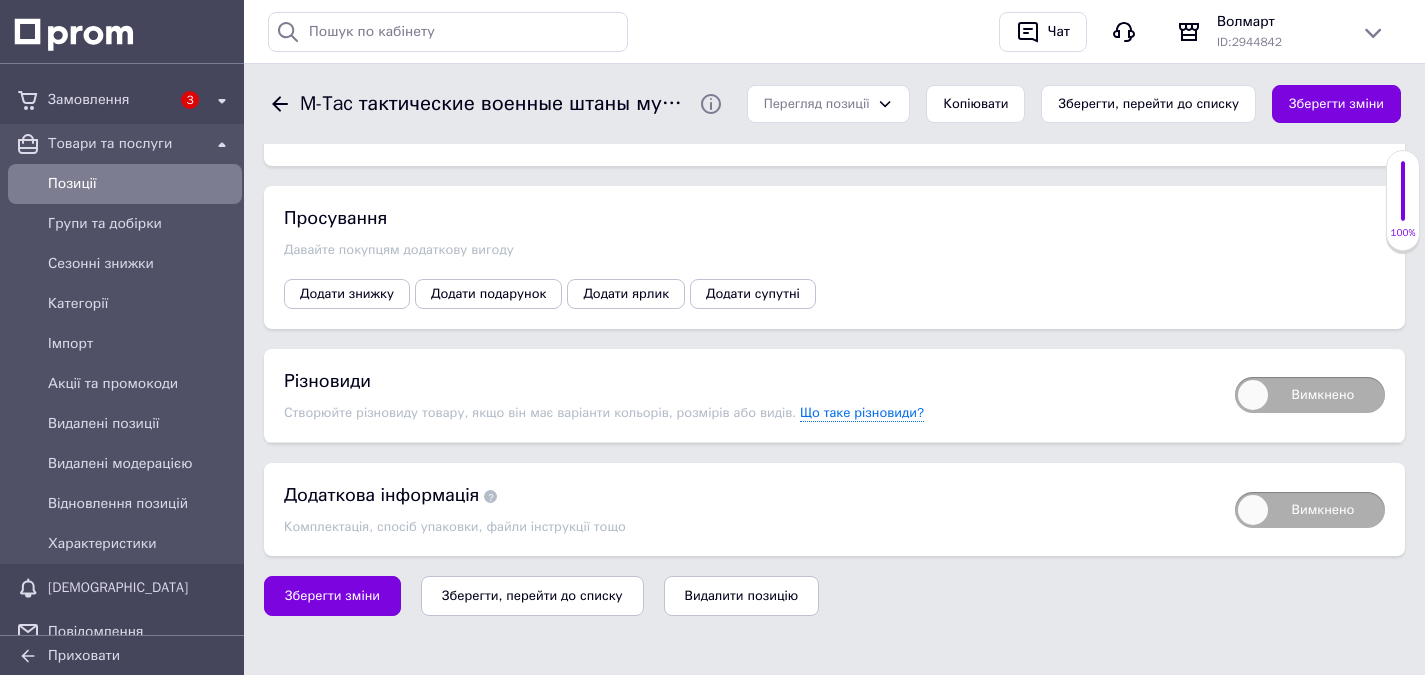 click on "Вимкнено" at bounding box center (1310, 395) 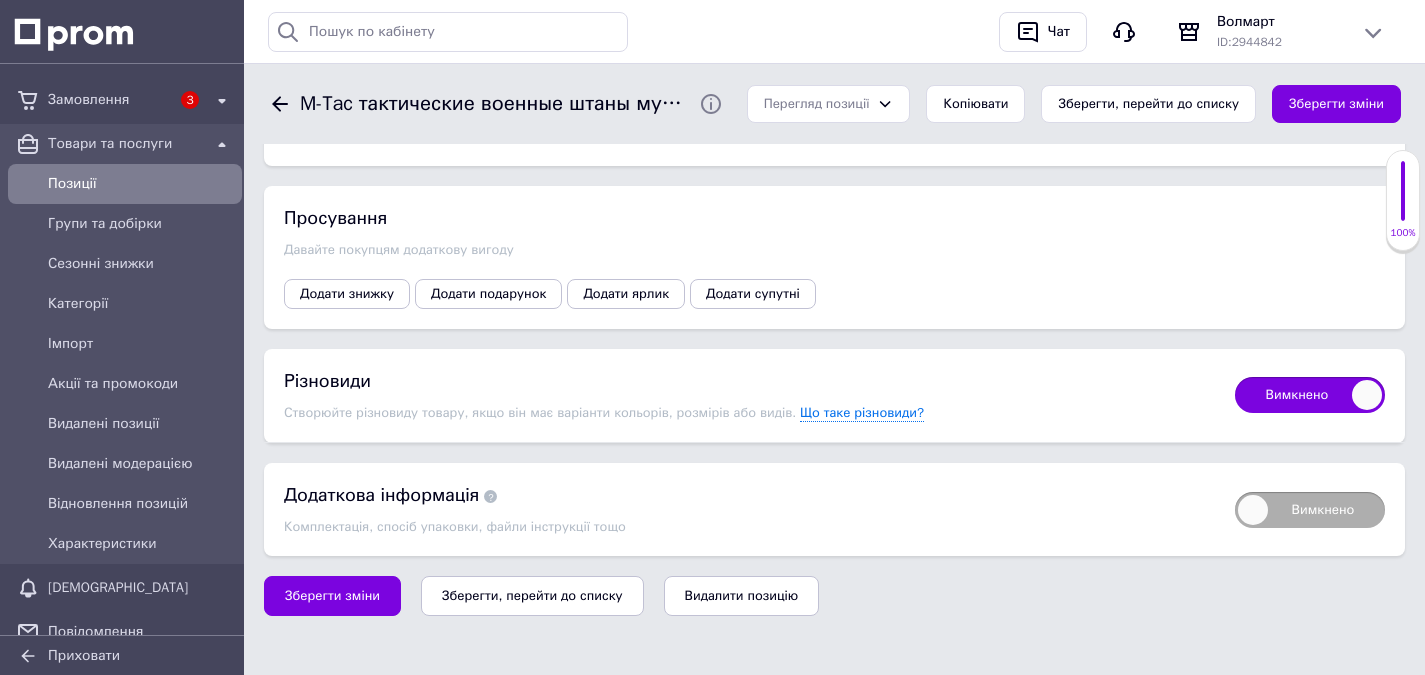 checkbox on "true" 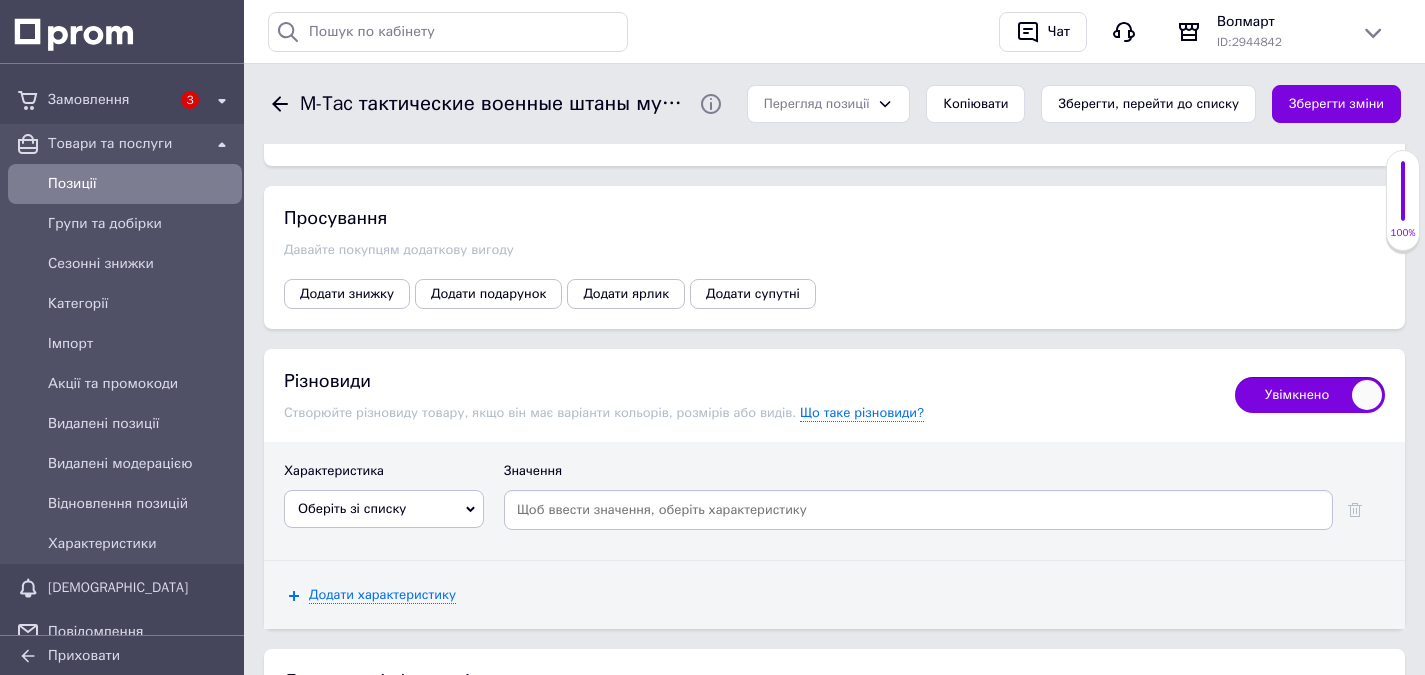 scroll, scrollTop: 3617, scrollLeft: 0, axis: vertical 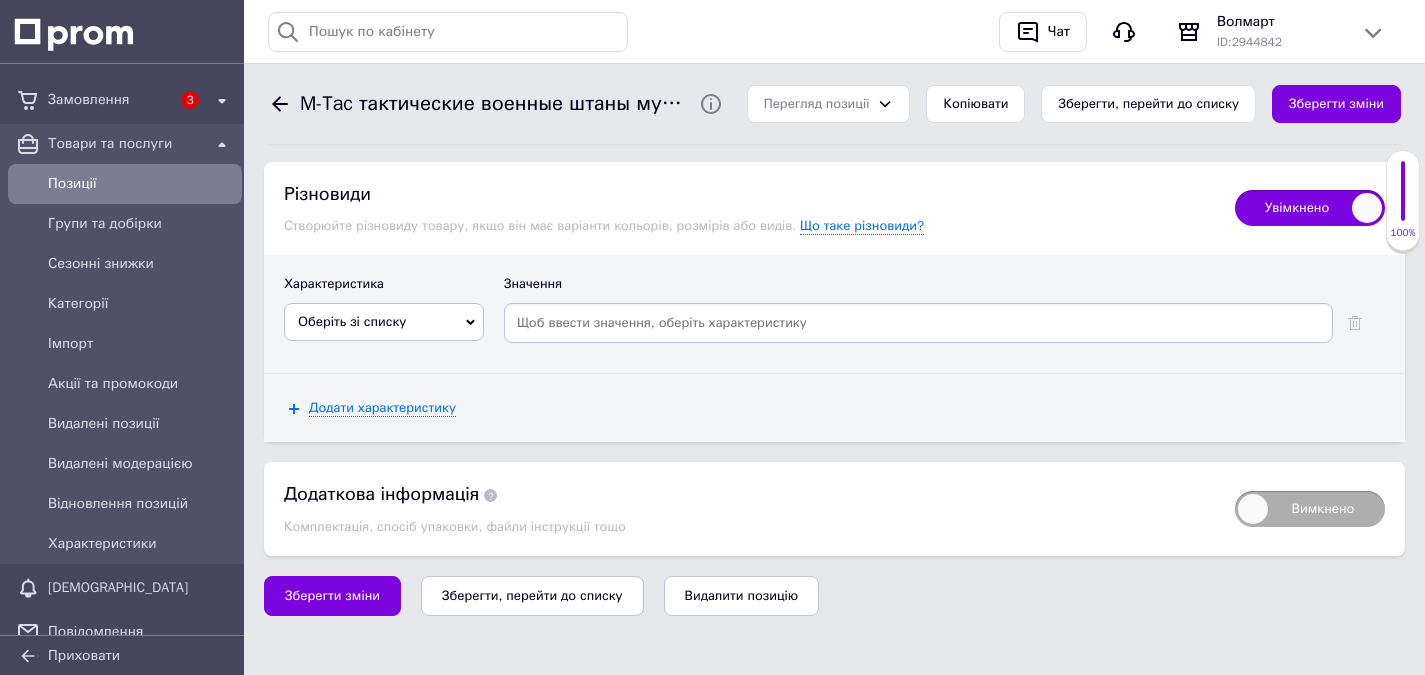 click on "Оберіть зі списку" at bounding box center [384, 322] 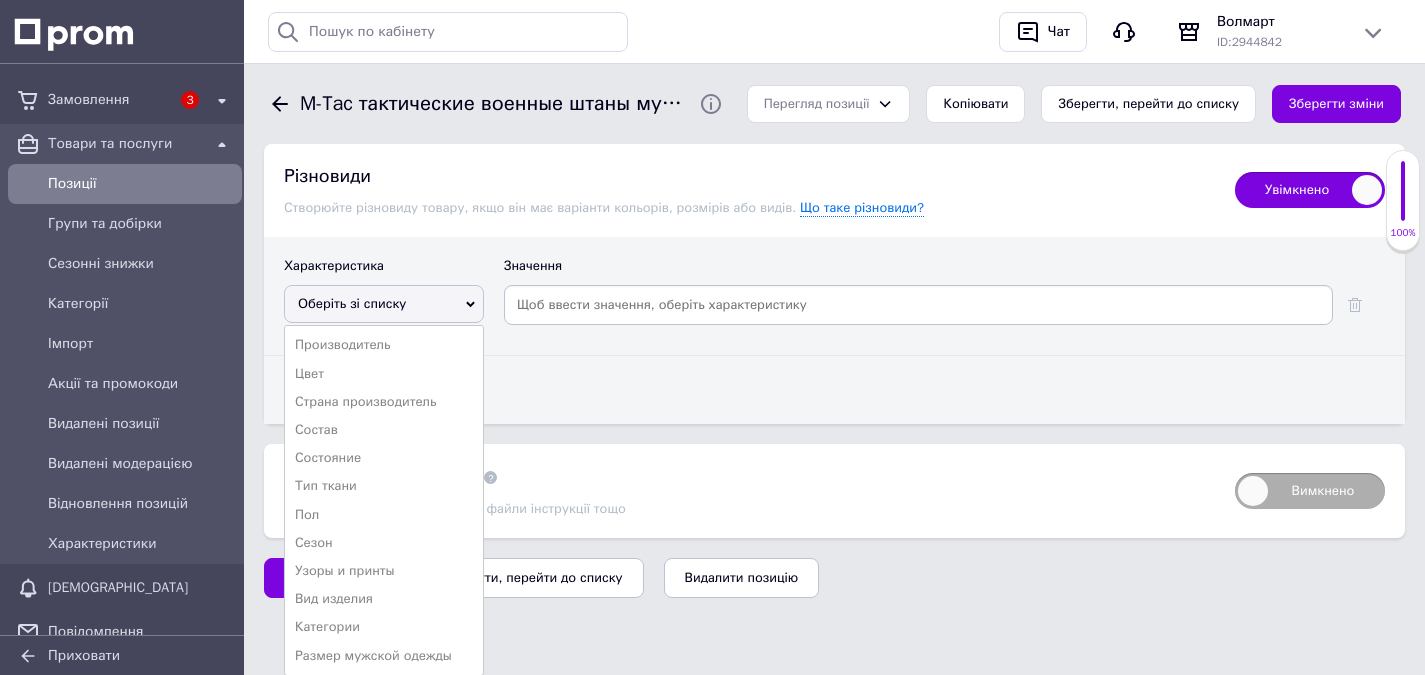 scroll, scrollTop: 3635, scrollLeft: 0, axis: vertical 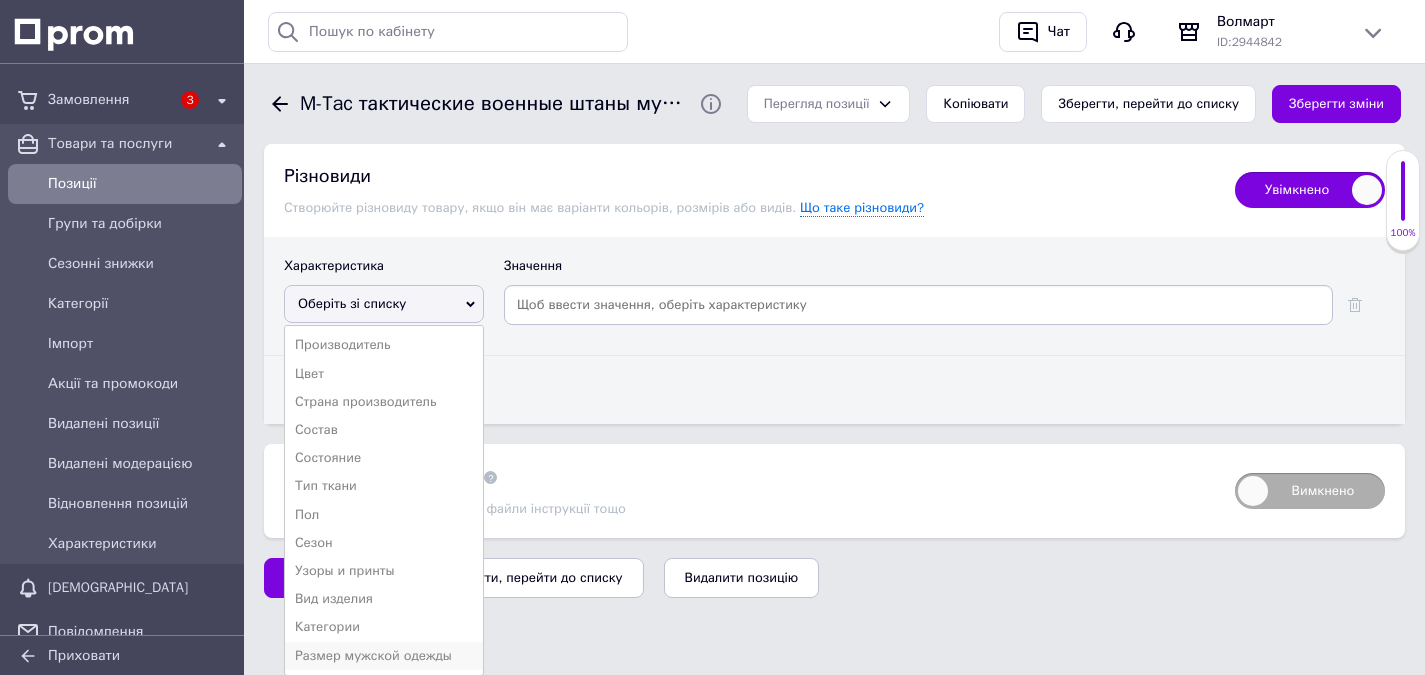 click on "Размер мужской одежды" at bounding box center [384, 656] 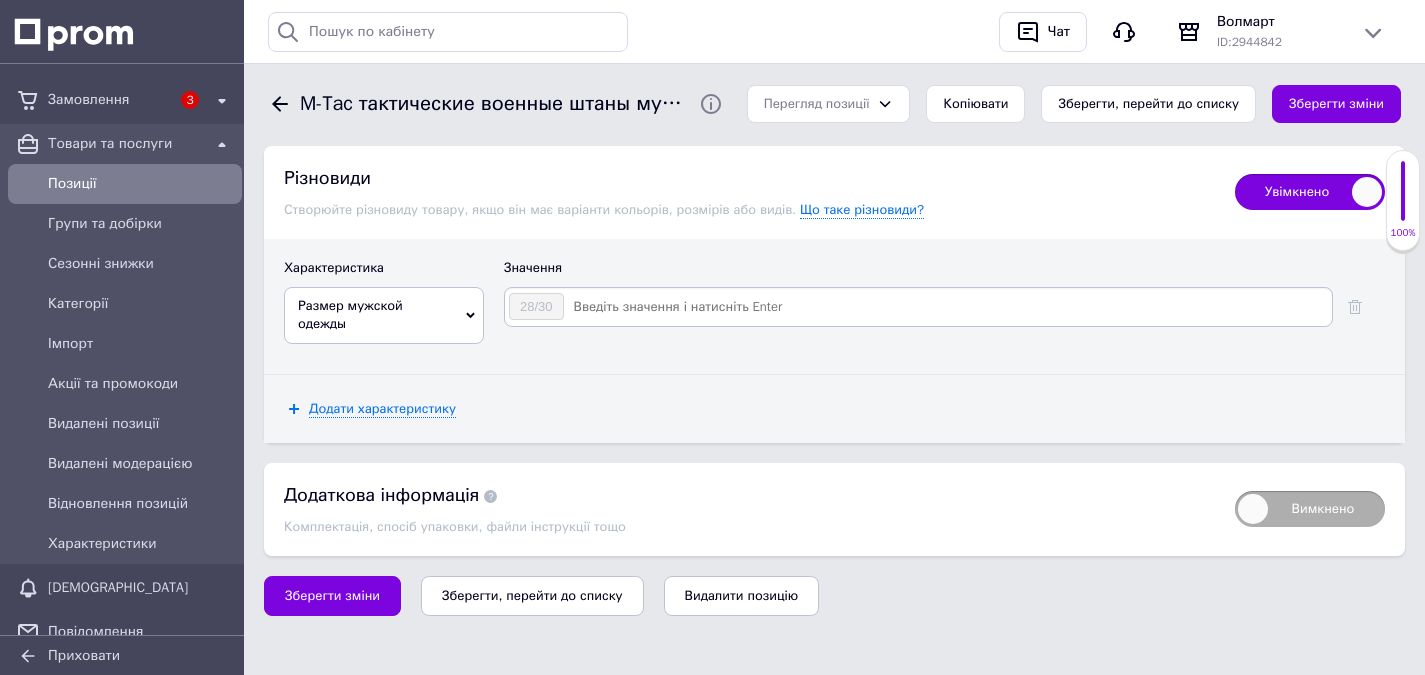 click at bounding box center (947, 307) 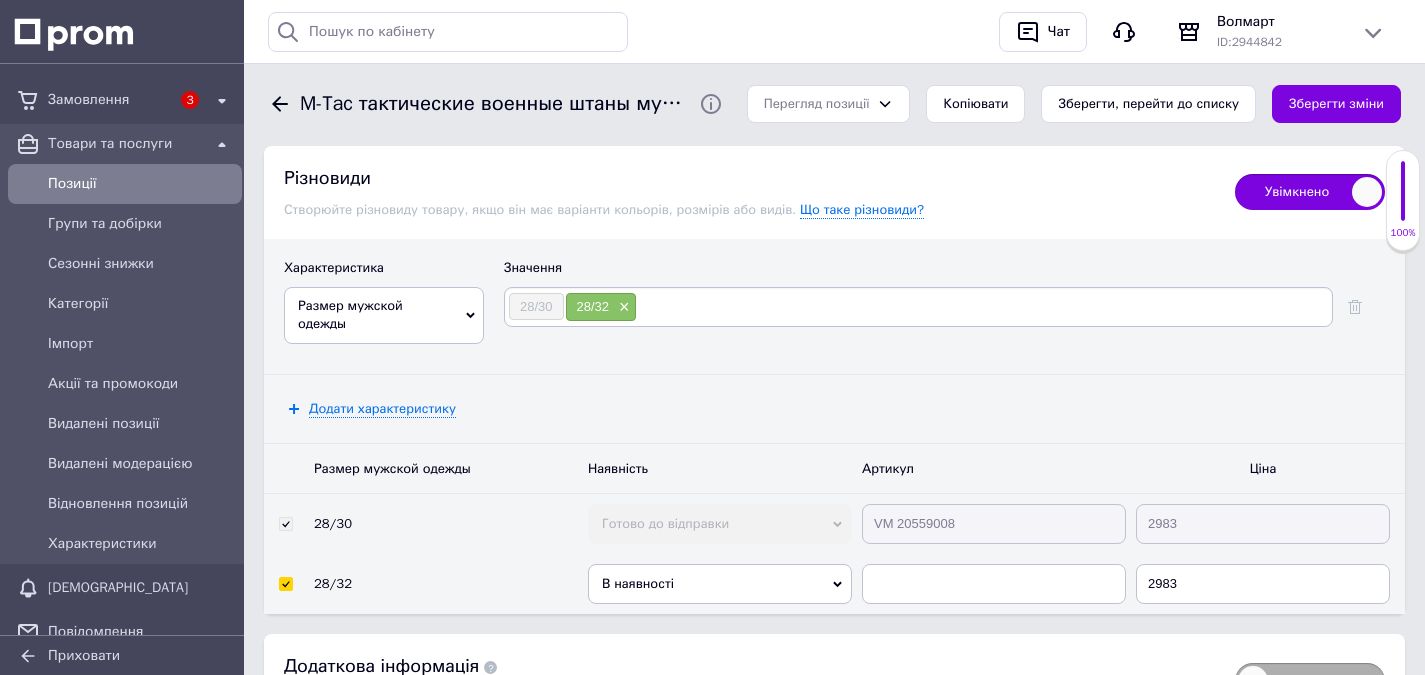paste on "30/30" 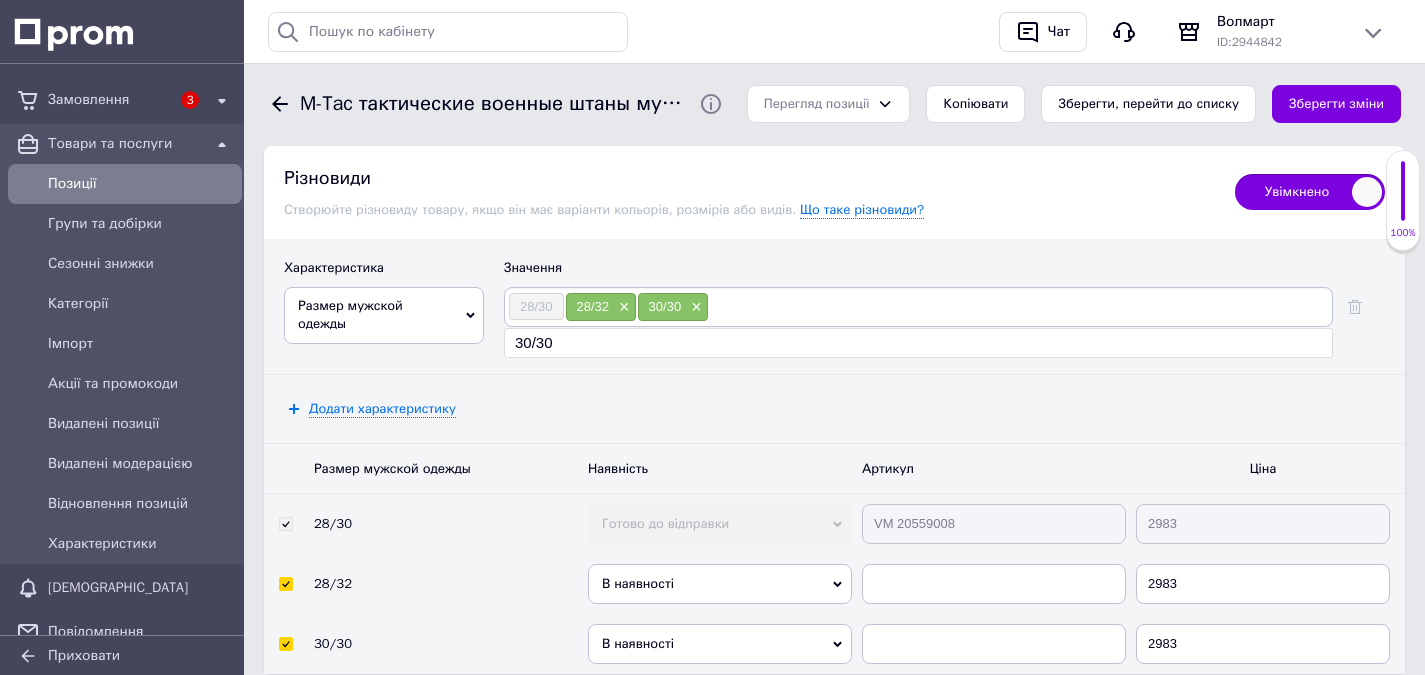 paste on "30/32" 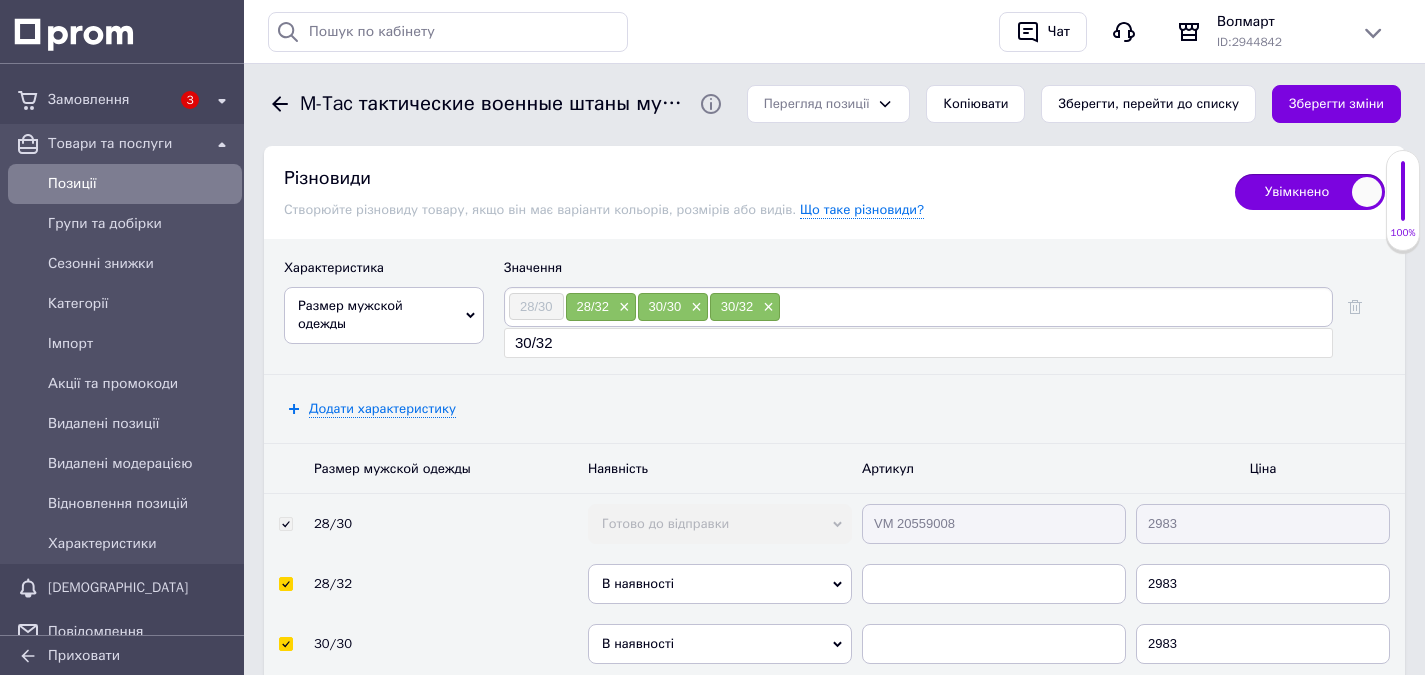 paste on "30/34" 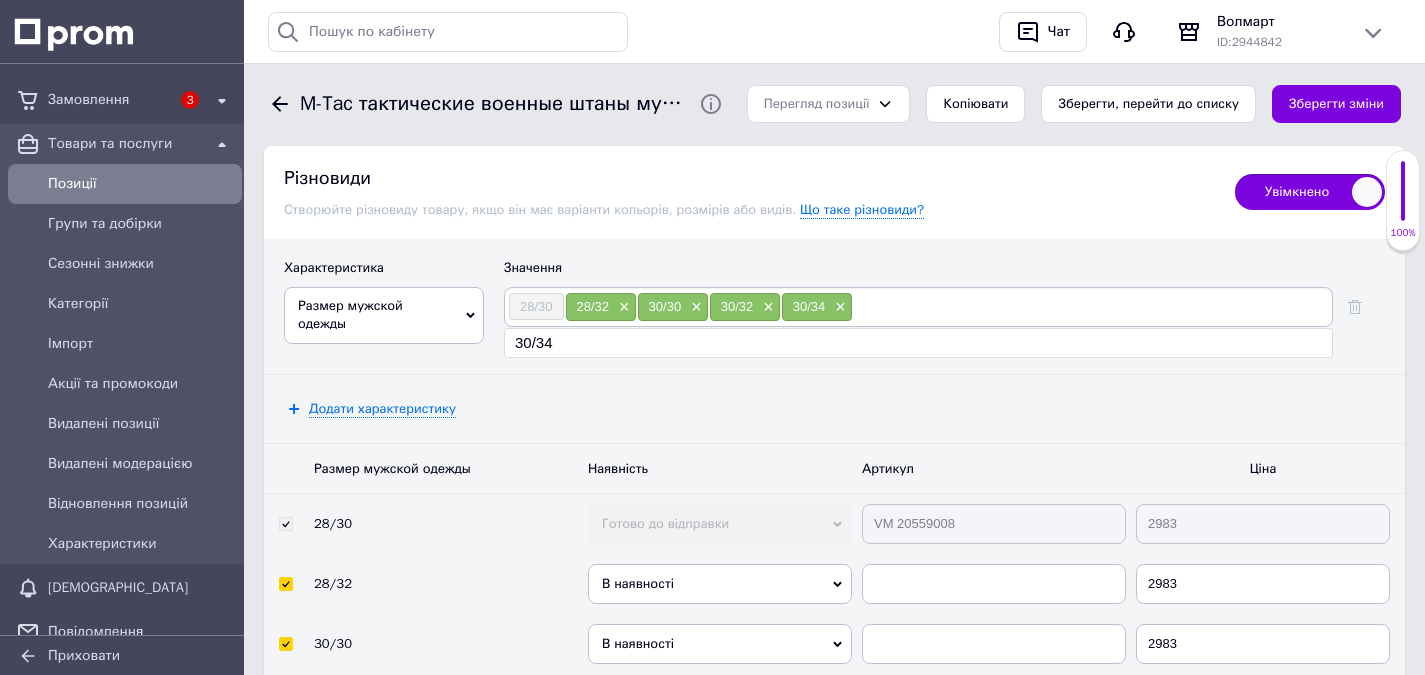 paste on "32/30" 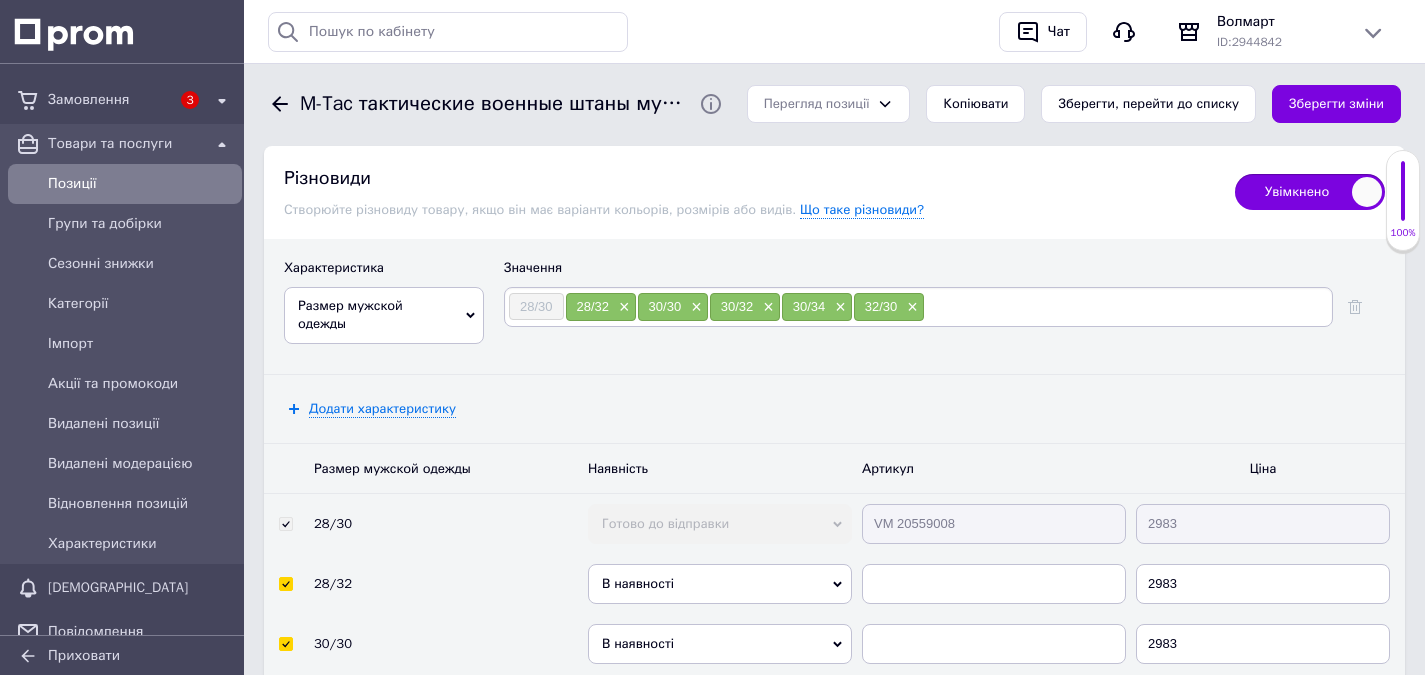 paste on "32/32" 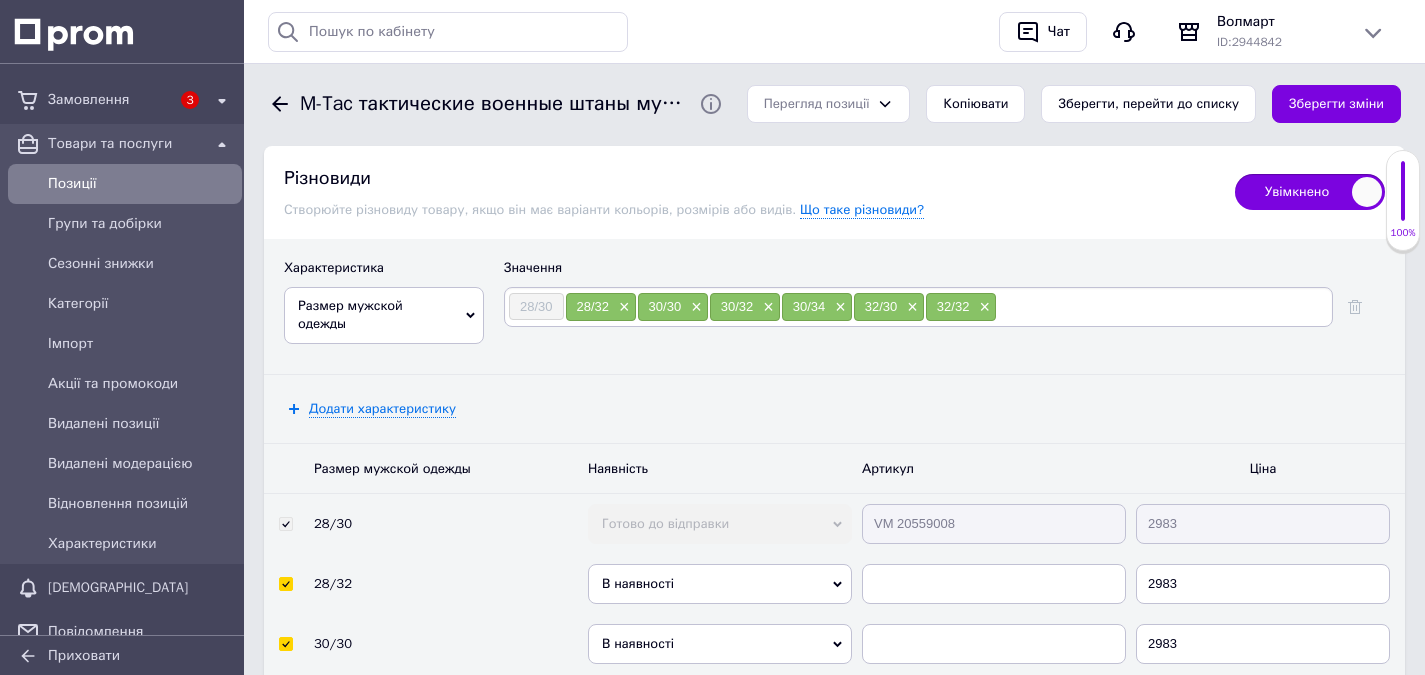 paste on "32/34" 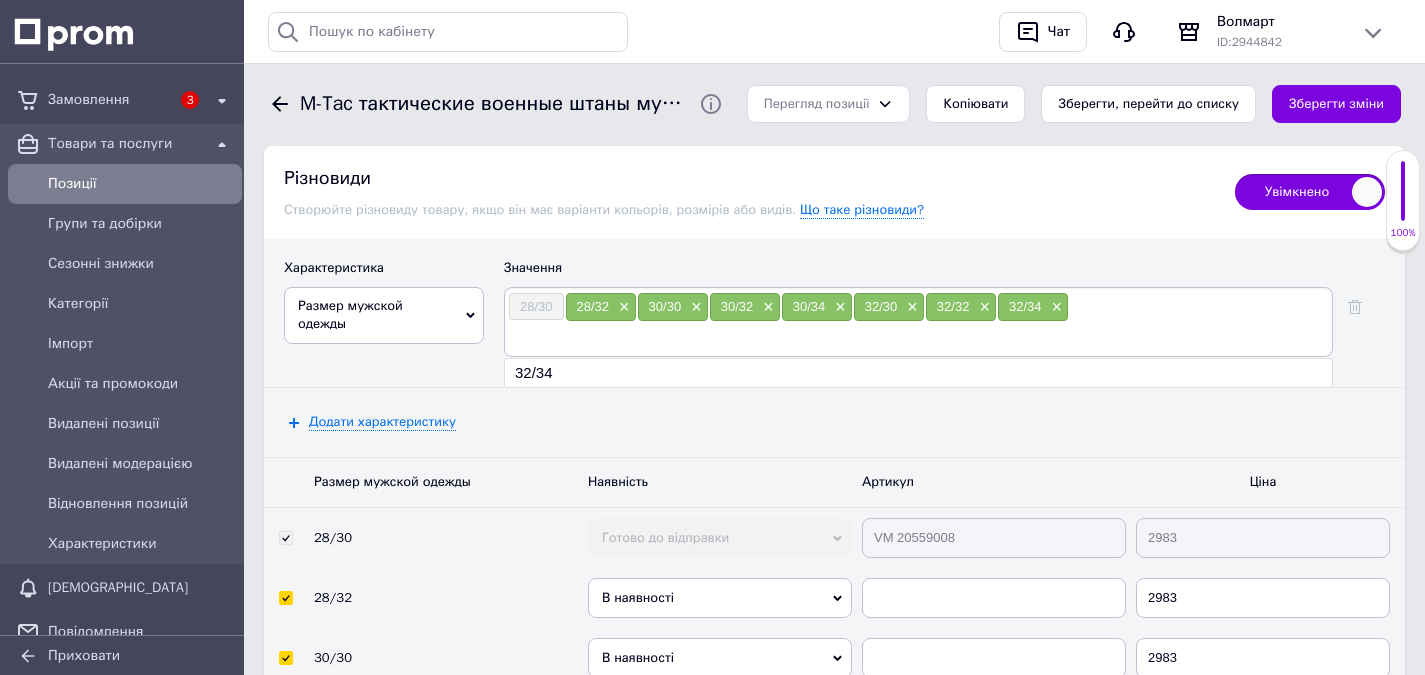 paste on "32/36" 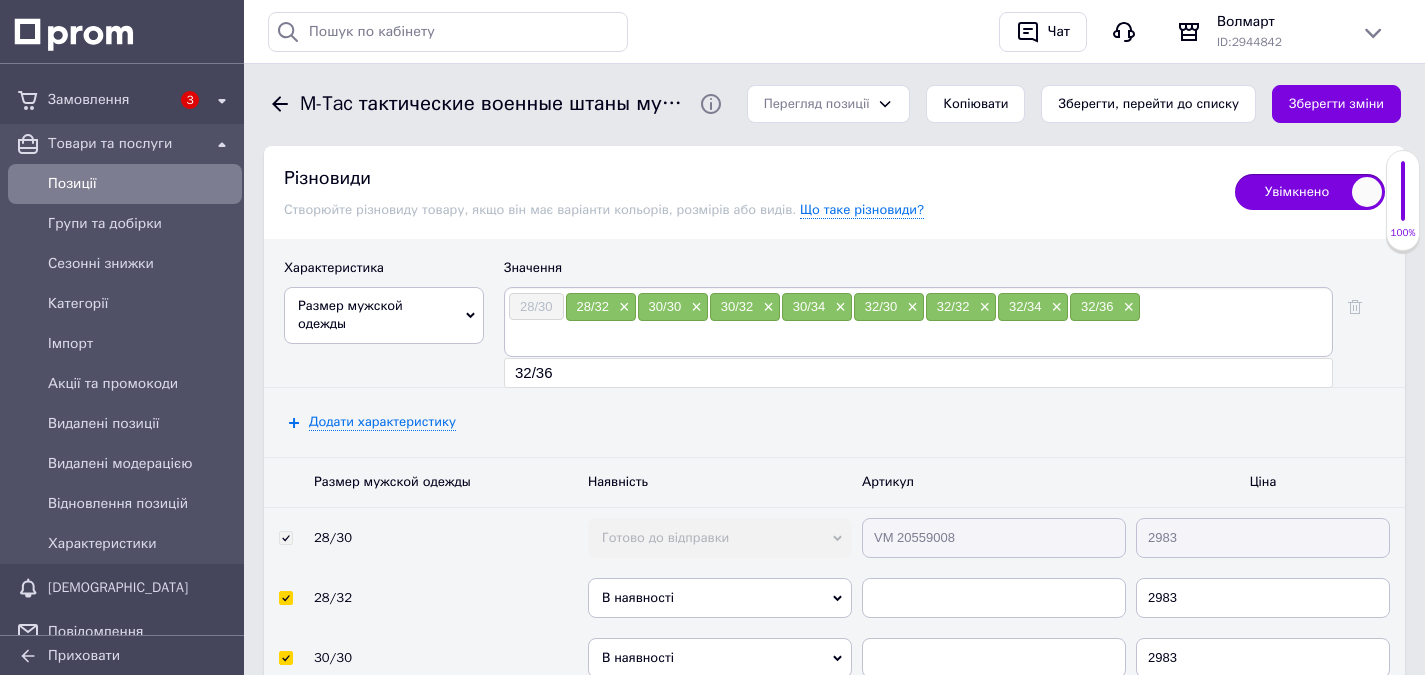 paste on "34/30" 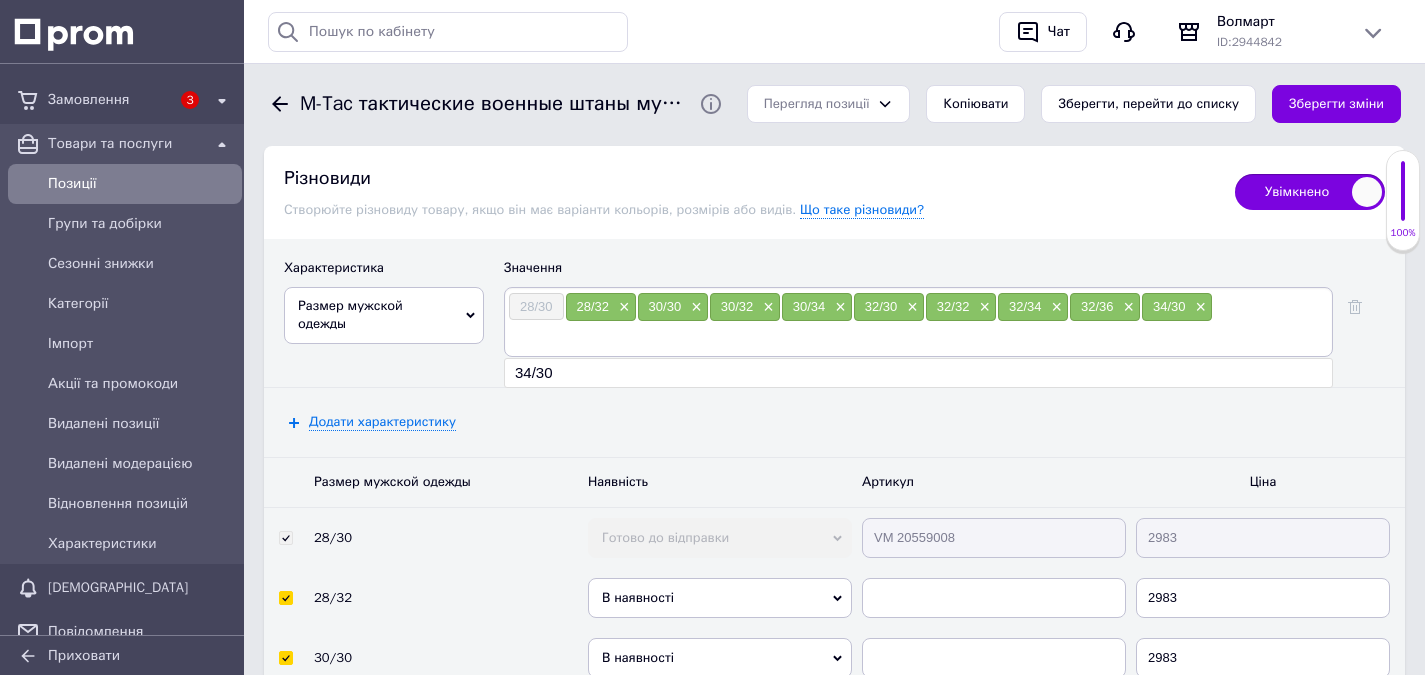 paste on "34/32" 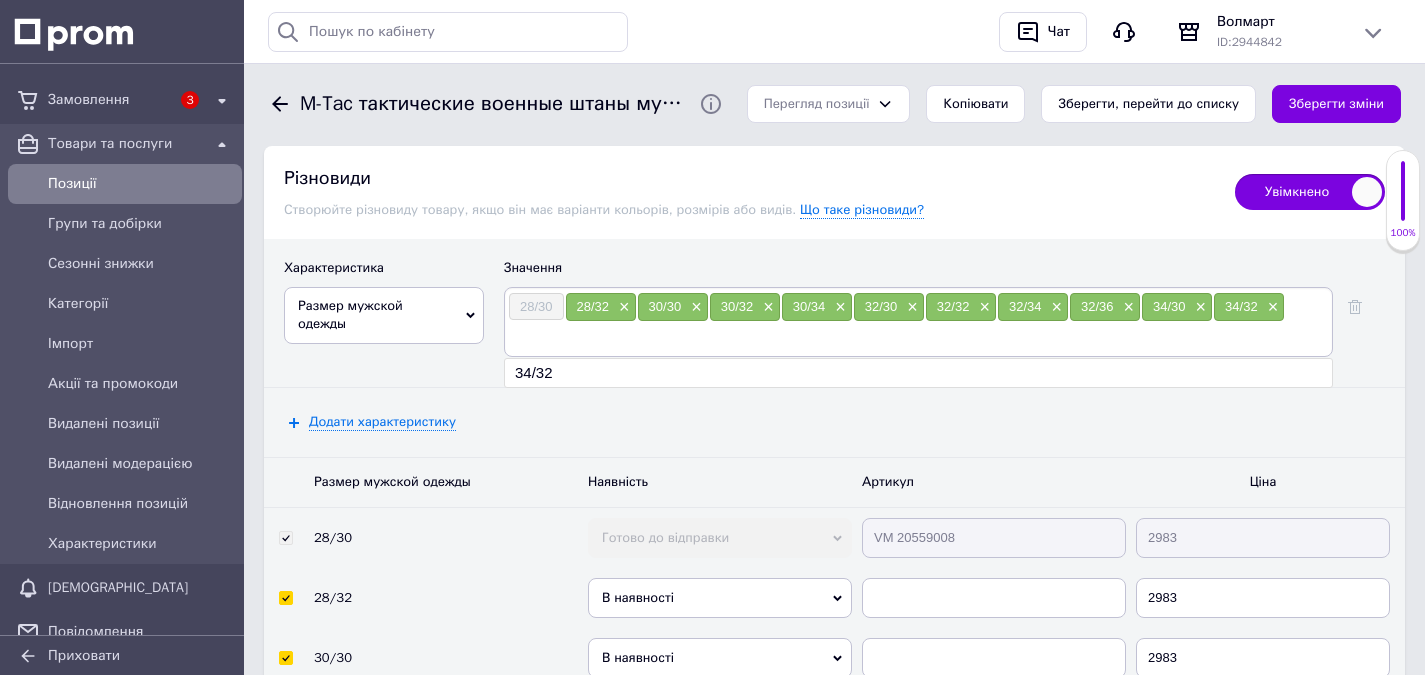 paste on "34/34" 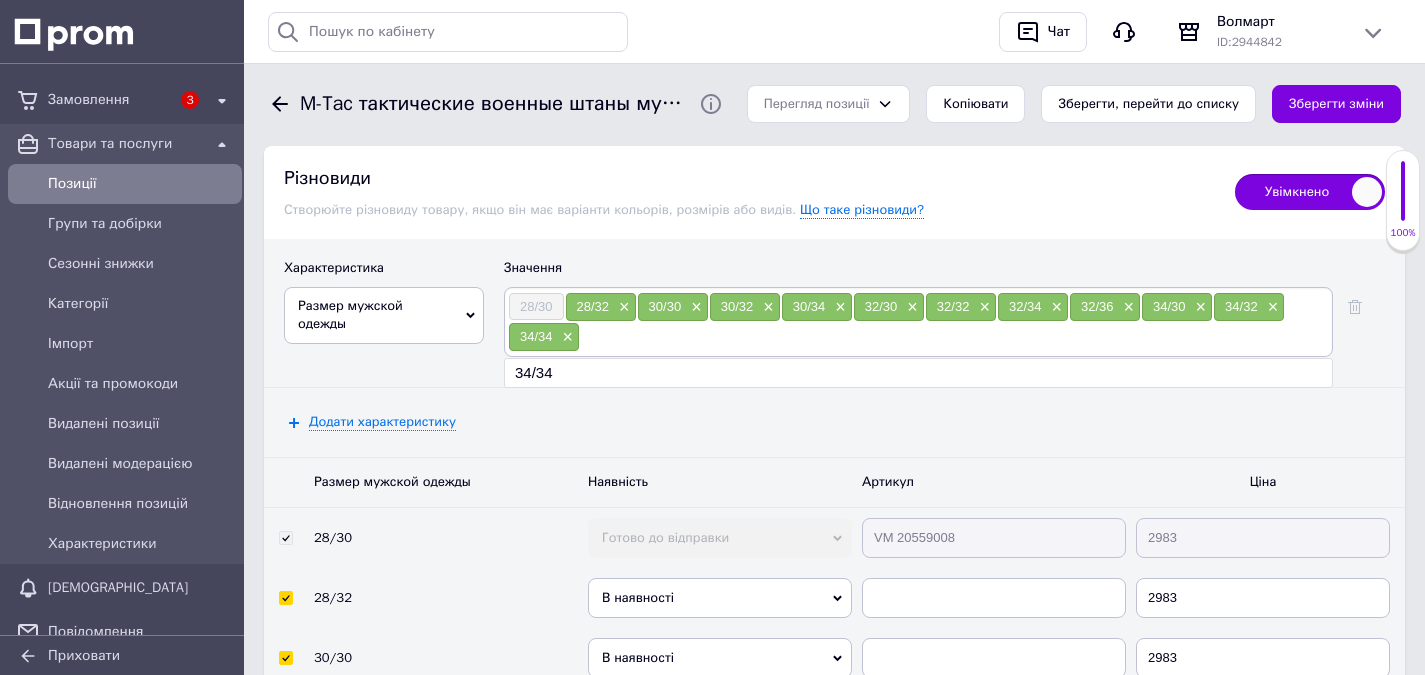 paste on "34/36" 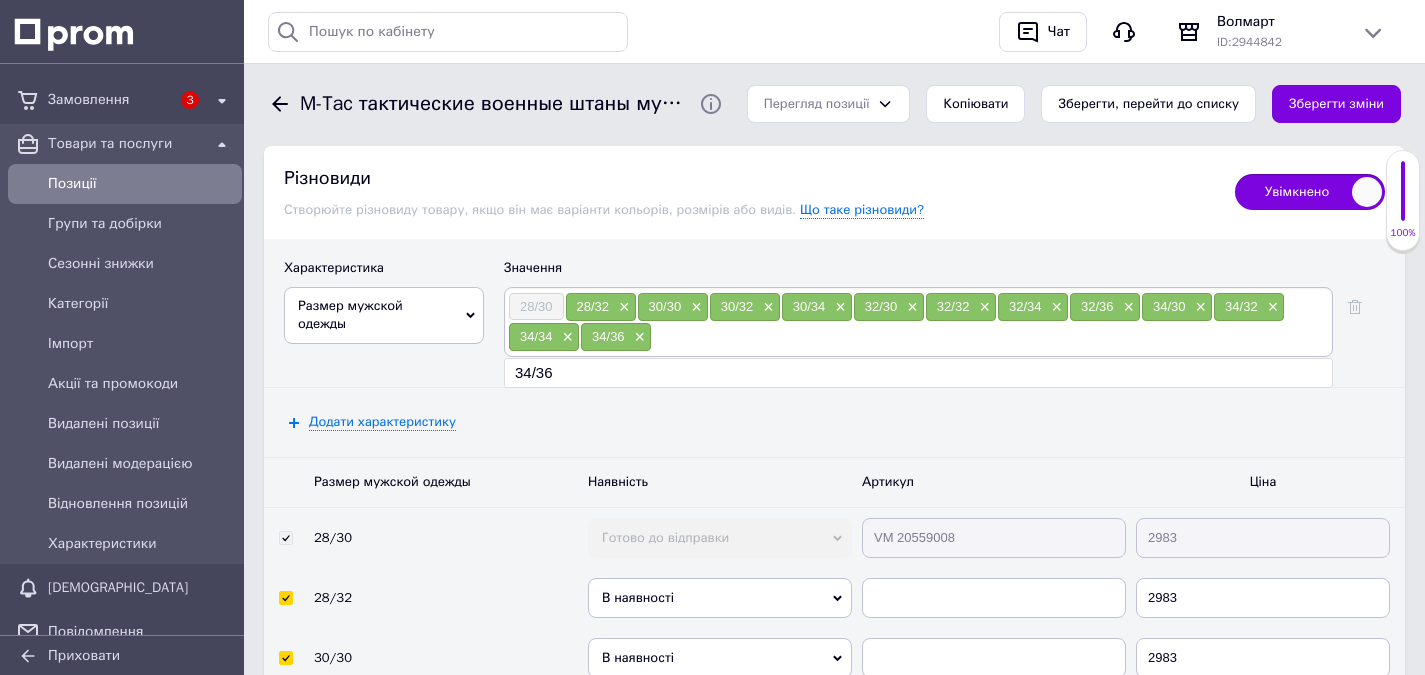 paste on "36/32" 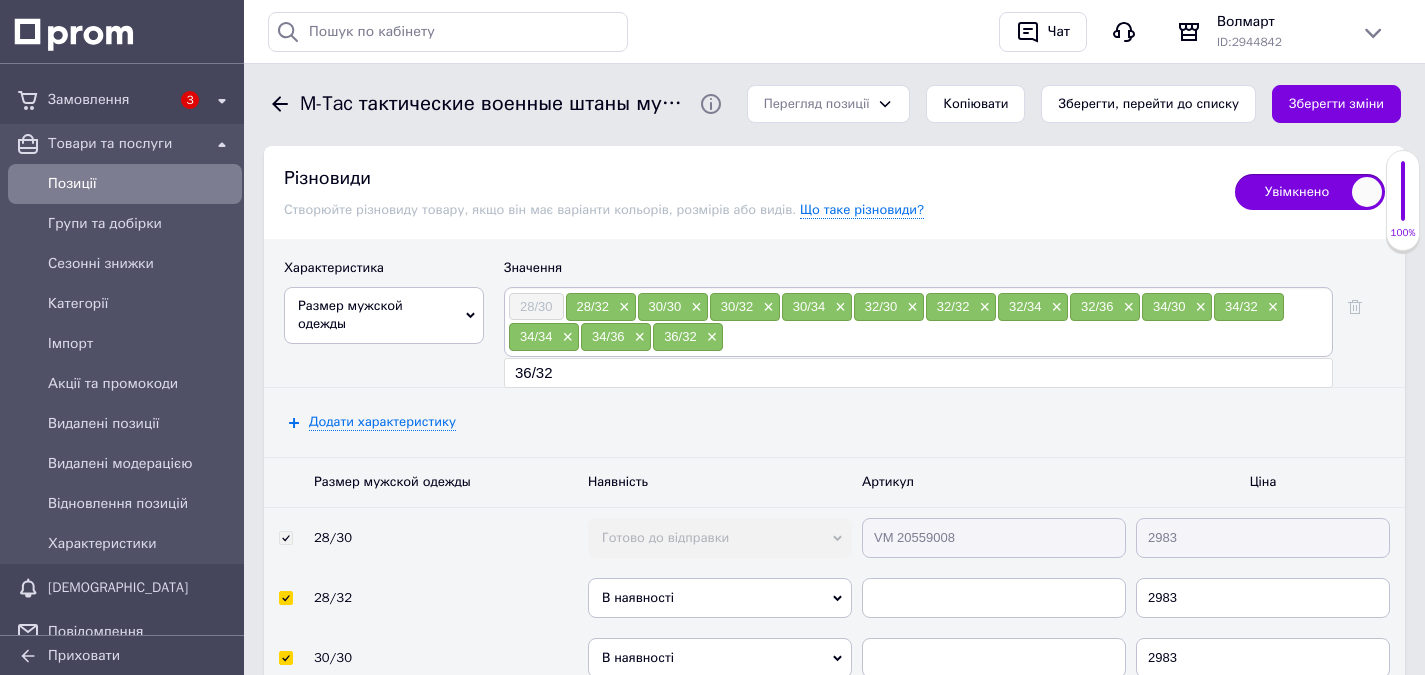 paste on "36/34" 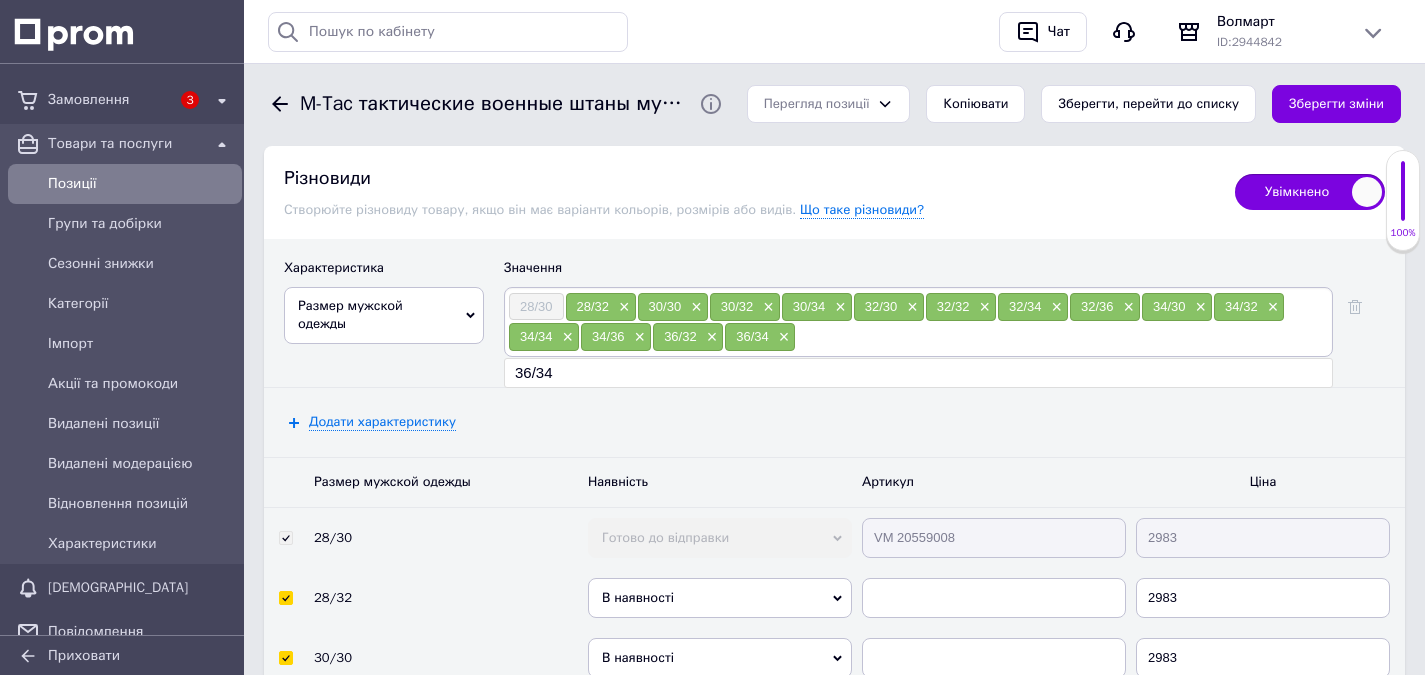 paste on "36/36" 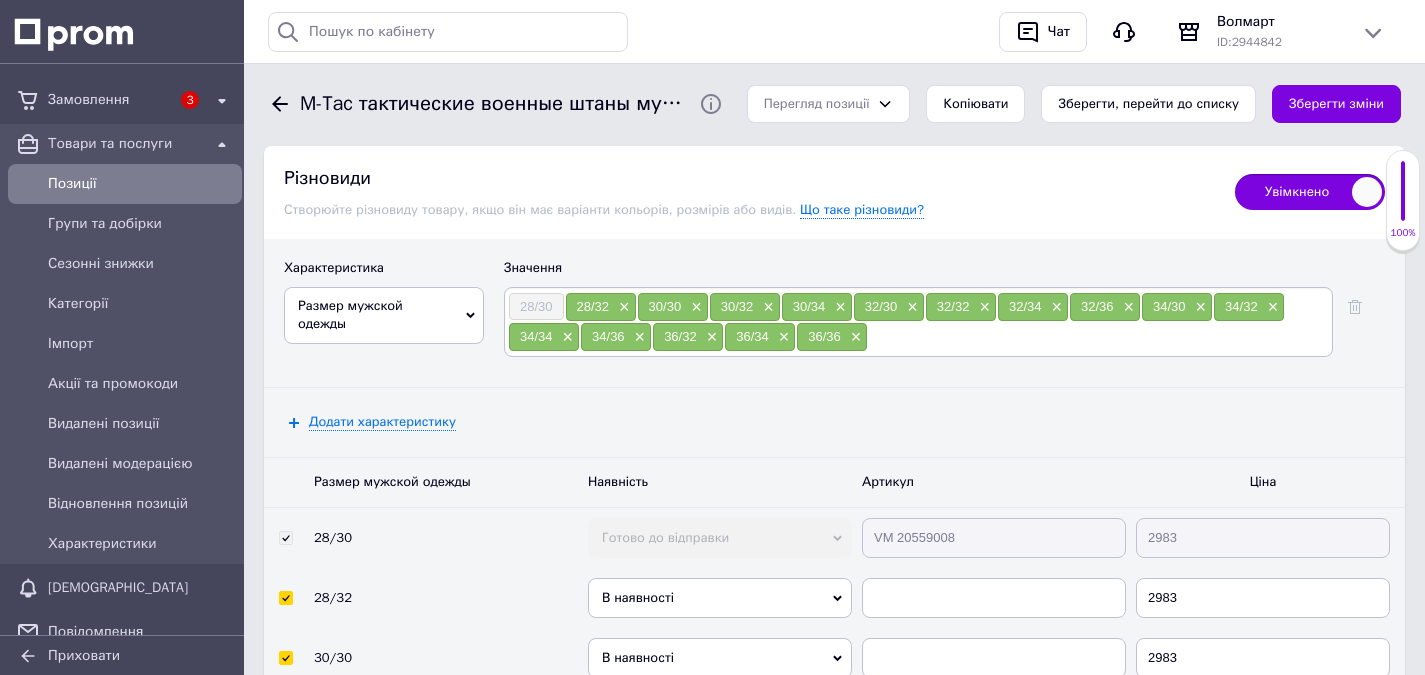 paste on "38/32" 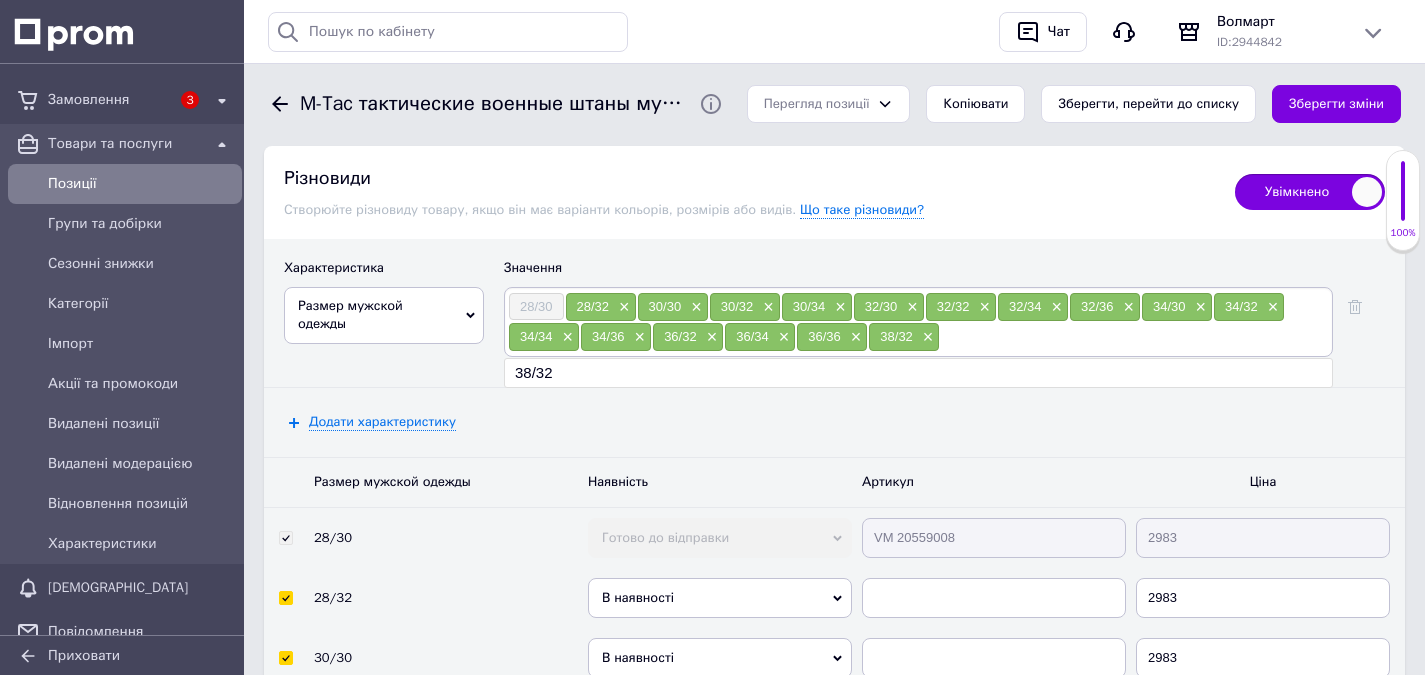 paste on "38/34" 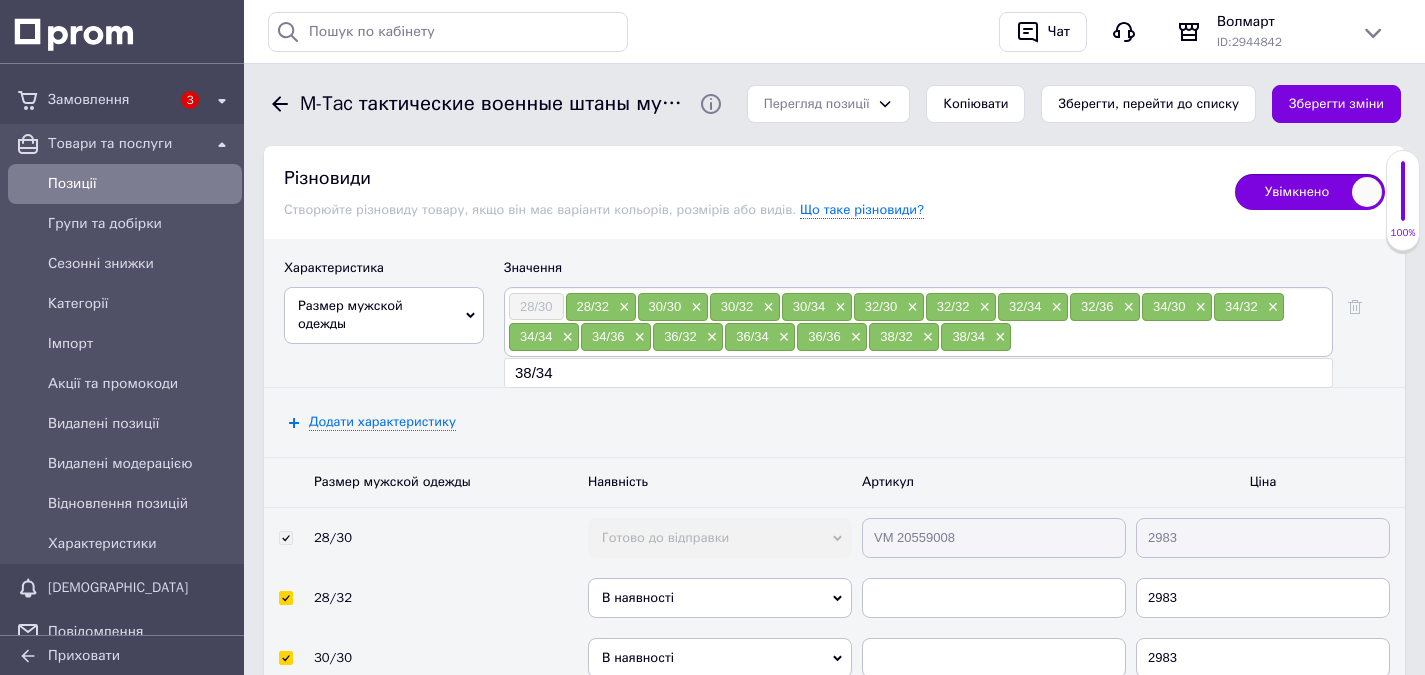 paste on "38/36" 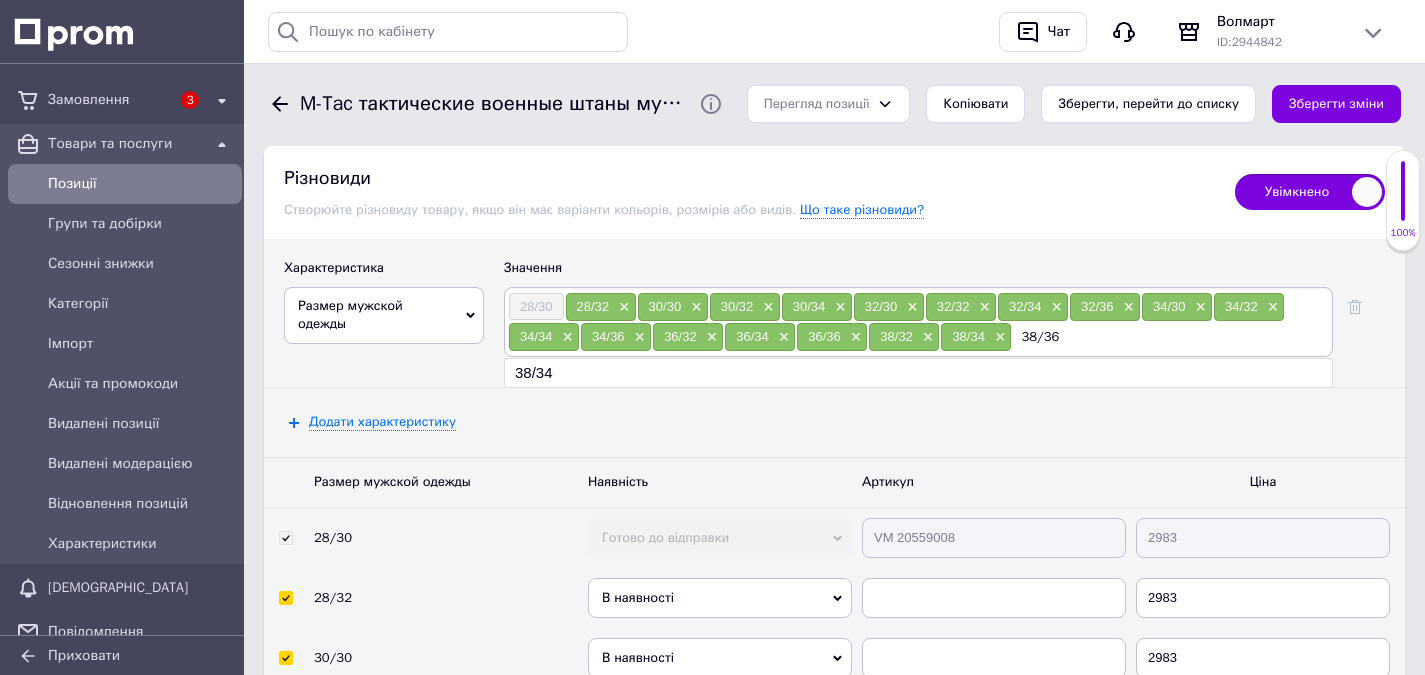 type 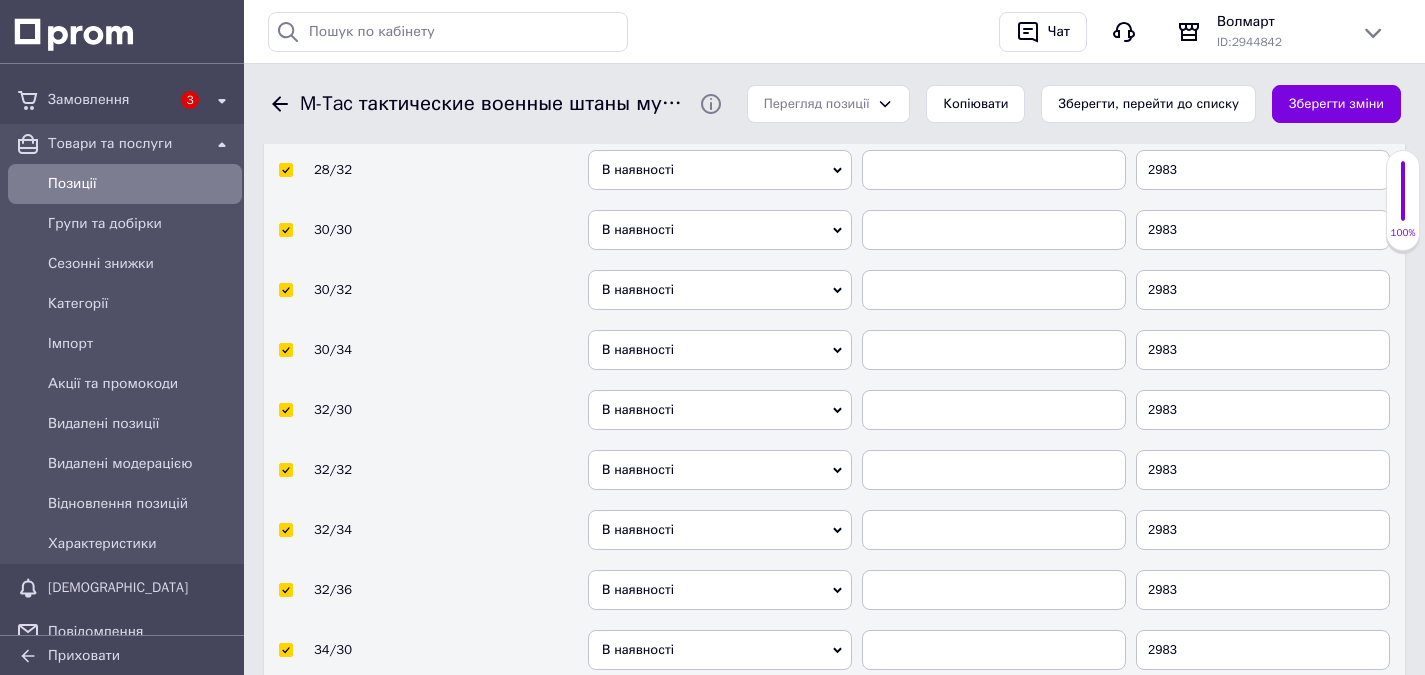 scroll, scrollTop: 3833, scrollLeft: 0, axis: vertical 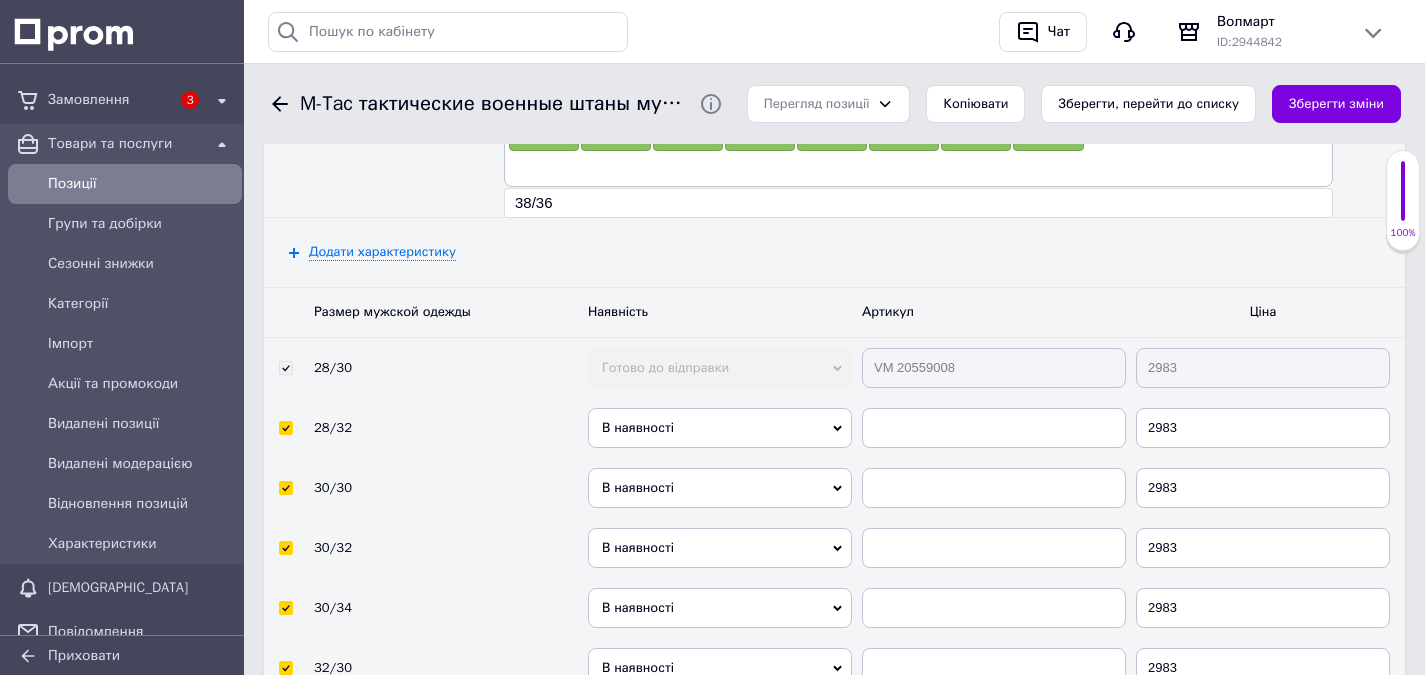 click on "Размер мужской одежды Наявність Артикул Ціна 28/30 Готово до відправки В наявності Немає в наявності Під замовлення VM 20559008 2983 28/32 В наявності [PERSON_NAME] в наявності Під замовлення Готово до відправки 2983 30/30 В наявності Немає в наявності Під замовлення Готово до відправки 2983 30/32 В наявності Немає в наявності Під замовлення Готово до відправки 2983 30/34 В наявності Немає в наявності Під замовлення Готово до відправки 2983 32/30 В наявності Немає в наявності Під замовлення Готово до відправки 2983 32/32 В наявності Немає в наявності Під замовлення Готово до відправки 2983 32/34 2983" at bounding box center [834, 883] 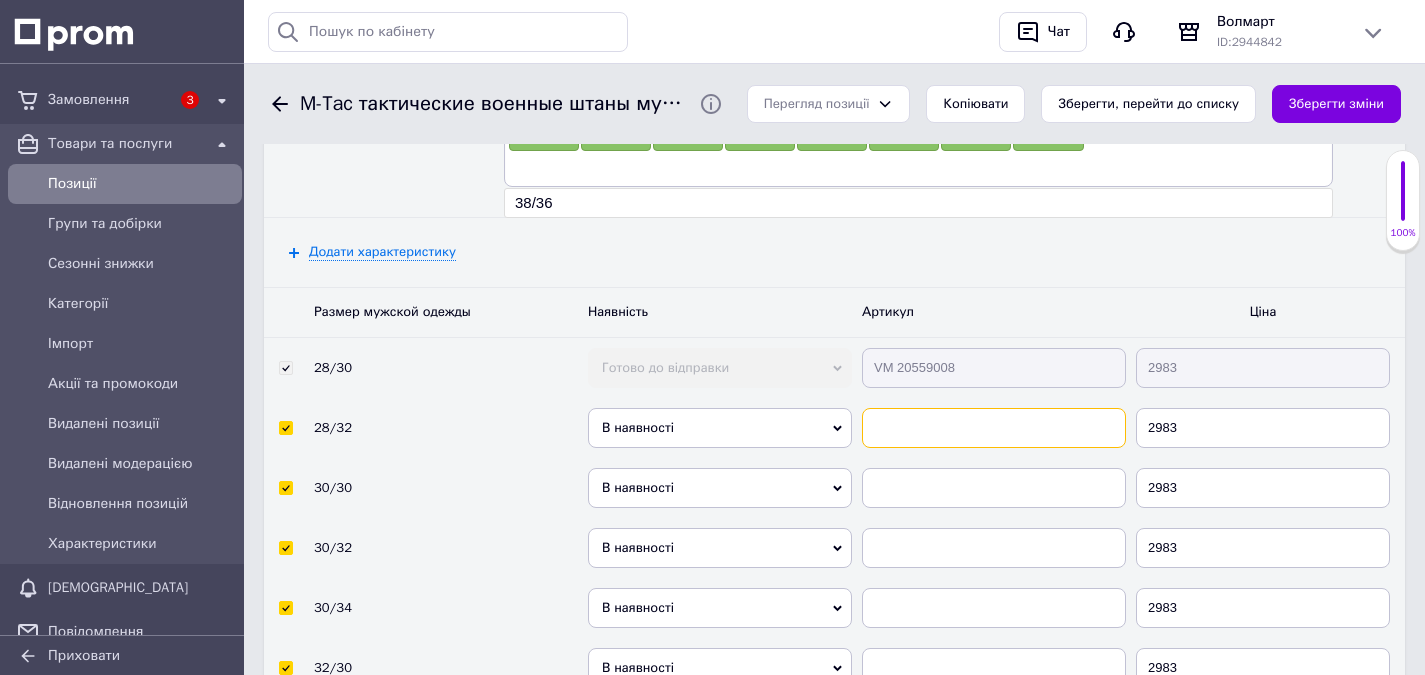 click at bounding box center (994, 428) 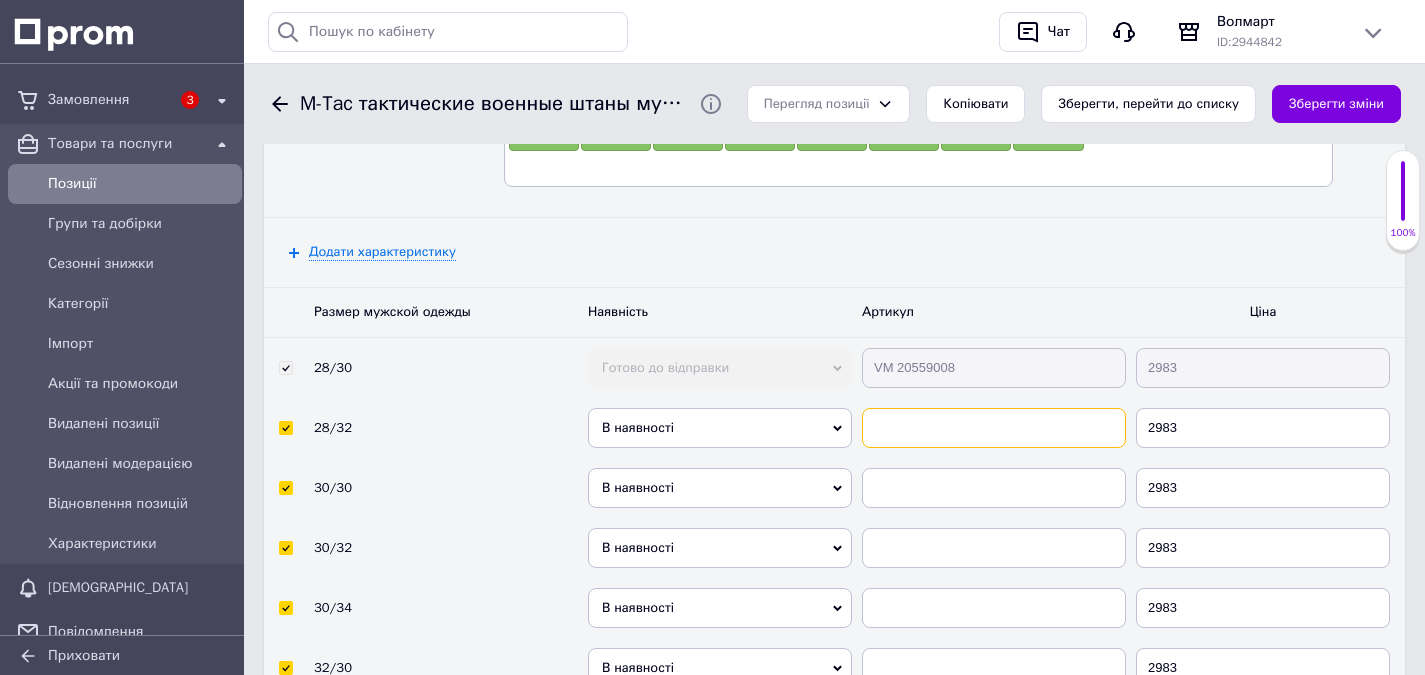 paste on "VM 20559008" 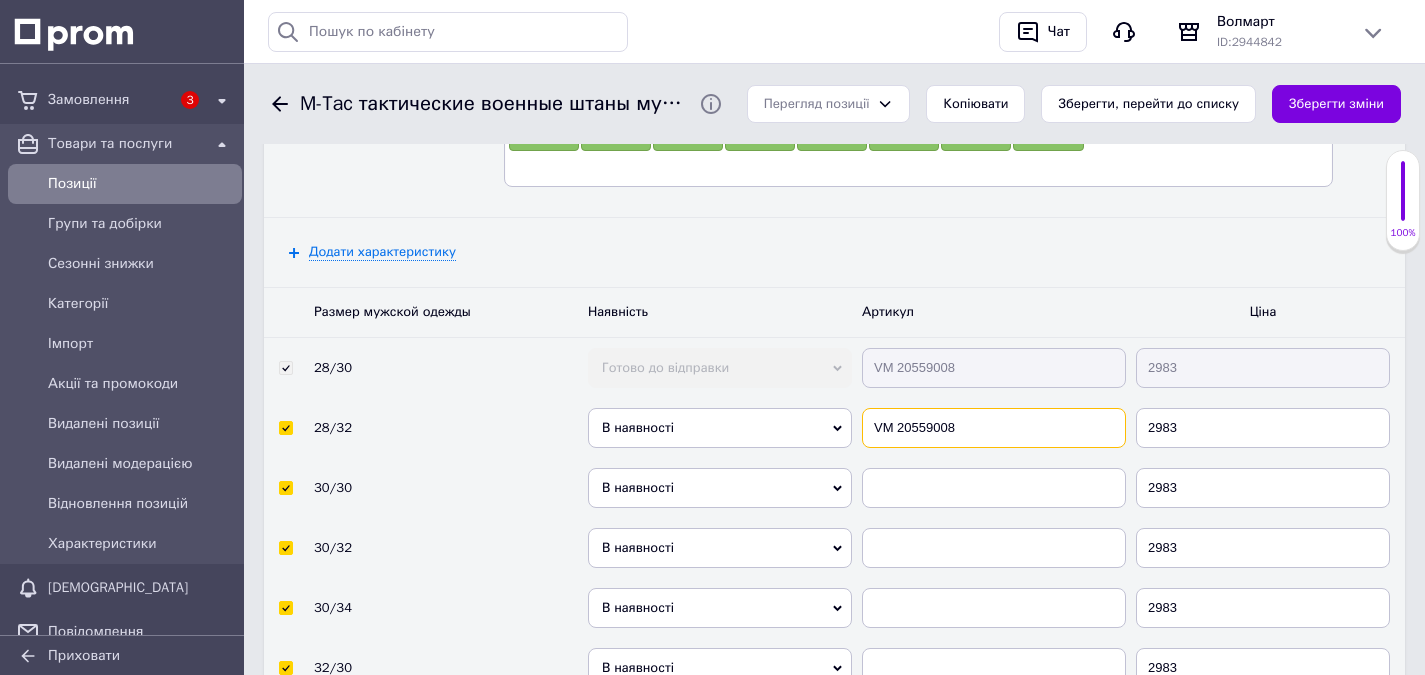 type on "VM 20559008" 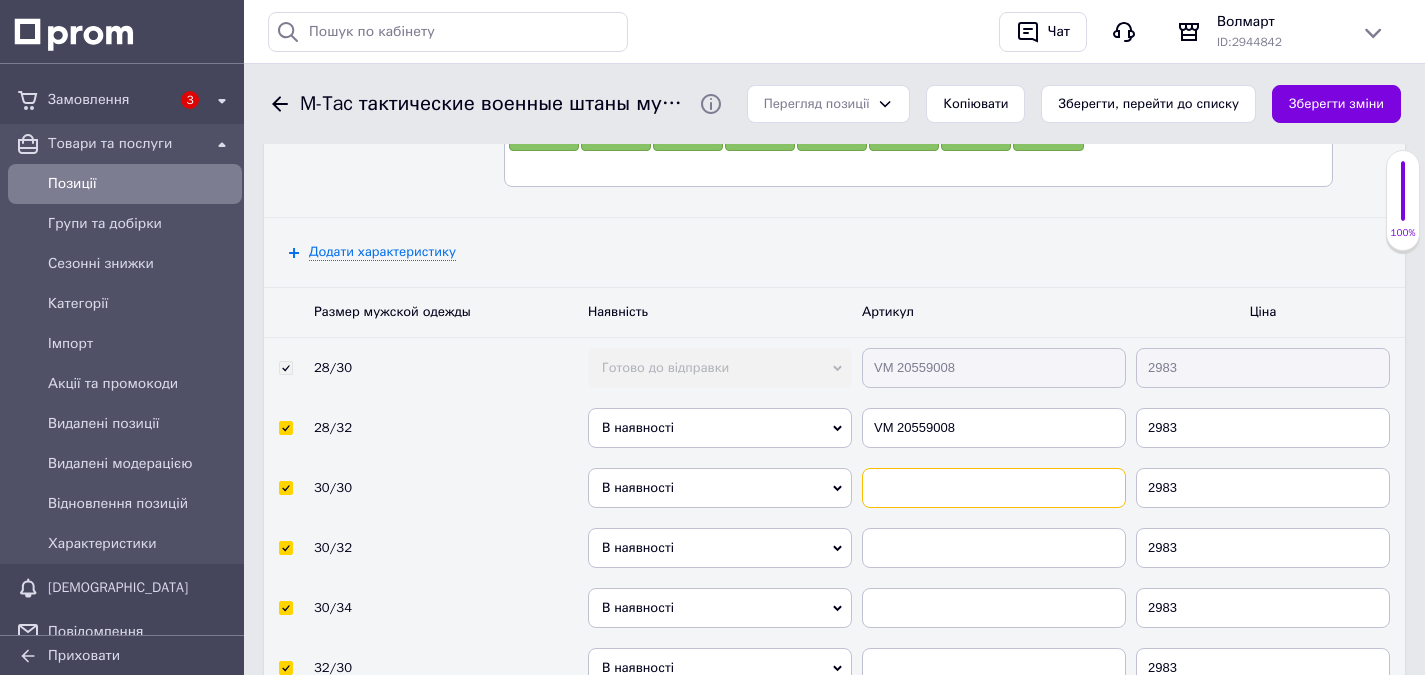 click at bounding box center [994, 488] 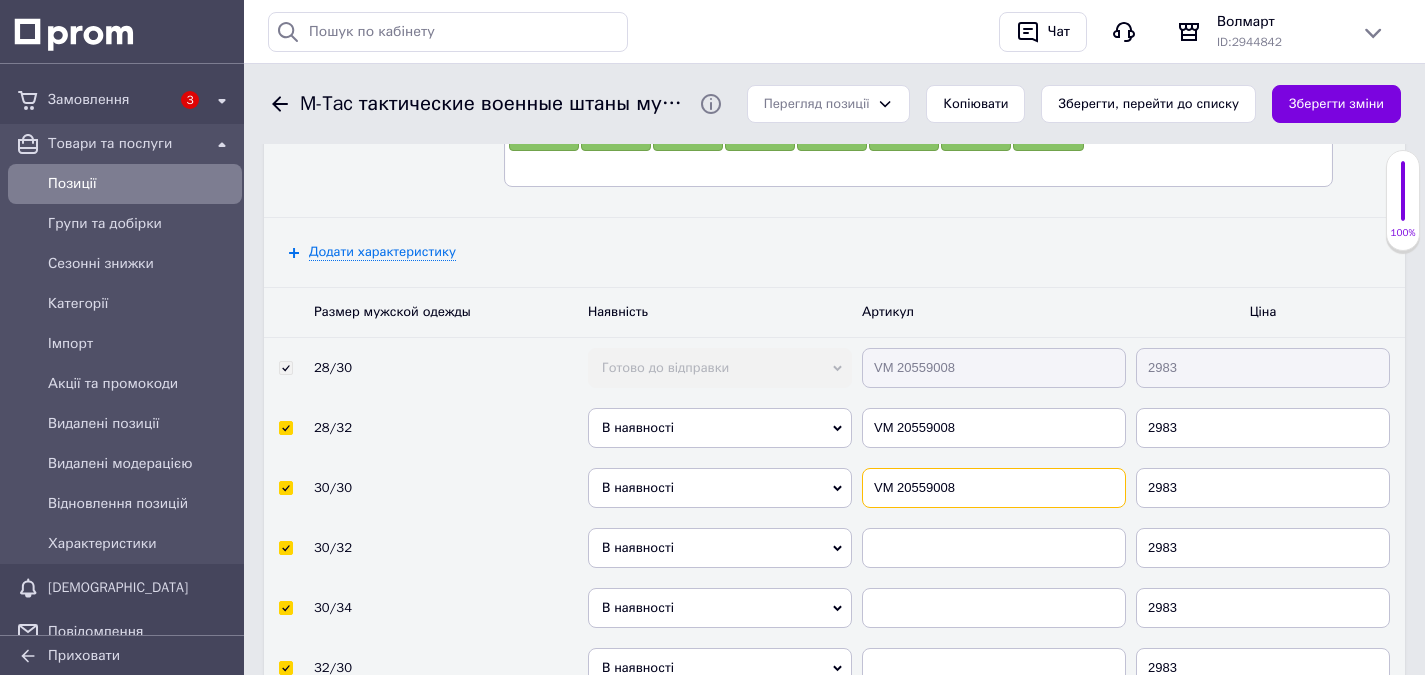 type on "VM 20559008" 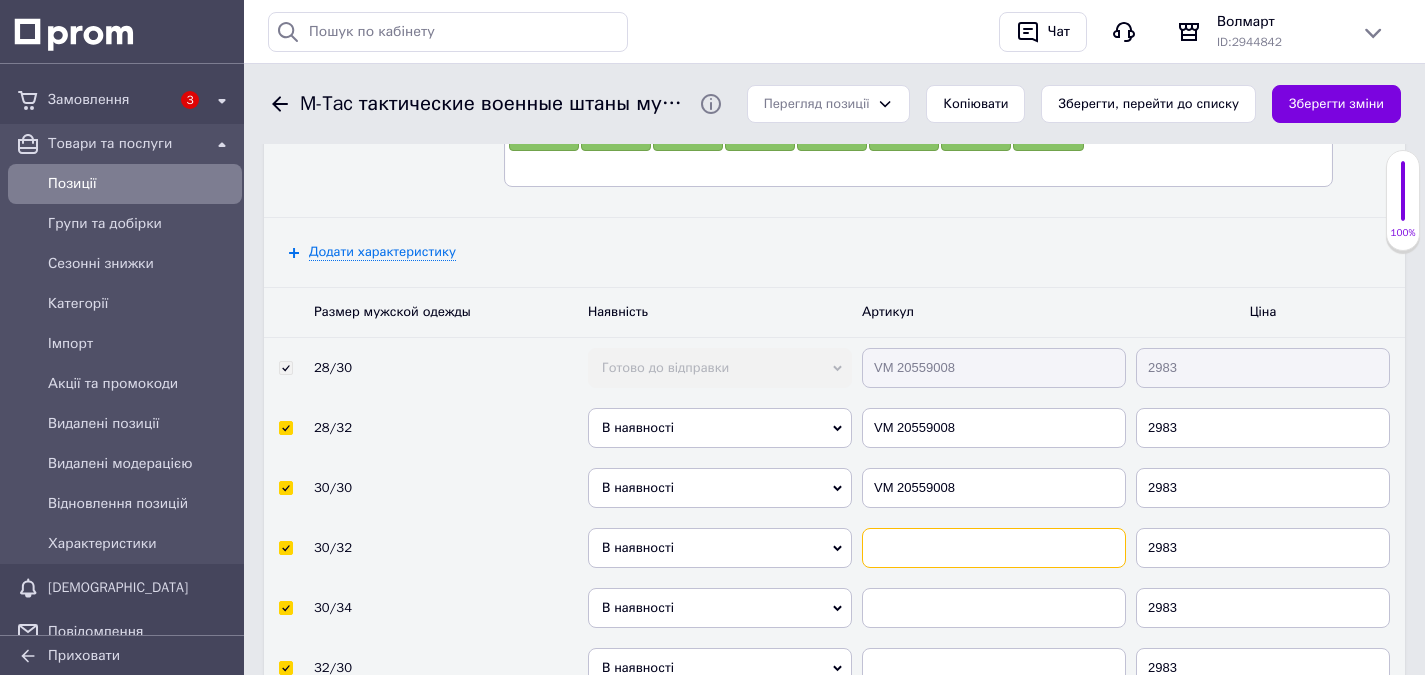 click at bounding box center [994, 548] 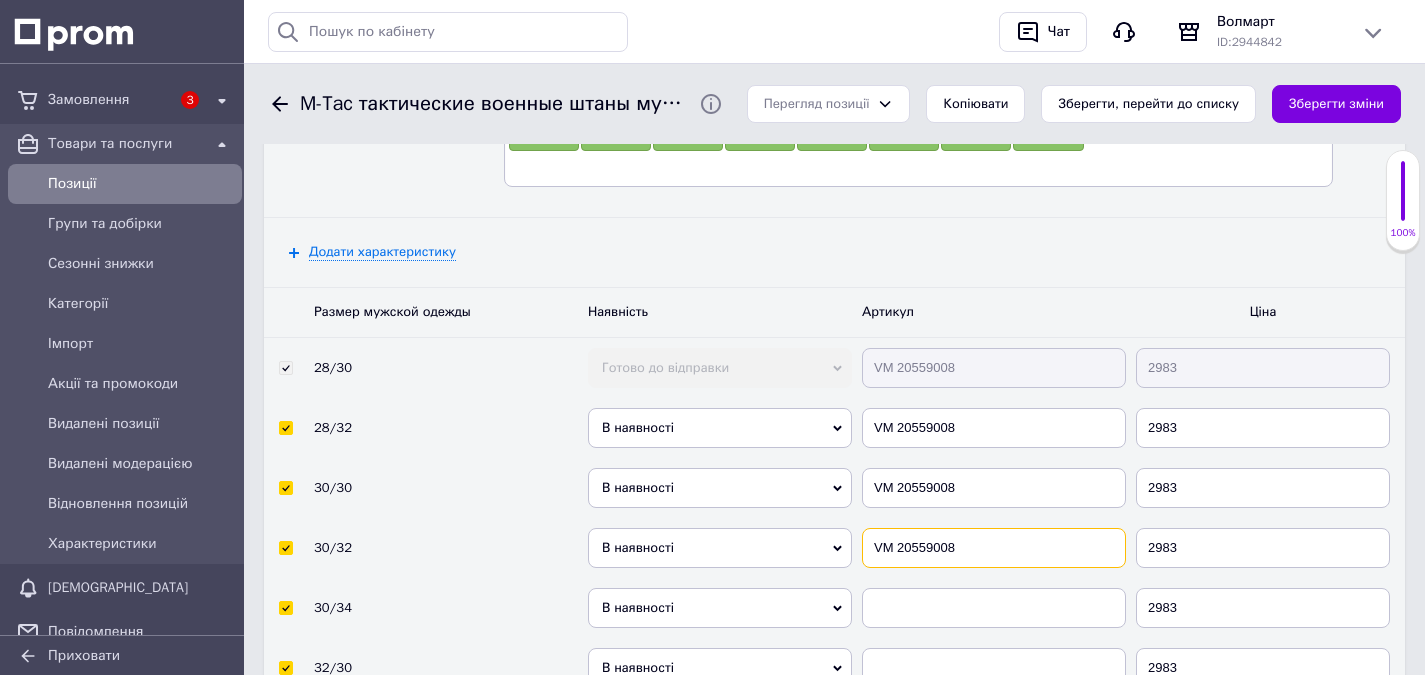 type on "VM 20559008" 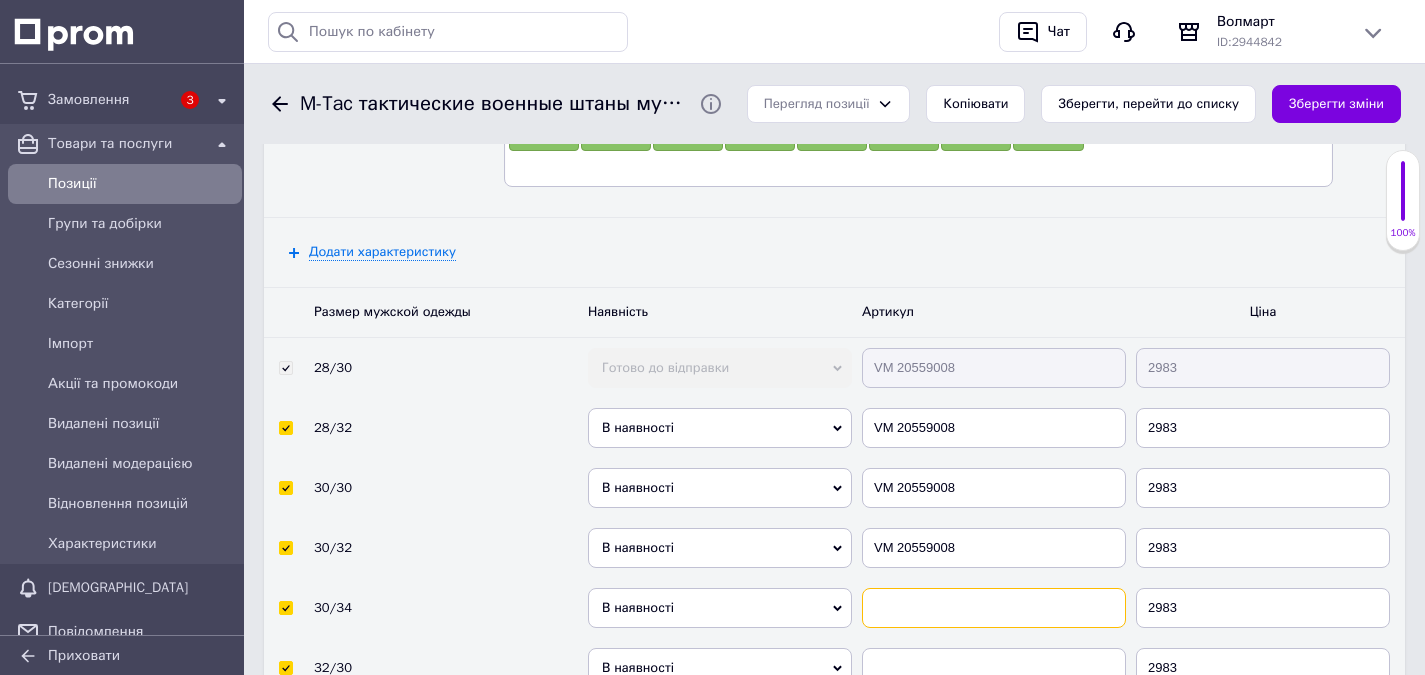 drag, startPoint x: 927, startPoint y: 608, endPoint x: 967, endPoint y: 584, distance: 46.647614 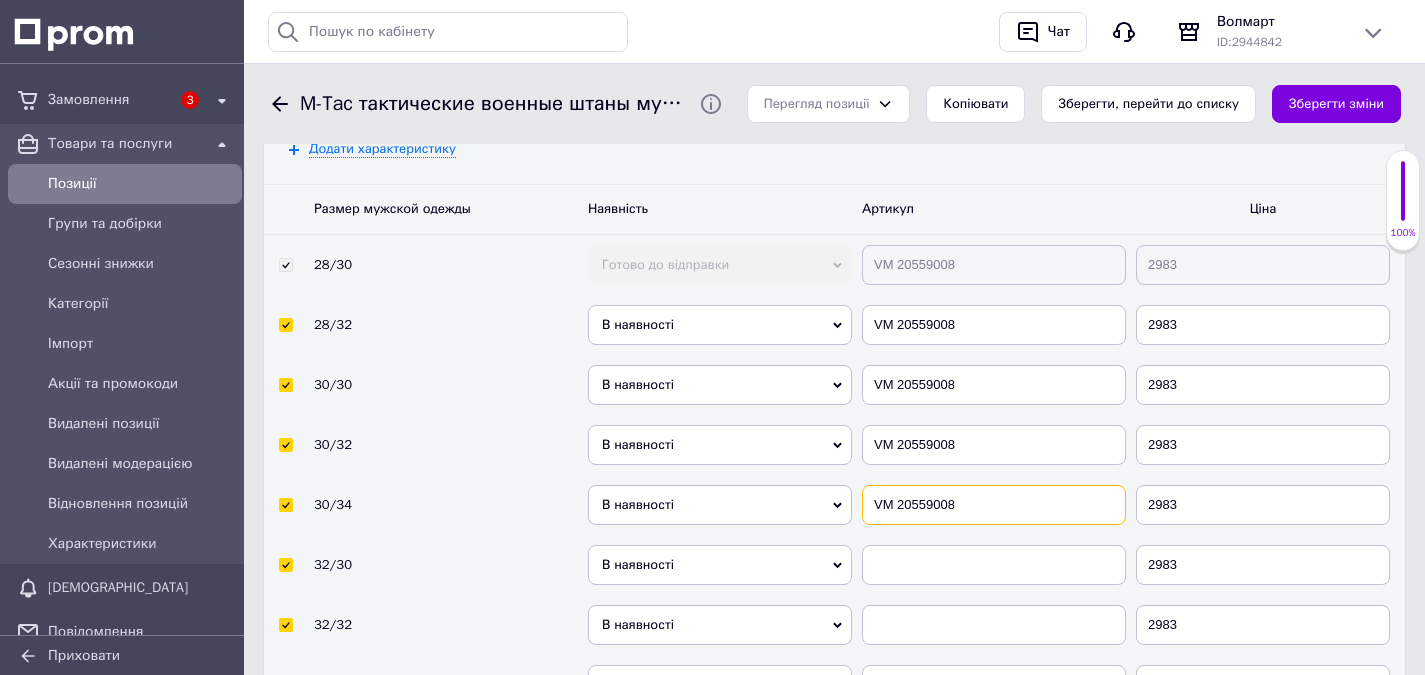 scroll, scrollTop: 4133, scrollLeft: 0, axis: vertical 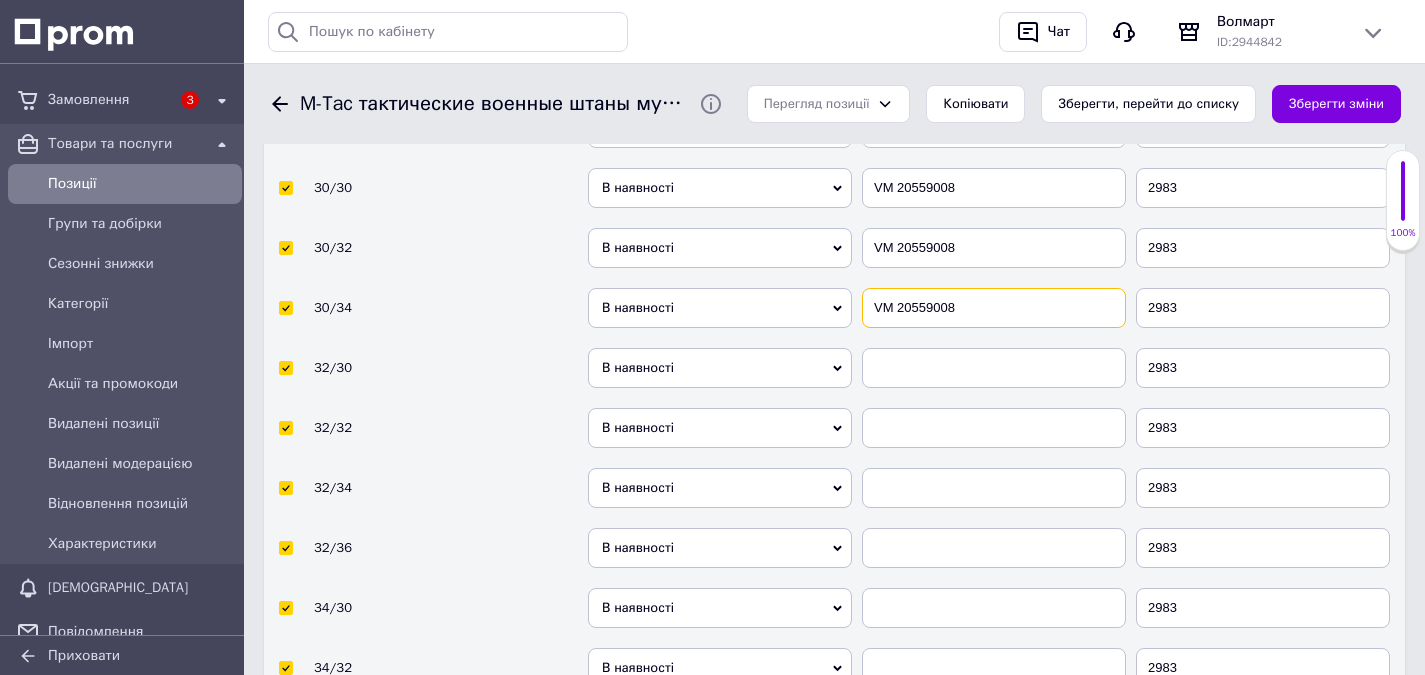 type on "VM 20559008" 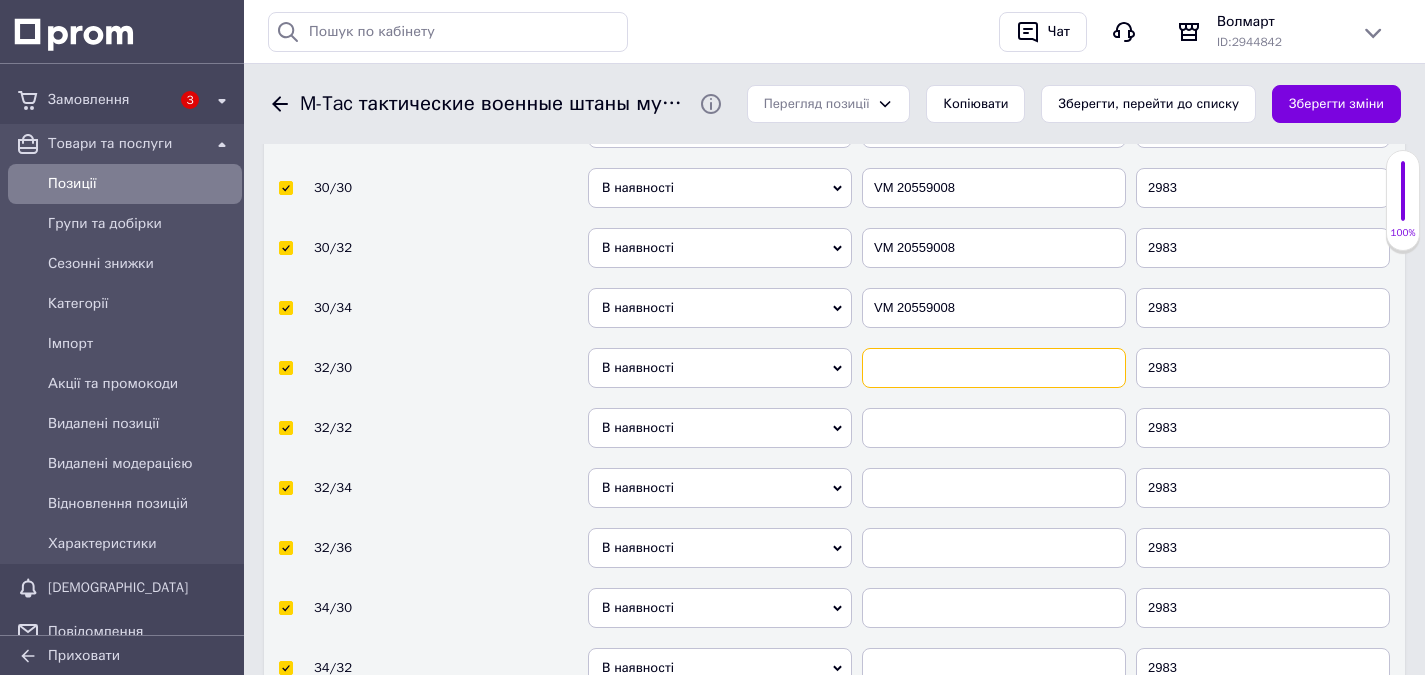 click at bounding box center [994, 368] 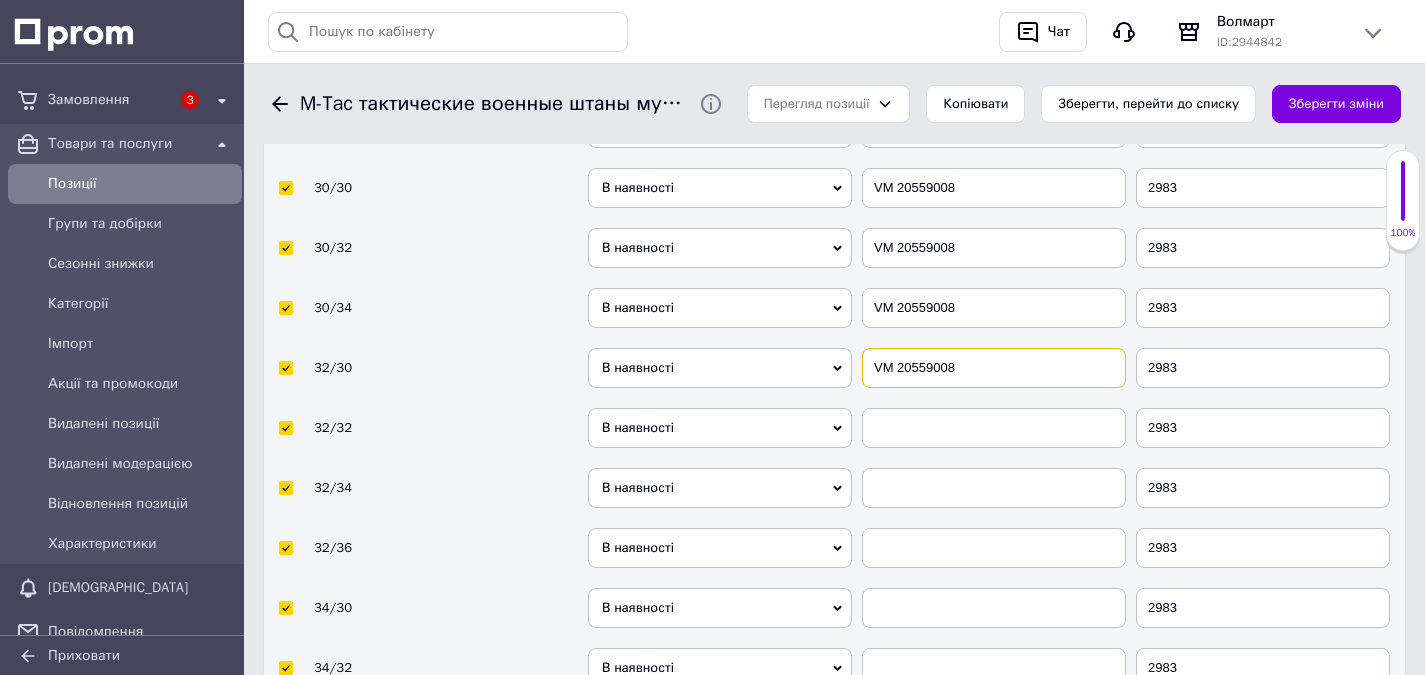 type on "VM 20559008" 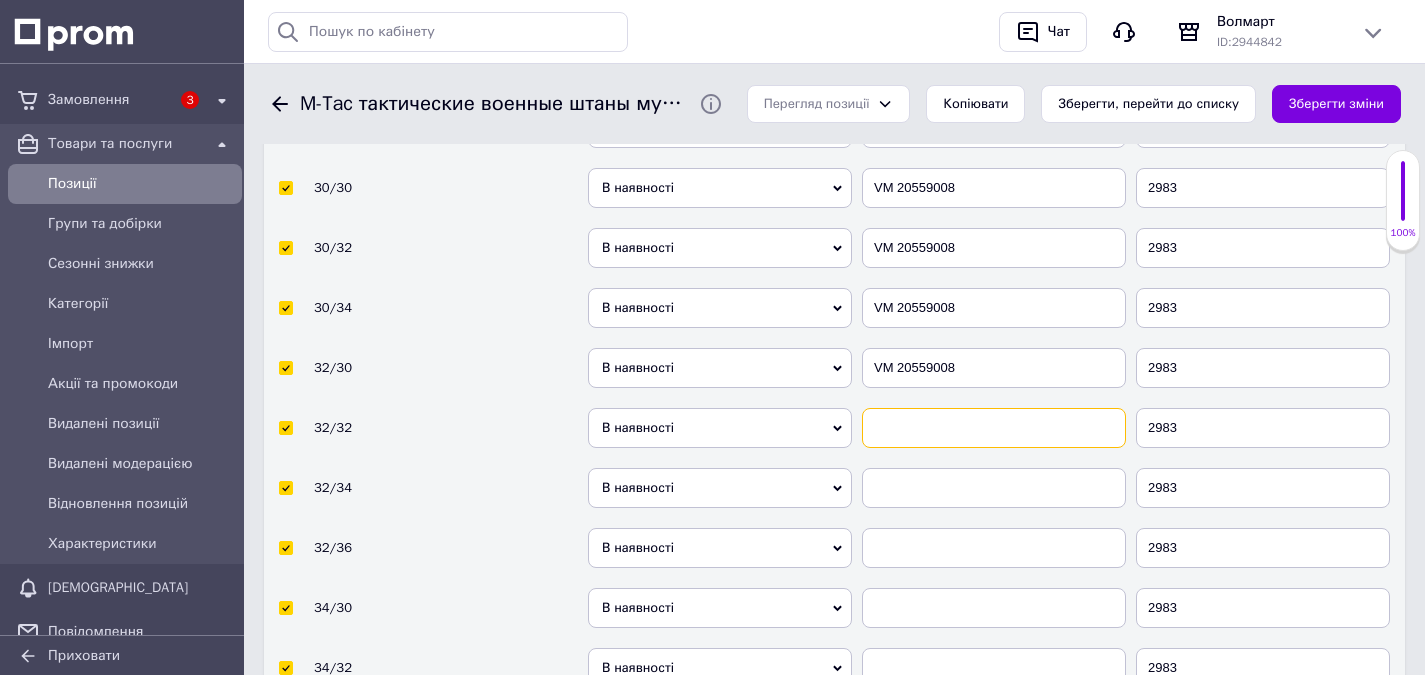 drag, startPoint x: 899, startPoint y: 444, endPoint x: 940, endPoint y: 484, distance: 57.280014 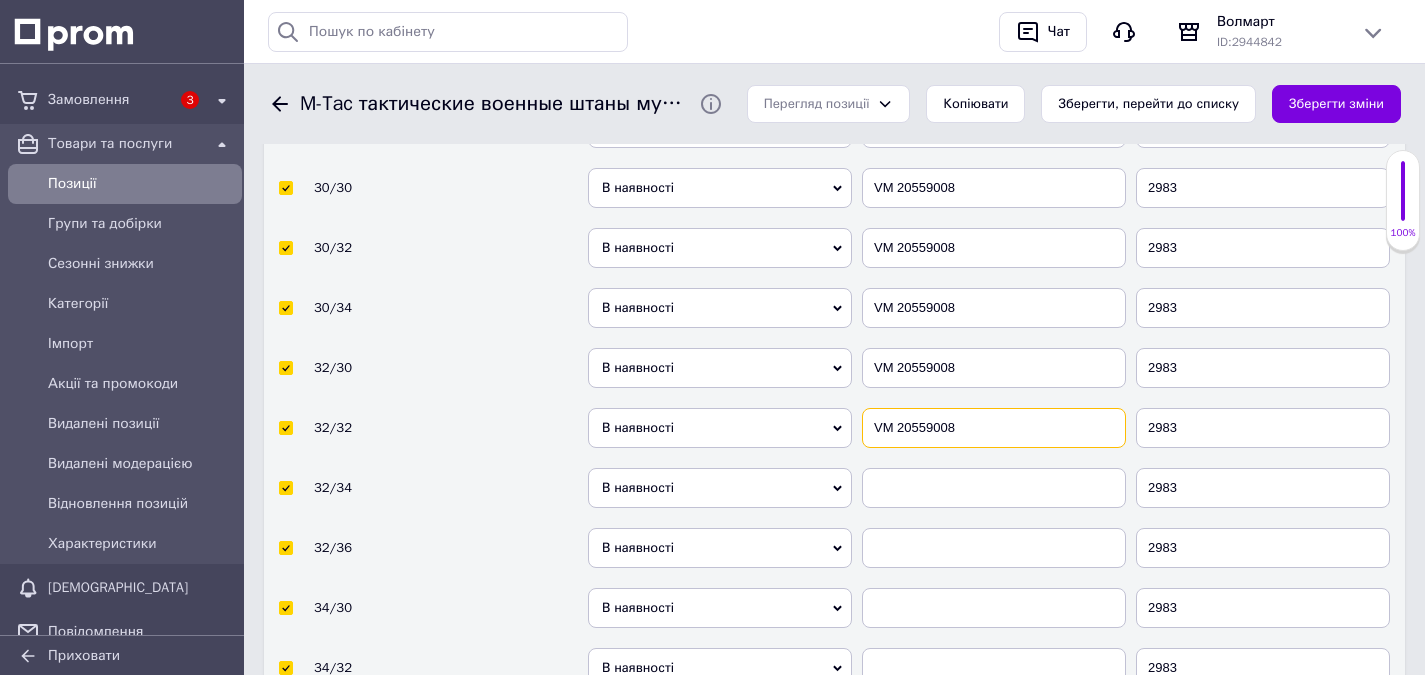 type on "VM 20559008" 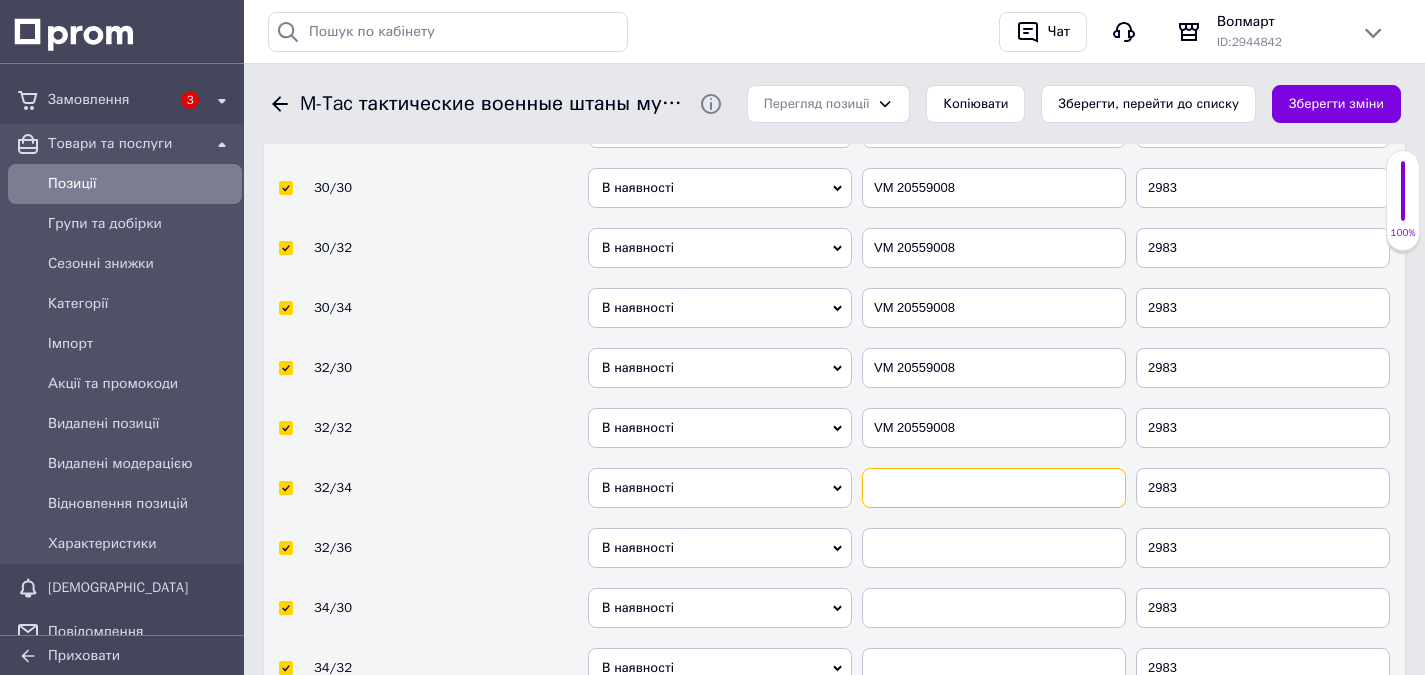 click at bounding box center [994, 488] 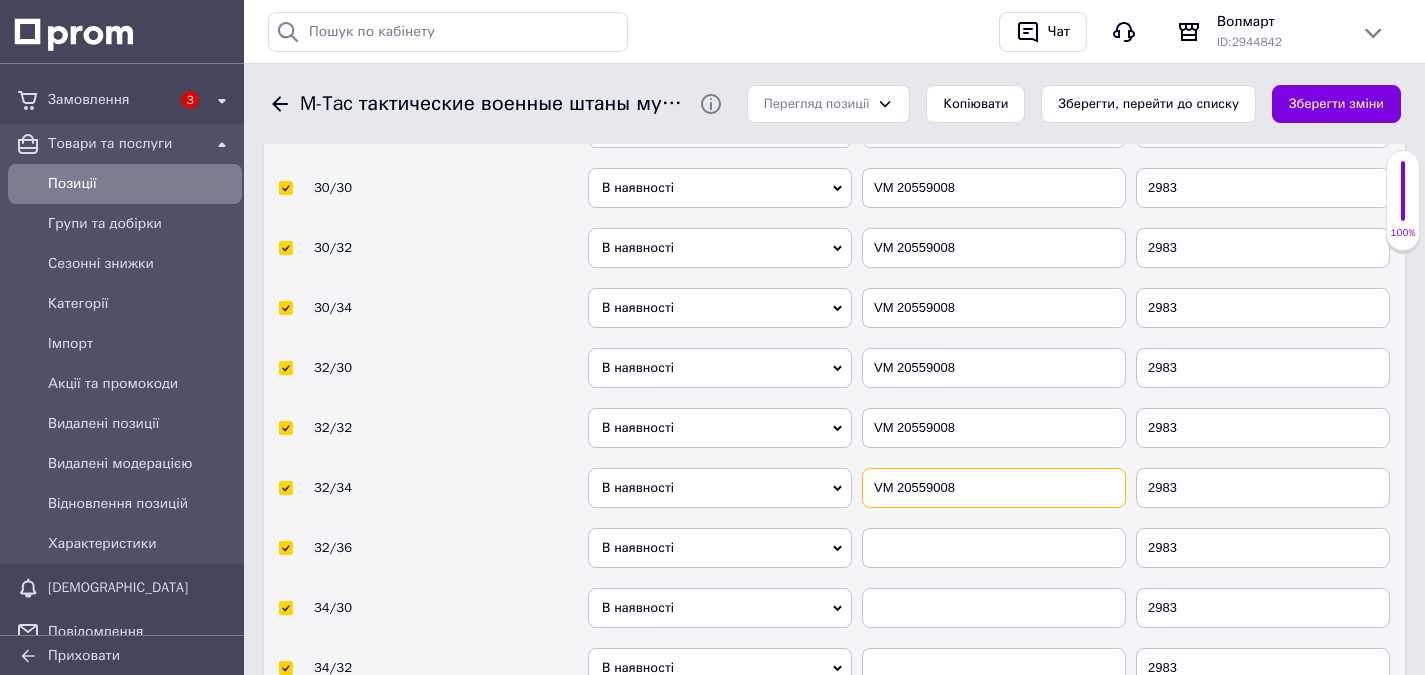 type on "VM 20559008" 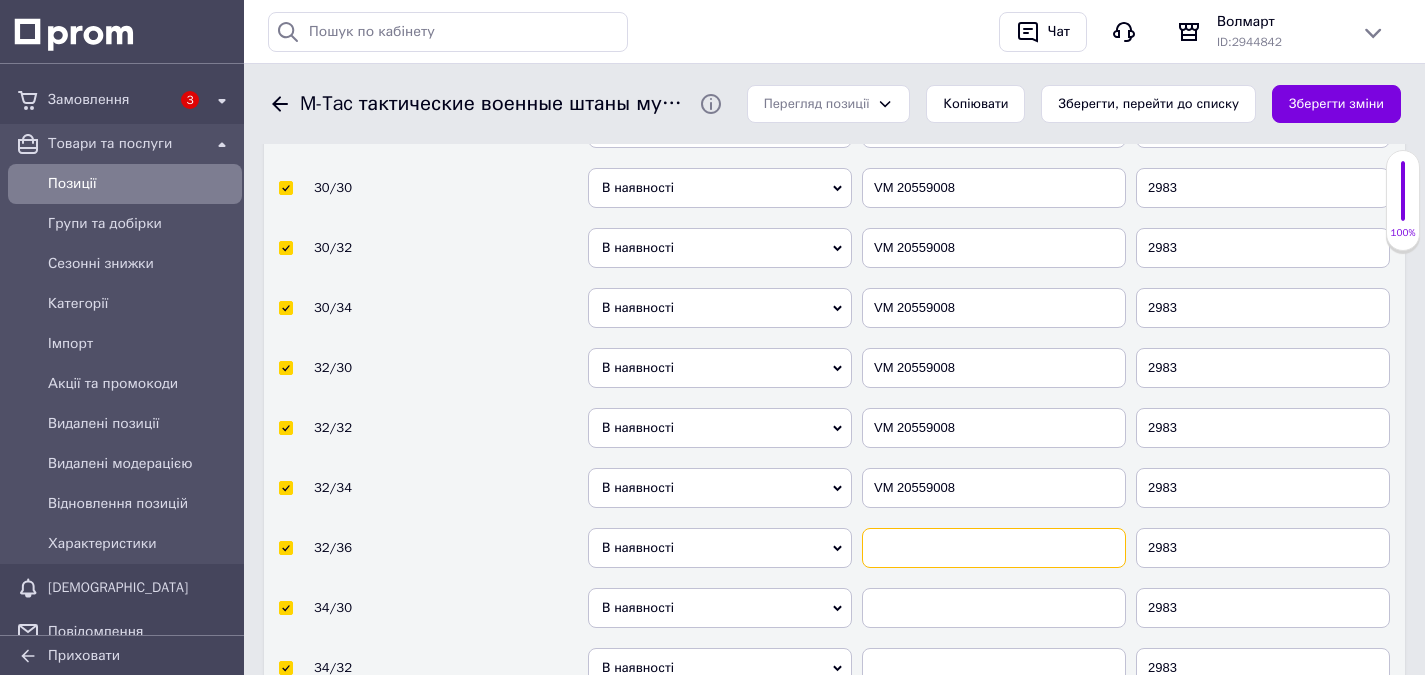 drag, startPoint x: 906, startPoint y: 531, endPoint x: 925, endPoint y: 547, distance: 24.839485 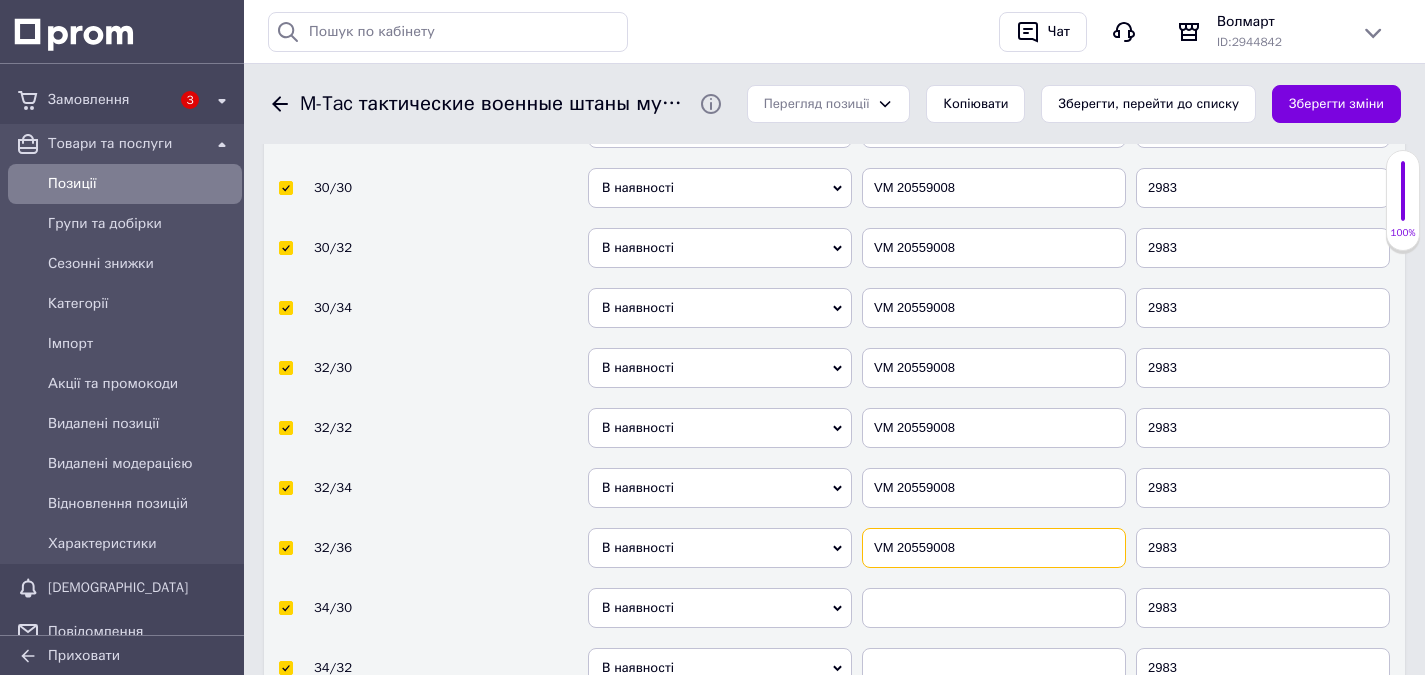 type on "VM 20559008" 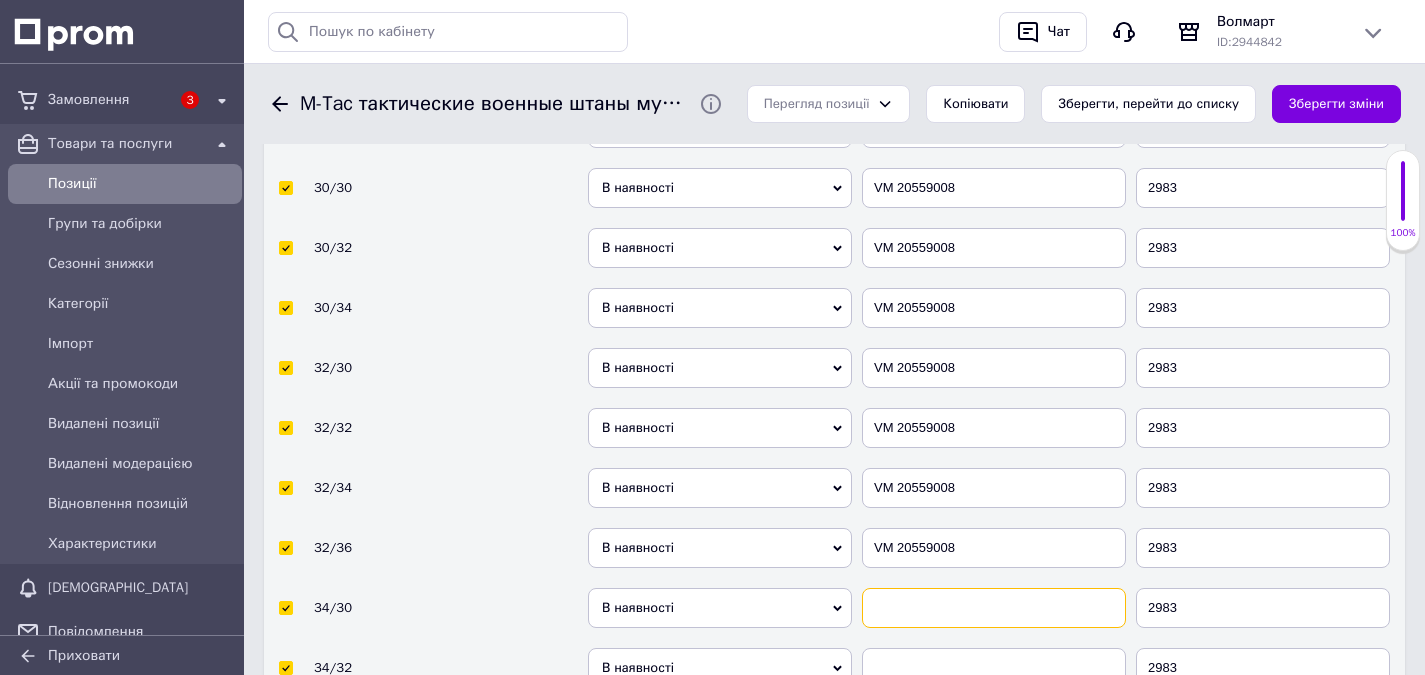 click at bounding box center [994, 608] 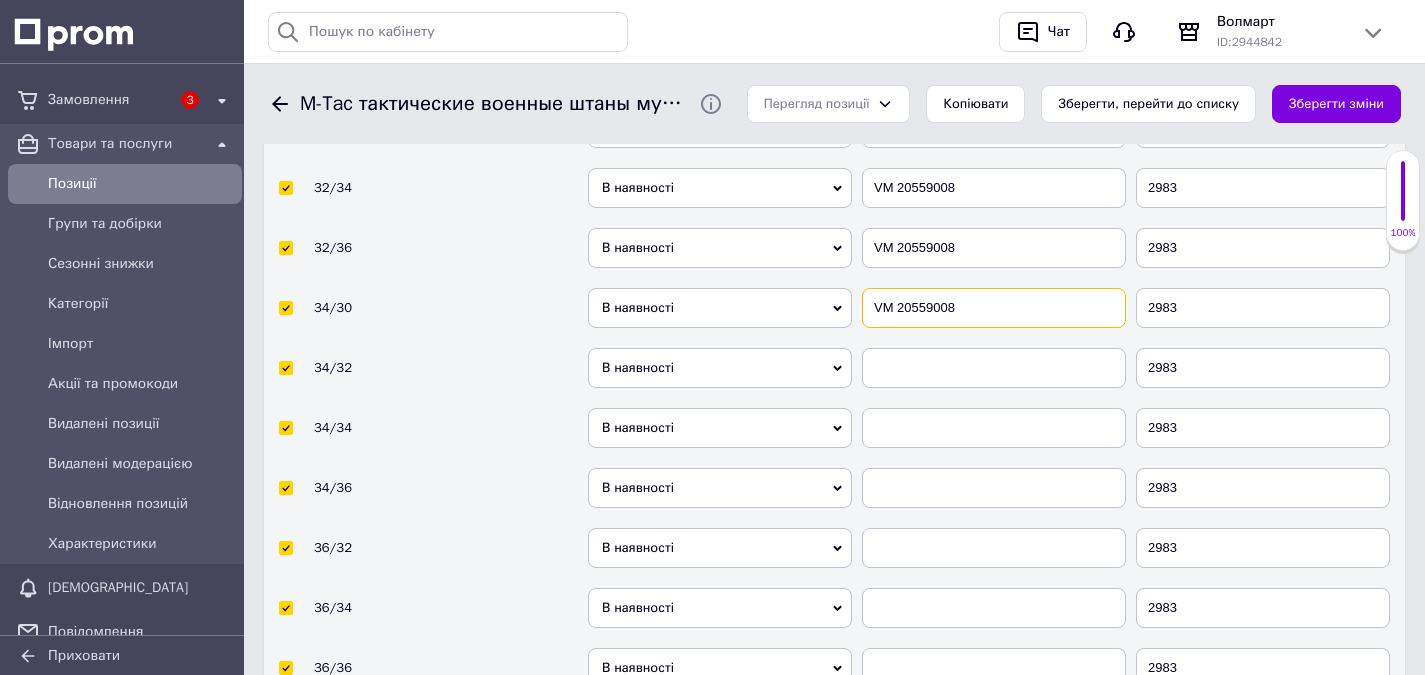 scroll, scrollTop: 4433, scrollLeft: 0, axis: vertical 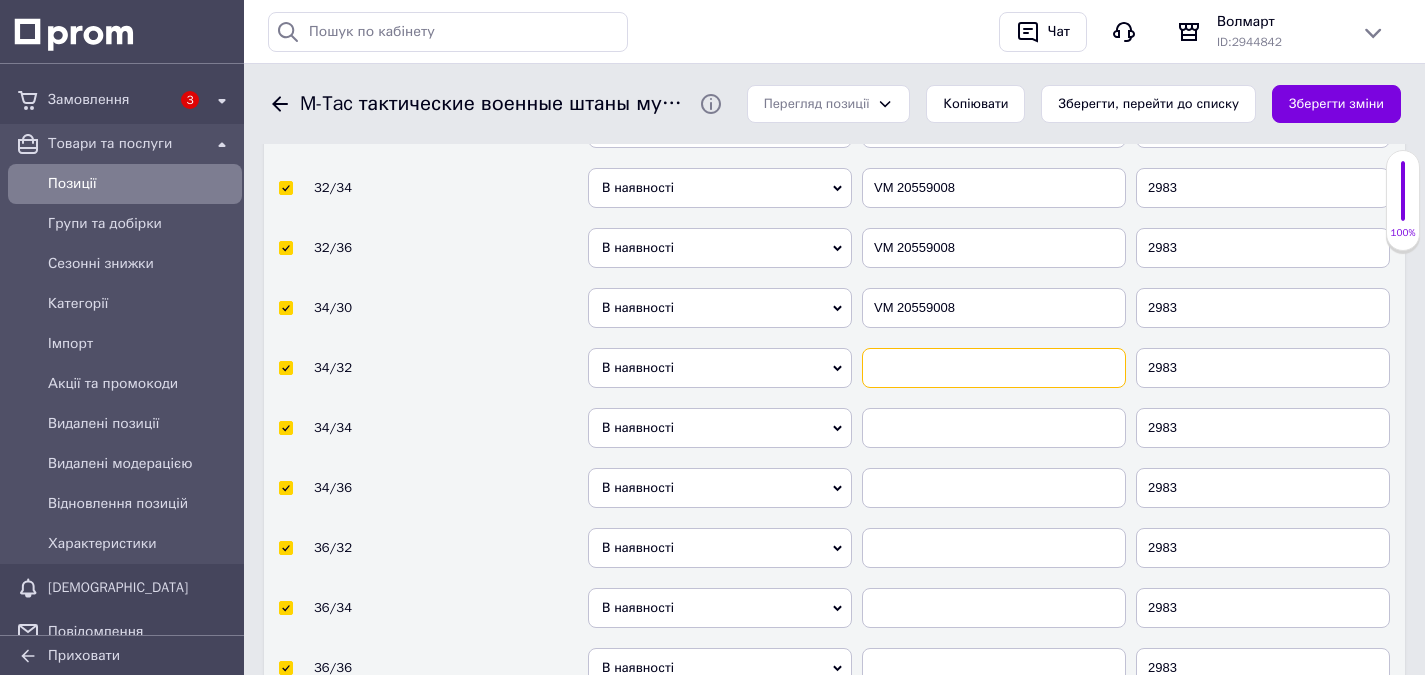 click at bounding box center [994, 368] 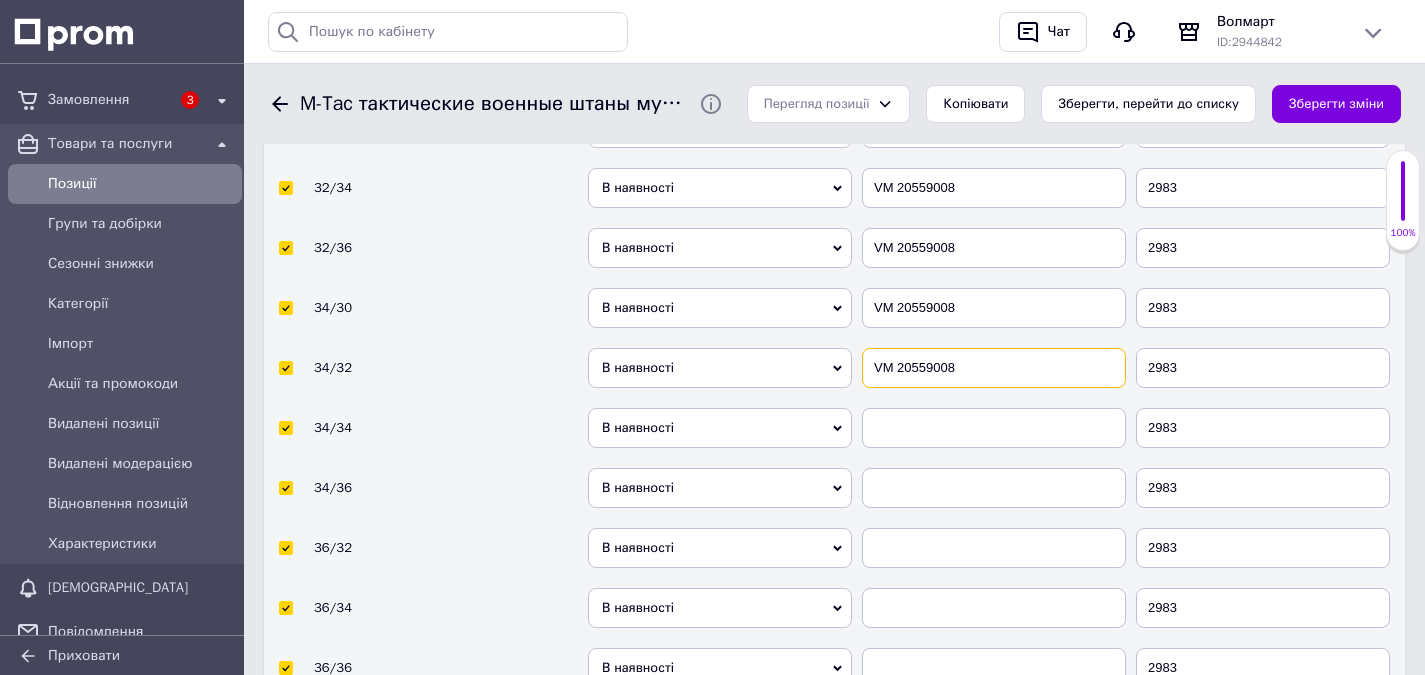 type on "VM 20559008" 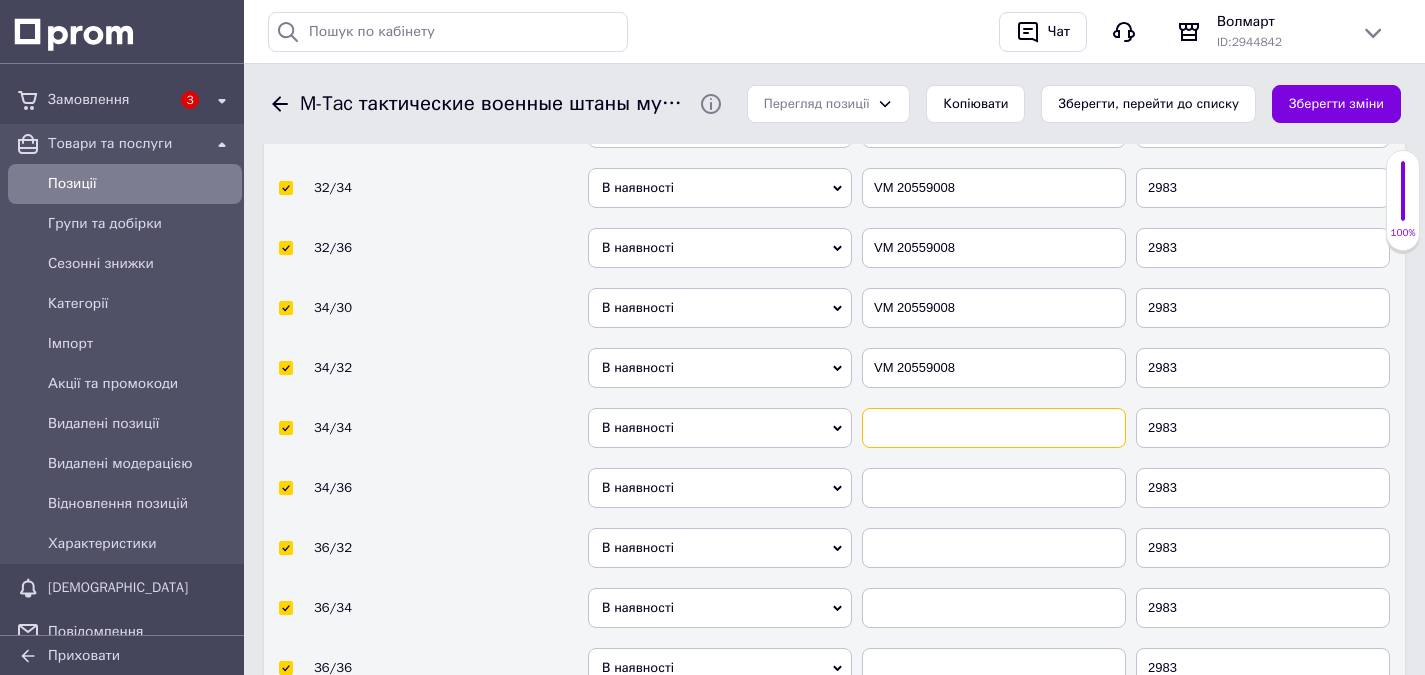 drag, startPoint x: 891, startPoint y: 443, endPoint x: 944, endPoint y: 477, distance: 62.968246 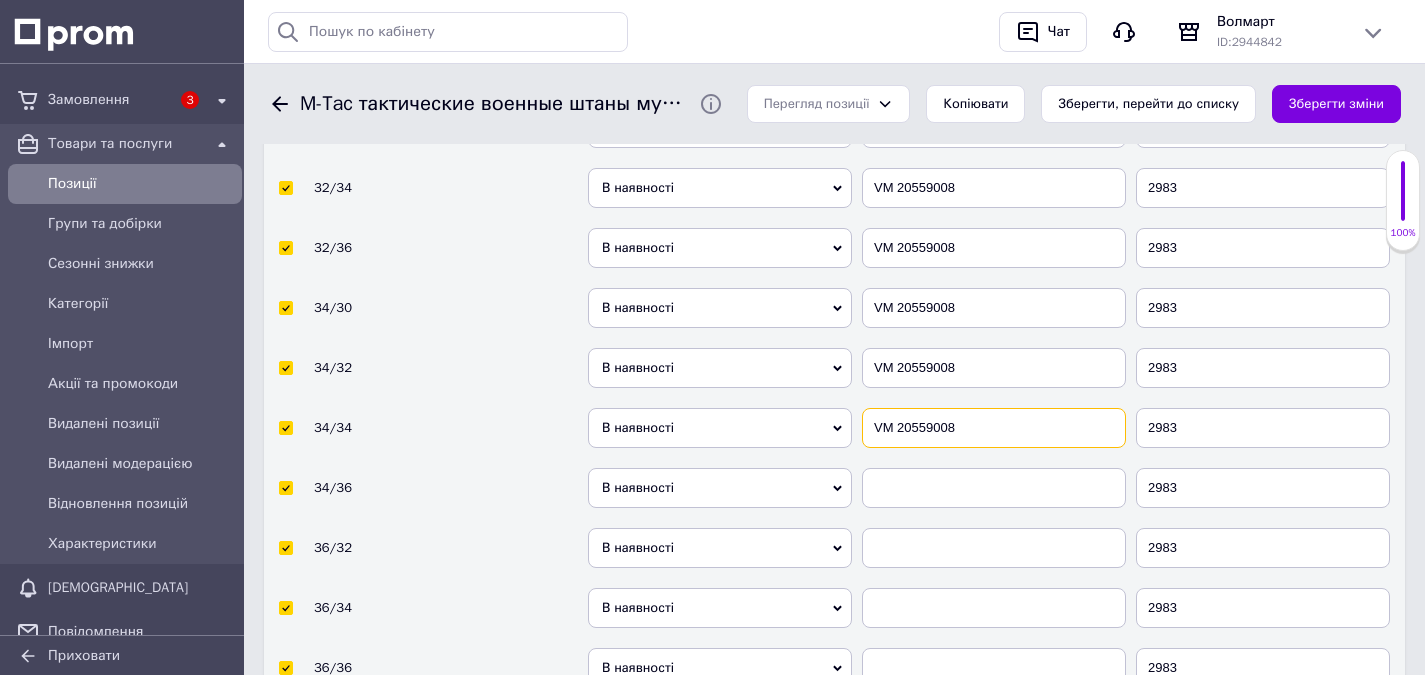 type on "VM 20559008" 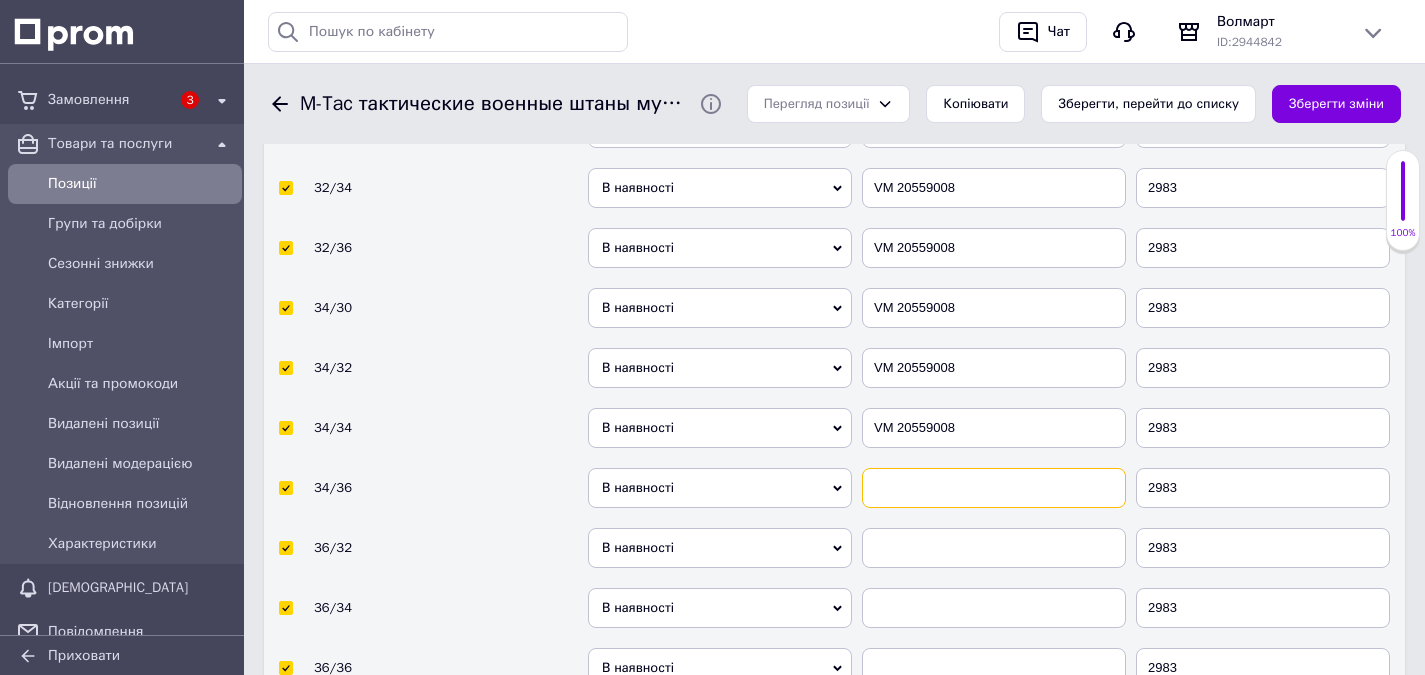 click at bounding box center (994, 488) 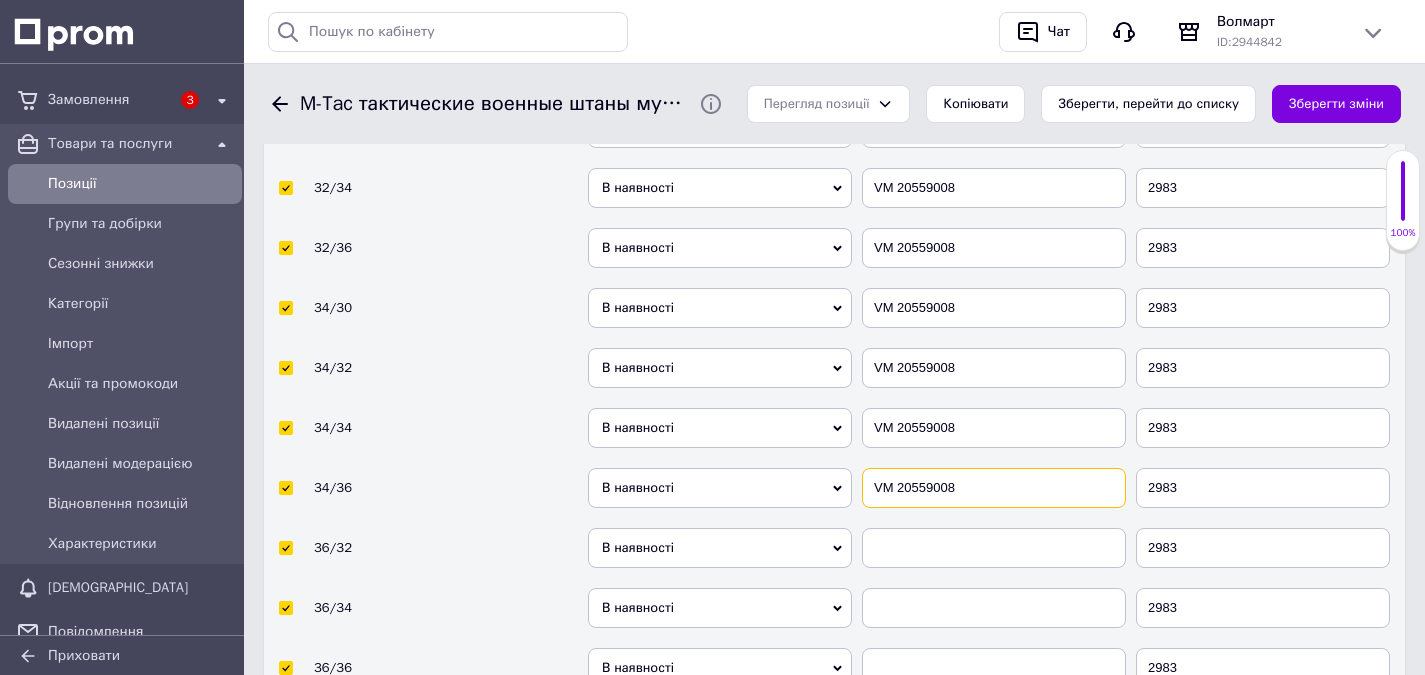 type on "VM 20559008" 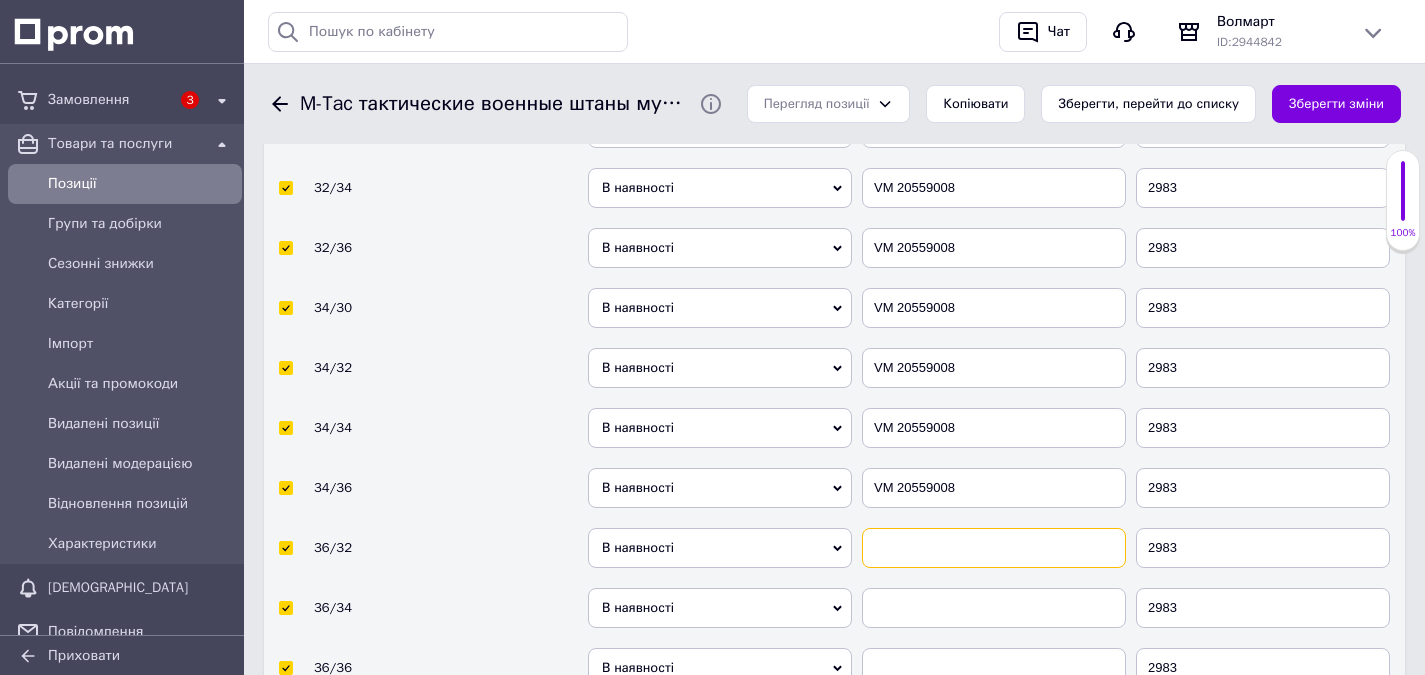 click at bounding box center (994, 548) 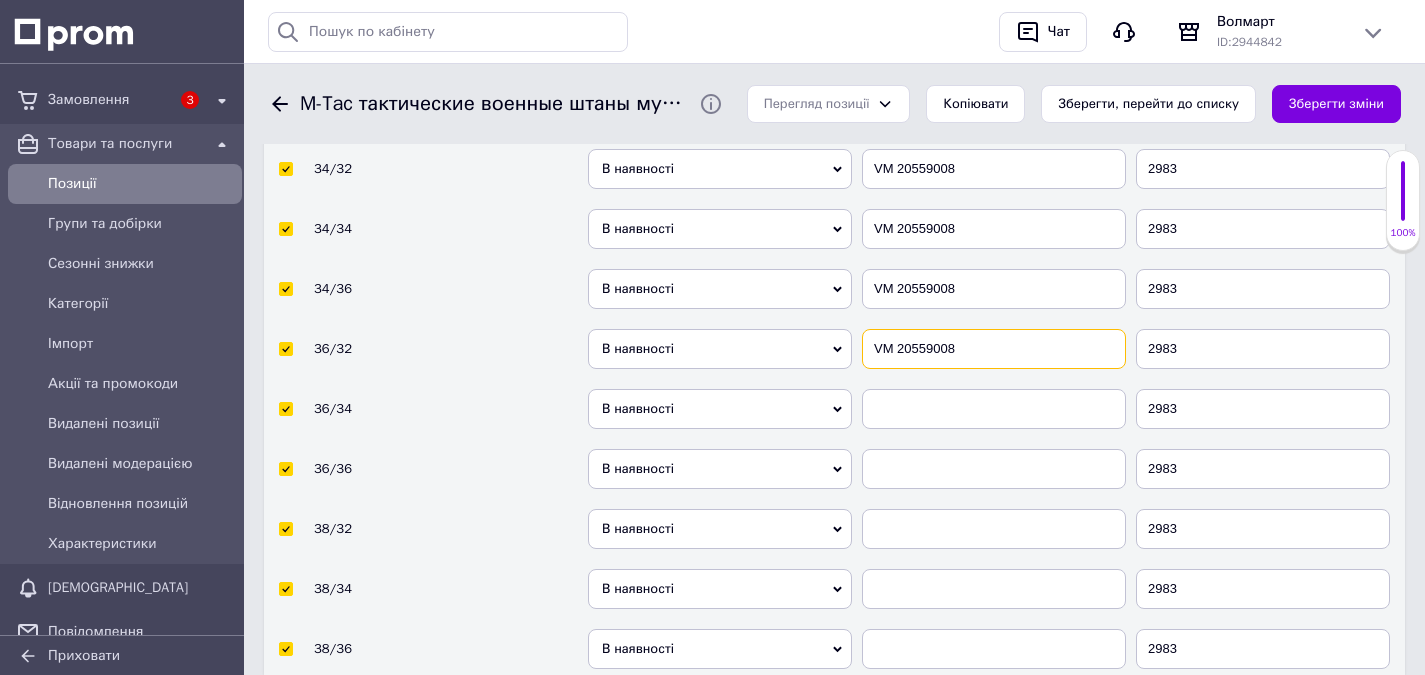 scroll, scrollTop: 4633, scrollLeft: 0, axis: vertical 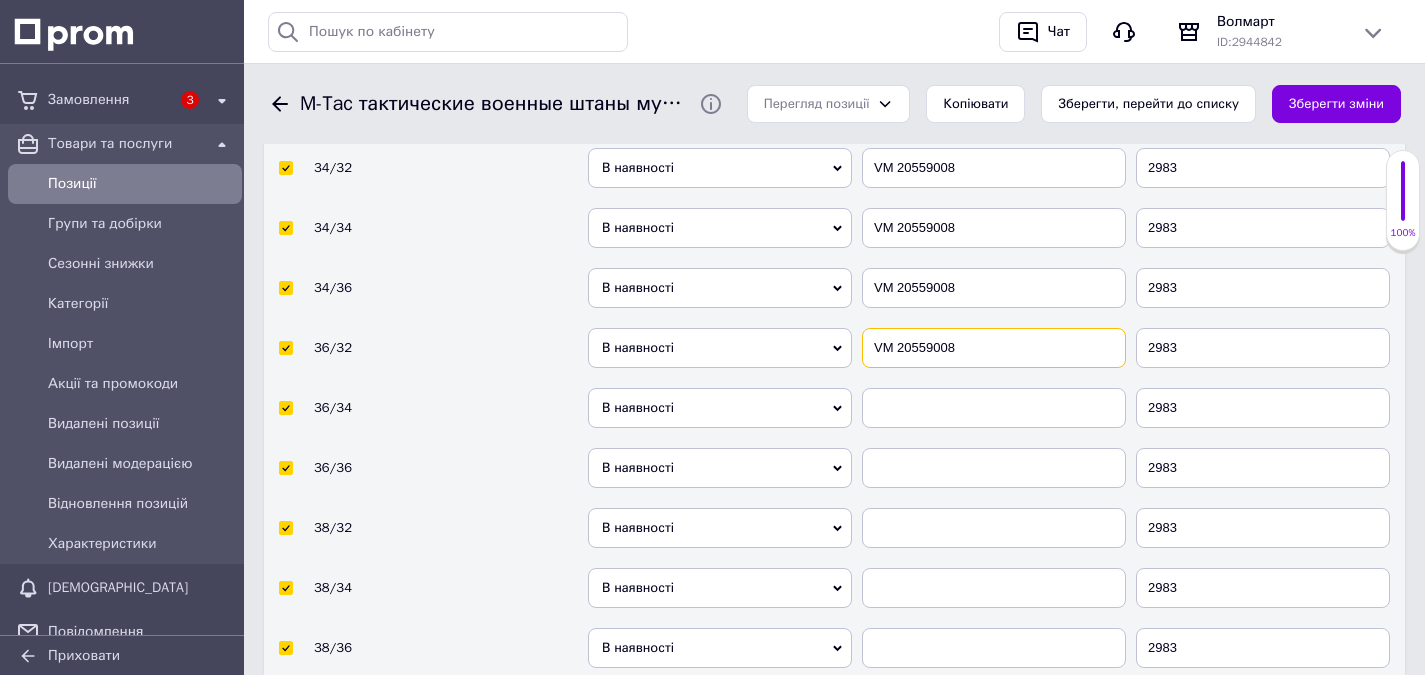 type on "VM 20559008" 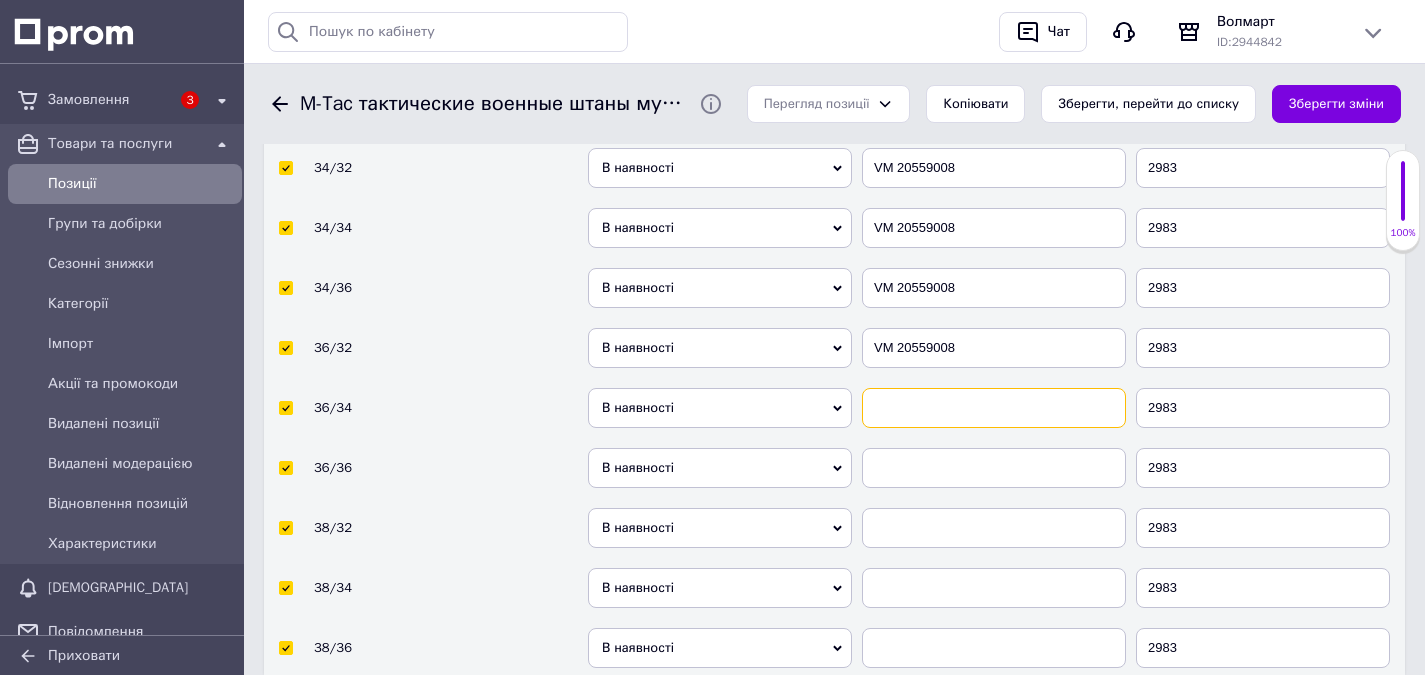 click at bounding box center (994, 408) 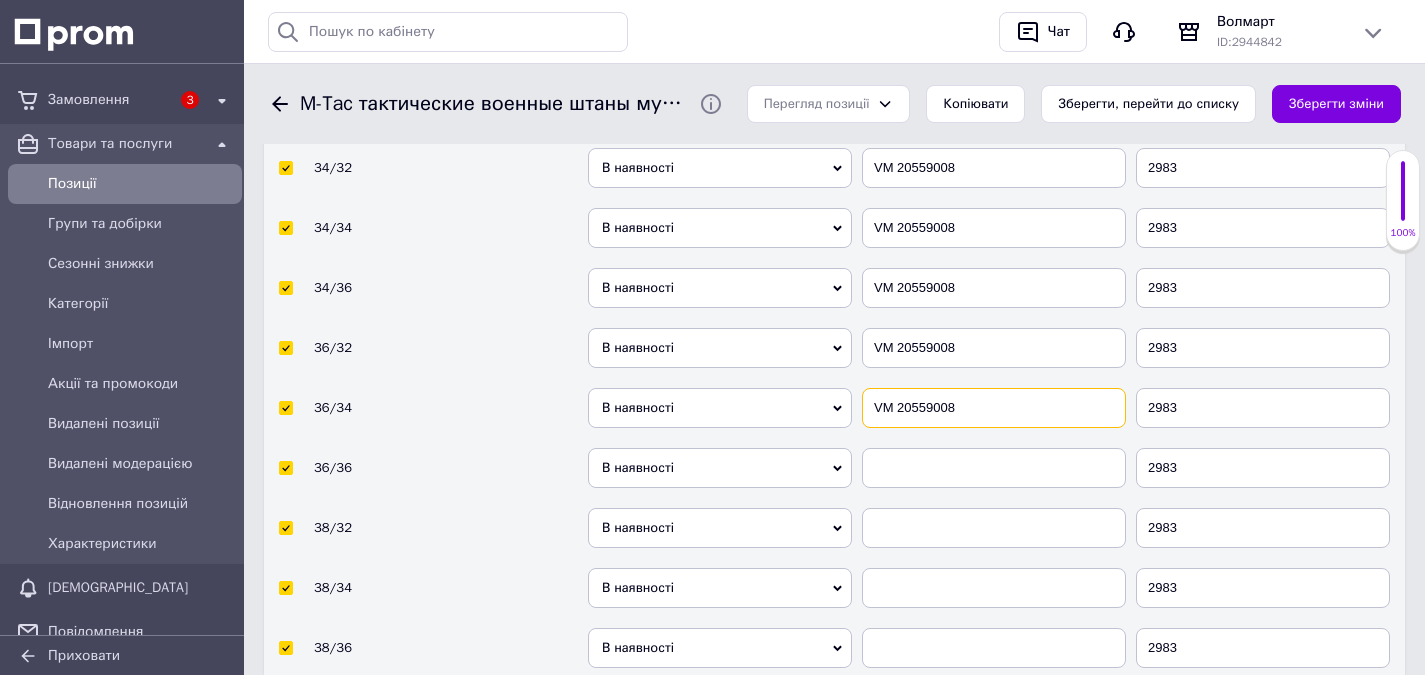 type on "VM 20559008" 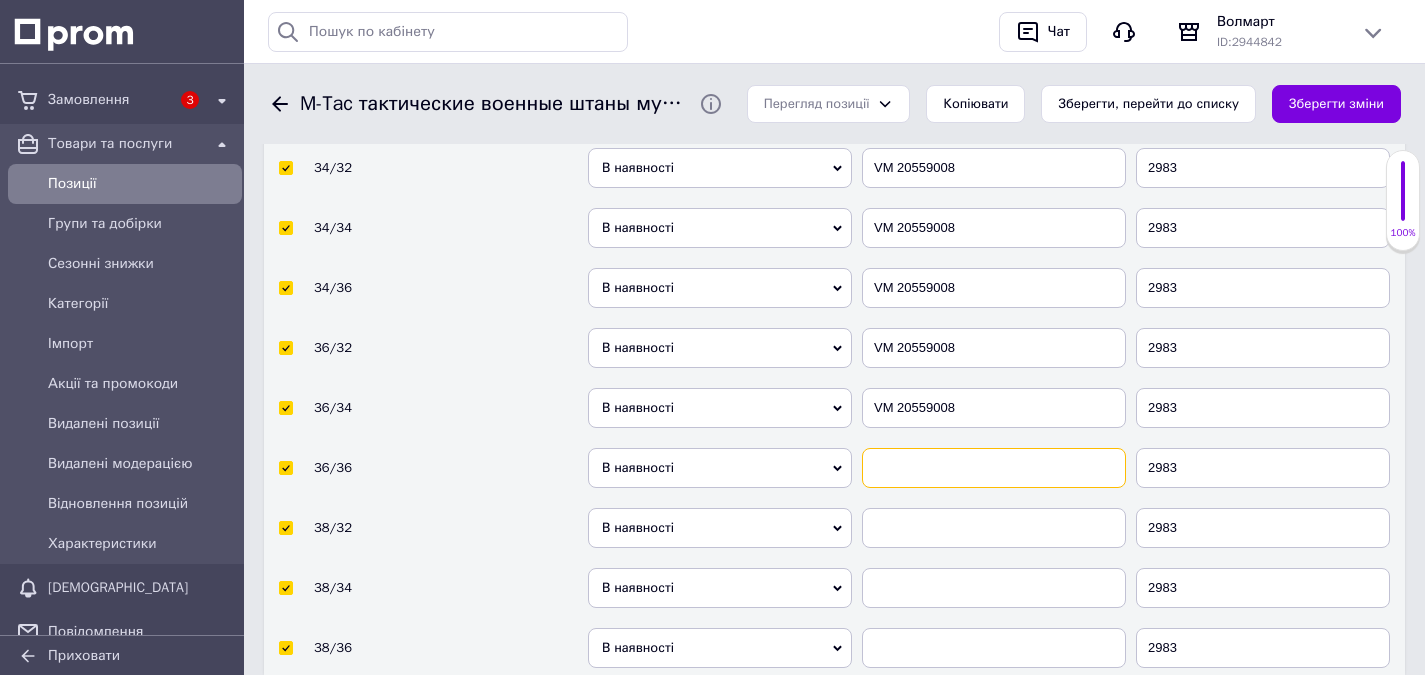 click at bounding box center [994, 468] 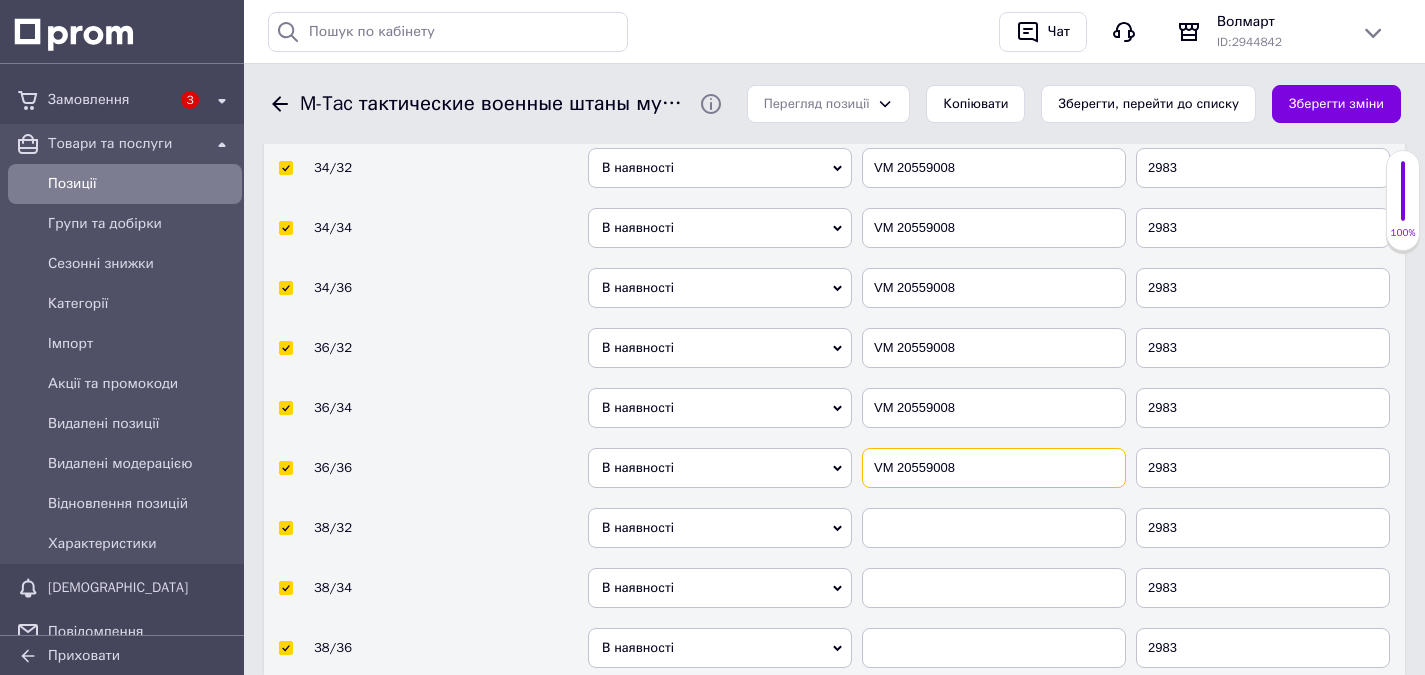 type on "VM 20559008" 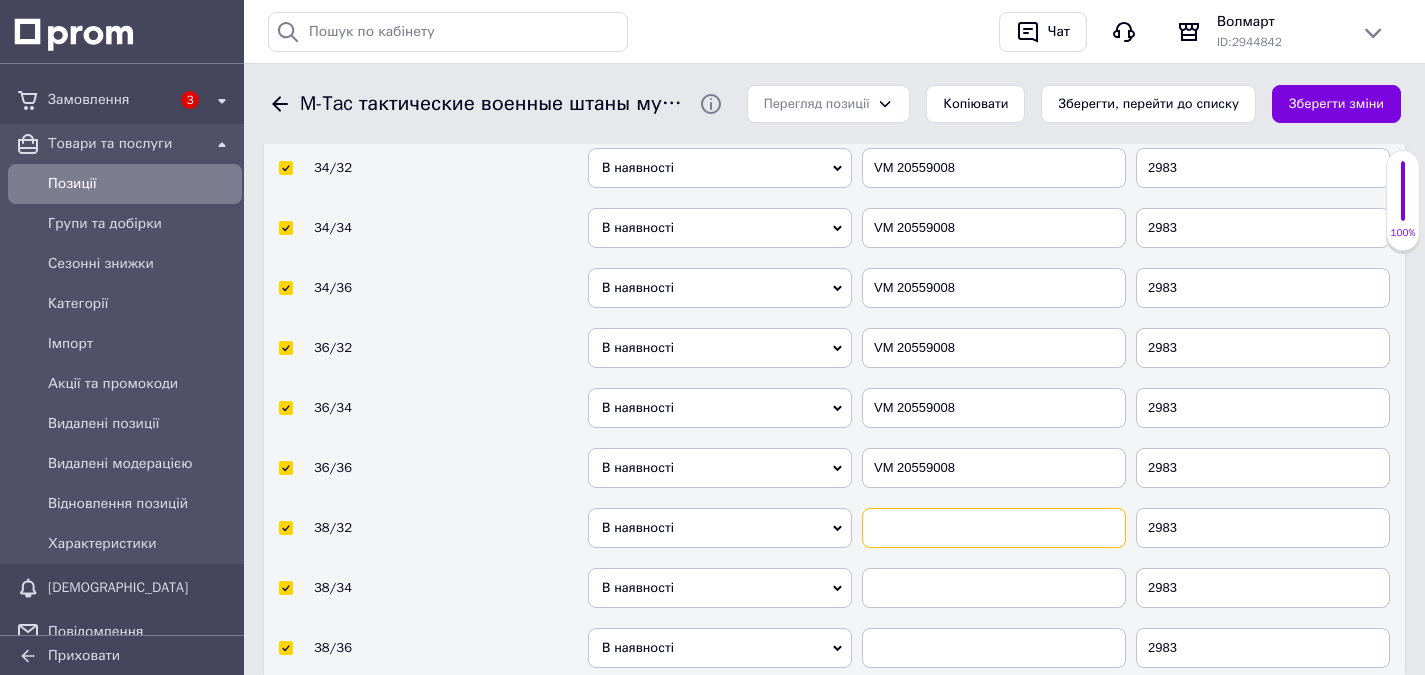 click at bounding box center (994, 528) 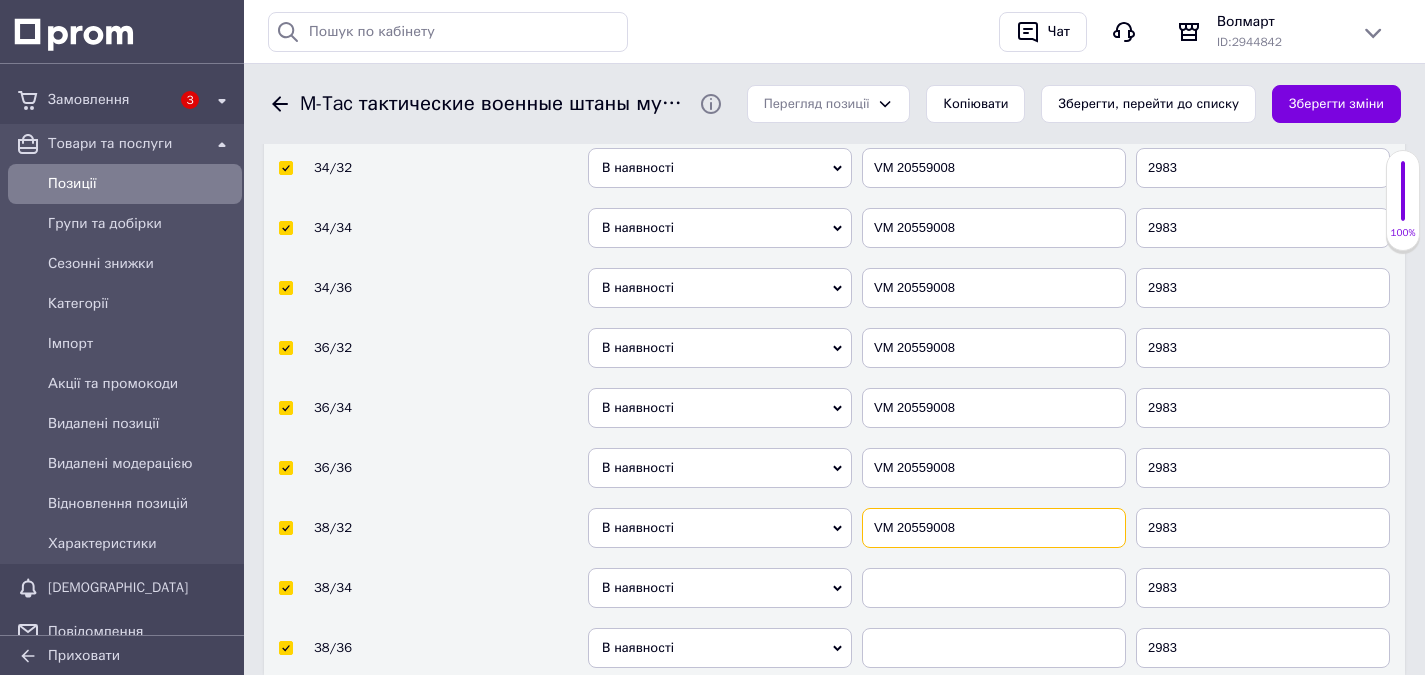 type on "VM 20559008" 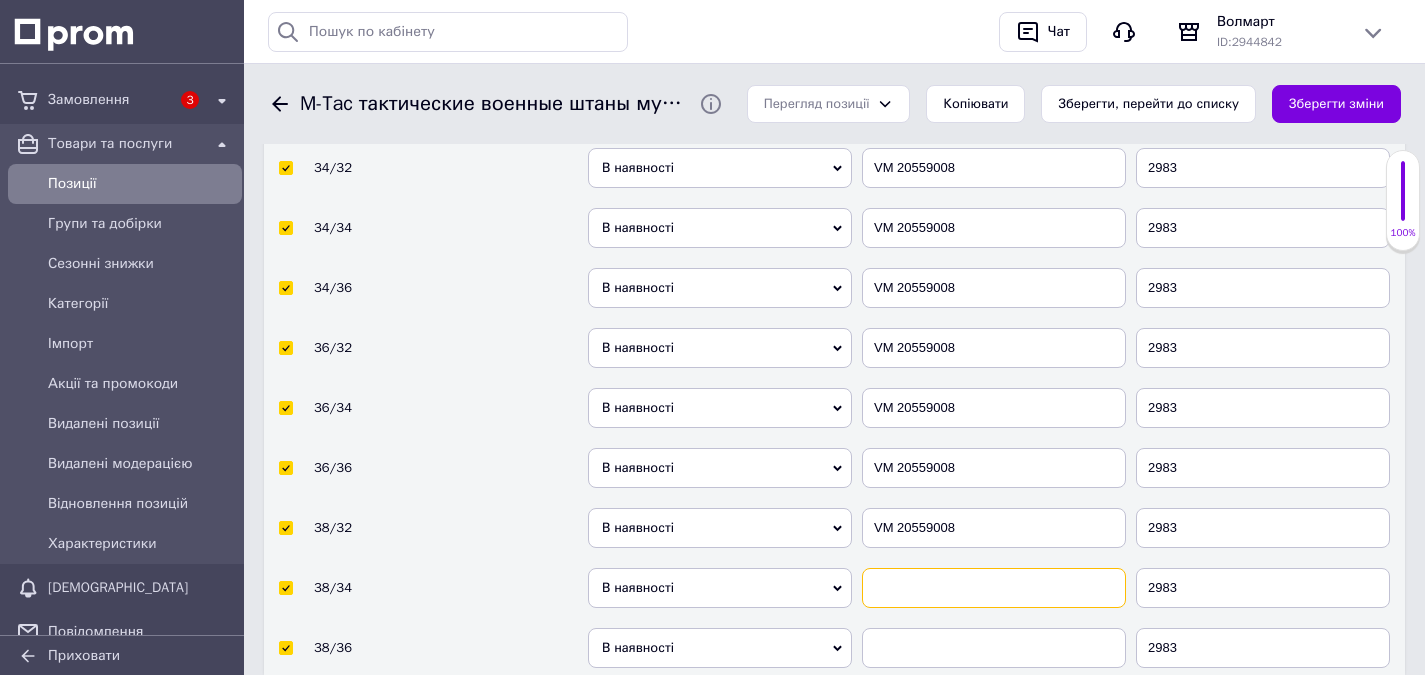 click at bounding box center (994, 588) 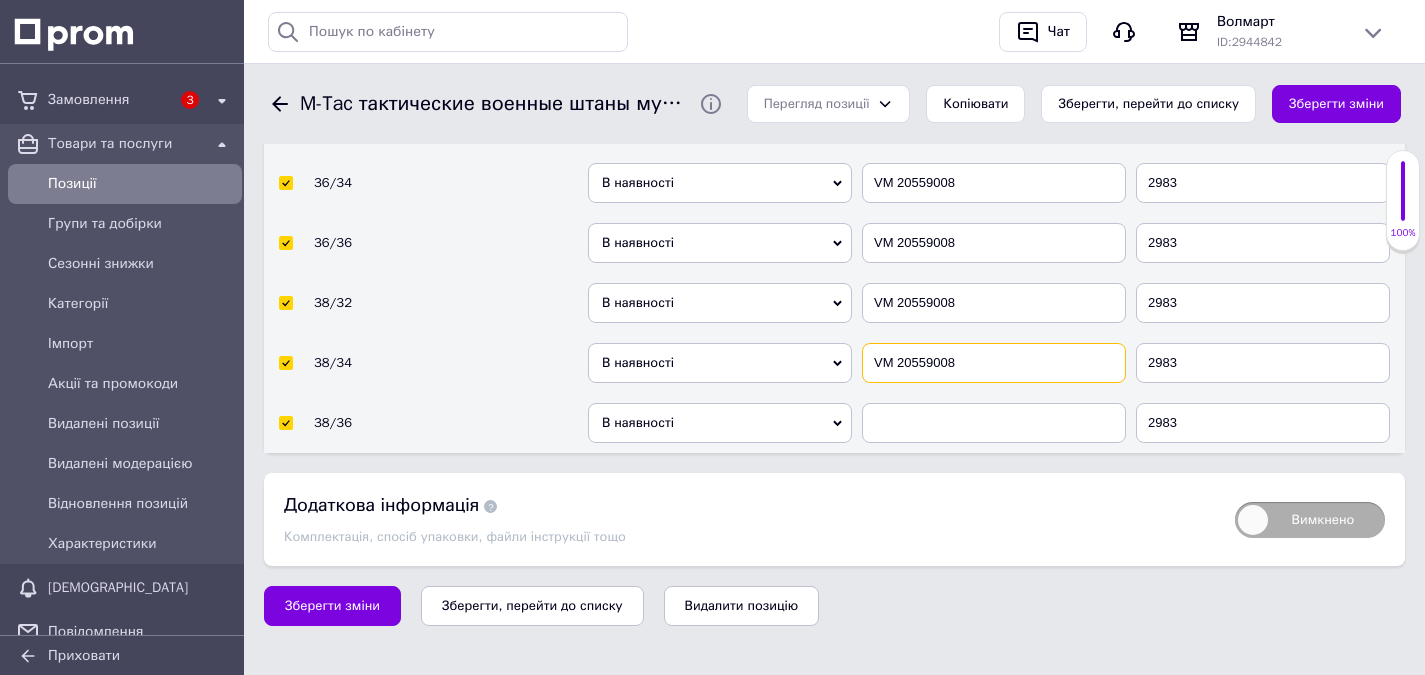 scroll, scrollTop: 4869, scrollLeft: 0, axis: vertical 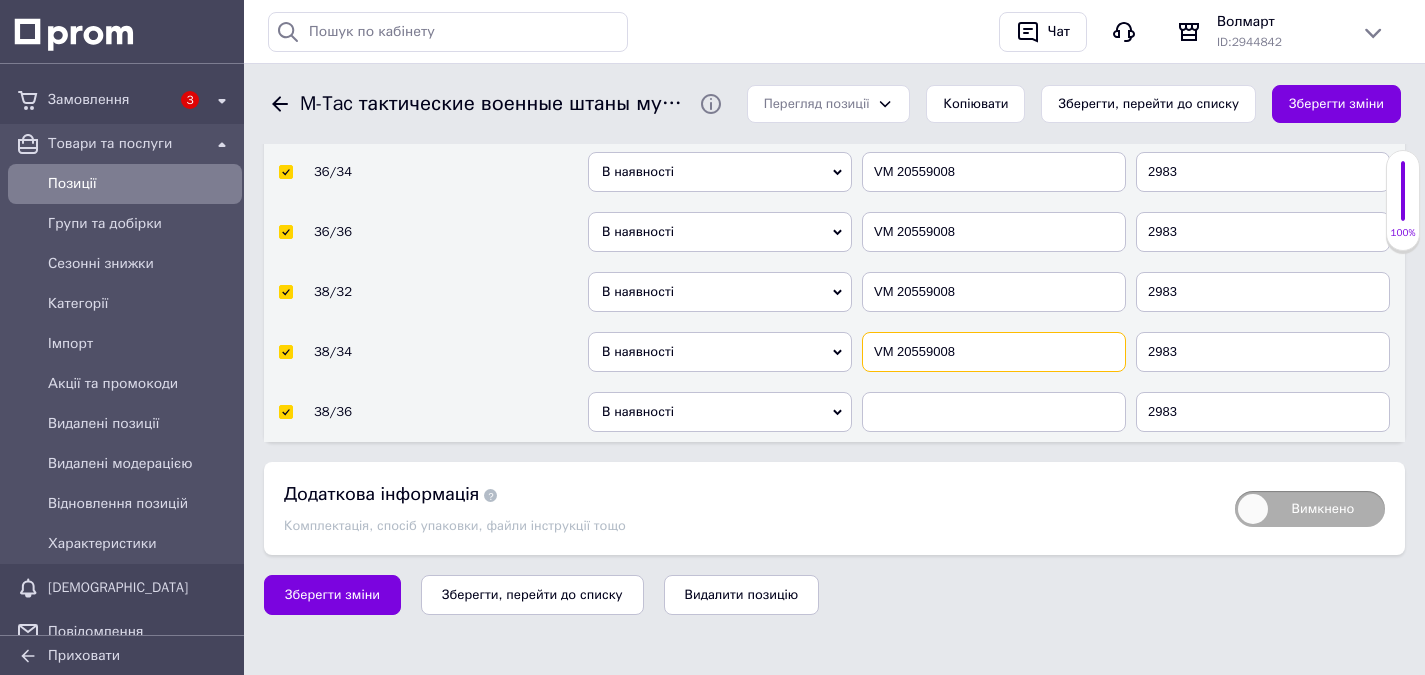 type on "VM 20559008" 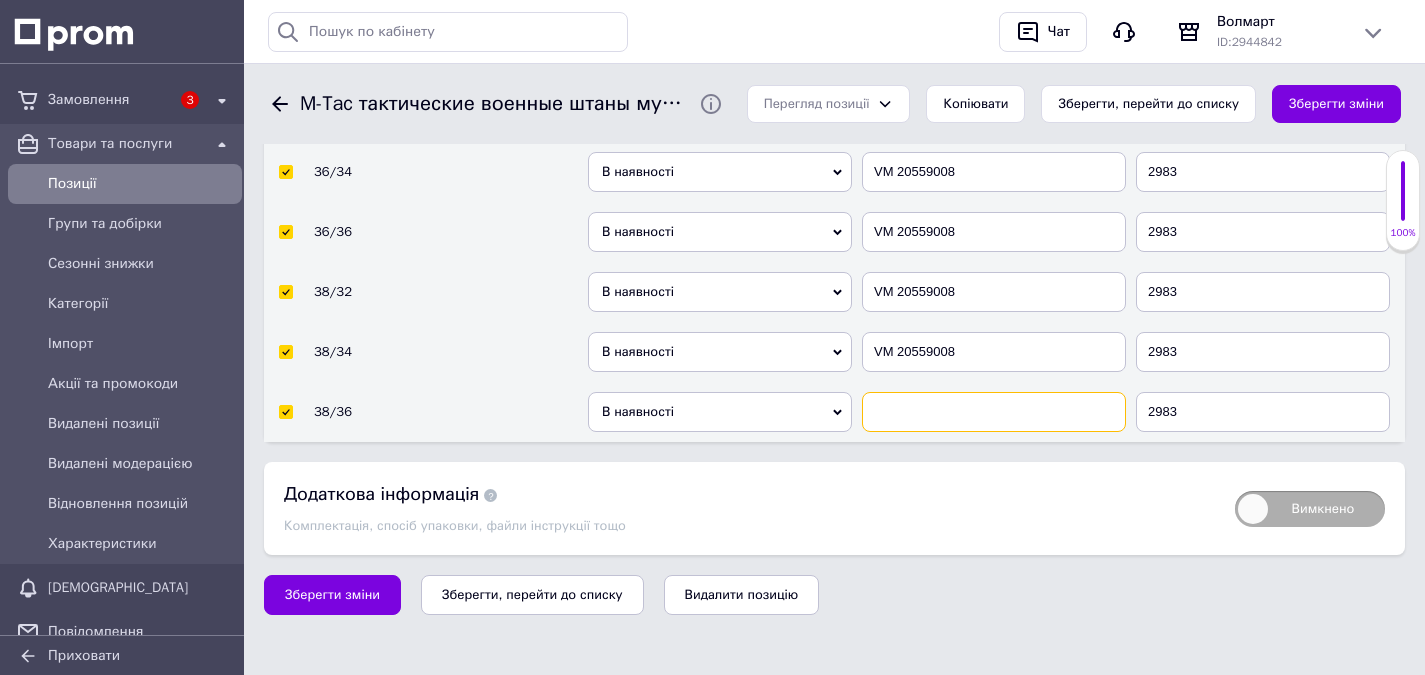 click at bounding box center [994, 412] 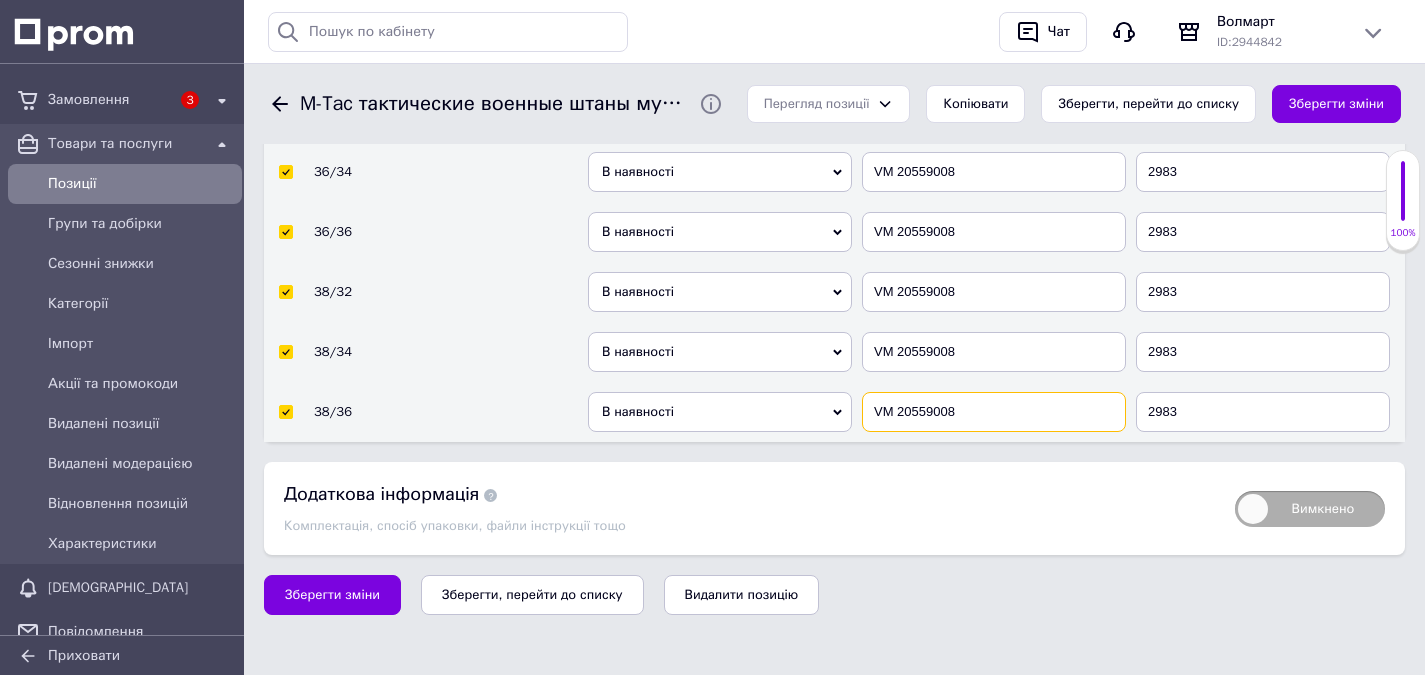 type on "VM 20559008" 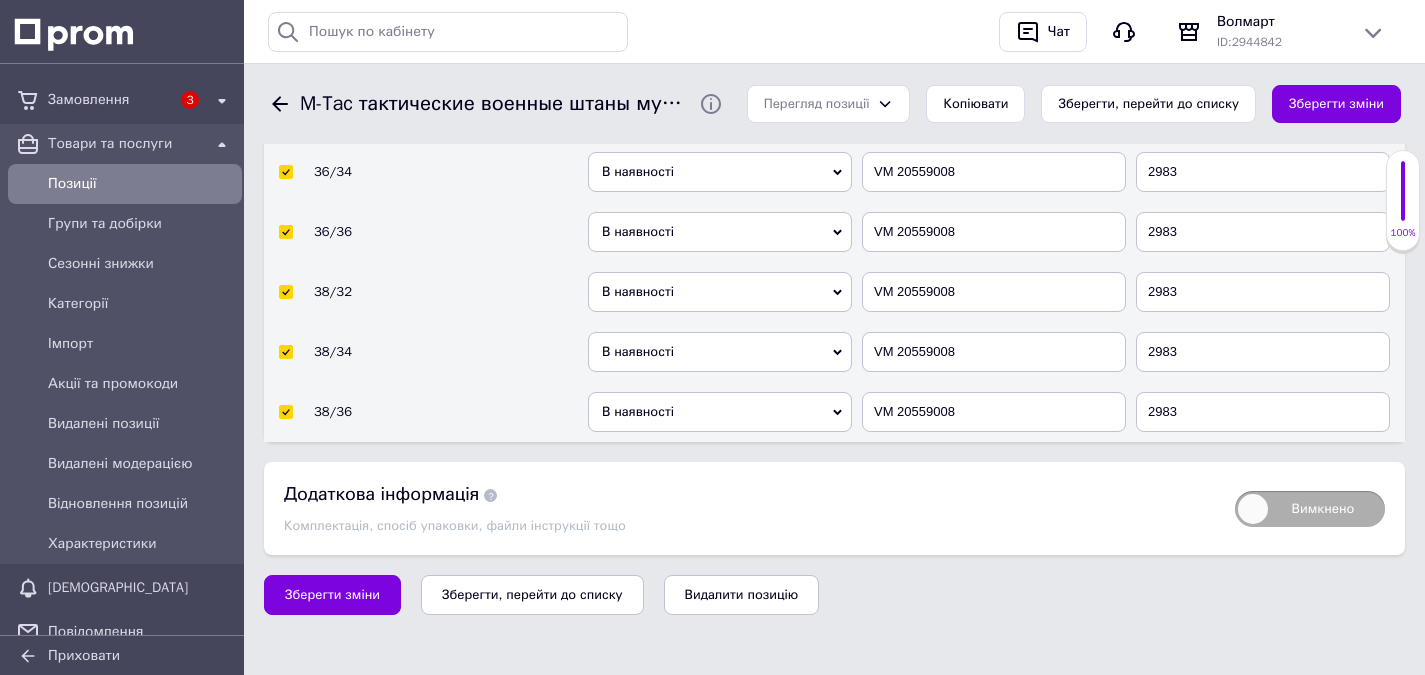 click on "В наявності" at bounding box center [720, 412] 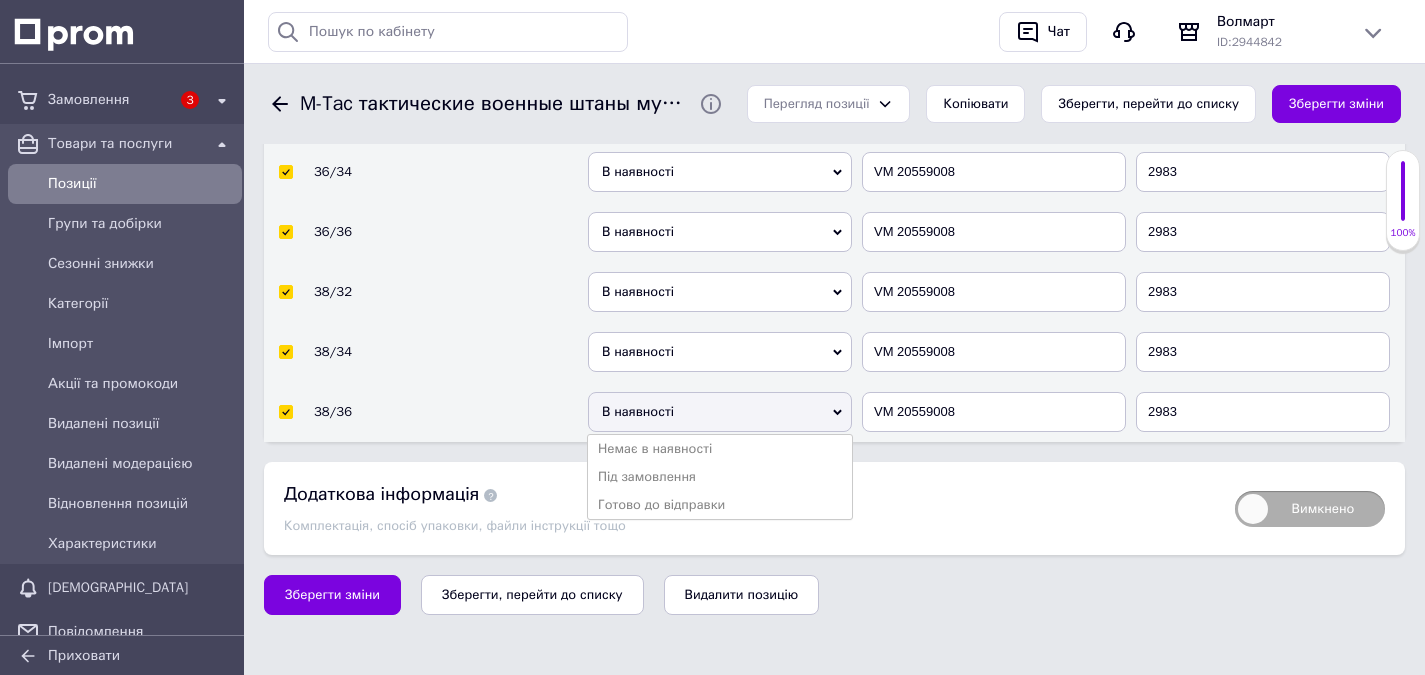 click on "Готово до відправки" at bounding box center (720, 505) 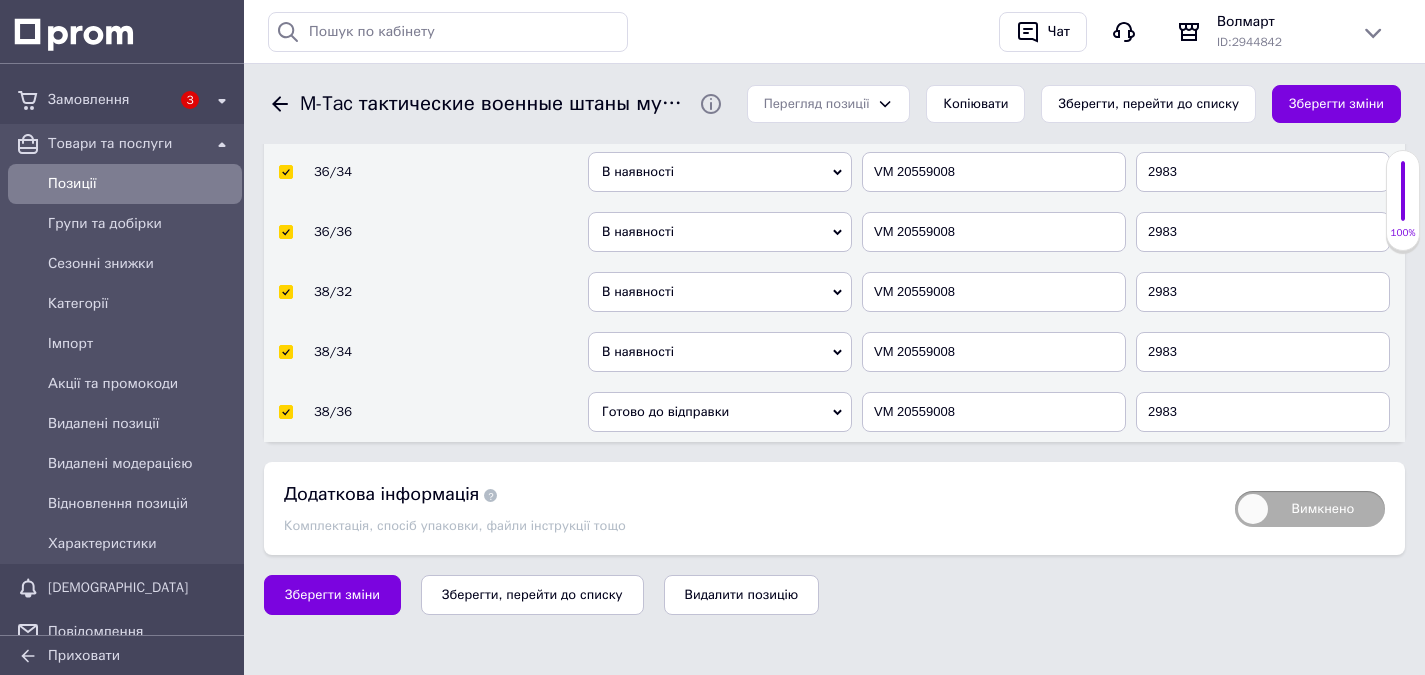 click on "В наявності" at bounding box center [720, 352] 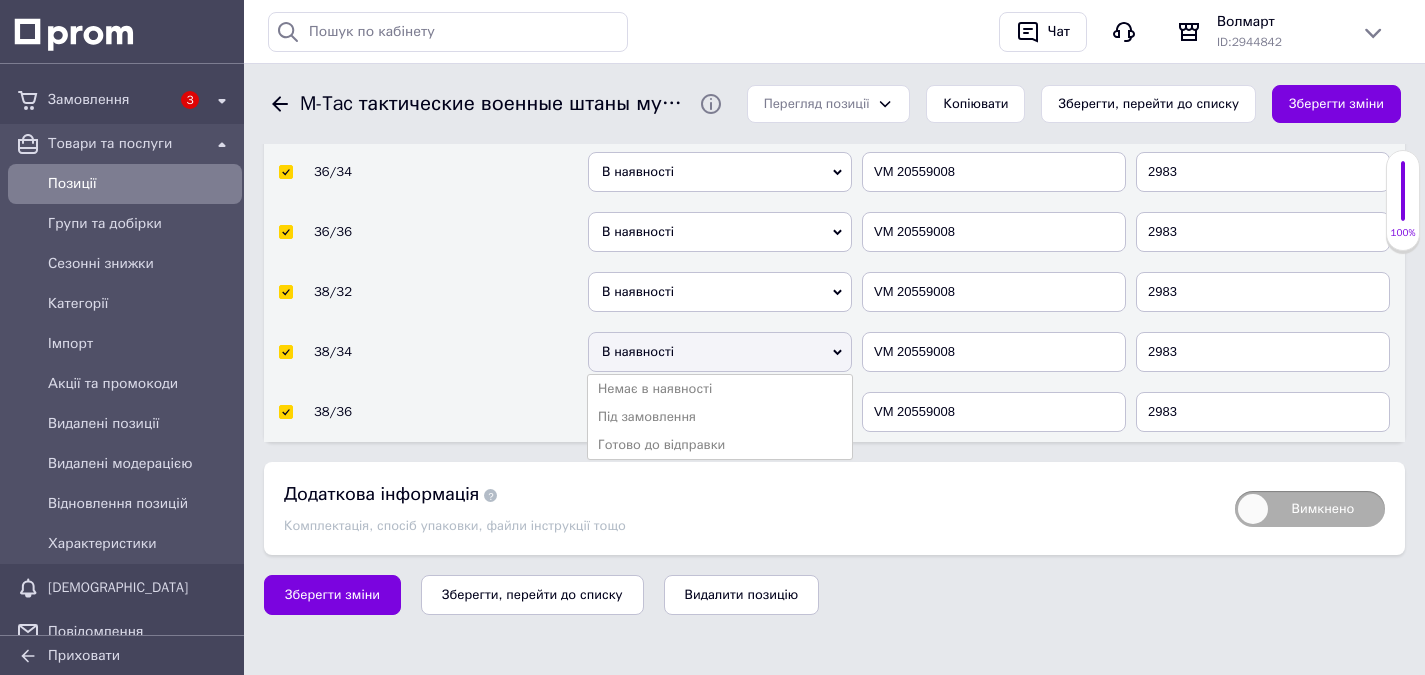 drag, startPoint x: 727, startPoint y: 429, endPoint x: 723, endPoint y: 413, distance: 16.492422 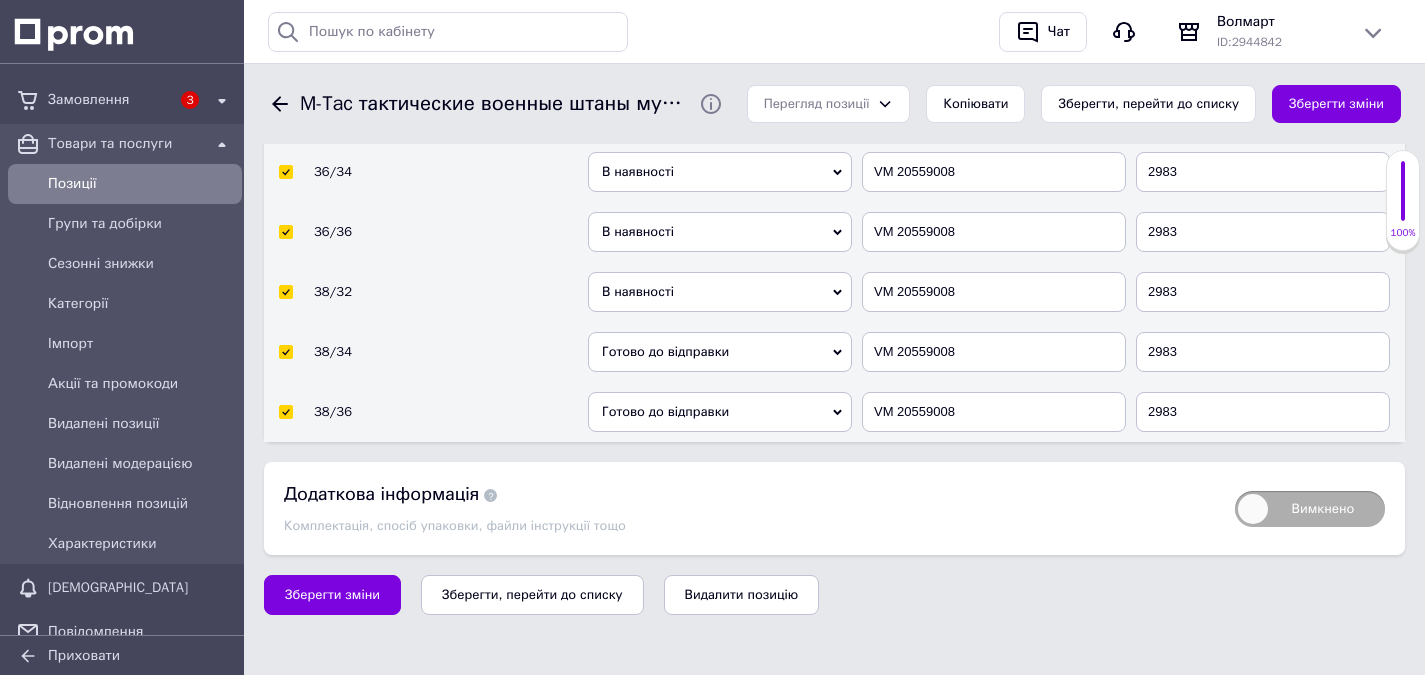 click on "В наявності" at bounding box center (720, 292) 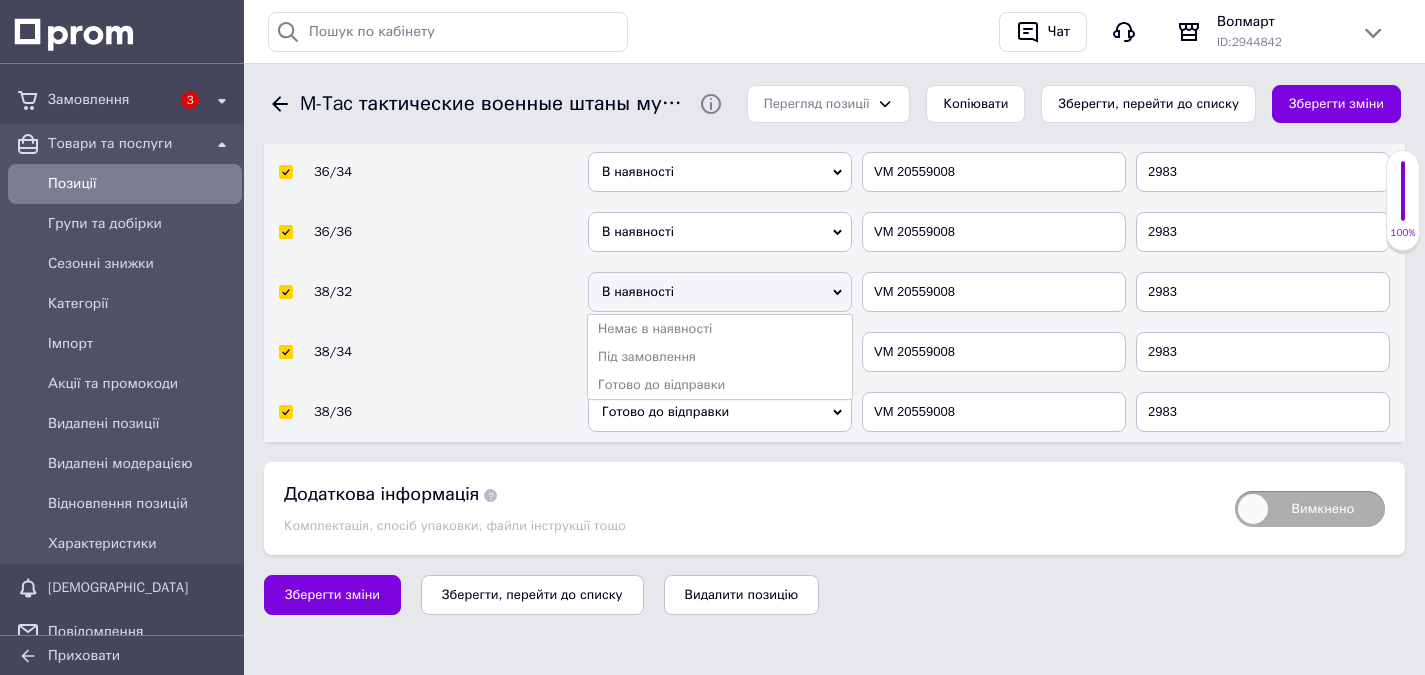 drag, startPoint x: 718, startPoint y: 386, endPoint x: 720, endPoint y: 359, distance: 27.073973 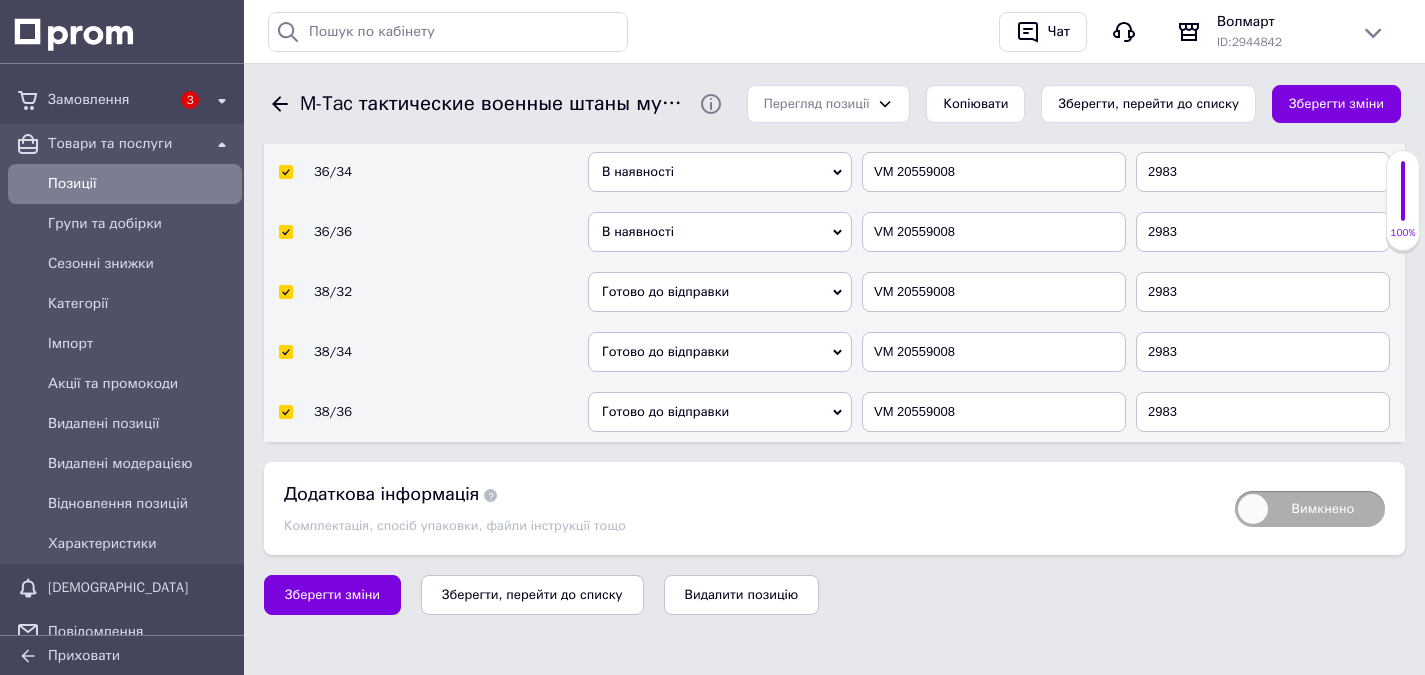drag, startPoint x: 719, startPoint y: 238, endPoint x: 733, endPoint y: 328, distance: 91.08238 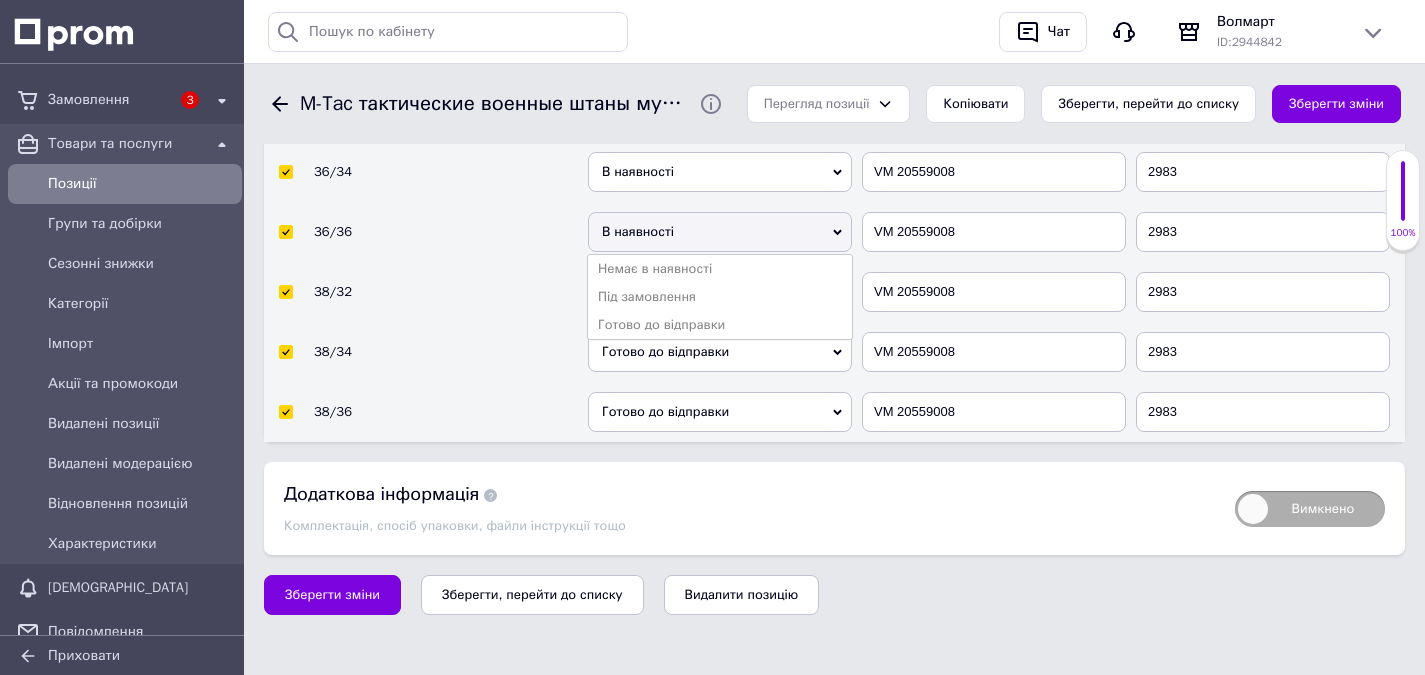 drag, startPoint x: 721, startPoint y: 320, endPoint x: 731, endPoint y: 209, distance: 111.44954 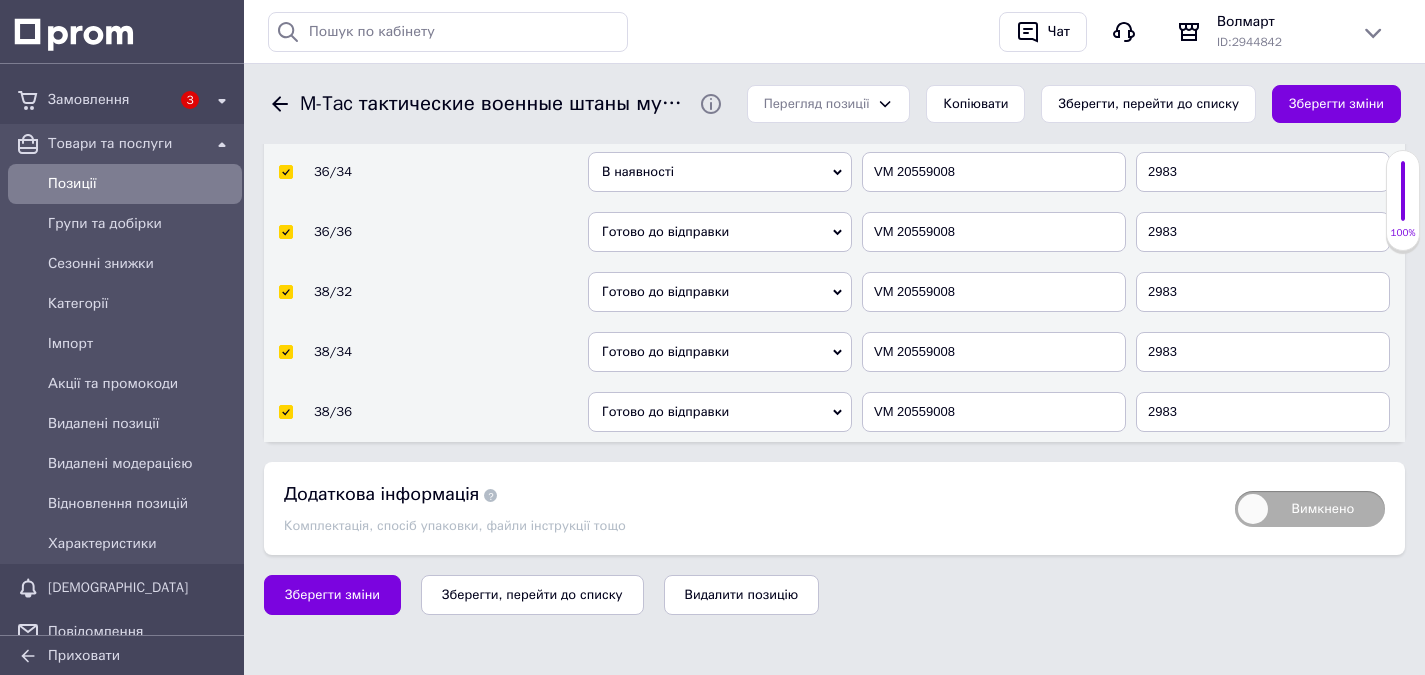 drag, startPoint x: 718, startPoint y: 172, endPoint x: 754, endPoint y: 237, distance: 74.30343 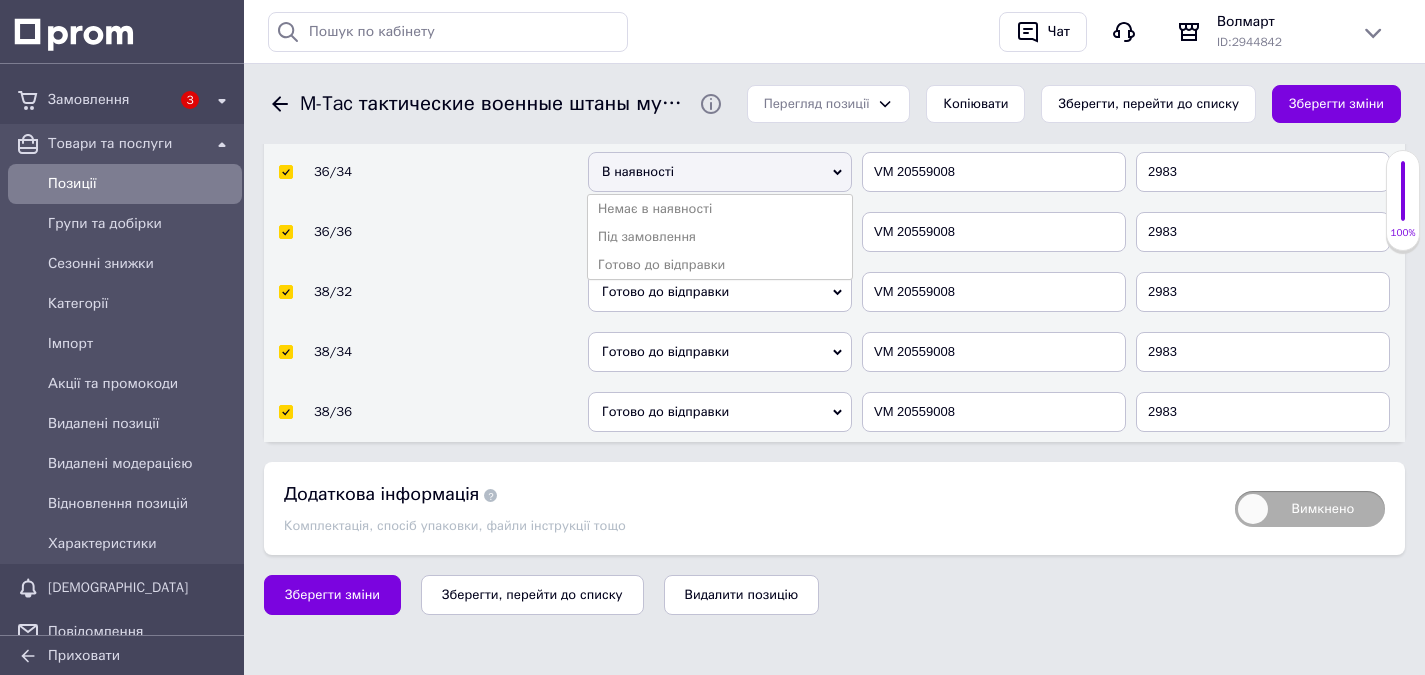 drag, startPoint x: 723, startPoint y: 250, endPoint x: 761, endPoint y: 248, distance: 38.052597 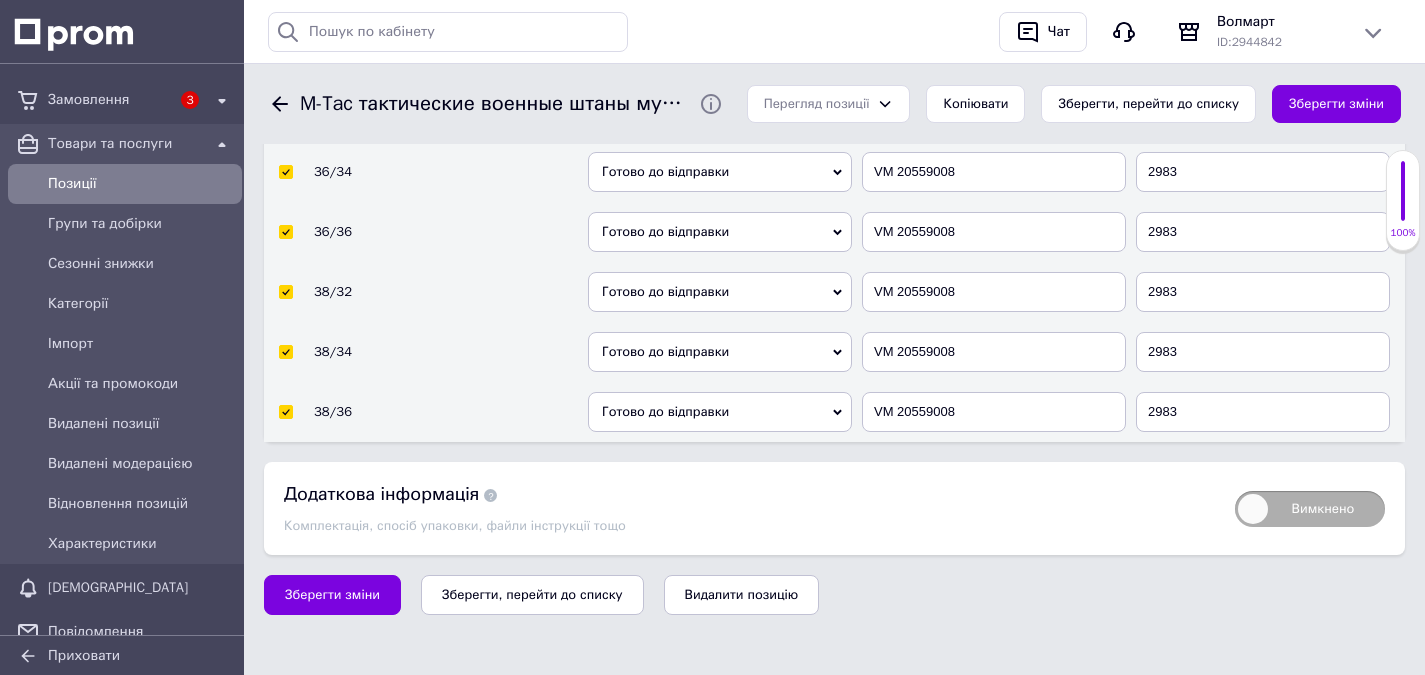 scroll, scrollTop: 4669, scrollLeft: 0, axis: vertical 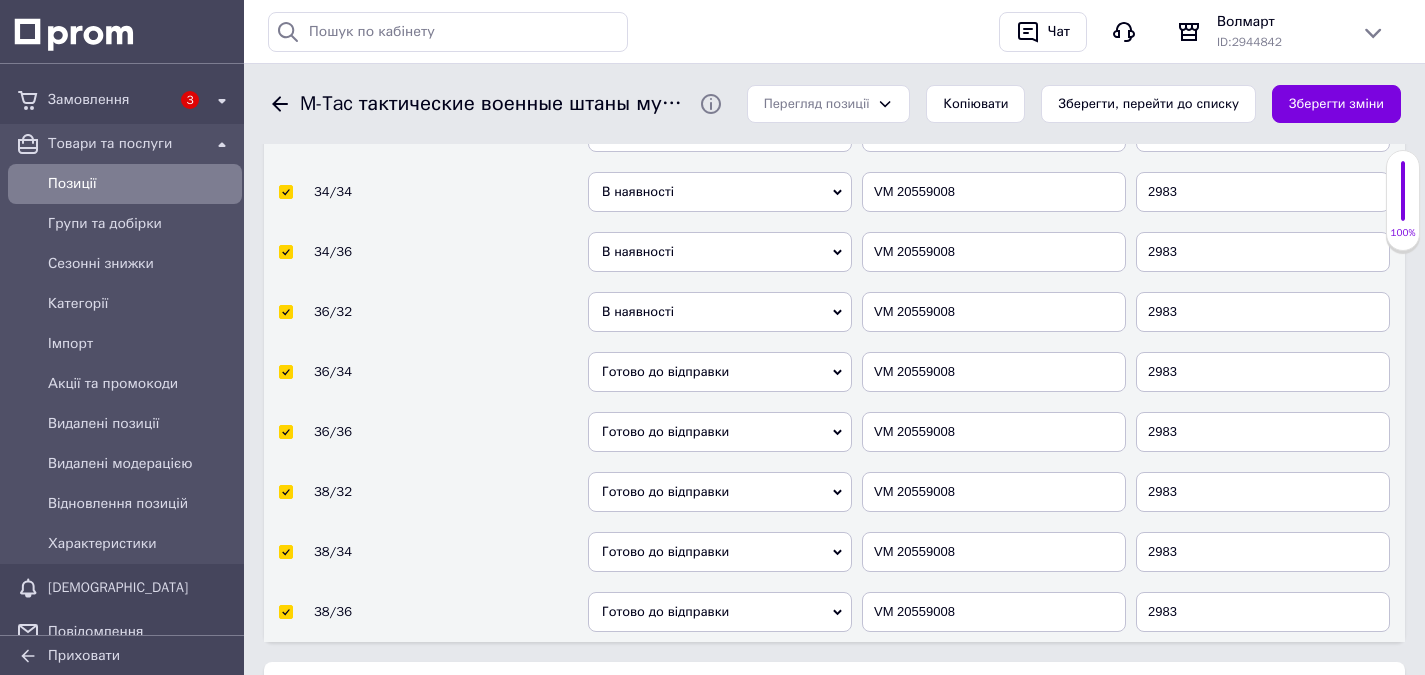 click on "В наявності" at bounding box center [720, 312] 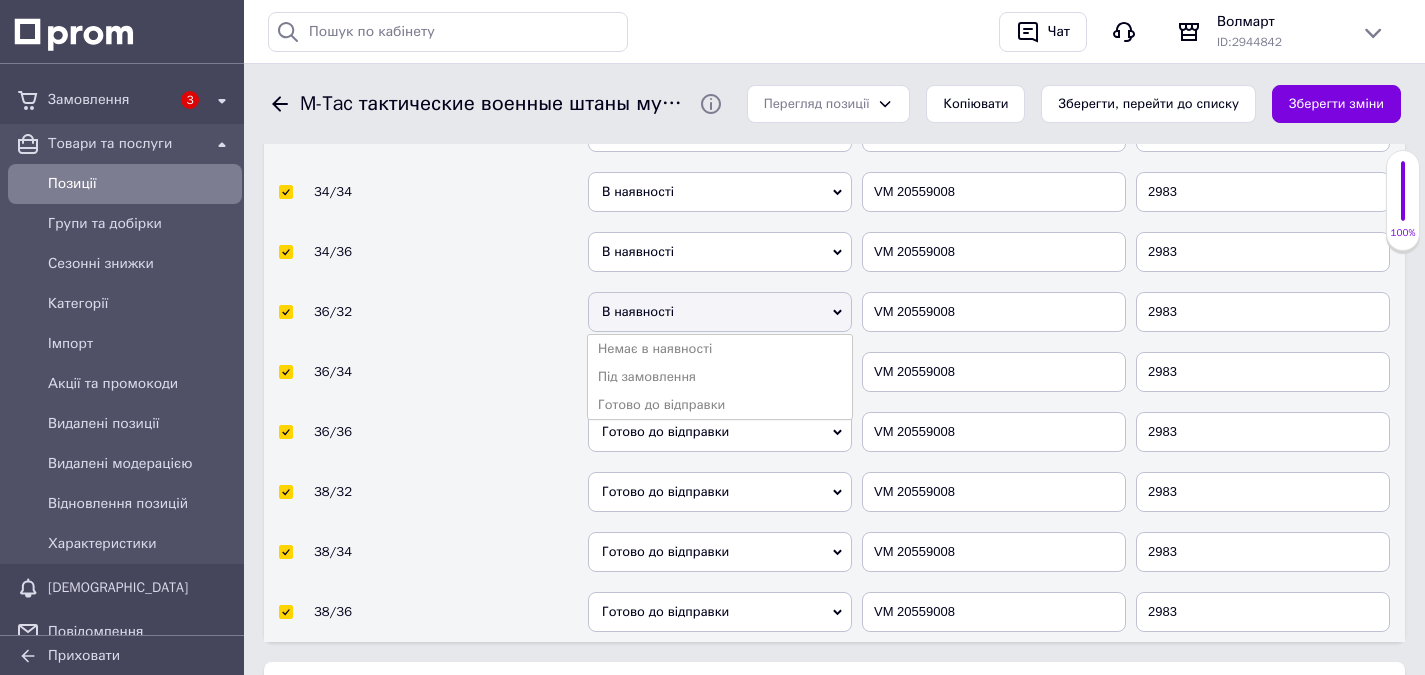drag, startPoint x: 718, startPoint y: 399, endPoint x: 720, endPoint y: 317, distance: 82.02438 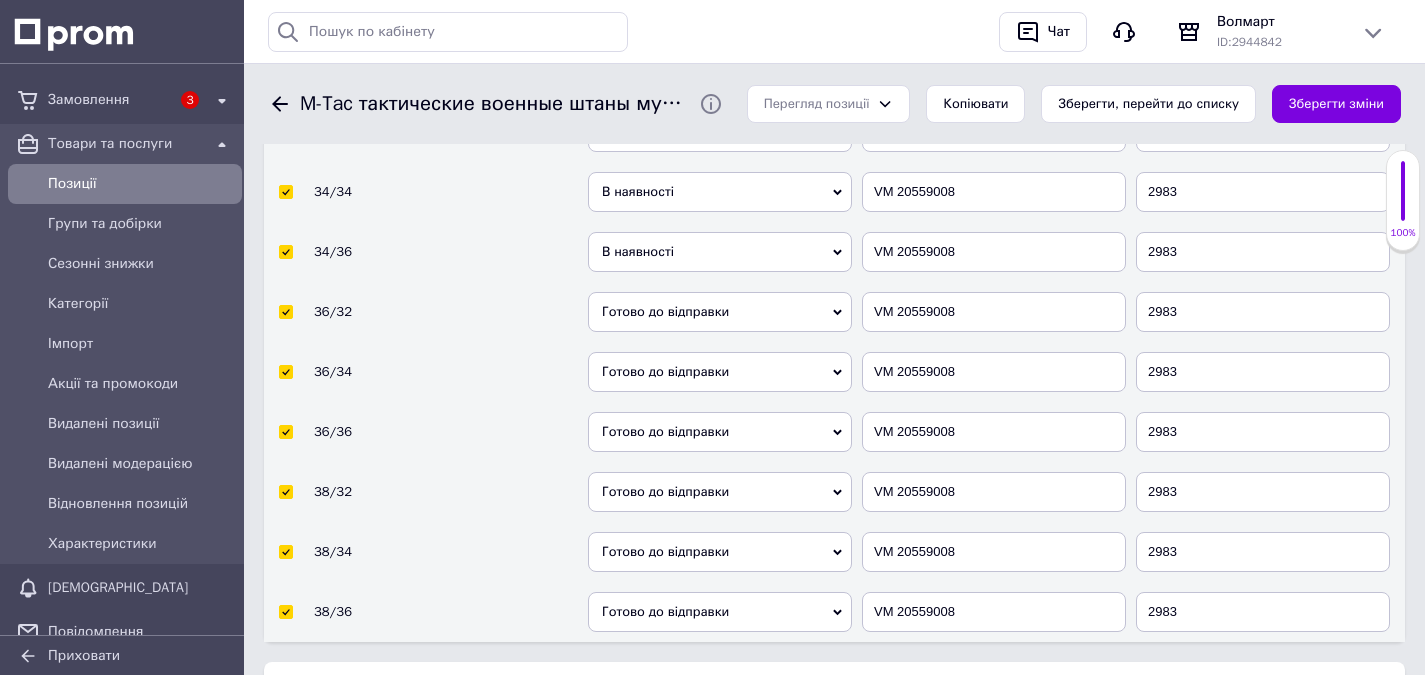 drag, startPoint x: 709, startPoint y: 235, endPoint x: 720, endPoint y: 317, distance: 82.73451 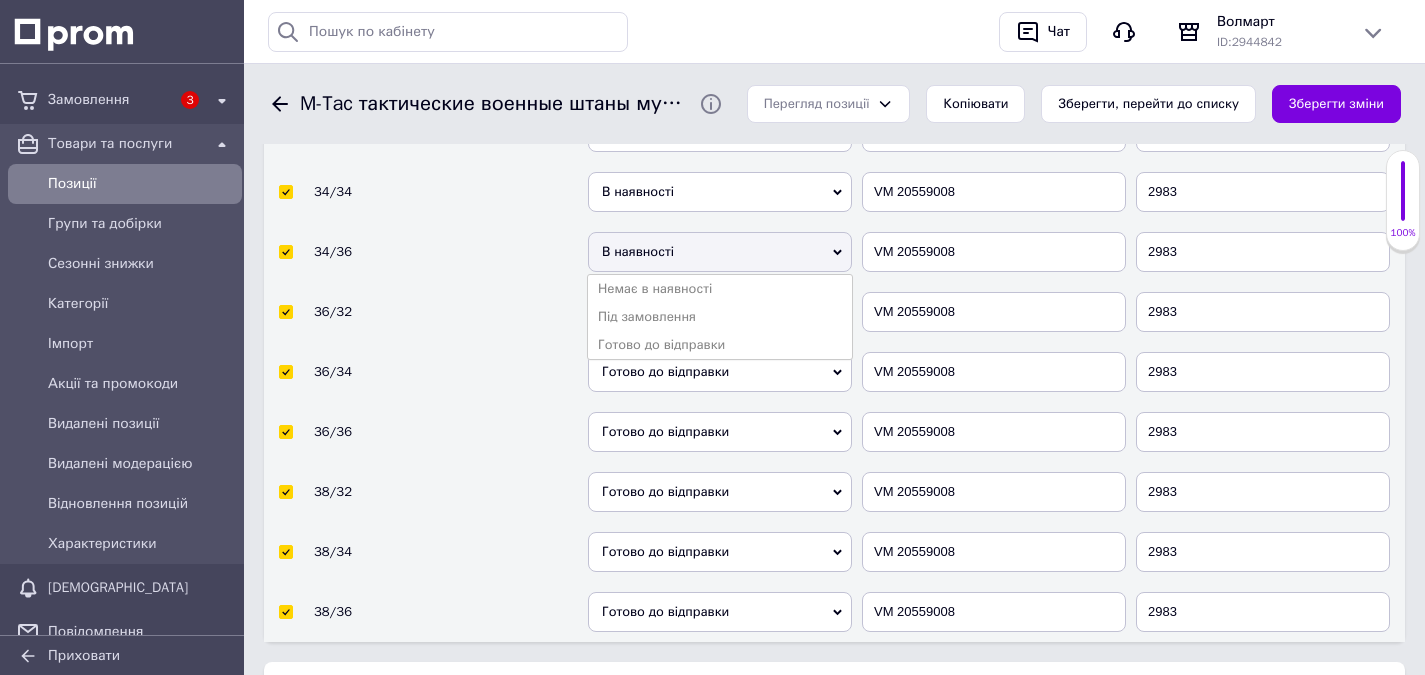drag, startPoint x: 714, startPoint y: 345, endPoint x: 718, endPoint y: 227, distance: 118.06778 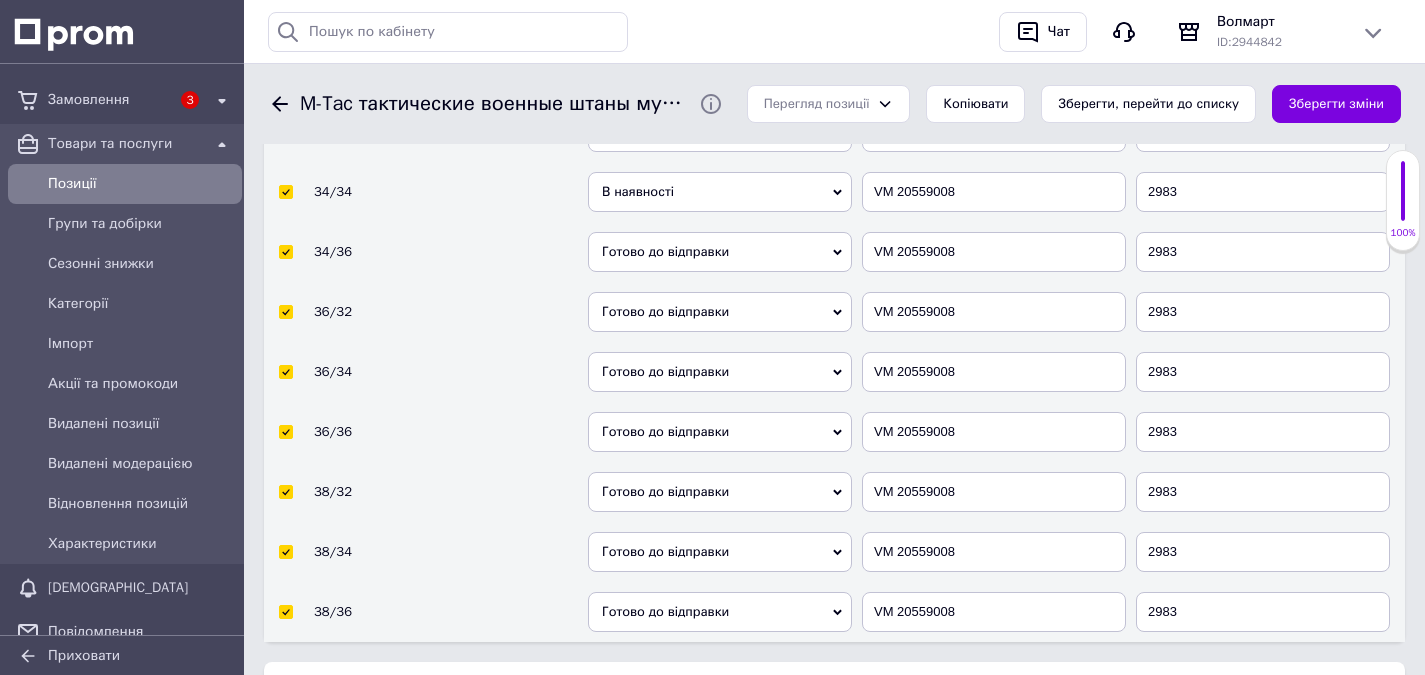 click on "В наявності" at bounding box center (720, 192) 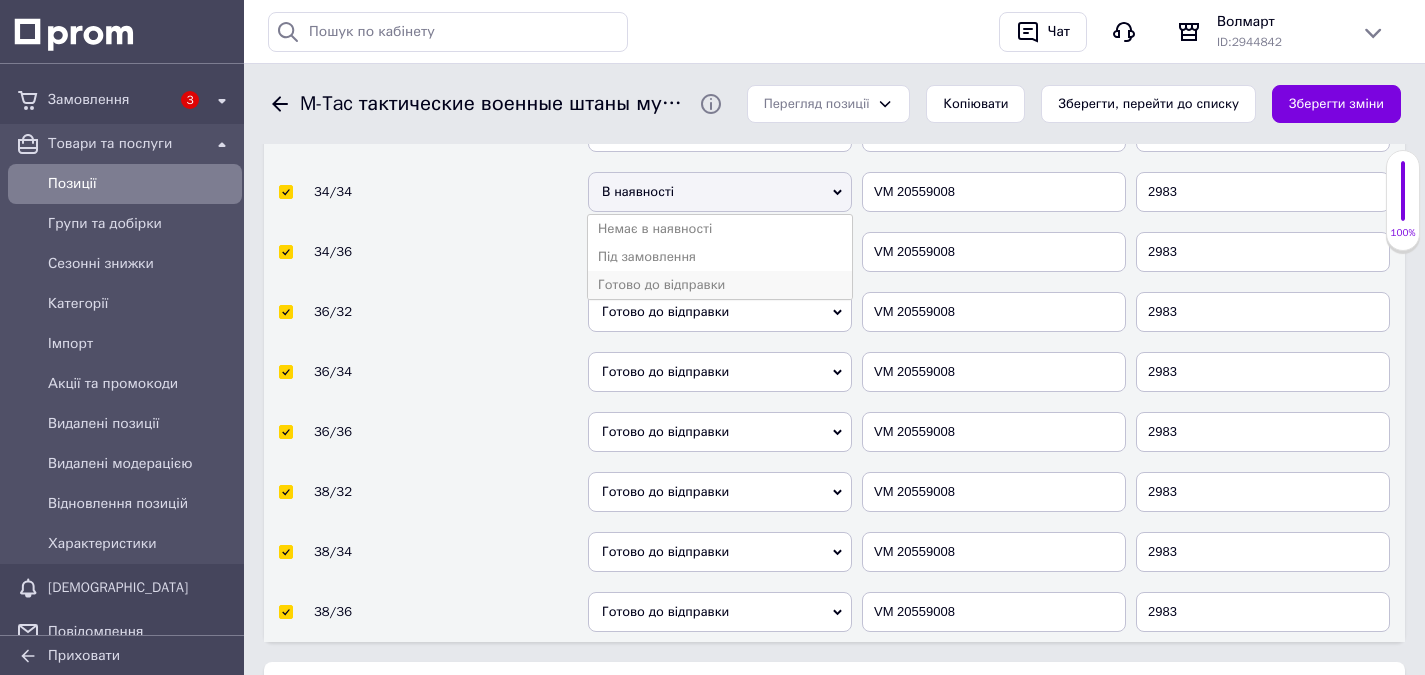 click on "Готово до відправки" at bounding box center [720, 285] 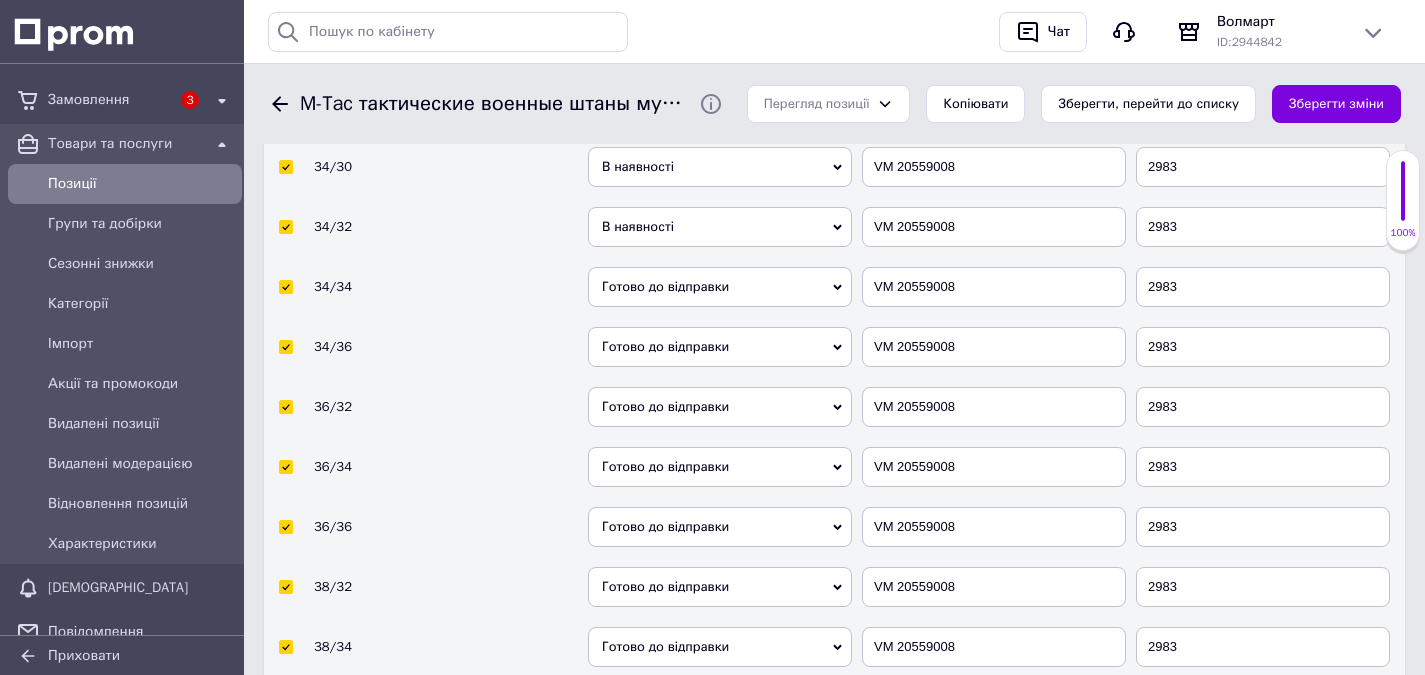 scroll, scrollTop: 4269, scrollLeft: 0, axis: vertical 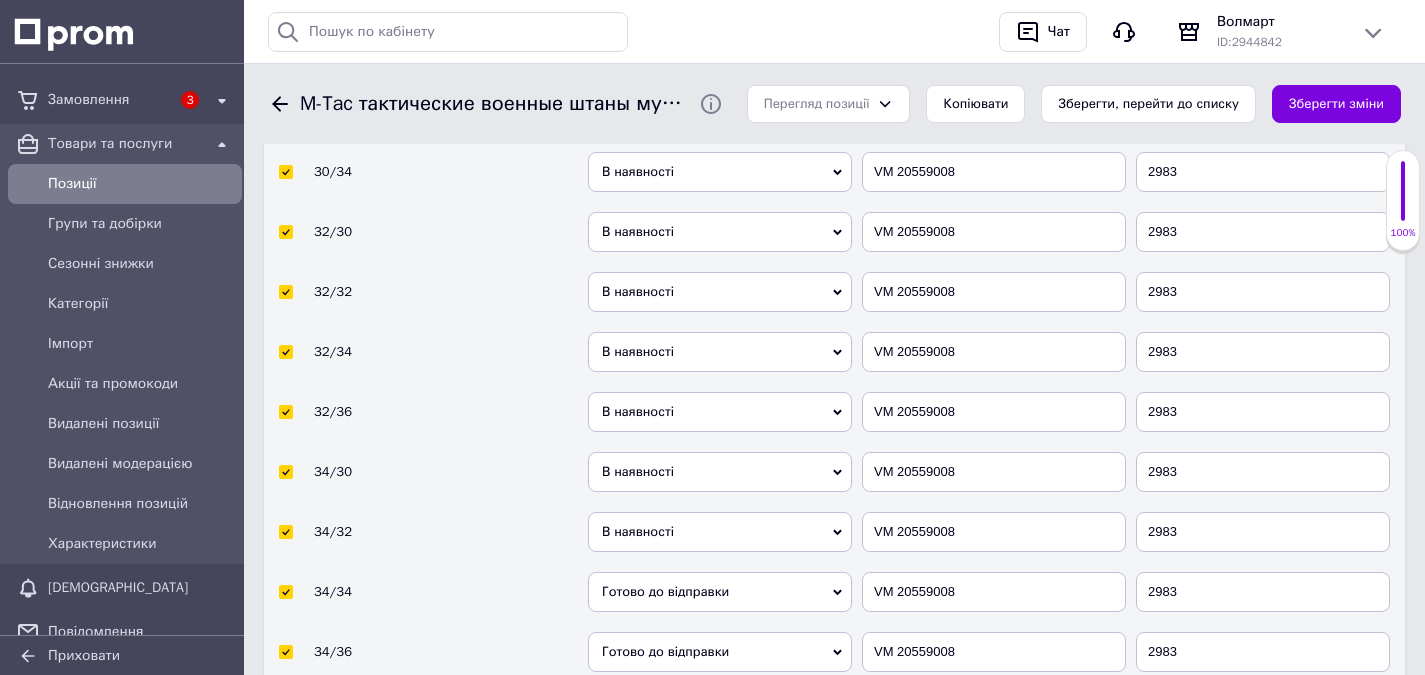 drag, startPoint x: 727, startPoint y: 536, endPoint x: 740, endPoint y: 566, distance: 32.695564 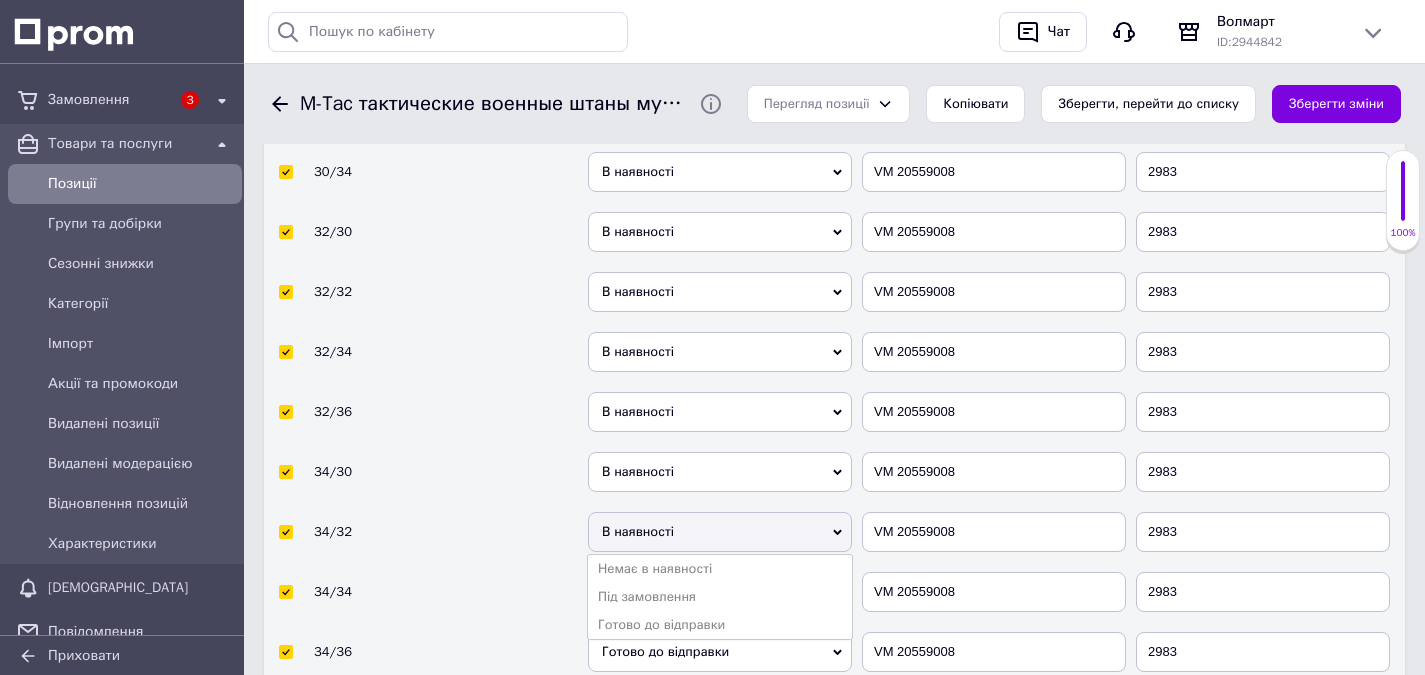 drag, startPoint x: 723, startPoint y: 619, endPoint x: 722, endPoint y: 547, distance: 72.00694 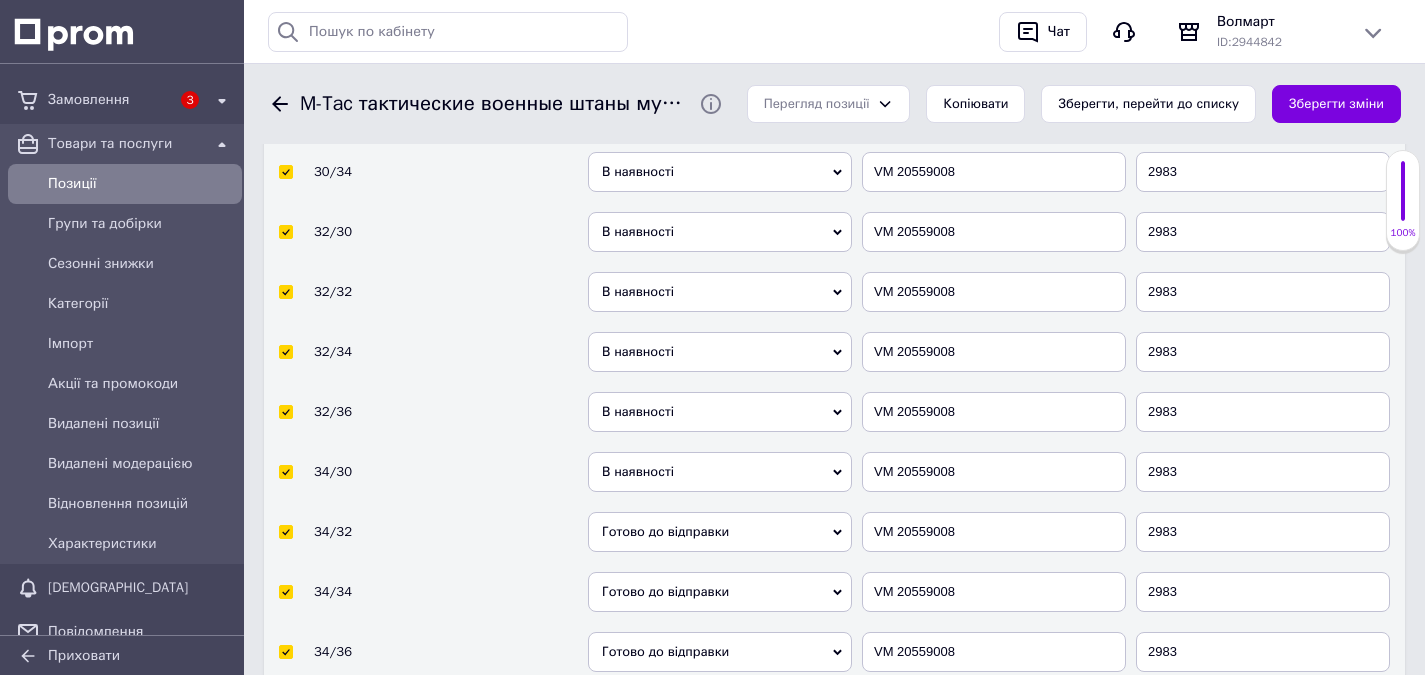 click on "В наявності" at bounding box center [720, 472] 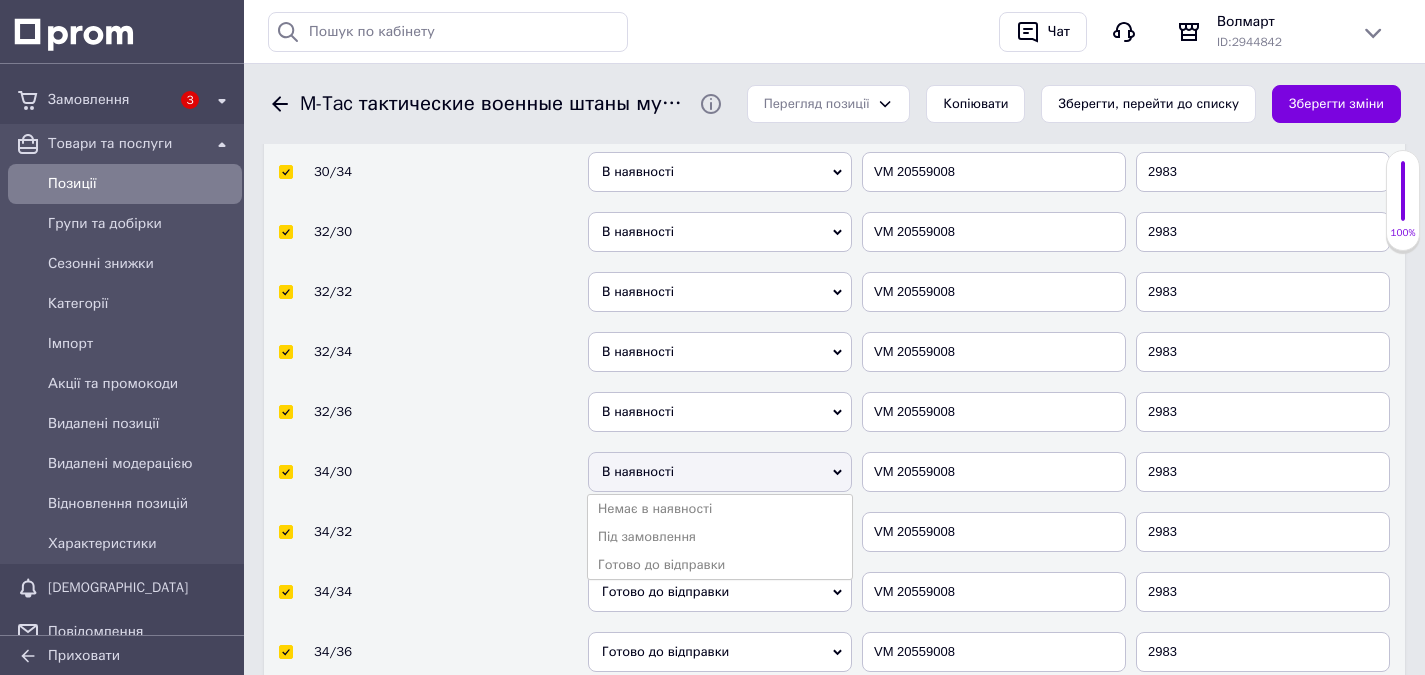 drag, startPoint x: 720, startPoint y: 563, endPoint x: 717, endPoint y: 551, distance: 12.369317 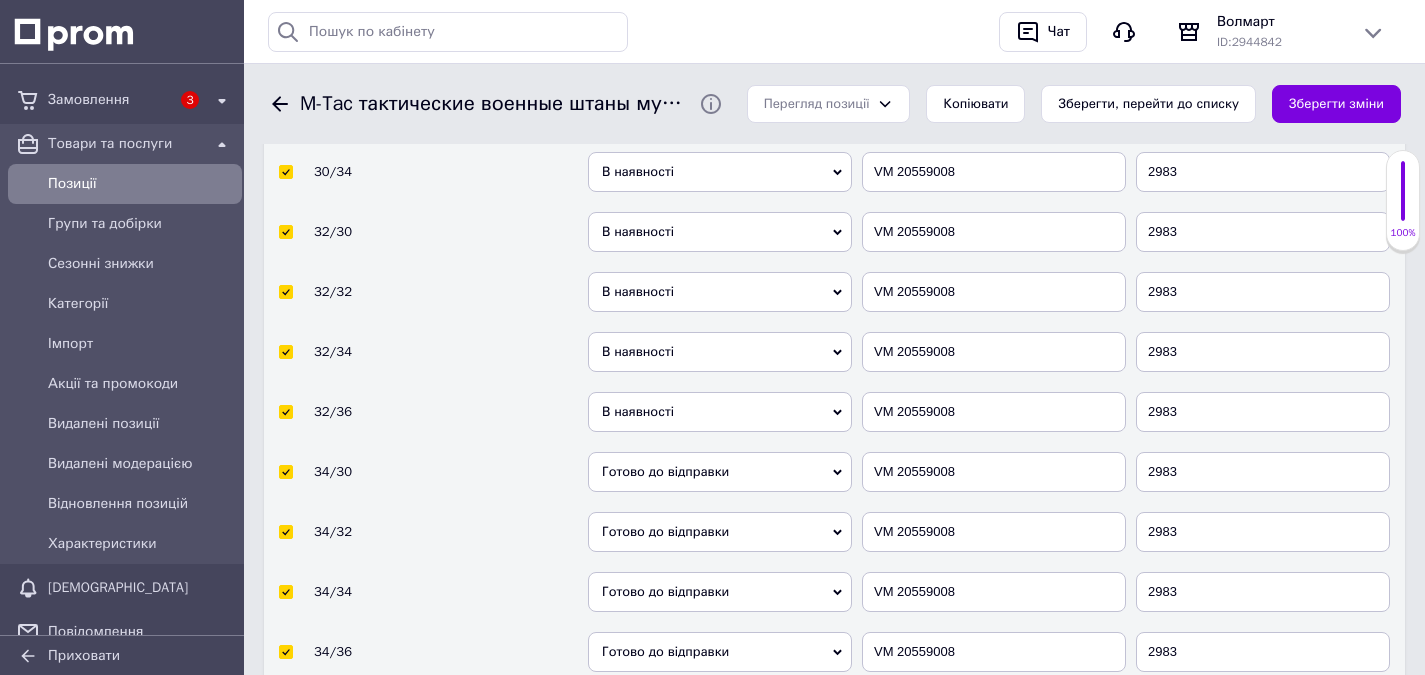 click on "В наявності" at bounding box center [720, 412] 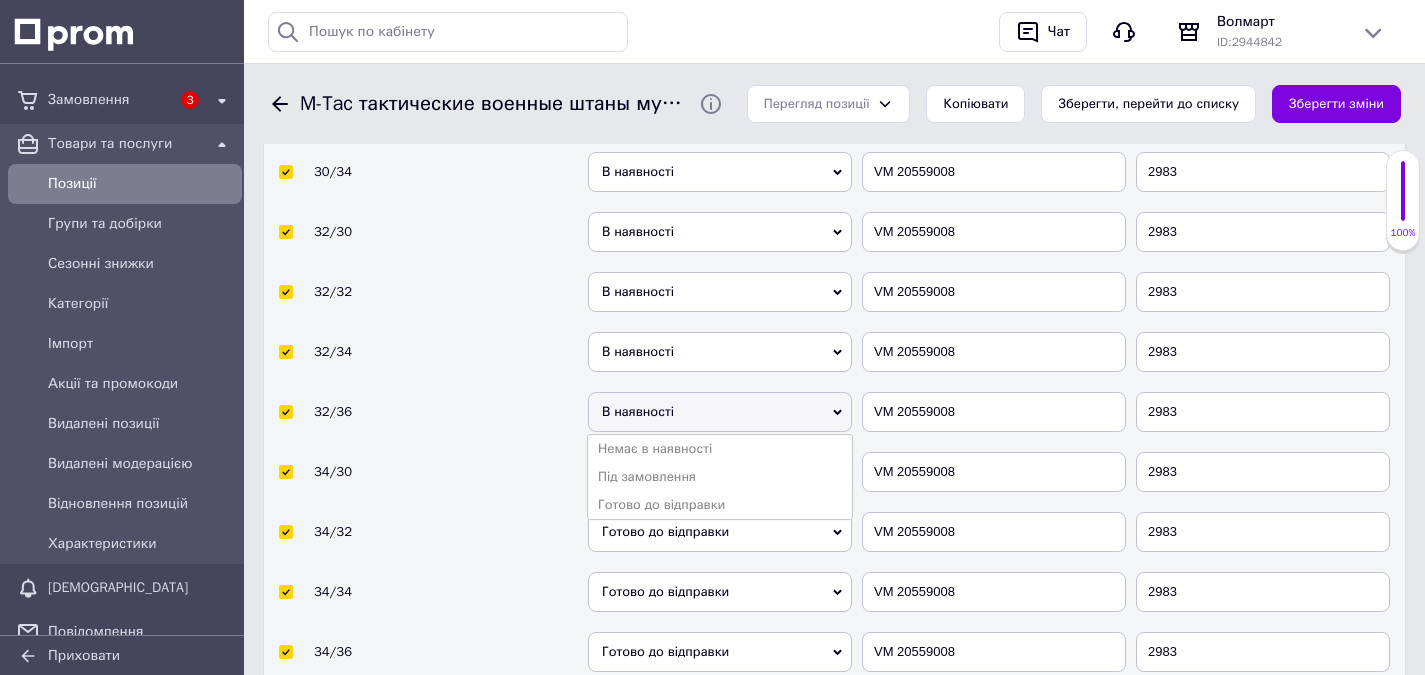 drag, startPoint x: 718, startPoint y: 504, endPoint x: 710, endPoint y: 419, distance: 85.37564 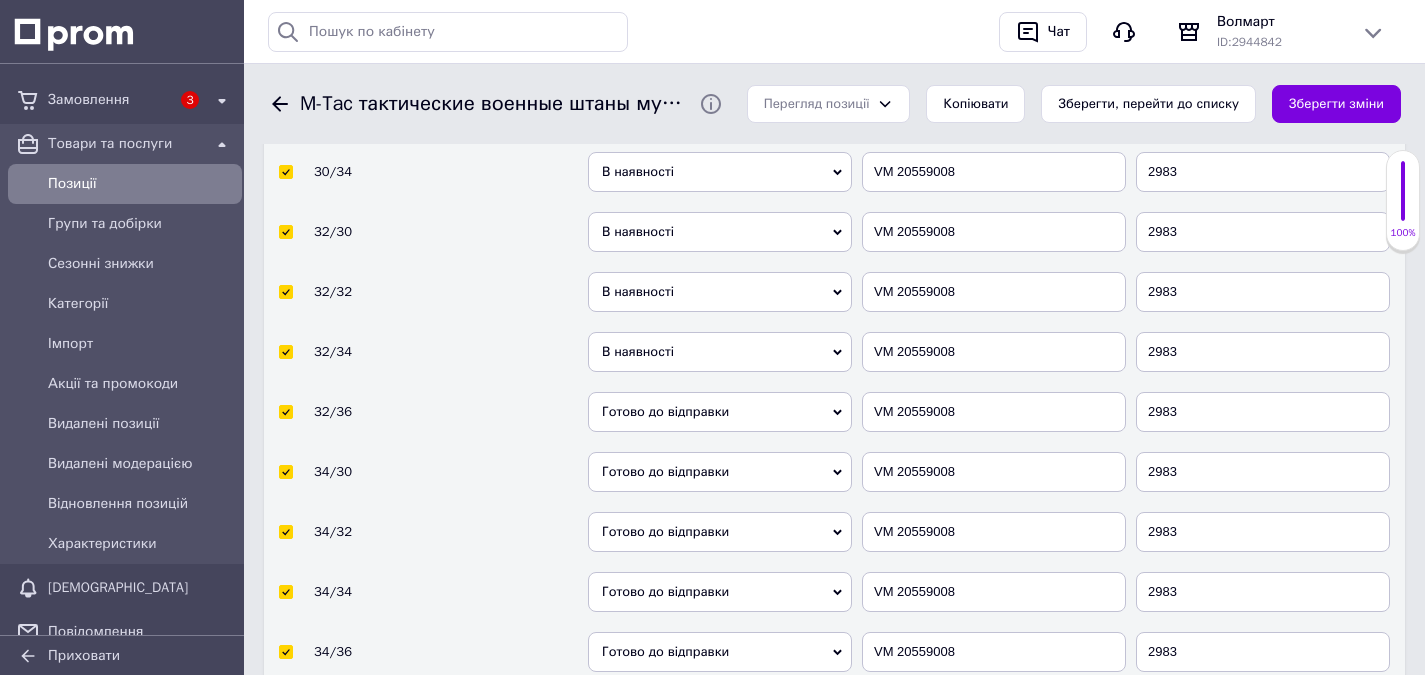 click on "В наявності" at bounding box center (720, 352) 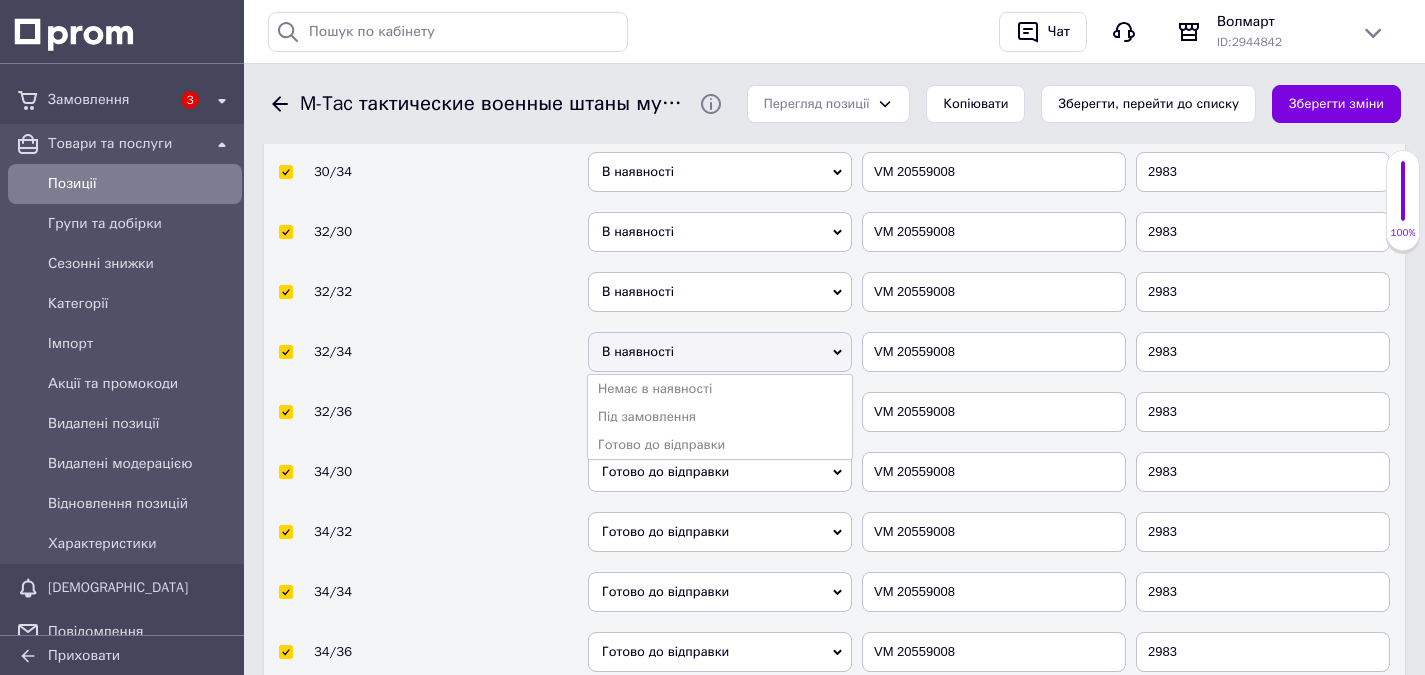 click on "Готово до відправки" at bounding box center [720, 445] 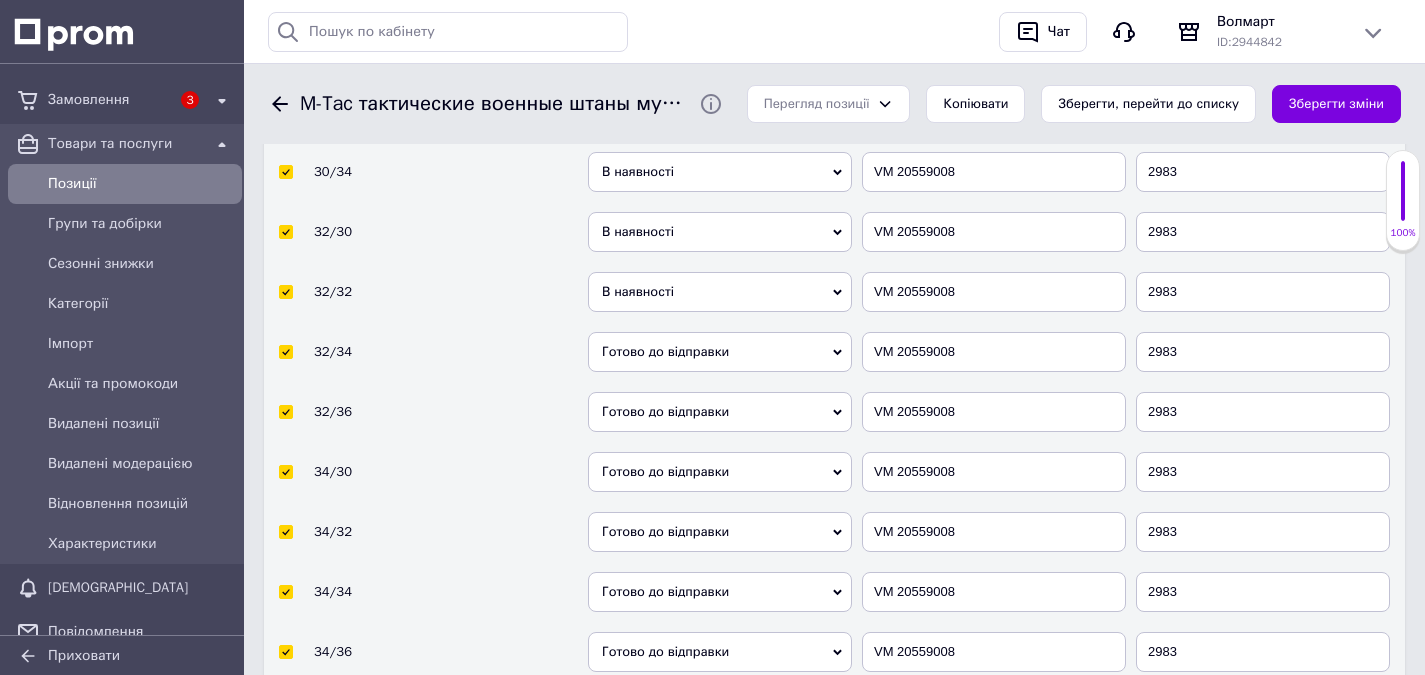 click on "В наявності" at bounding box center [720, 292] 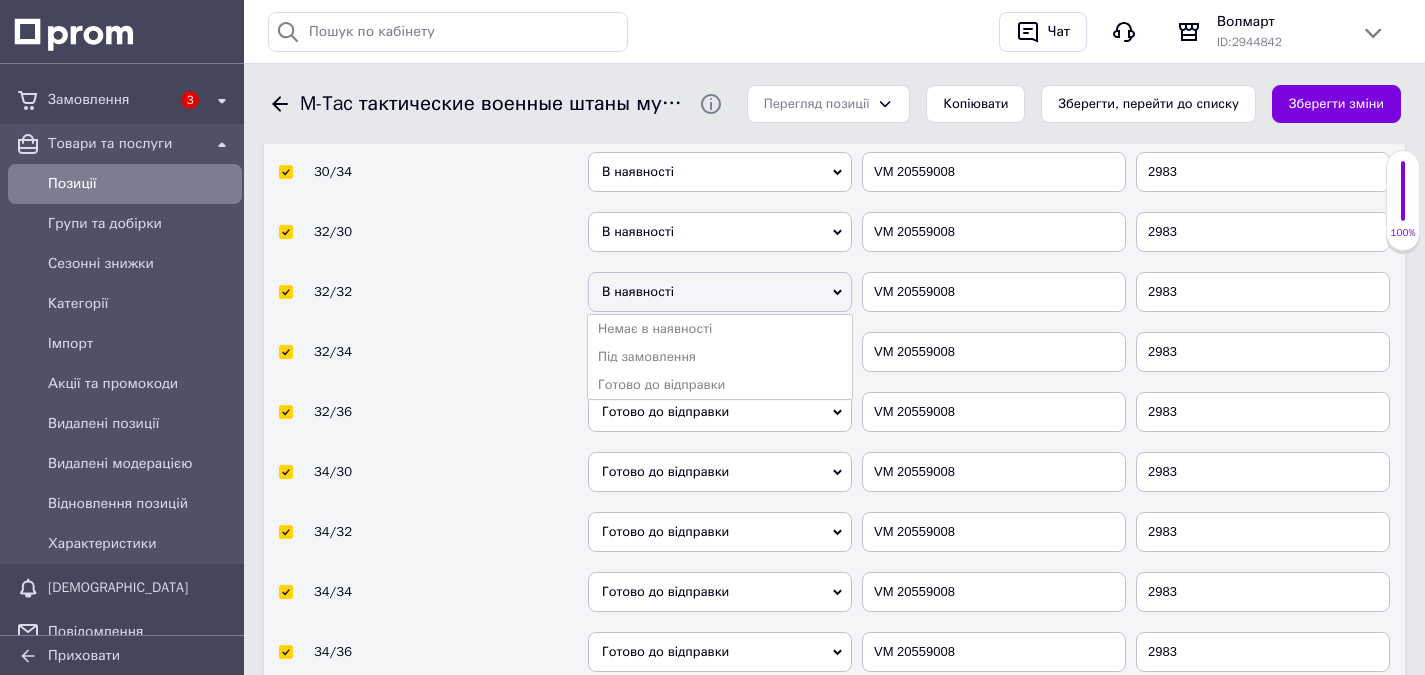 click on "Готово до відправки" at bounding box center (720, 385) 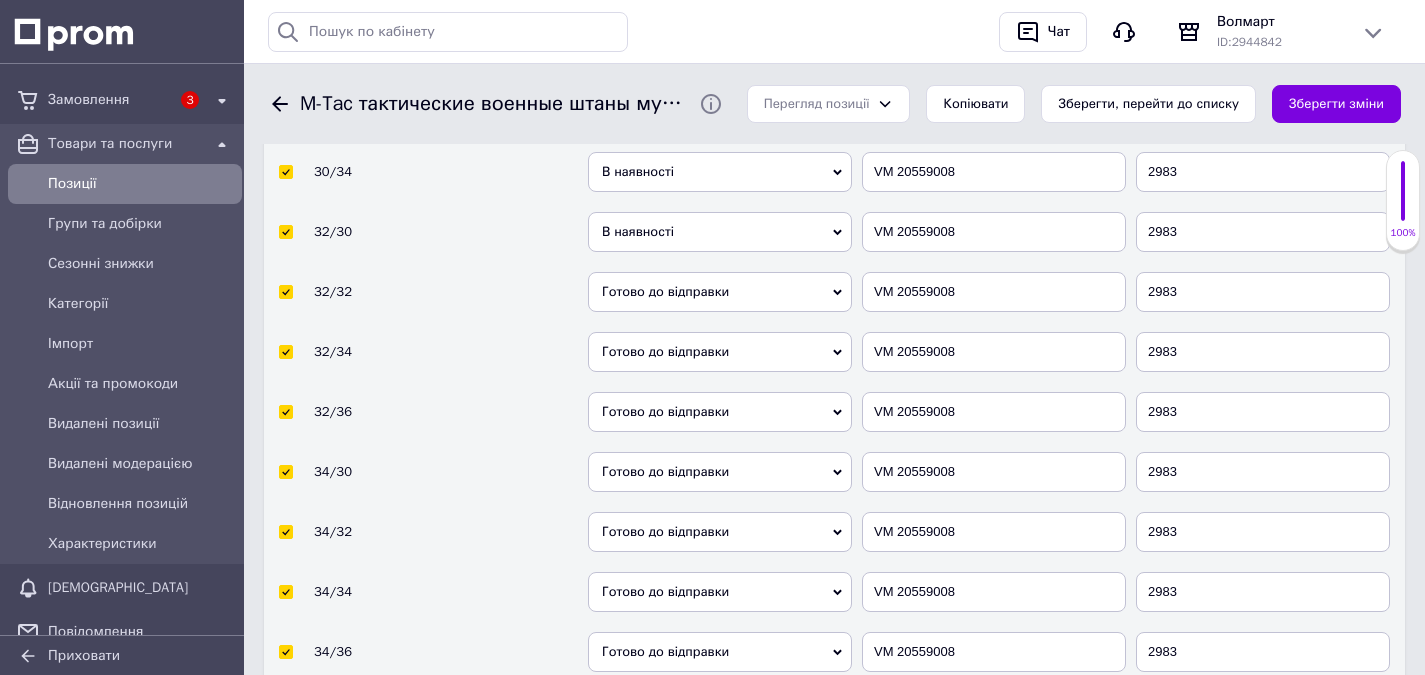 click on "В наявності" at bounding box center (720, 232) 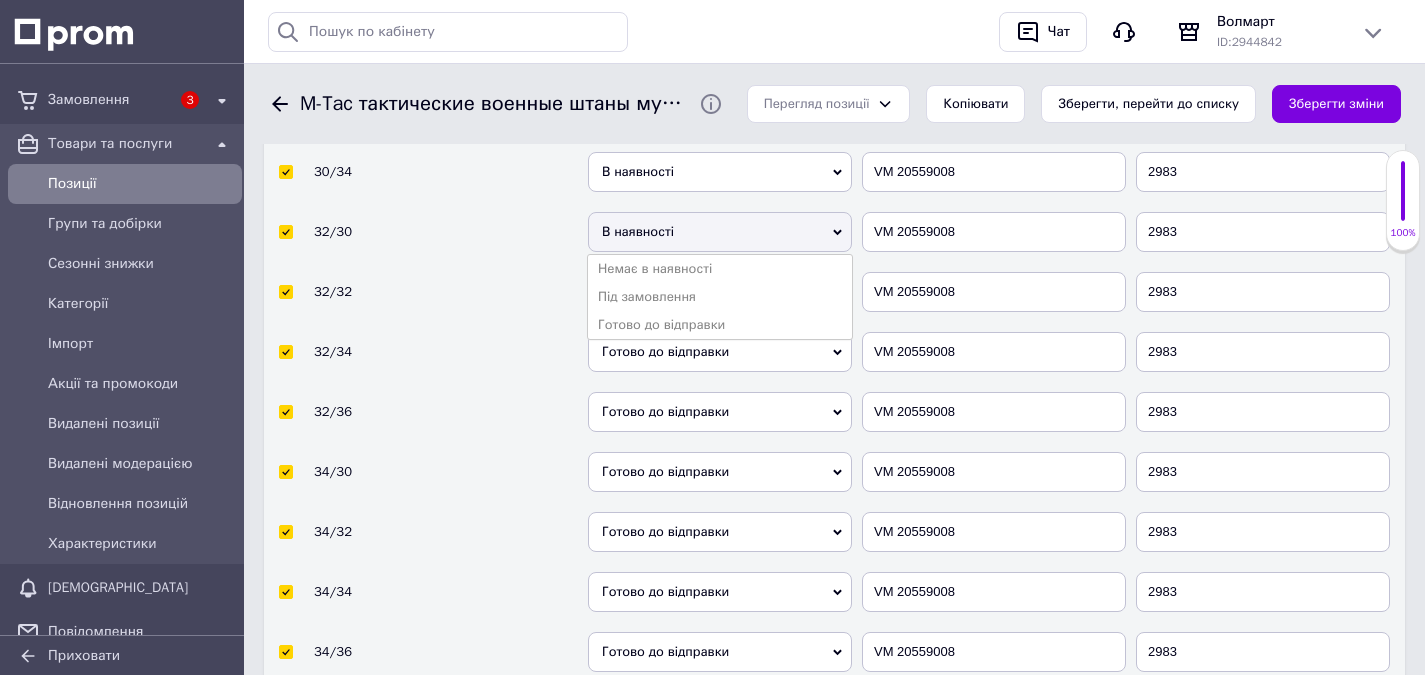 drag, startPoint x: 710, startPoint y: 327, endPoint x: 708, endPoint y: 309, distance: 18.110771 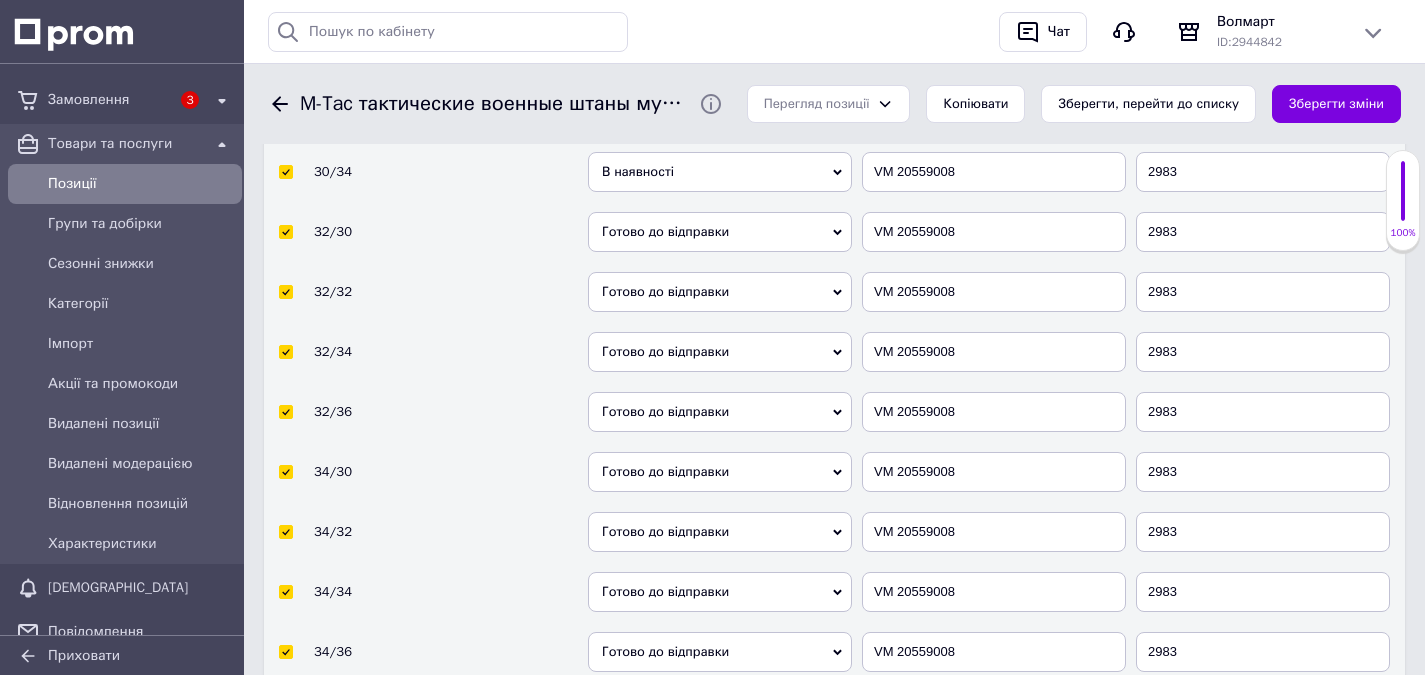 click on "В наявності" at bounding box center (720, 172) 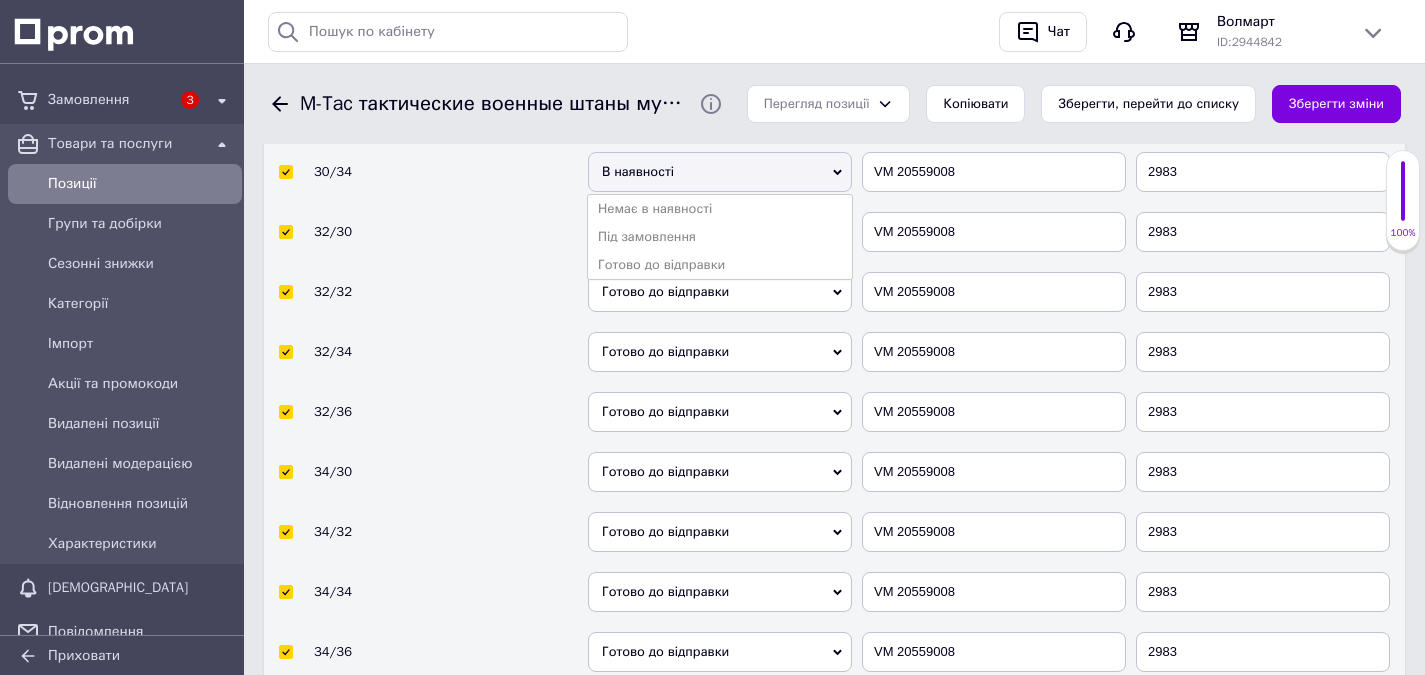 click on "Готово до відправки" at bounding box center (720, 265) 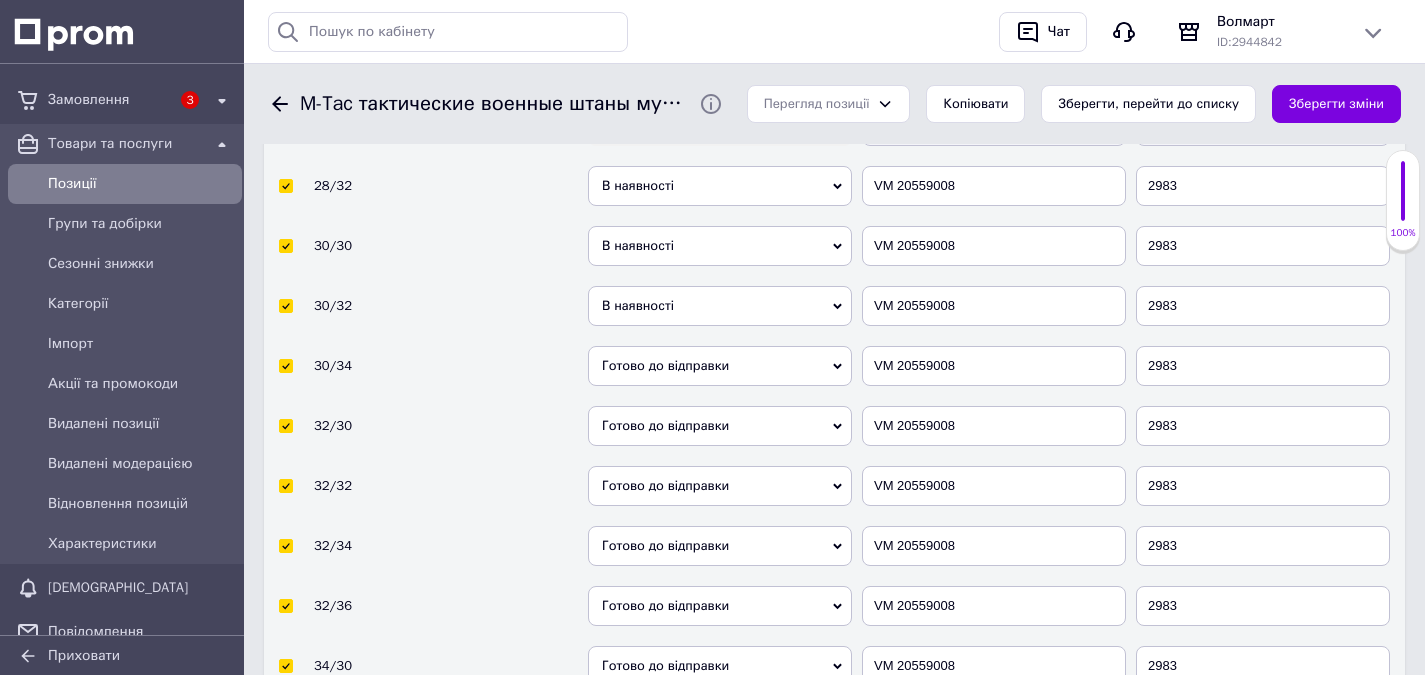 scroll, scrollTop: 4069, scrollLeft: 0, axis: vertical 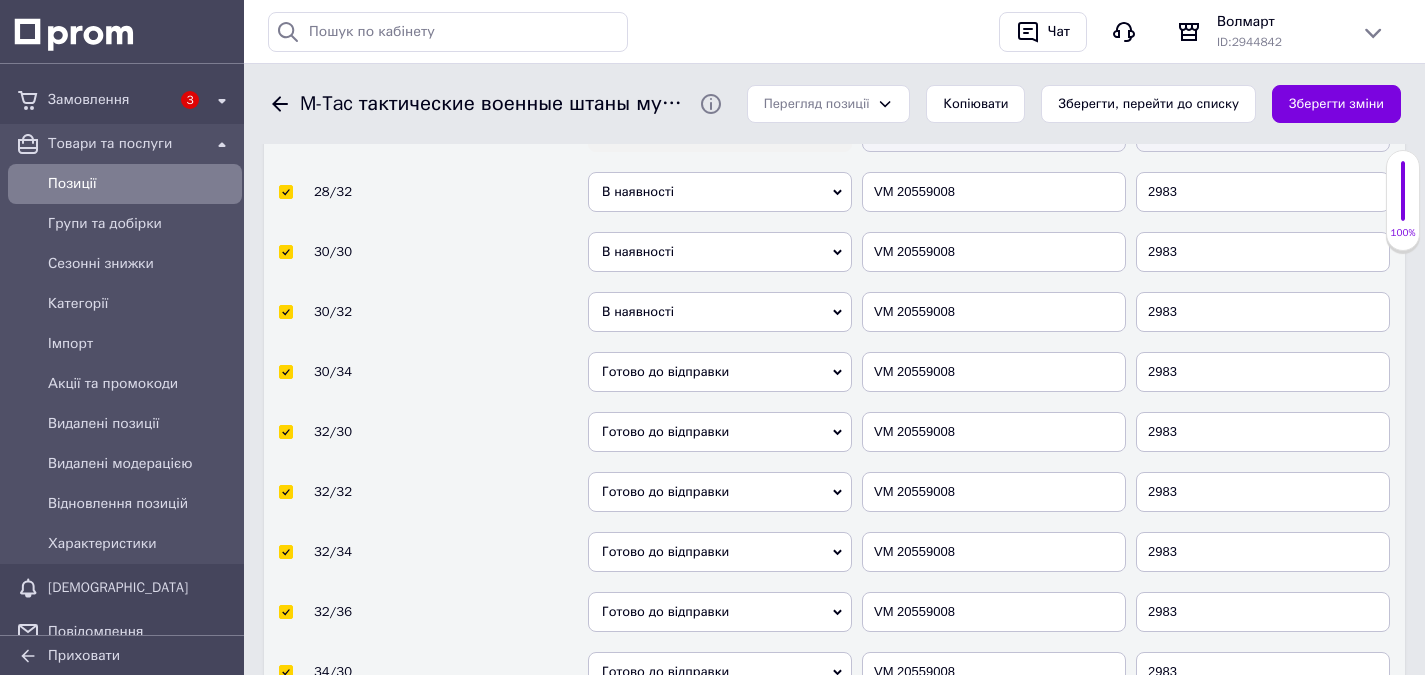 drag, startPoint x: 718, startPoint y: 309, endPoint x: 729, endPoint y: 358, distance: 50.219517 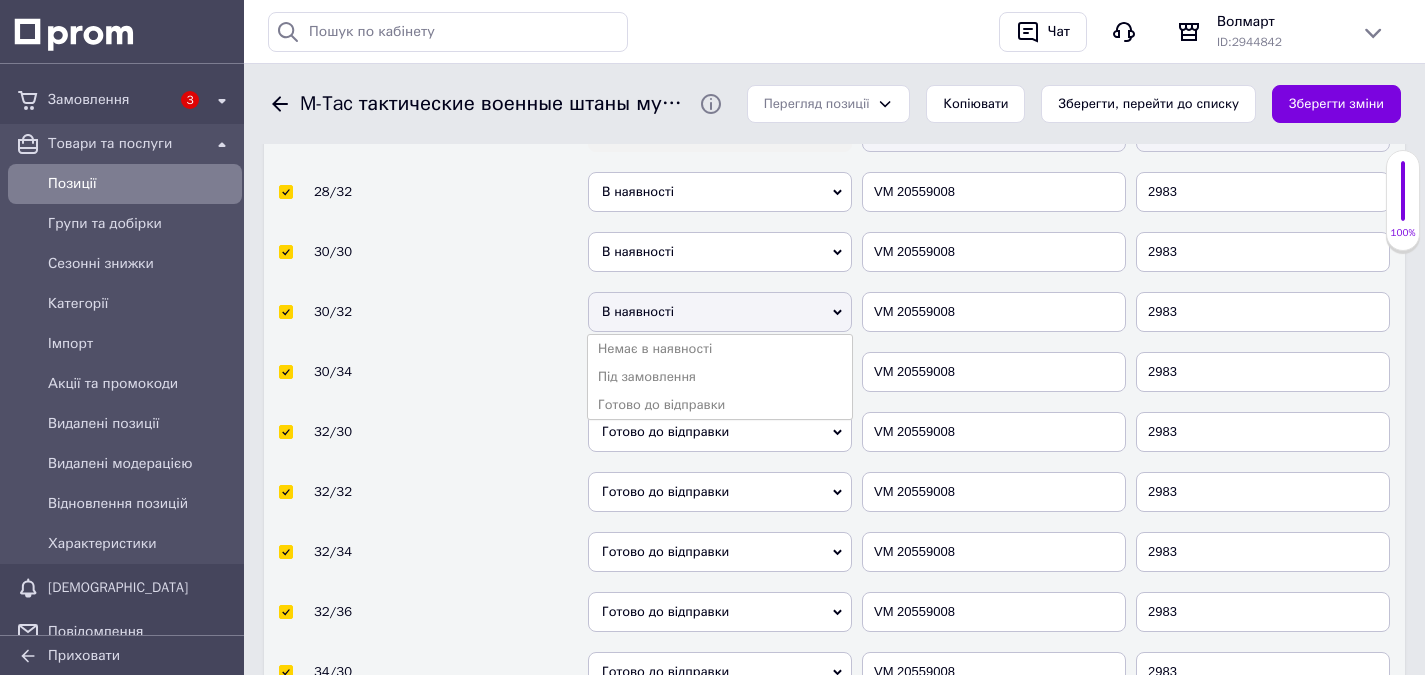 drag, startPoint x: 722, startPoint y: 399, endPoint x: 722, endPoint y: 366, distance: 33 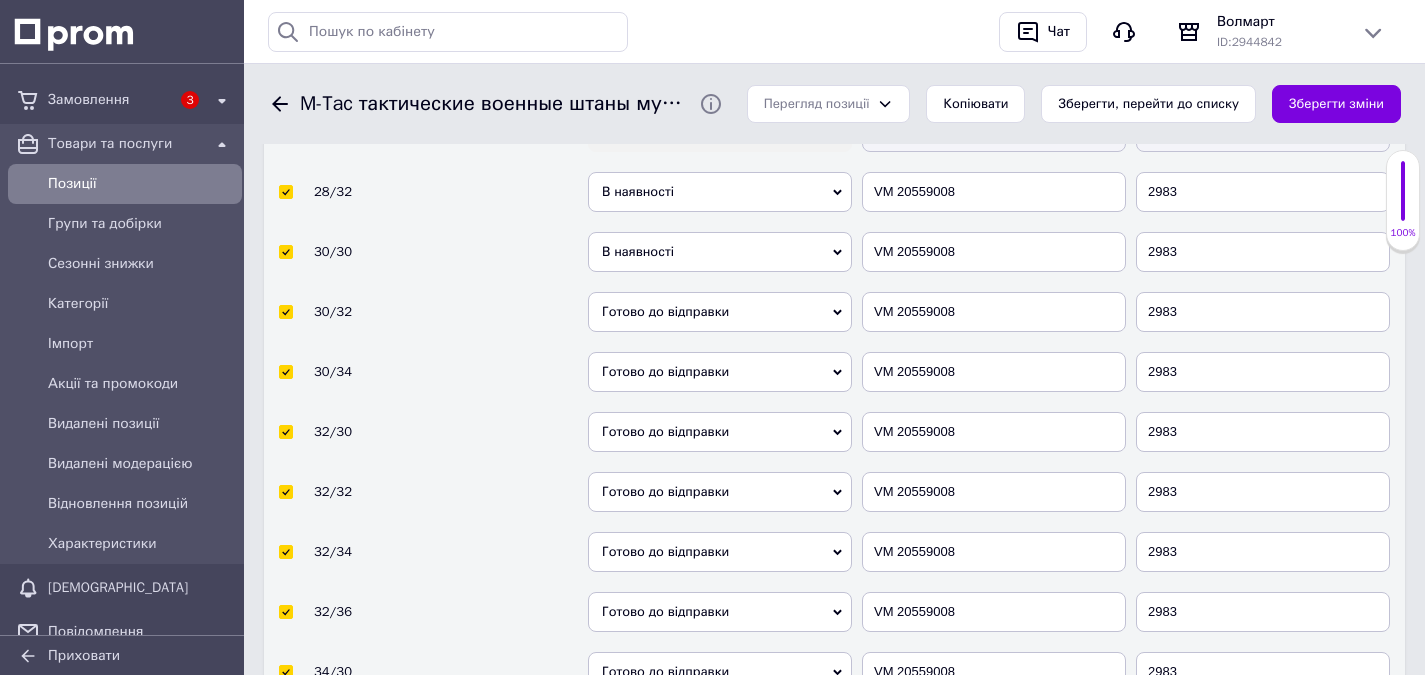 click on "В наявності" at bounding box center [720, 252] 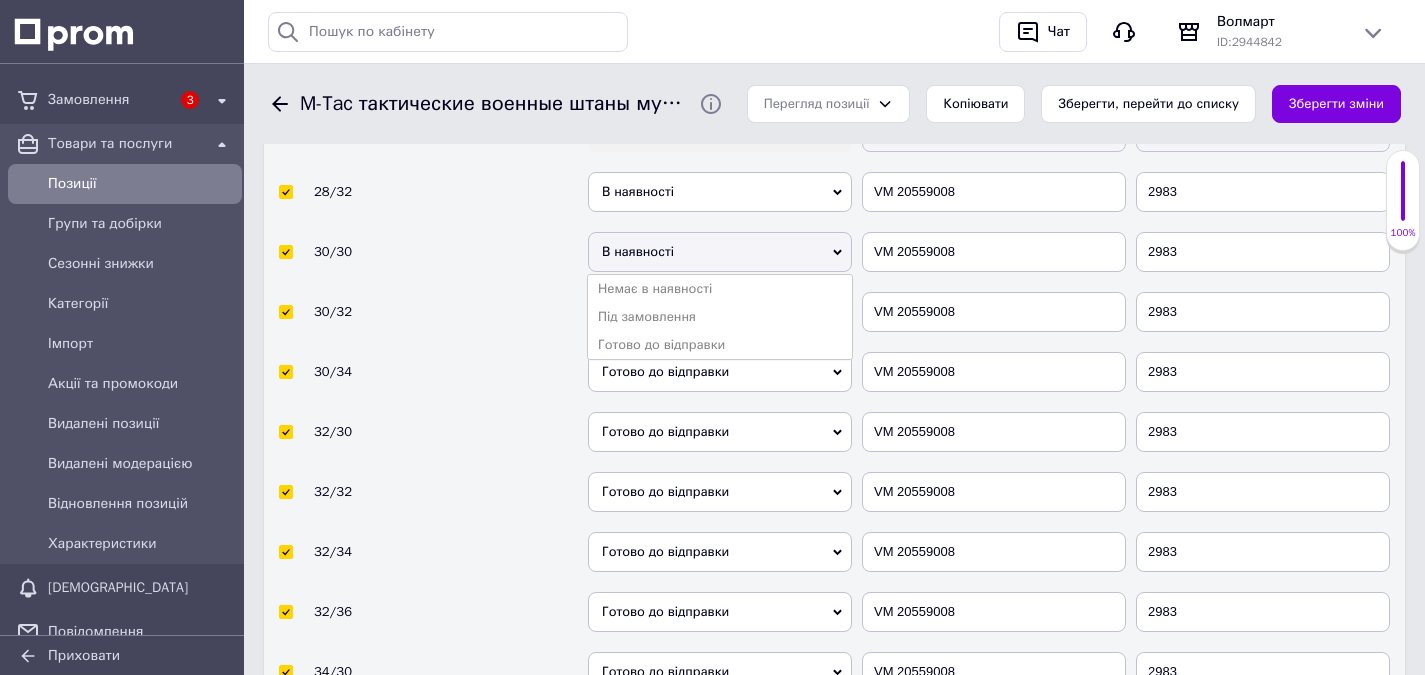 drag, startPoint x: 703, startPoint y: 329, endPoint x: 710, endPoint y: 300, distance: 29.832869 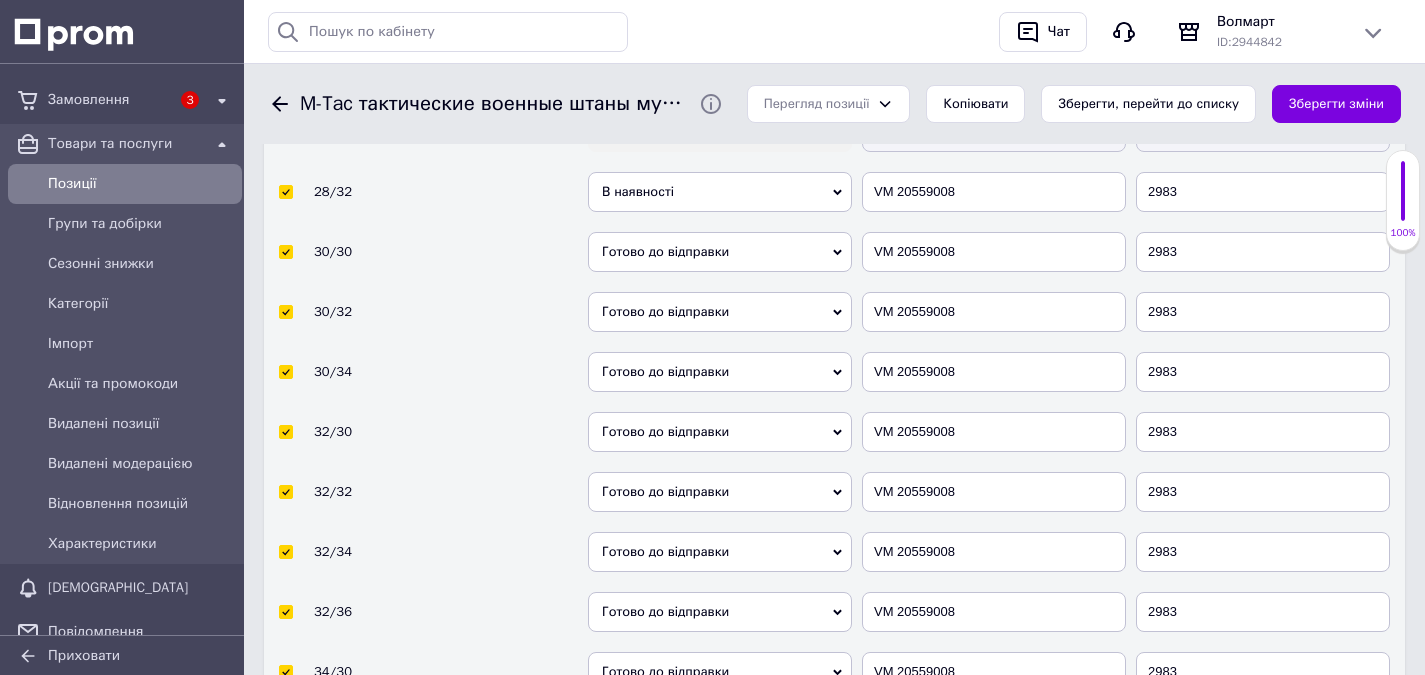 click on "В наявності" at bounding box center (720, 192) 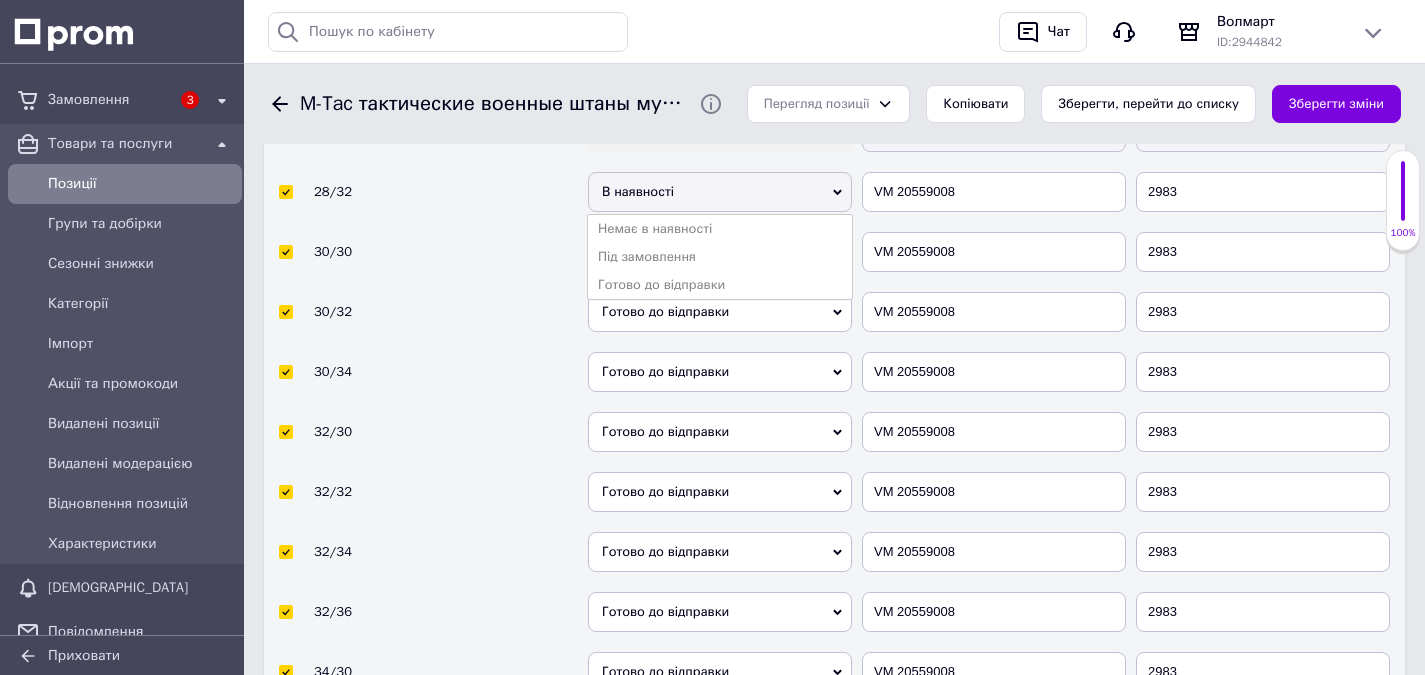 click on "Готово до відправки" at bounding box center [720, 285] 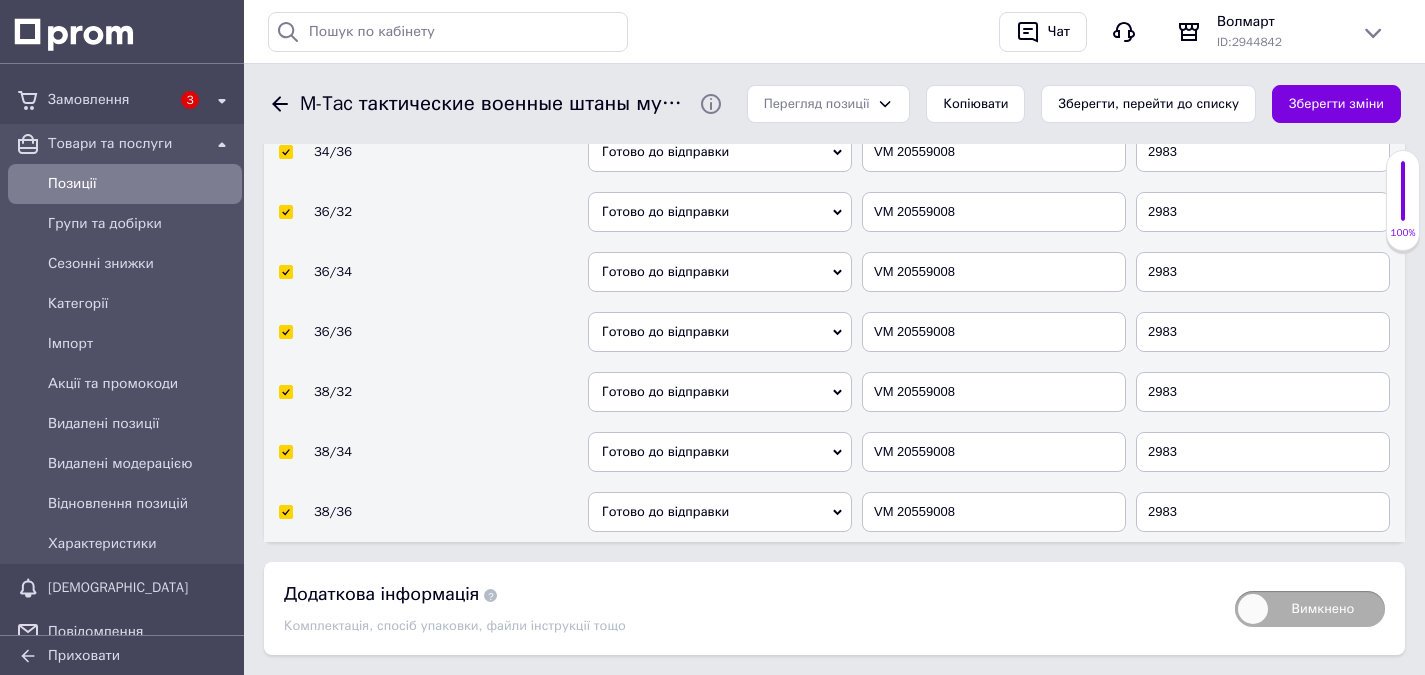 scroll, scrollTop: 4869, scrollLeft: 0, axis: vertical 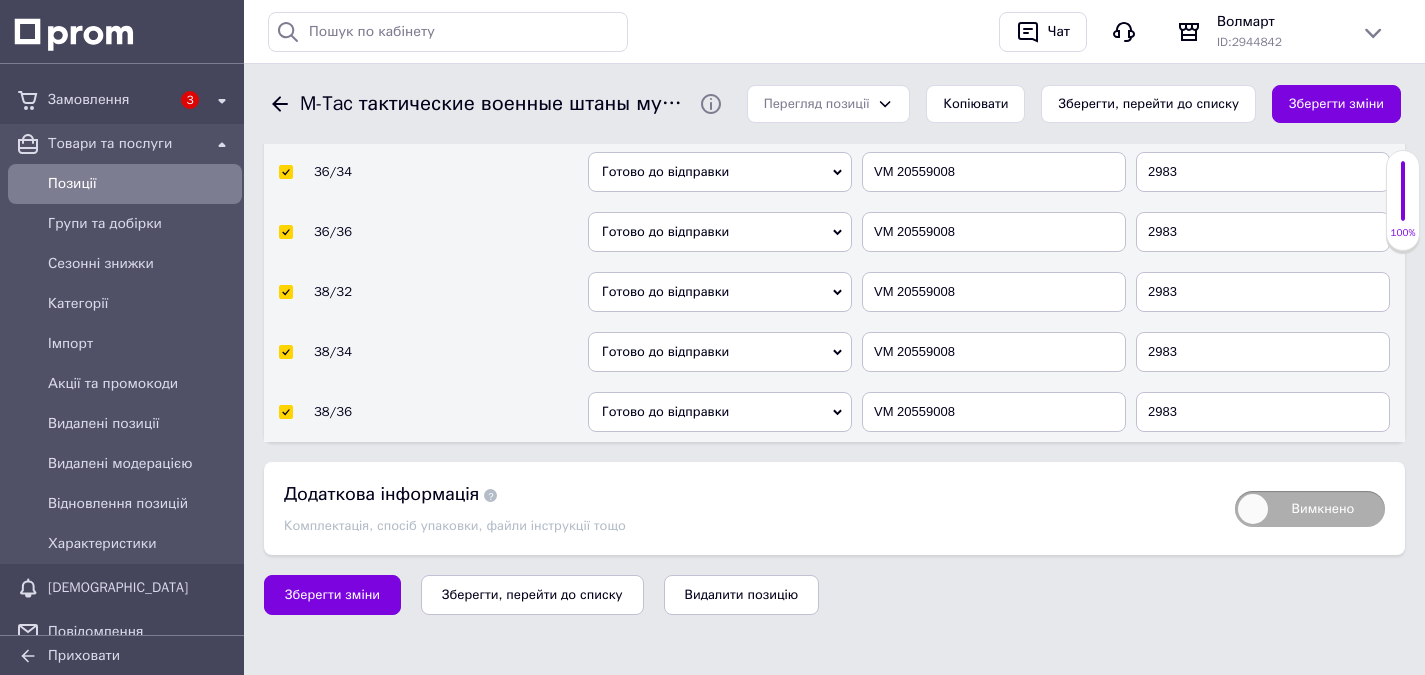 click on "Зберегти зміни" at bounding box center [1336, 104] 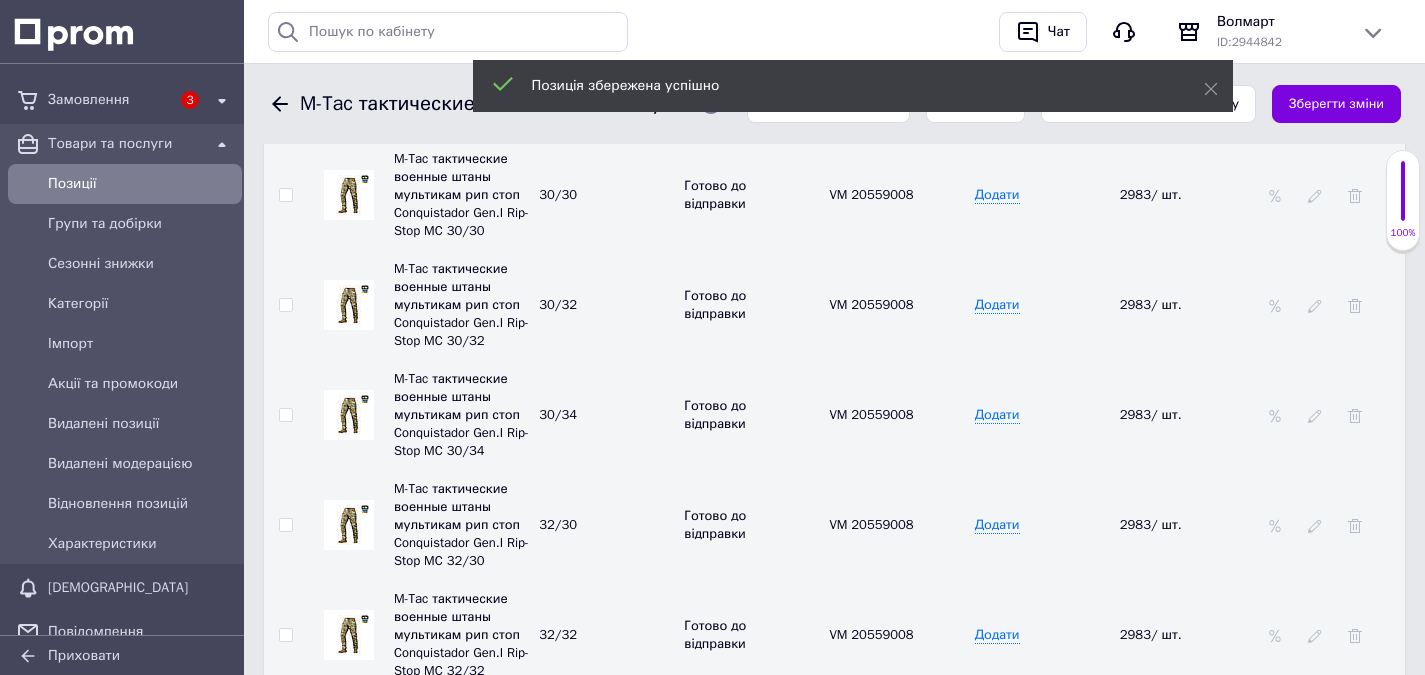 scroll, scrollTop: 3569, scrollLeft: 0, axis: vertical 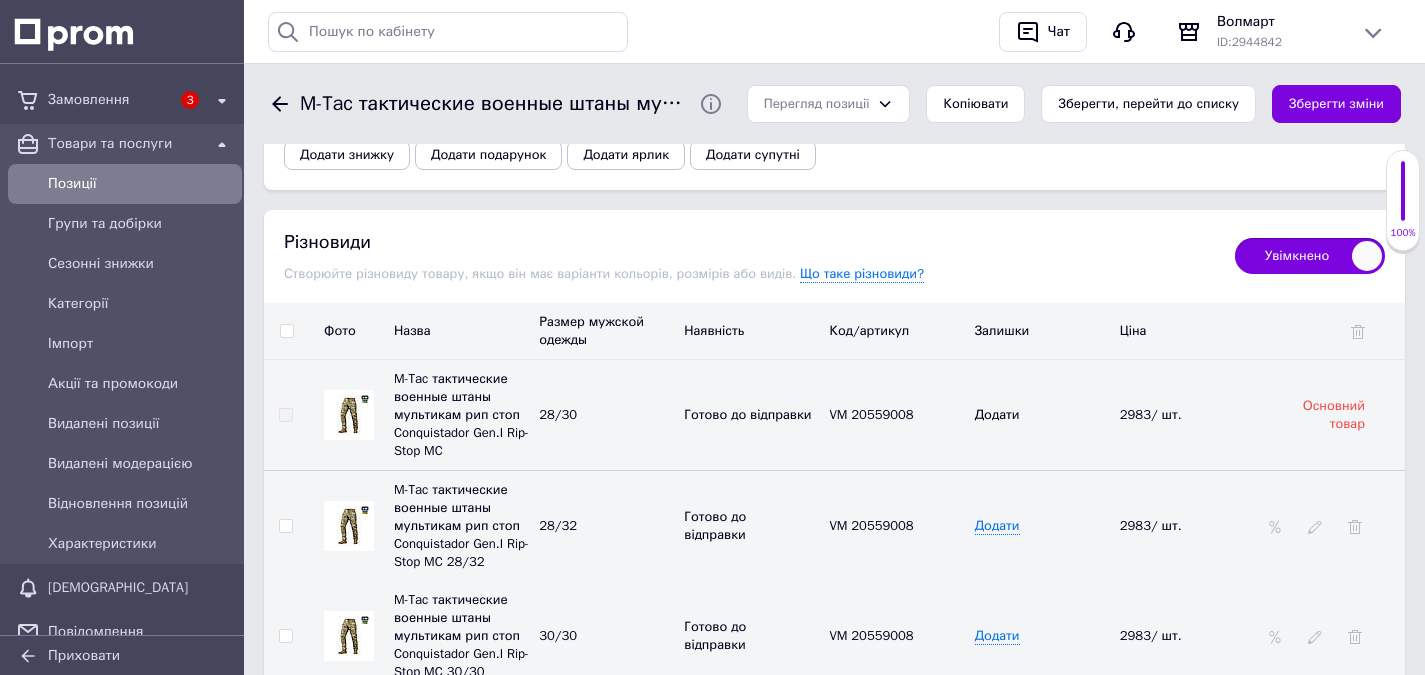 click at bounding box center [349, 526] 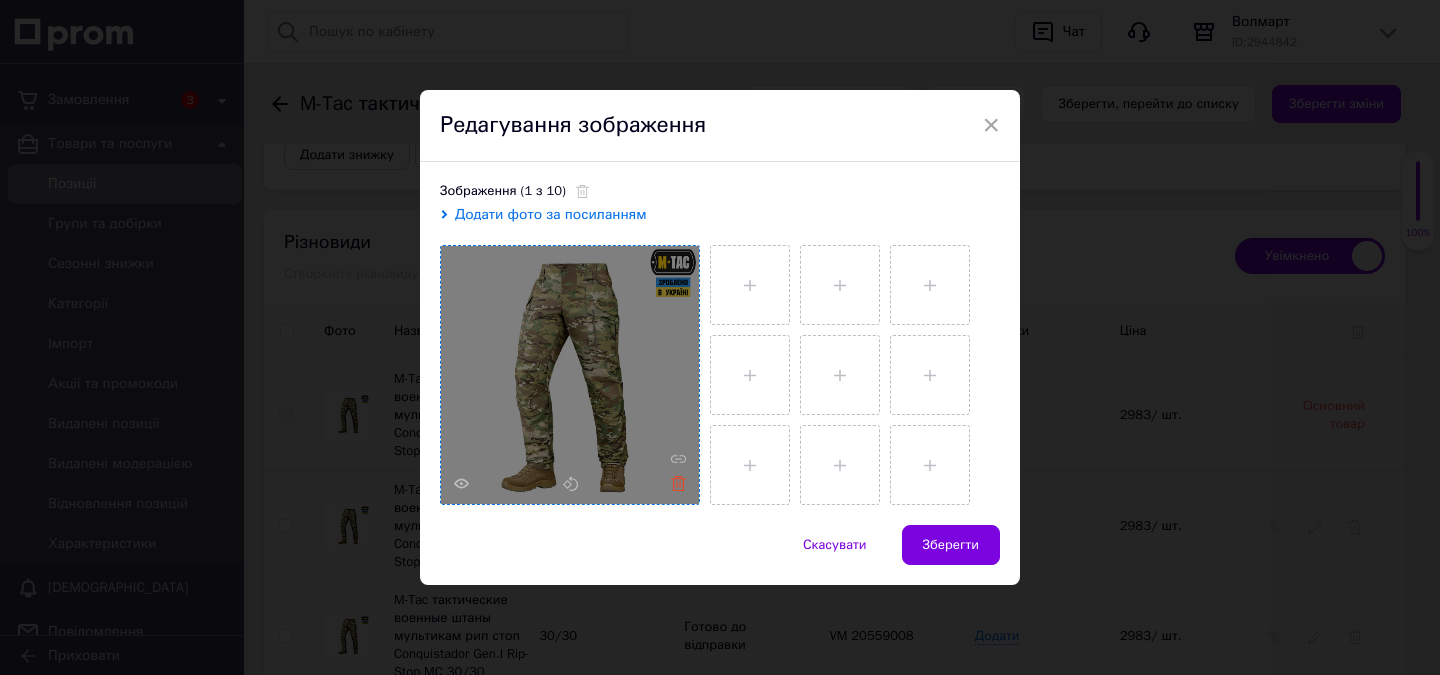 click 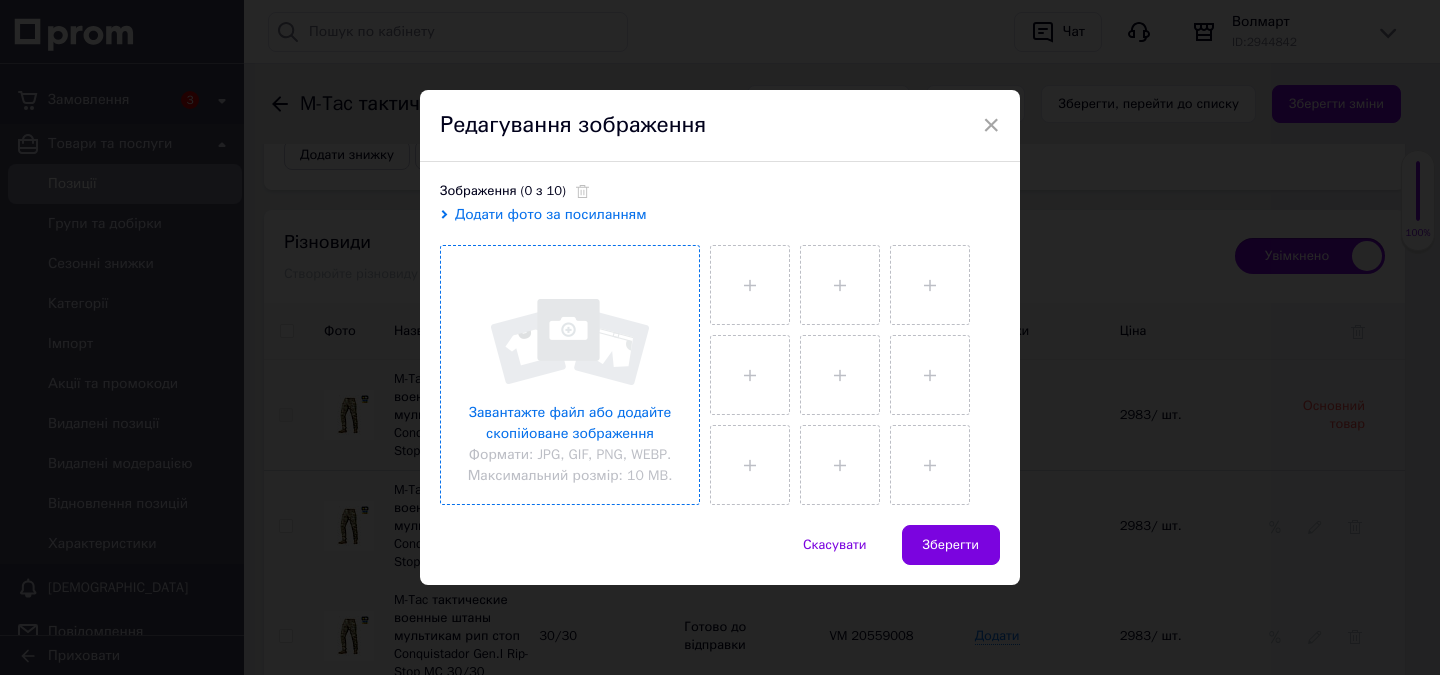 click at bounding box center (570, 375) 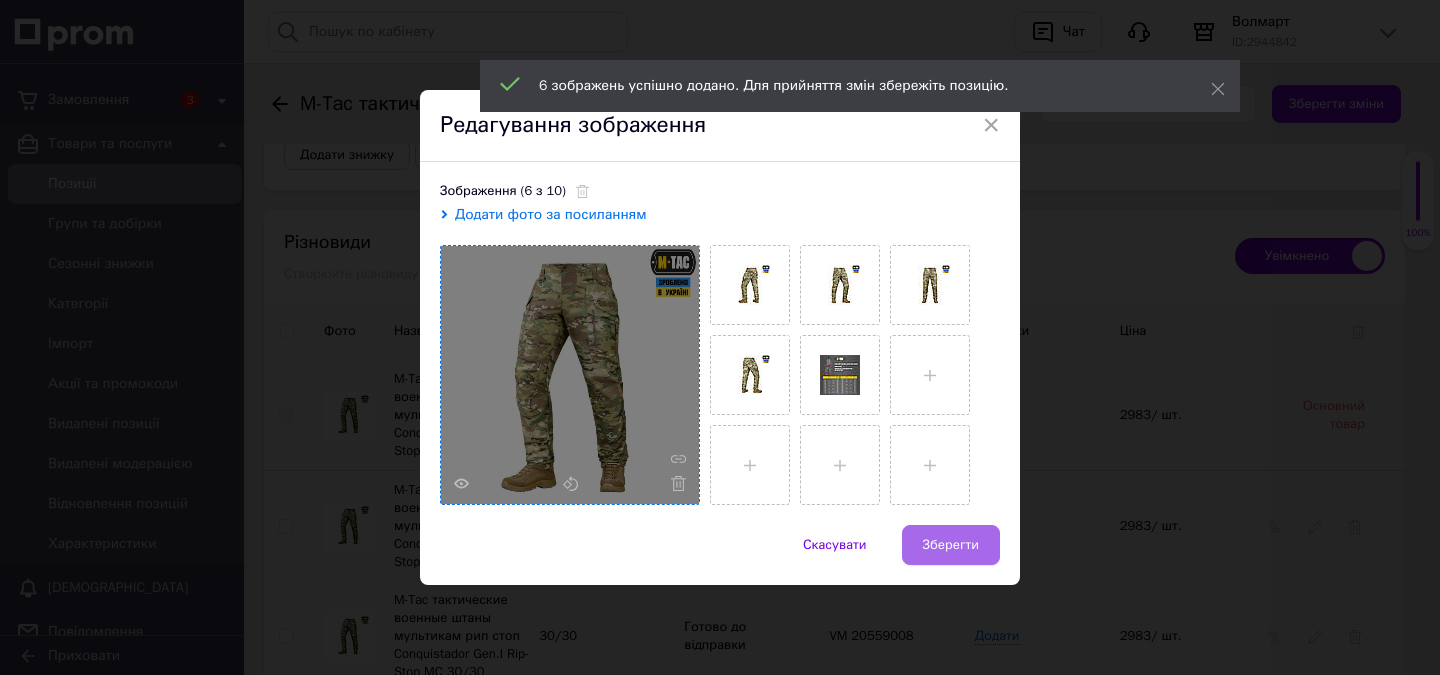 click on "Зберегти" at bounding box center (951, 545) 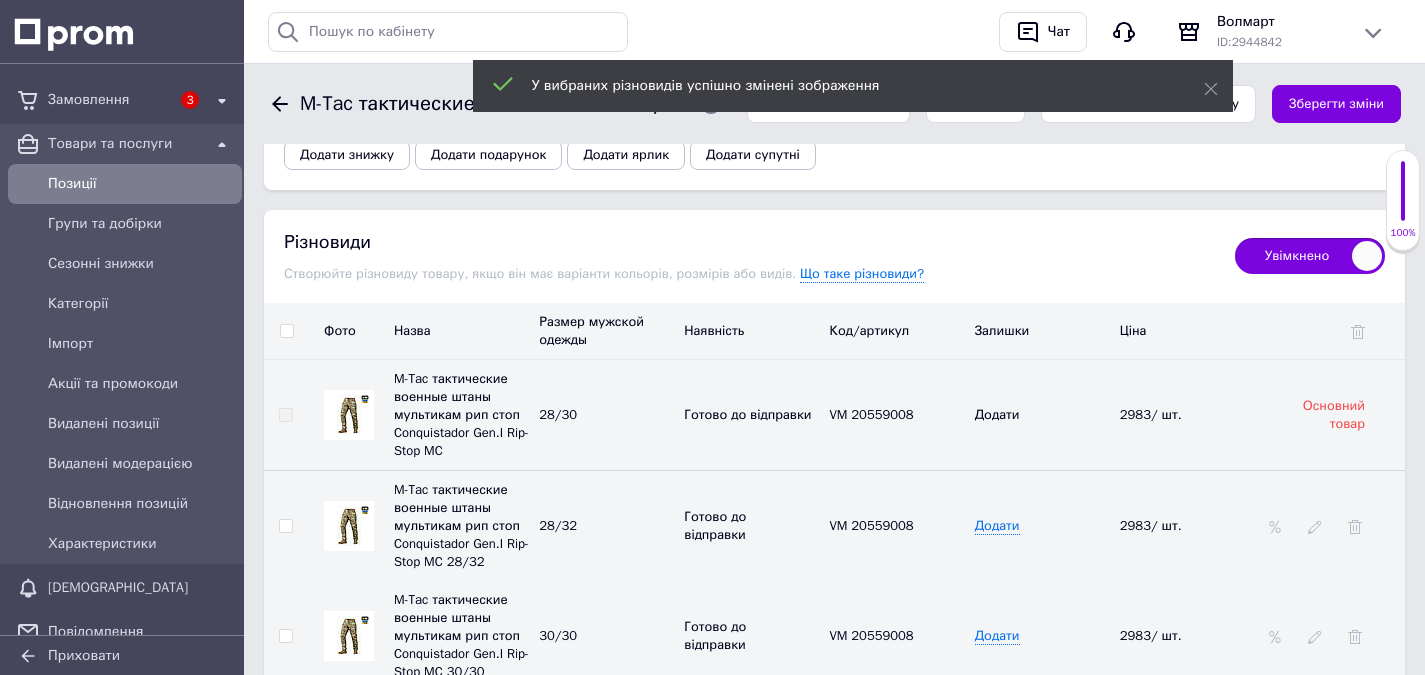 click at bounding box center (349, 636) 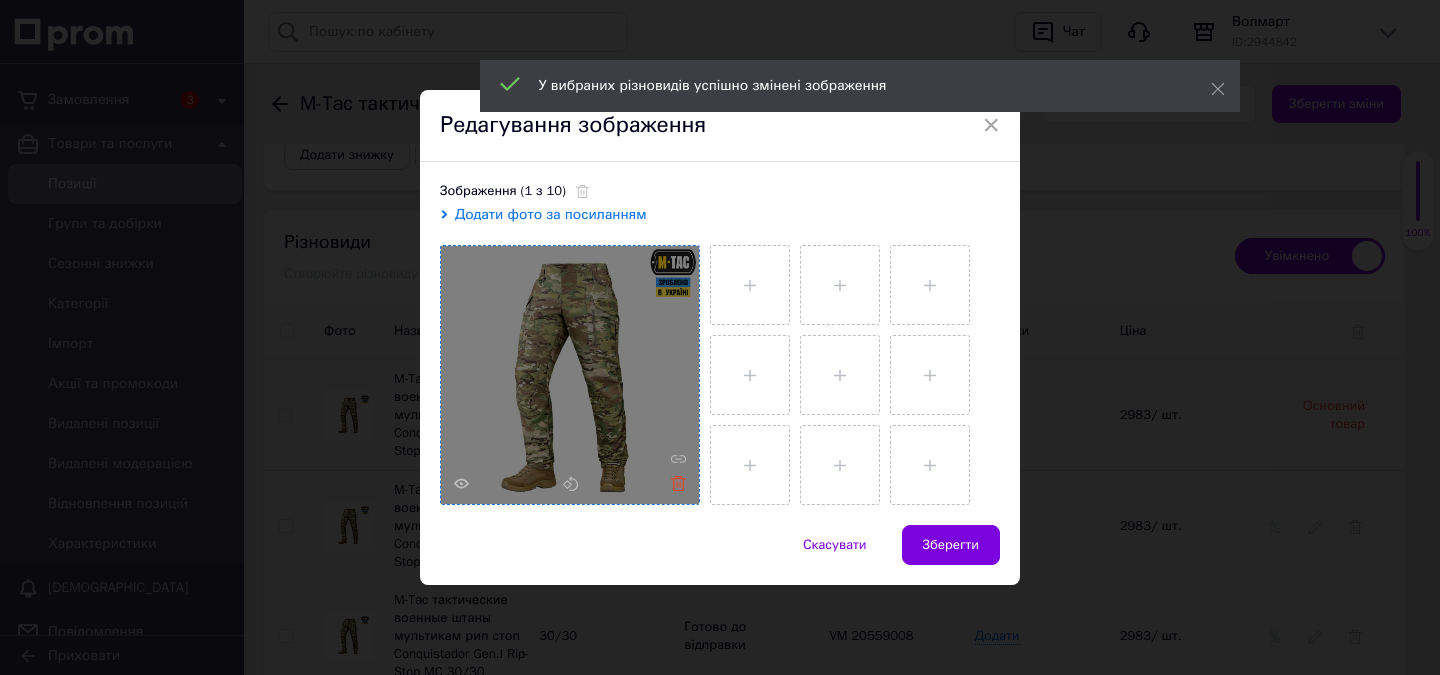 click 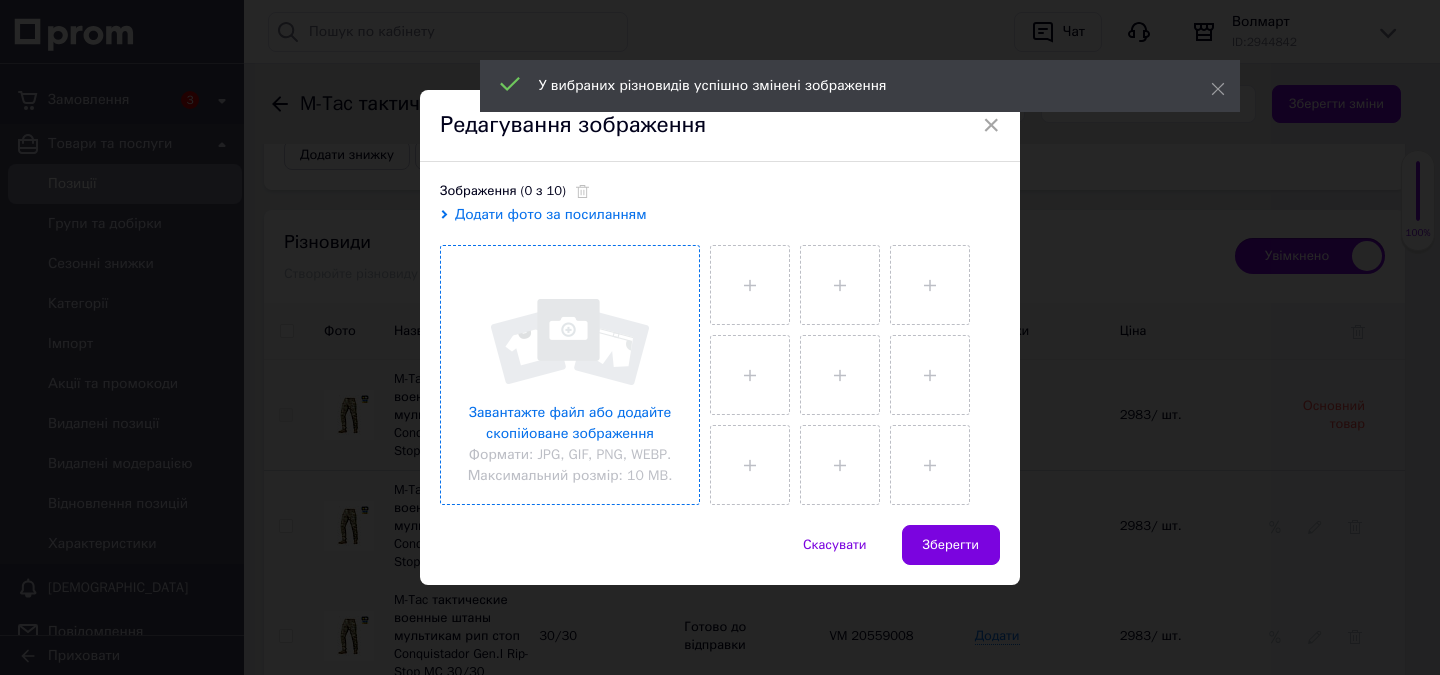 drag, startPoint x: 613, startPoint y: 383, endPoint x: 598, endPoint y: 370, distance: 19.849434 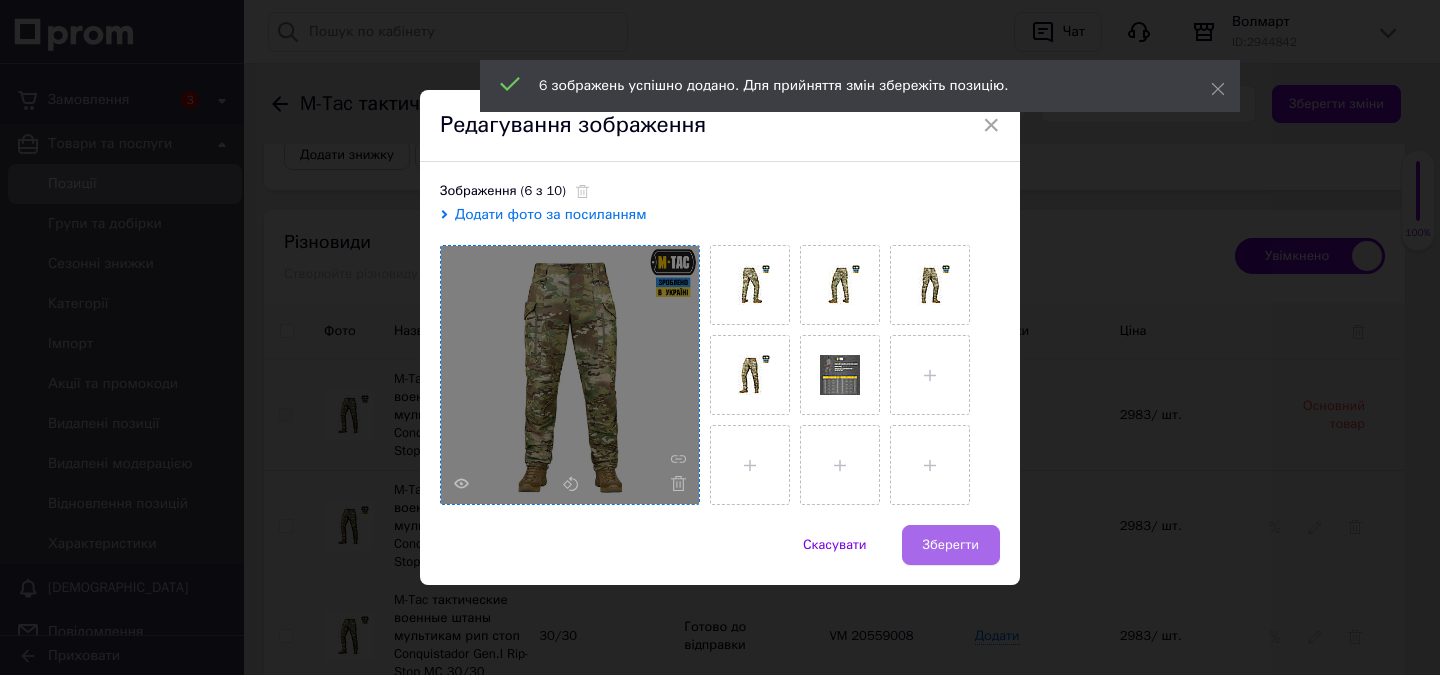 click on "Зберегти" at bounding box center (951, 545) 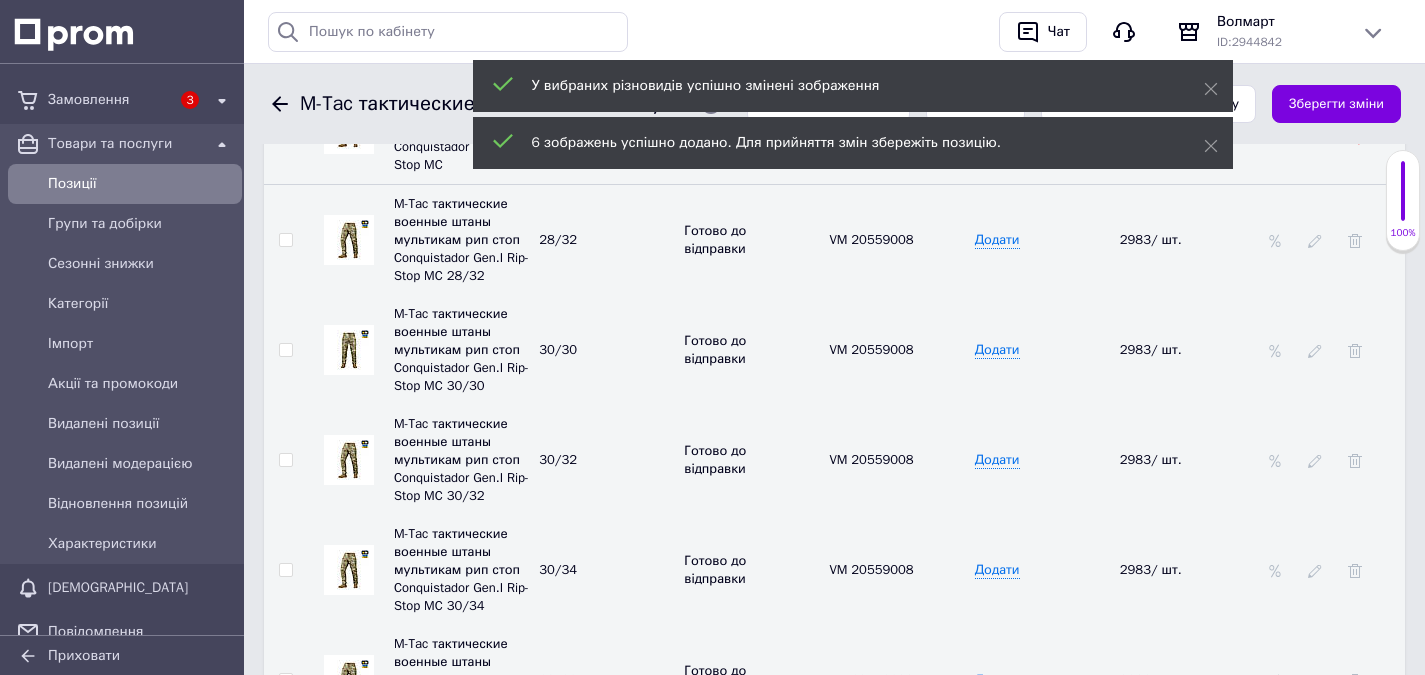 scroll, scrollTop: 3869, scrollLeft: 0, axis: vertical 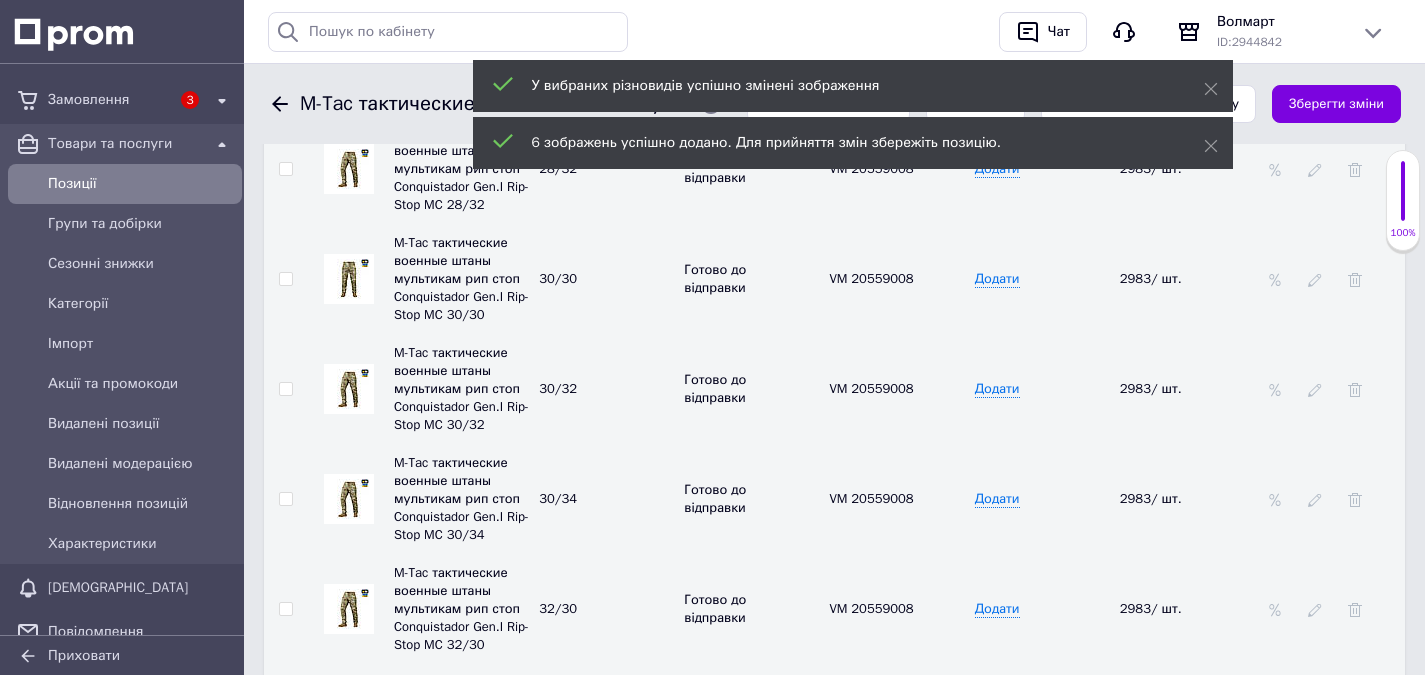 click at bounding box center [349, 389] 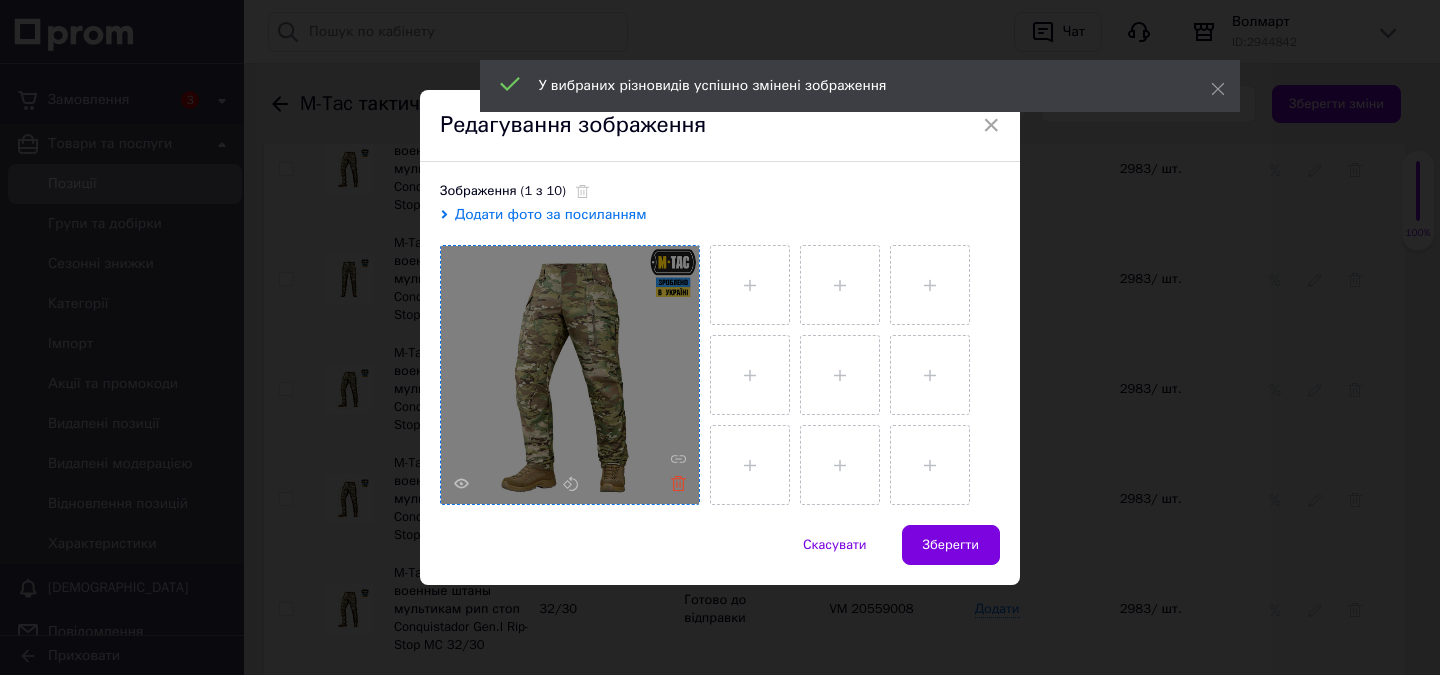 click 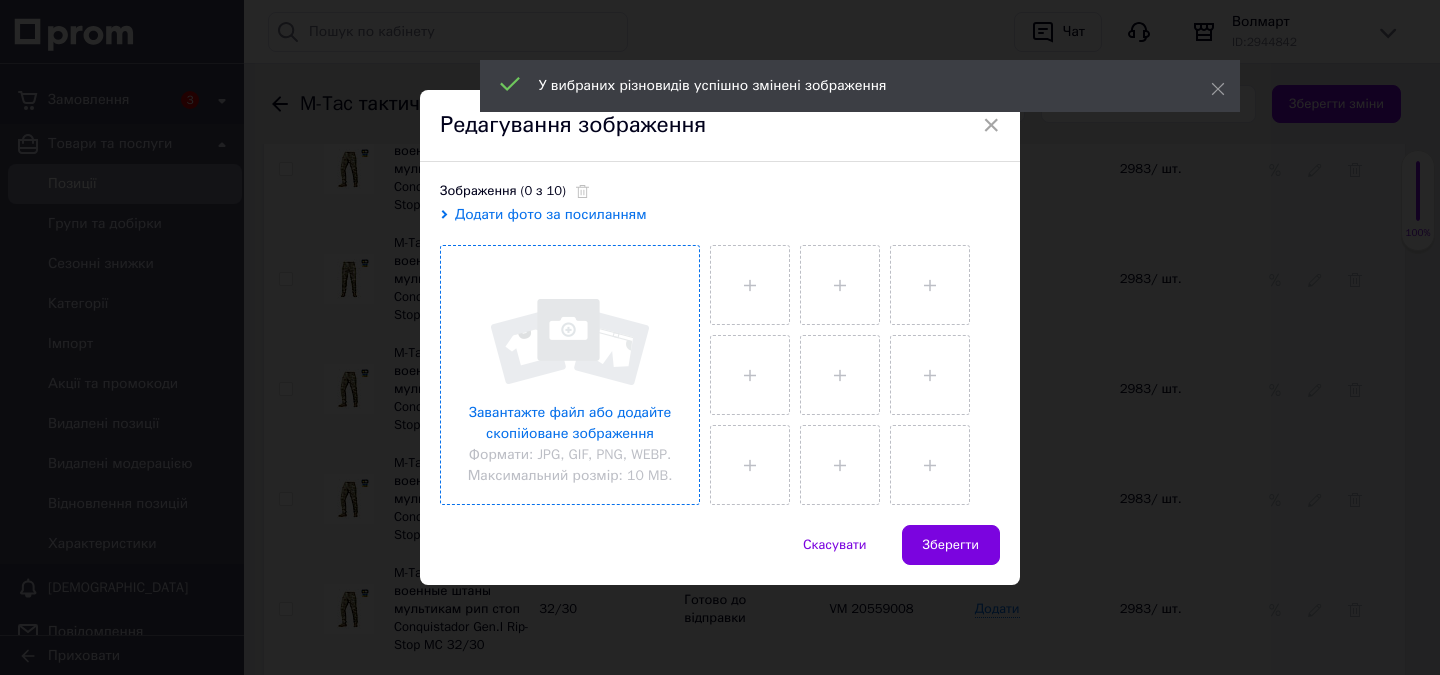click at bounding box center [570, 375] 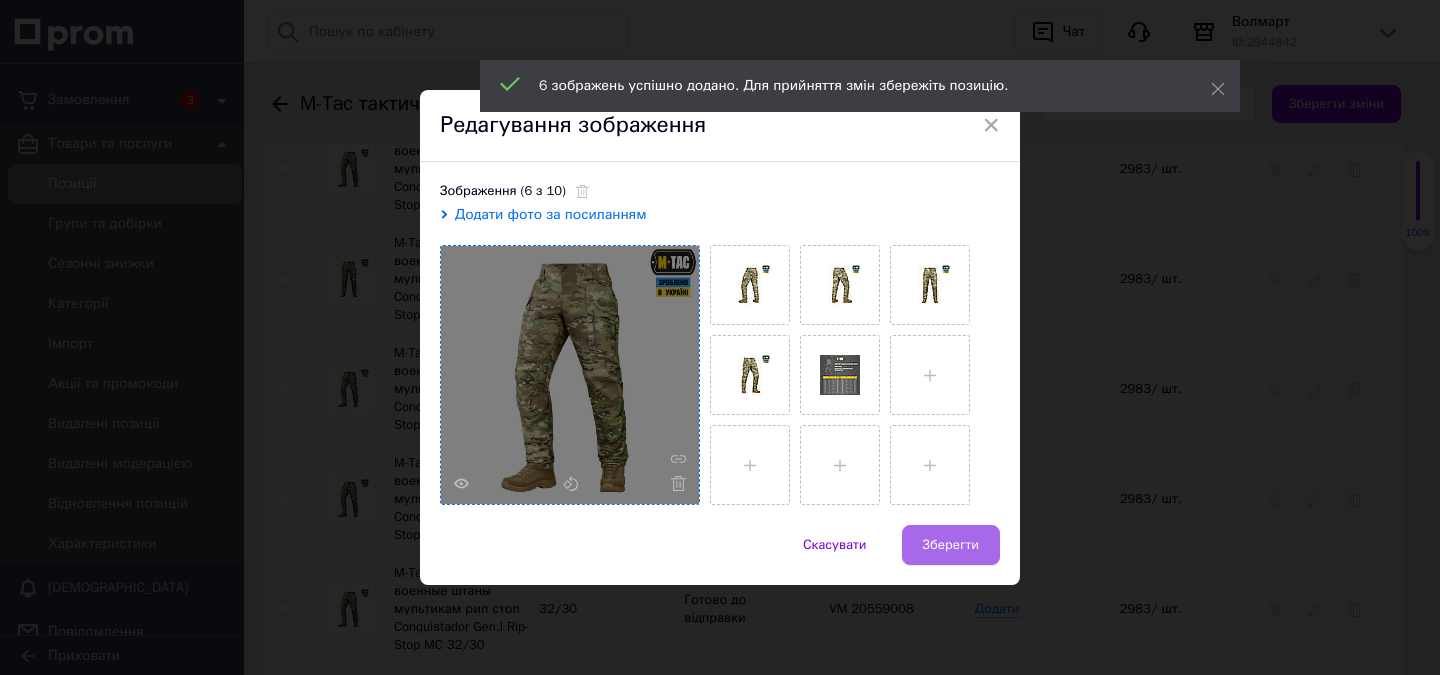 click on "Зберегти" at bounding box center [951, 545] 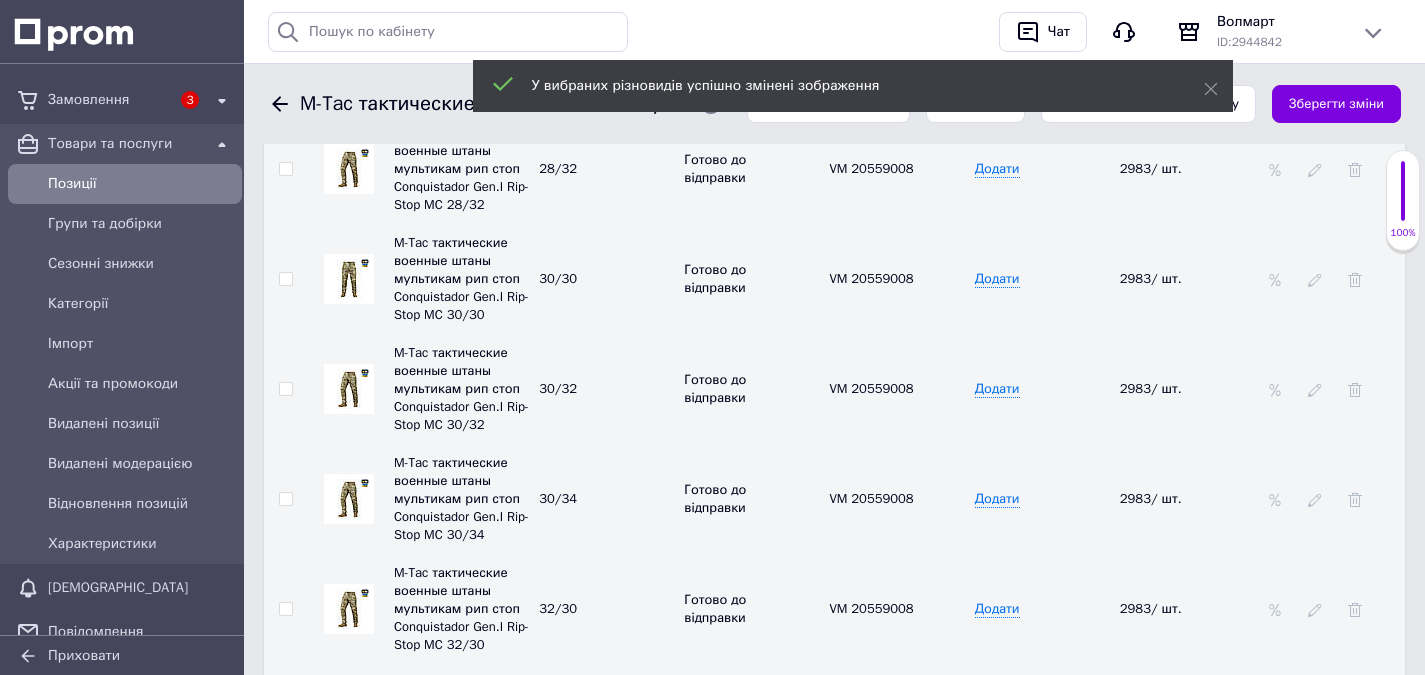 click at bounding box center (349, 389) 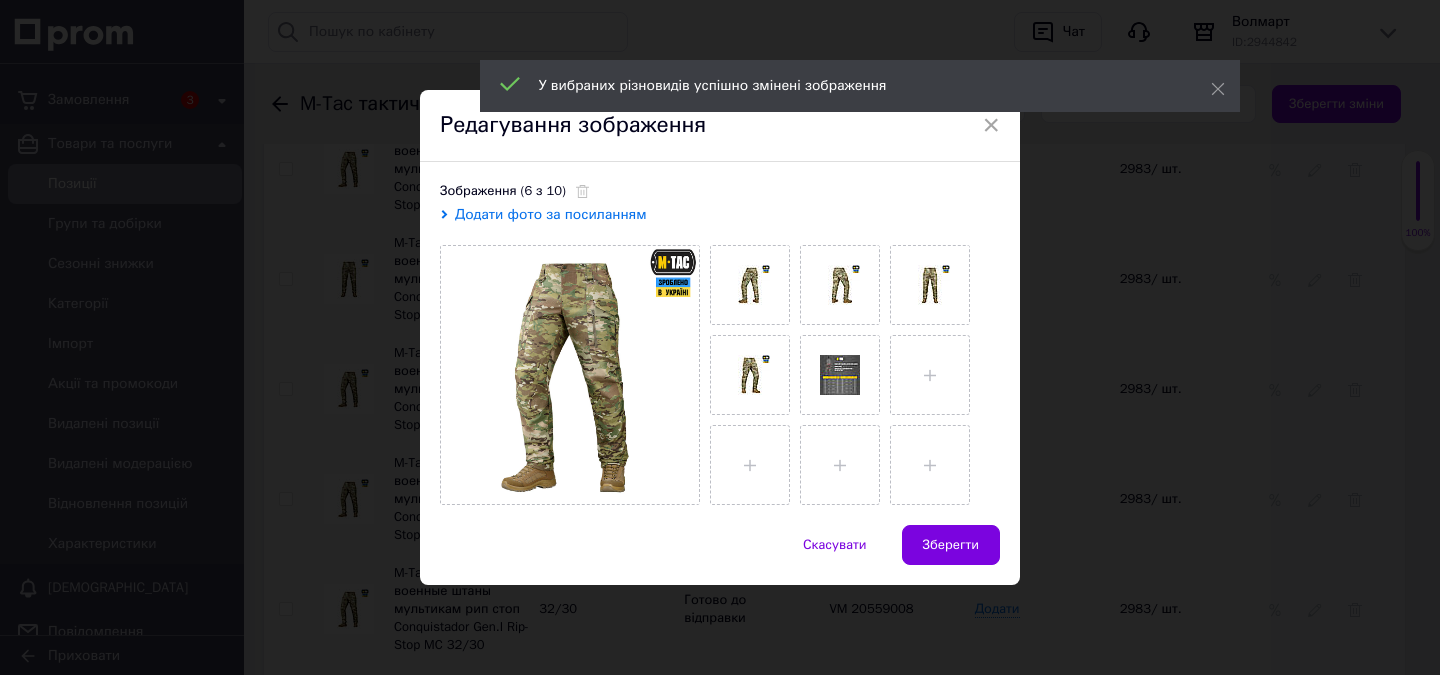 click on "Зберегти" at bounding box center [951, 545] 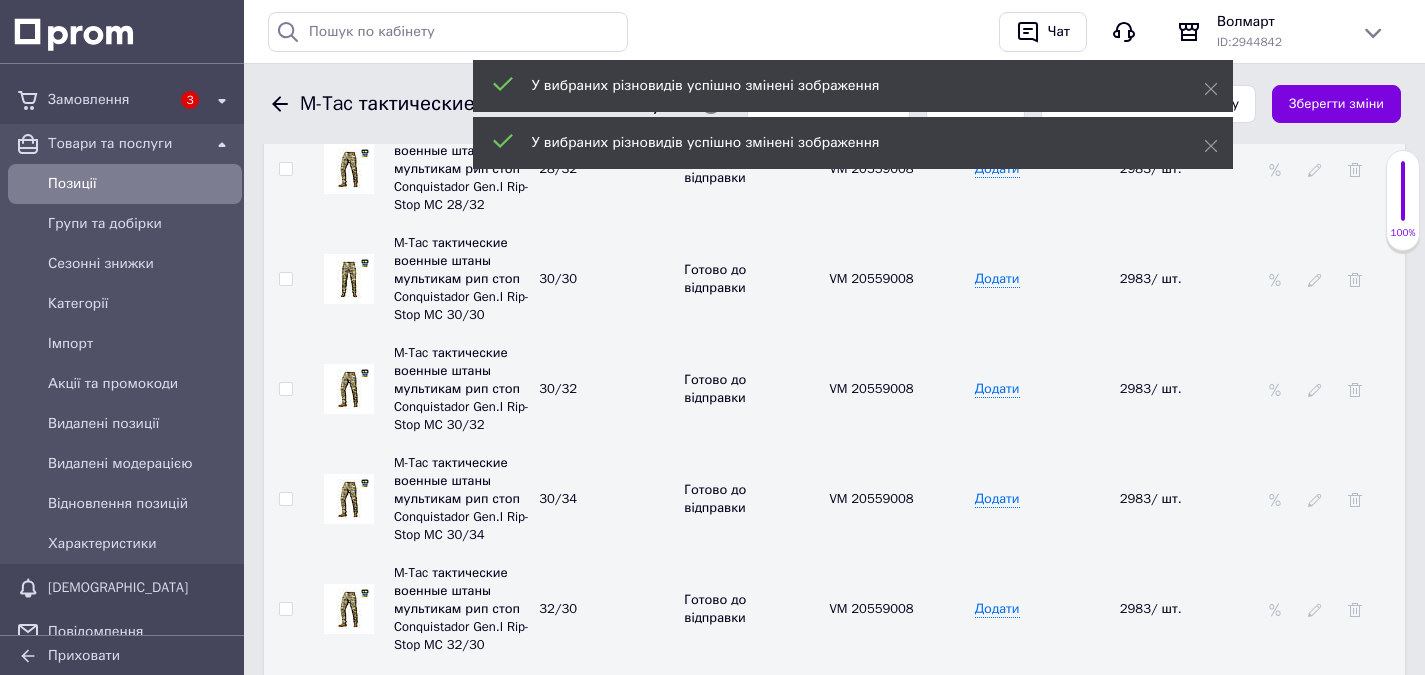 click at bounding box center [349, 499] 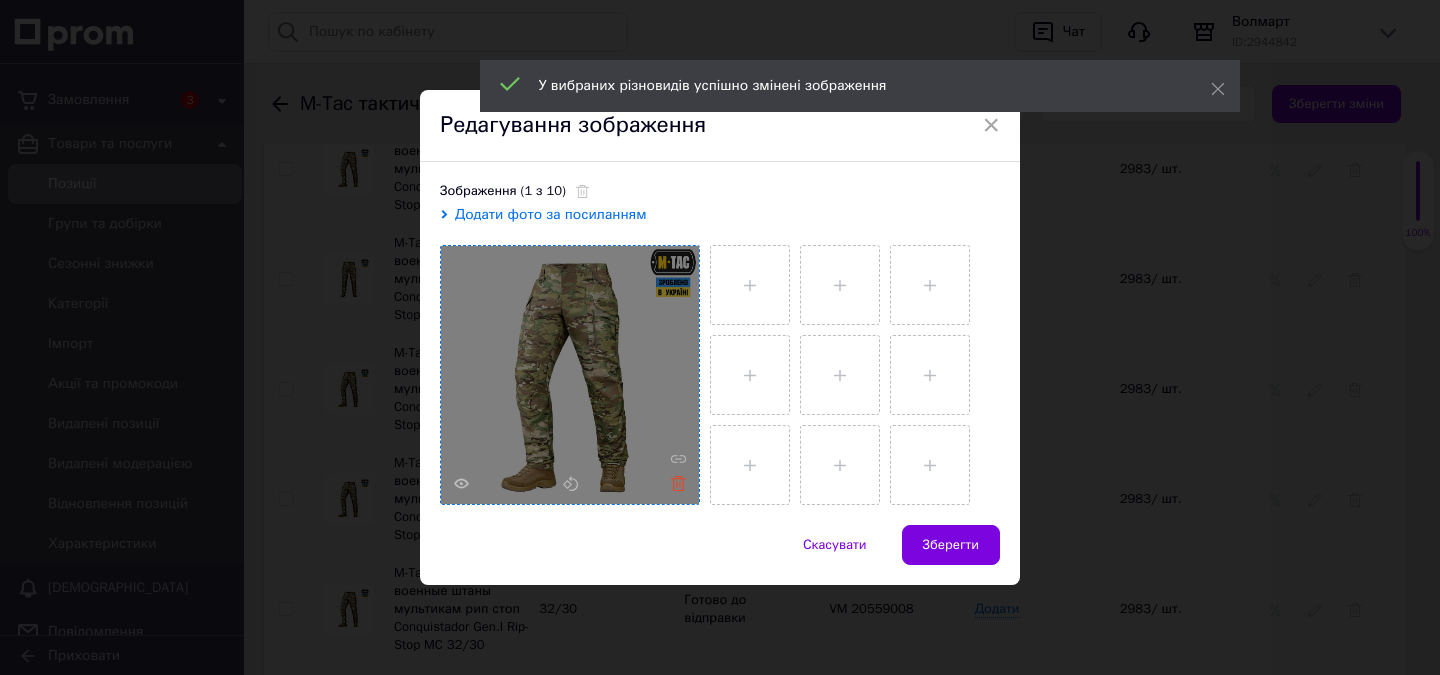 click 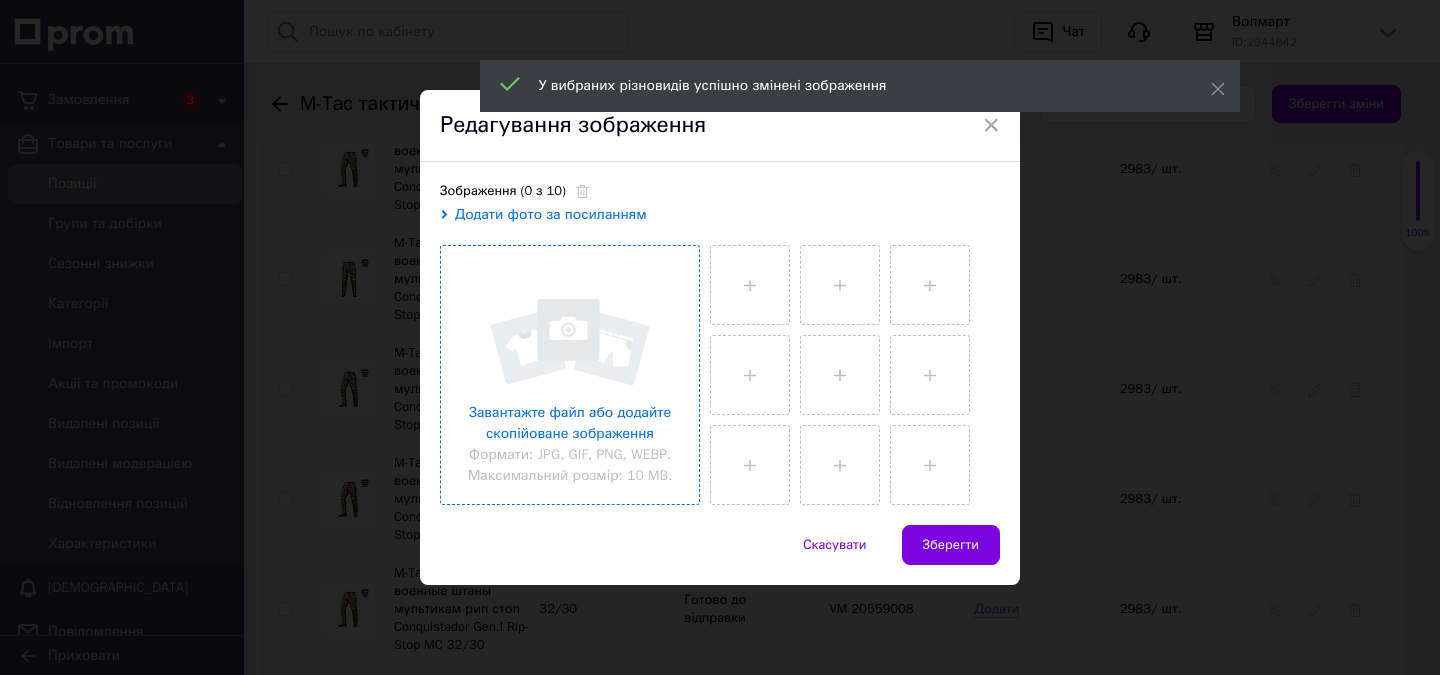 click at bounding box center (570, 375) 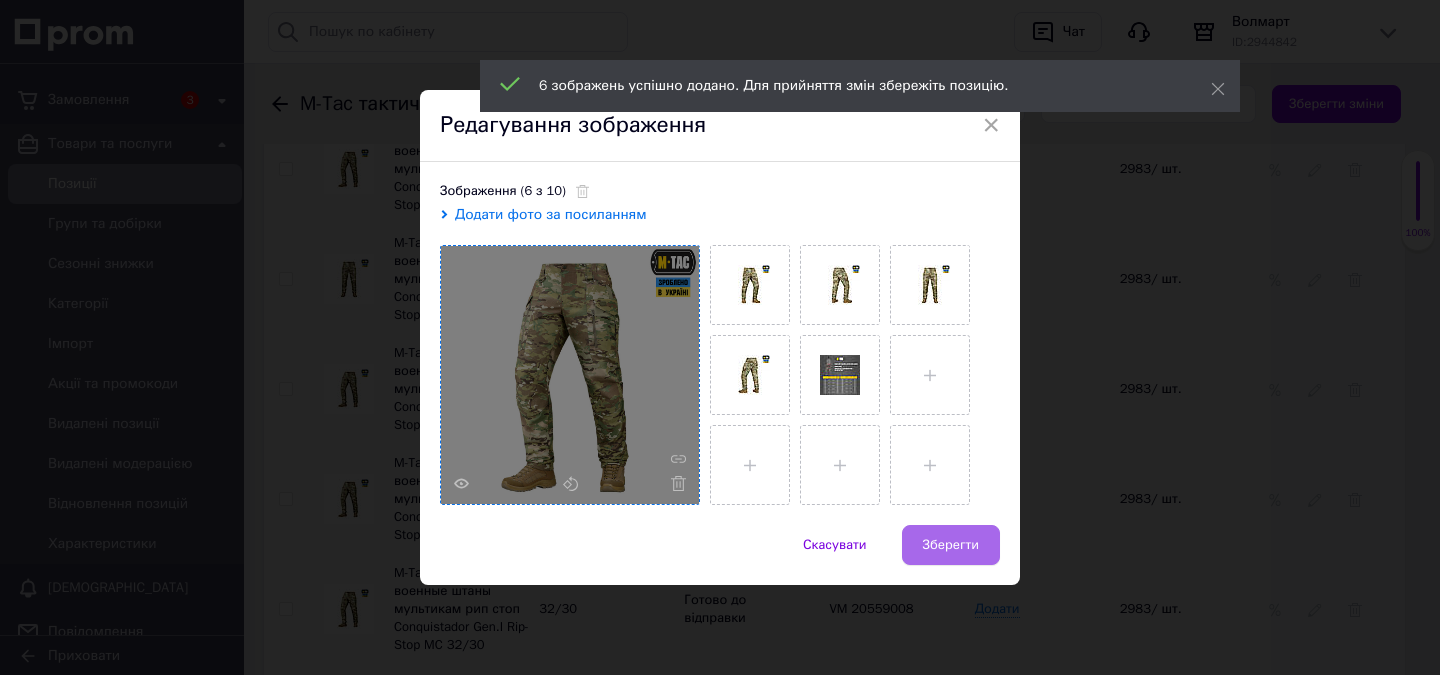 click on "Зберегти" at bounding box center (951, 545) 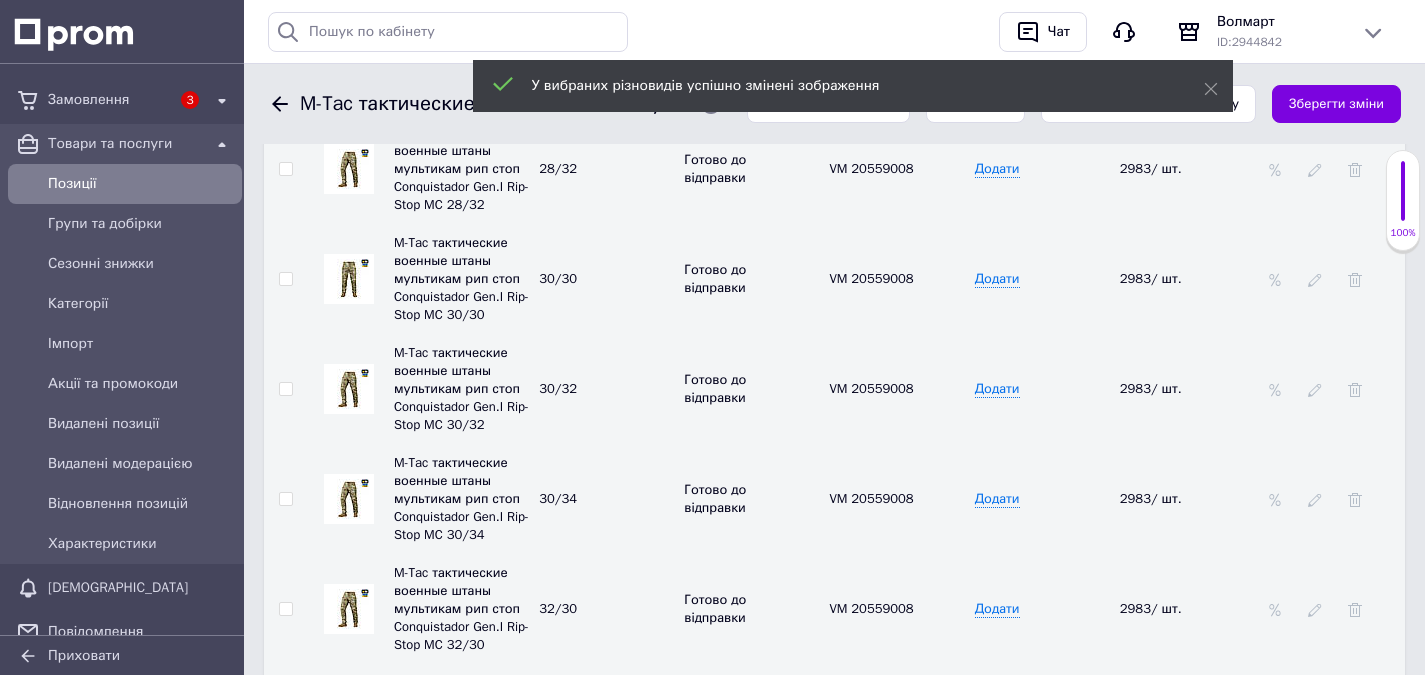 click at bounding box center [349, 499] 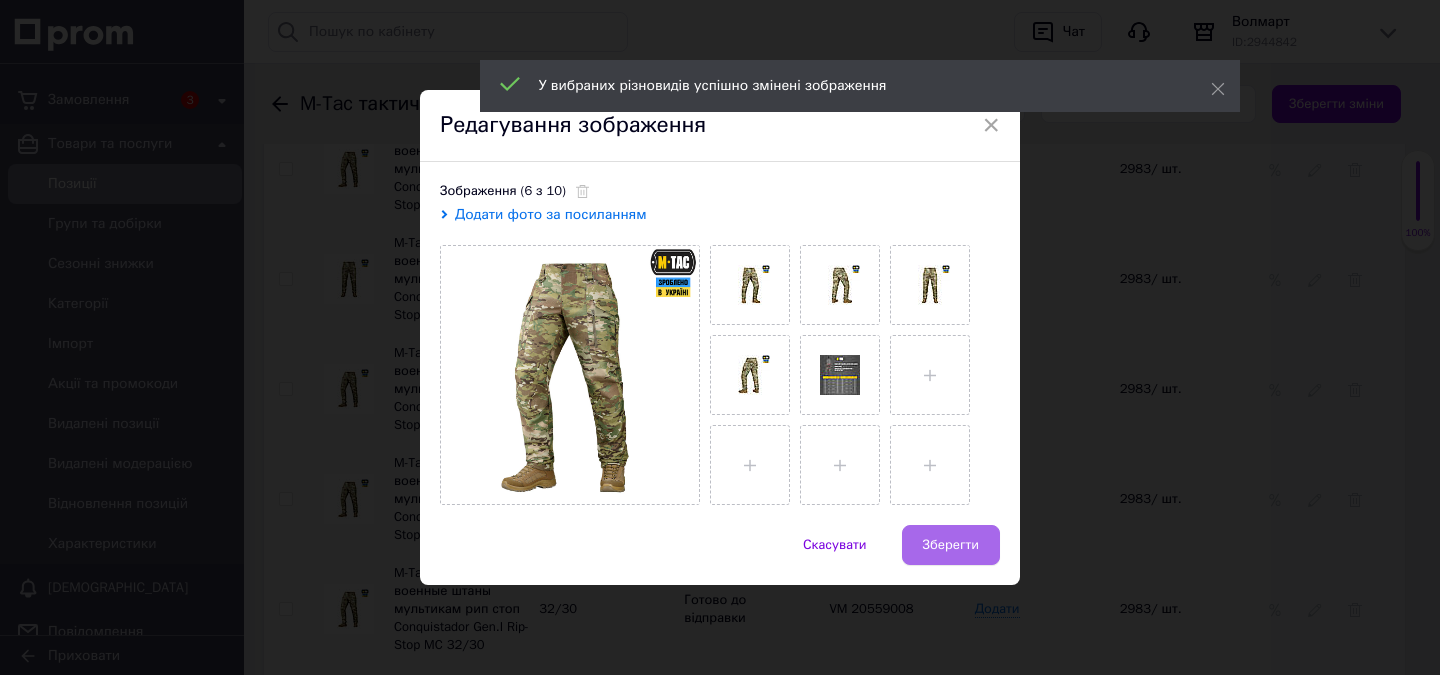 click on "Зберегти" at bounding box center (951, 545) 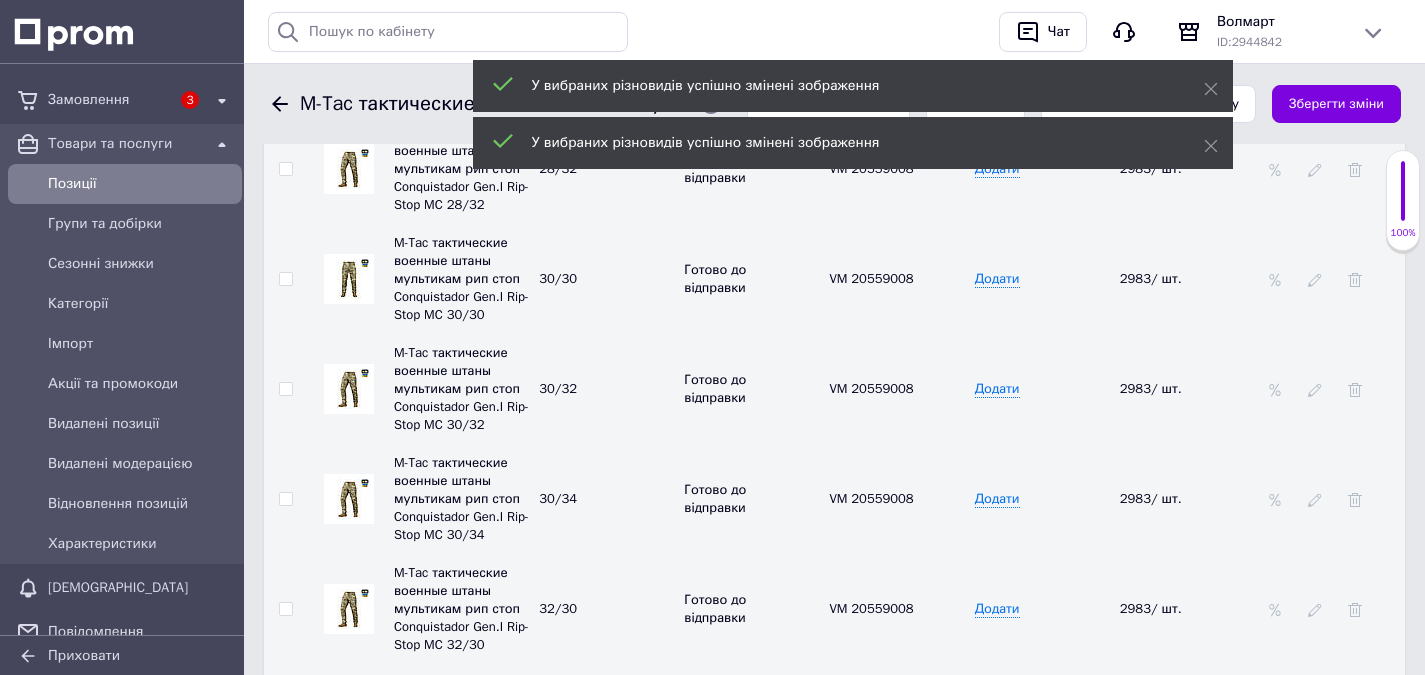 click at bounding box center [349, 609] 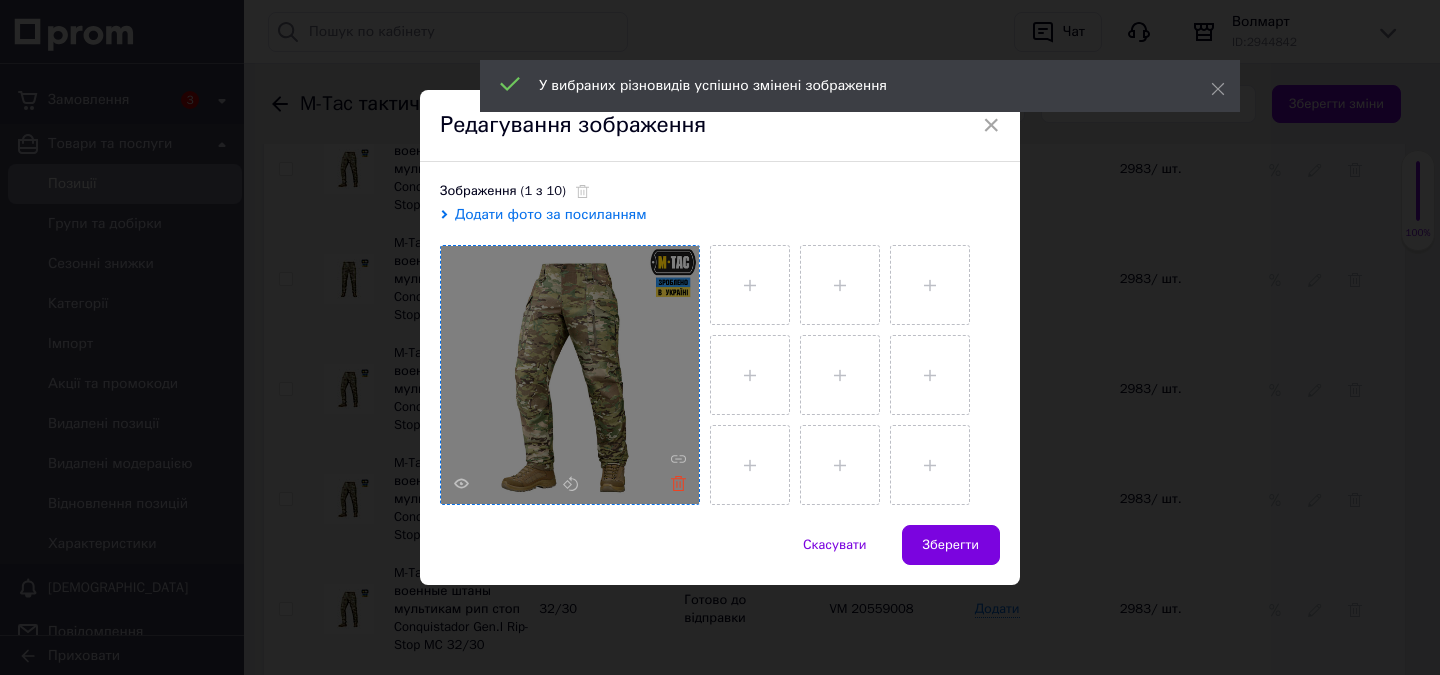 click 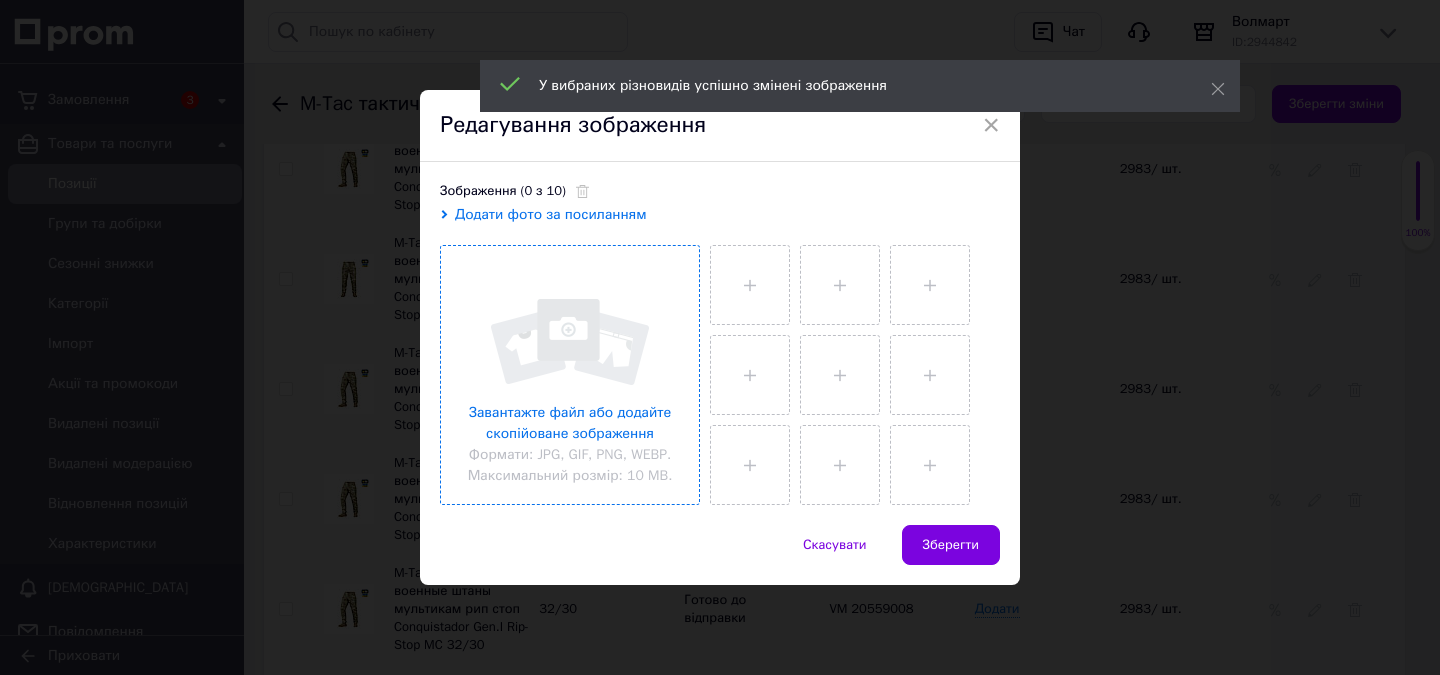 click at bounding box center (570, 375) 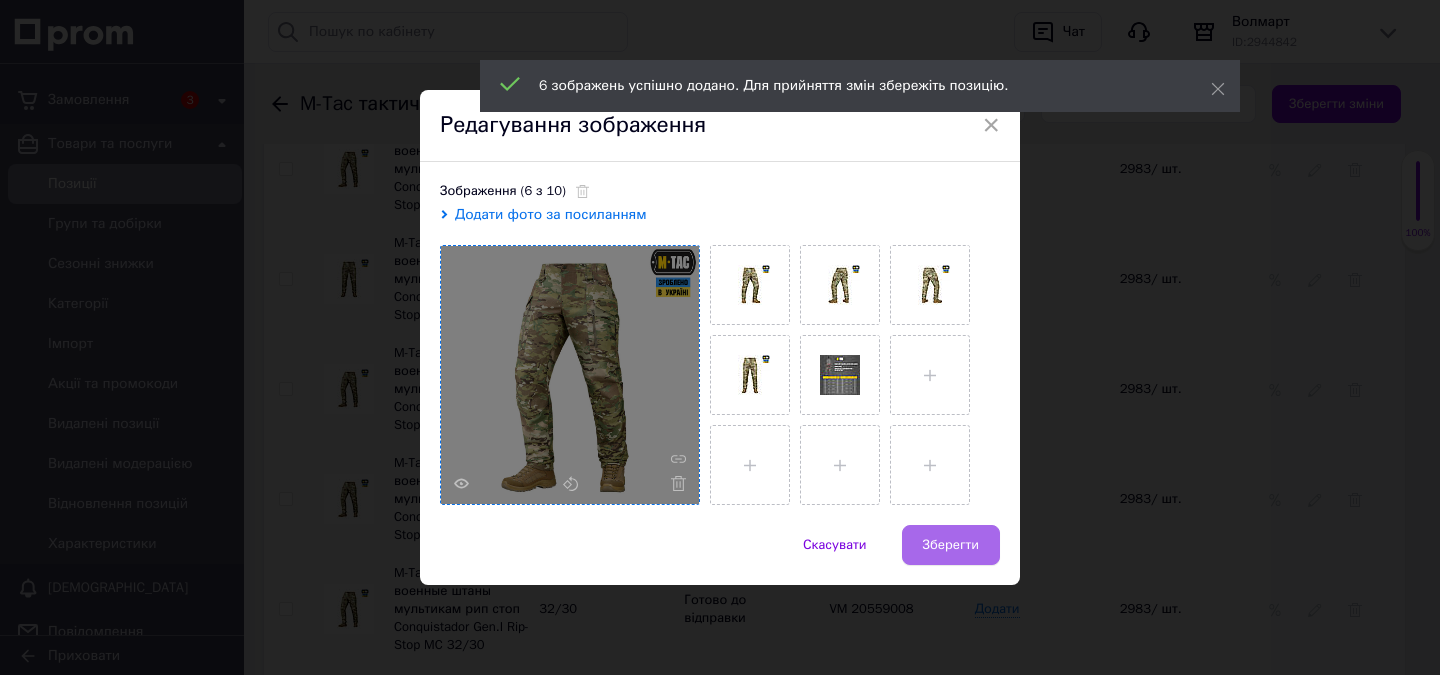 click on "Зберегти" at bounding box center [951, 545] 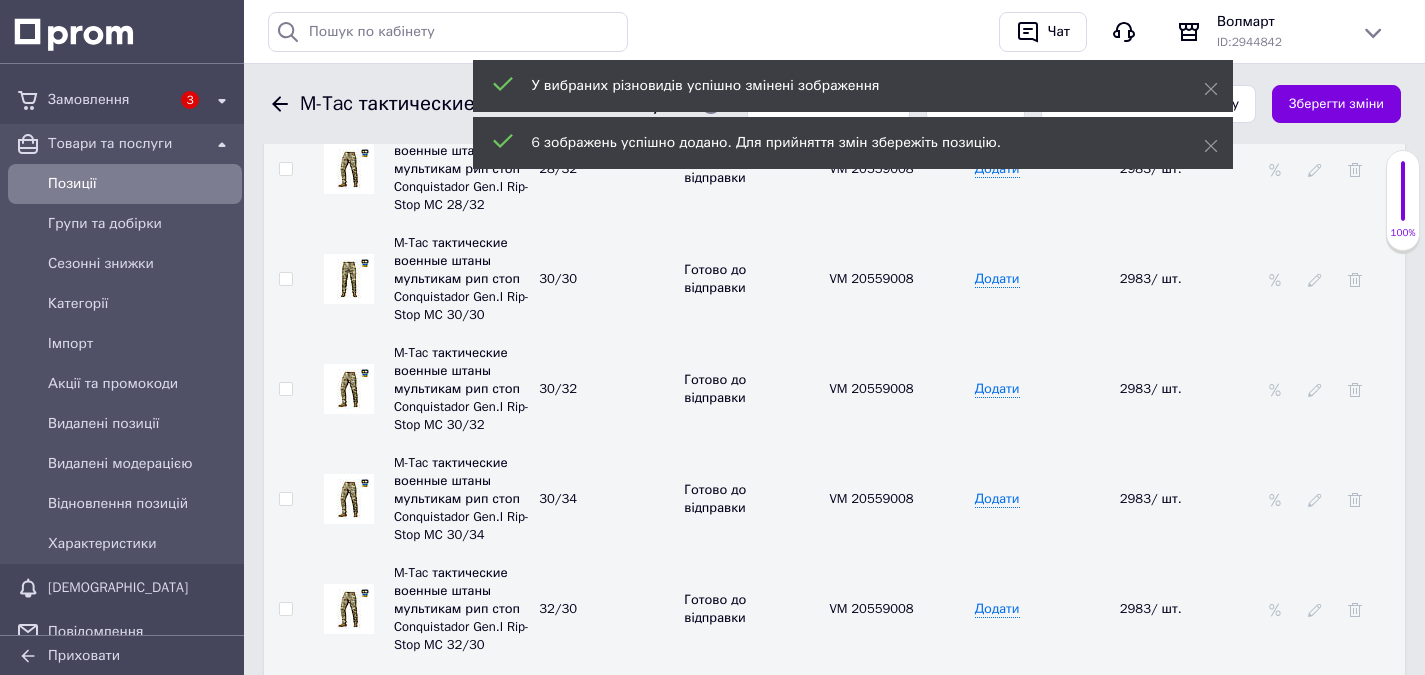 click at bounding box center (349, 609) 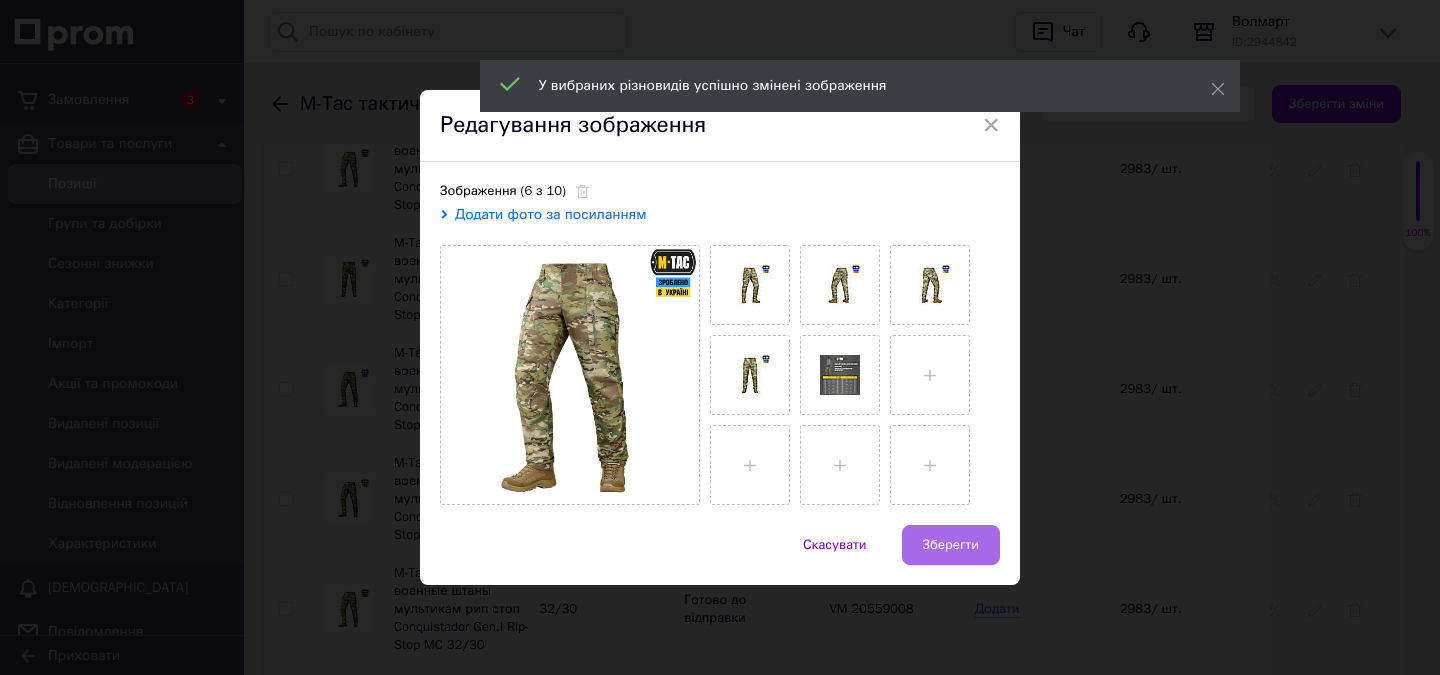 click on "Зберегти" at bounding box center (951, 545) 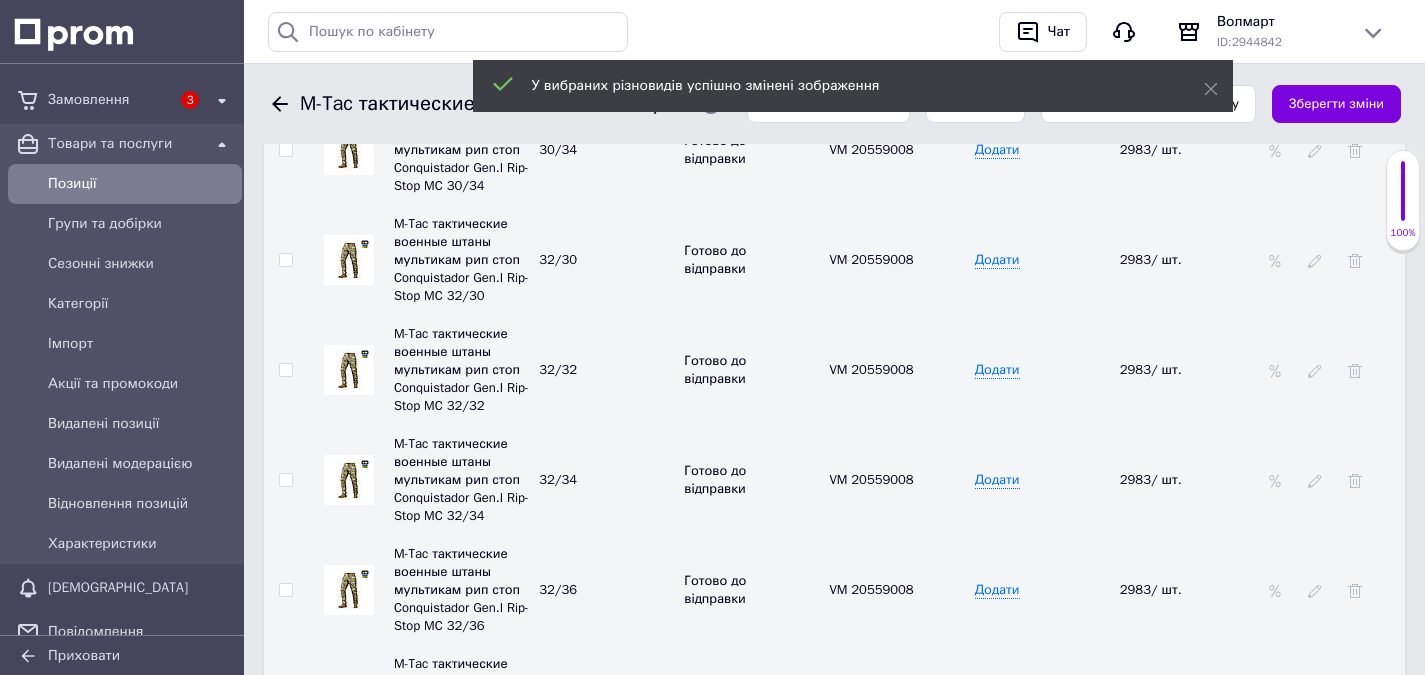 scroll, scrollTop: 4269, scrollLeft: 0, axis: vertical 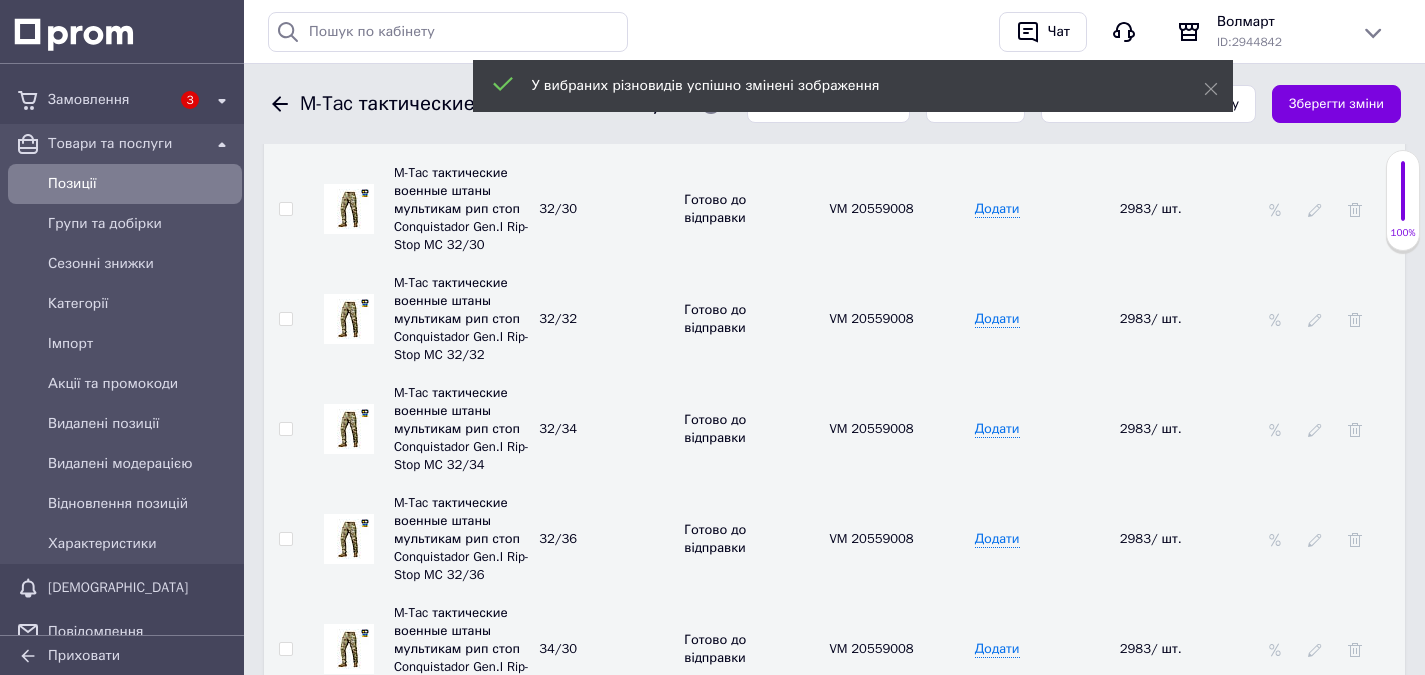 click at bounding box center (349, 319) 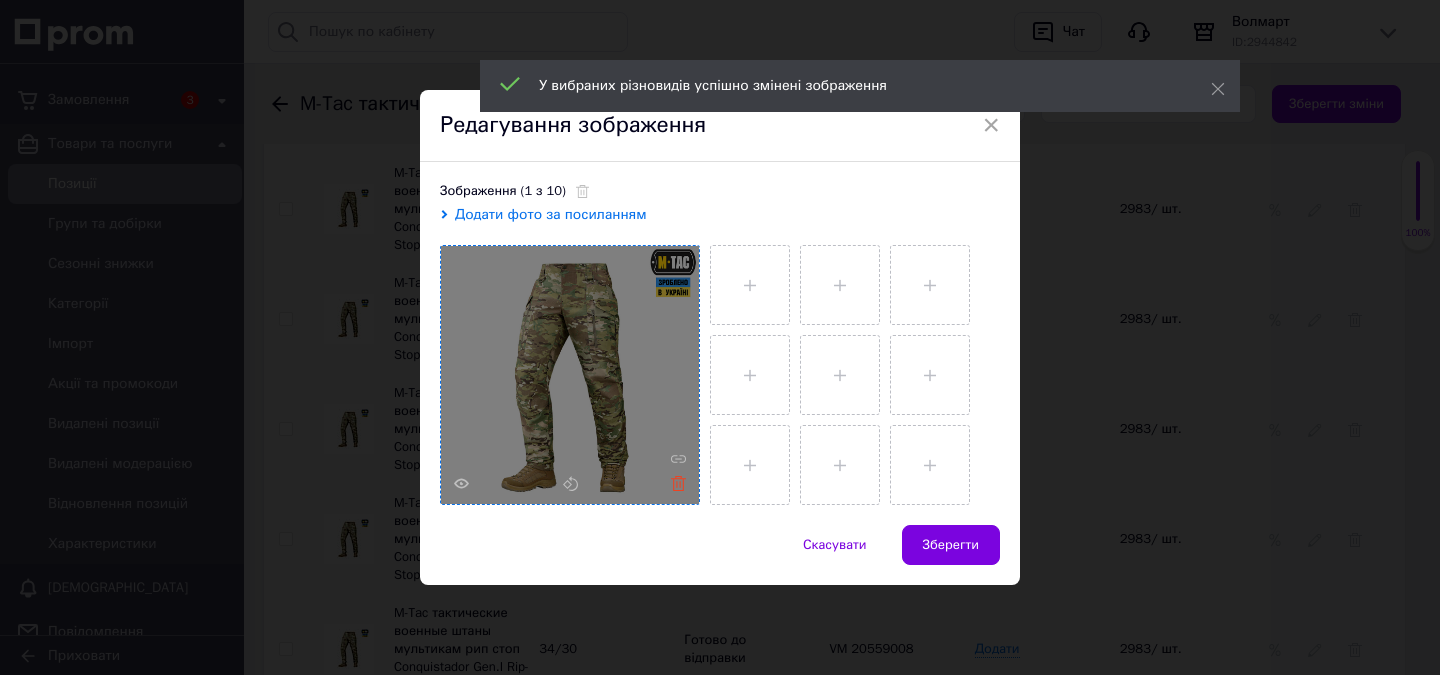 click 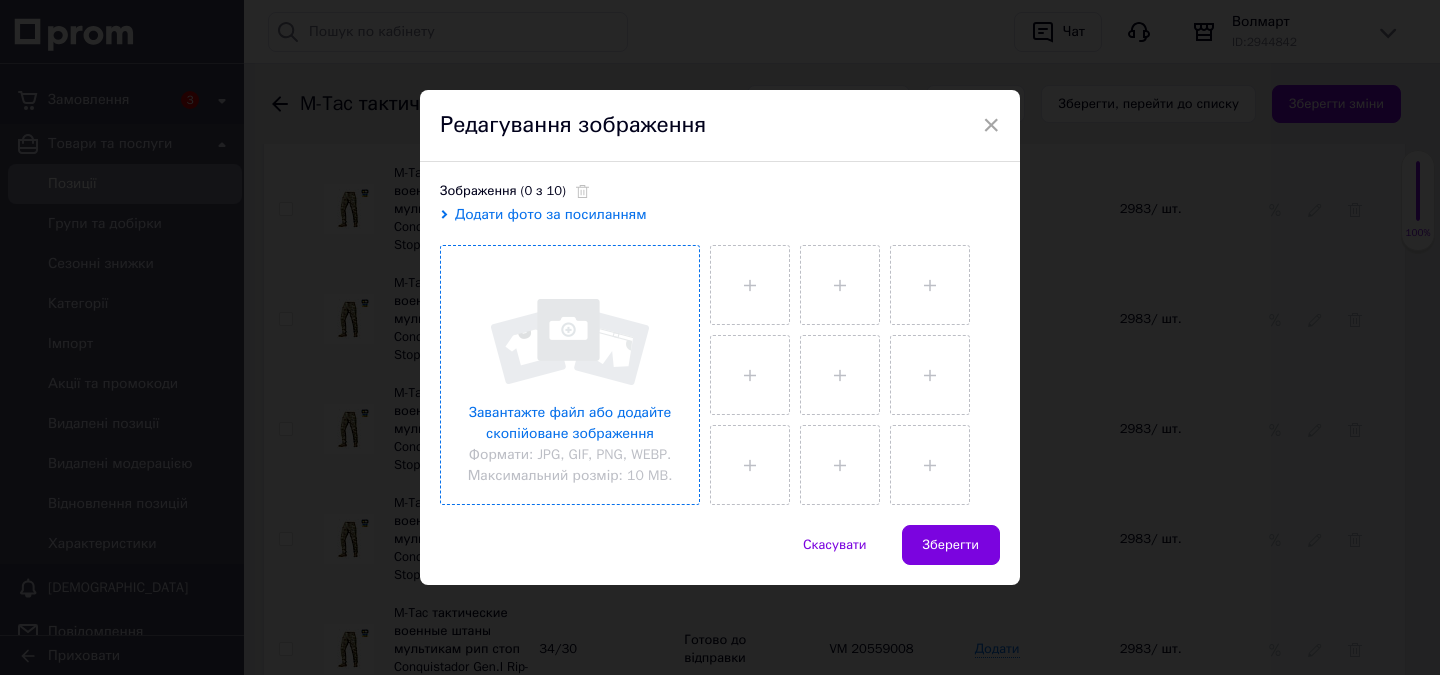 click at bounding box center [570, 375] 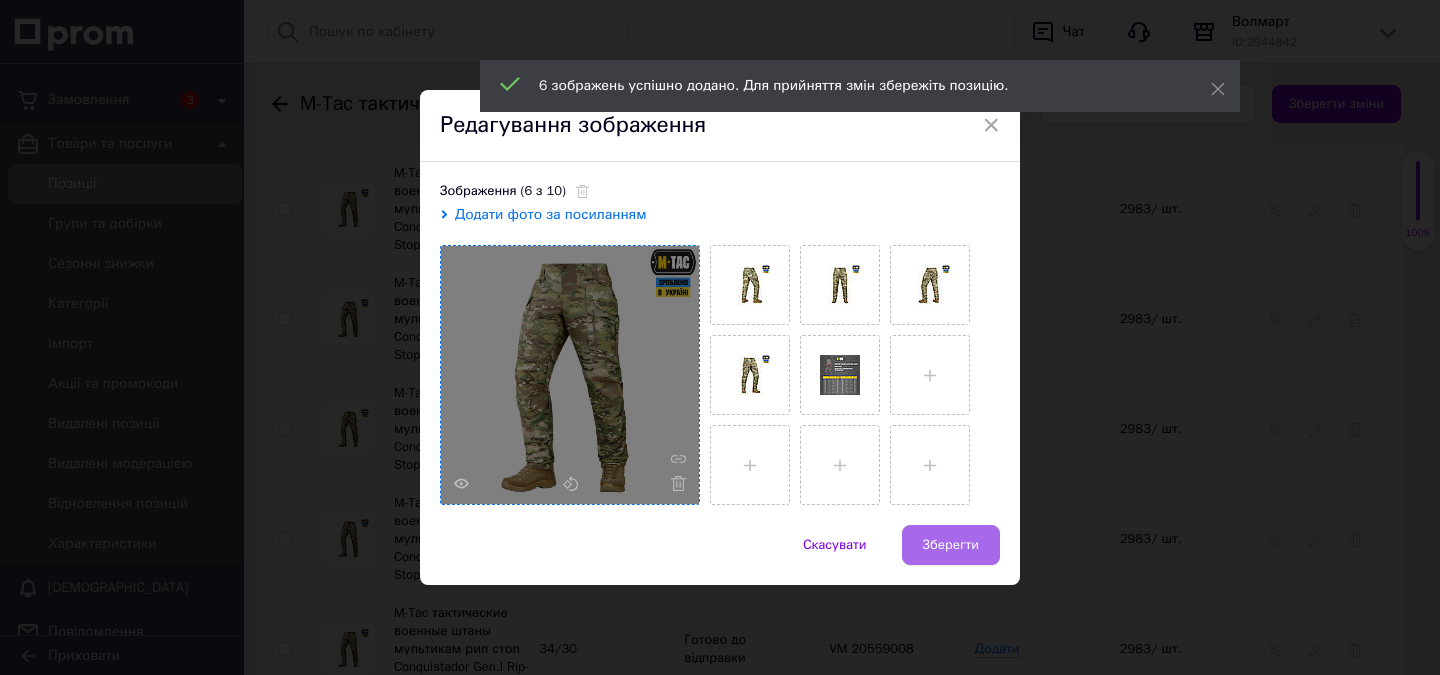 click on "Зберегти" at bounding box center (951, 545) 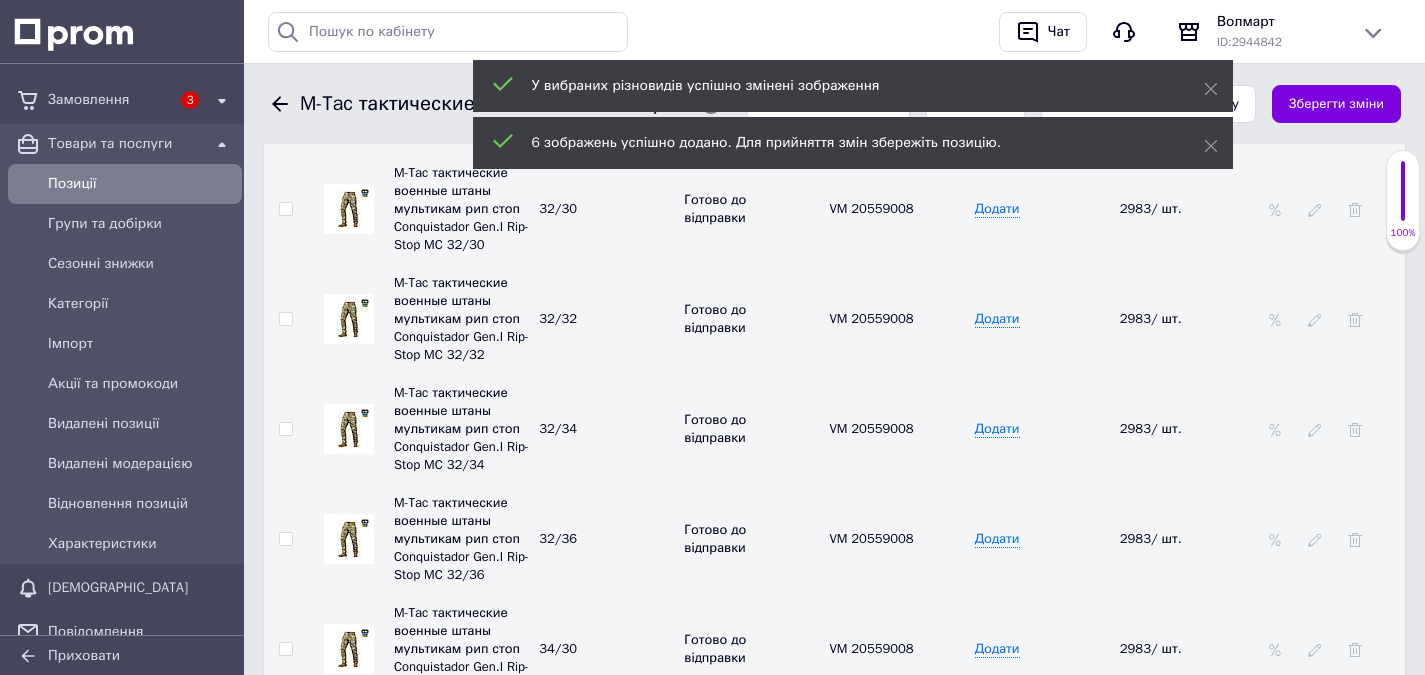 click at bounding box center (349, 319) 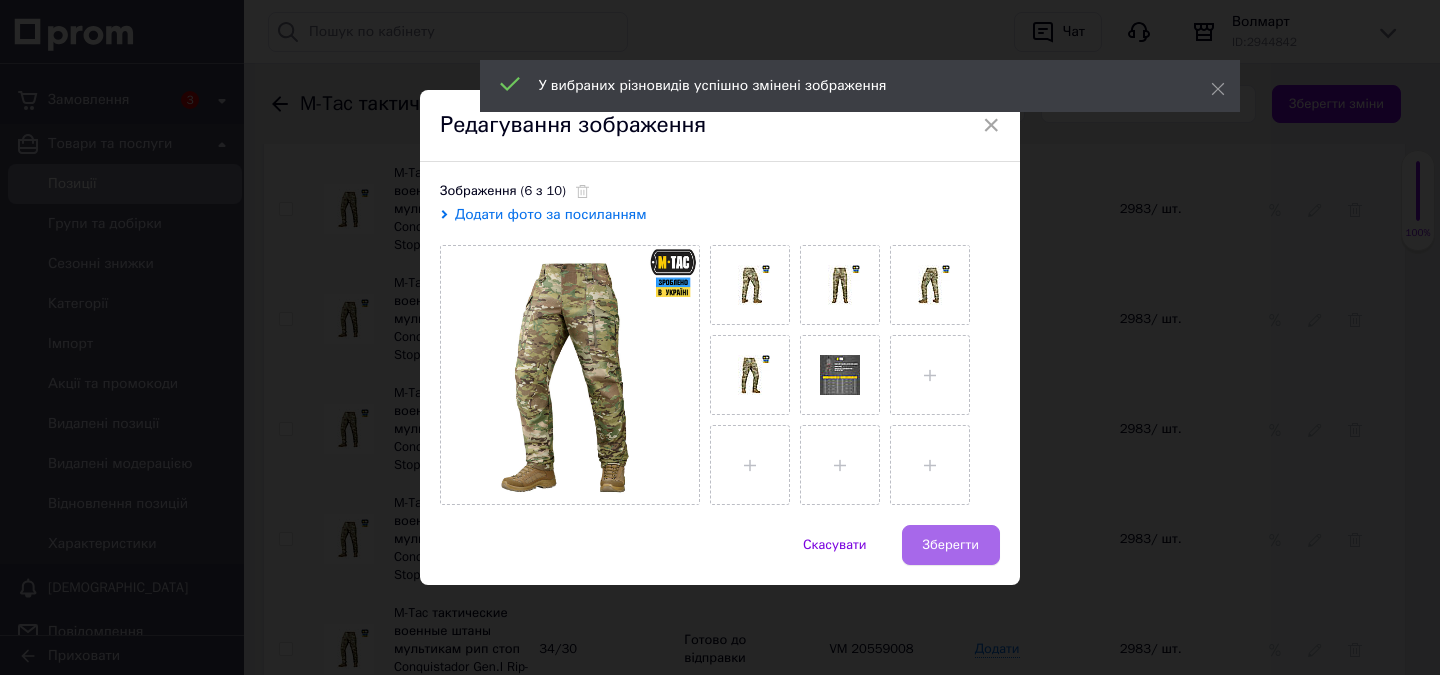 click on "Зберегти" at bounding box center (951, 545) 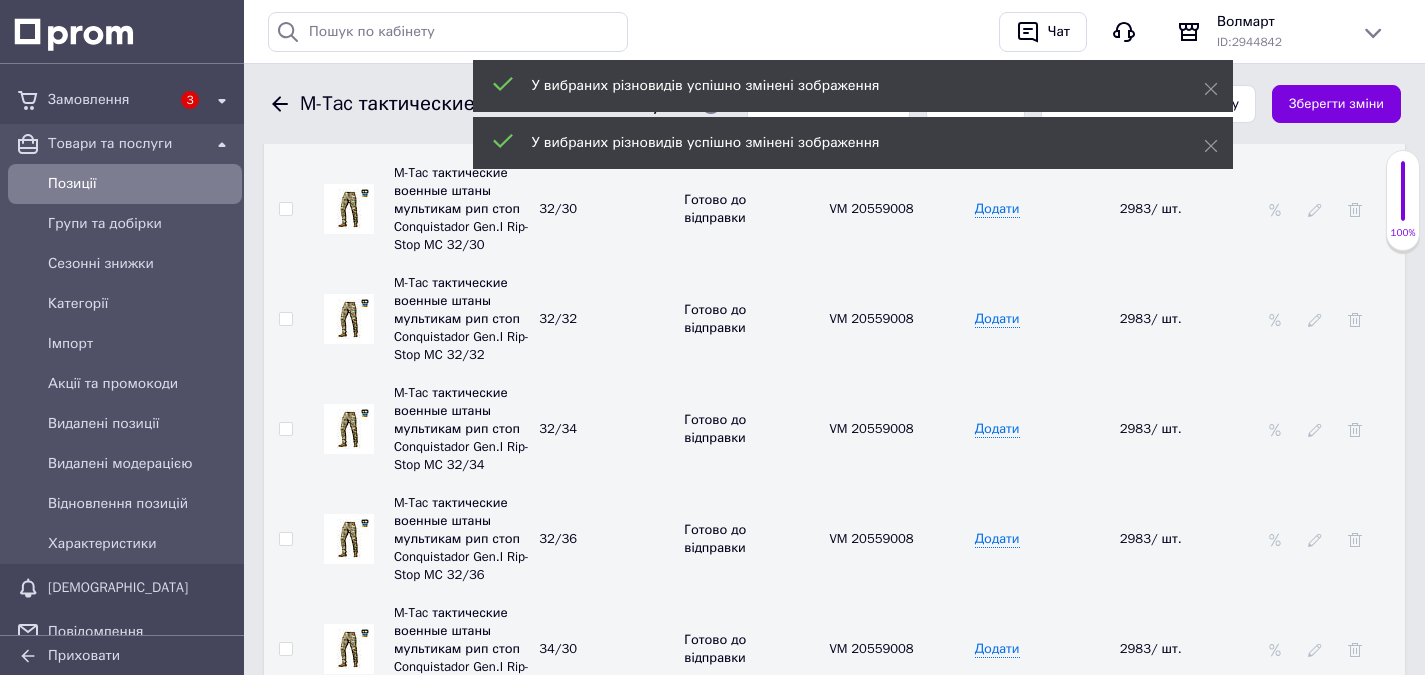 click at bounding box center [349, 429] 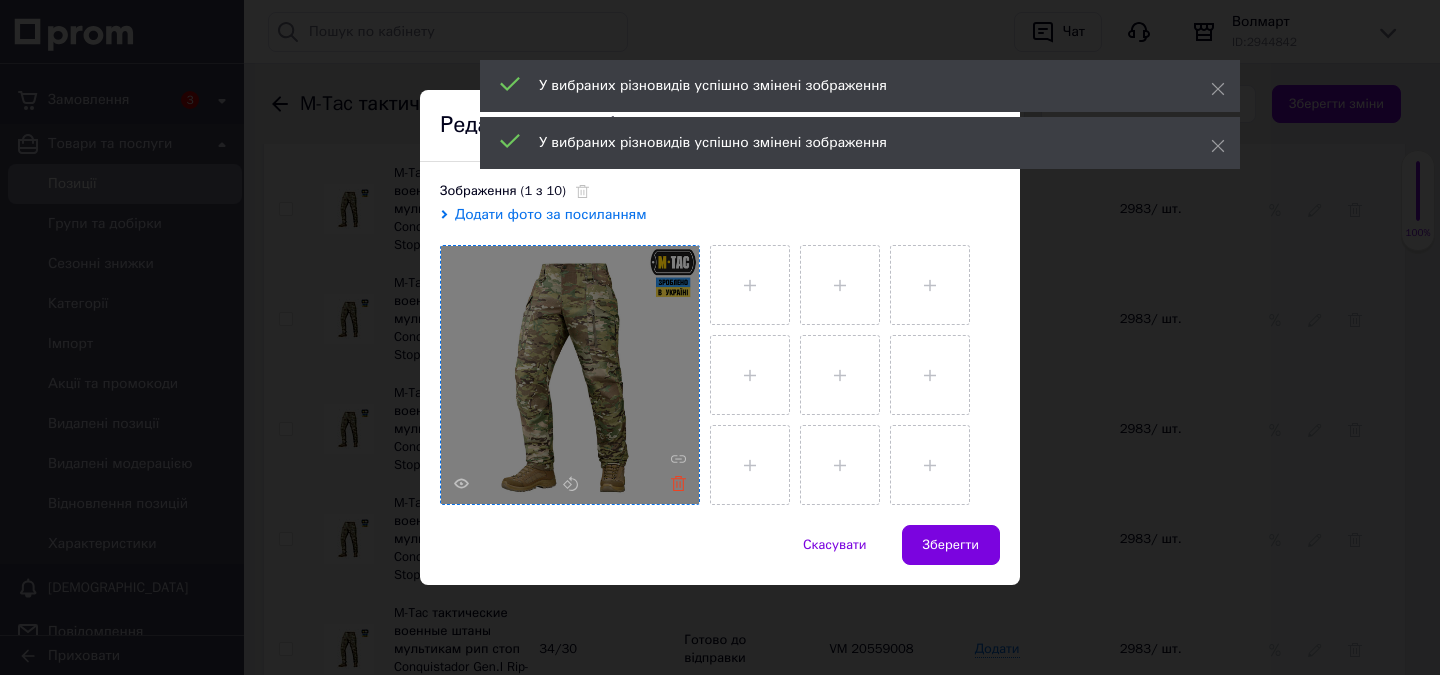 click 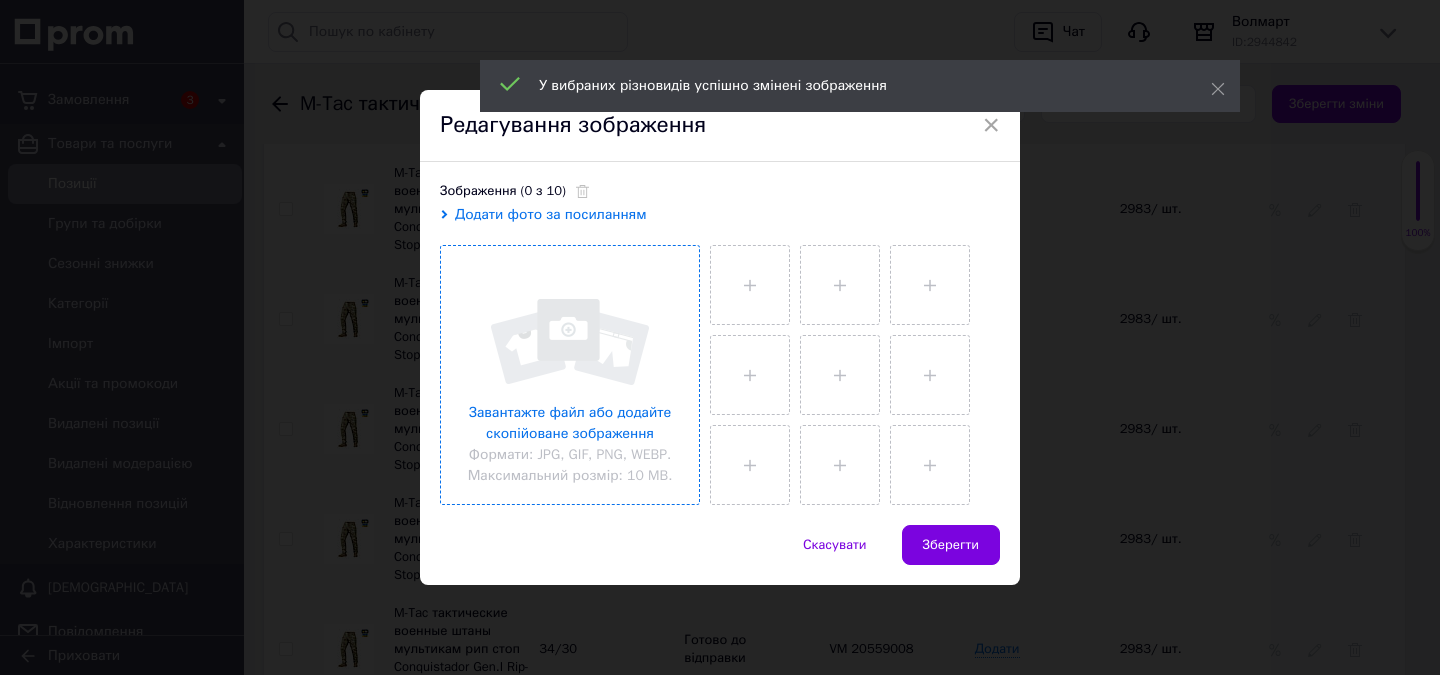 click at bounding box center (570, 375) 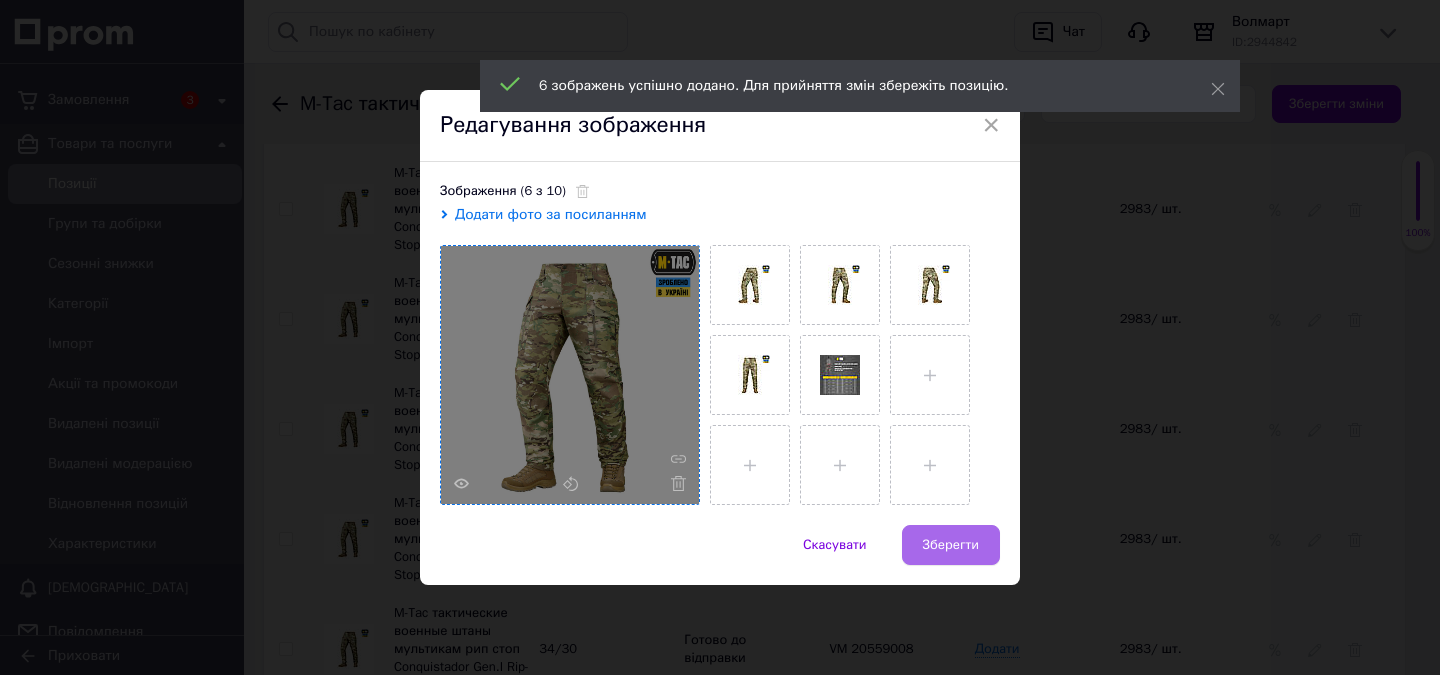 click on "Зберегти" at bounding box center (951, 545) 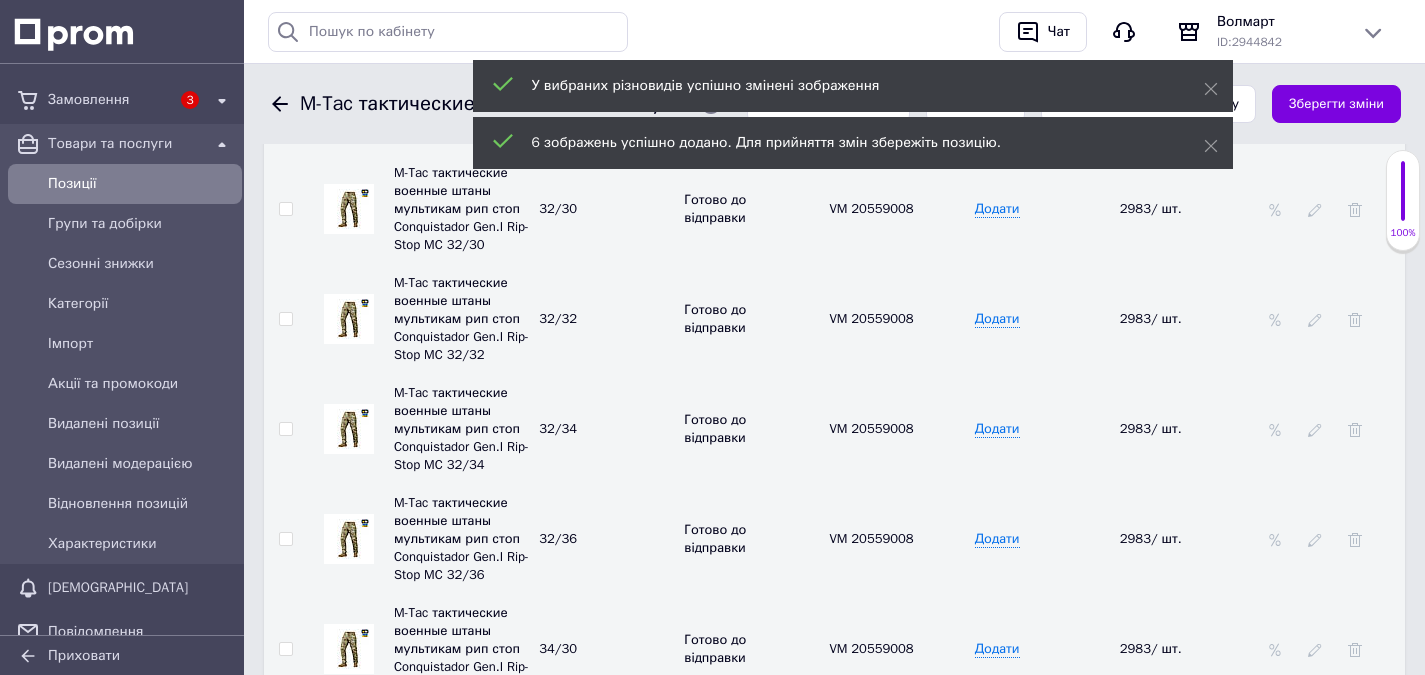 click at bounding box center [349, 429] 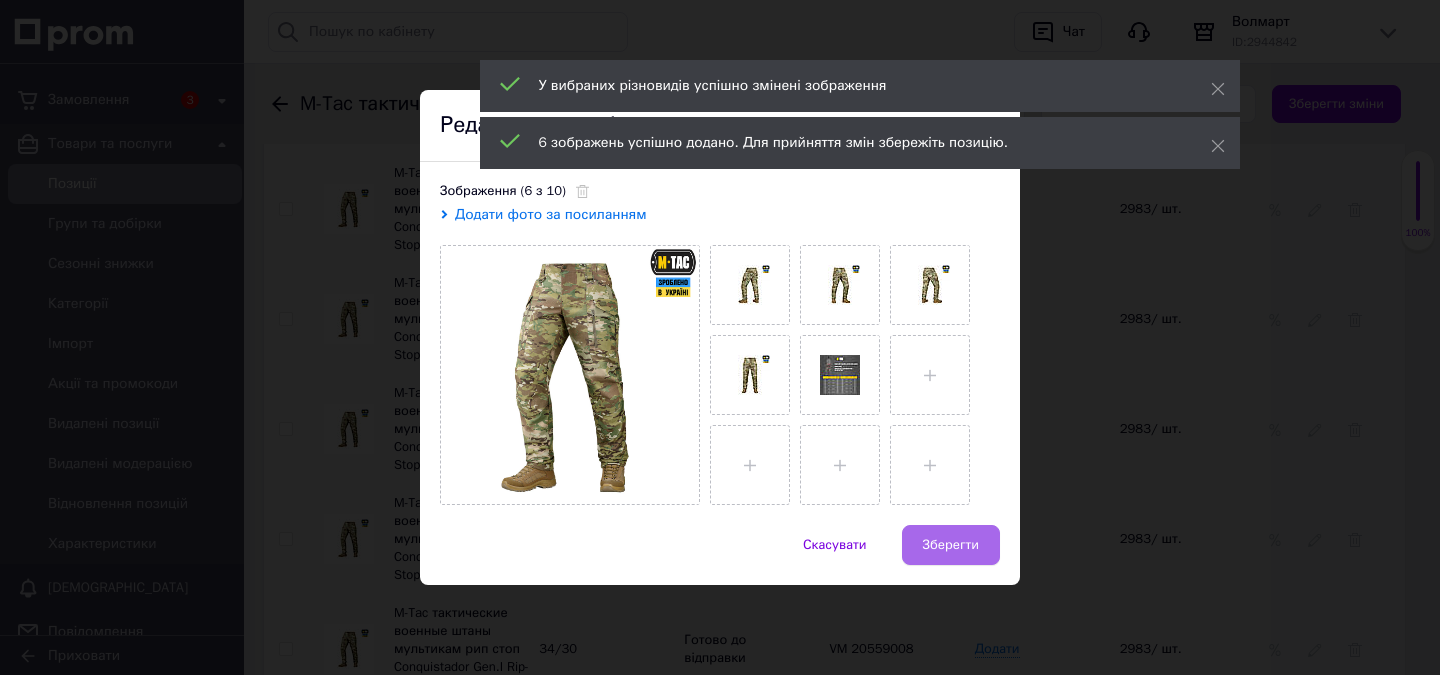 click on "Зберегти" at bounding box center (951, 545) 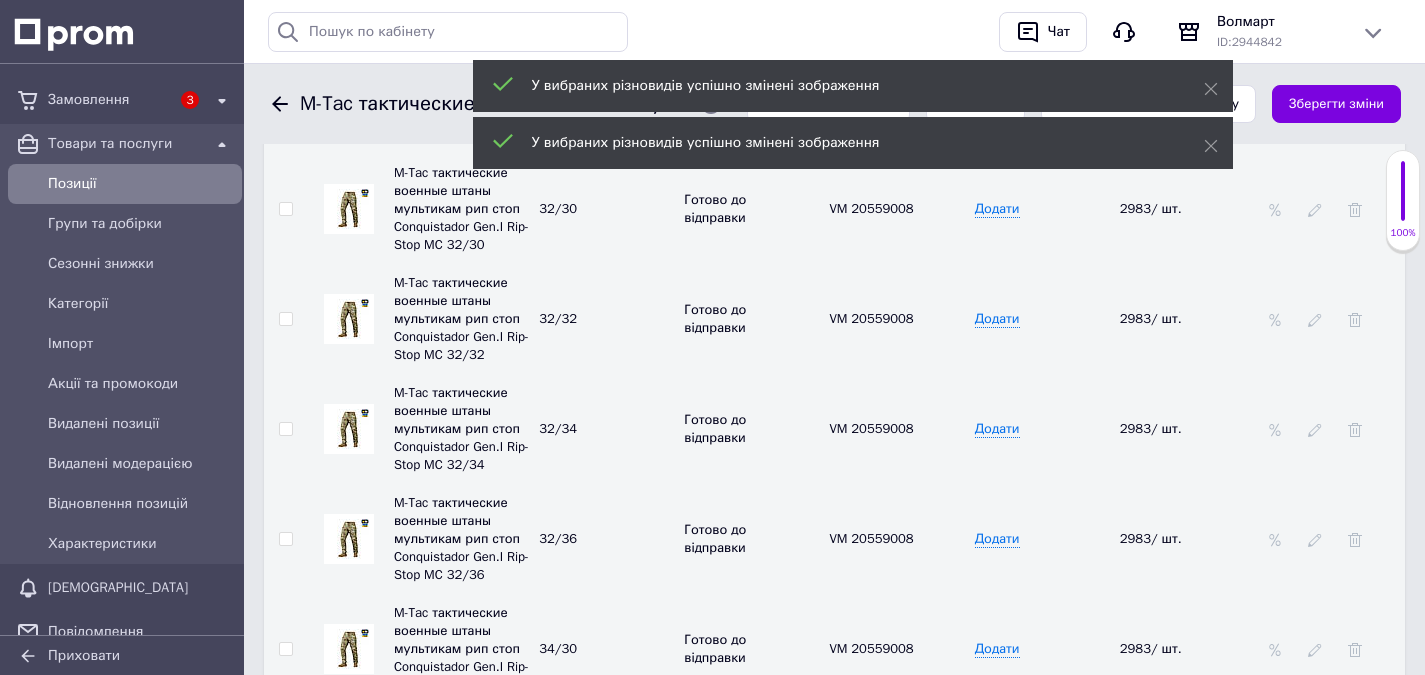 click at bounding box center (349, 539) 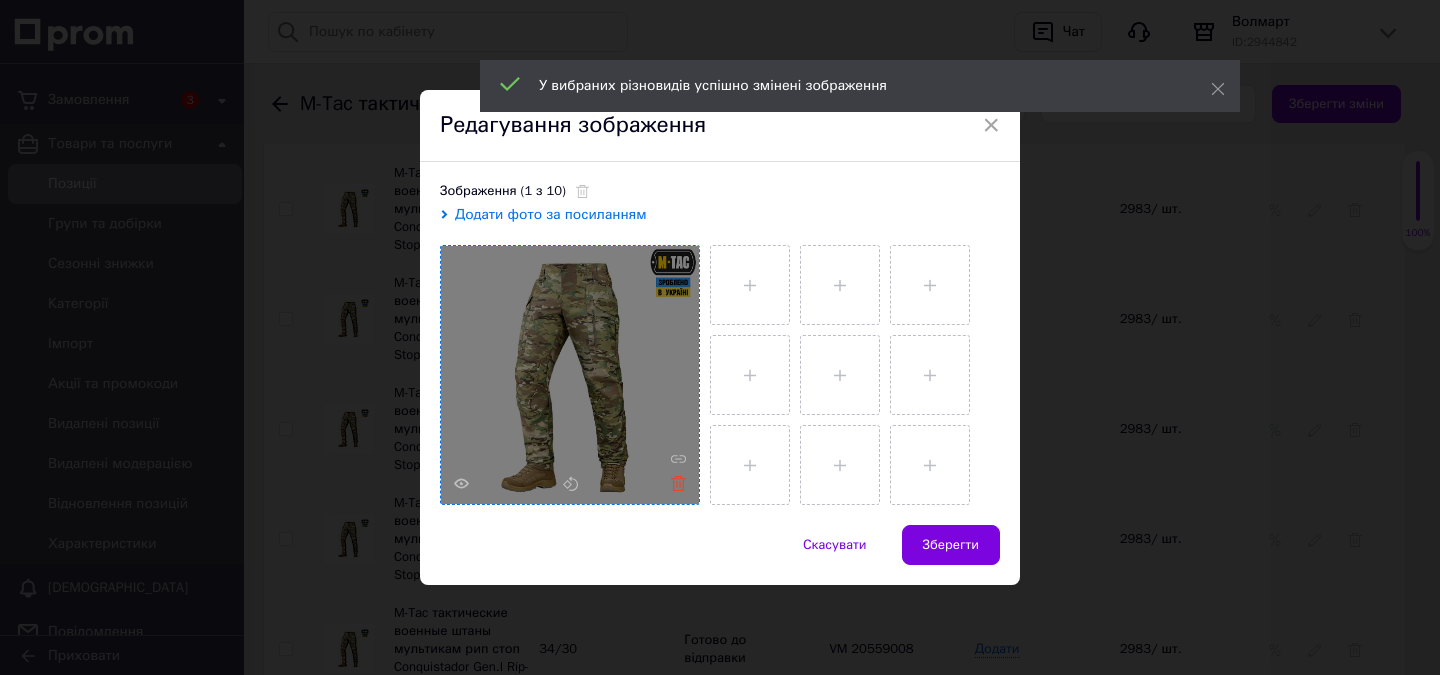 click 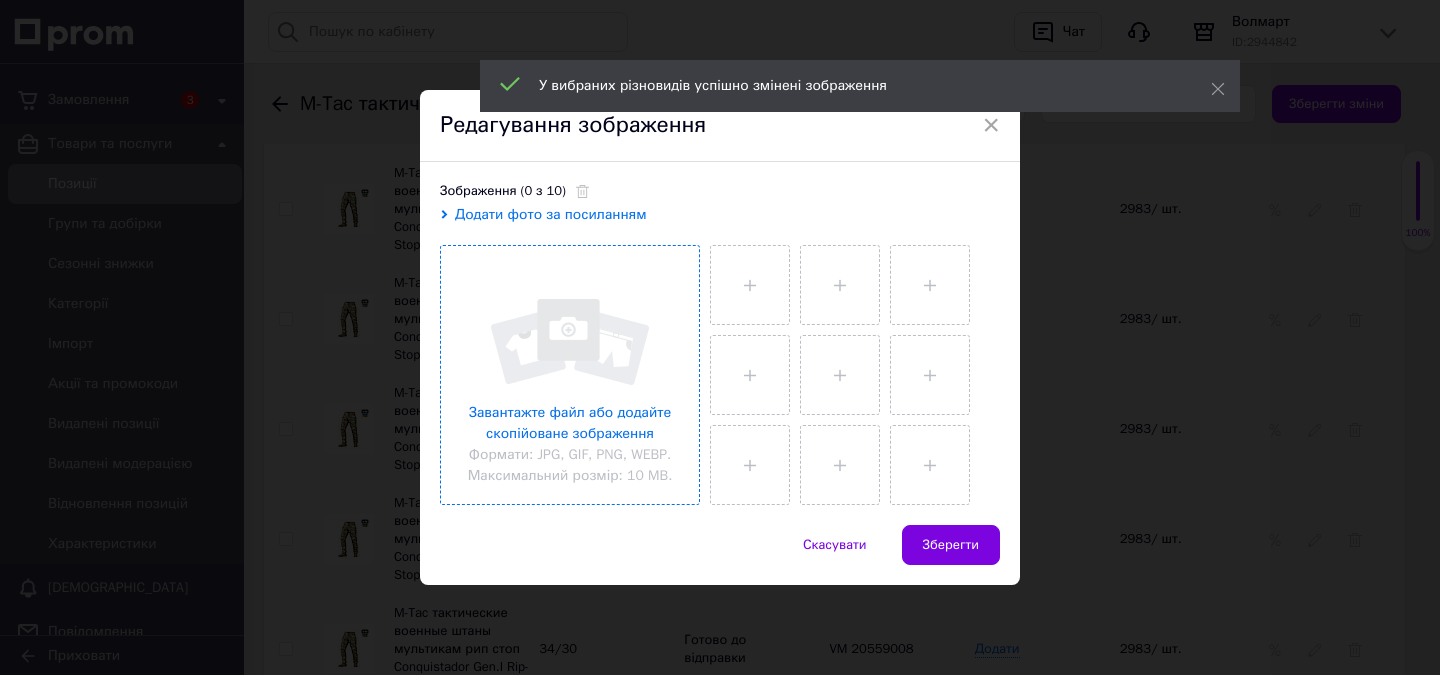 click at bounding box center [570, 375] 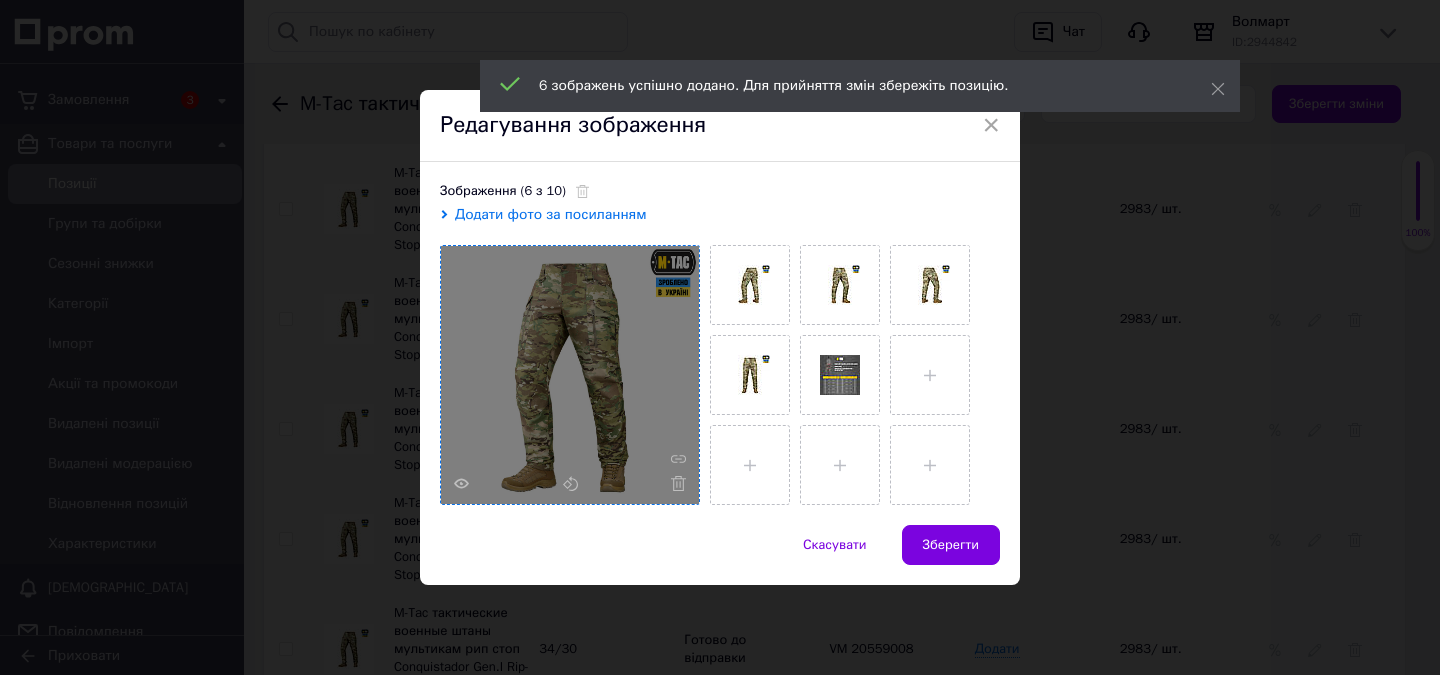 click on "Зберегти" at bounding box center (951, 545) 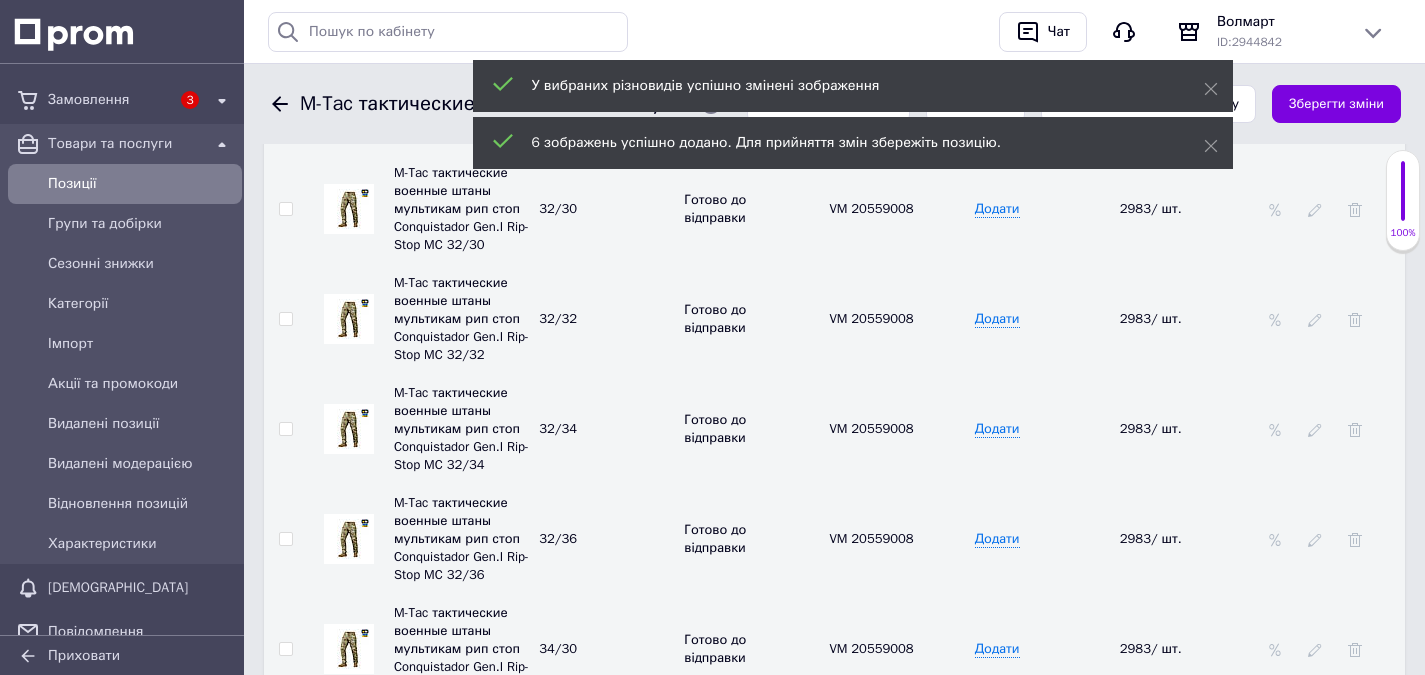 click at bounding box center (349, 539) 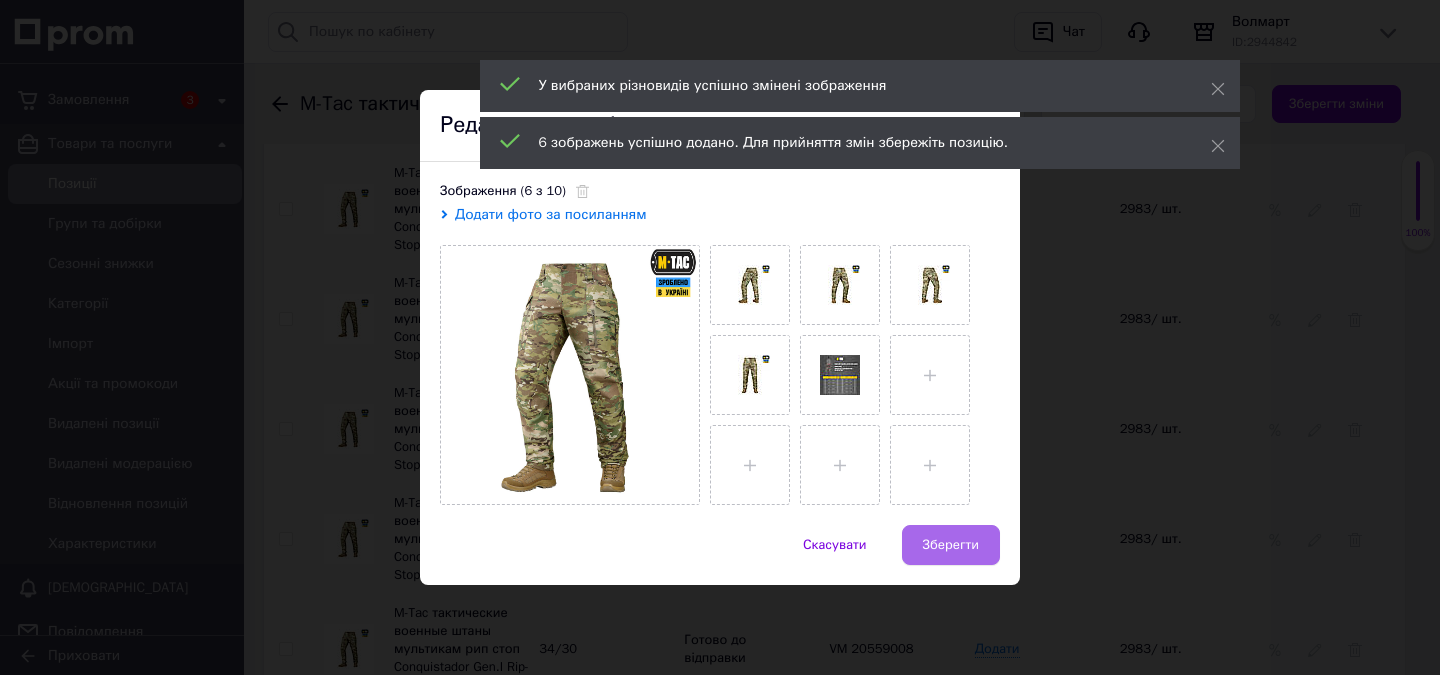 click on "Зберегти" at bounding box center [951, 545] 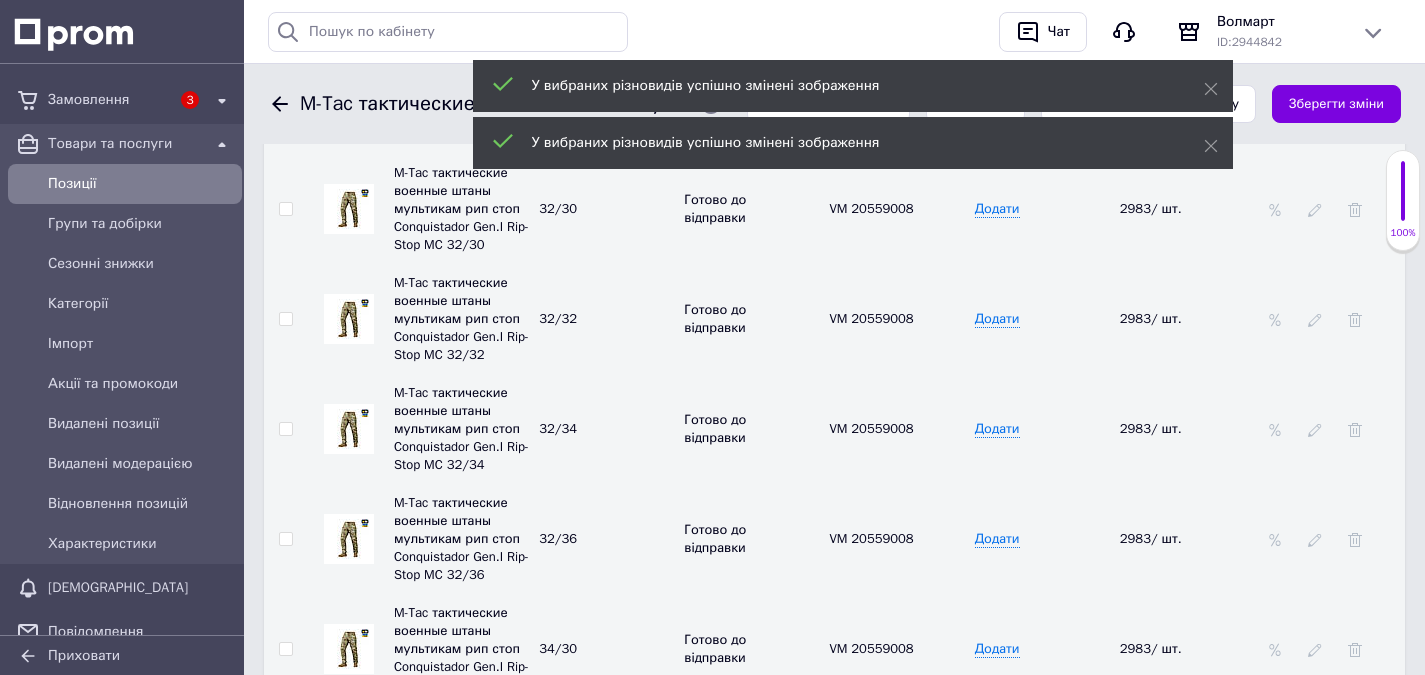 click at bounding box center (349, 649) 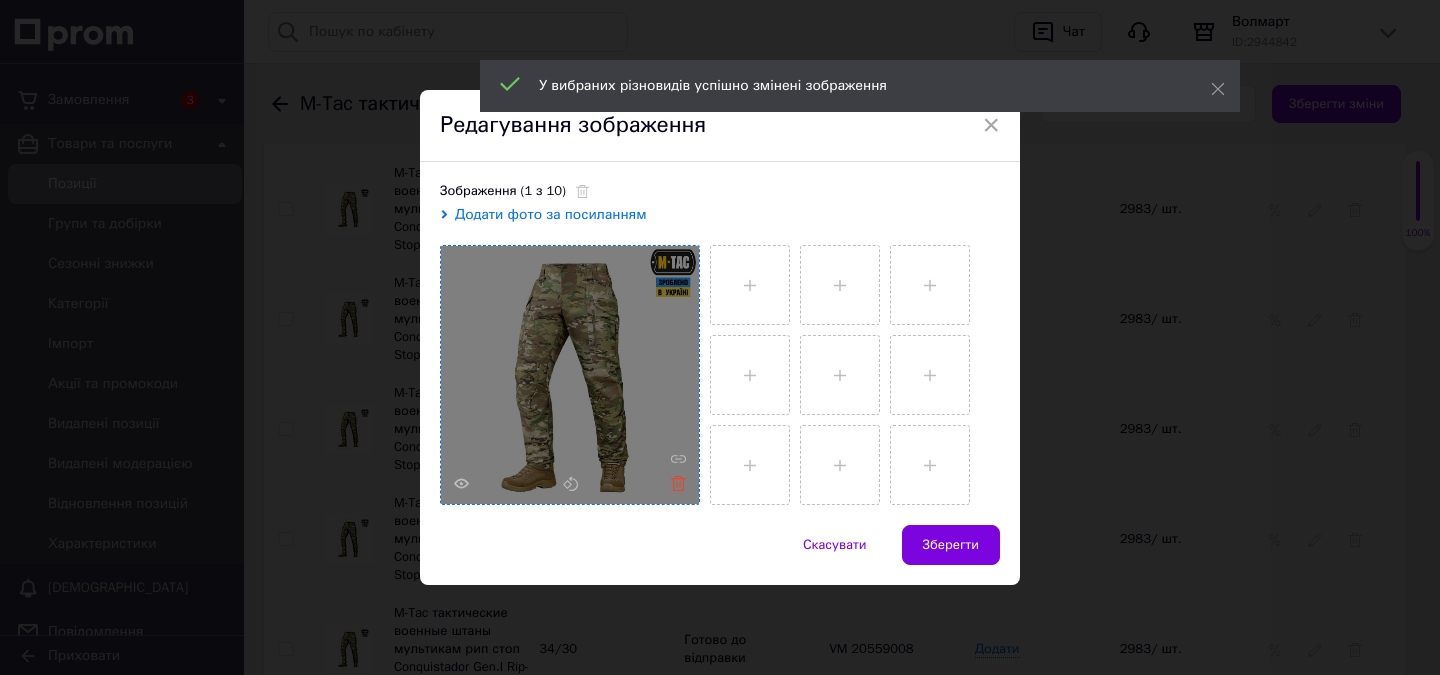 click 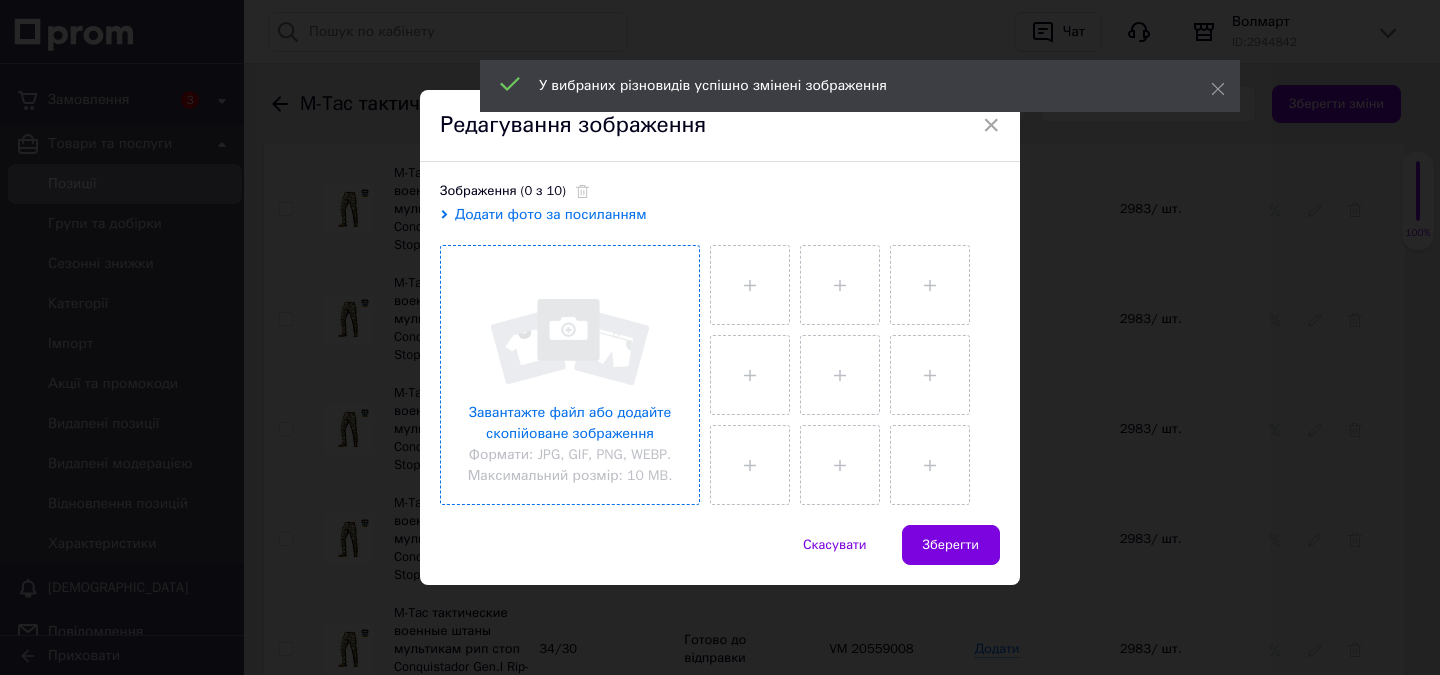 click at bounding box center [570, 375] 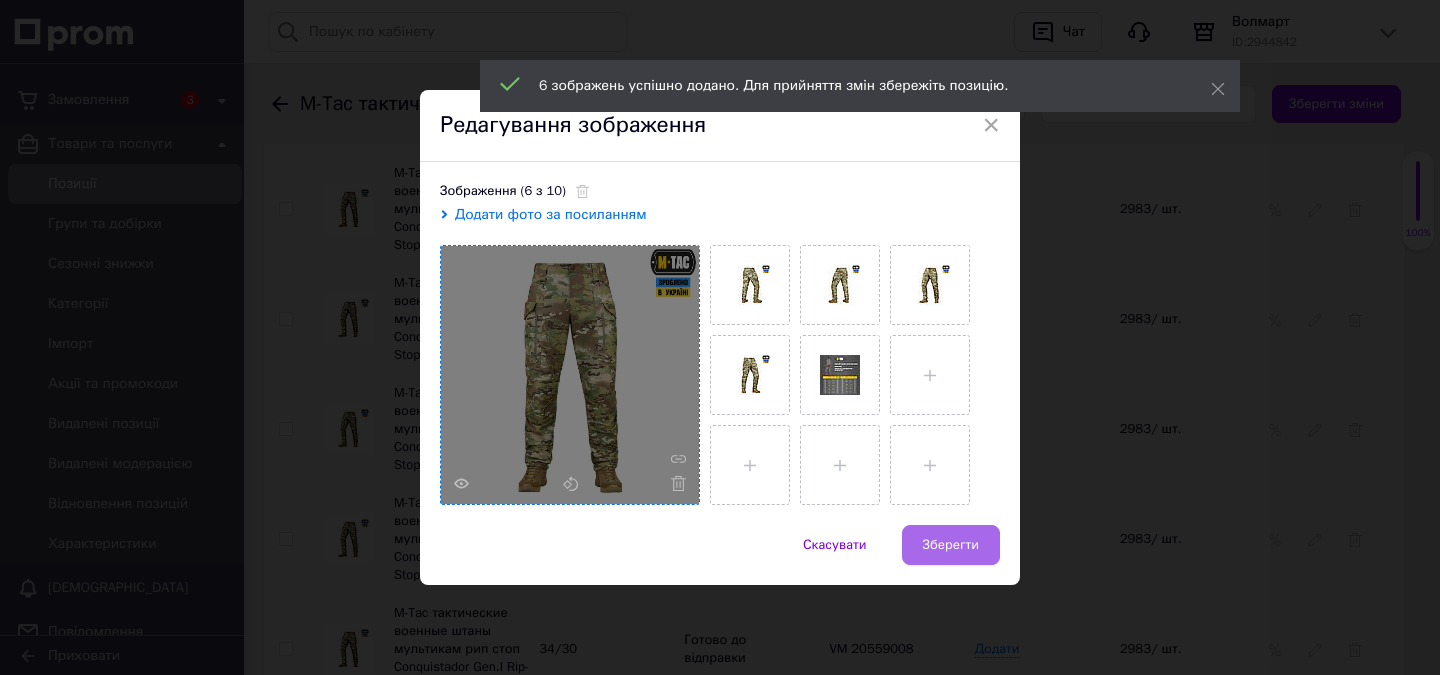 click on "Зберегти" at bounding box center [951, 545] 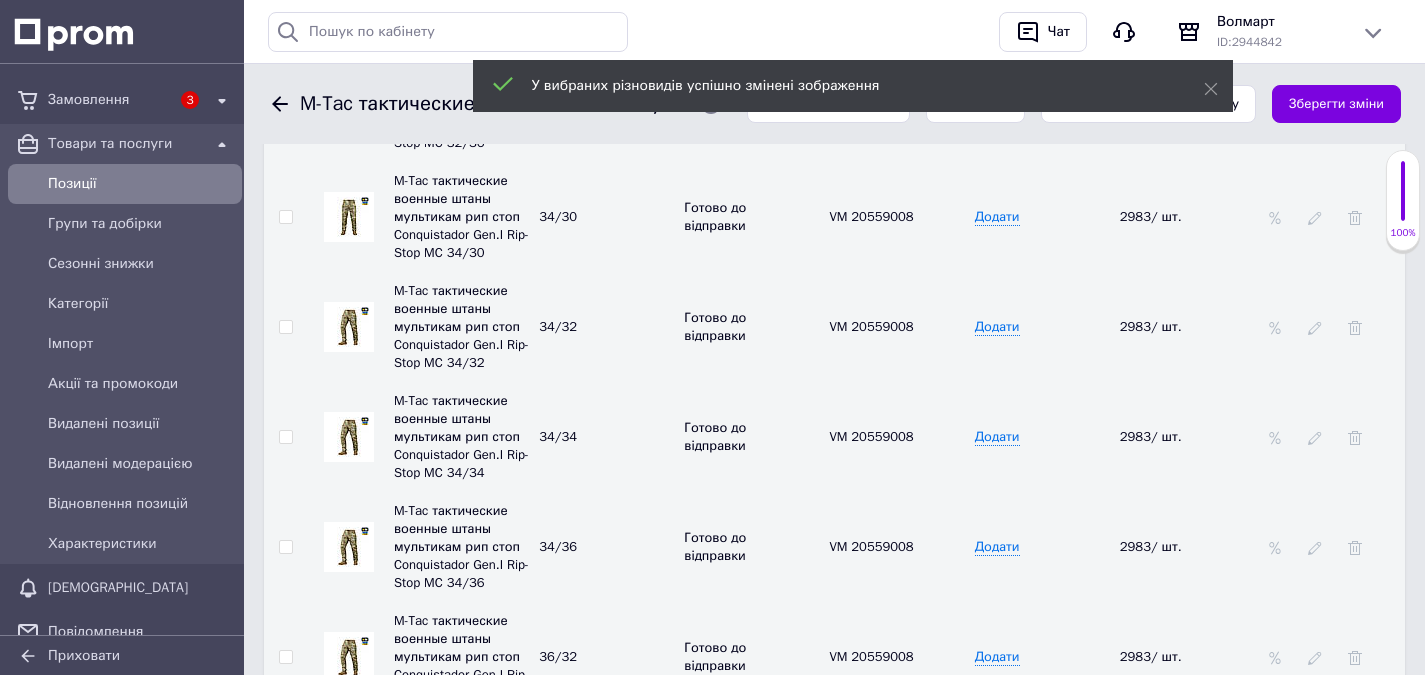 scroll, scrollTop: 4769, scrollLeft: 0, axis: vertical 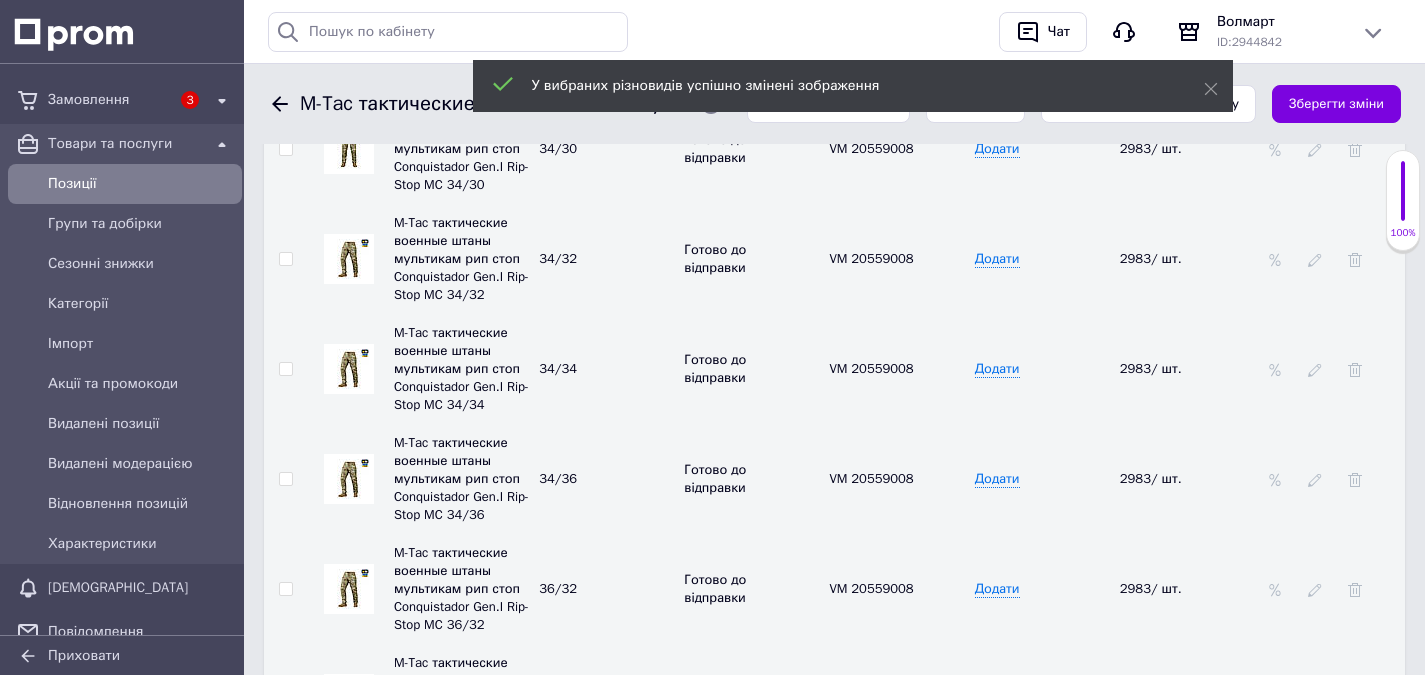 click at bounding box center [349, 259] 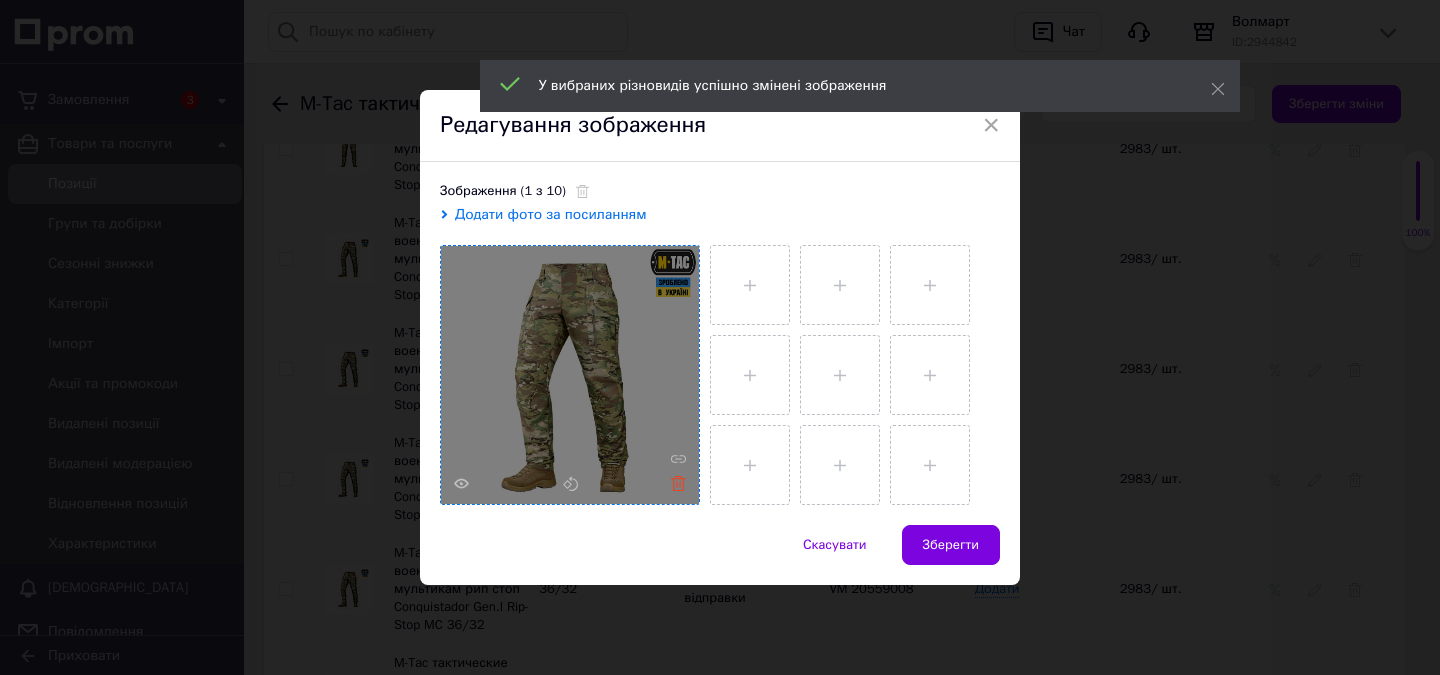 click 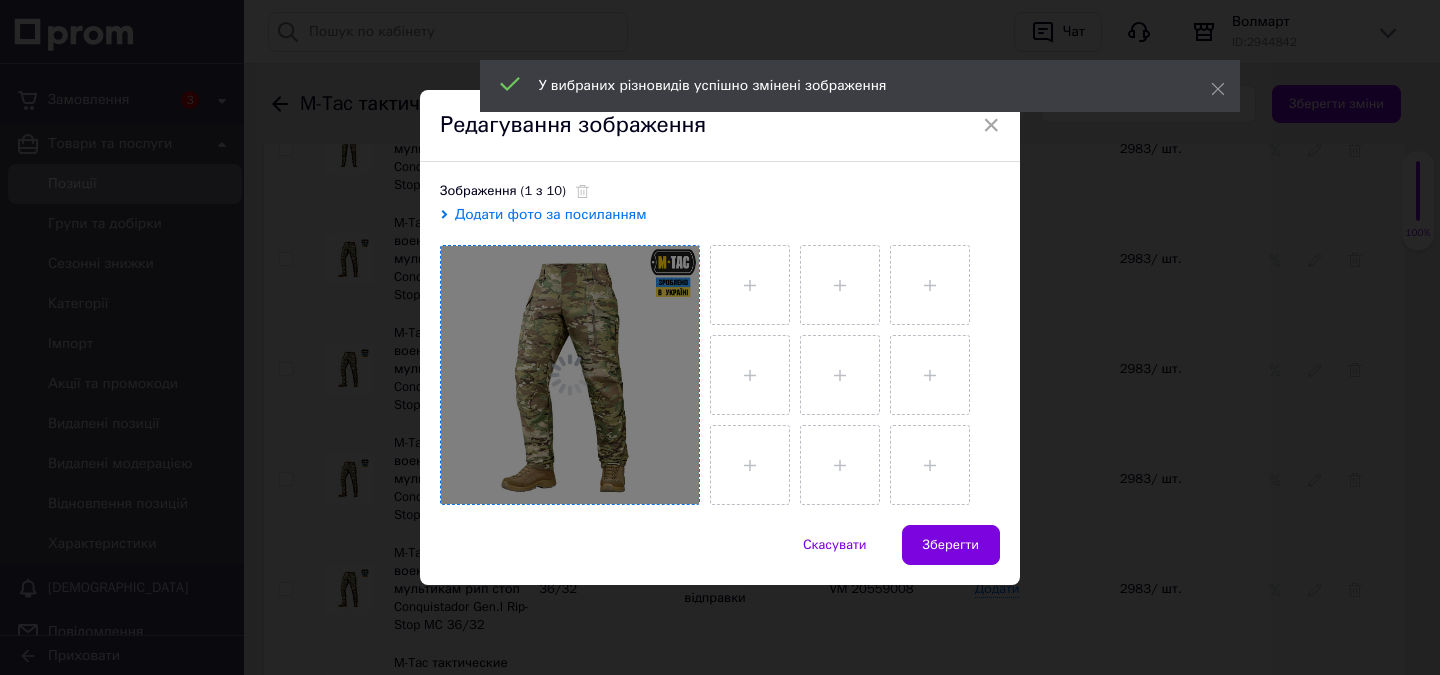 click at bounding box center (570, 375) 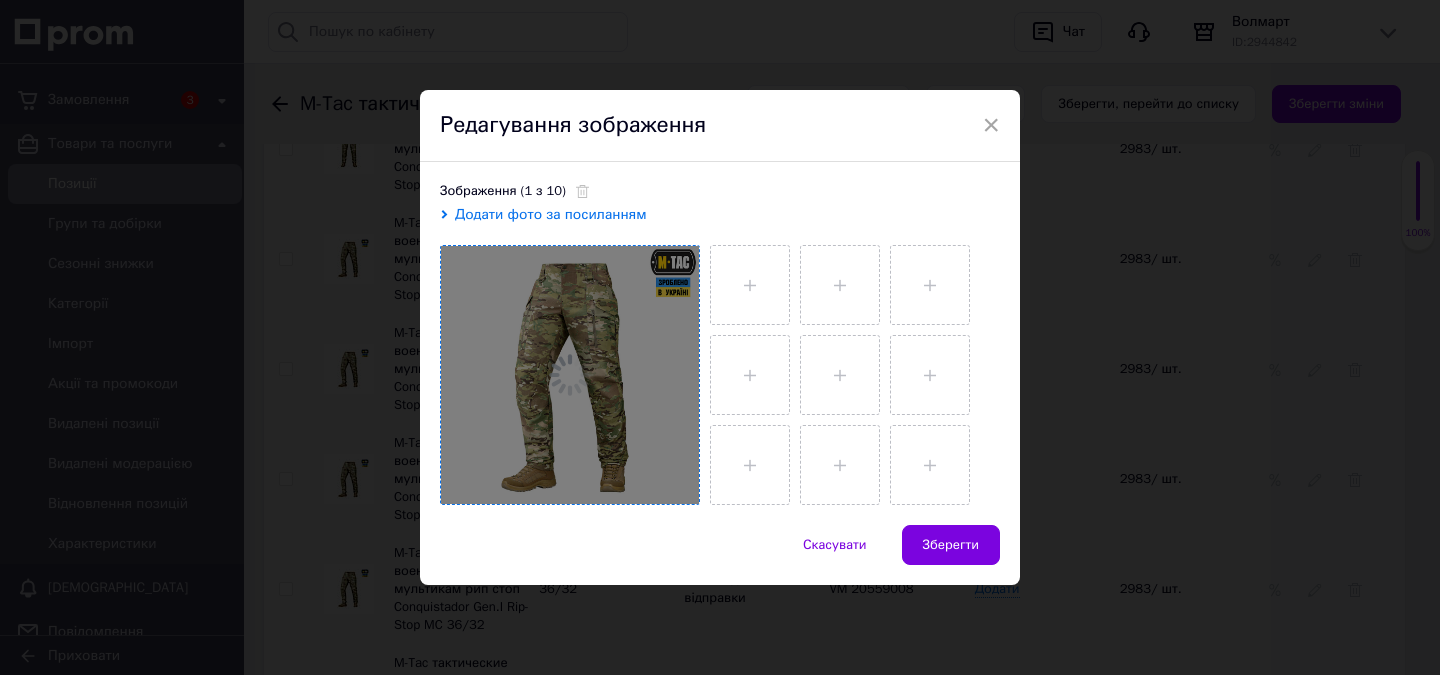 click at bounding box center [570, 375] 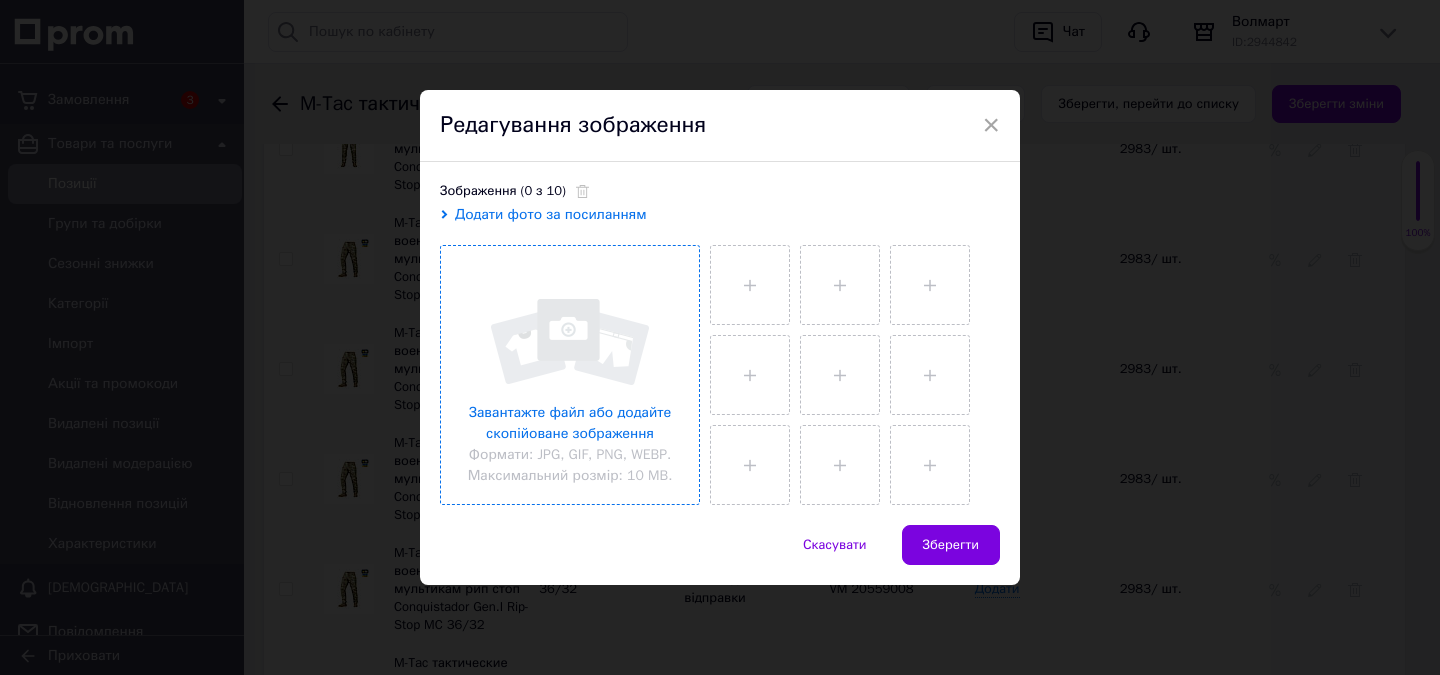 click at bounding box center [570, 375] 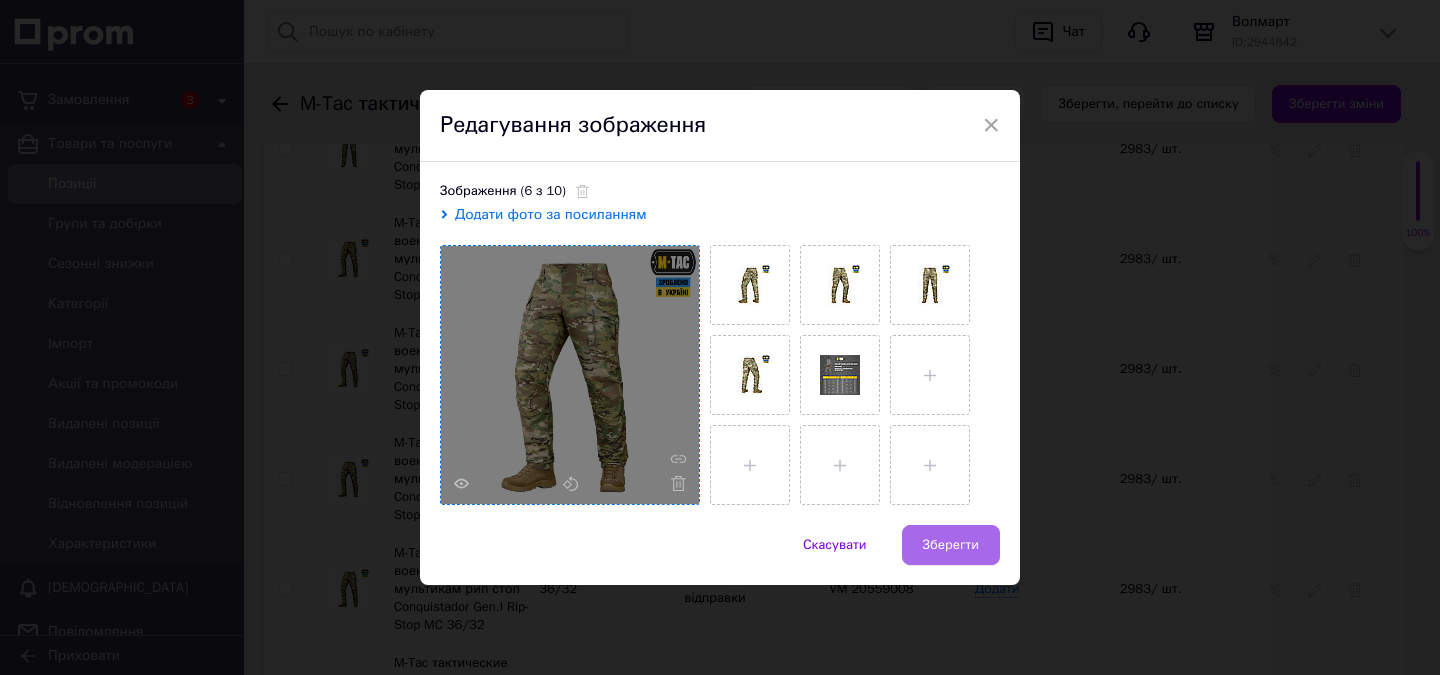 click on "Зберегти" at bounding box center (951, 545) 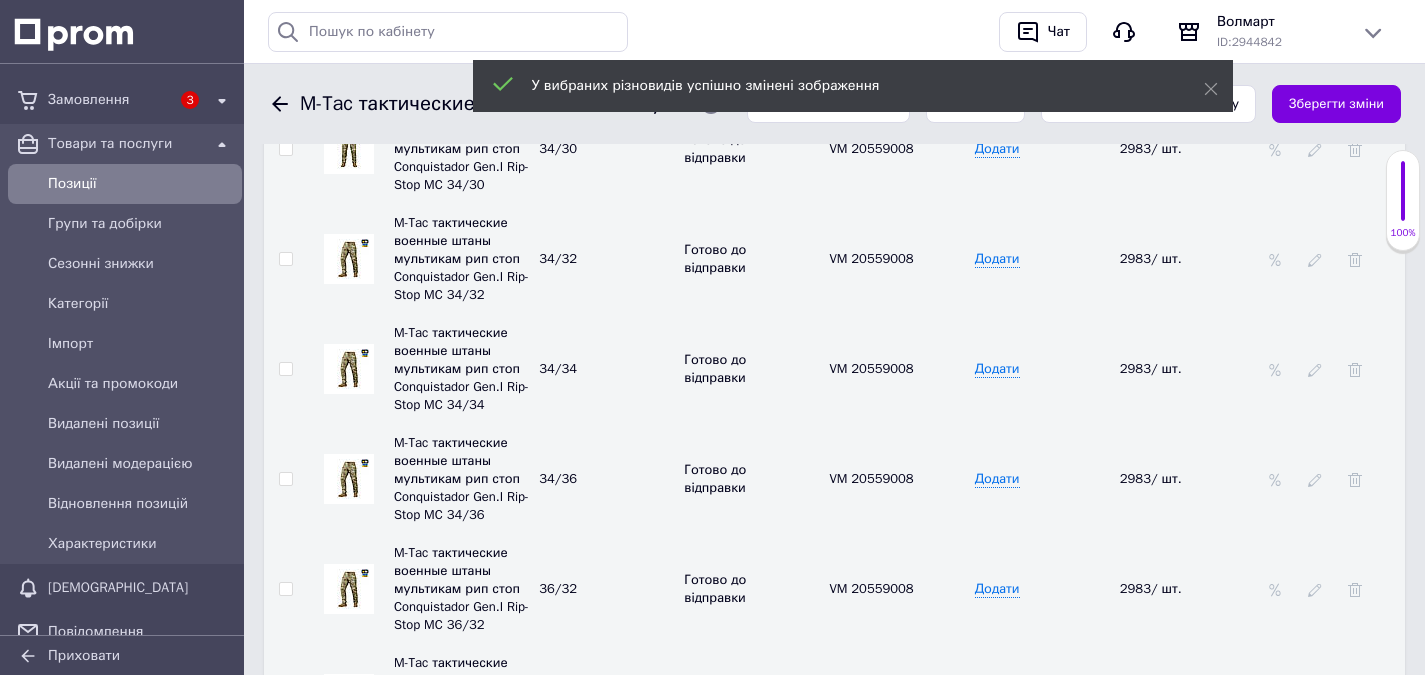 click at bounding box center [349, 259] 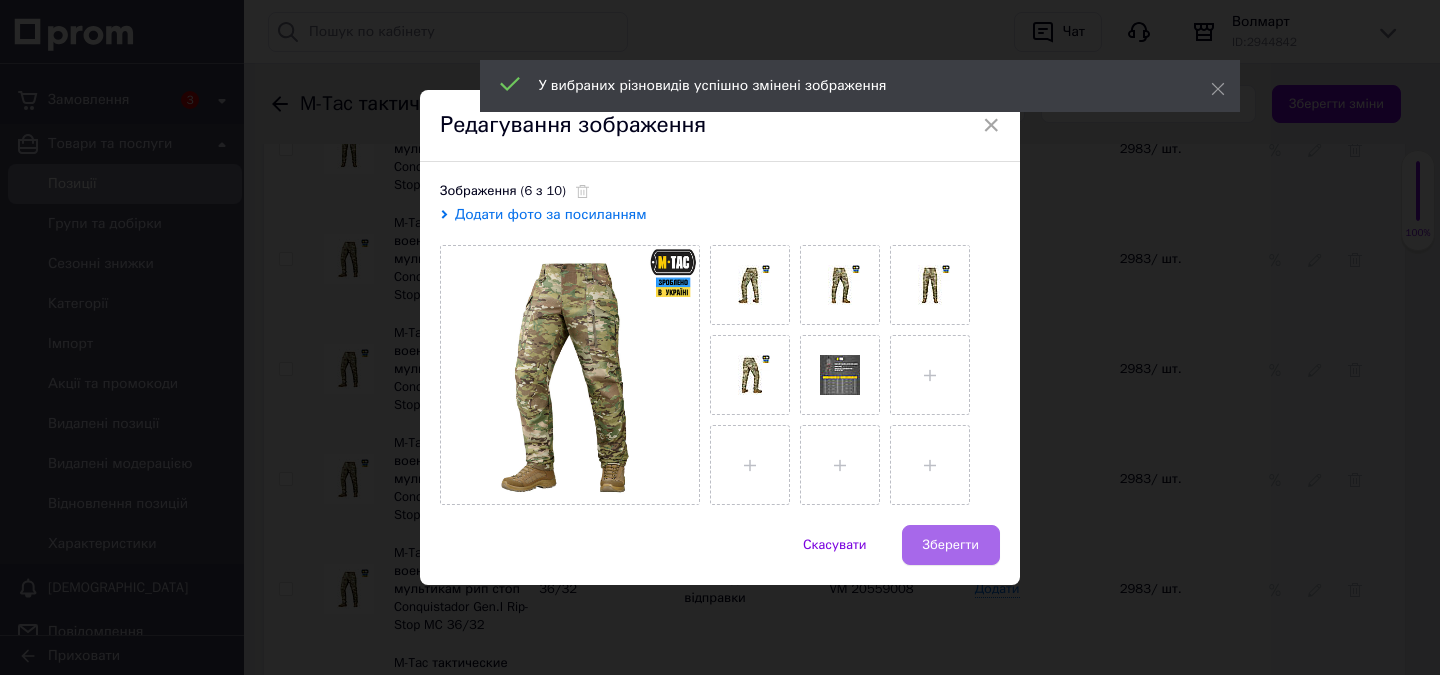 click on "Зберегти" at bounding box center (951, 545) 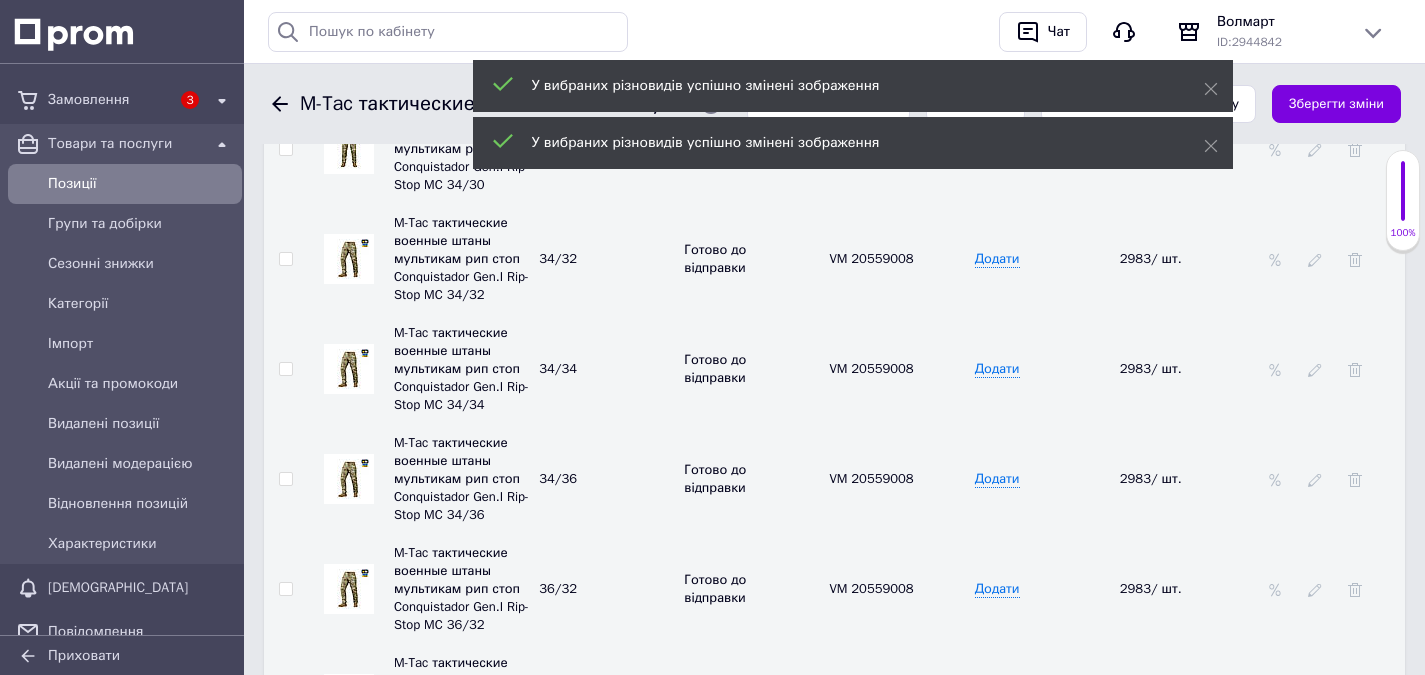 click at bounding box center [349, 369] 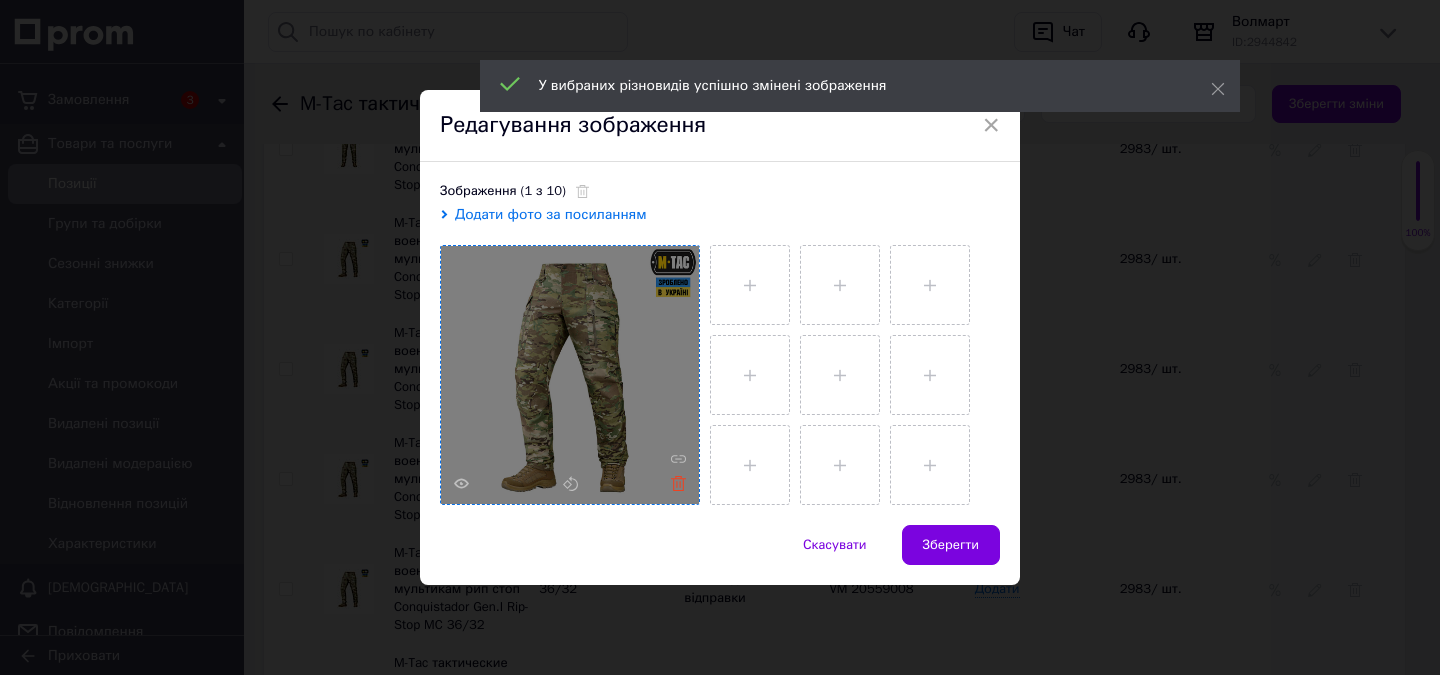 click 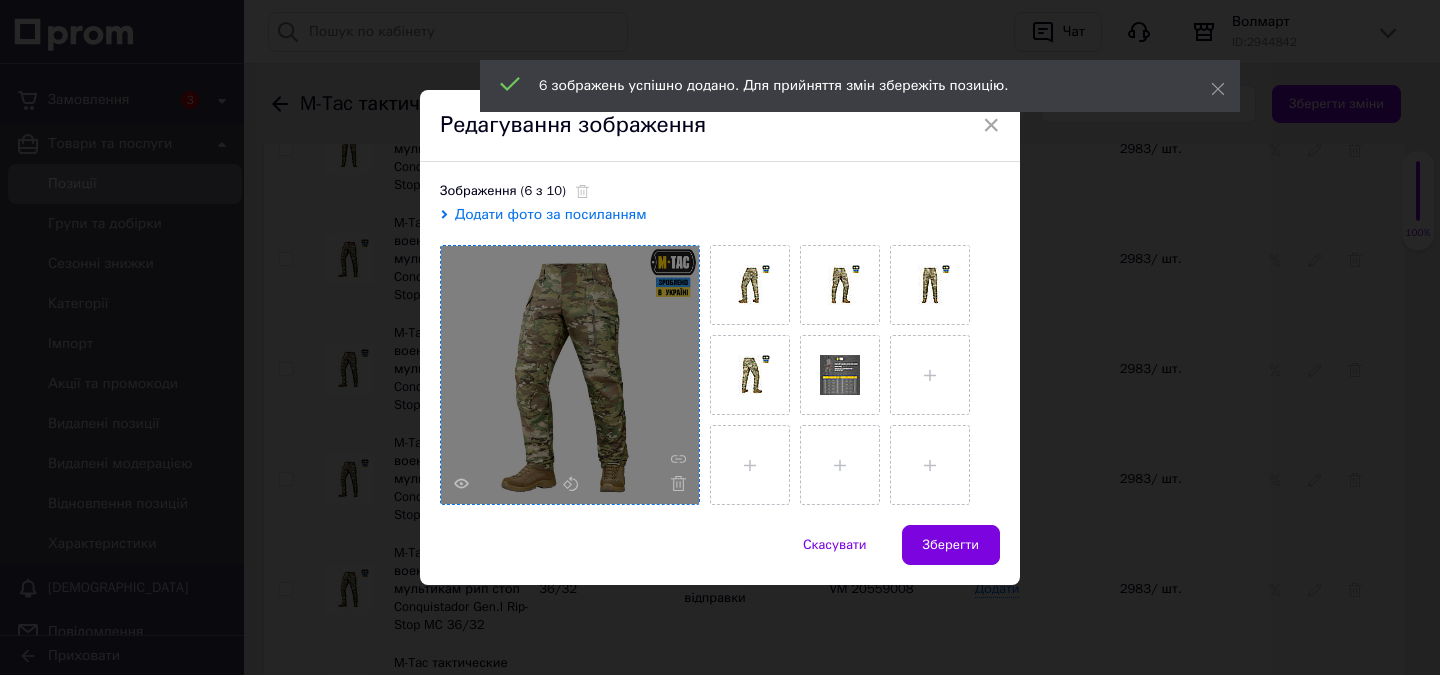 click on "Зберегти" at bounding box center (951, 545) 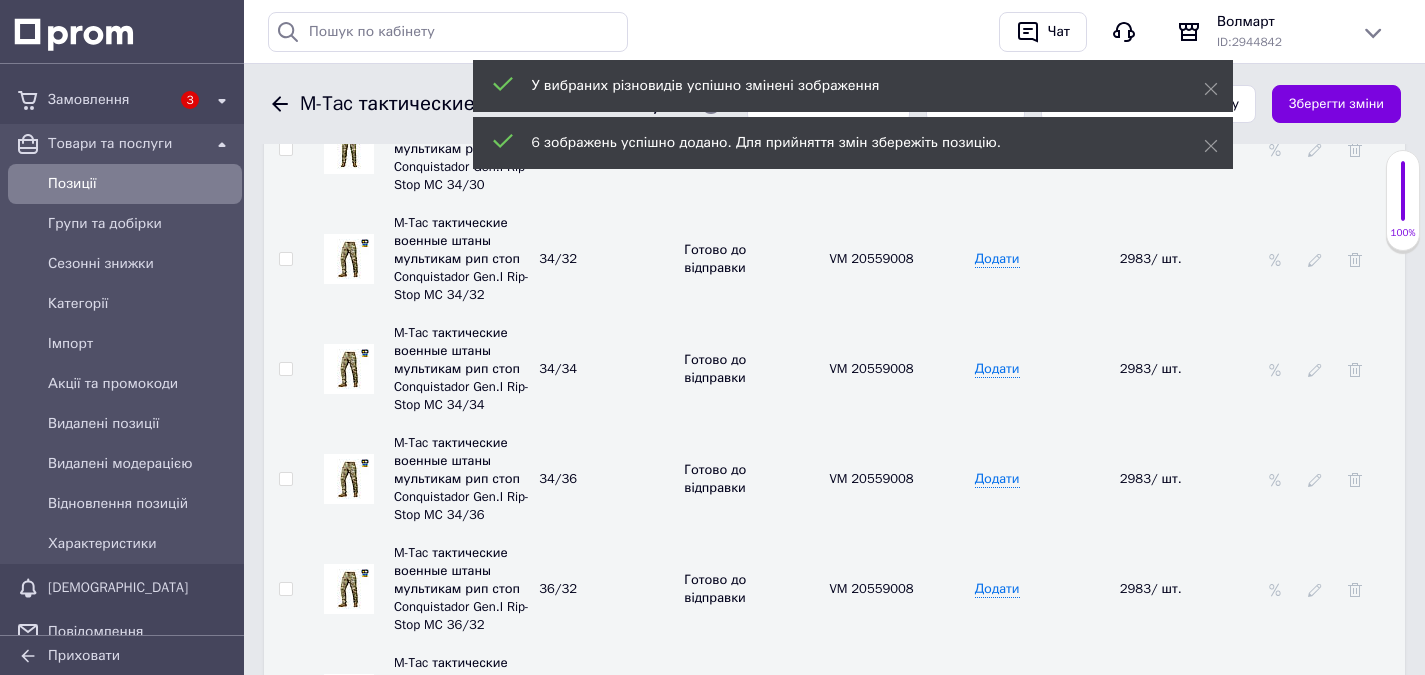 click at bounding box center [349, 479] 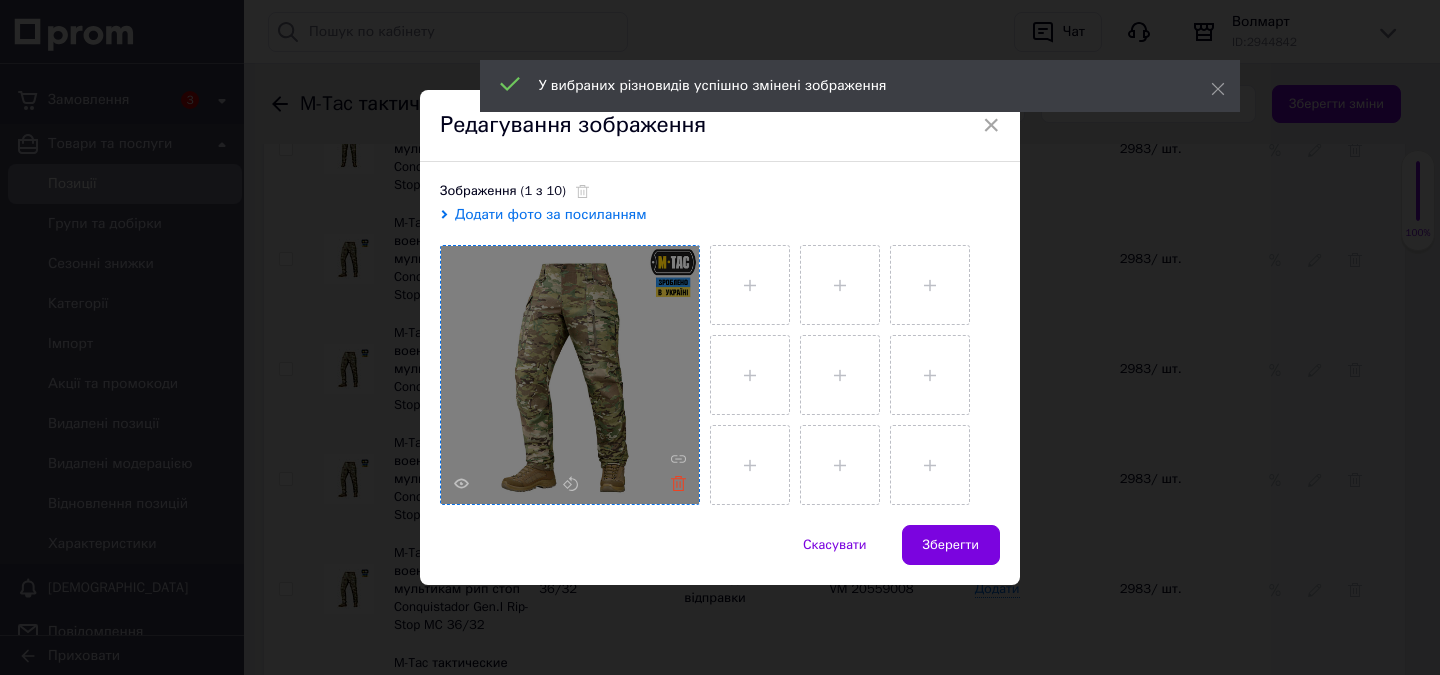 click 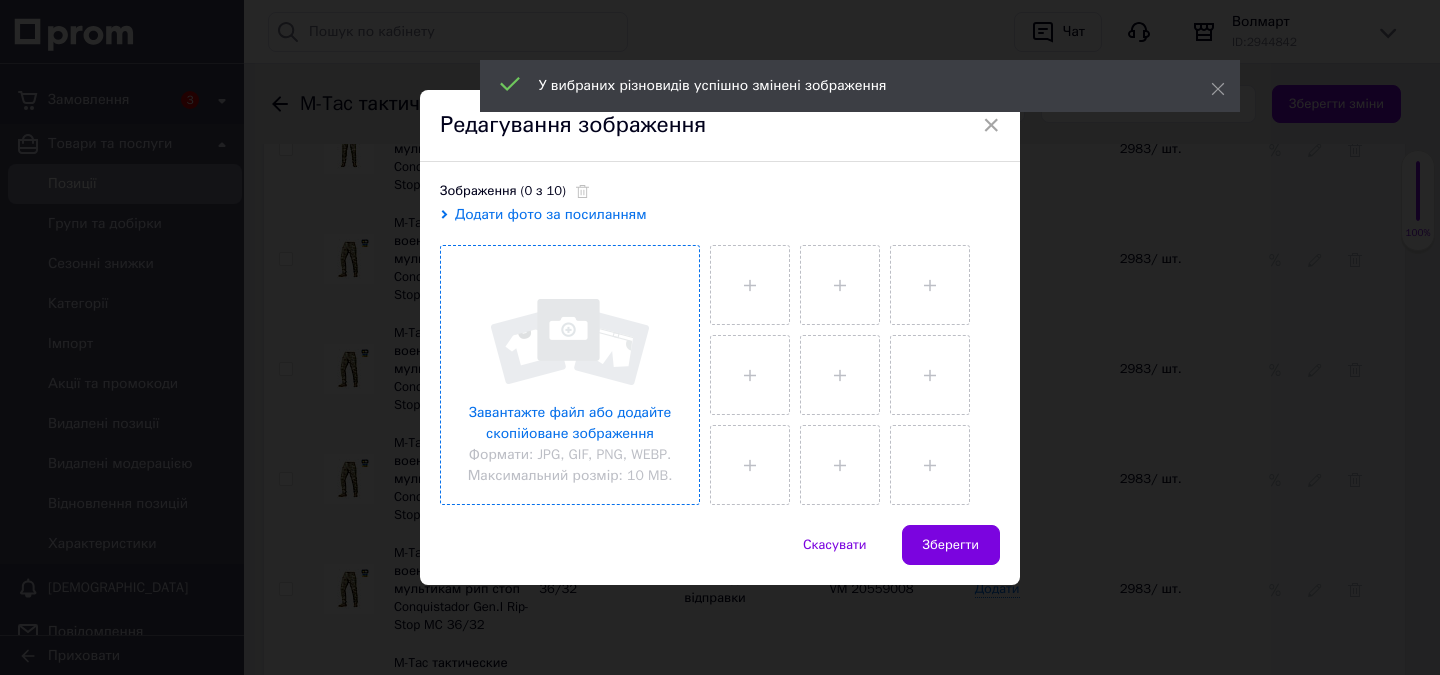 click at bounding box center [570, 375] 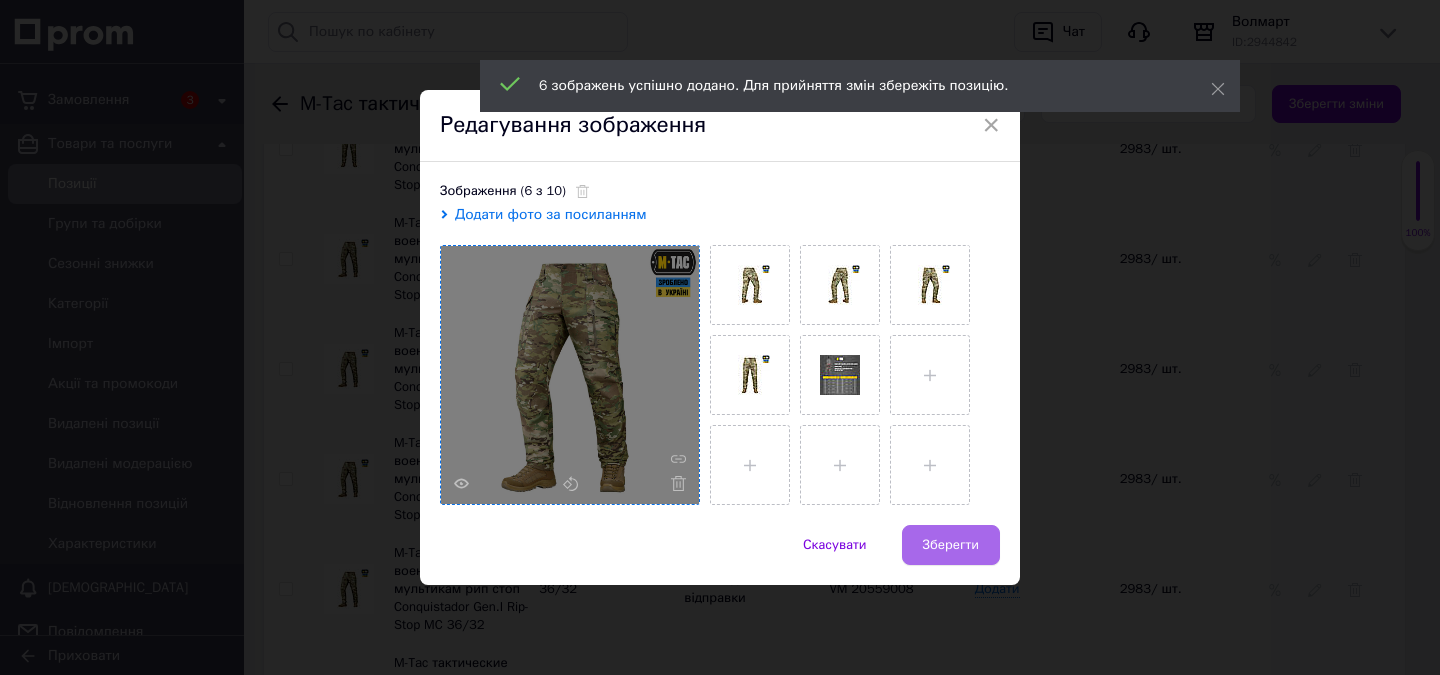 click on "Зберегти" at bounding box center [951, 545] 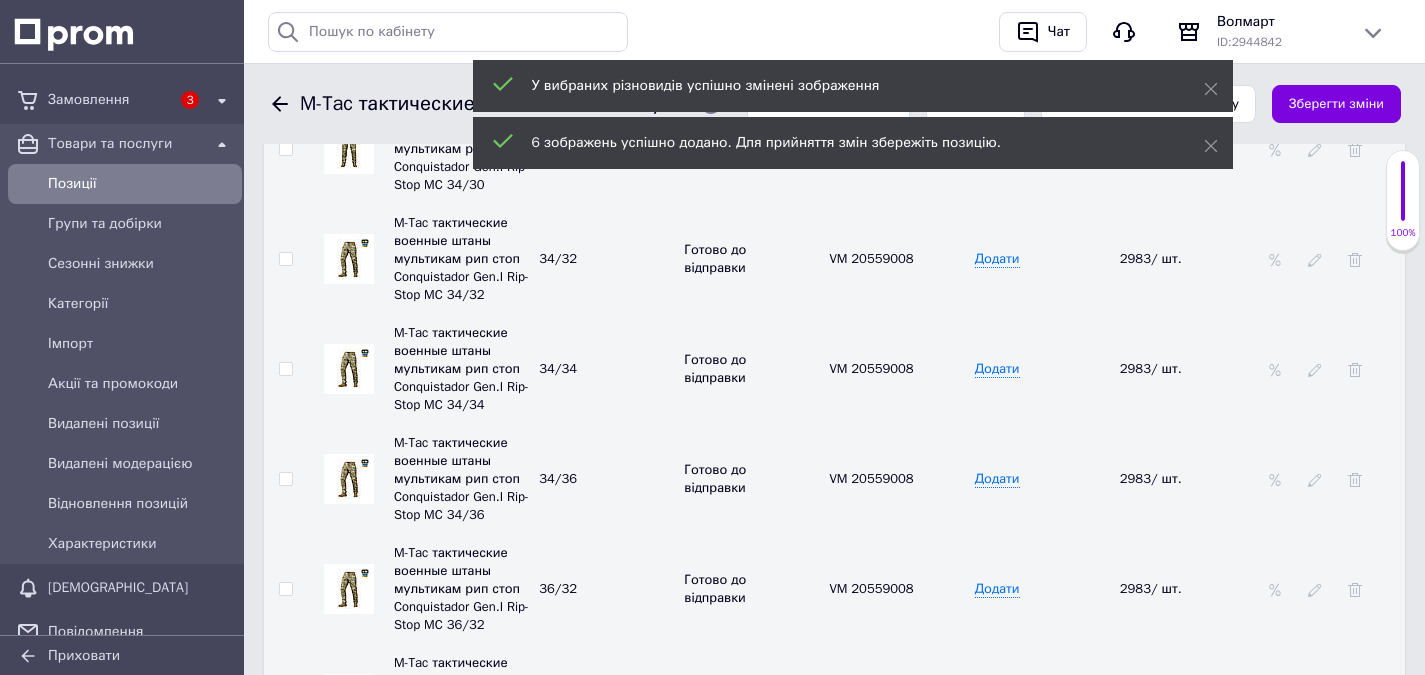 click at bounding box center (349, 589) 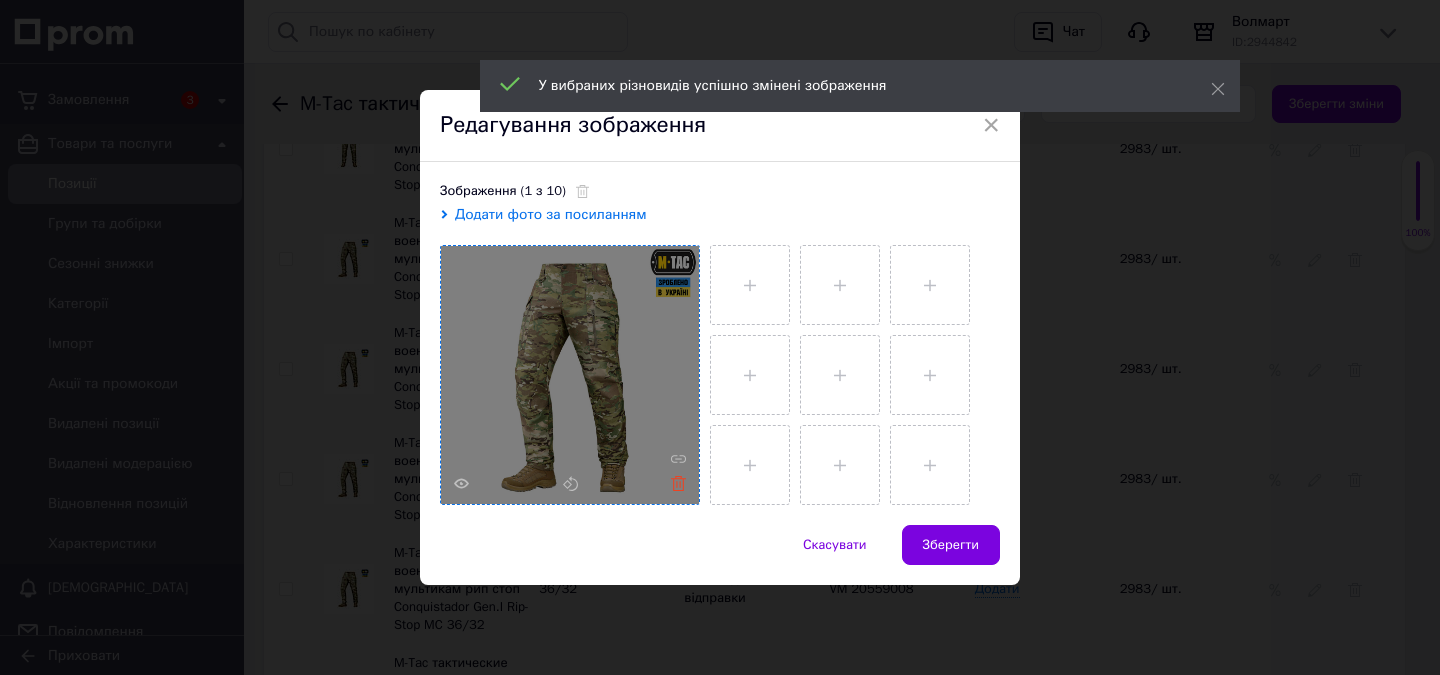 click 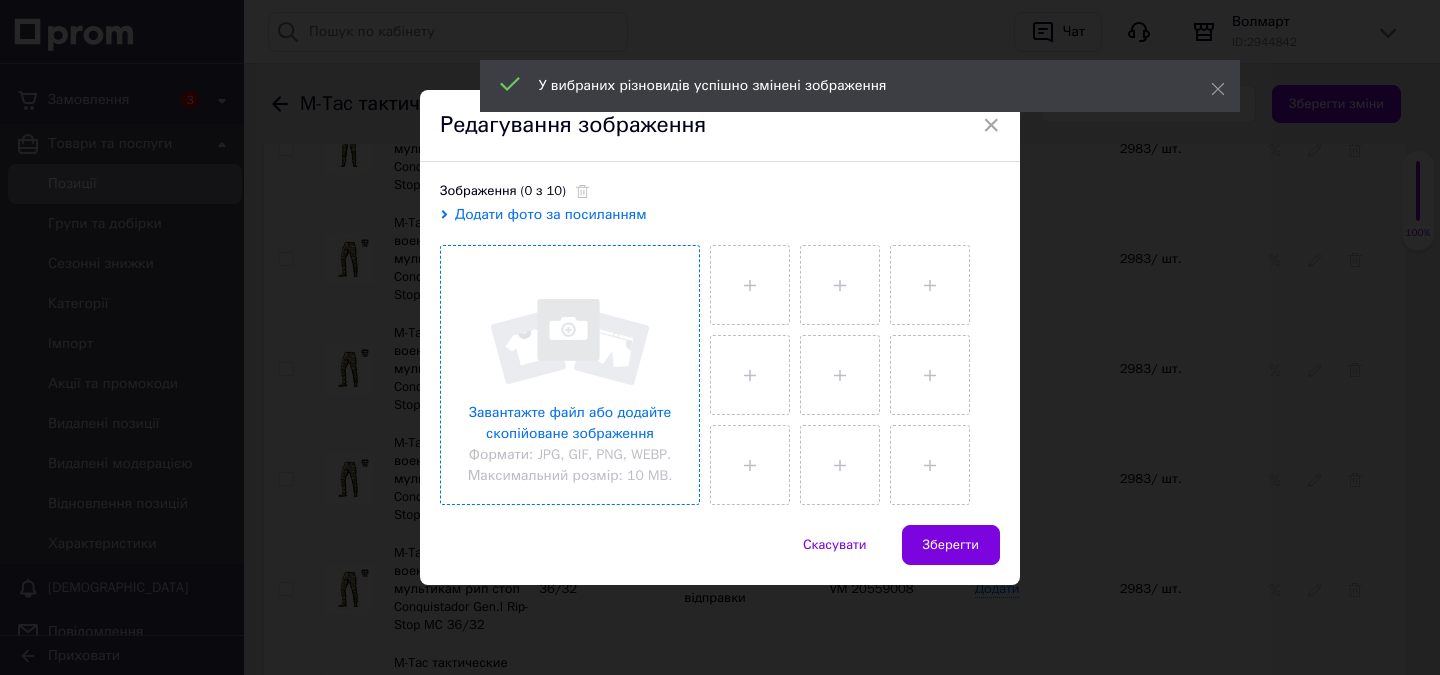 click at bounding box center [570, 375] 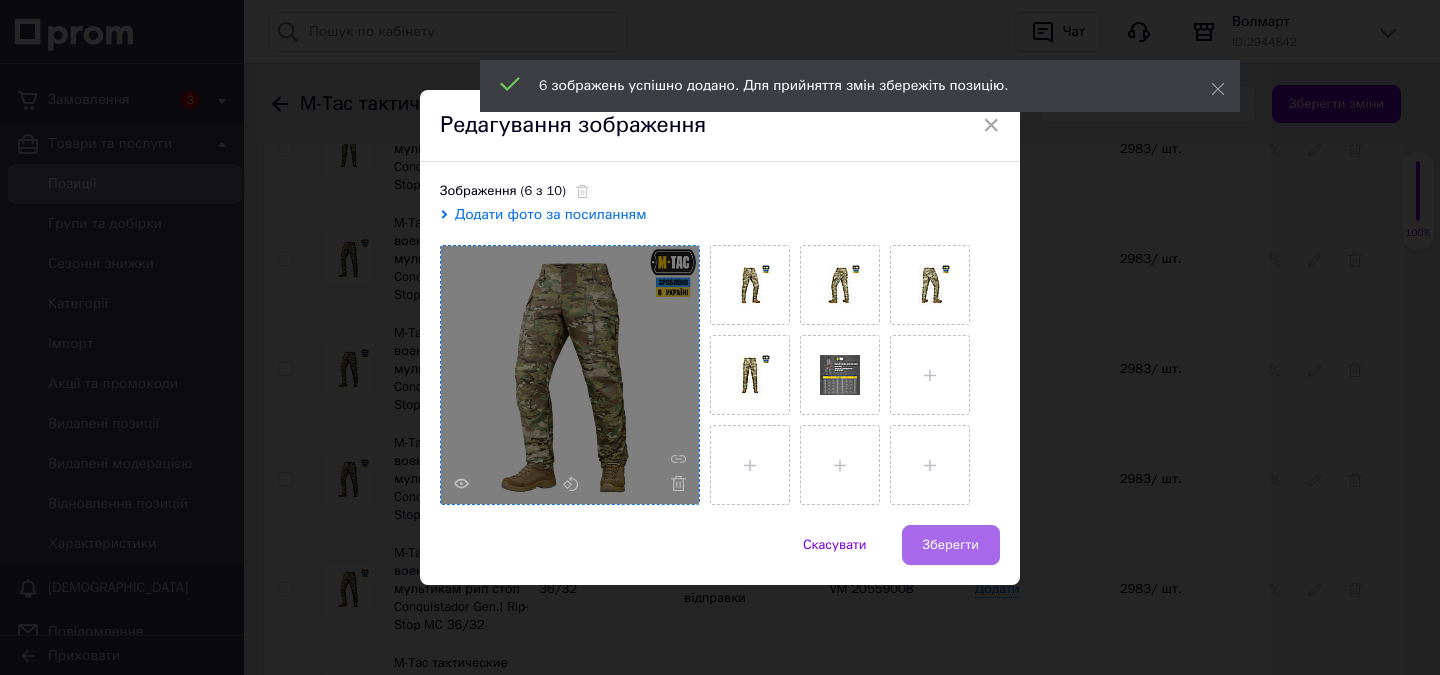 click on "Зберегти" at bounding box center [951, 545] 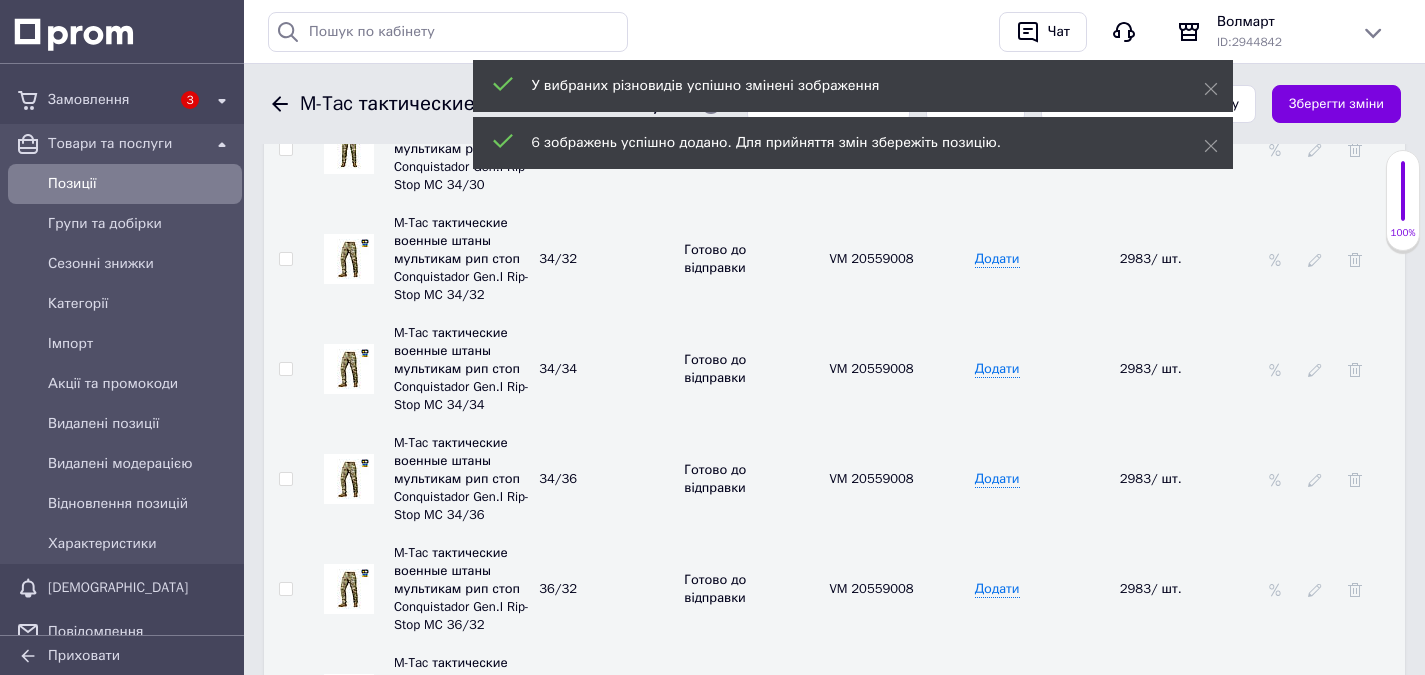 click at bounding box center (349, 479) 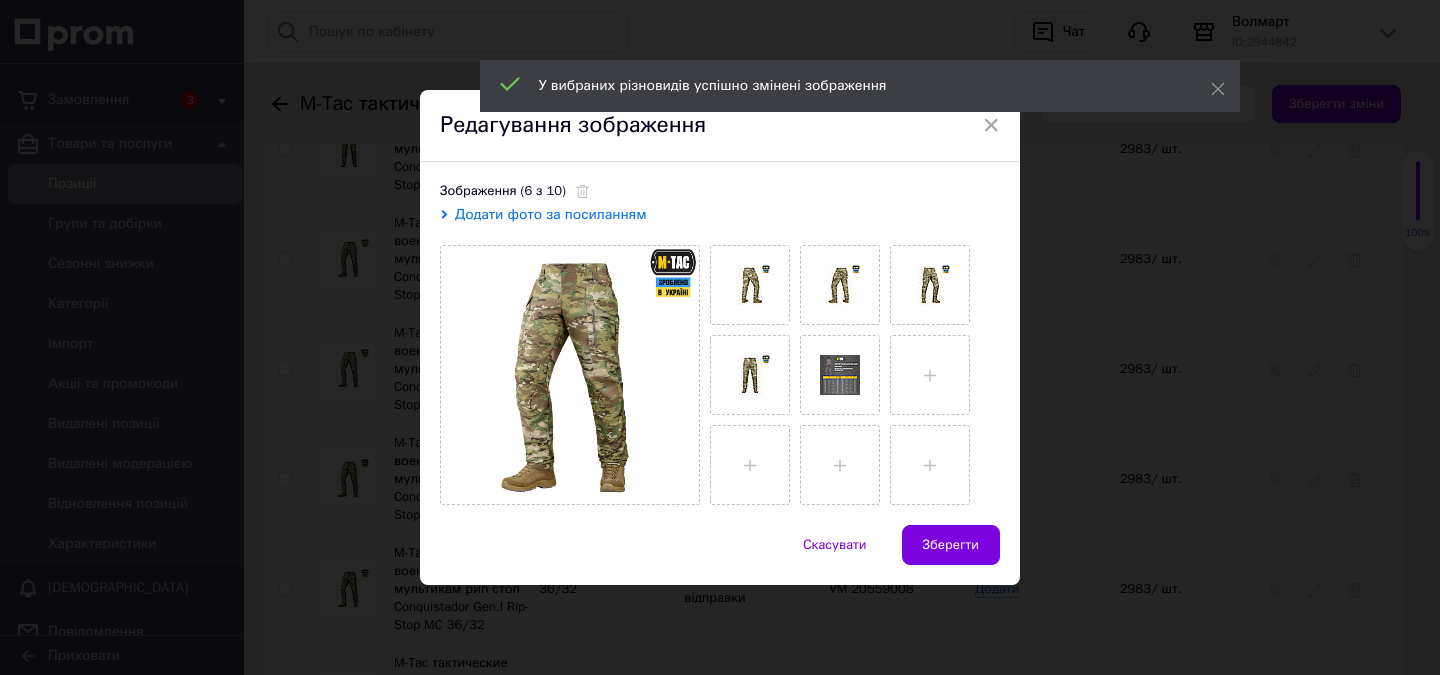 click on "Зберегти" at bounding box center (951, 545) 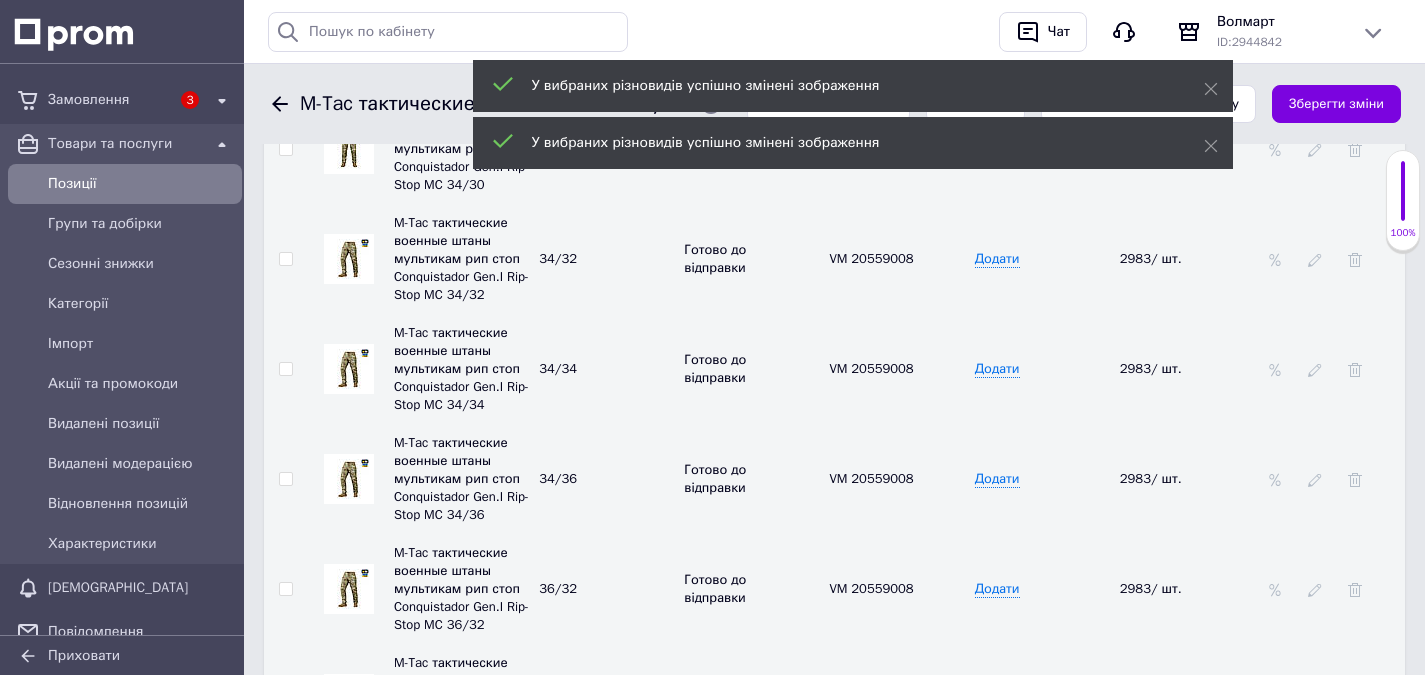 click at bounding box center [349, 589] 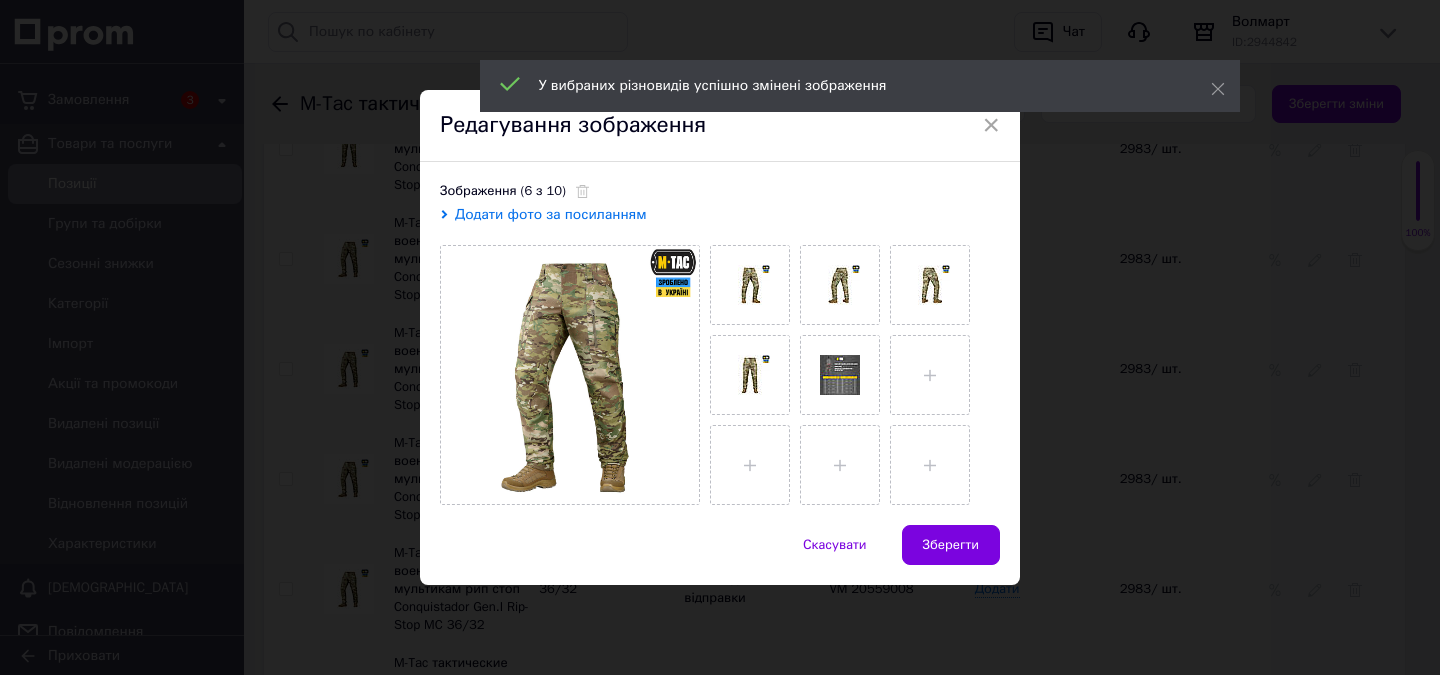click on "Зберегти" at bounding box center (951, 545) 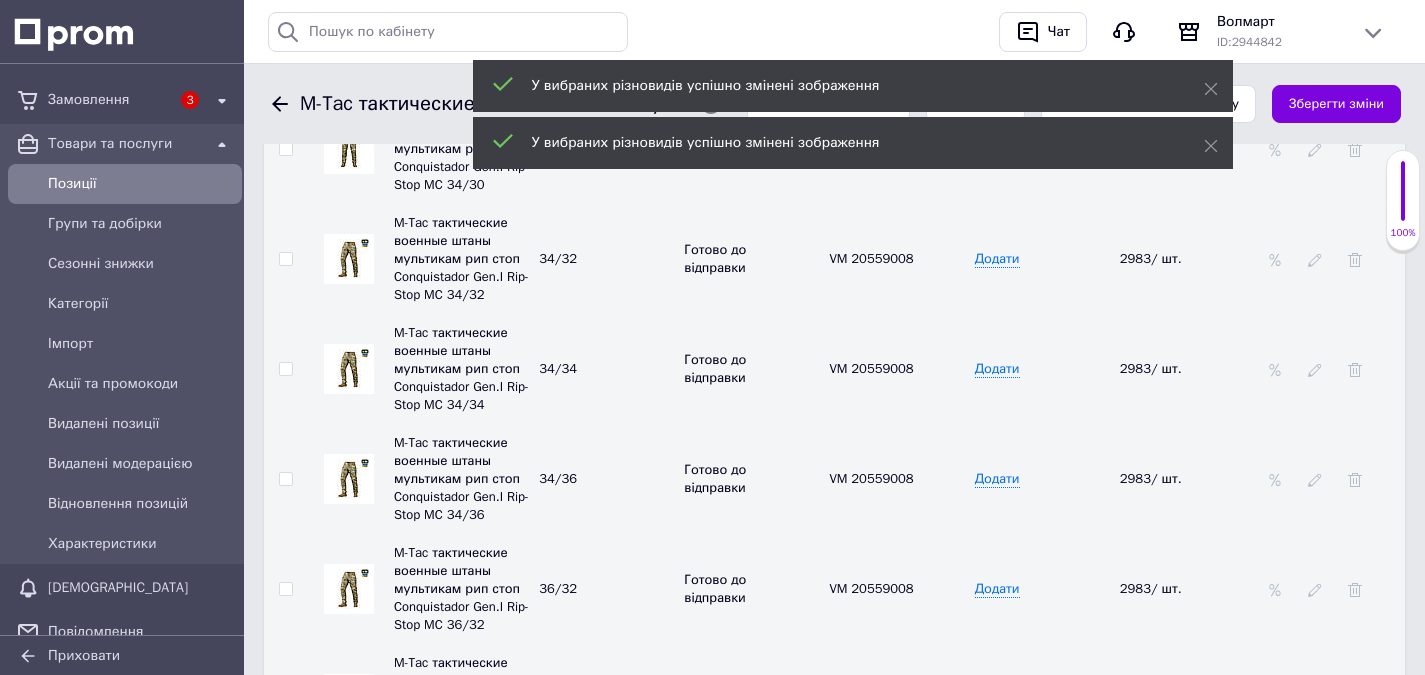 click at bounding box center [349, 699] 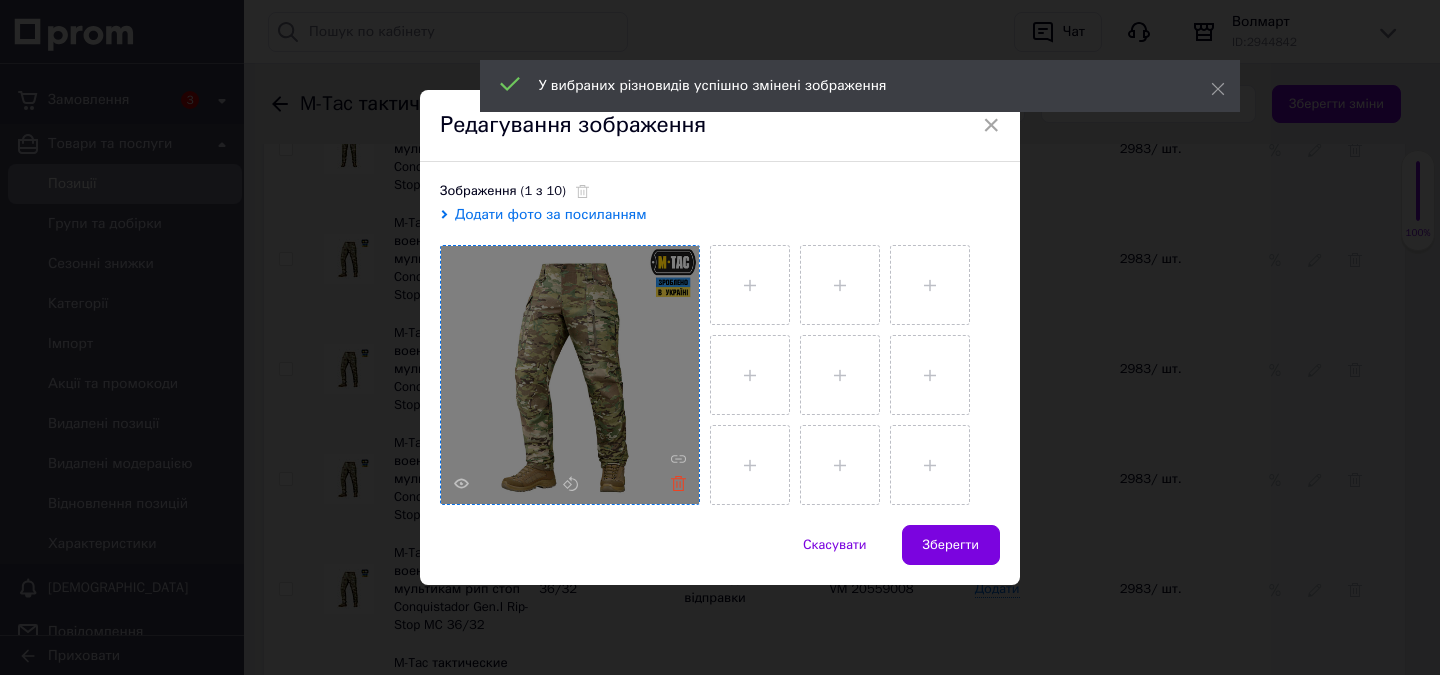 click 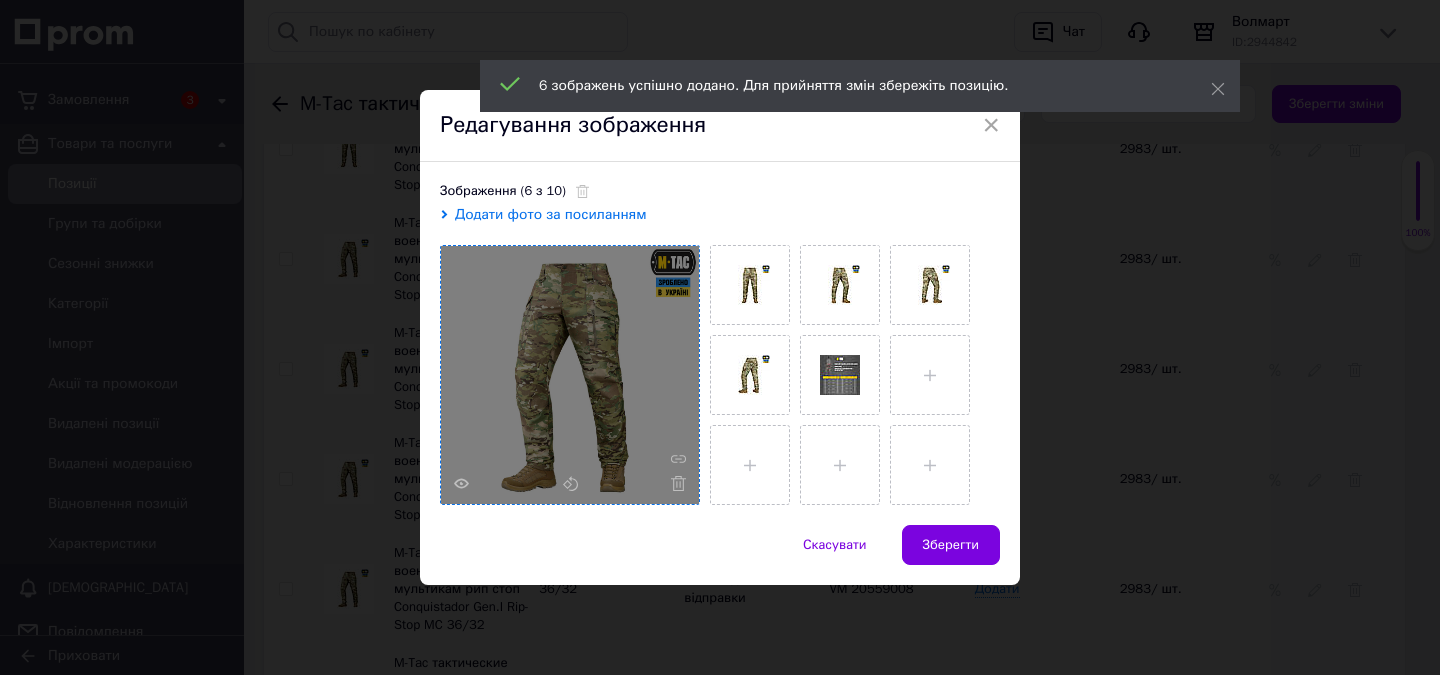 click on "Зберегти" at bounding box center [951, 545] 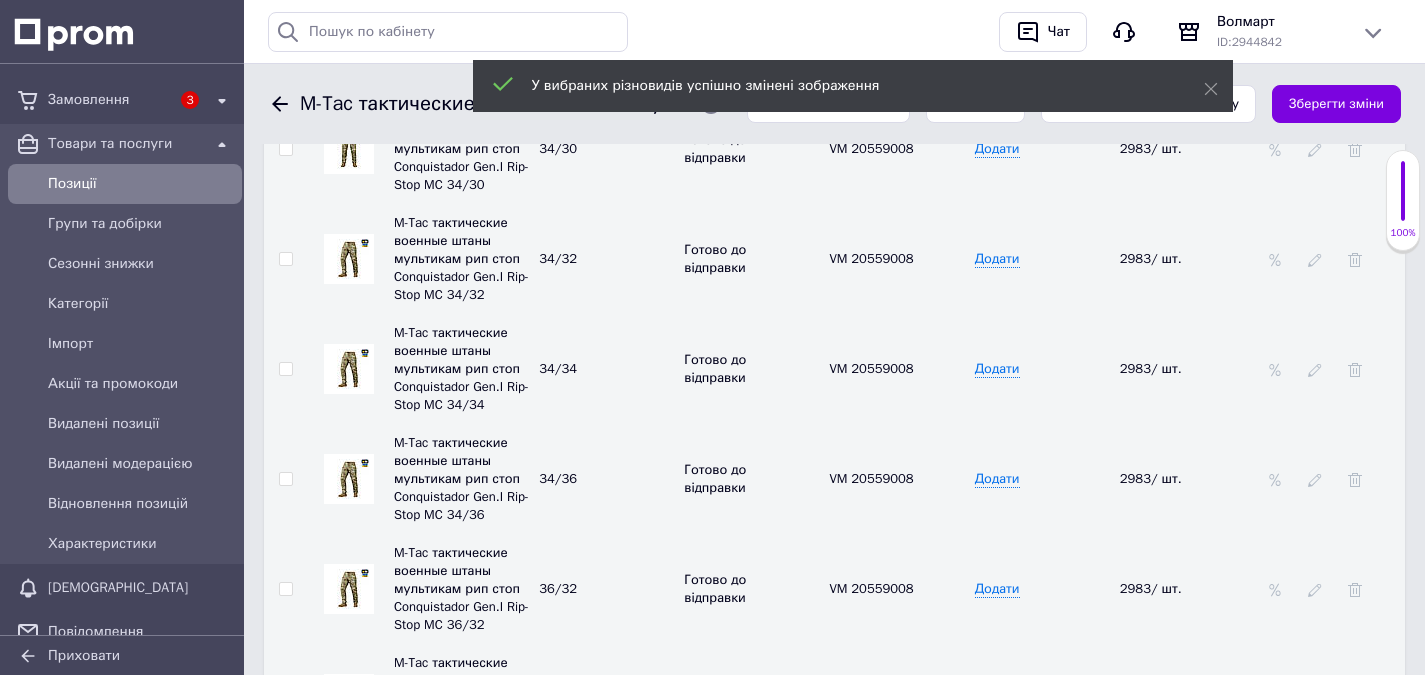 click at bounding box center [349, 589] 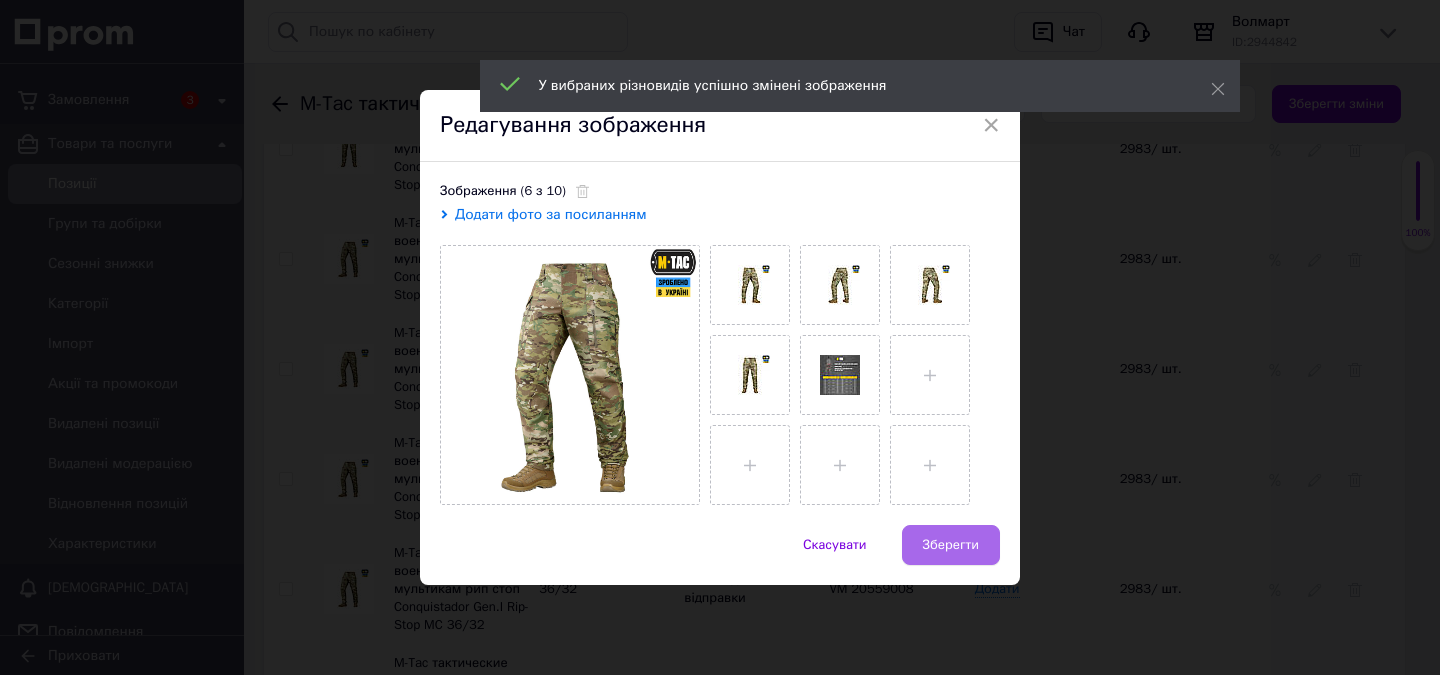 click on "Зберегти" at bounding box center [951, 545] 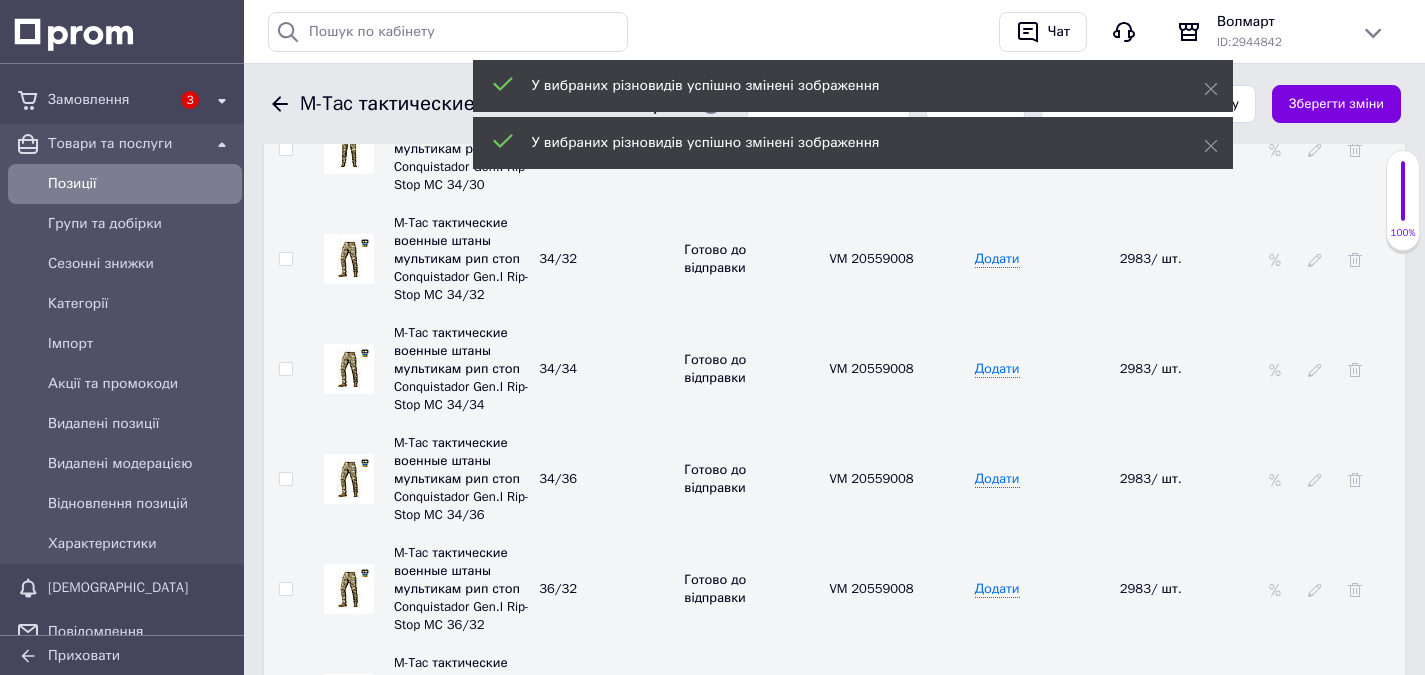 click at bounding box center [349, 699] 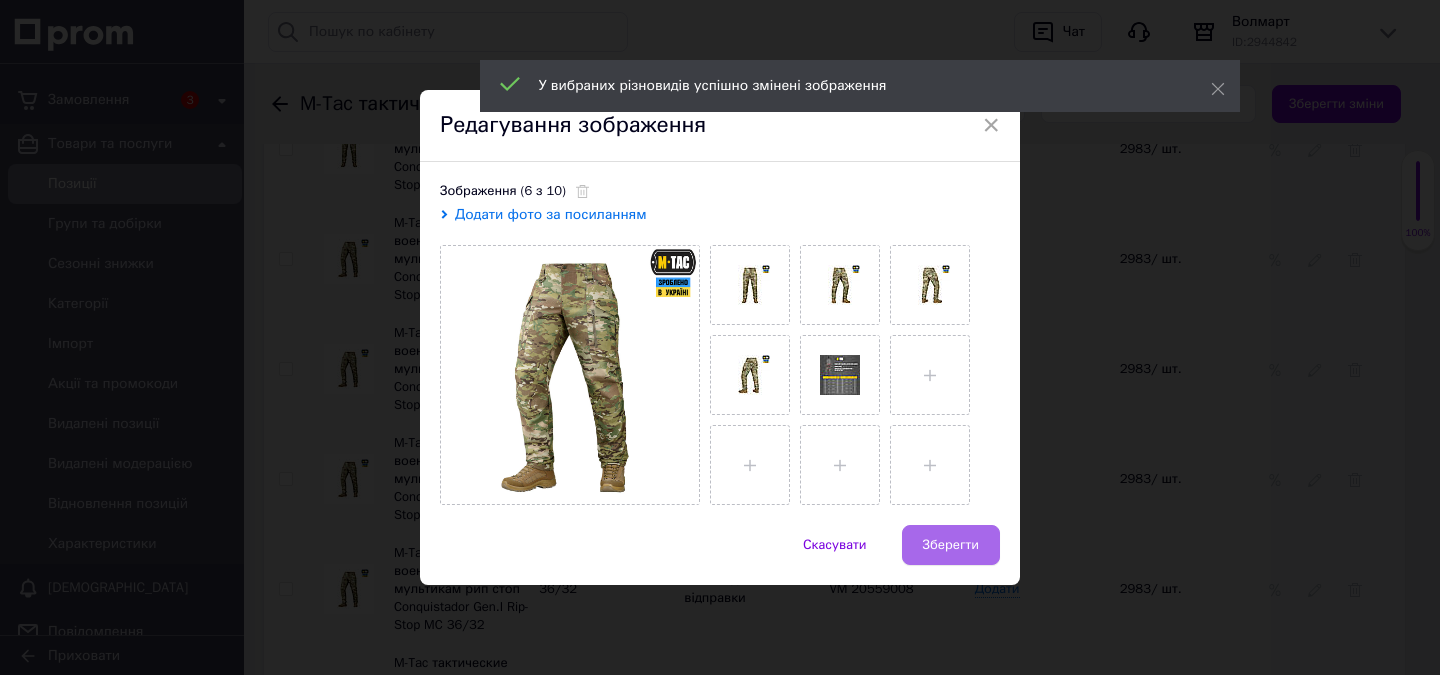 click on "Зберегти" at bounding box center (951, 545) 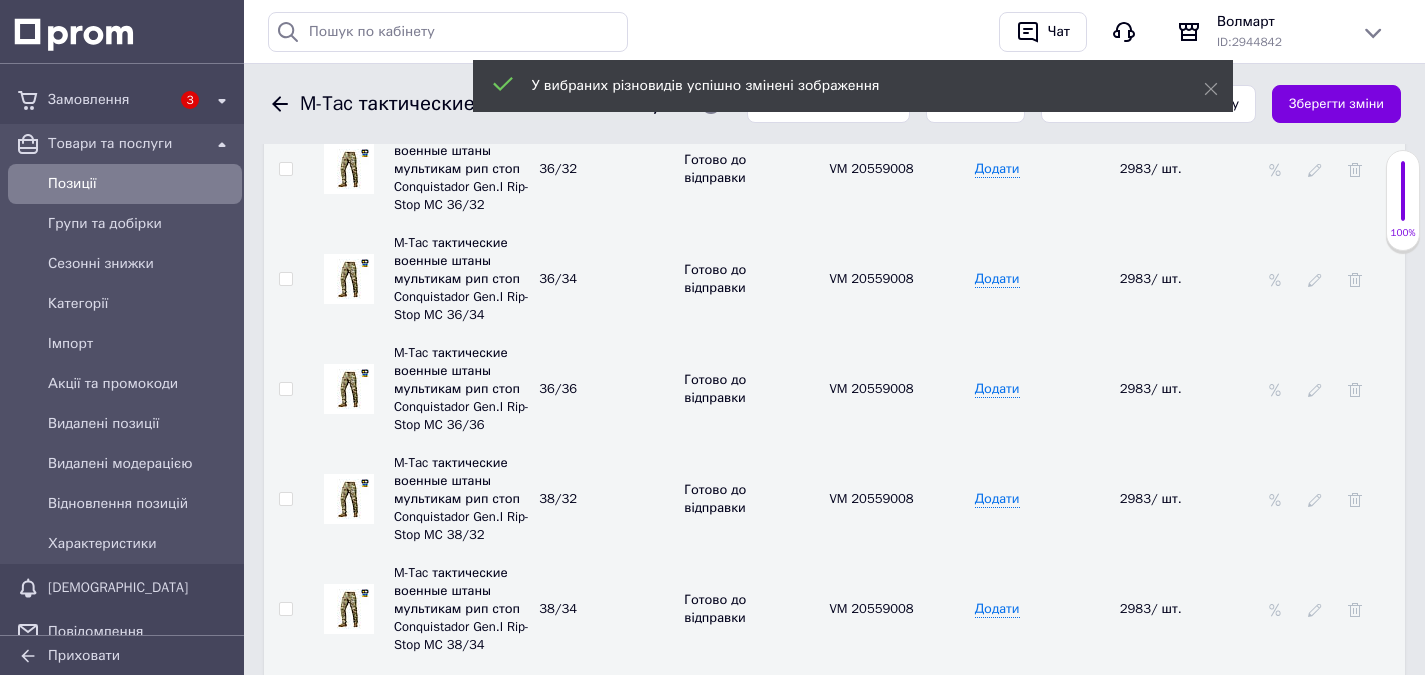 scroll, scrollTop: 5269, scrollLeft: 0, axis: vertical 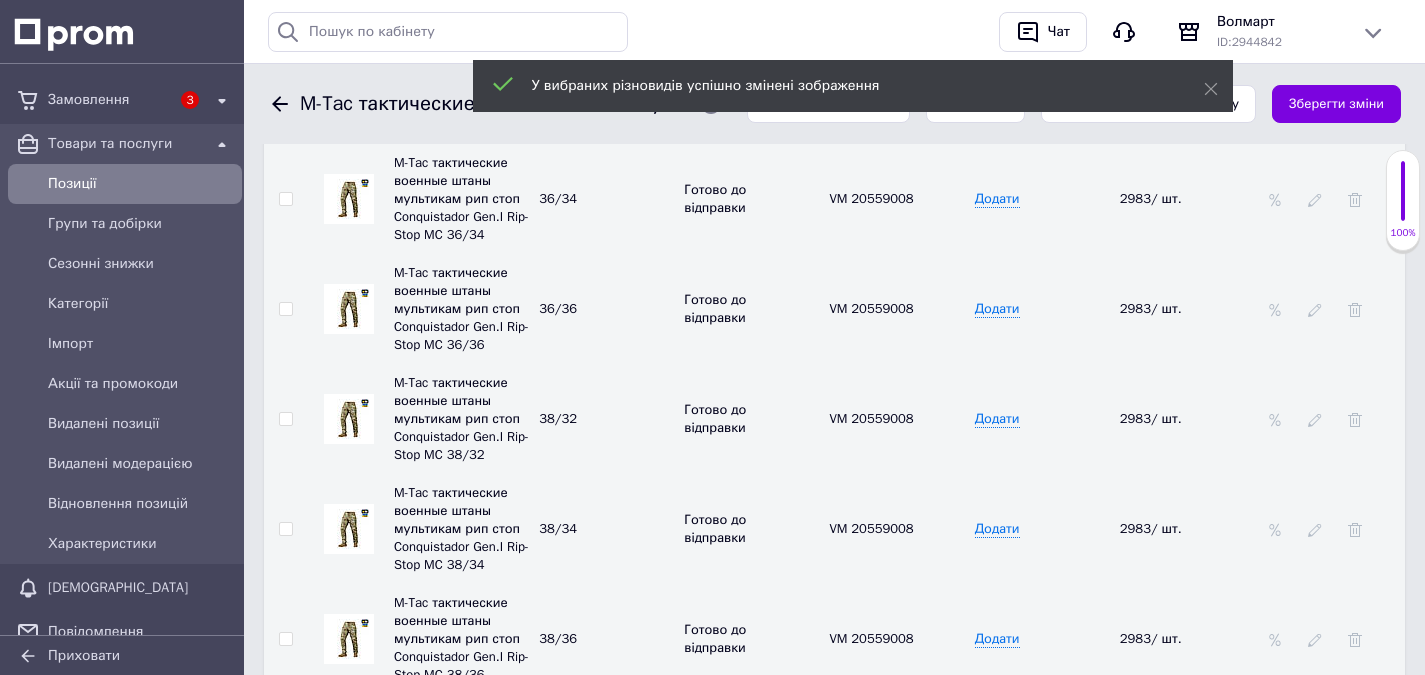 click at bounding box center (349, 309) 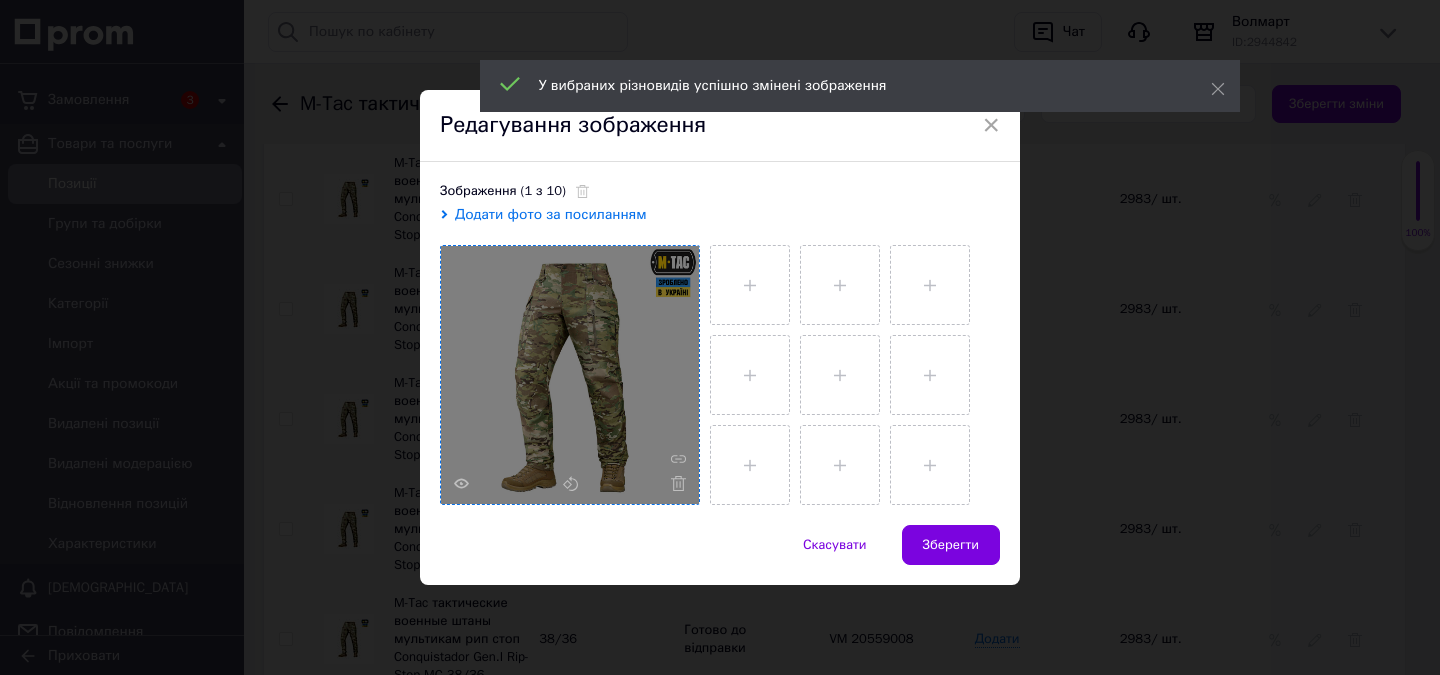 click 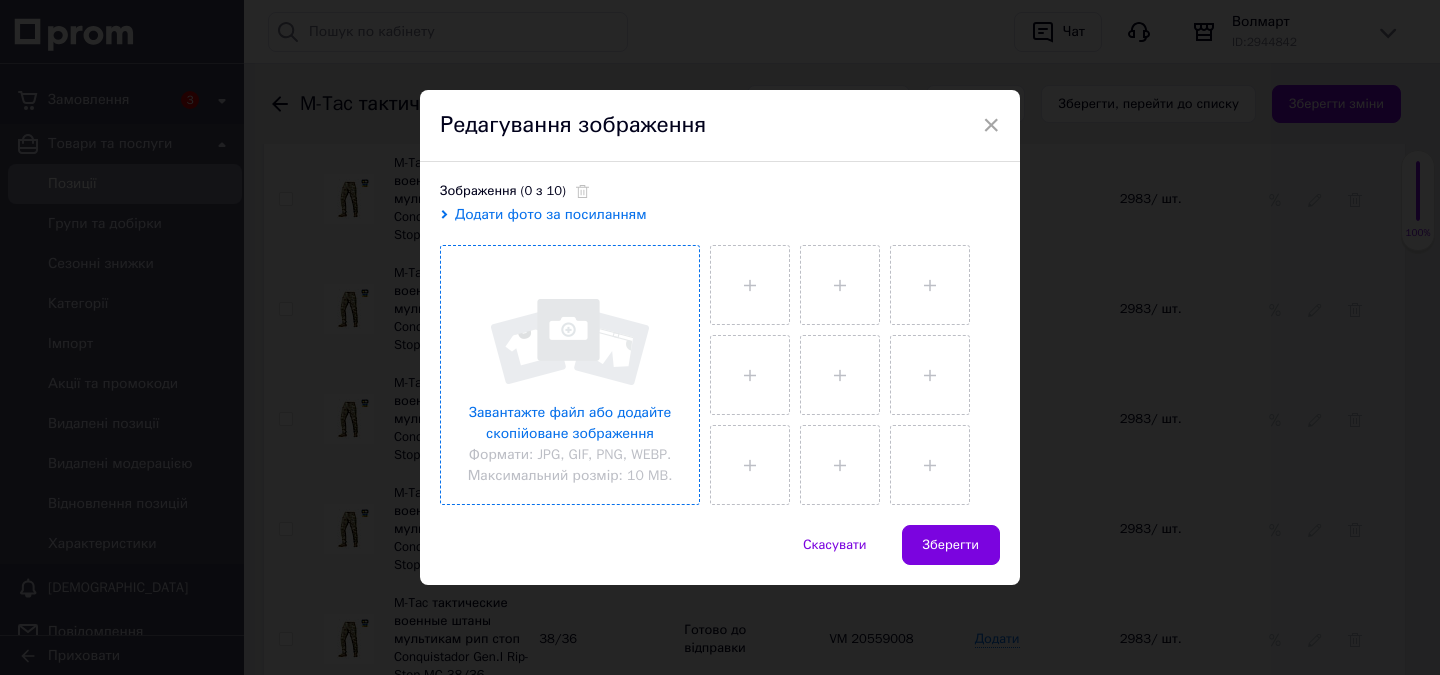 click at bounding box center [570, 375] 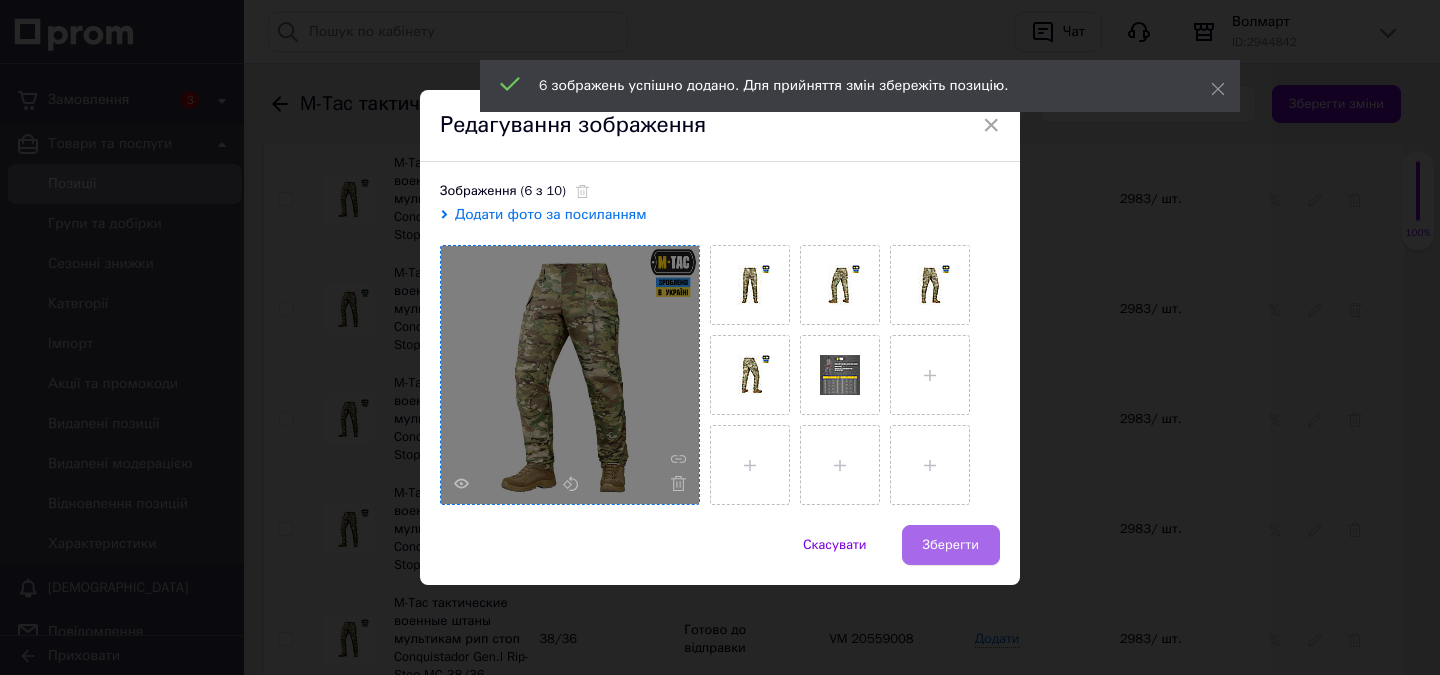 click on "Зберегти" at bounding box center (951, 545) 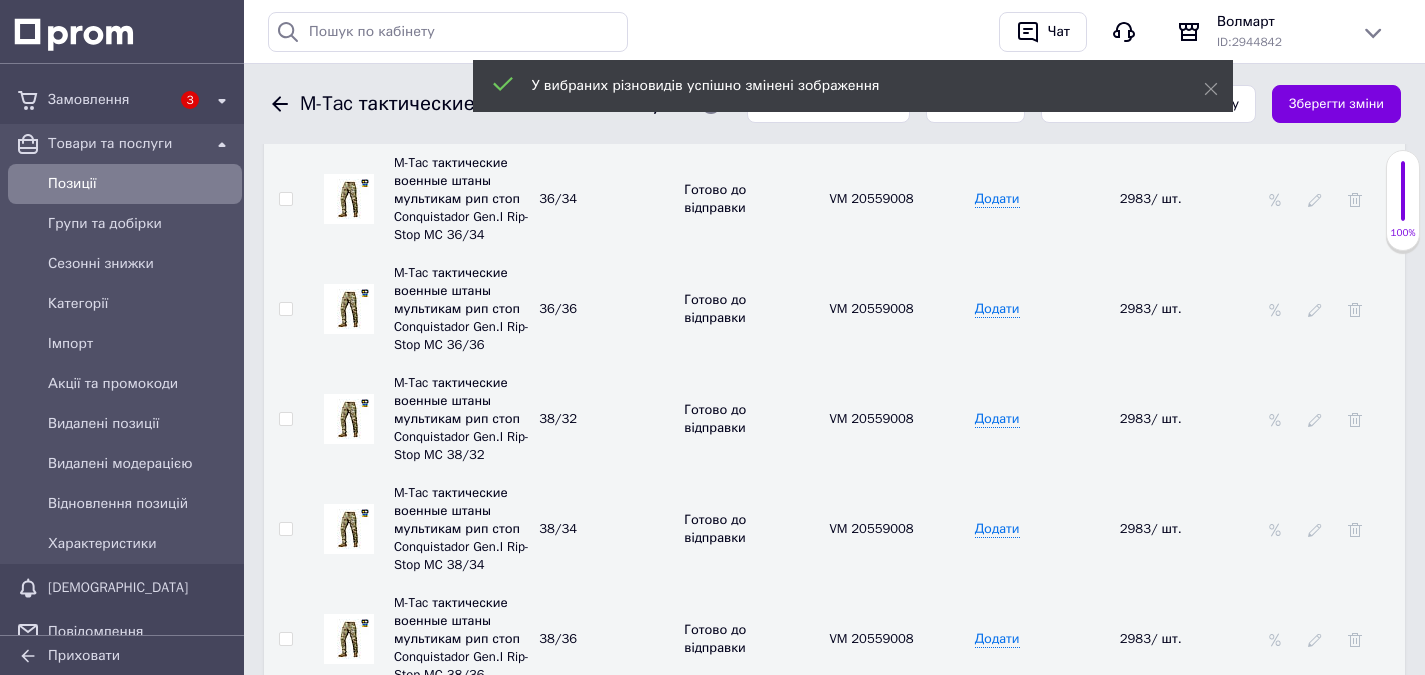 click at bounding box center (349, 309) 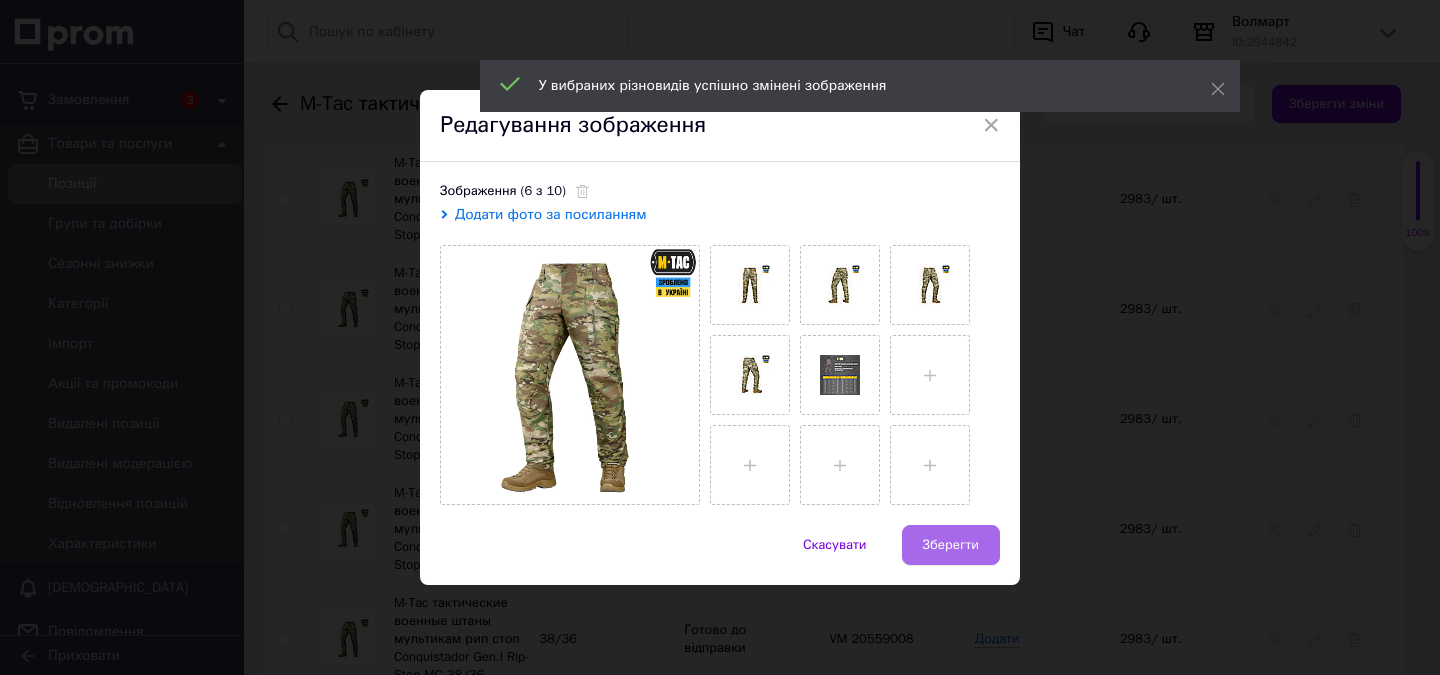click on "Зберегти" at bounding box center [951, 545] 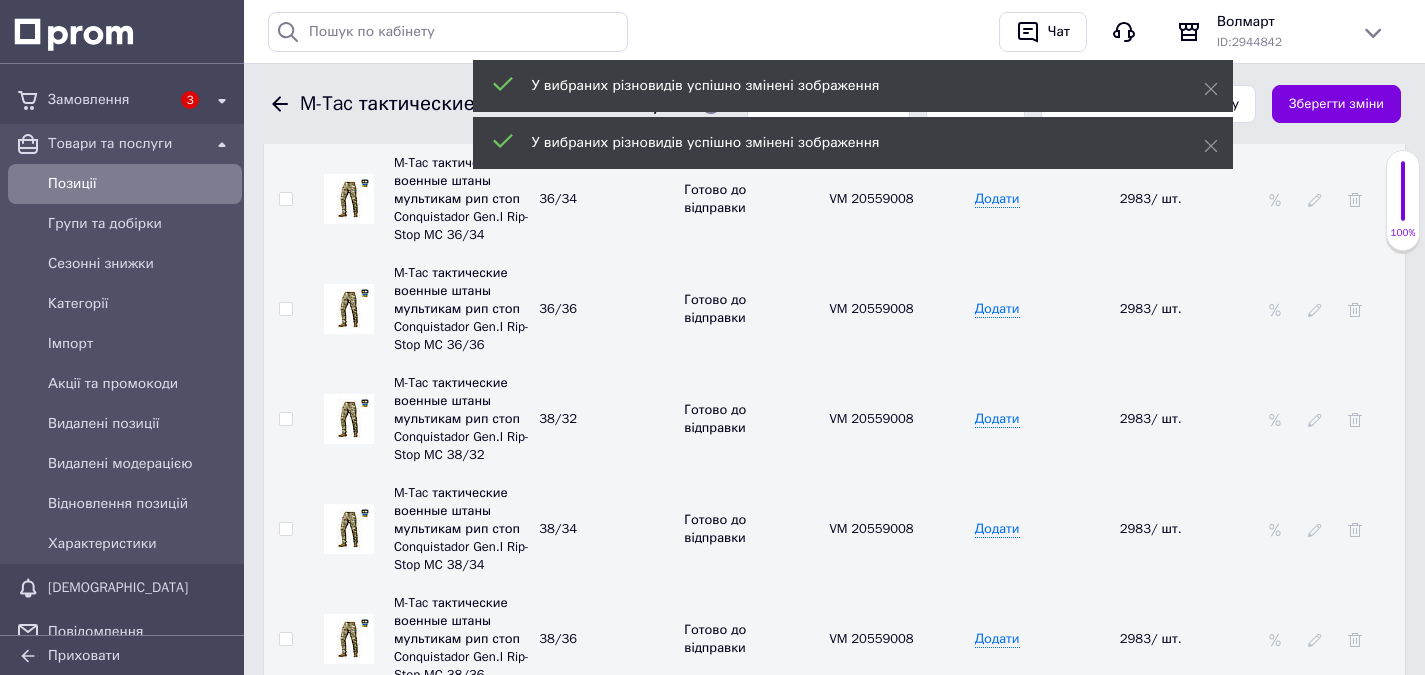 click at bounding box center (349, 419) 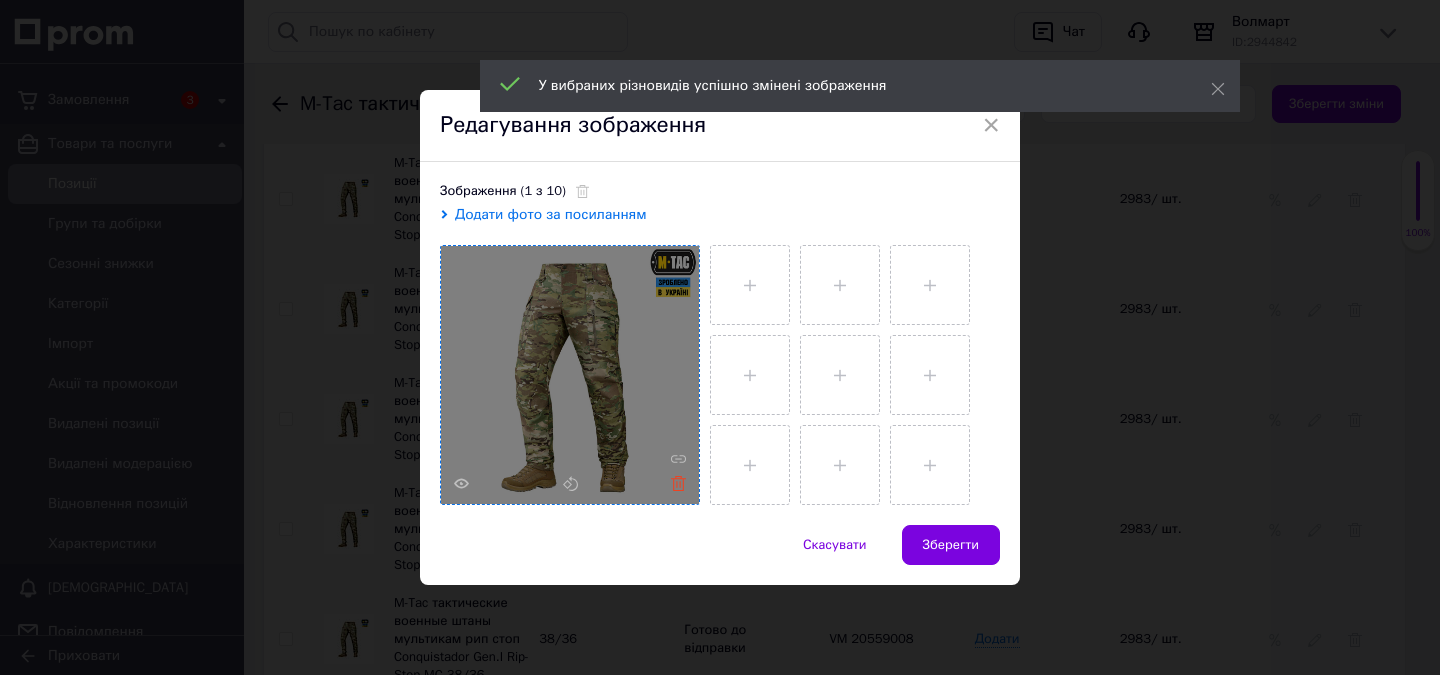 click 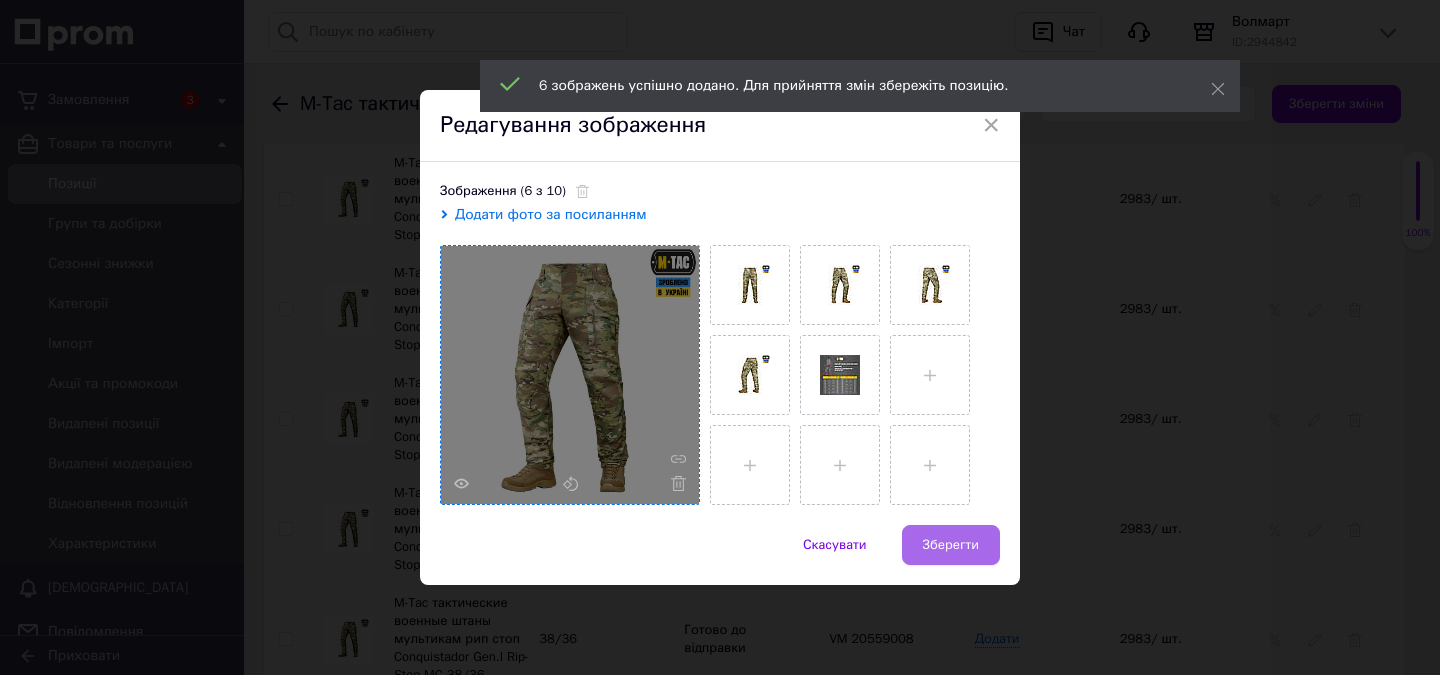 click on "Зберегти" at bounding box center [951, 545] 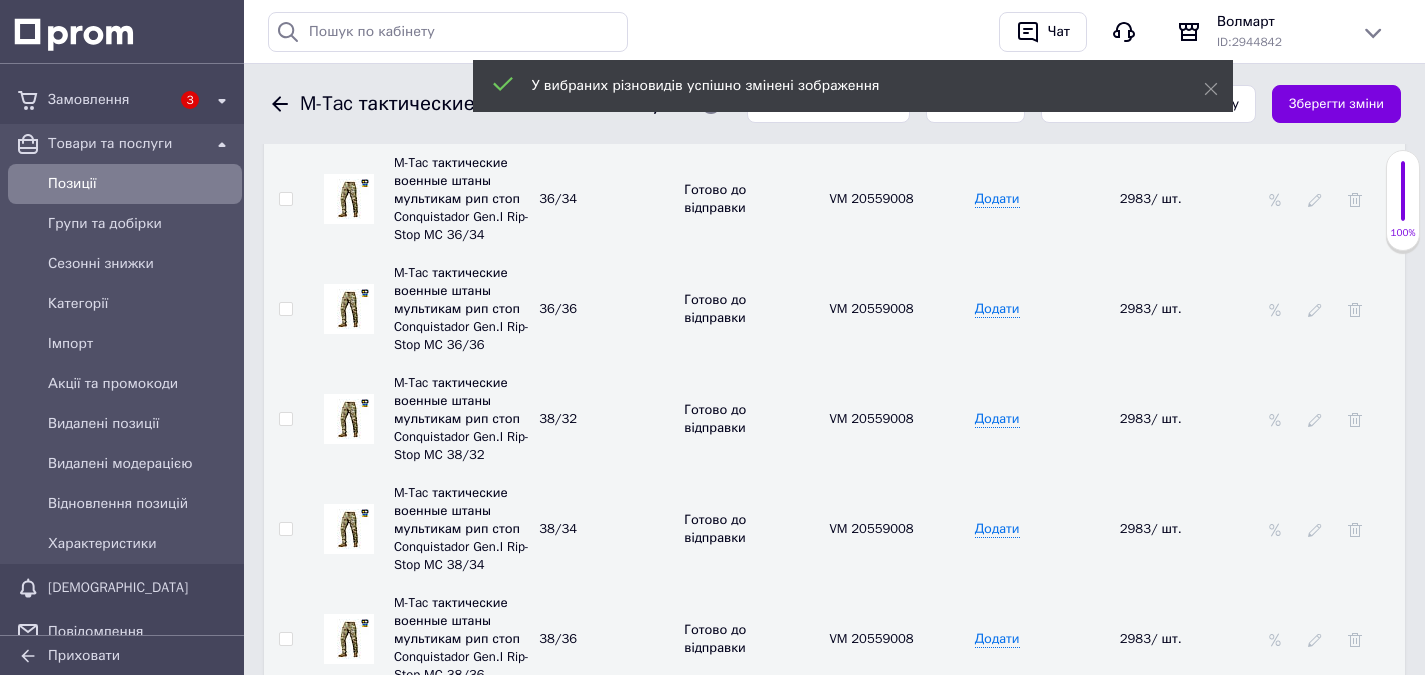 click at bounding box center [349, 419] 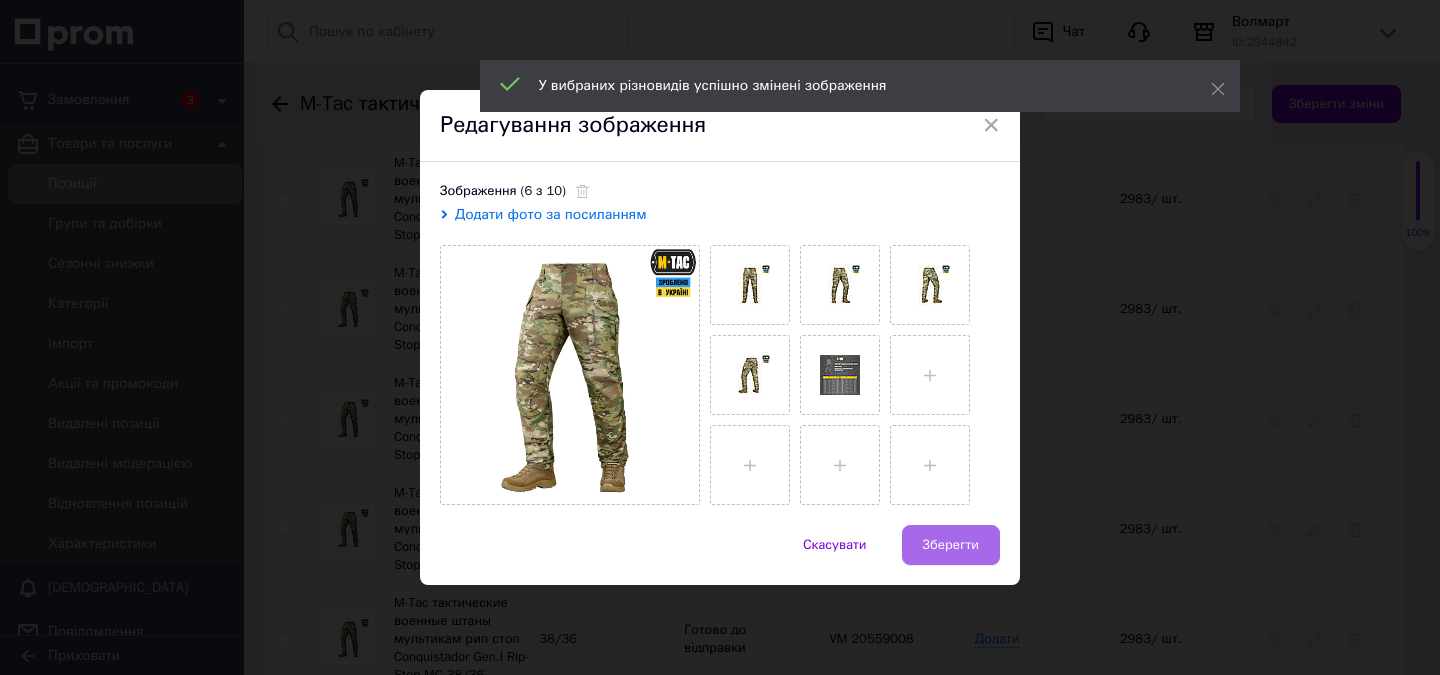 click on "Зберегти" at bounding box center (951, 545) 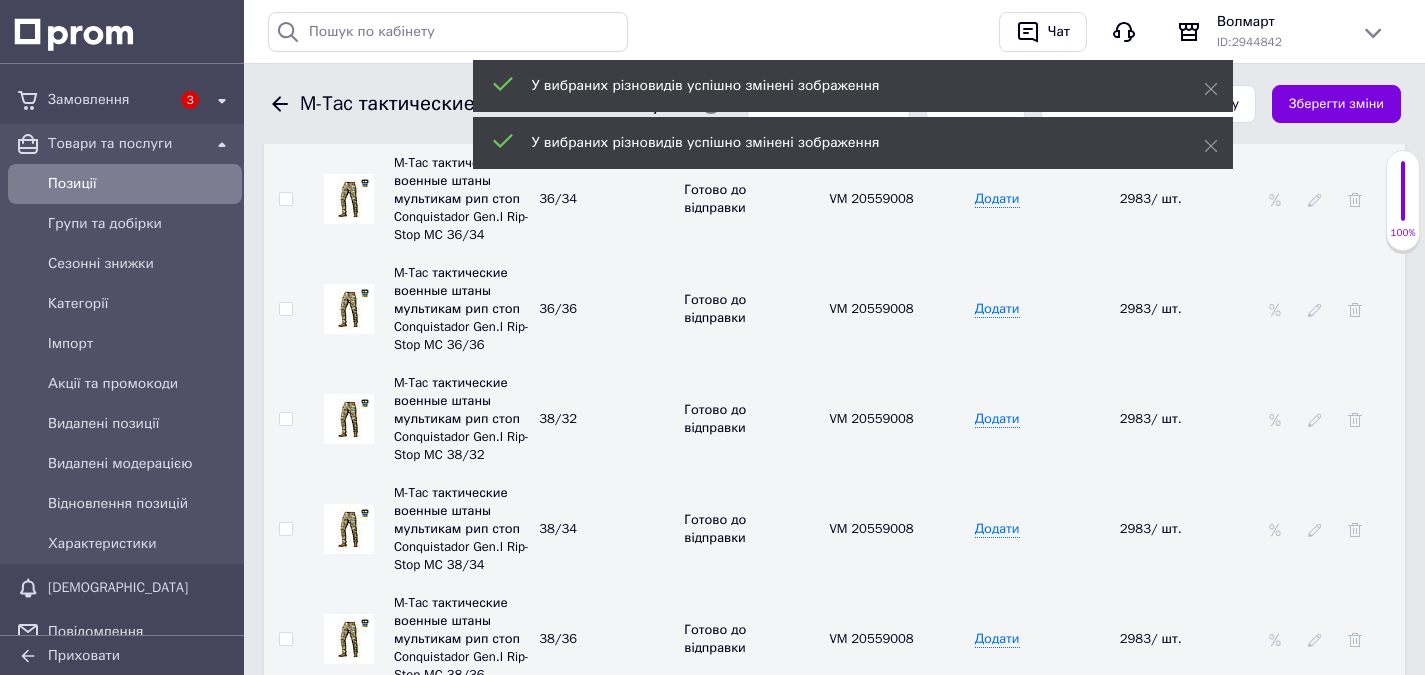 click at bounding box center [349, 529] 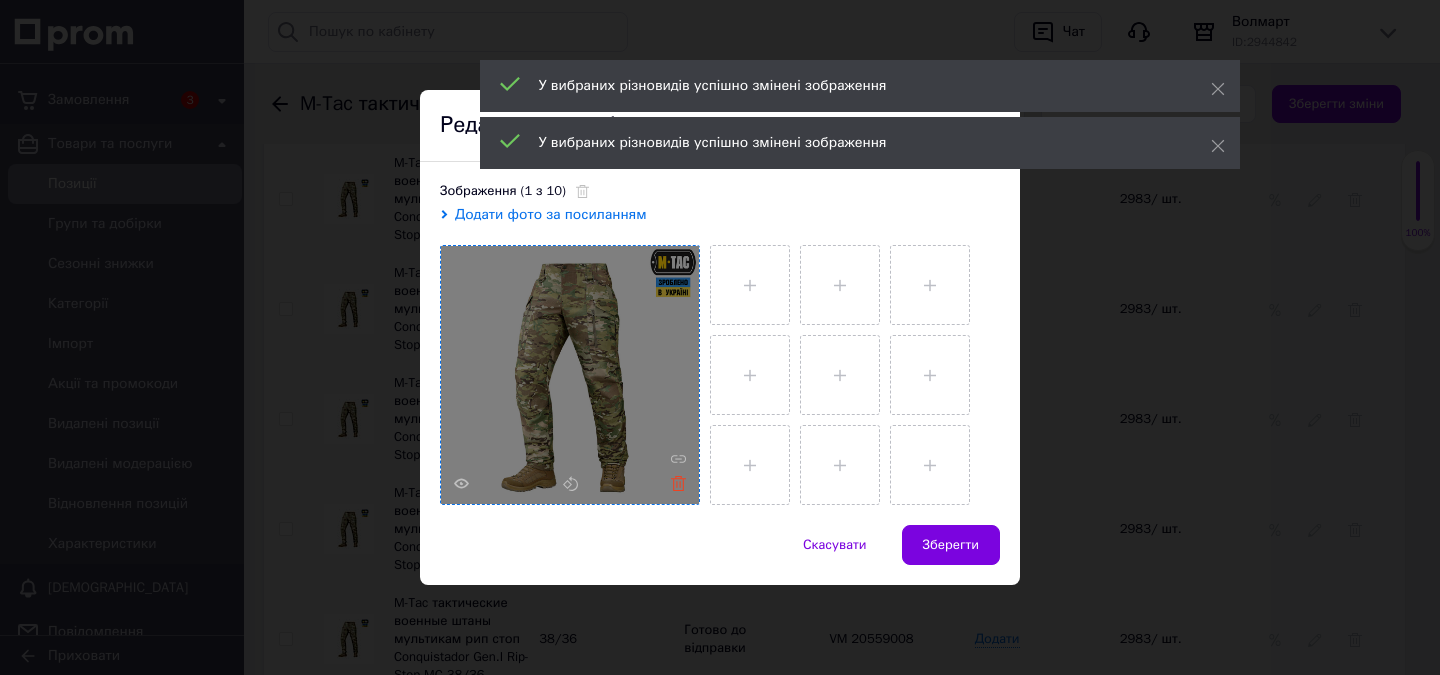 click 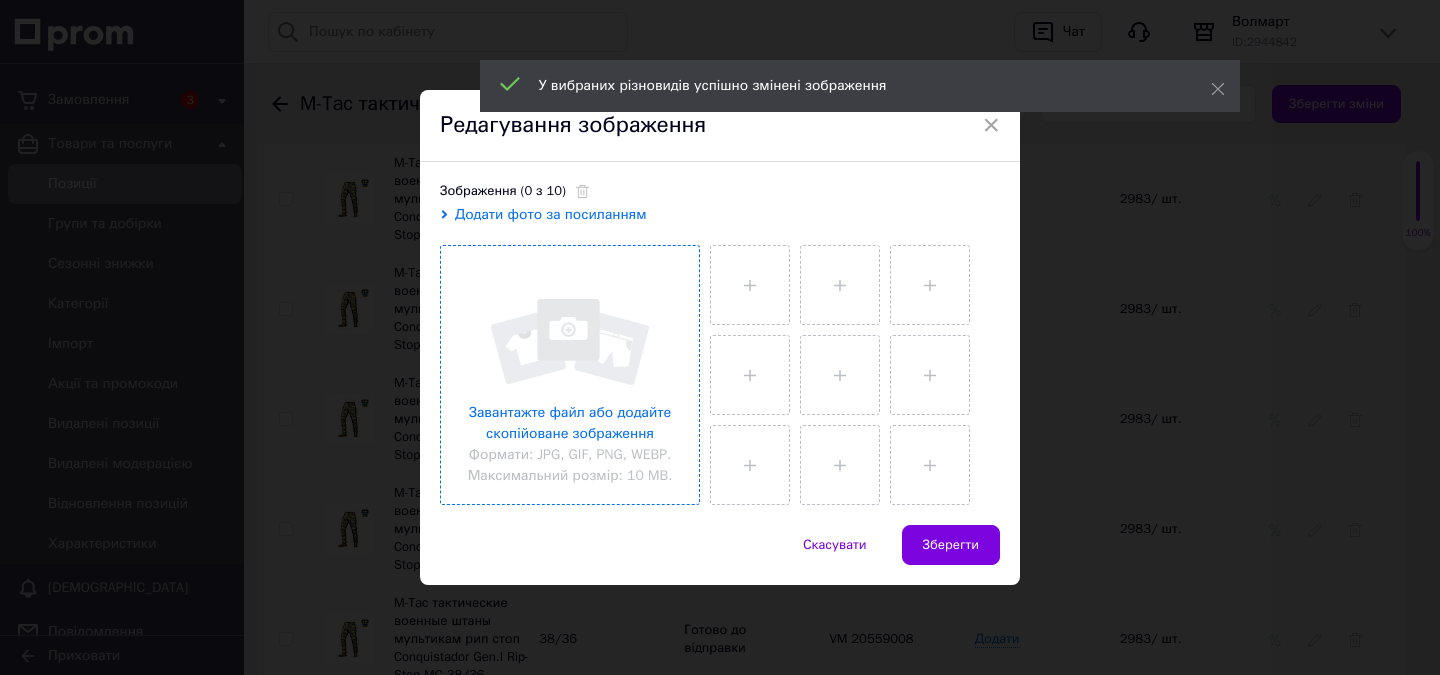 click at bounding box center [570, 375] 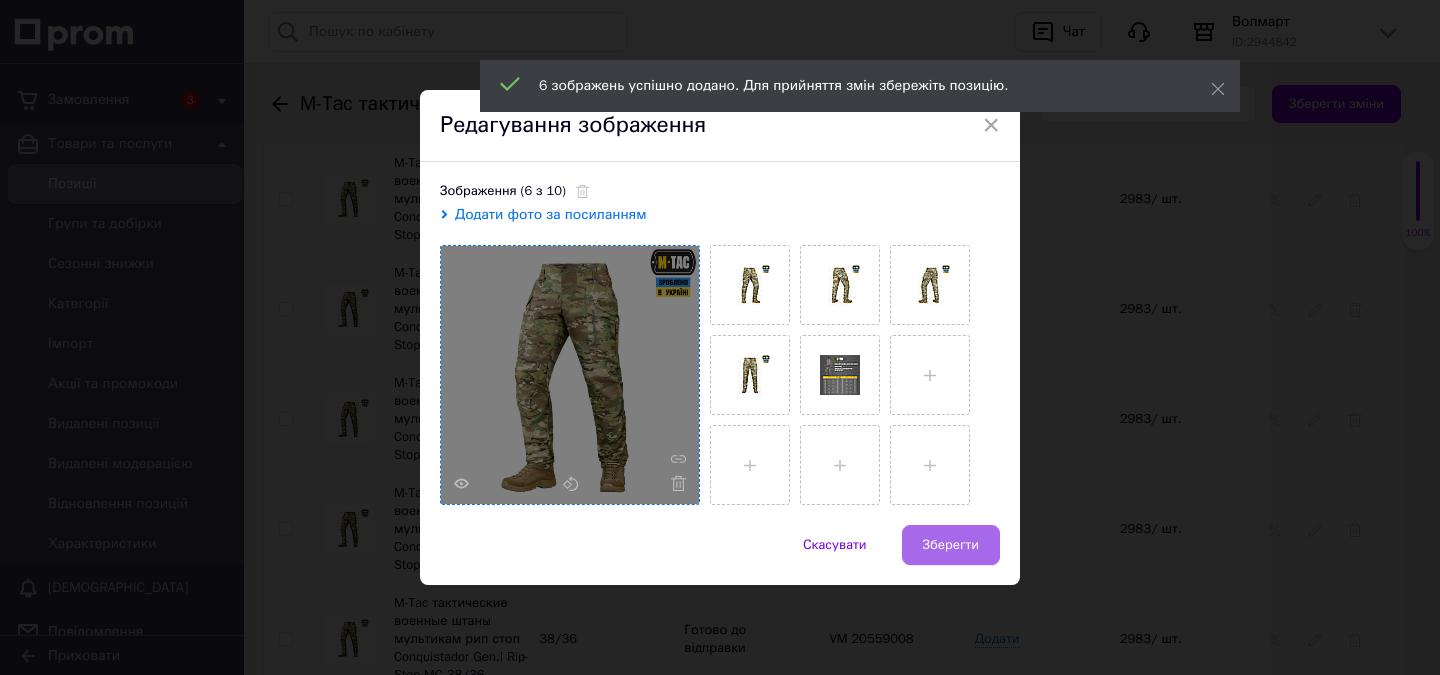 click on "Зберегти" at bounding box center [951, 545] 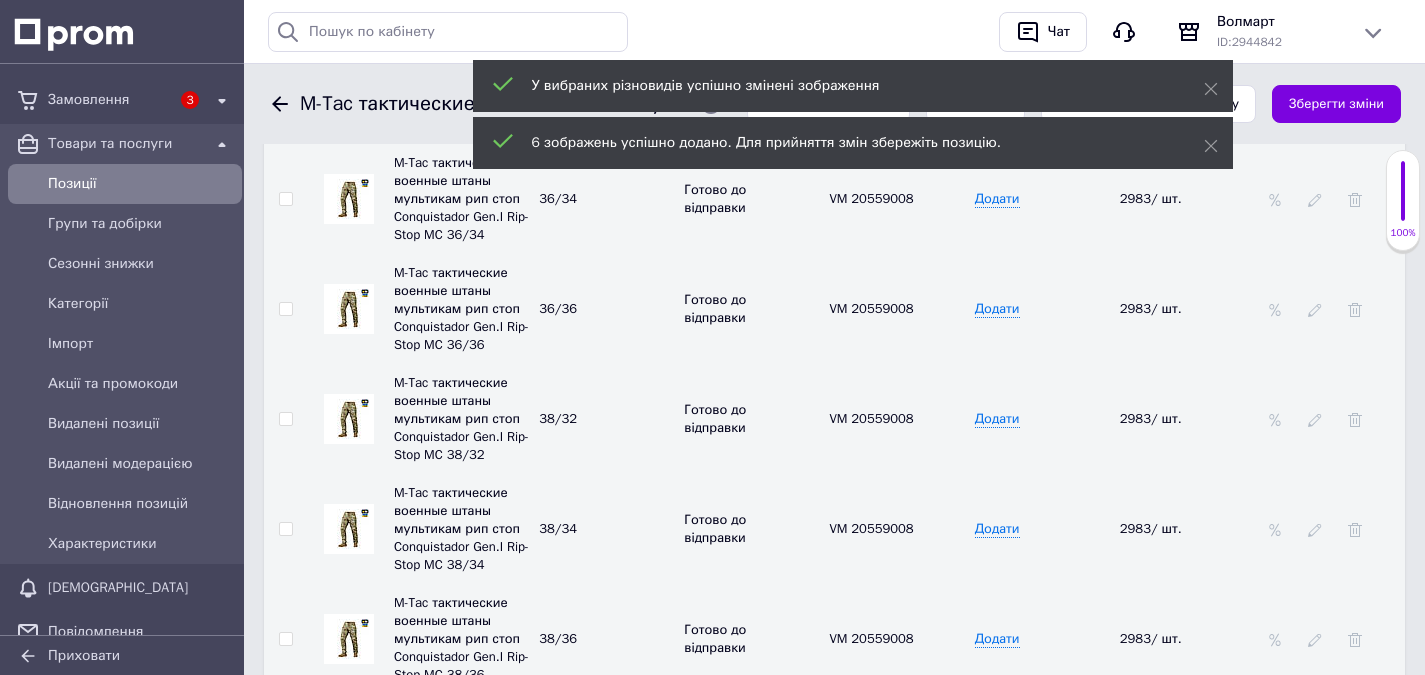 click at bounding box center (349, 529) 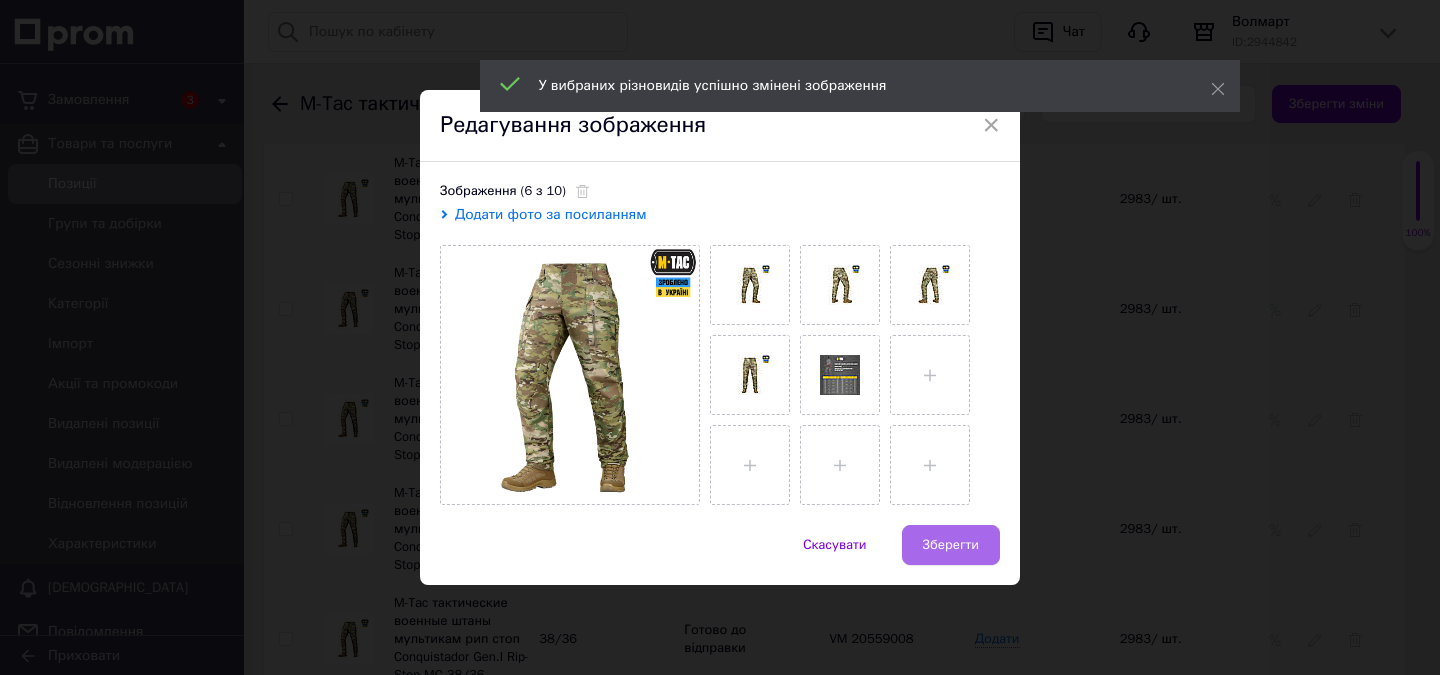 click on "Зберегти" at bounding box center (951, 545) 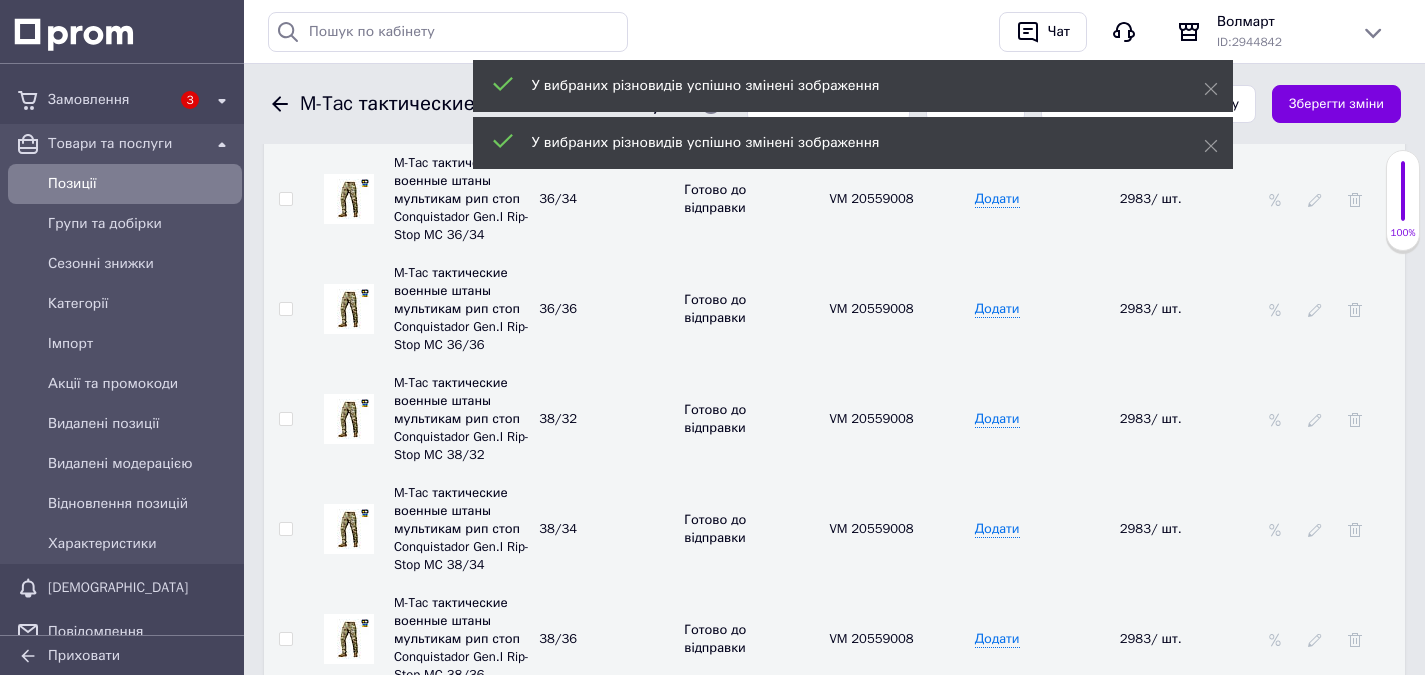 click at bounding box center (349, 639) 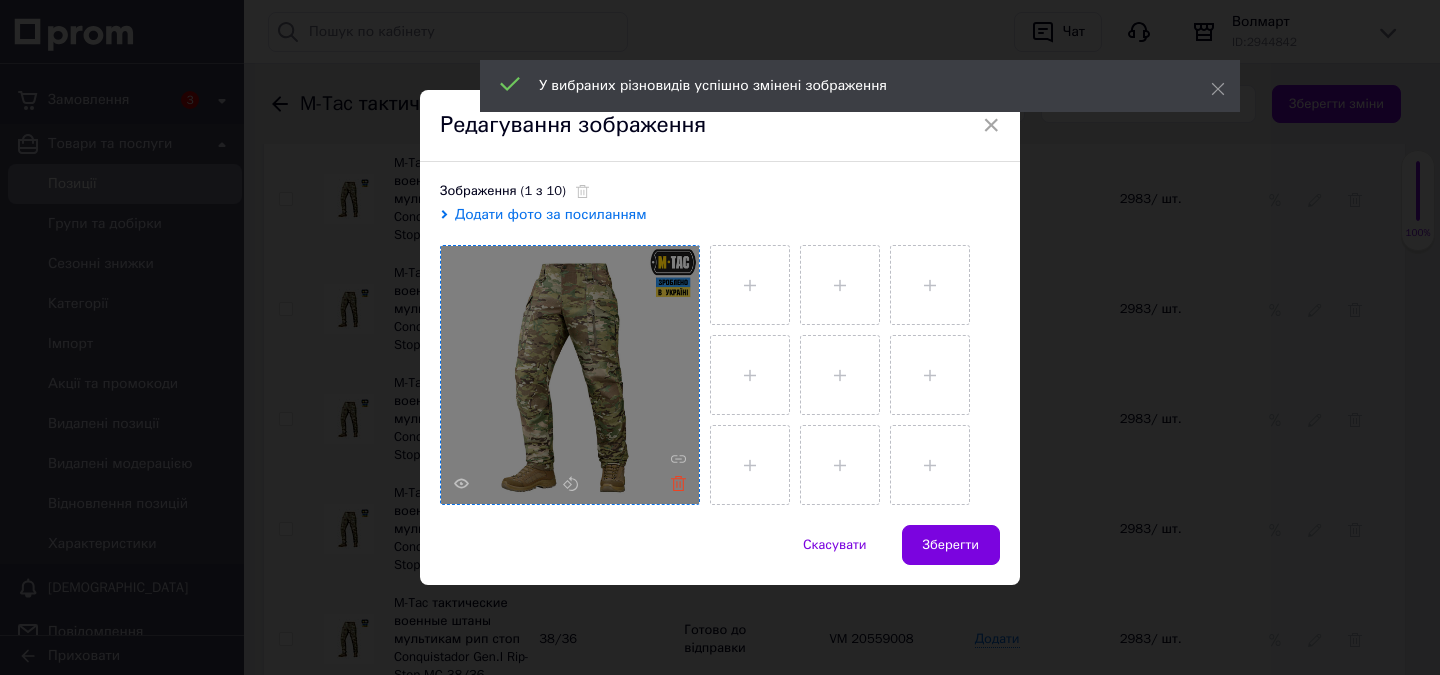 click 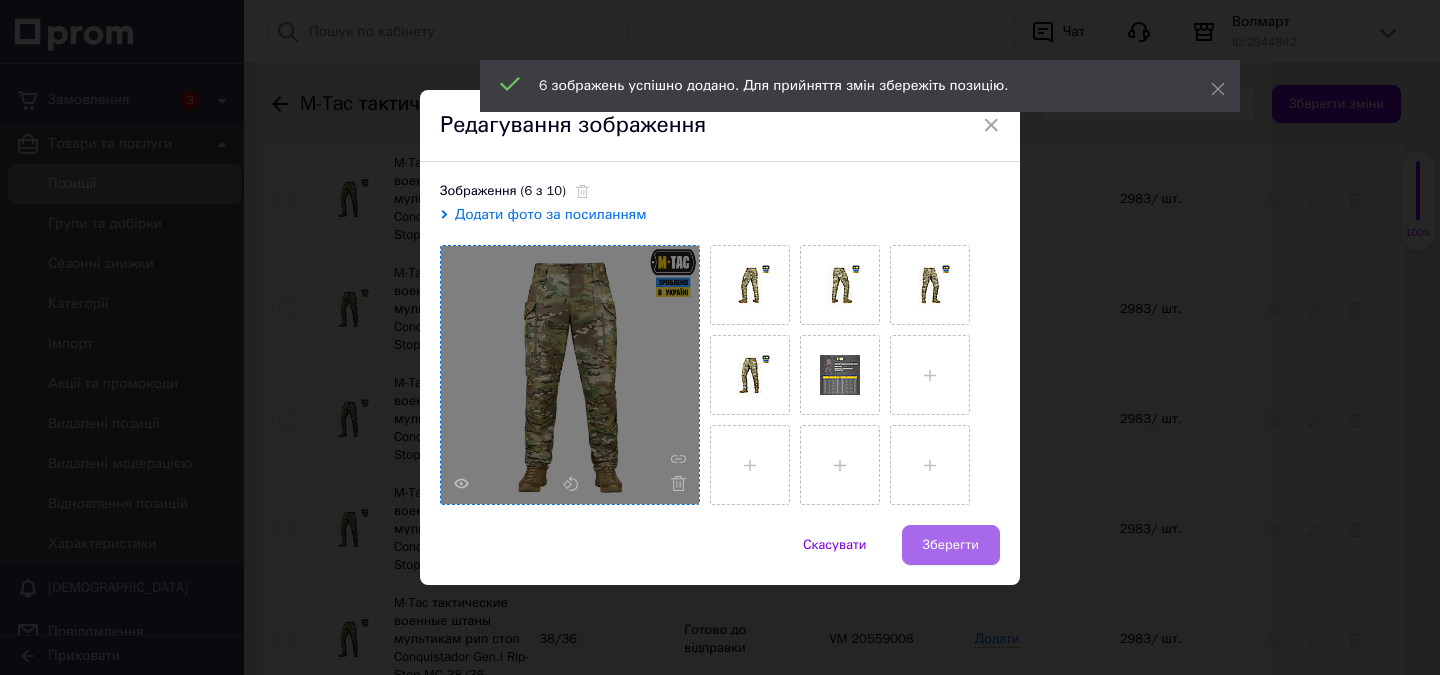 click on "Зберегти" at bounding box center (951, 545) 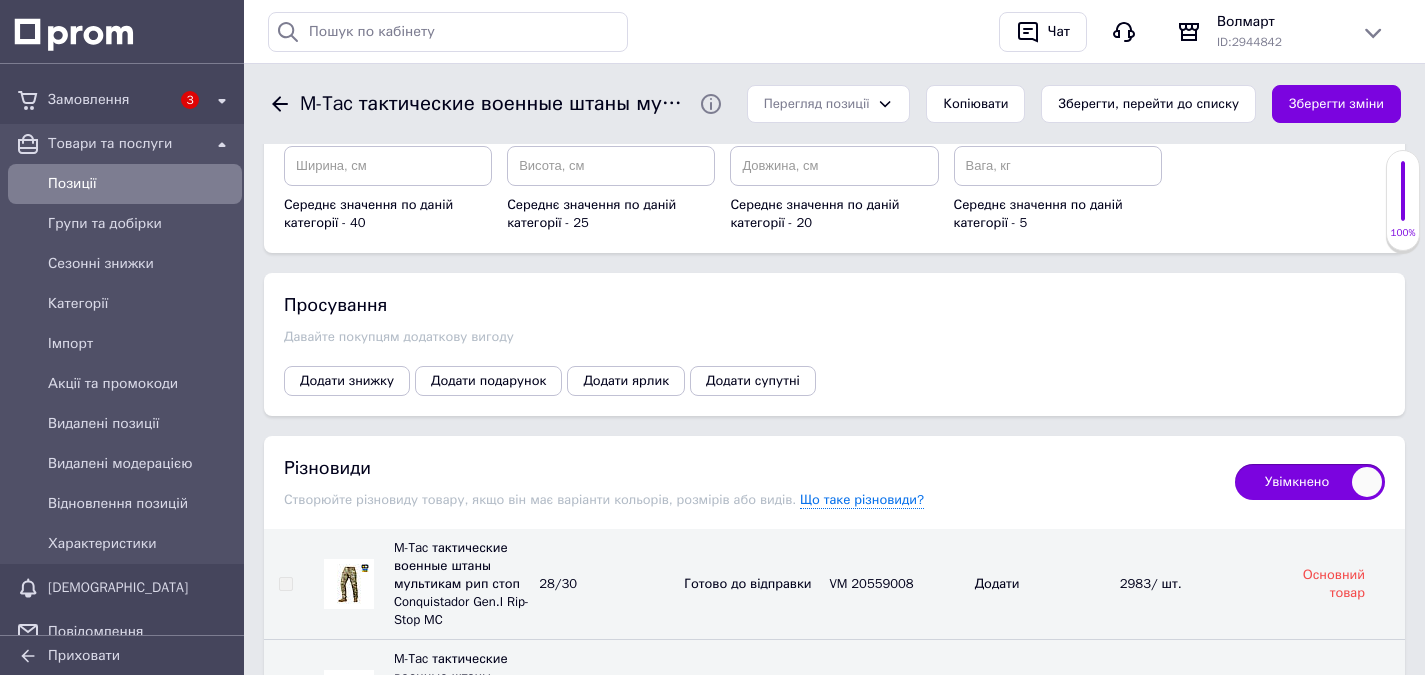 scroll, scrollTop: 3342, scrollLeft: 0, axis: vertical 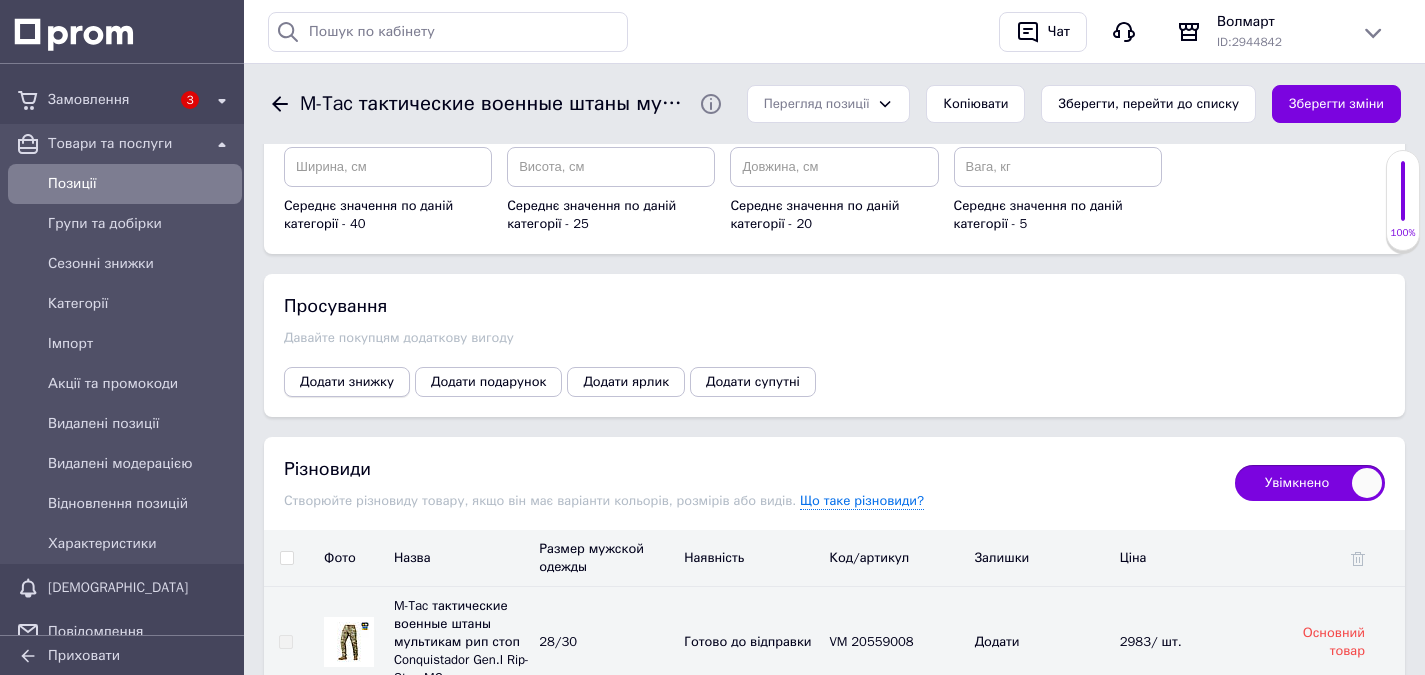 click on "Додати знижку" at bounding box center (347, 382) 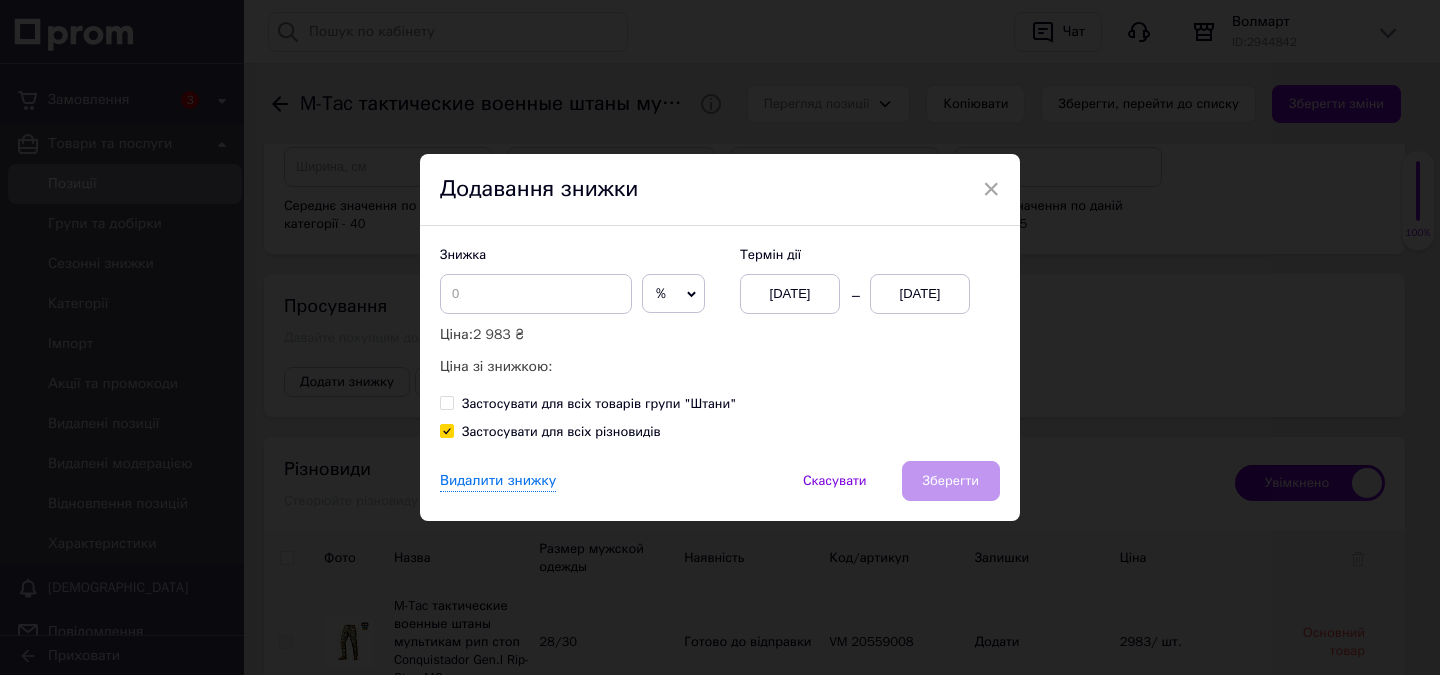 click 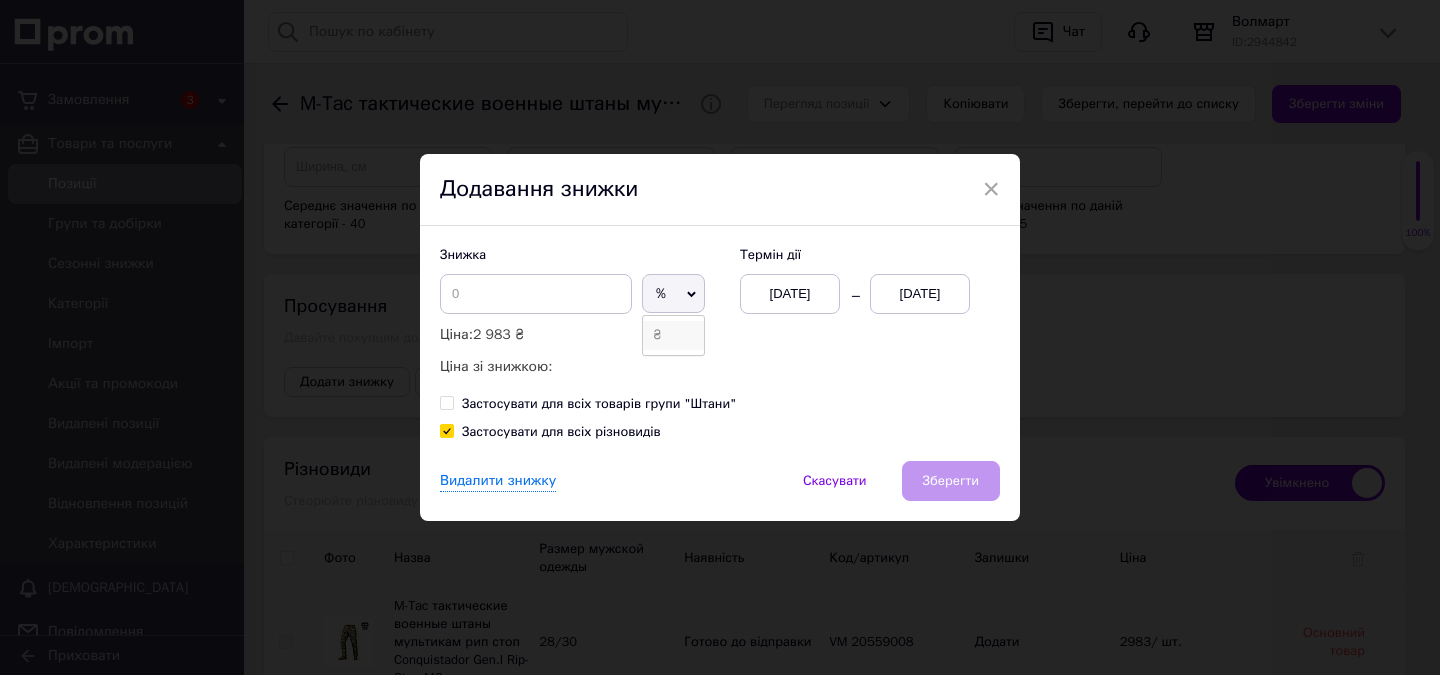 drag, startPoint x: 669, startPoint y: 332, endPoint x: 573, endPoint y: 301, distance: 100.88112 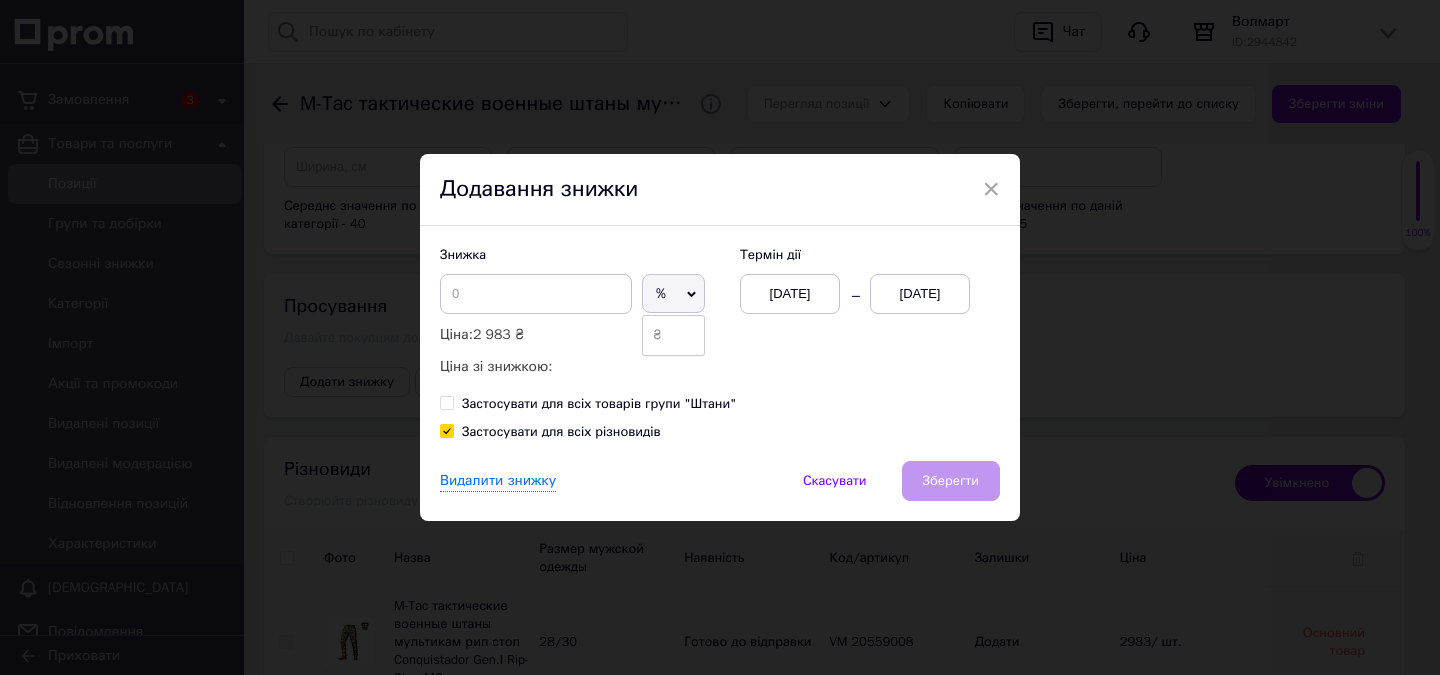 click on "₴" at bounding box center [673, 335] 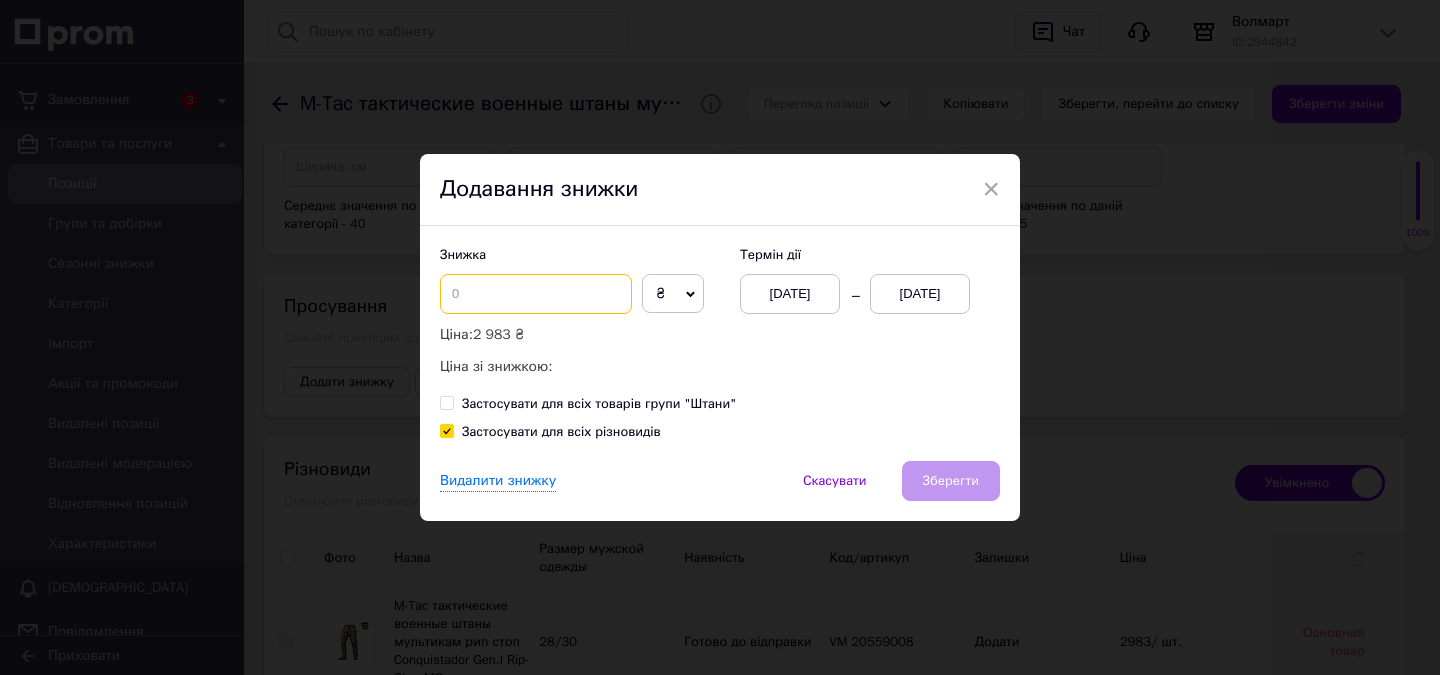 click at bounding box center [536, 294] 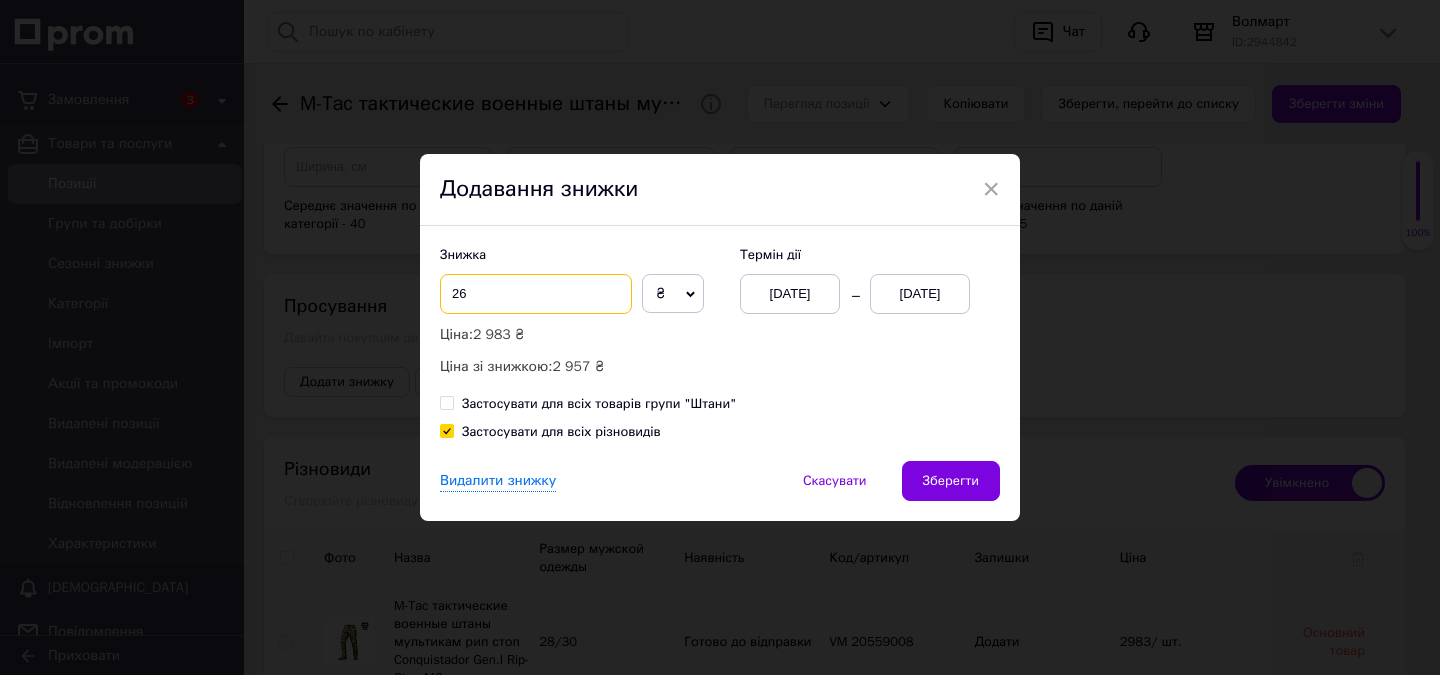 type on "2" 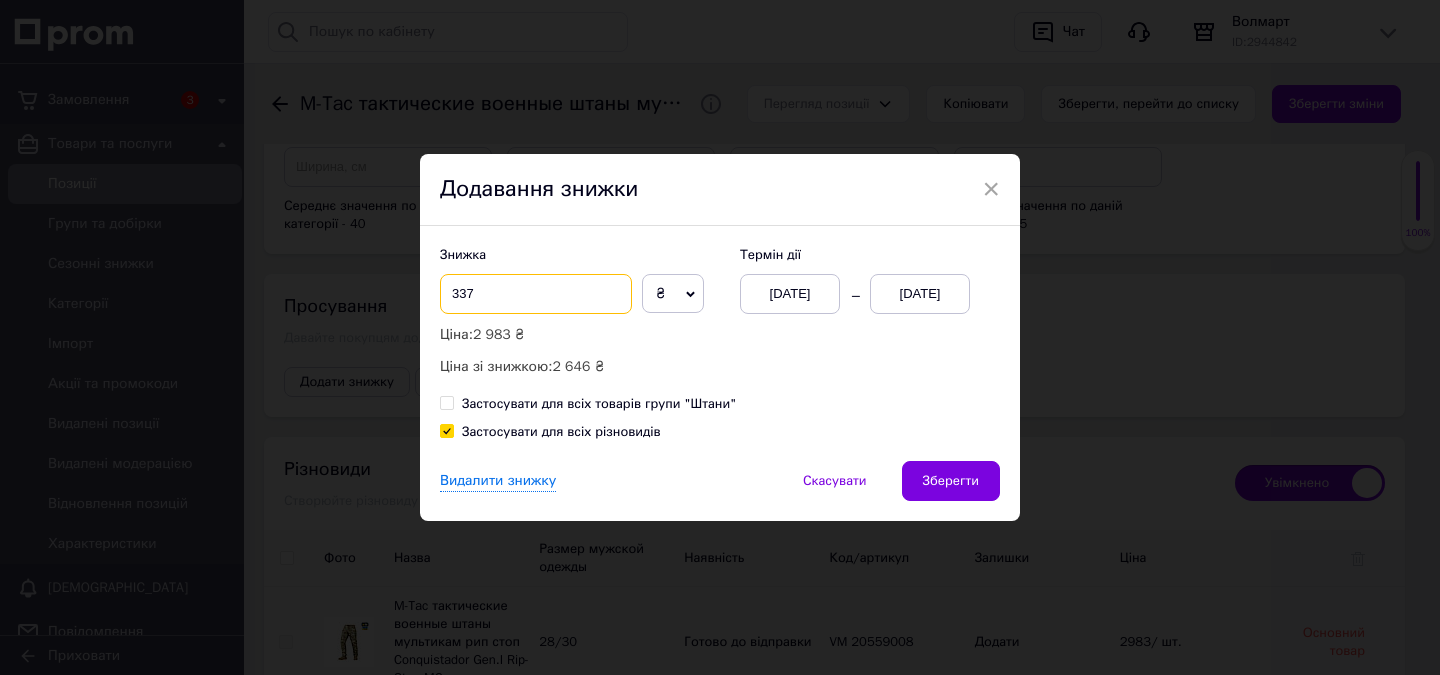 type on "337" 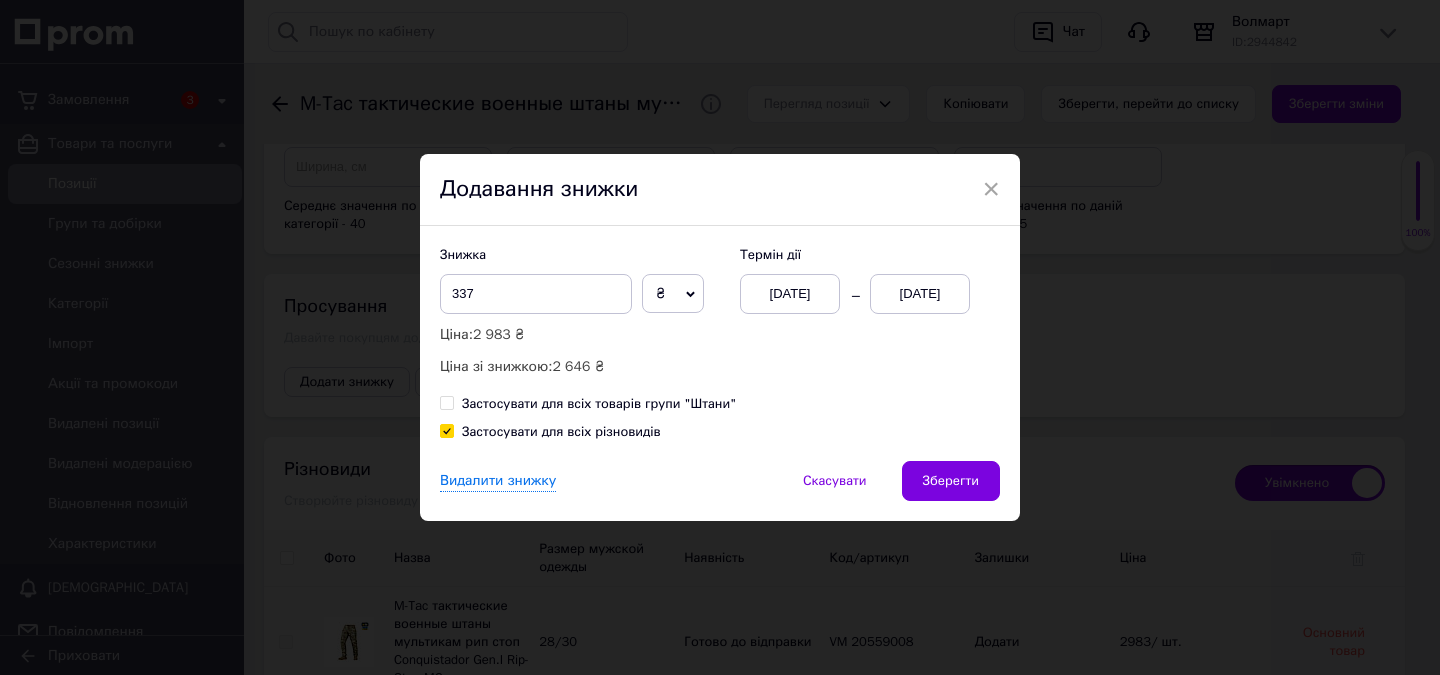 click on "[DATE]" at bounding box center (790, 294) 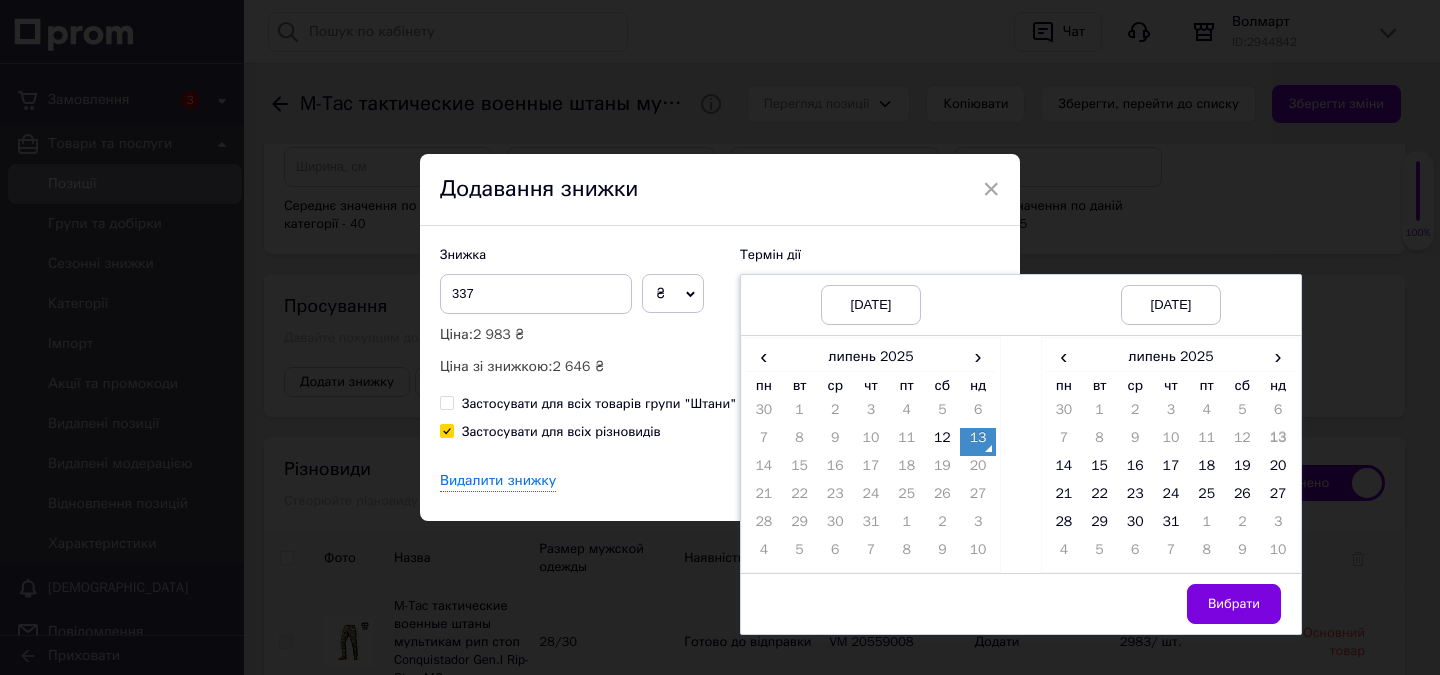 click on "13" at bounding box center [978, 442] 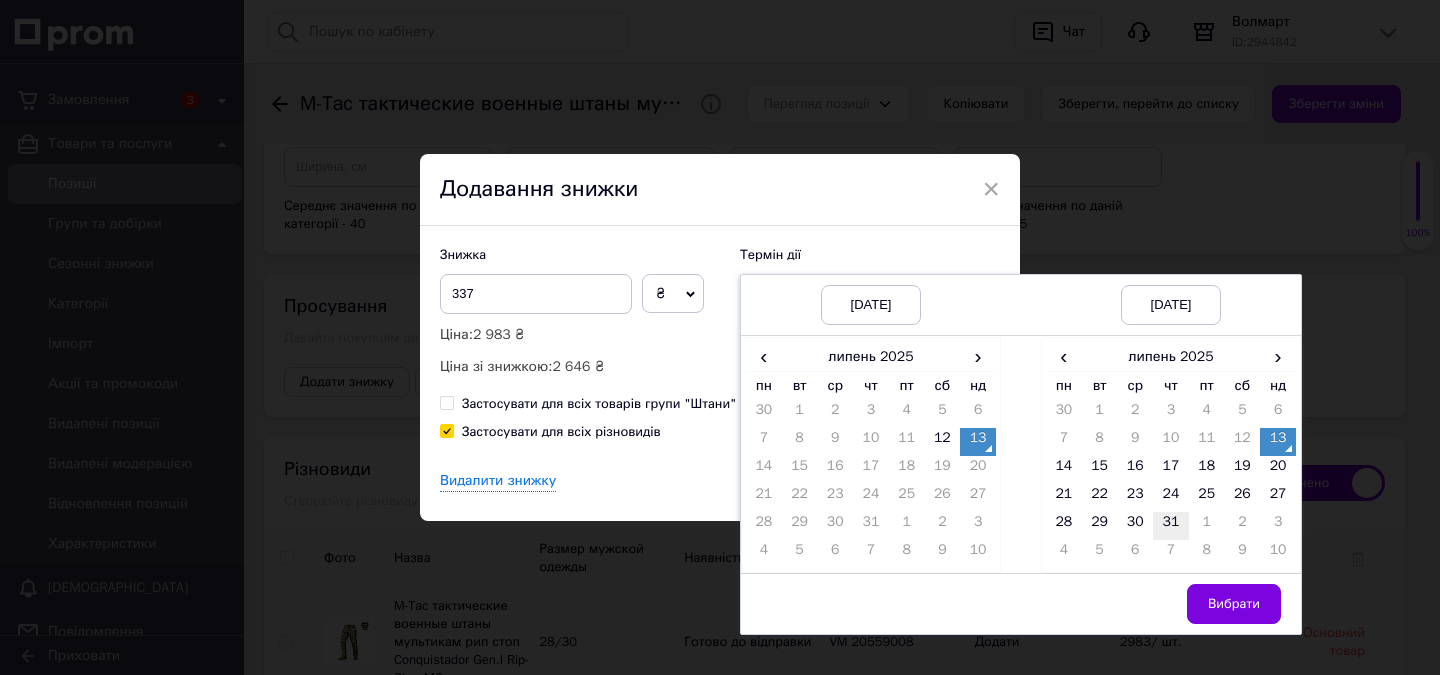 click on "31" at bounding box center [1171, 526] 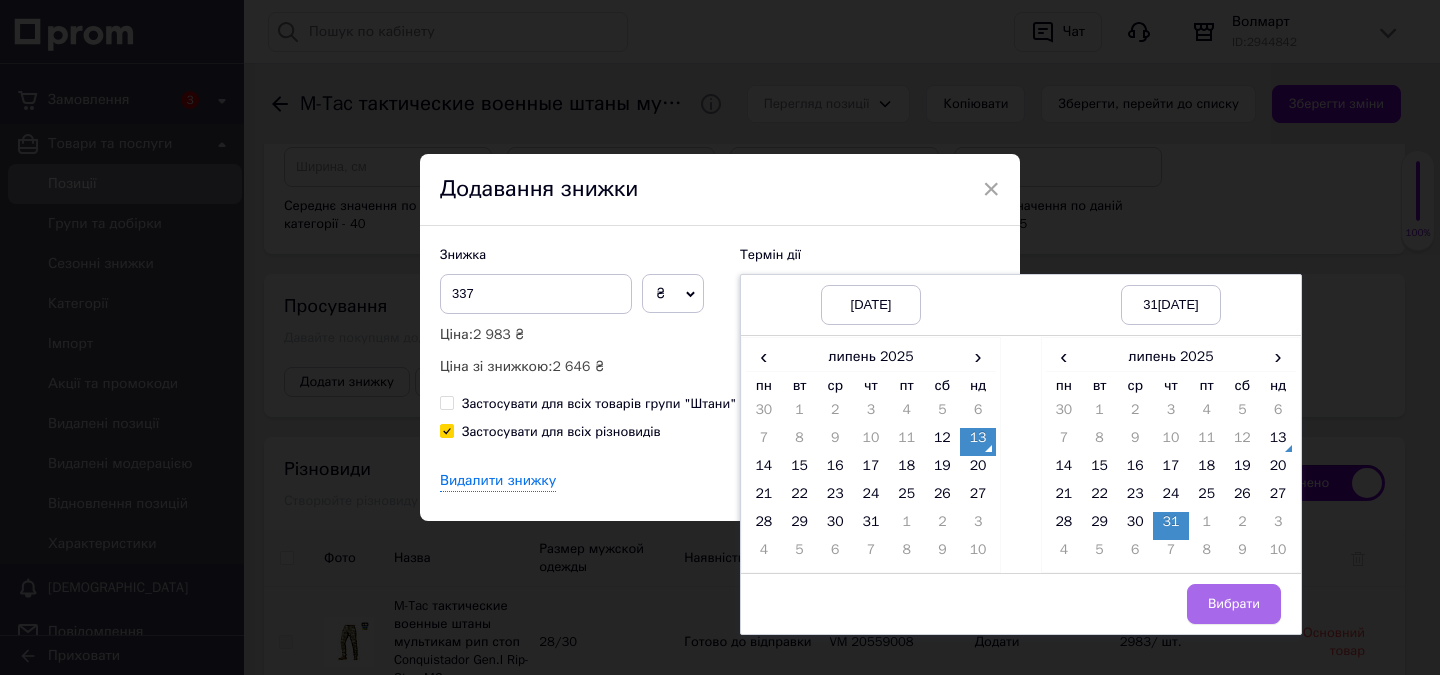 click on "Вибрати" at bounding box center [1234, 604] 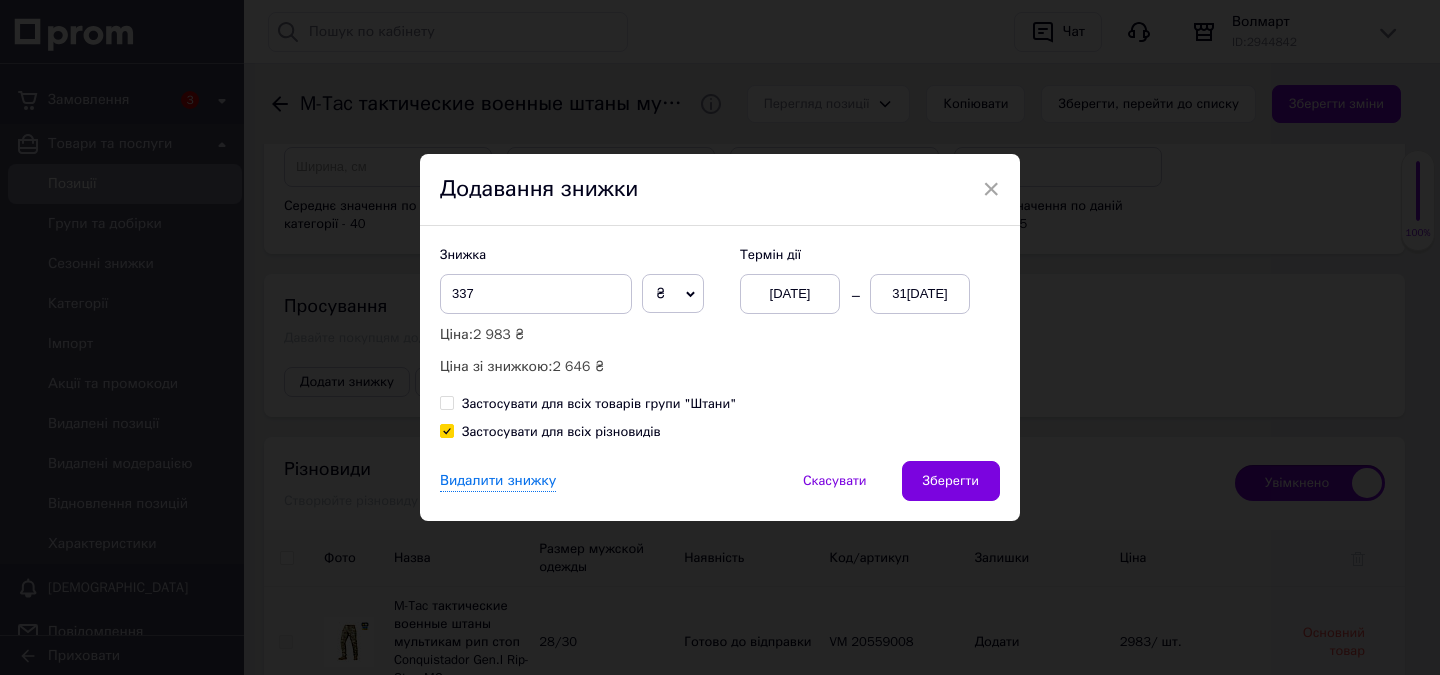 click on "Зберегти" at bounding box center [951, 481] 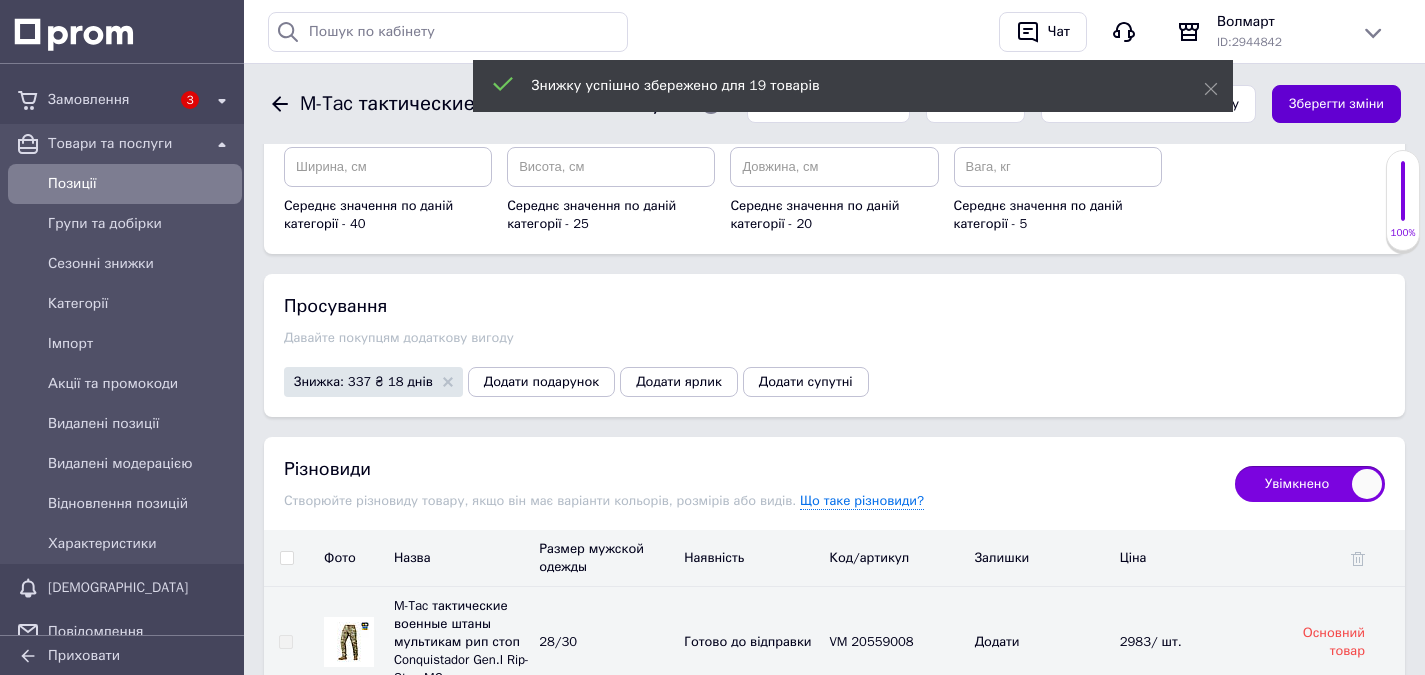 drag, startPoint x: 1343, startPoint y: 90, endPoint x: 1338, endPoint y: 143, distance: 53.235325 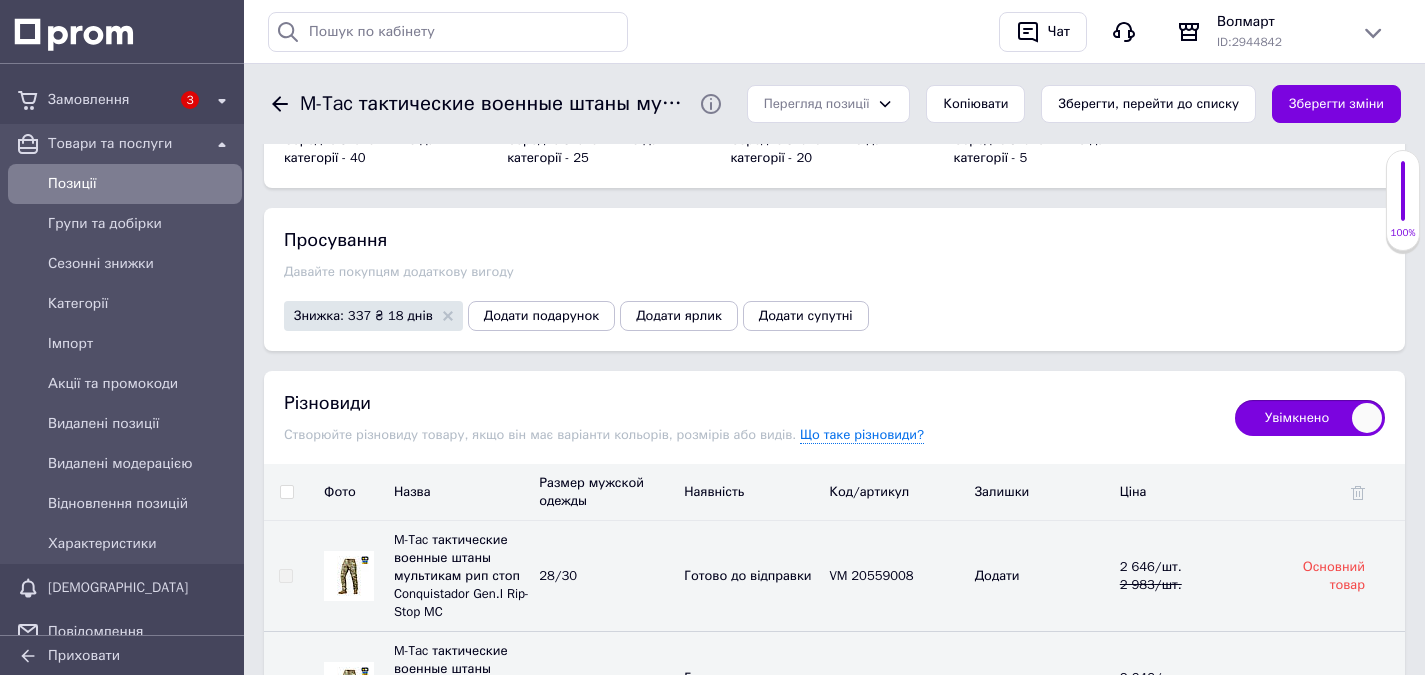 scroll, scrollTop: 3242, scrollLeft: 0, axis: vertical 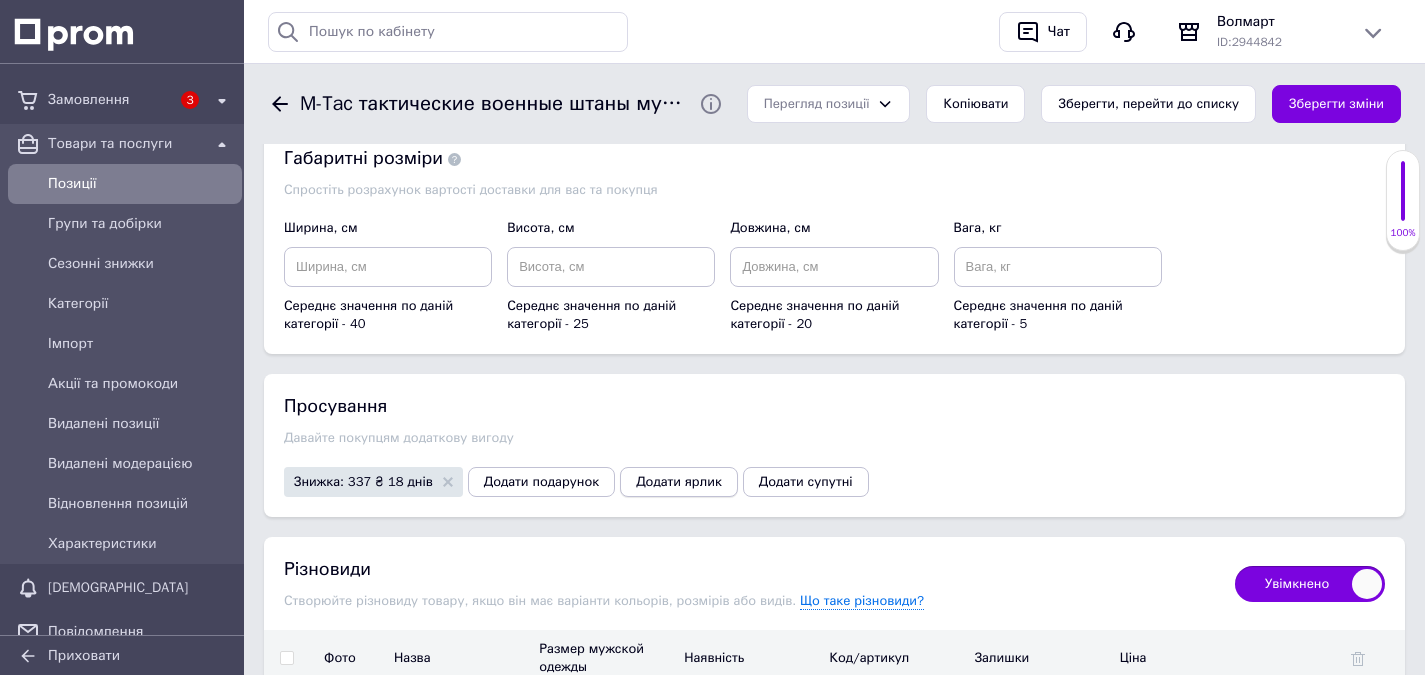 click on "Додати ярлик" at bounding box center (679, 482) 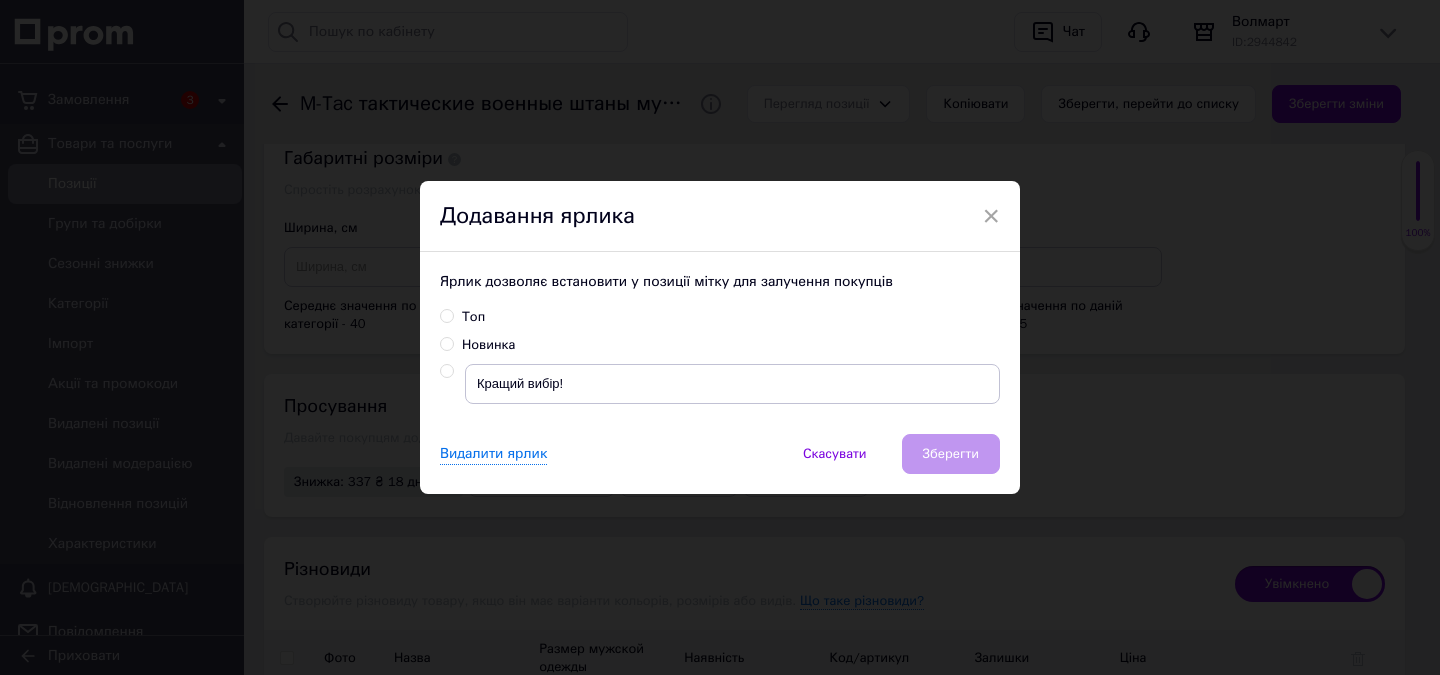 drag, startPoint x: 445, startPoint y: 369, endPoint x: 464, endPoint y: 376, distance: 20.248457 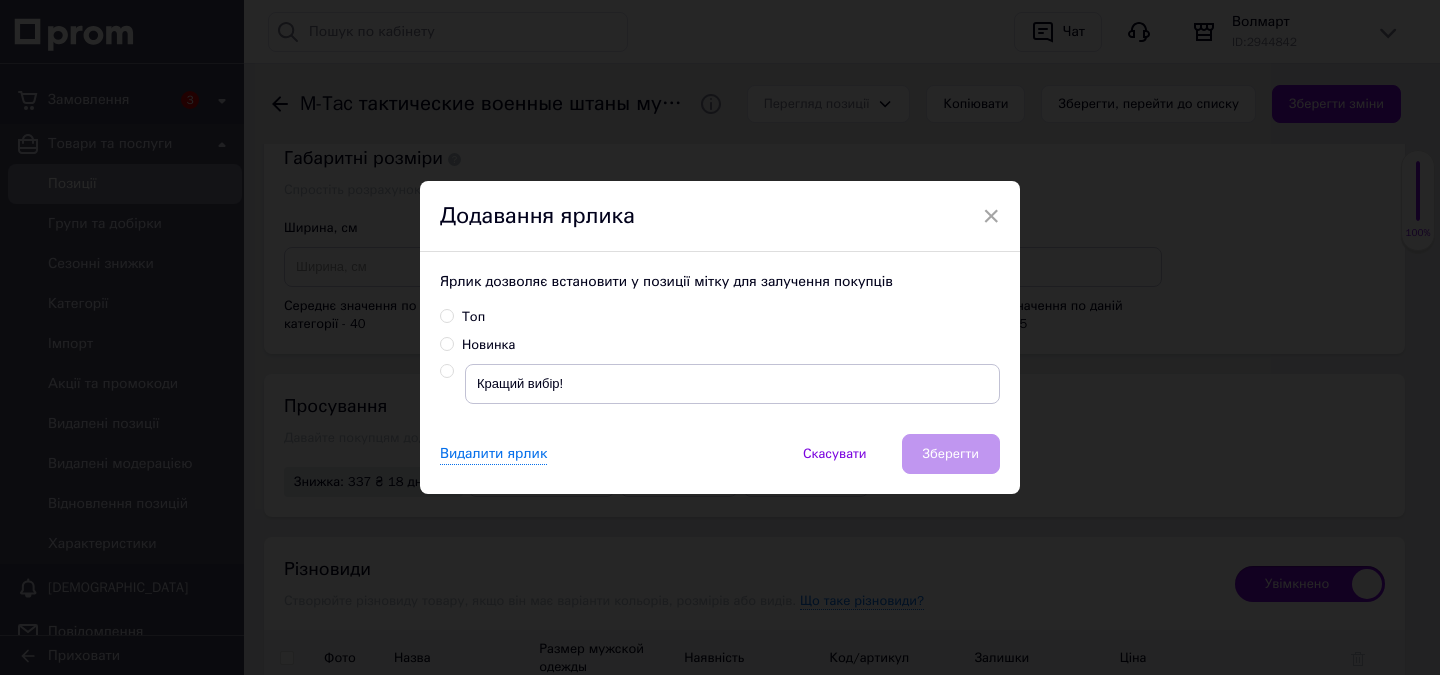 radio on "true" 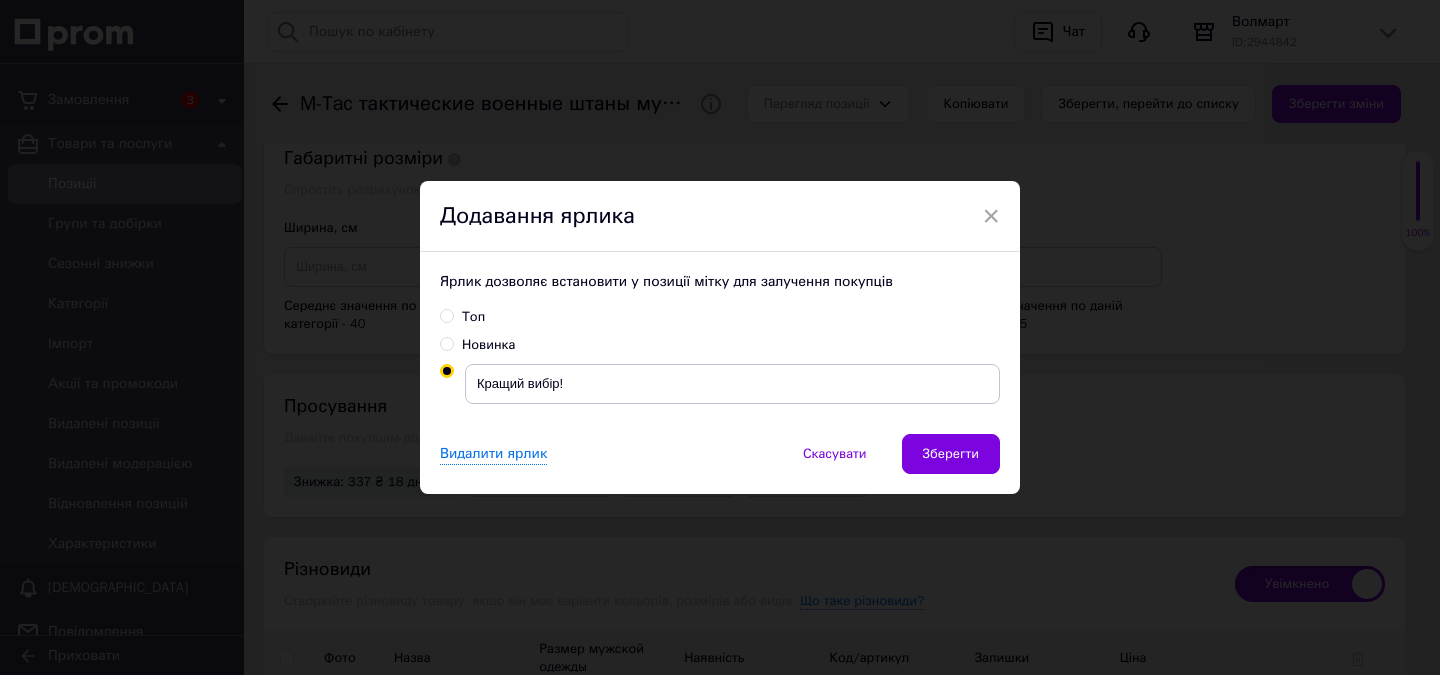 click on "Зберегти" at bounding box center (951, 454) 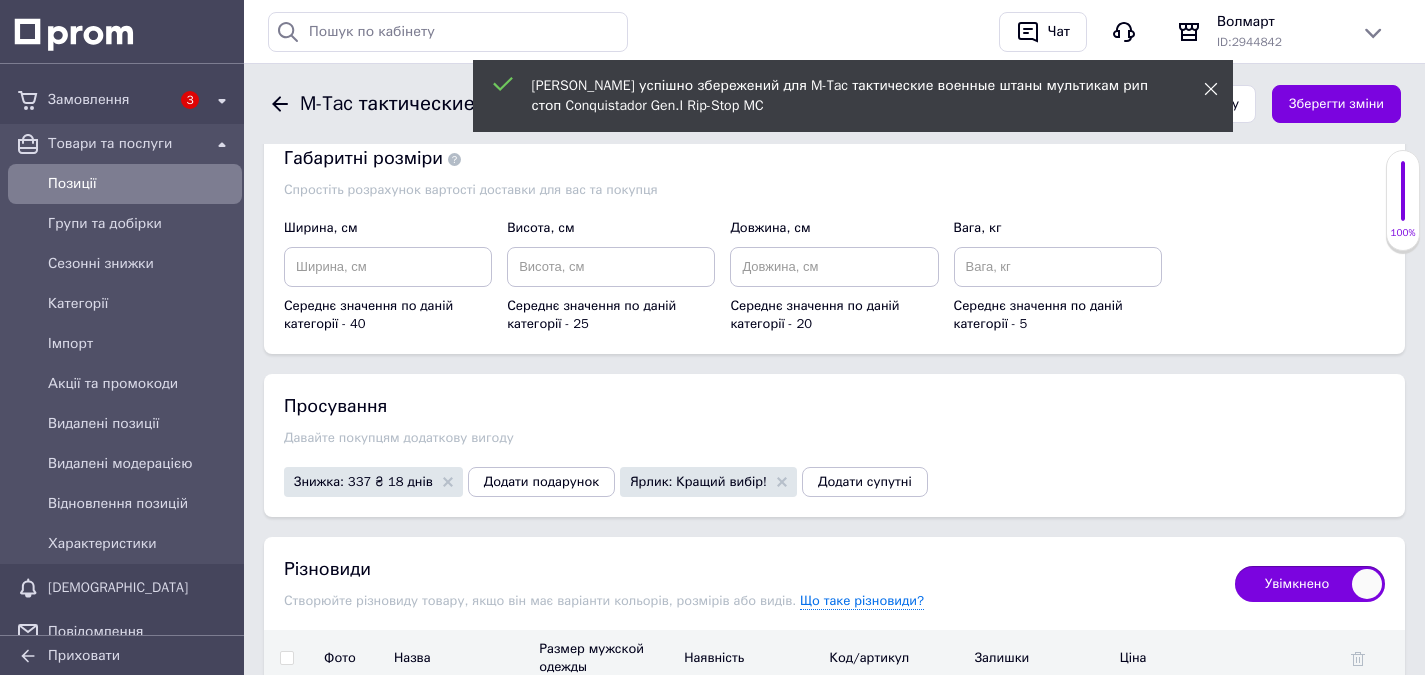 click 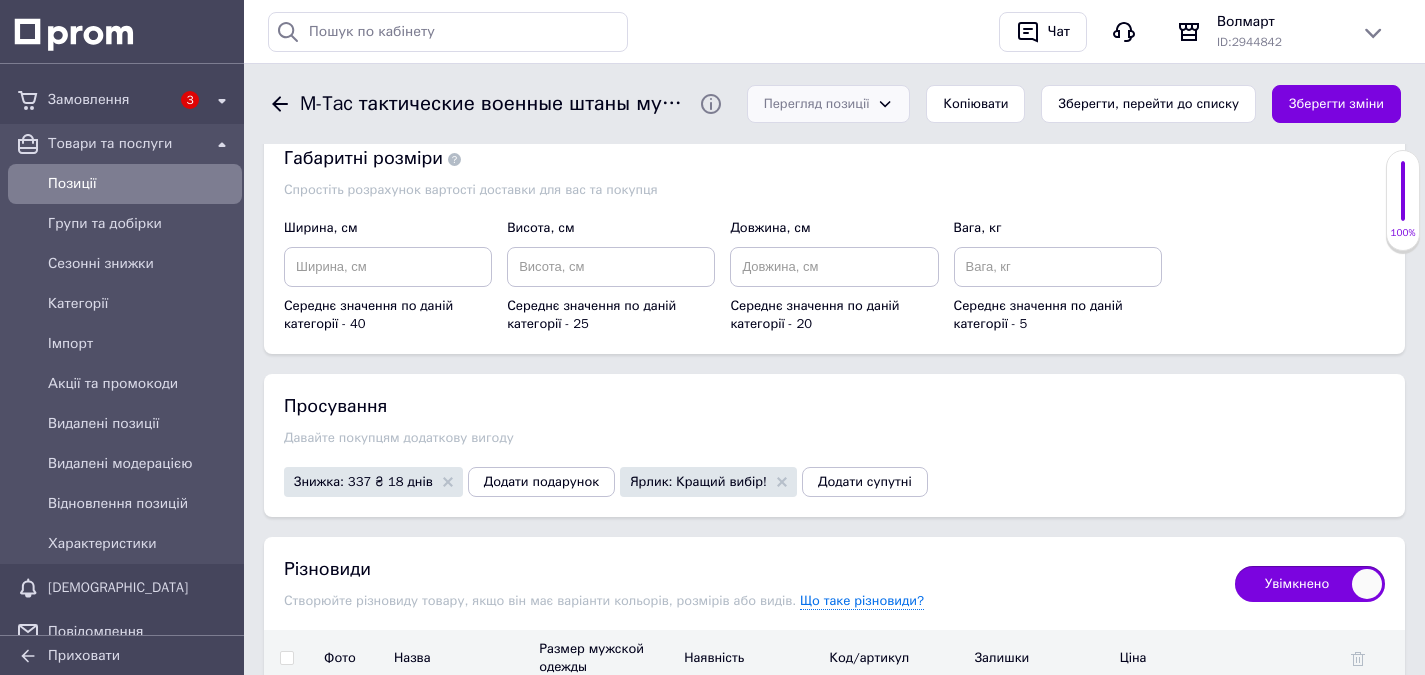 click on "Перегляд позиції" at bounding box center (829, 104) 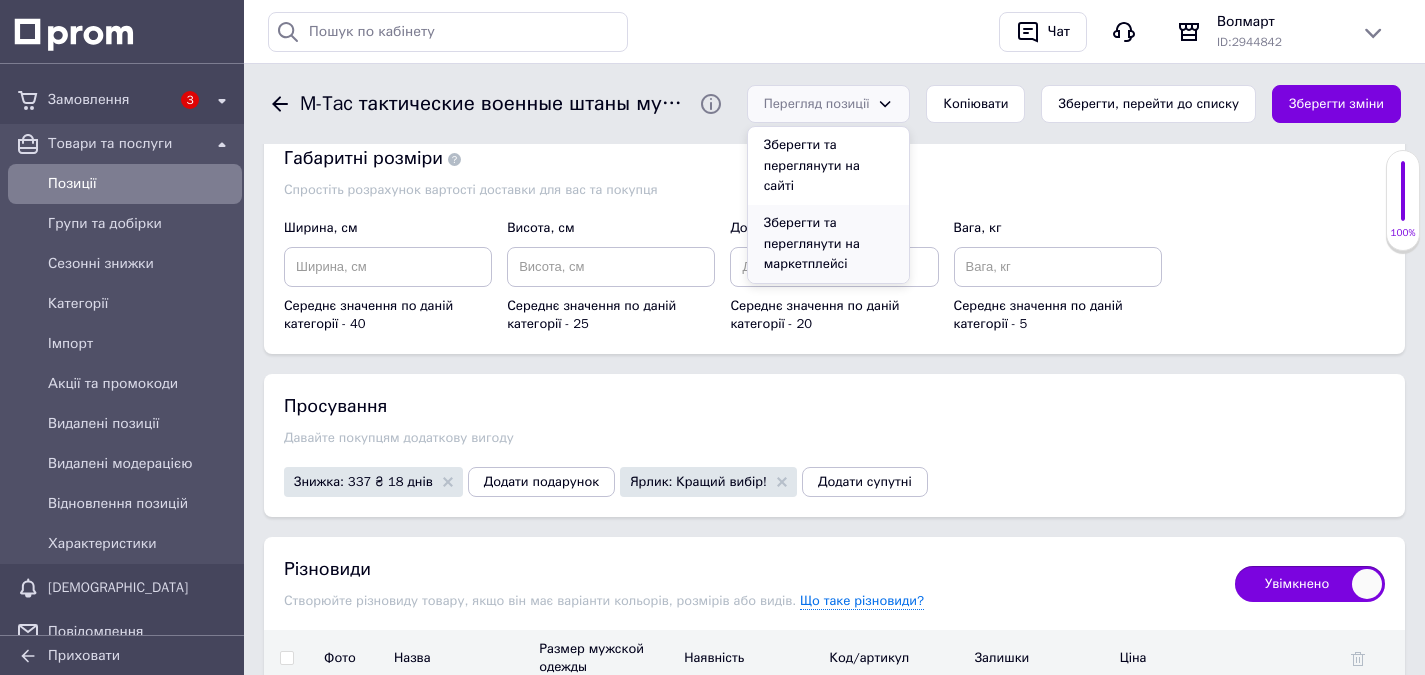 click on "Зберегти та переглянути на маркетплейсі" at bounding box center (829, 244) 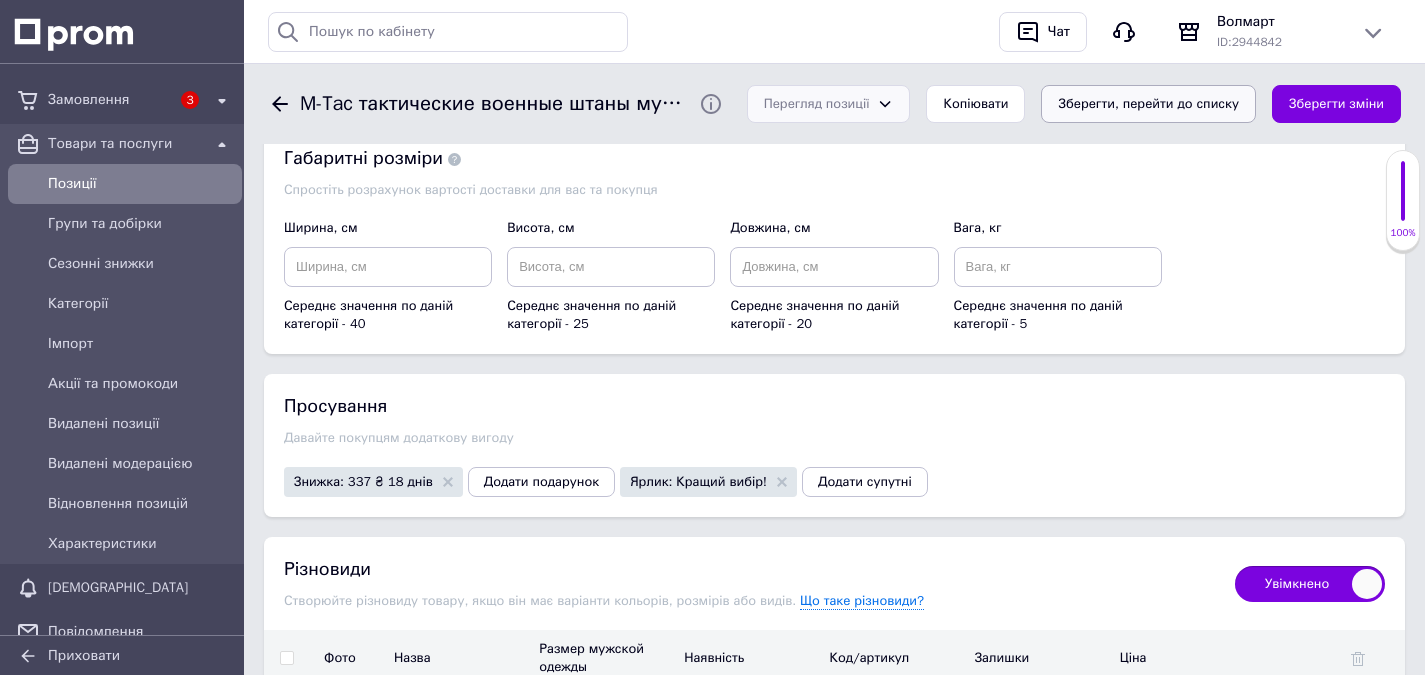 click on "Зберегти, перейти до списку" at bounding box center (1148, 104) 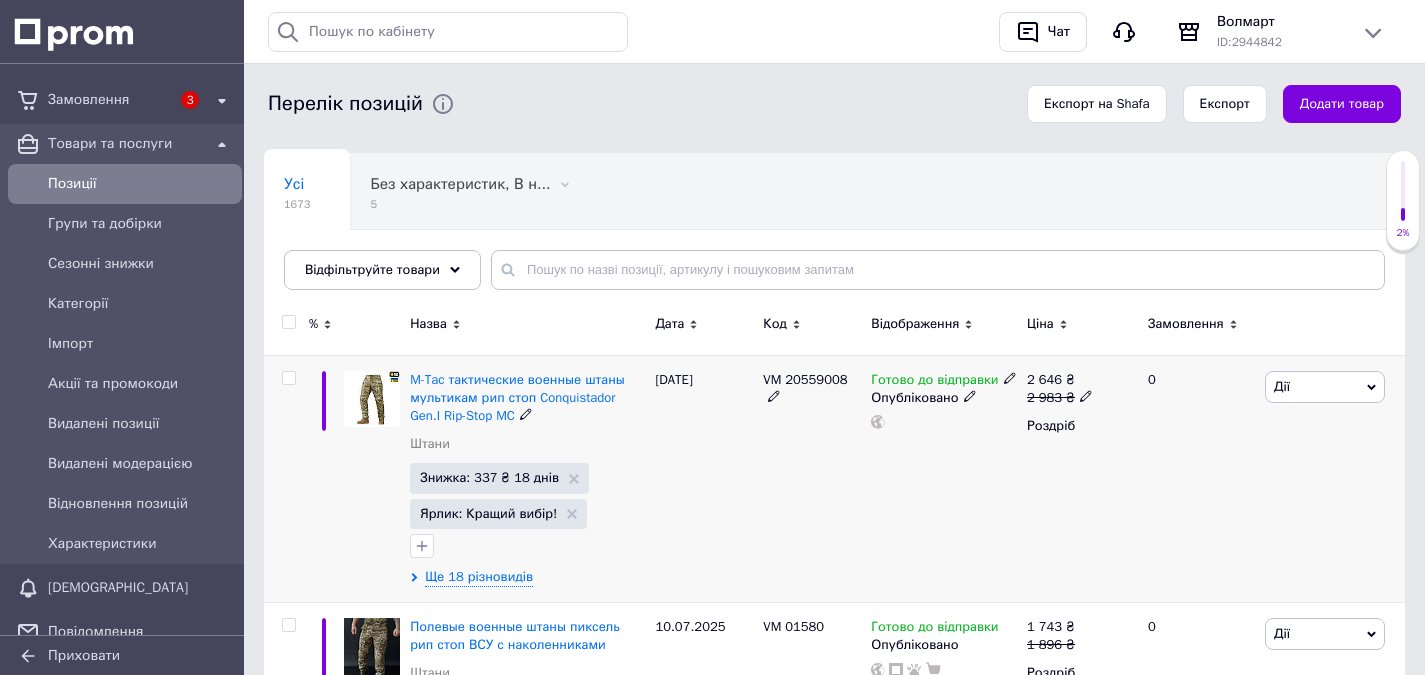 scroll, scrollTop: 300, scrollLeft: 0, axis: vertical 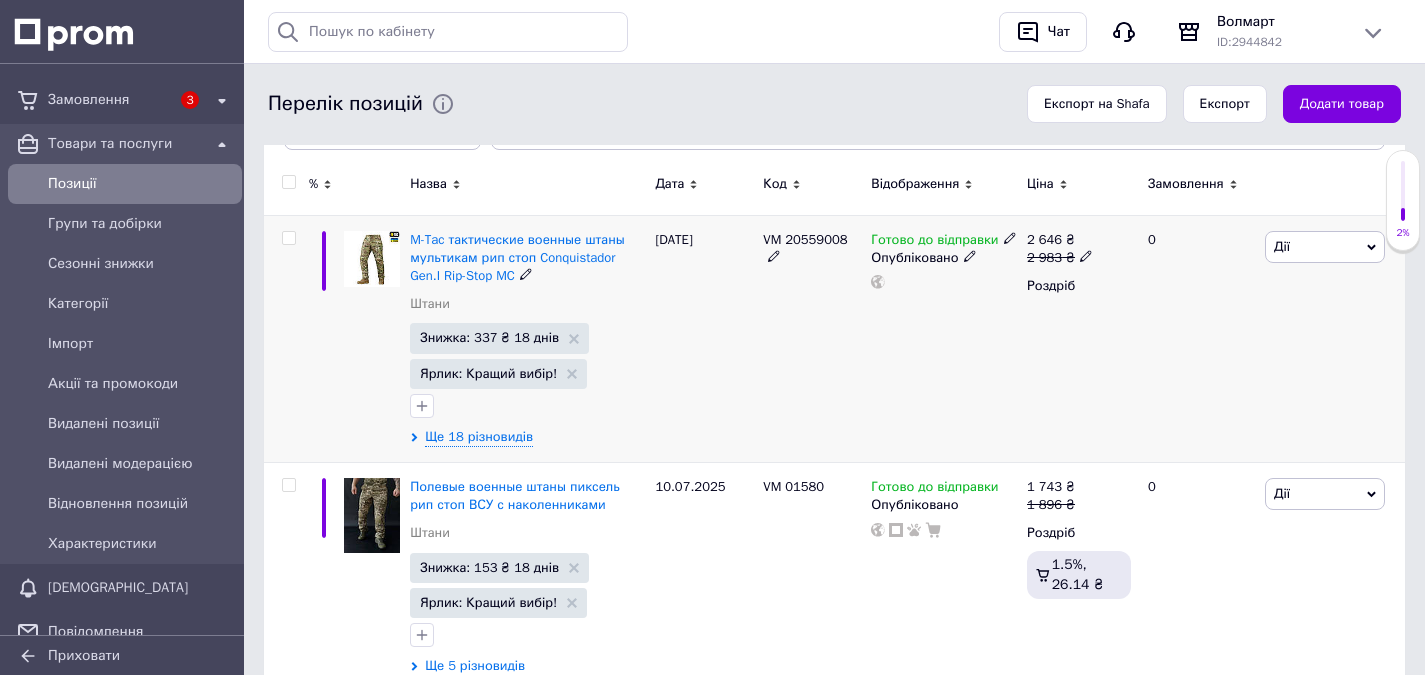 click on "Дії" at bounding box center (1325, 247) 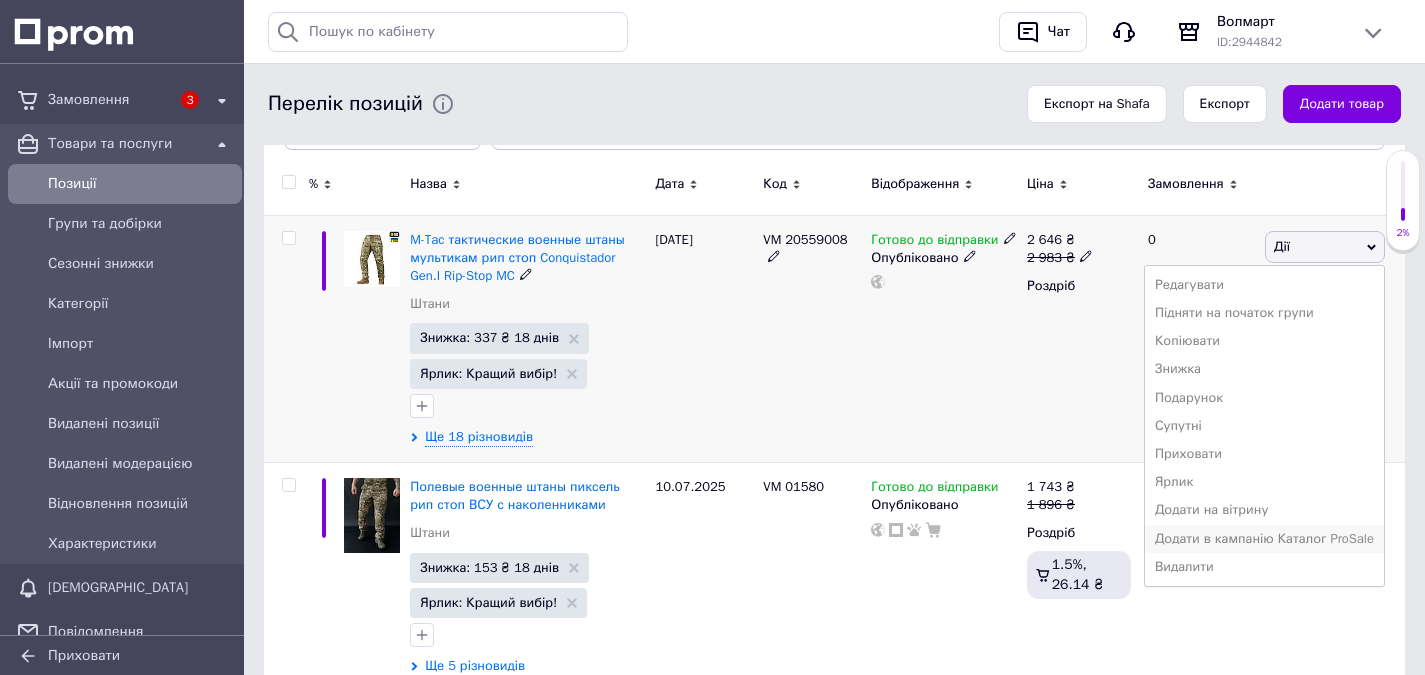 click on "Додати в кампанію Каталог ProSale" at bounding box center (1264, 539) 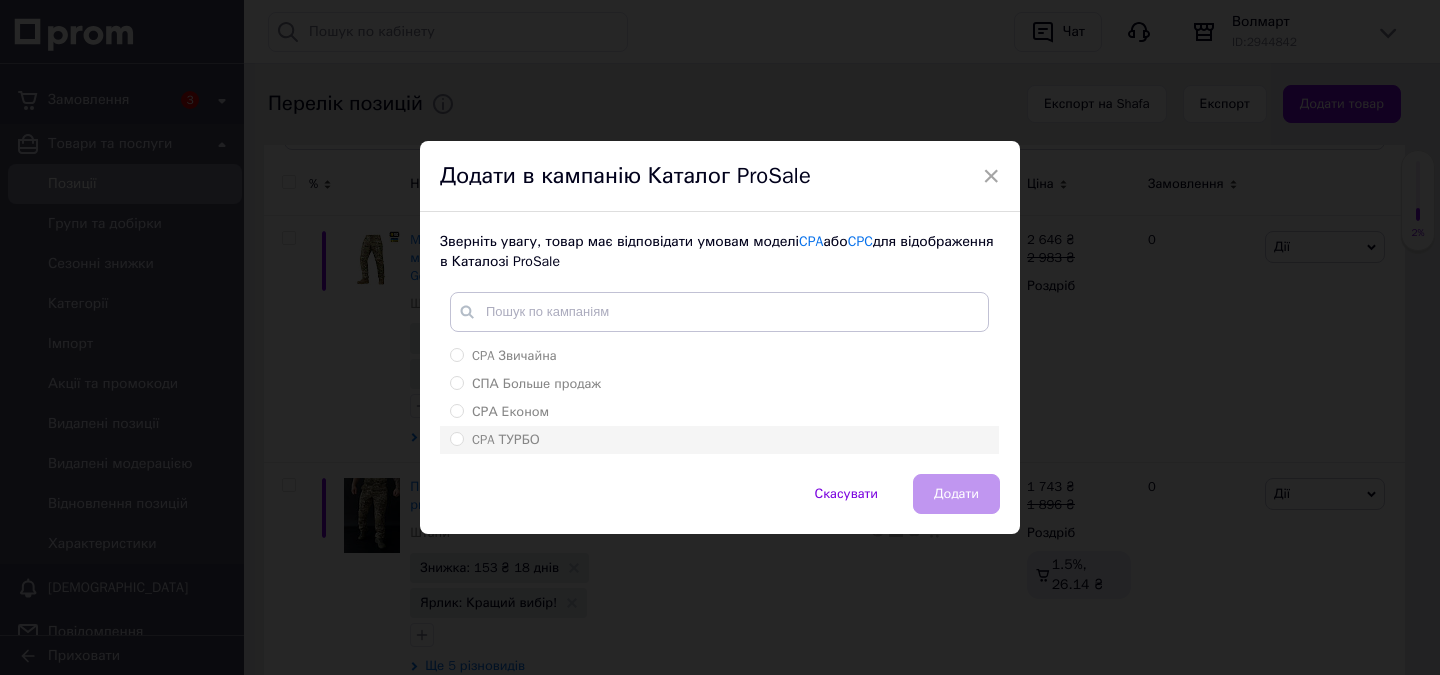 click on "CPA ТУРБО" at bounding box center [456, 438] 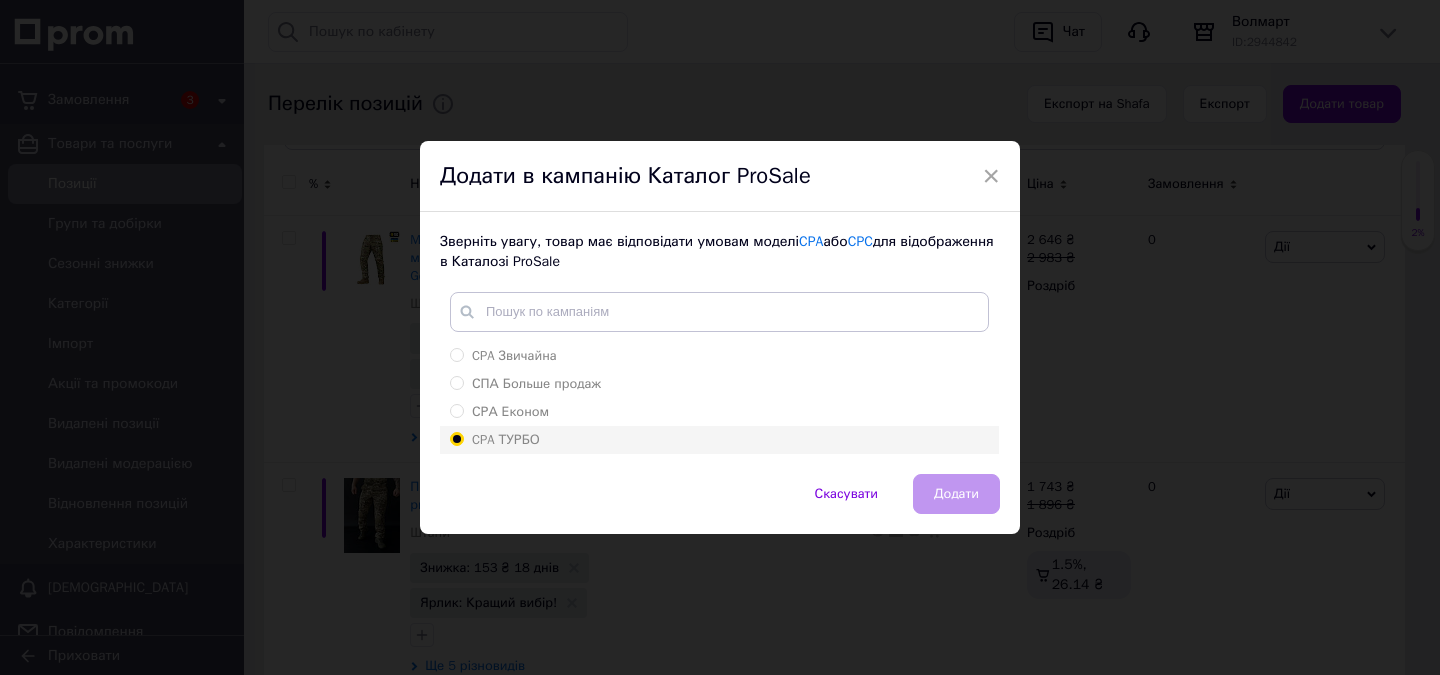 radio on "true" 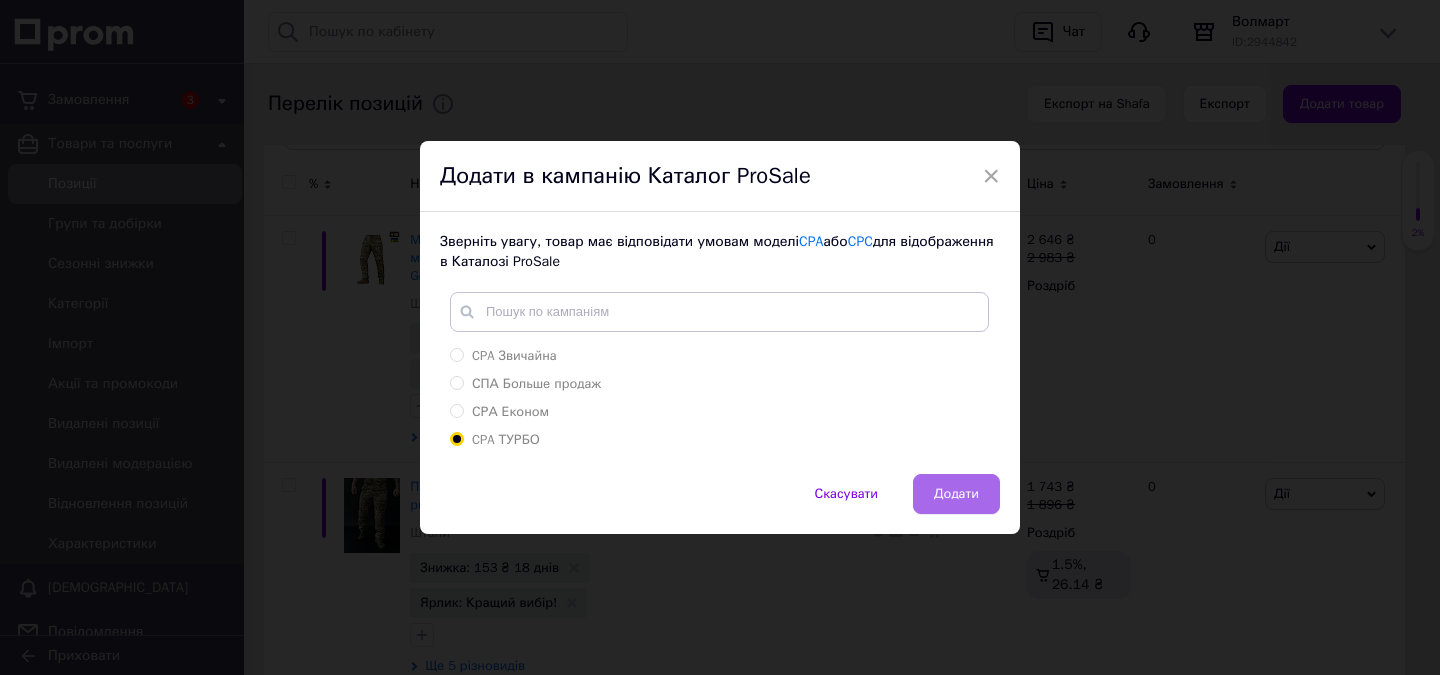click on "Додати" at bounding box center [956, 494] 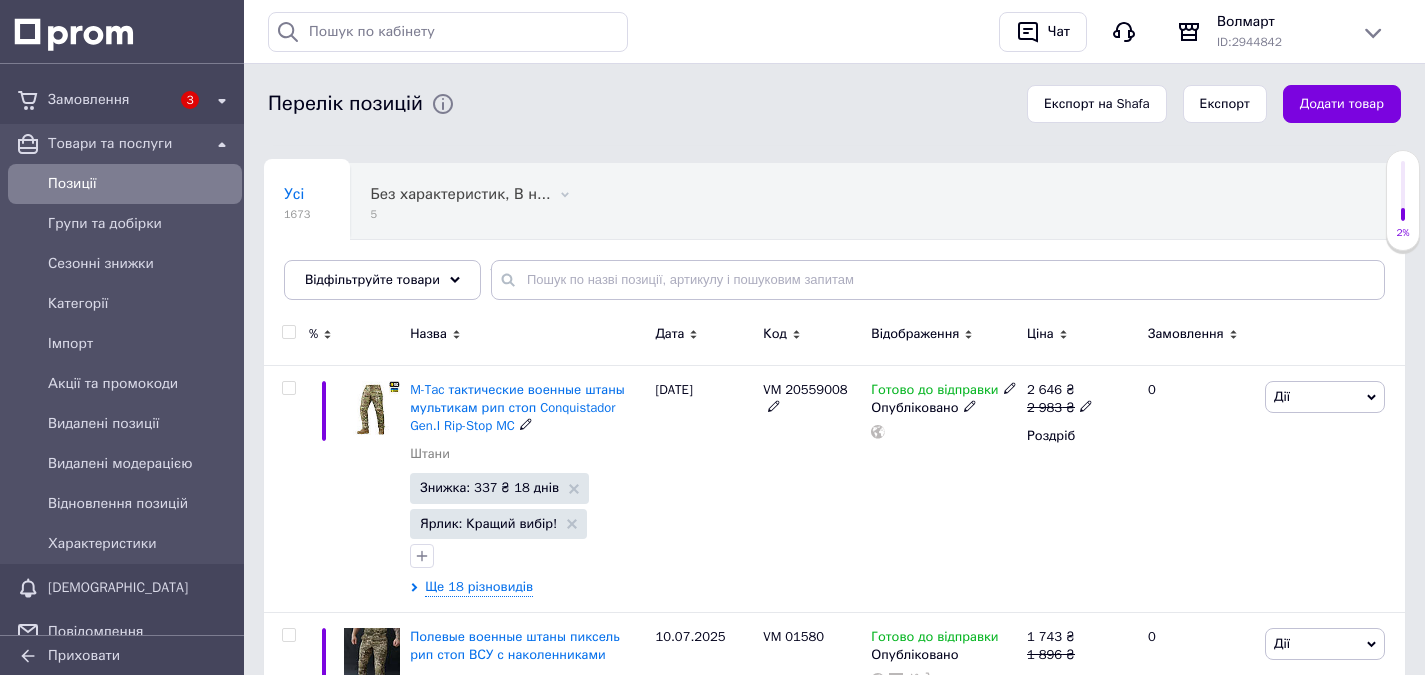 scroll, scrollTop: 0, scrollLeft: 0, axis: both 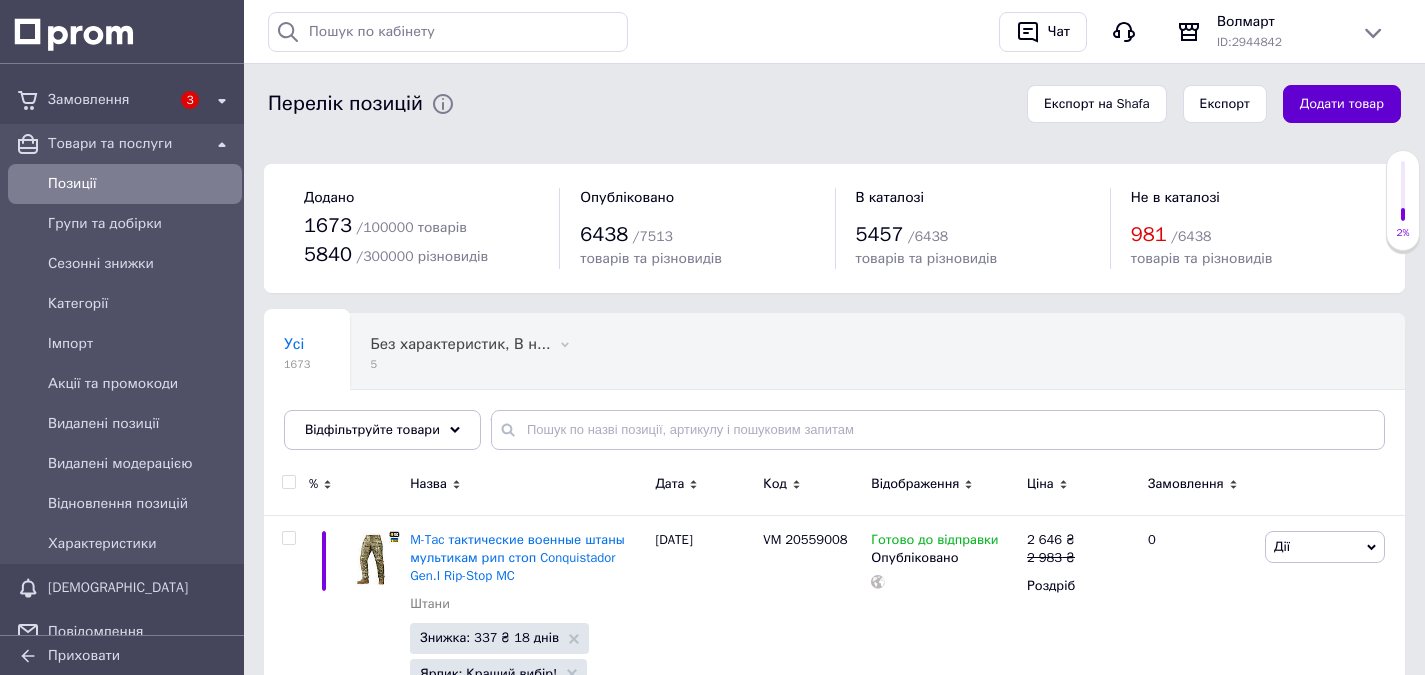 click on "Додати товар" at bounding box center [1342, 104] 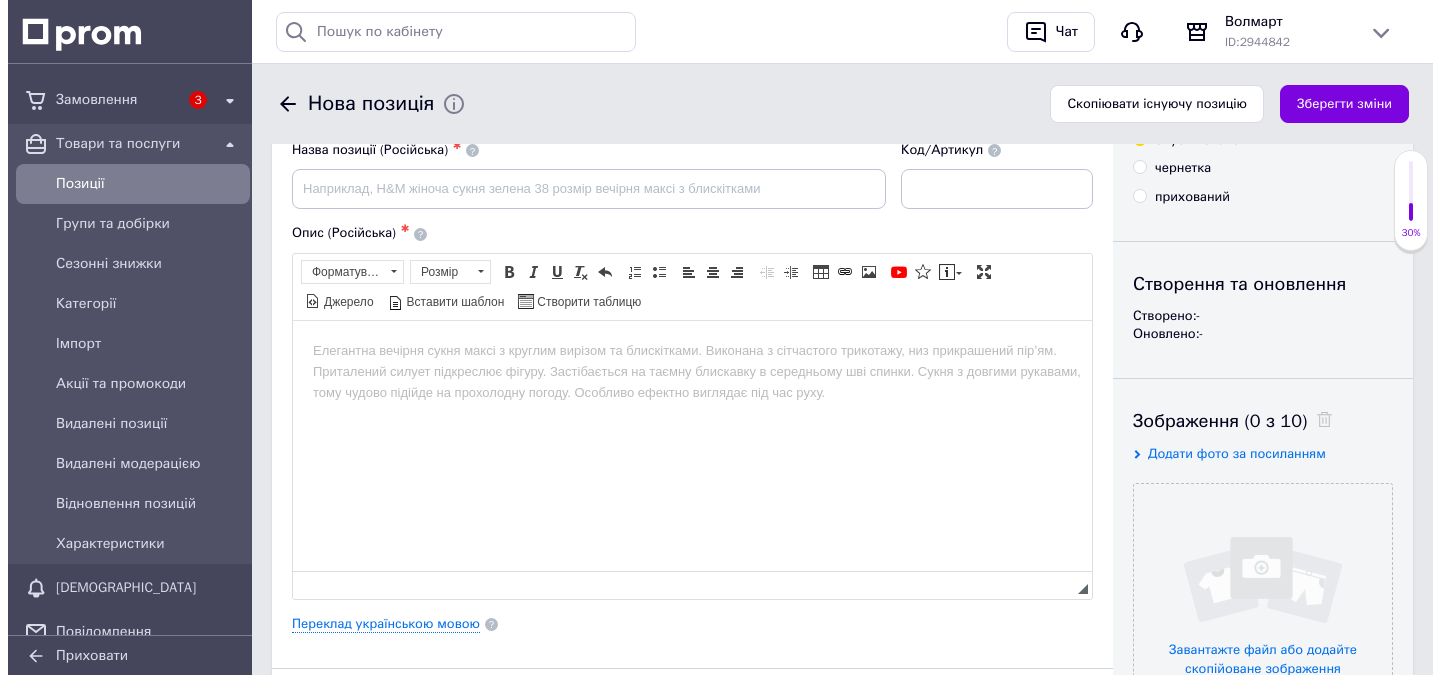 scroll, scrollTop: 100, scrollLeft: 0, axis: vertical 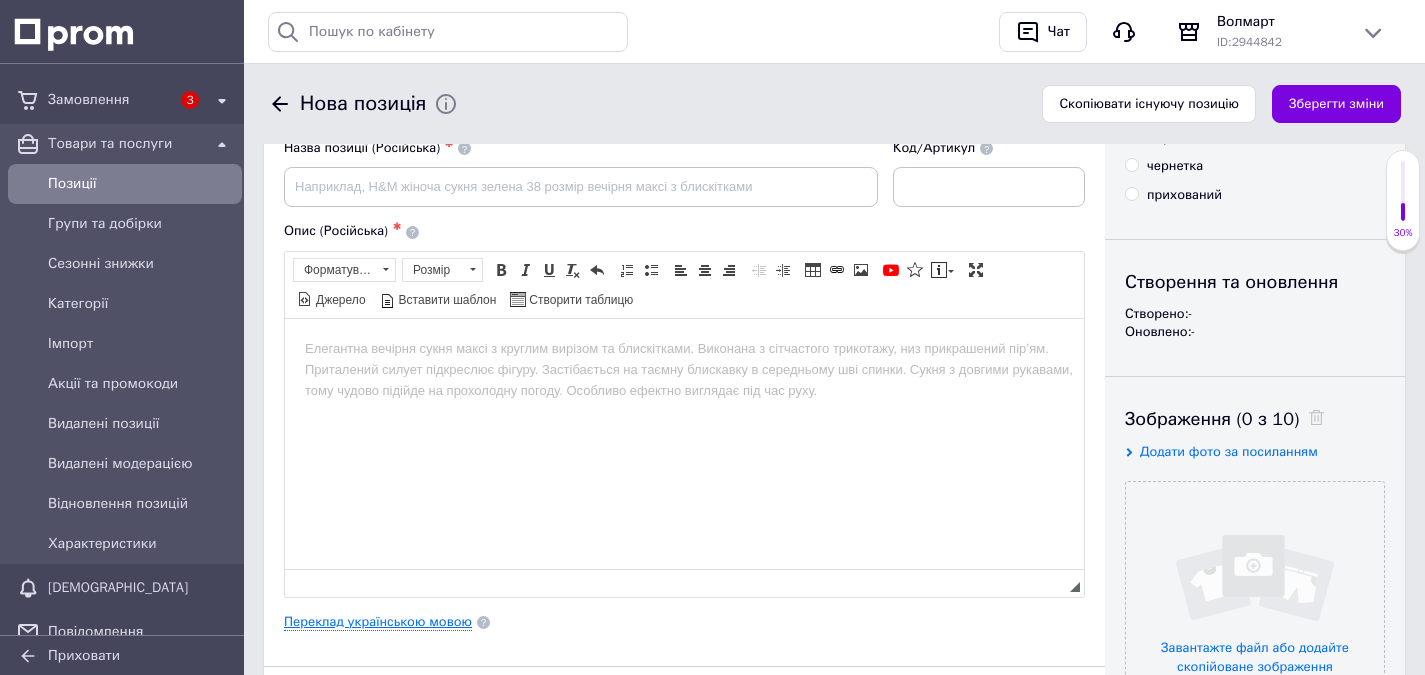 click on "Переклад українською мовою" at bounding box center (378, 622) 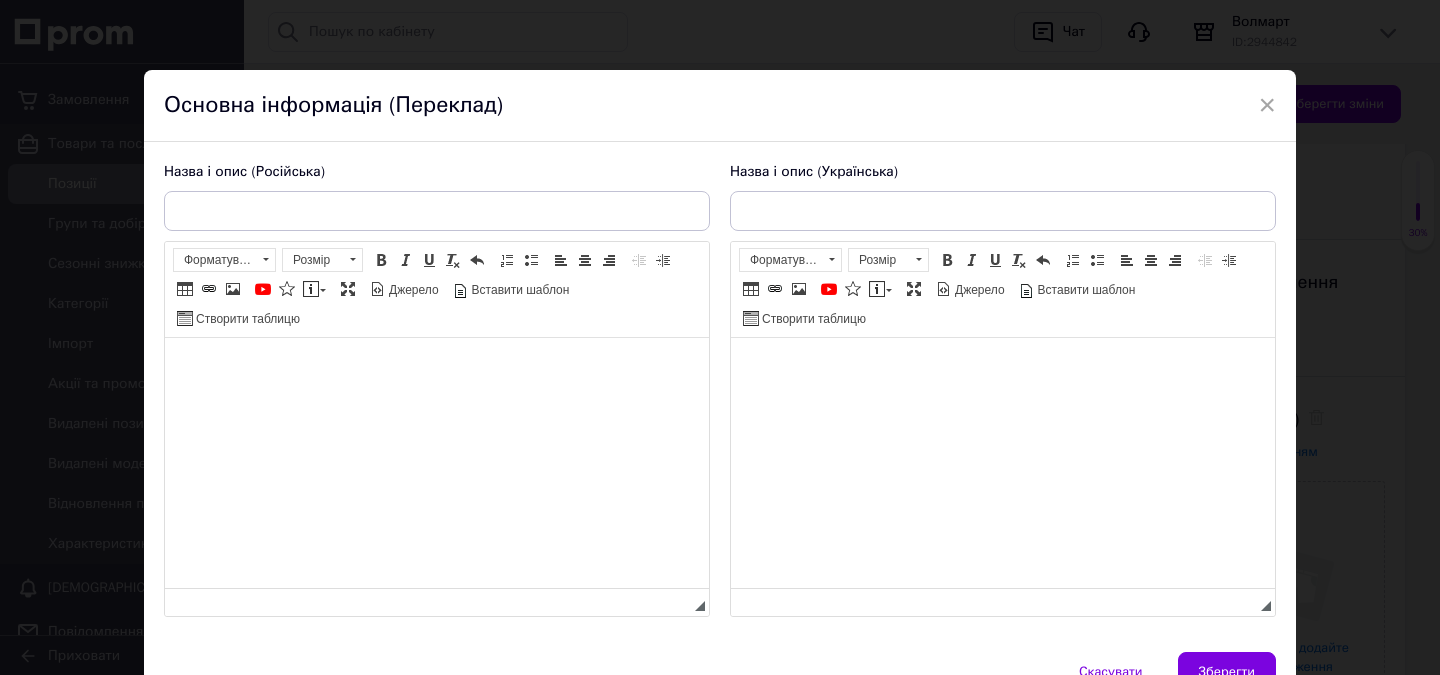 scroll, scrollTop: 0, scrollLeft: 0, axis: both 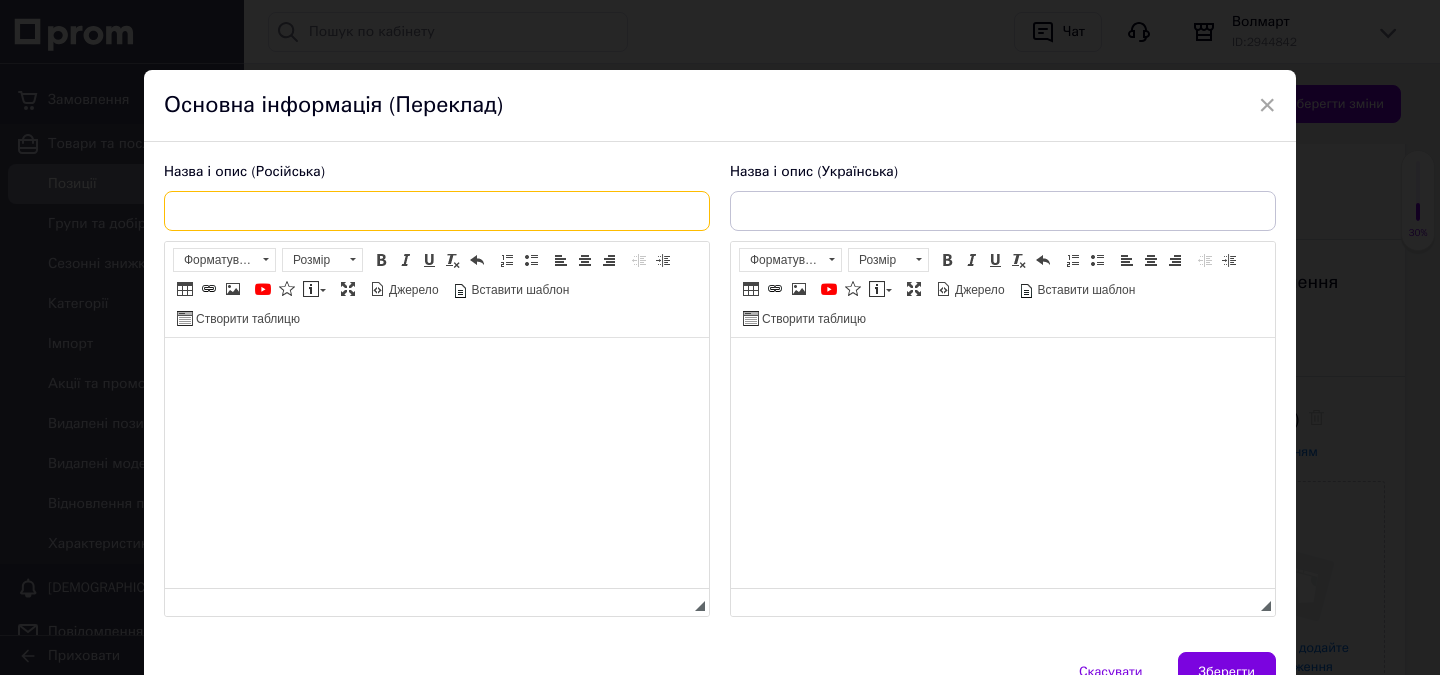 click at bounding box center (437, 211) 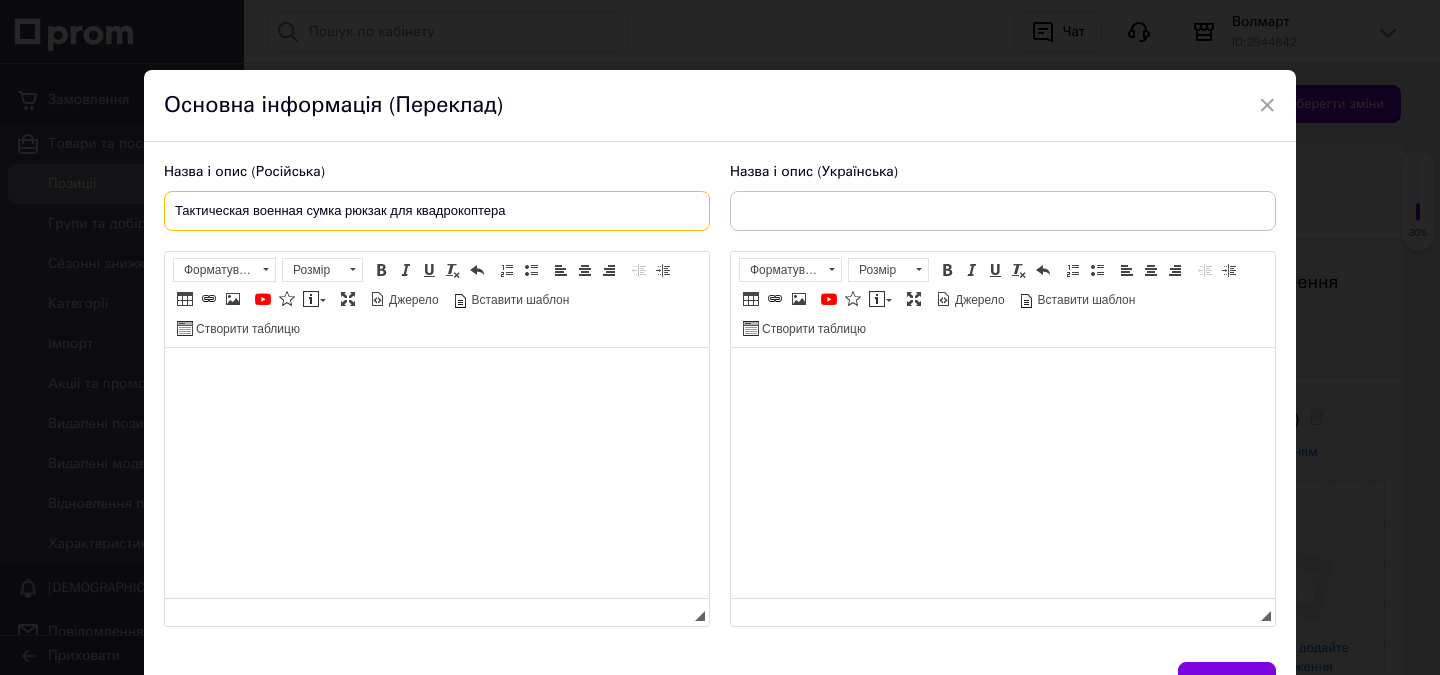 click on "Тактическая военная сумка рюкзак для квадрокоптера" at bounding box center [437, 211] 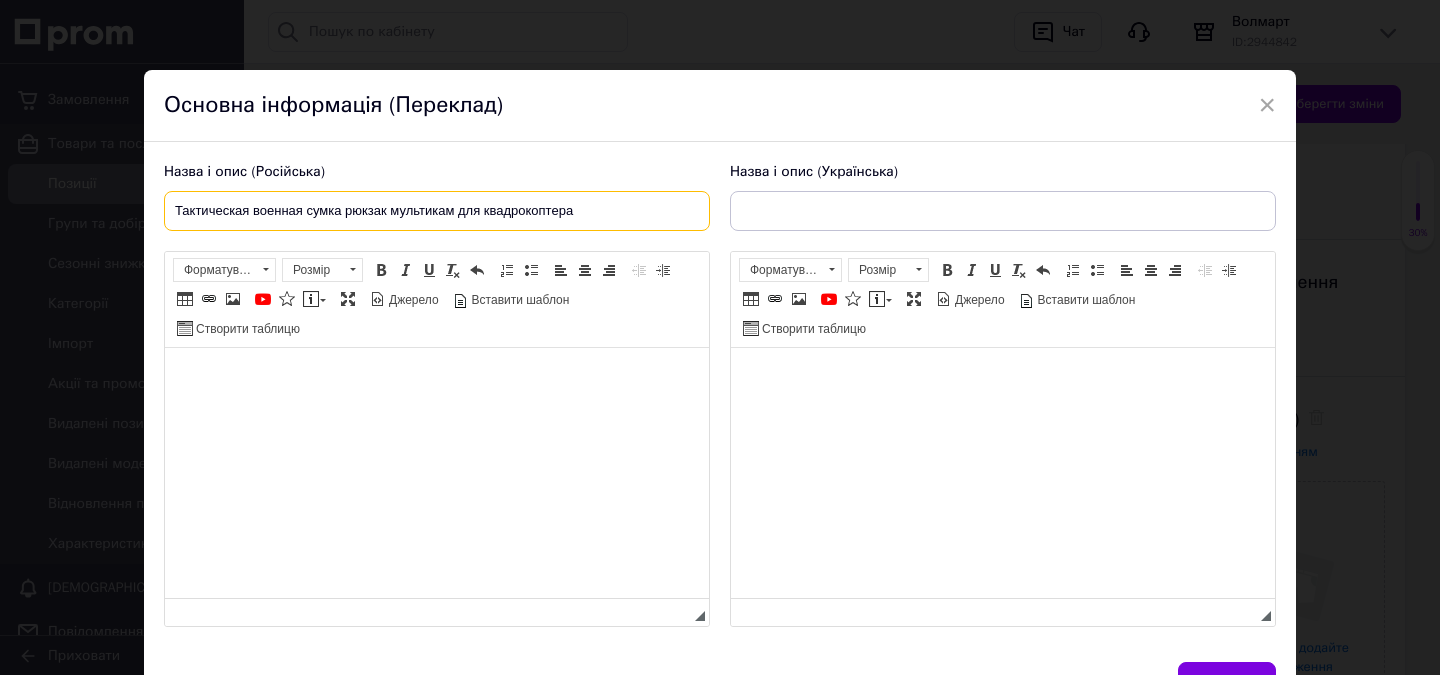 click on "Тактическая военная сумка рюкзак мультикам для квадрокоптера" at bounding box center [437, 211] 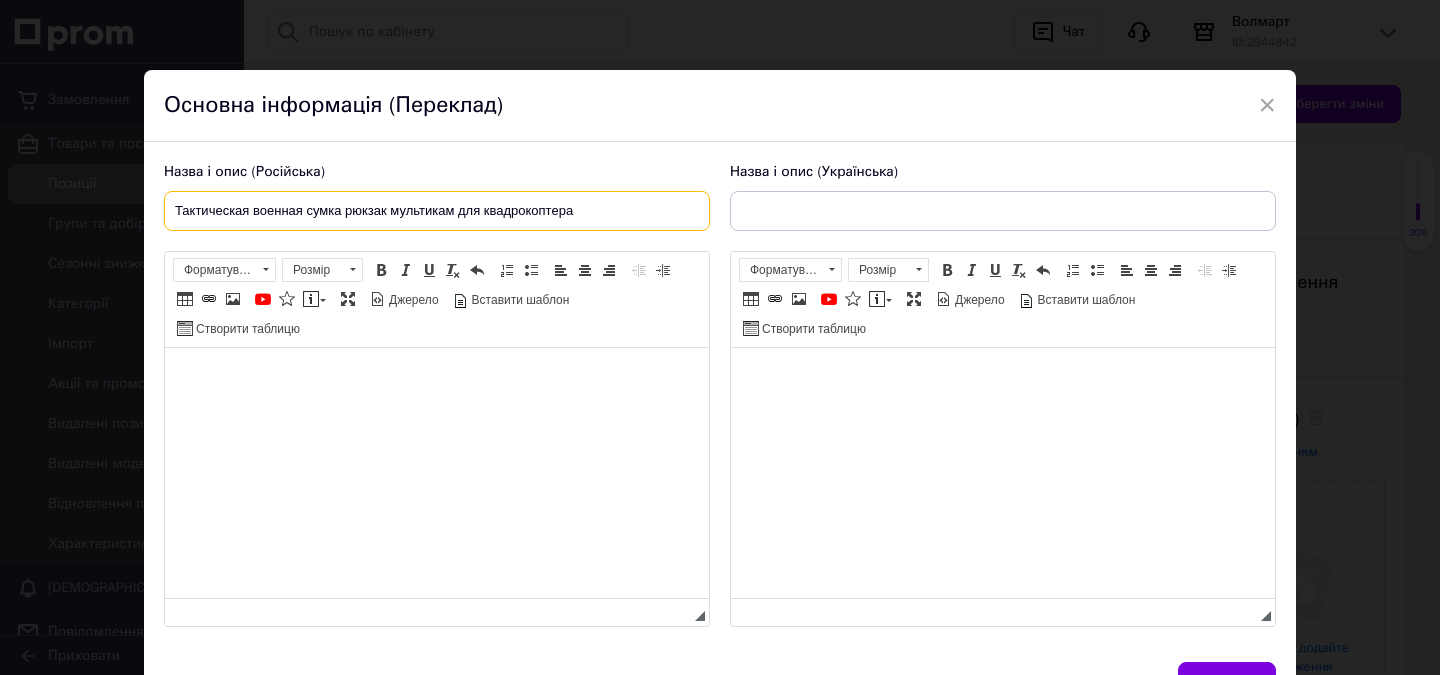 paste on "AVATA 2 Multicam" 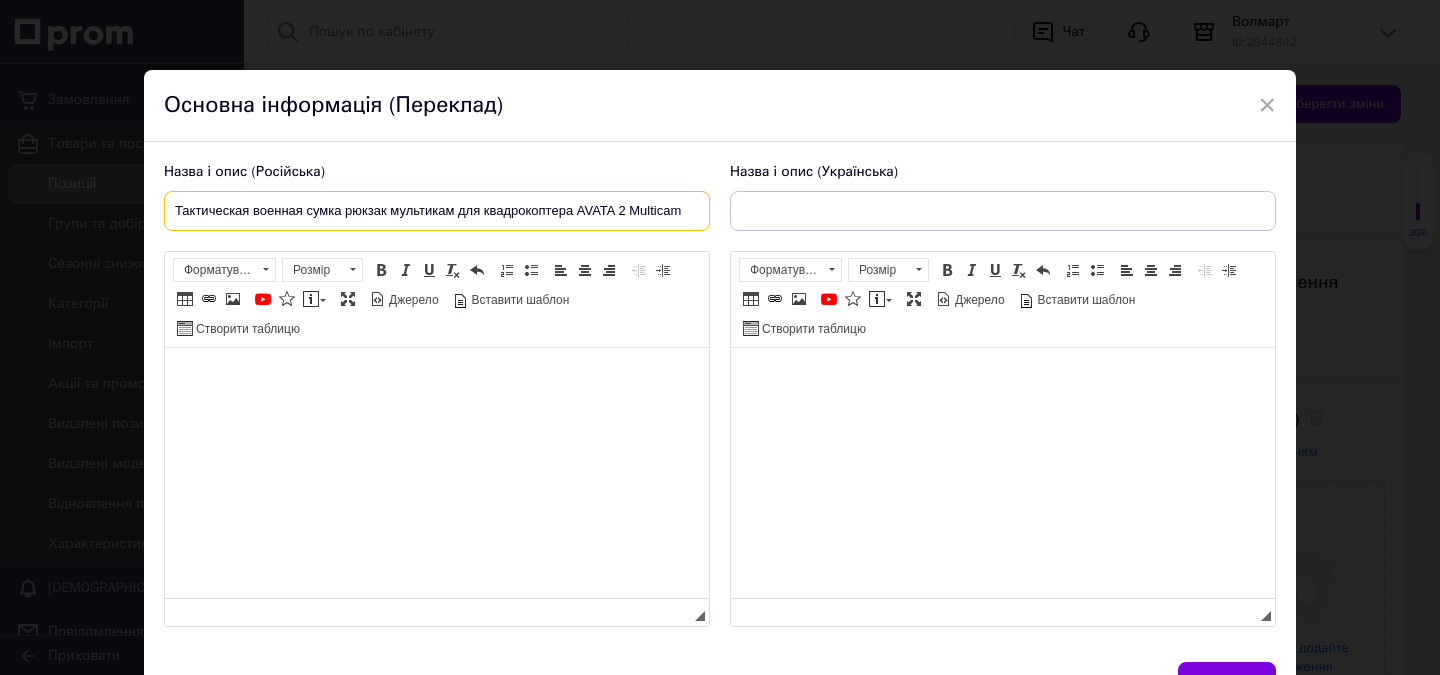 drag, startPoint x: 696, startPoint y: 209, endPoint x: 167, endPoint y: 217, distance: 529.0605 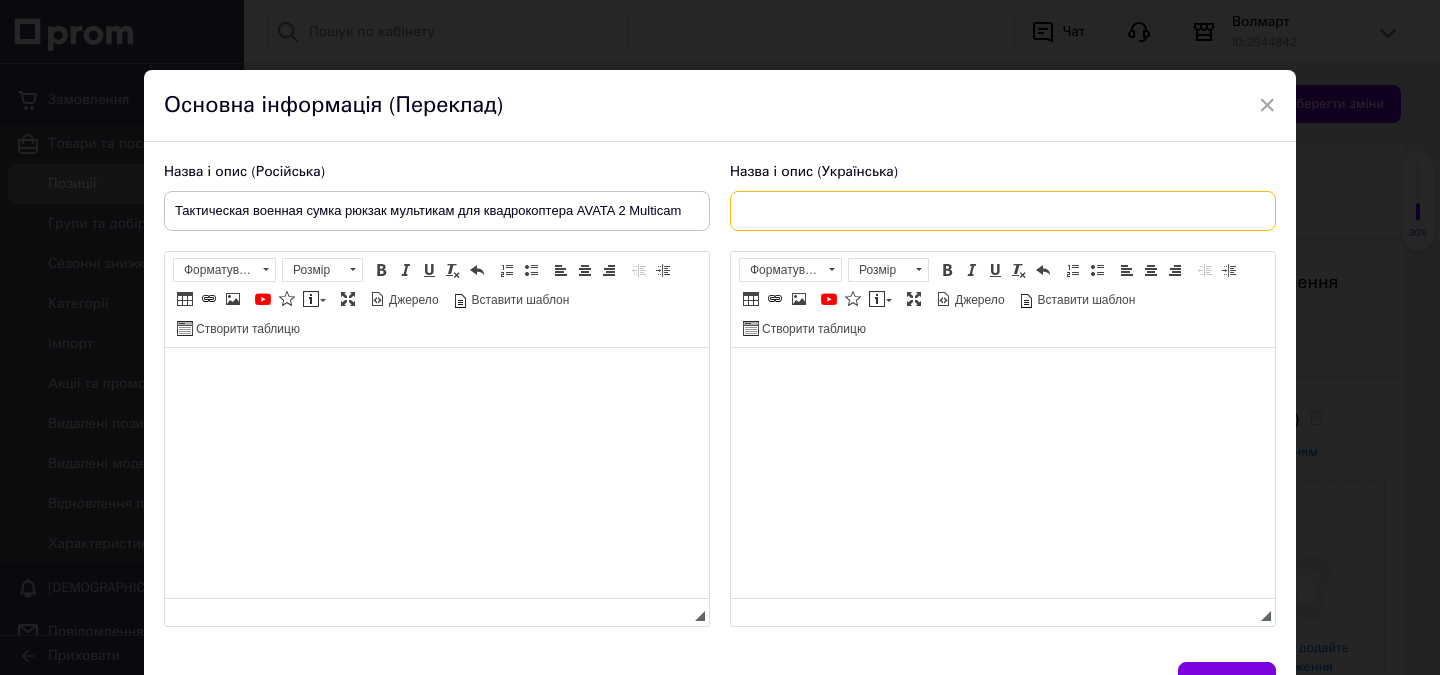 click at bounding box center [1003, 211] 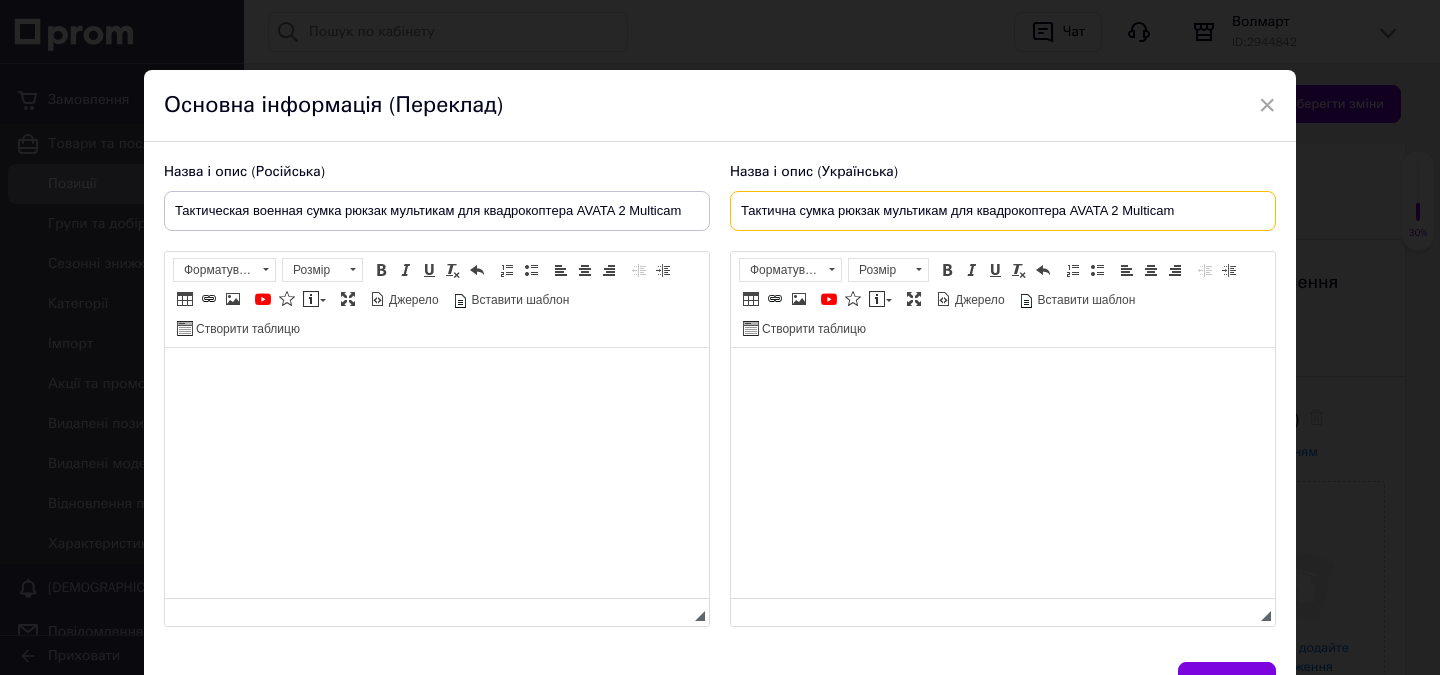 click on "Тактична сумка рюкзак мультикам для квадрокоптера AVATA 2 Multicam" at bounding box center (1003, 211) 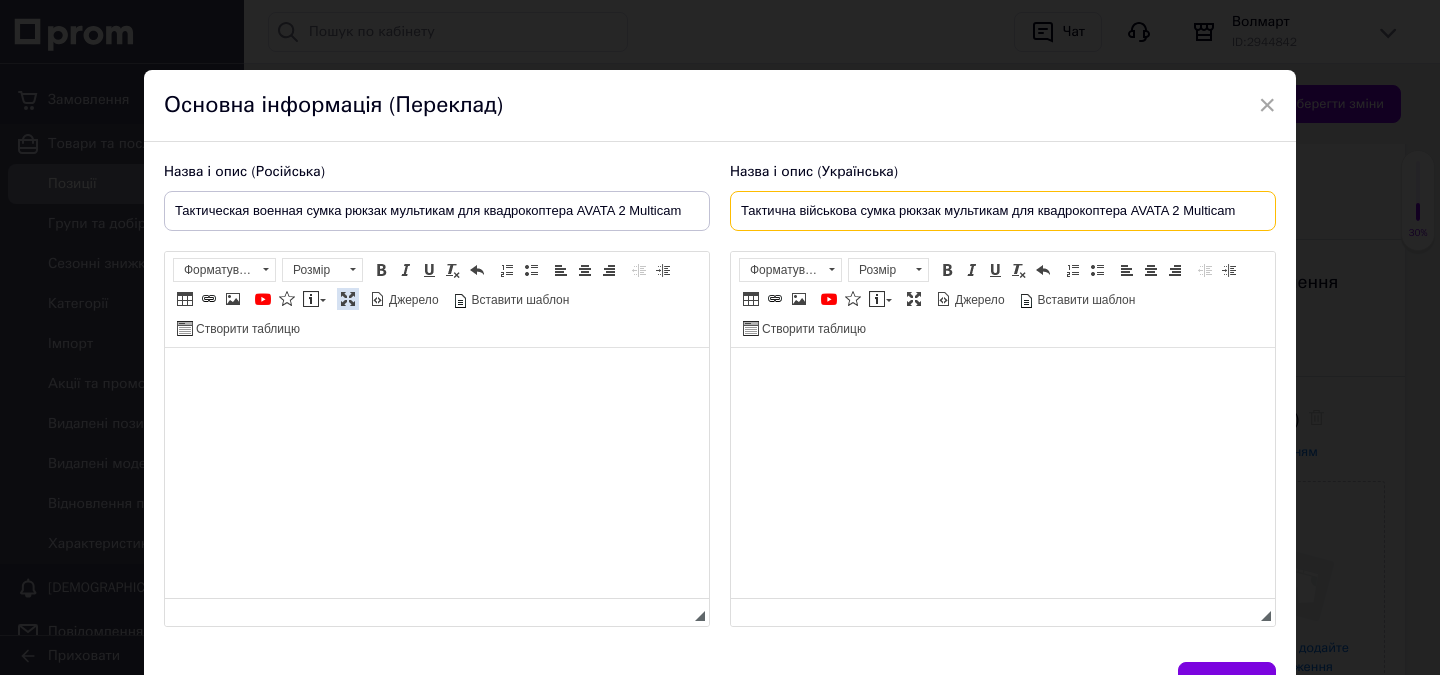 drag, startPoint x: 346, startPoint y: 289, endPoint x: 348, endPoint y: 251, distance: 38.052597 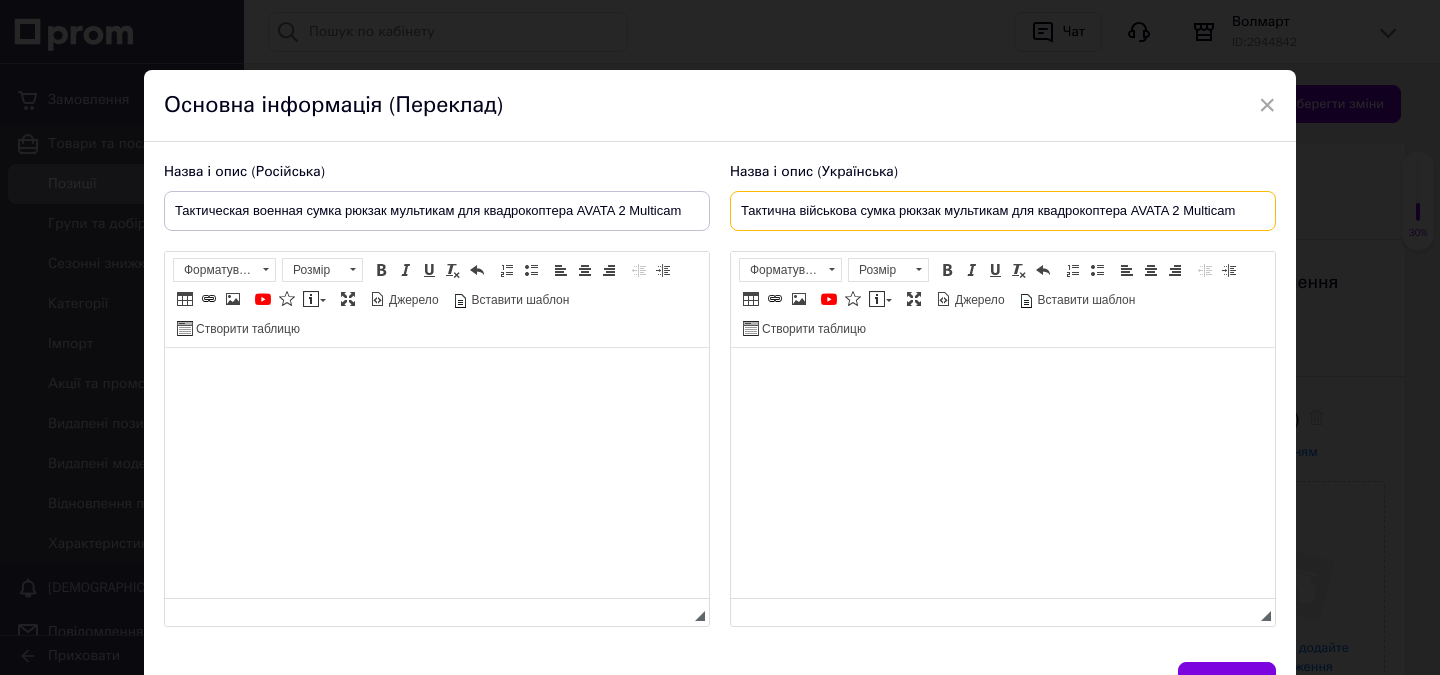 scroll, scrollTop: 0, scrollLeft: 0, axis: both 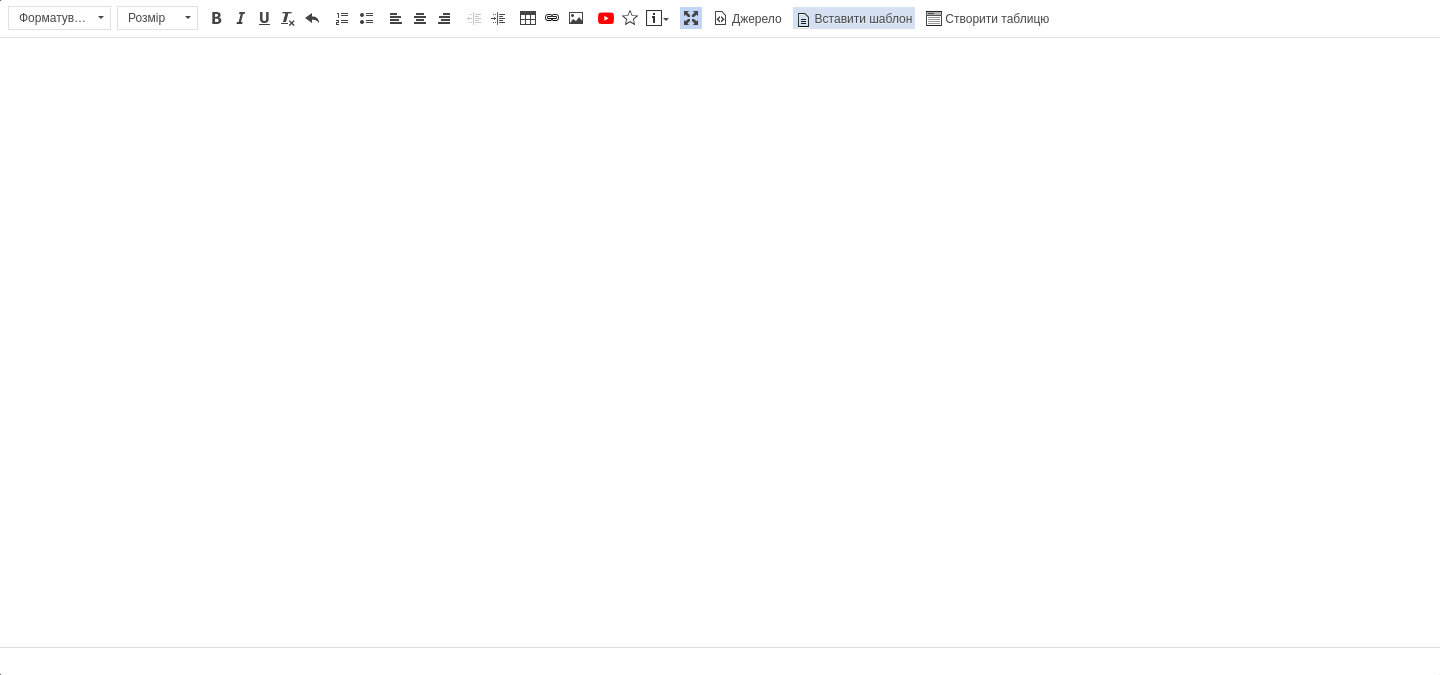click on "Вставити шаблон" at bounding box center (862, 19) 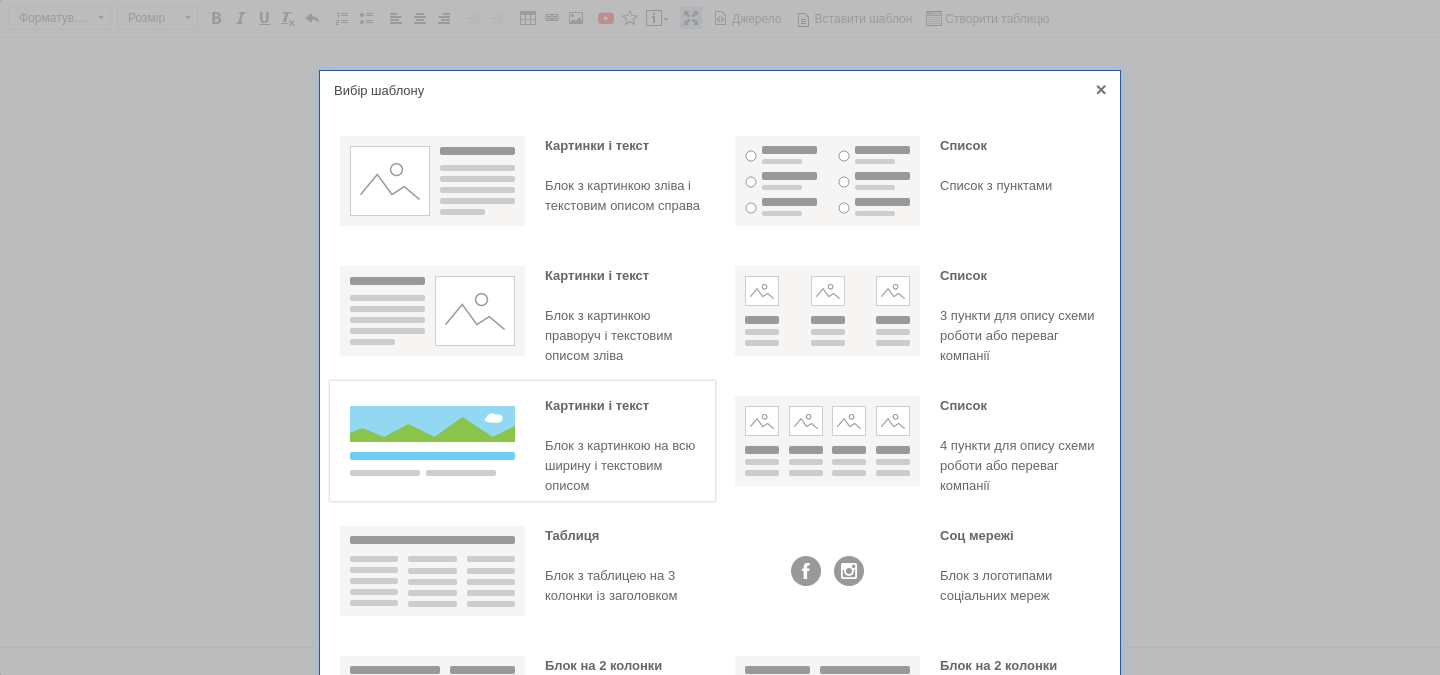 click on "Блок з картинкою на всю ширину і текстовим описом" at bounding box center [625, 466] 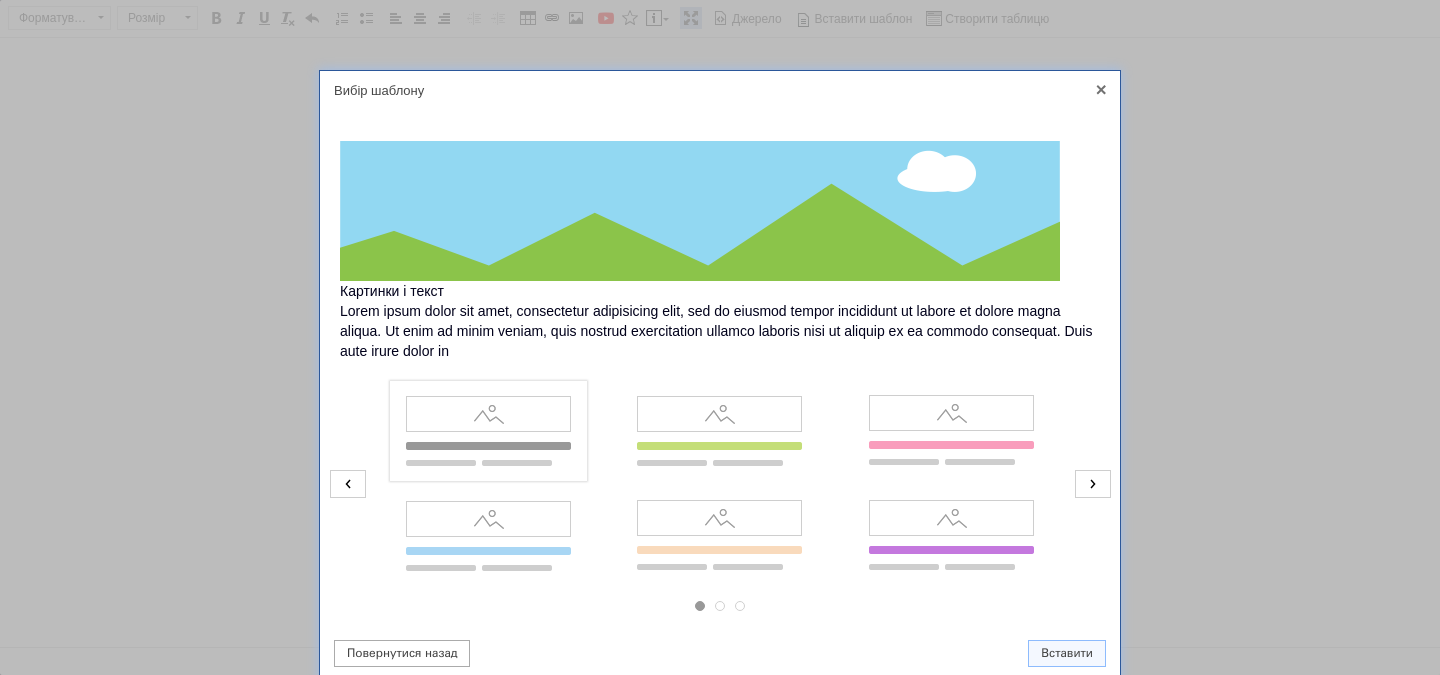 click at bounding box center (488, 431) 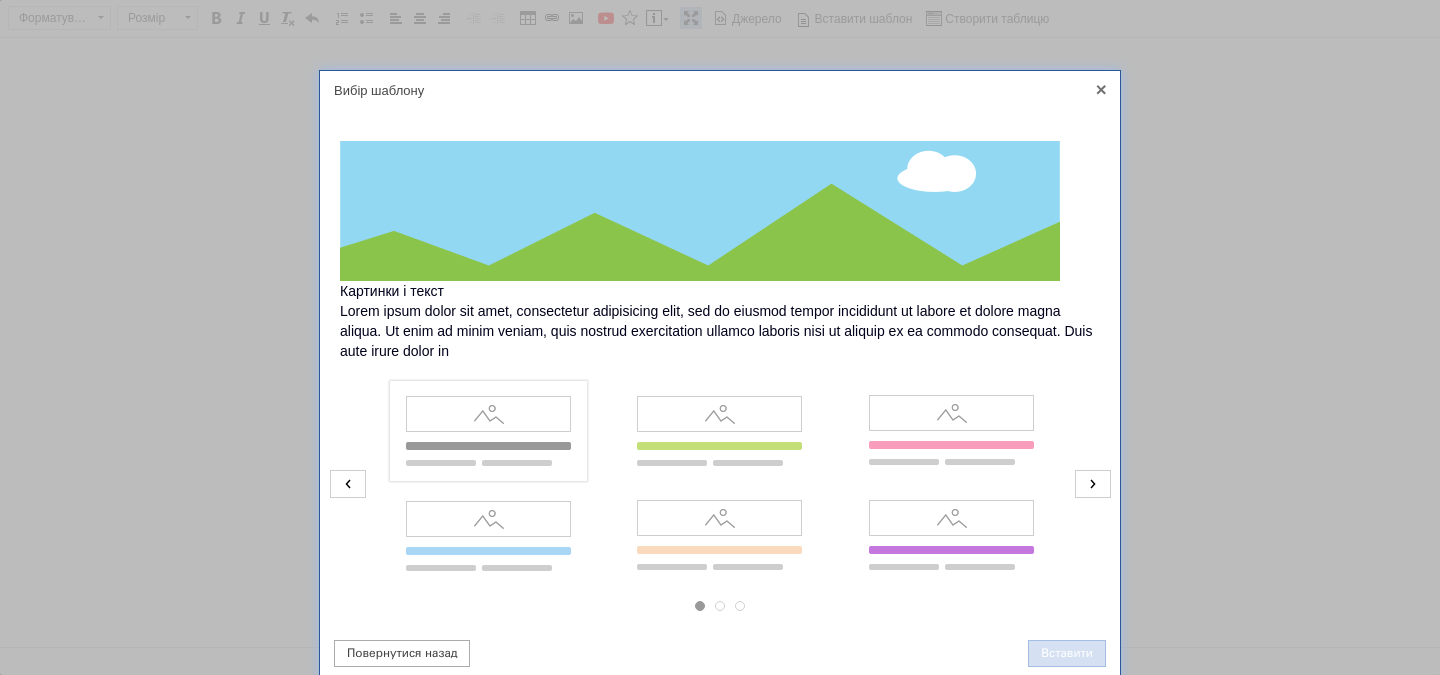 click on "Вставити" at bounding box center (1067, 653) 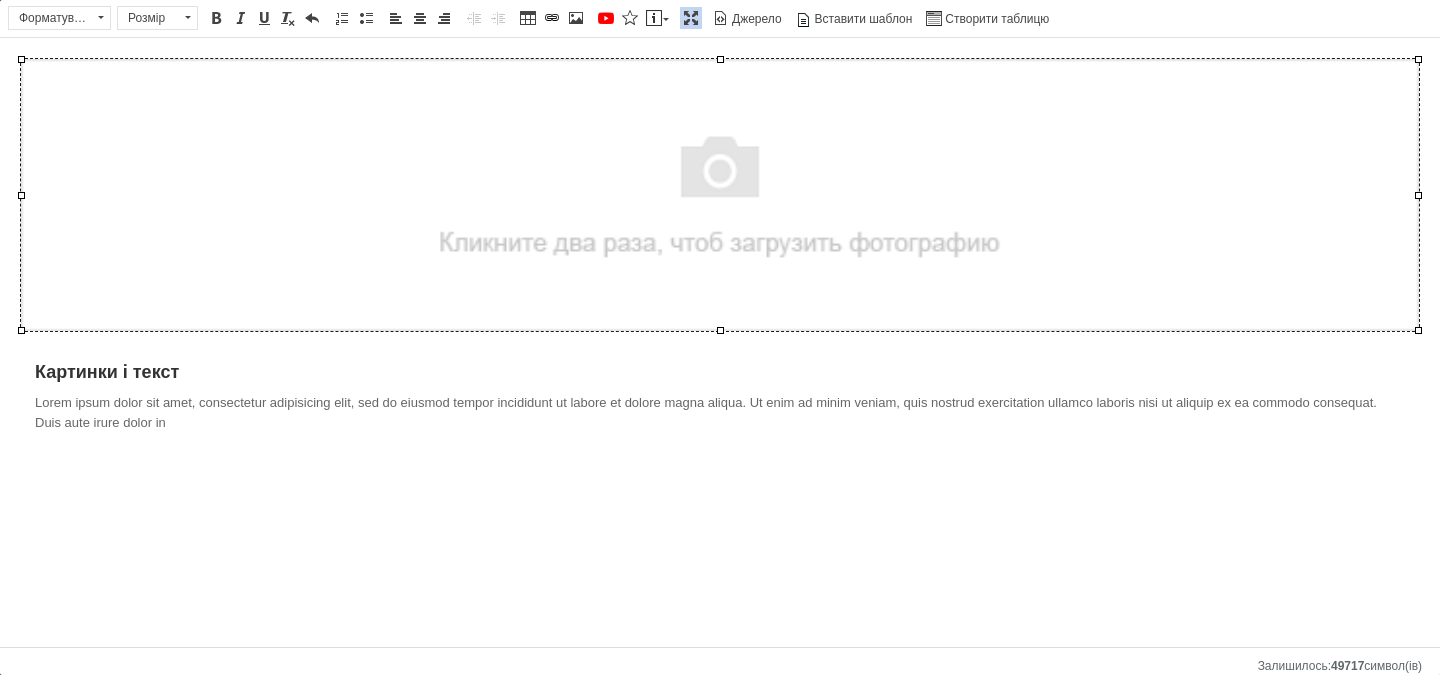 click at bounding box center [720, 195] 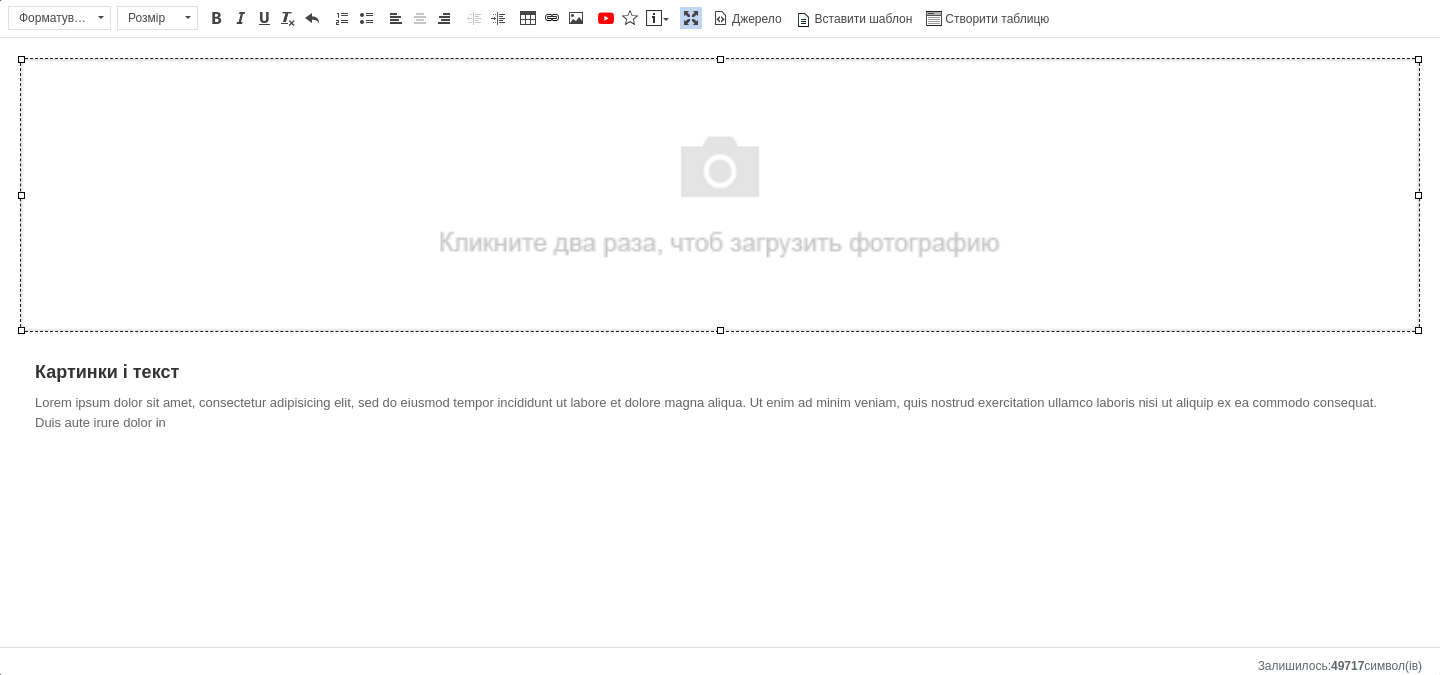 click at bounding box center [720, 195] 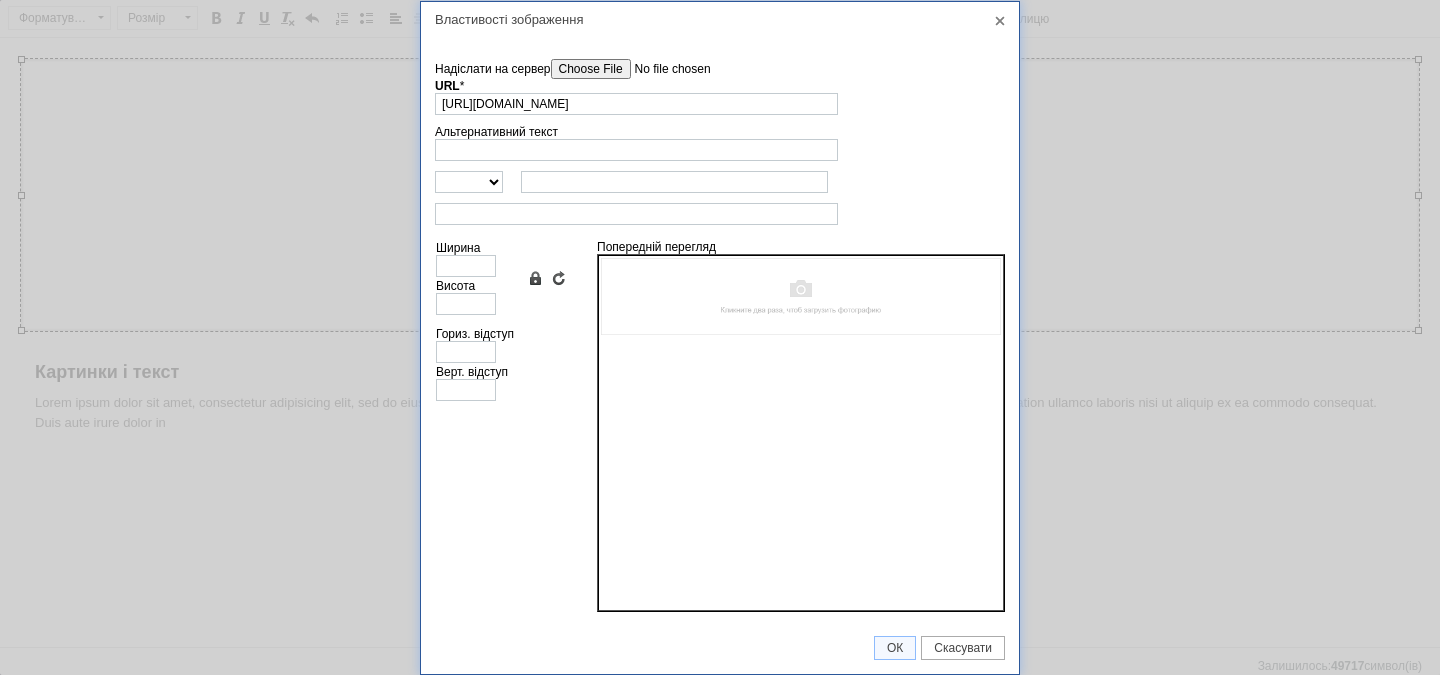scroll, scrollTop: 0, scrollLeft: 97, axis: horizontal 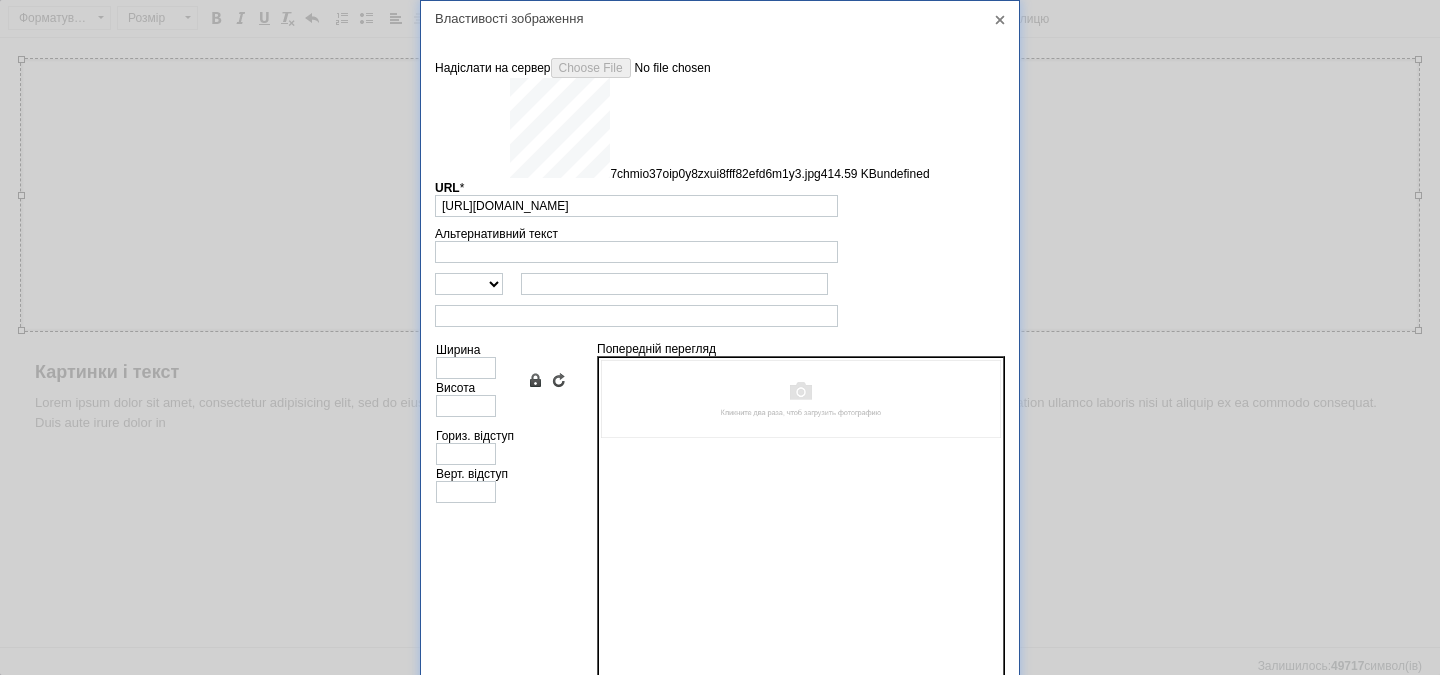 type on "[URL][DOMAIN_NAME]" 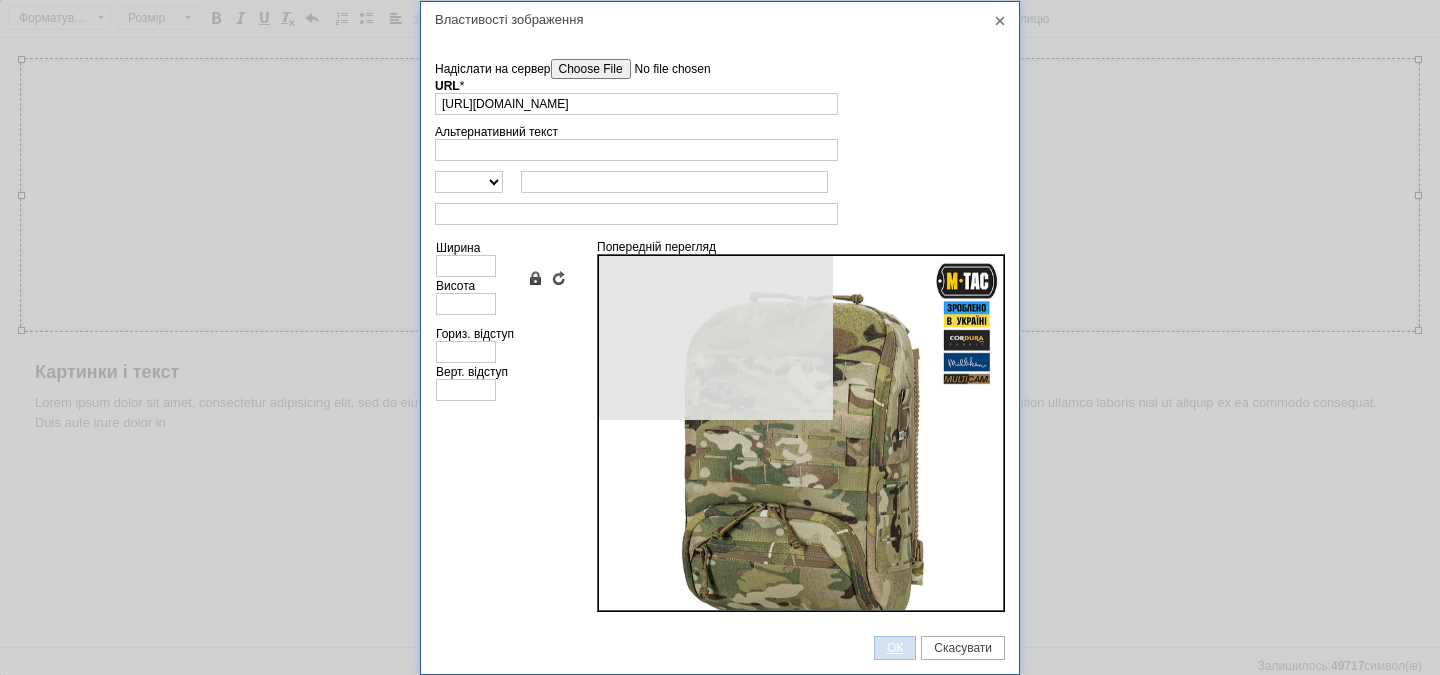 type on "640" 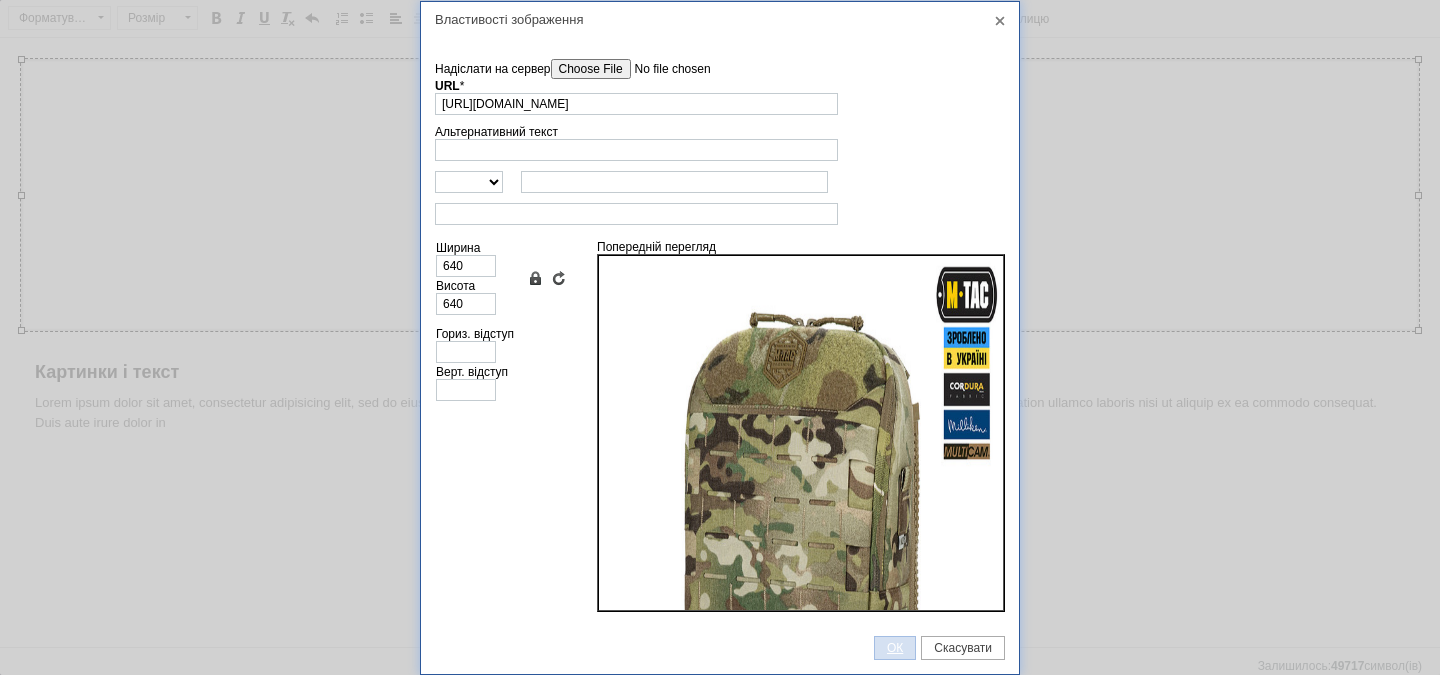 drag, startPoint x: 894, startPoint y: 645, endPoint x: 941, endPoint y: 562, distance: 95.38344 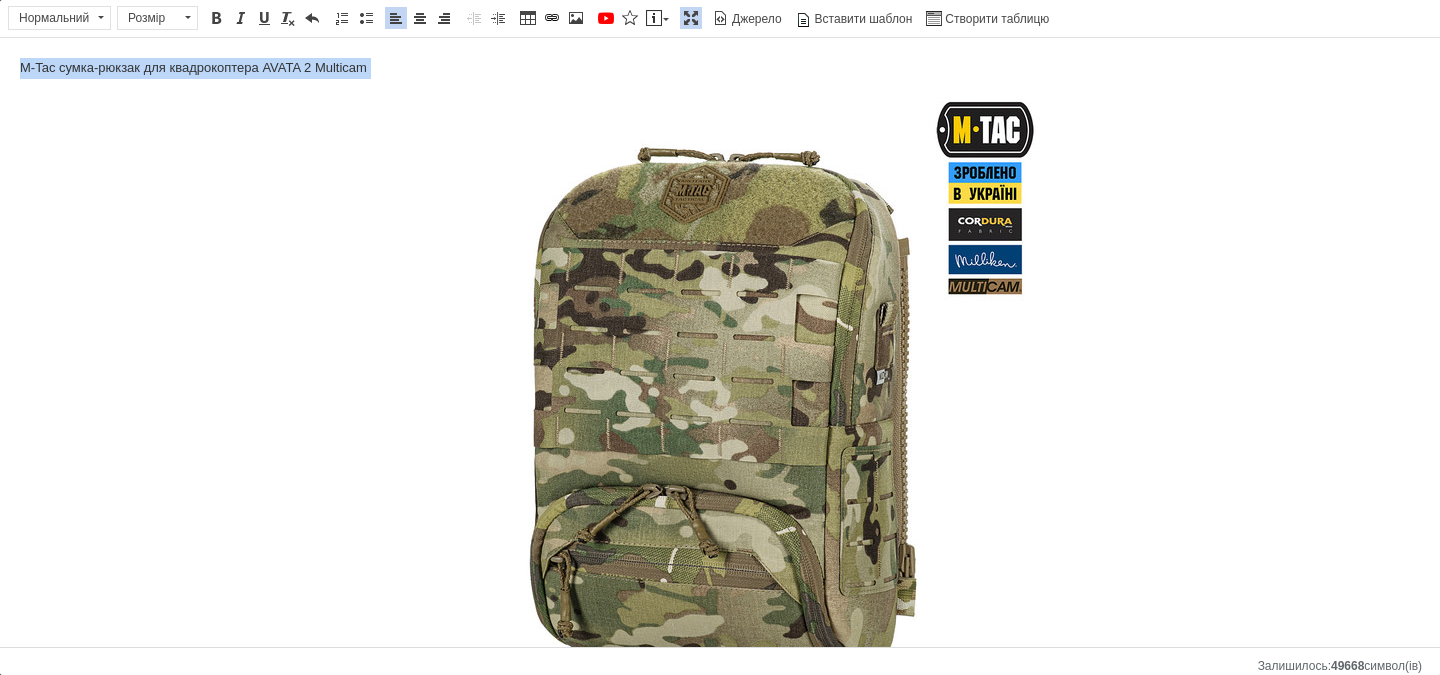 drag, startPoint x: 412, startPoint y: 66, endPoint x: 4, endPoint y: 63, distance: 408.01102 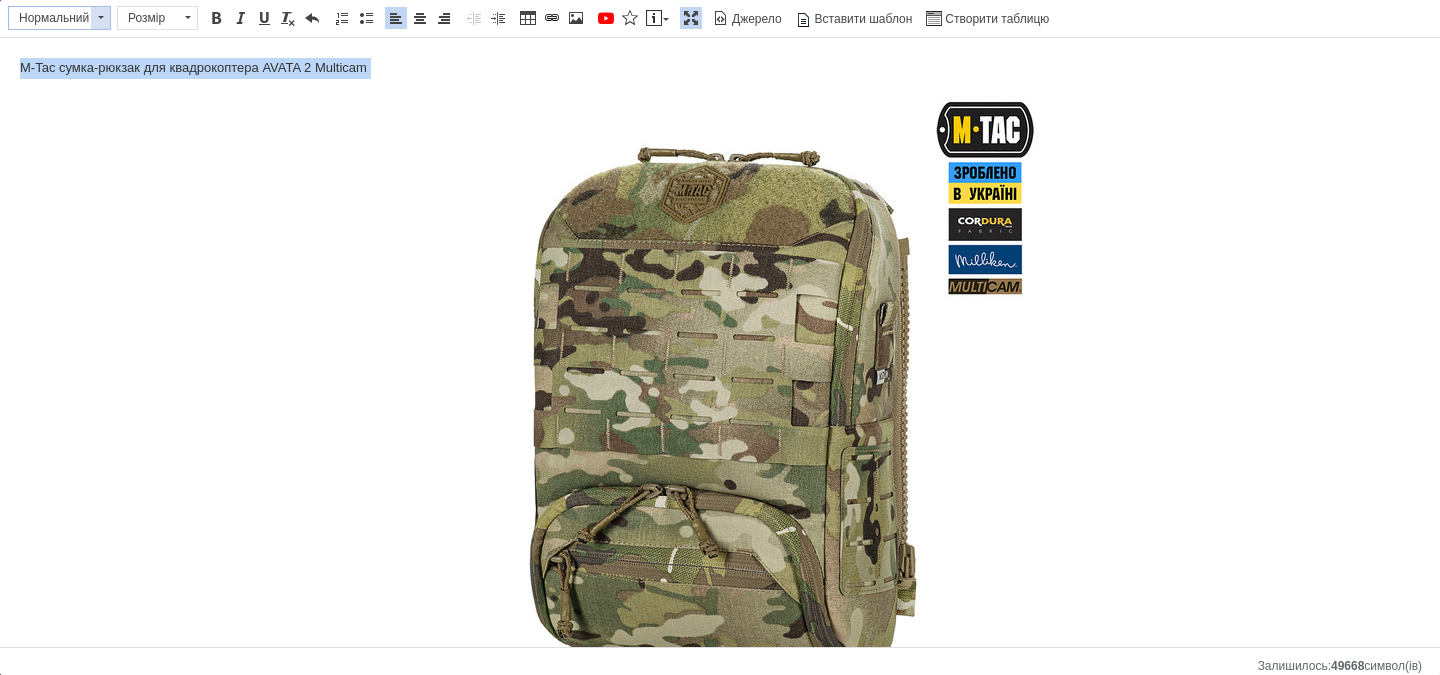 click at bounding box center (100, 18) 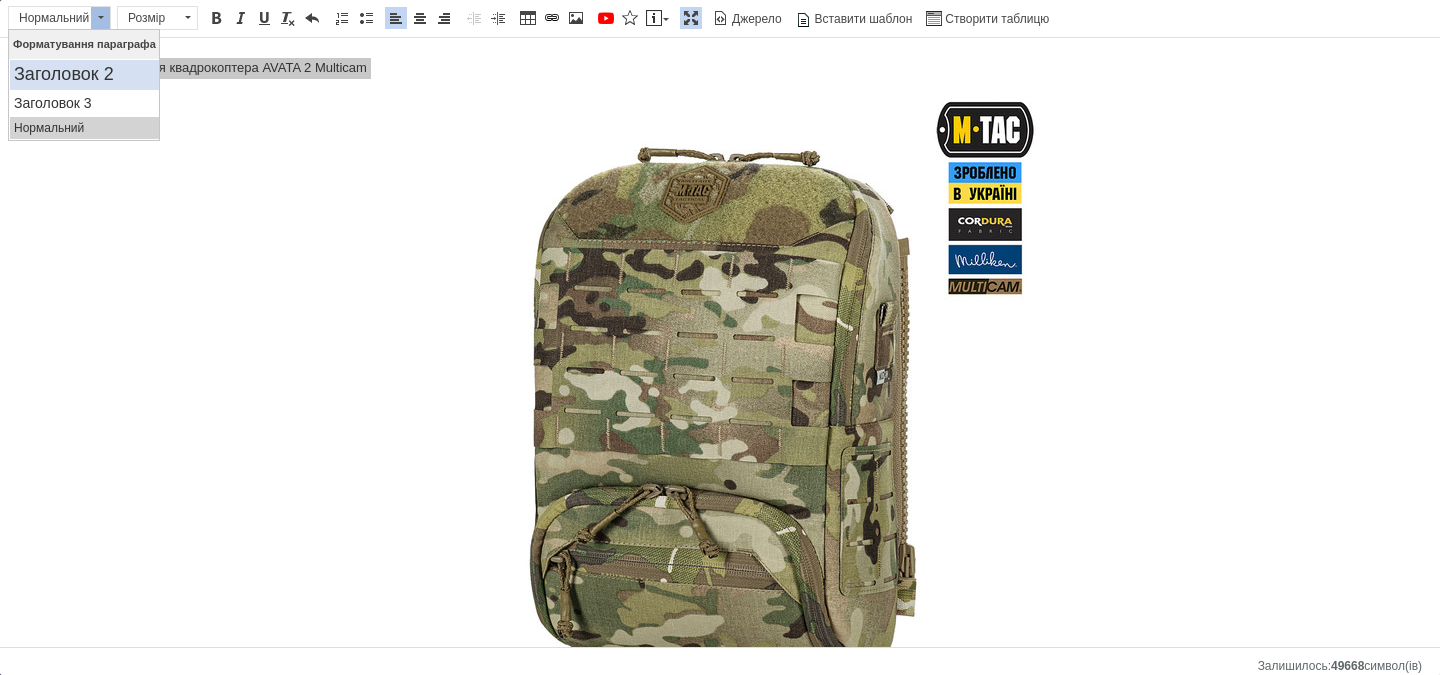 scroll, scrollTop: 0, scrollLeft: 0, axis: both 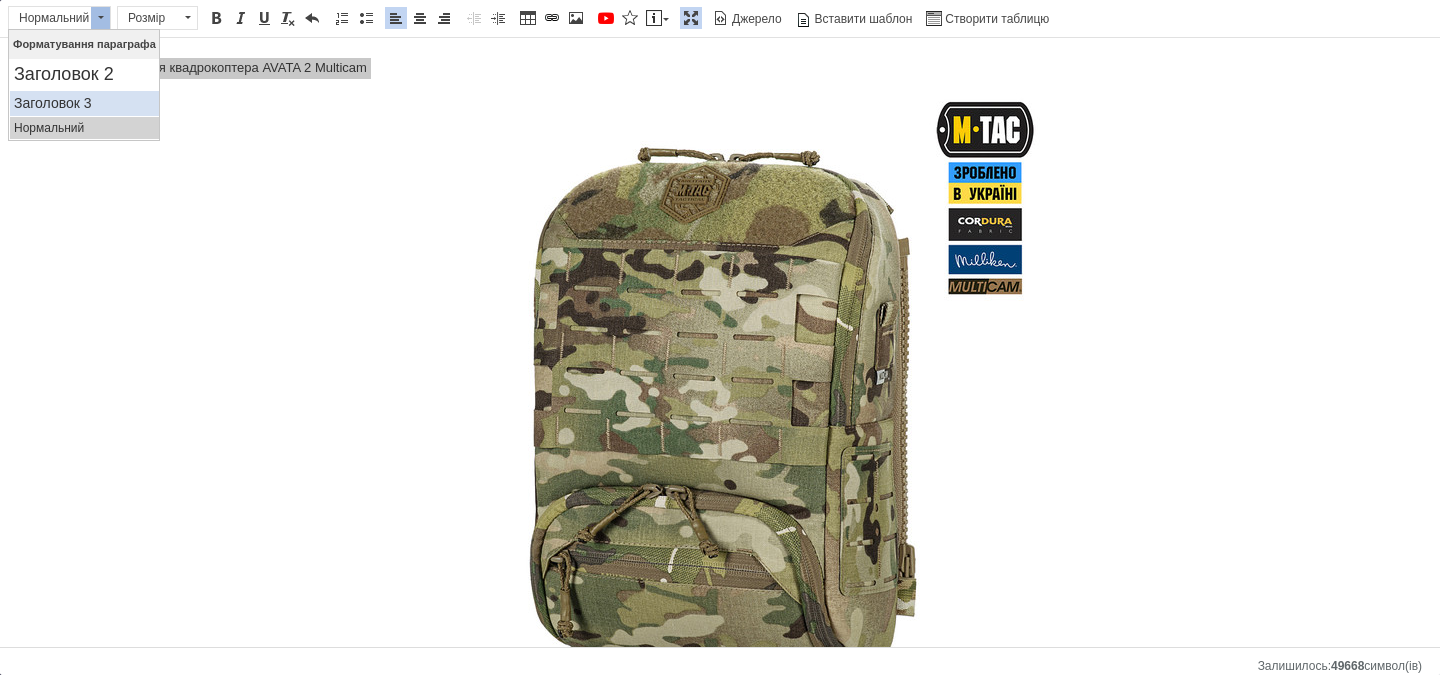 click on "Заголовок 3" at bounding box center [84, 103] 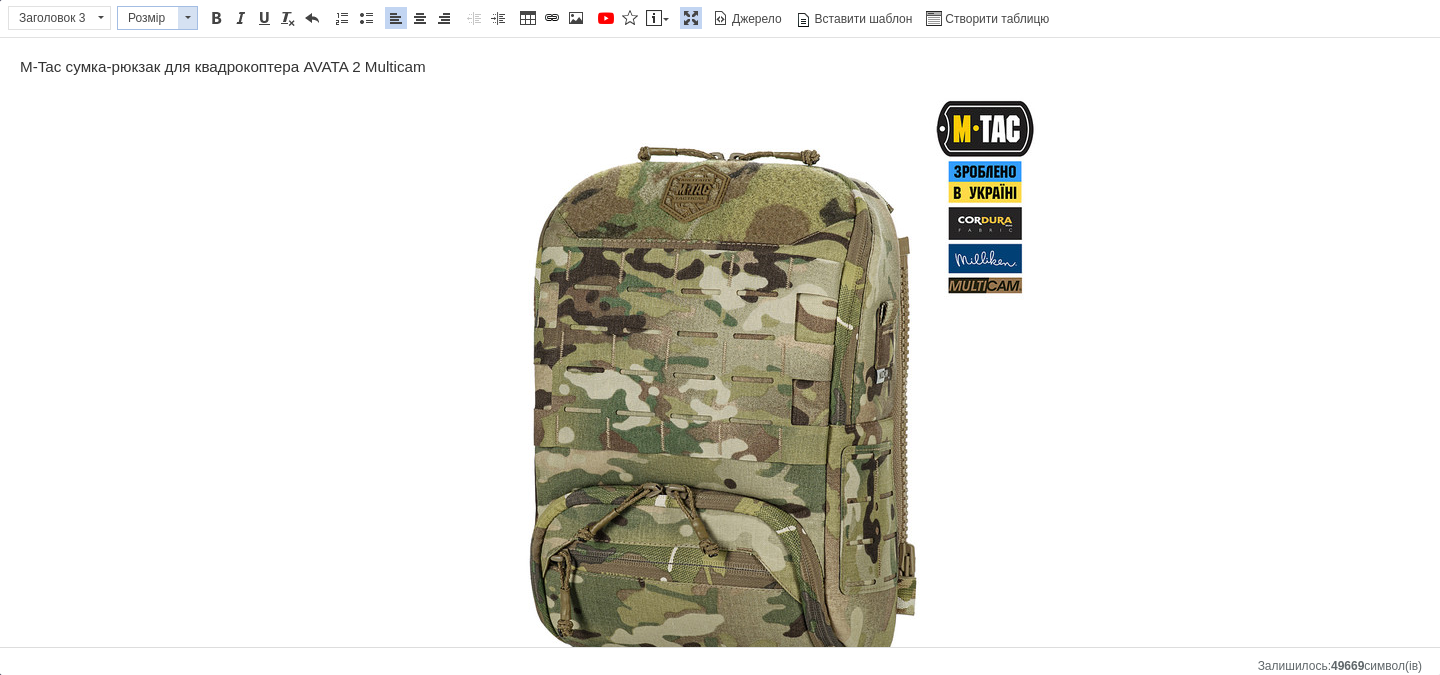 click at bounding box center (187, 18) 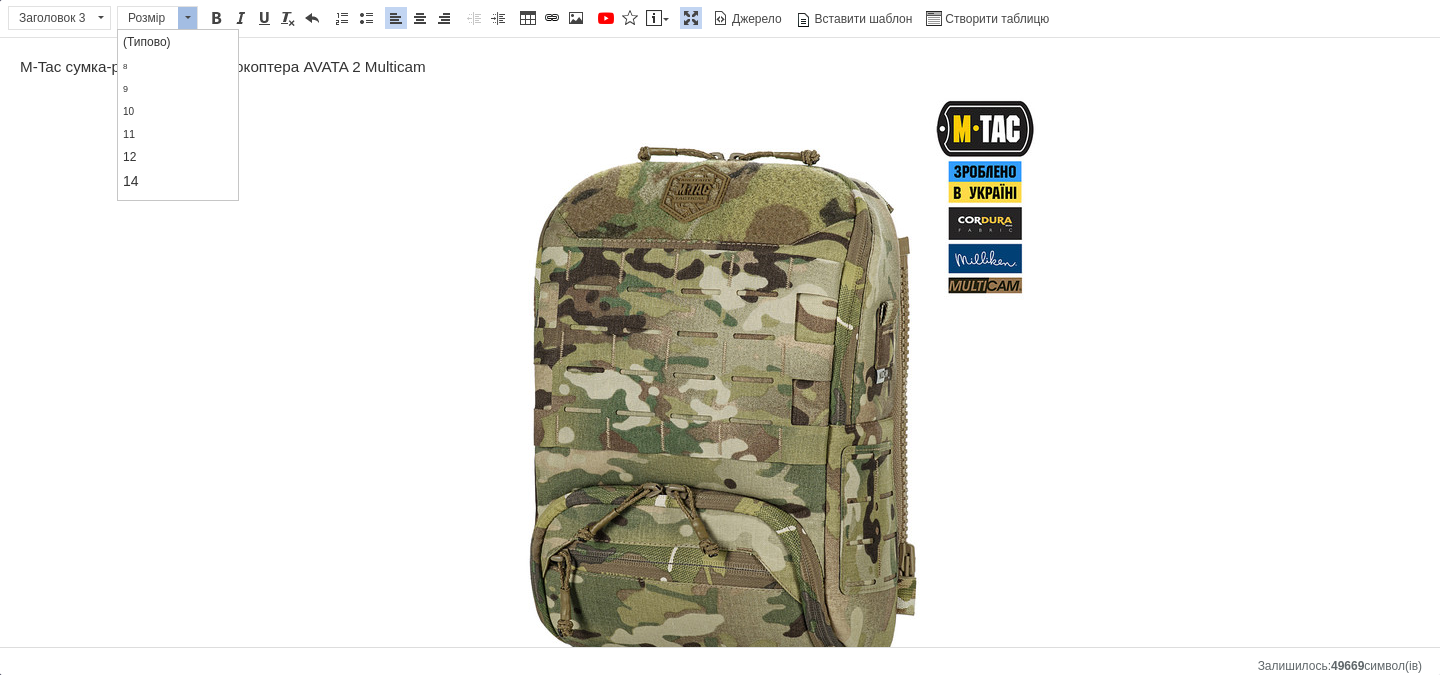 scroll, scrollTop: 200, scrollLeft: 0, axis: vertical 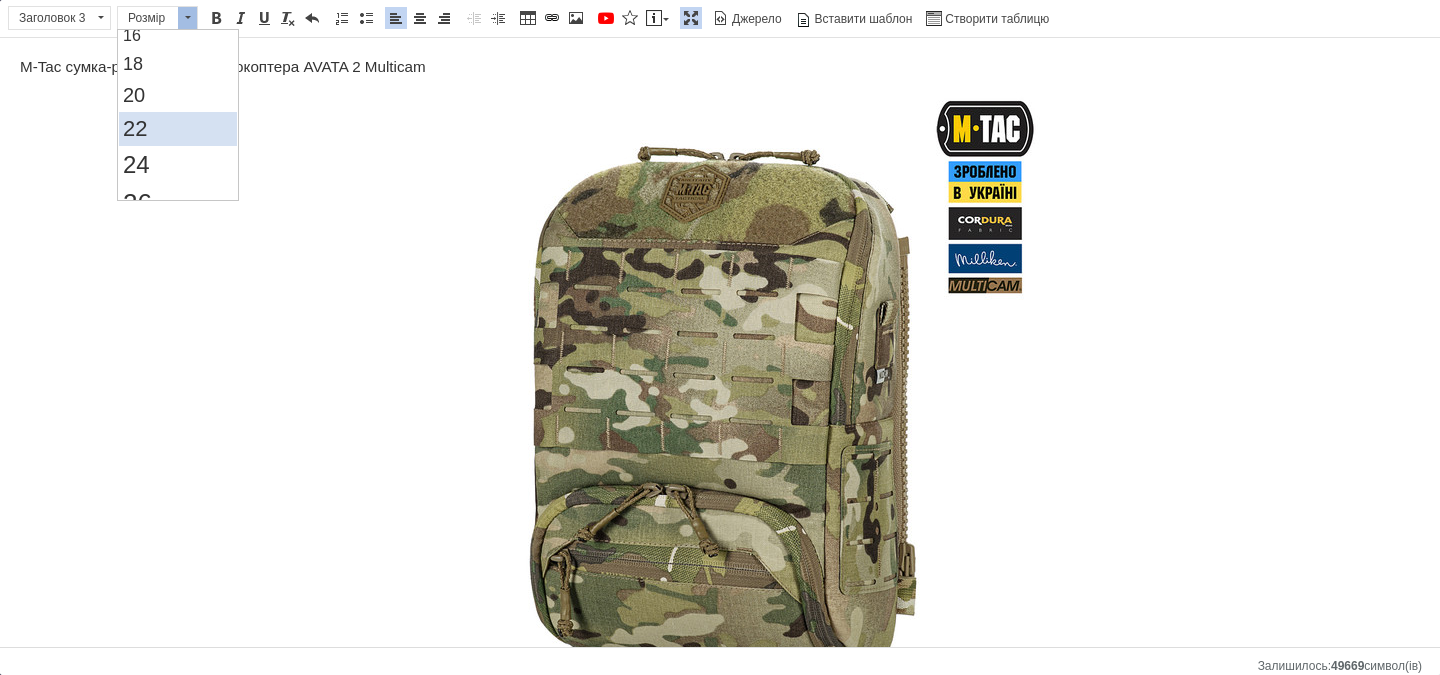 click on "22" at bounding box center (178, 129) 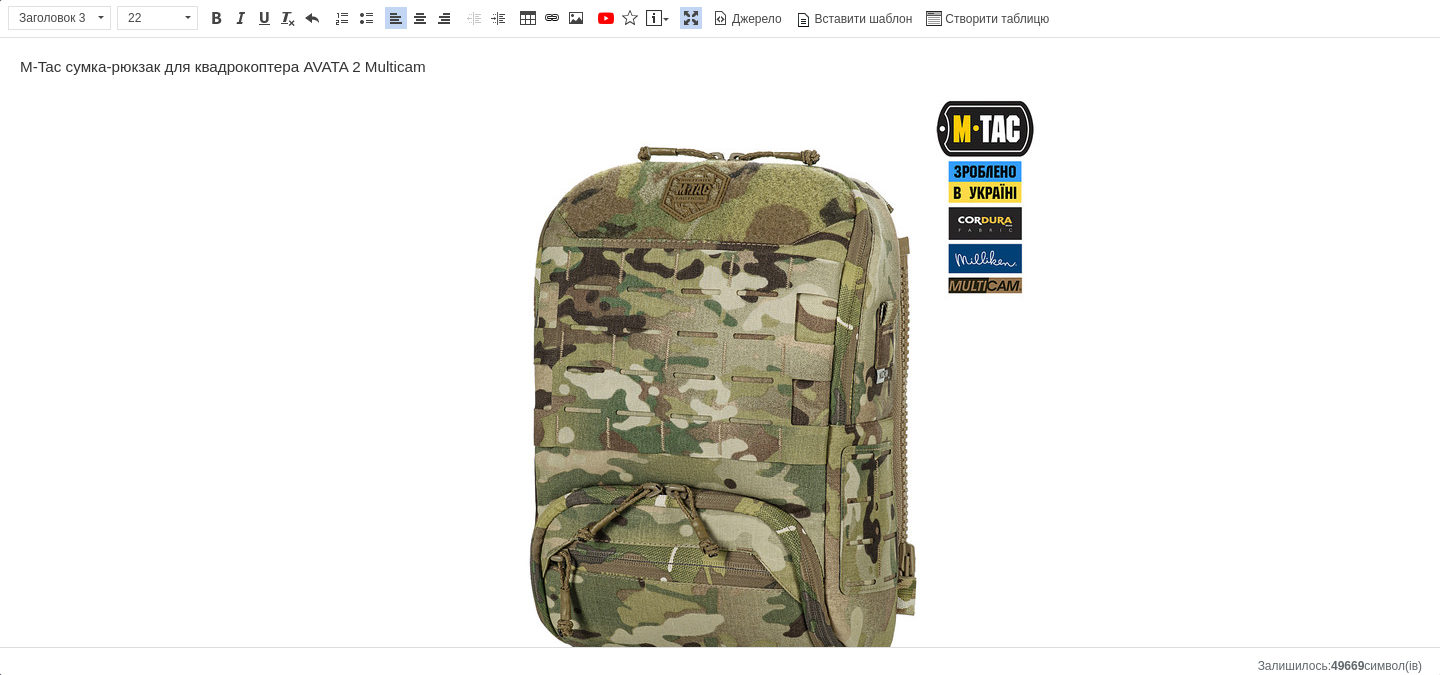 scroll, scrollTop: 0, scrollLeft: 0, axis: both 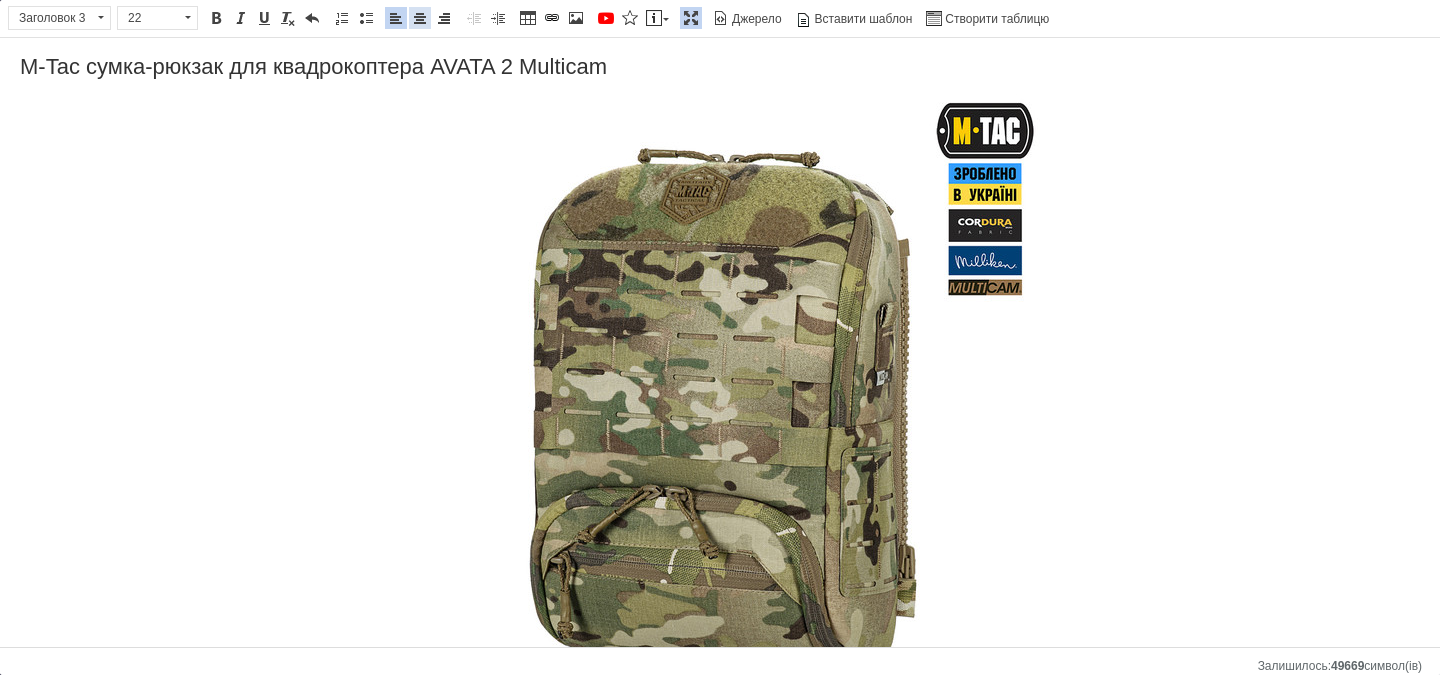 click at bounding box center (420, 18) 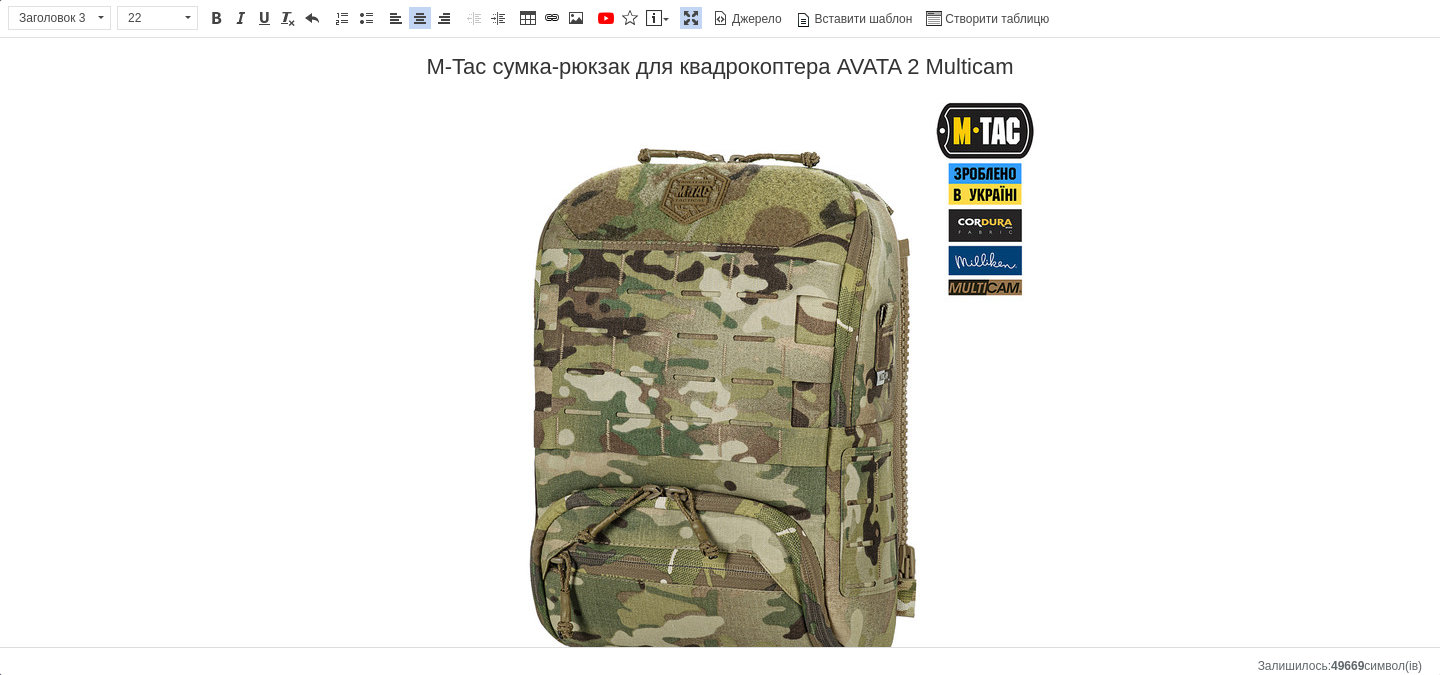 drag, startPoint x: 261, startPoint y: 332, endPoint x: 249, endPoint y: 345, distance: 17.691807 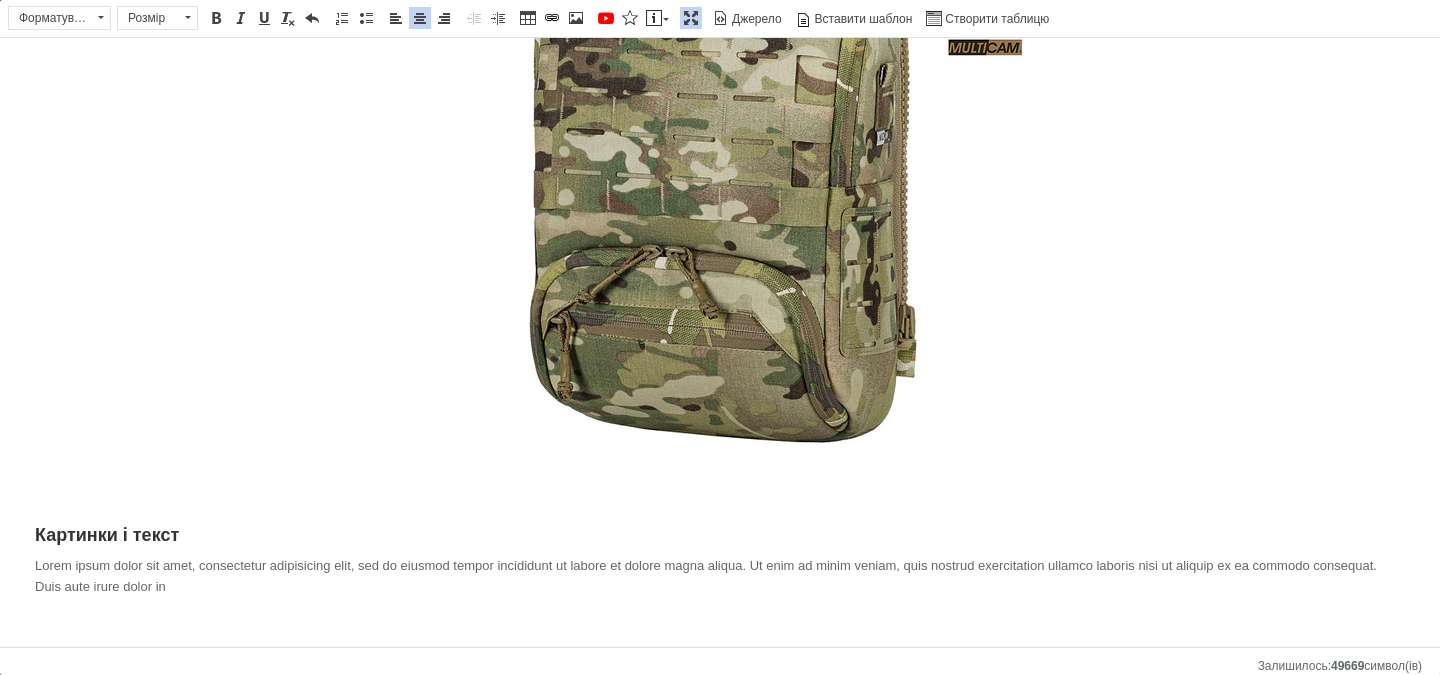 scroll, scrollTop: 246, scrollLeft: 0, axis: vertical 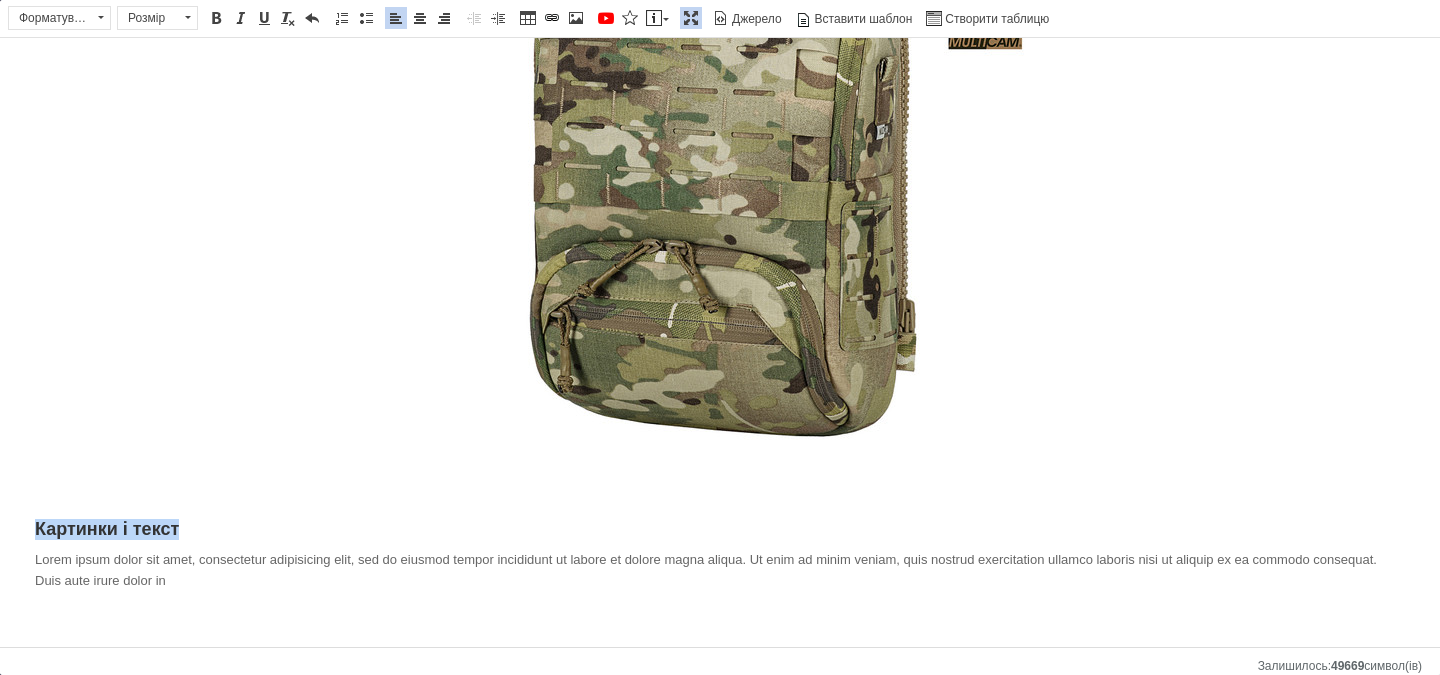 drag, startPoint x: 15, startPoint y: 530, endPoint x: 226, endPoint y: 522, distance: 211.15161 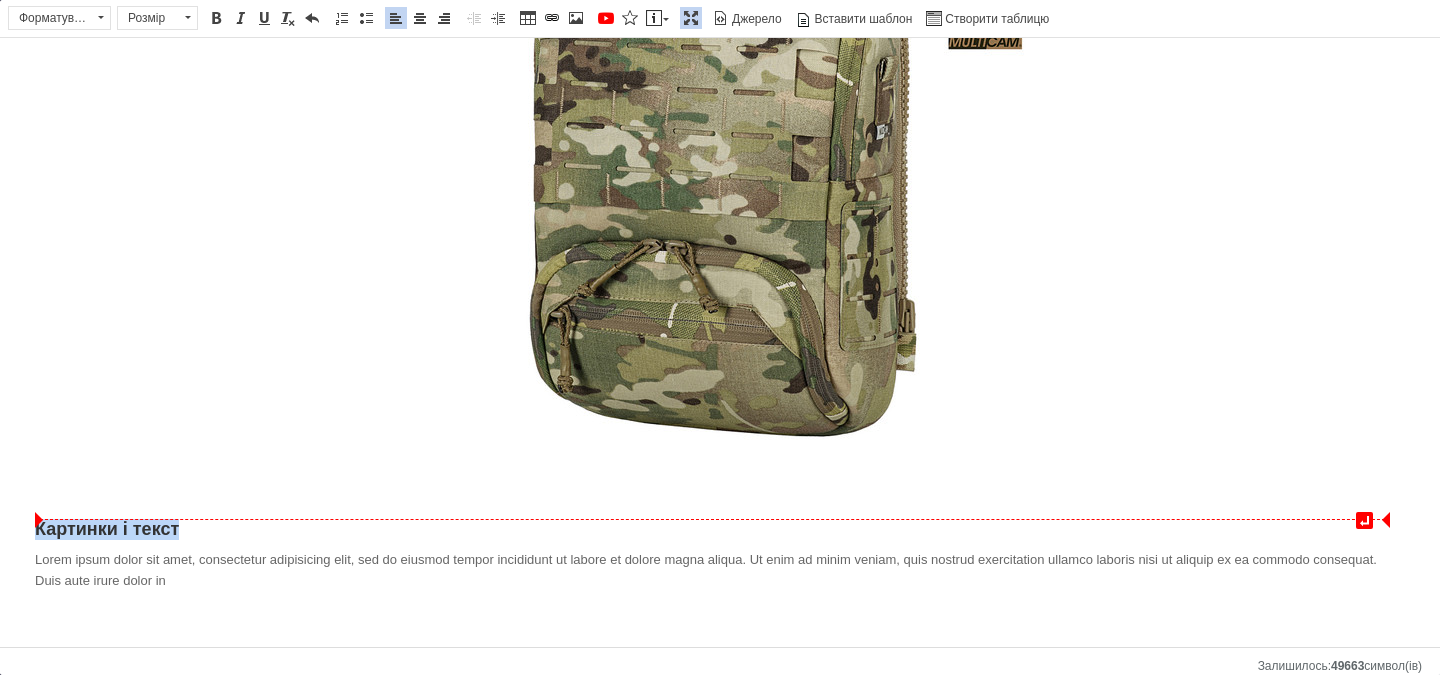 type 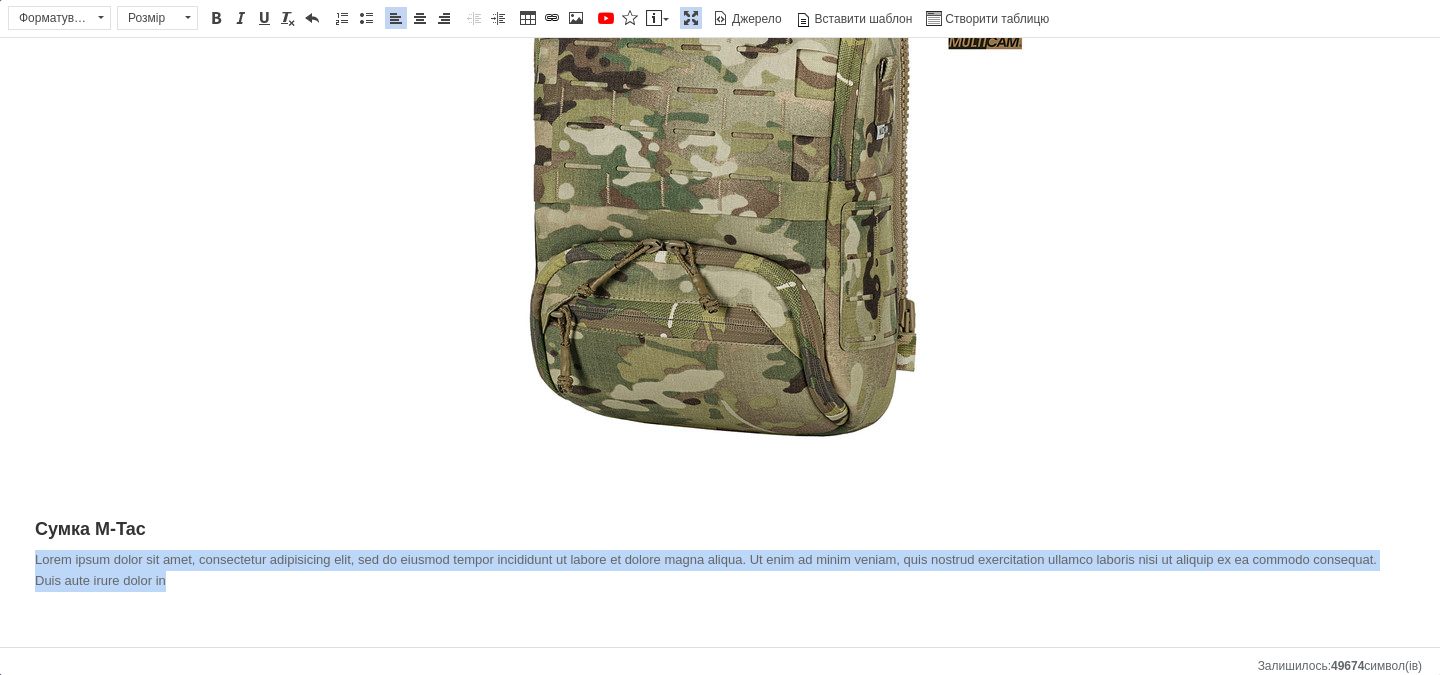 drag, startPoint x: 92, startPoint y: 565, endPoint x: 207, endPoint y: 590, distance: 117.68602 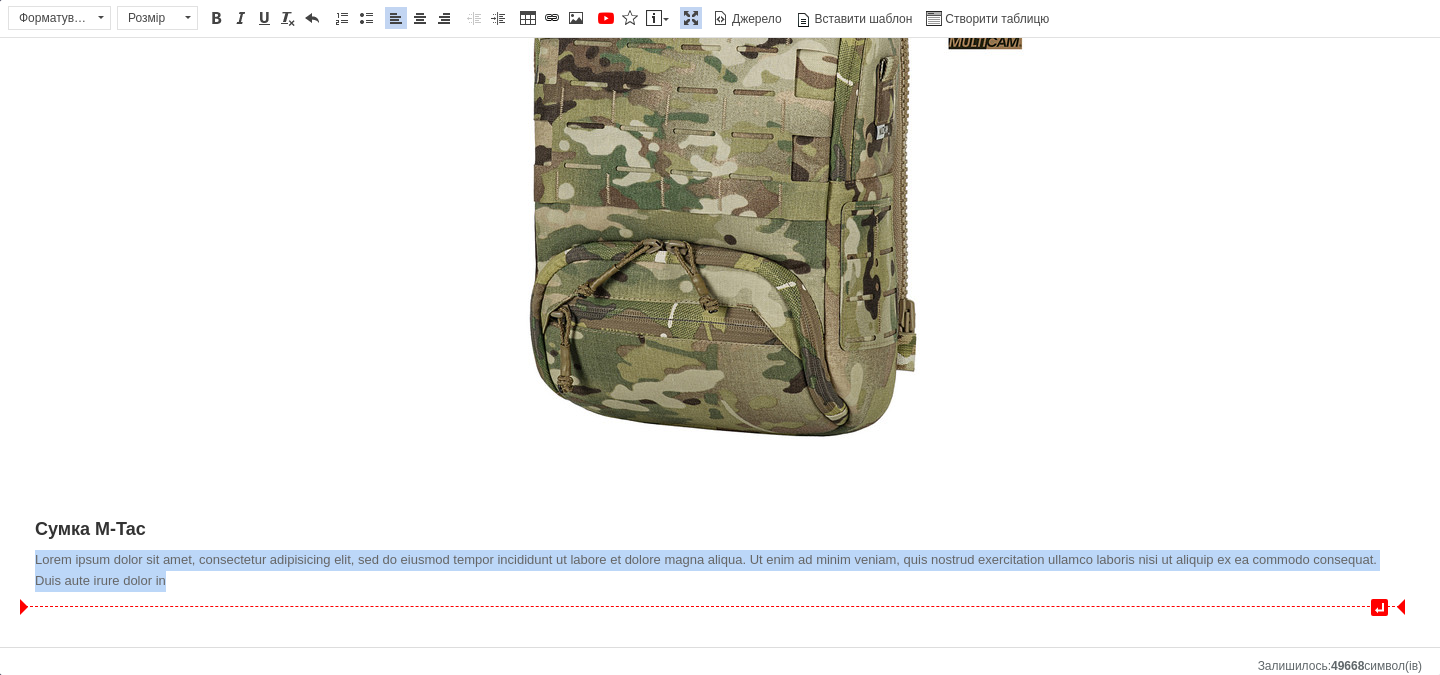scroll, scrollTop: 226, scrollLeft: 0, axis: vertical 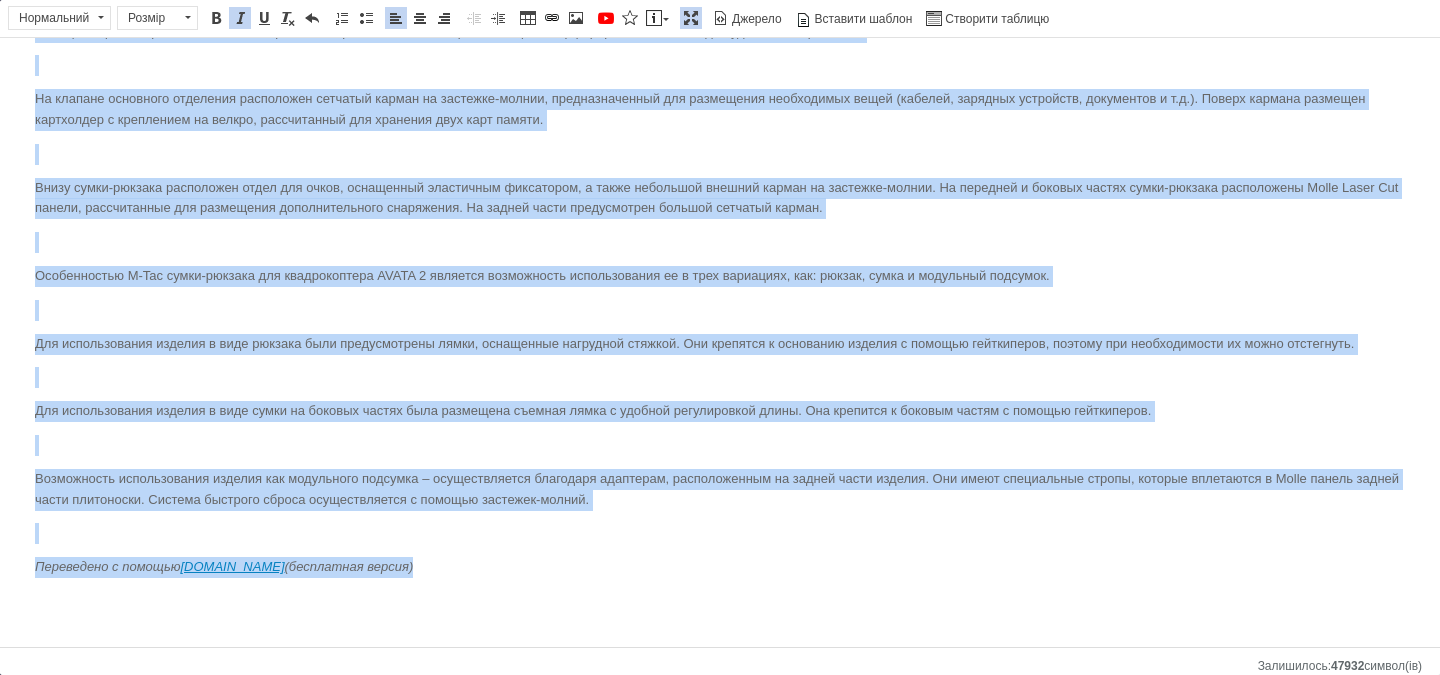 drag, startPoint x: 25, startPoint y: 413, endPoint x: 528, endPoint y: 602, distance: 537.336 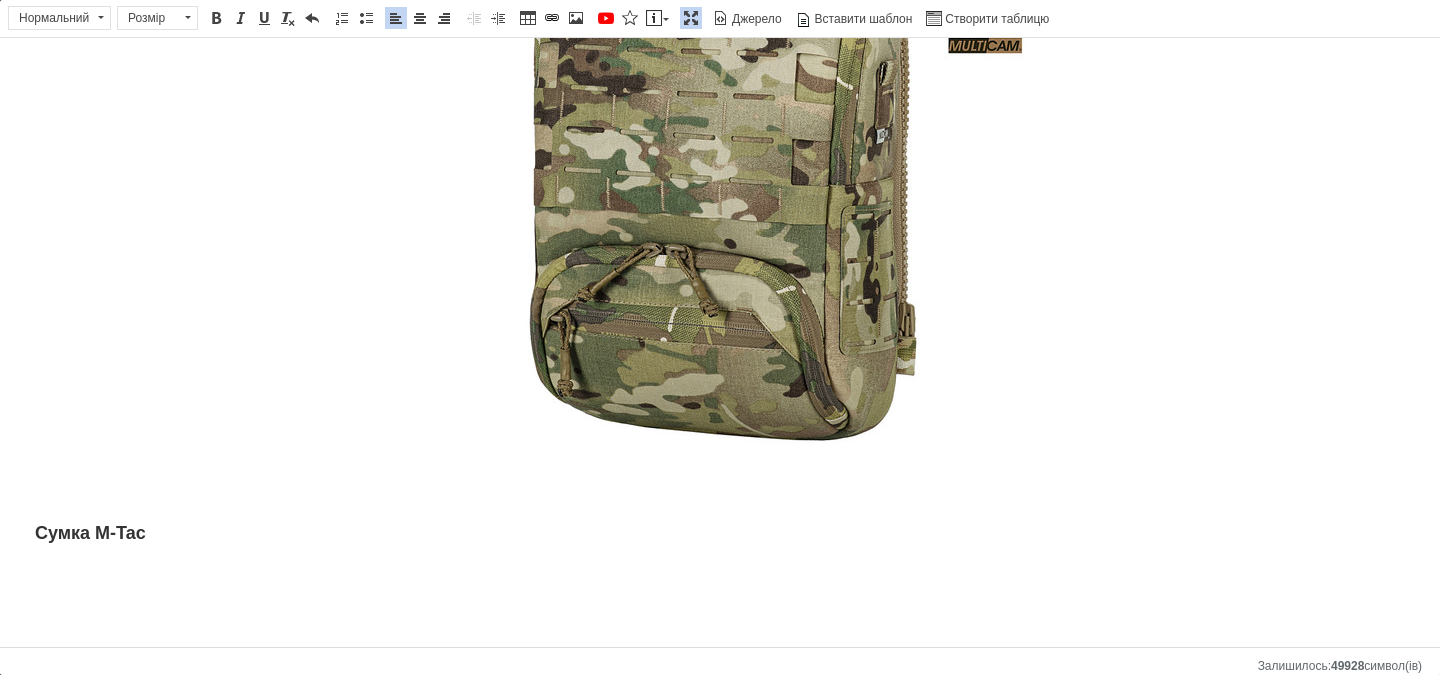 scroll, scrollTop: 595, scrollLeft: 0, axis: vertical 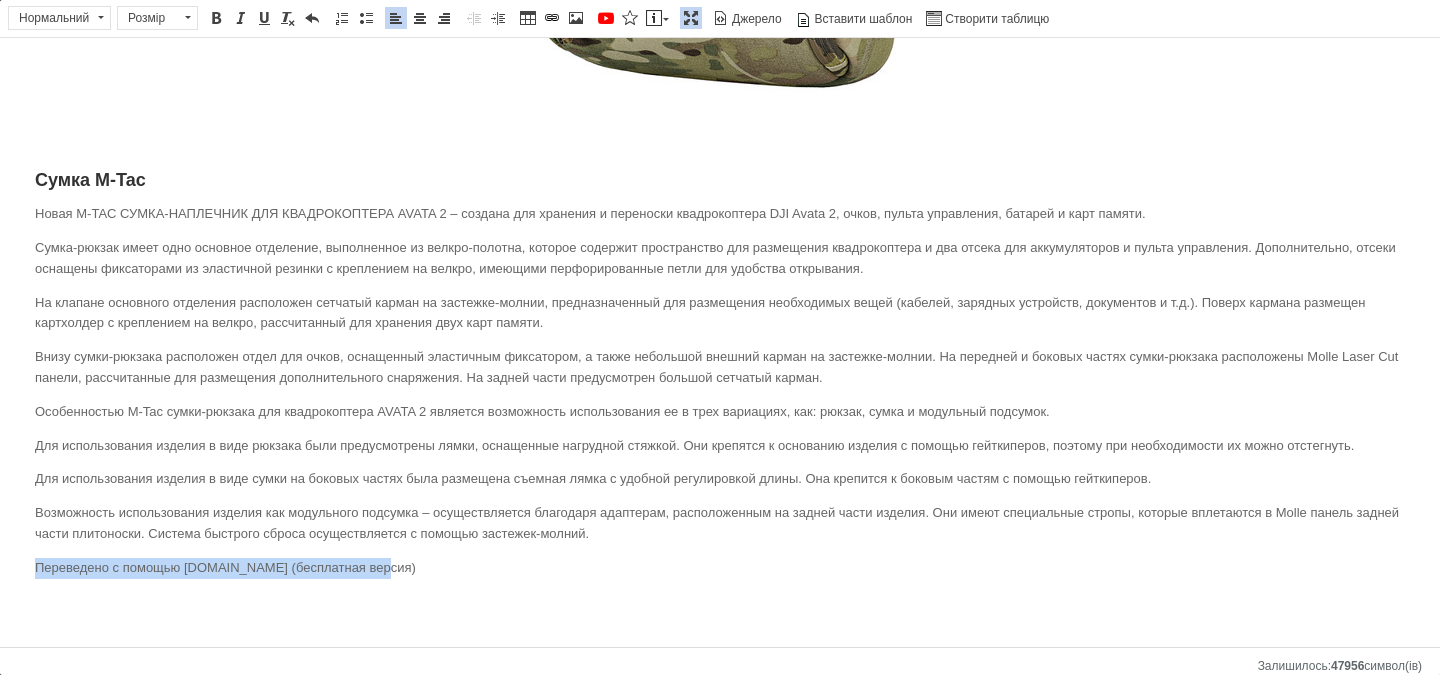 drag, startPoint x: 402, startPoint y: 576, endPoint x: 19, endPoint y: 573, distance: 383.01175 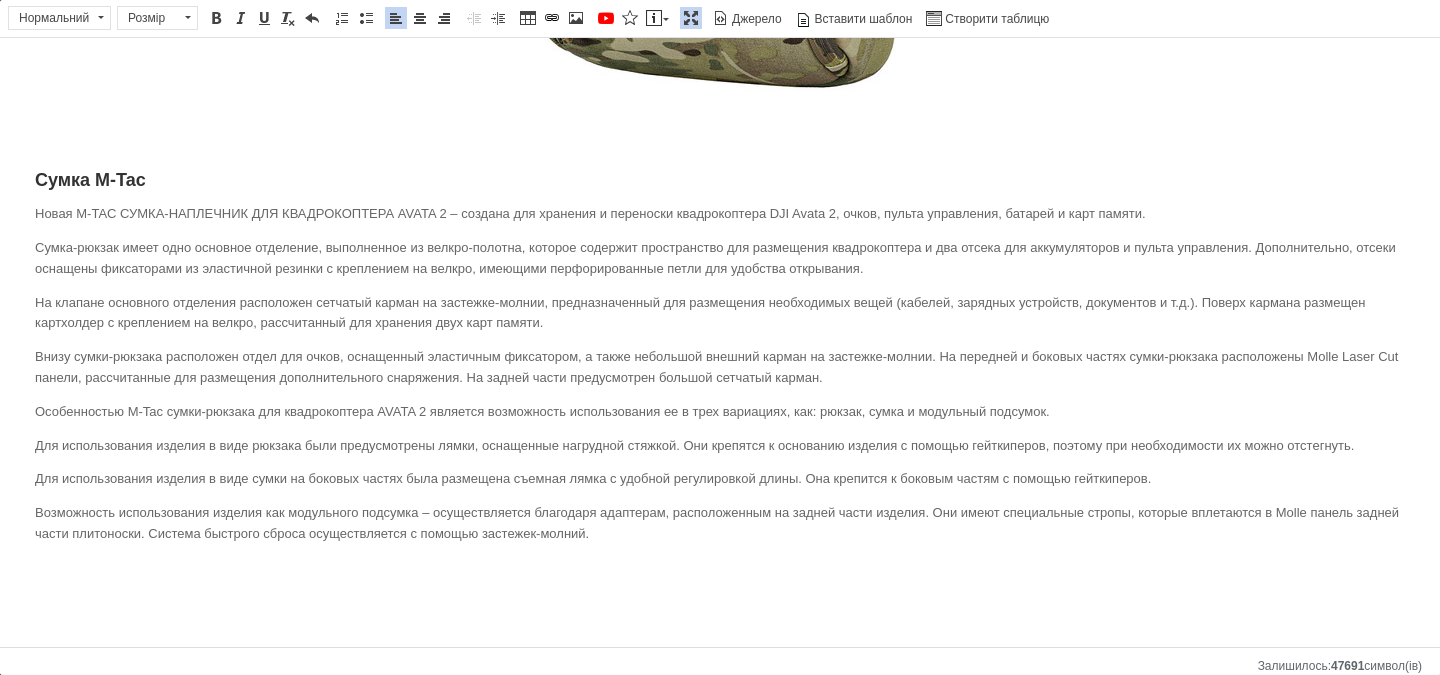 scroll, scrollTop: 1267, scrollLeft: 0, axis: vertical 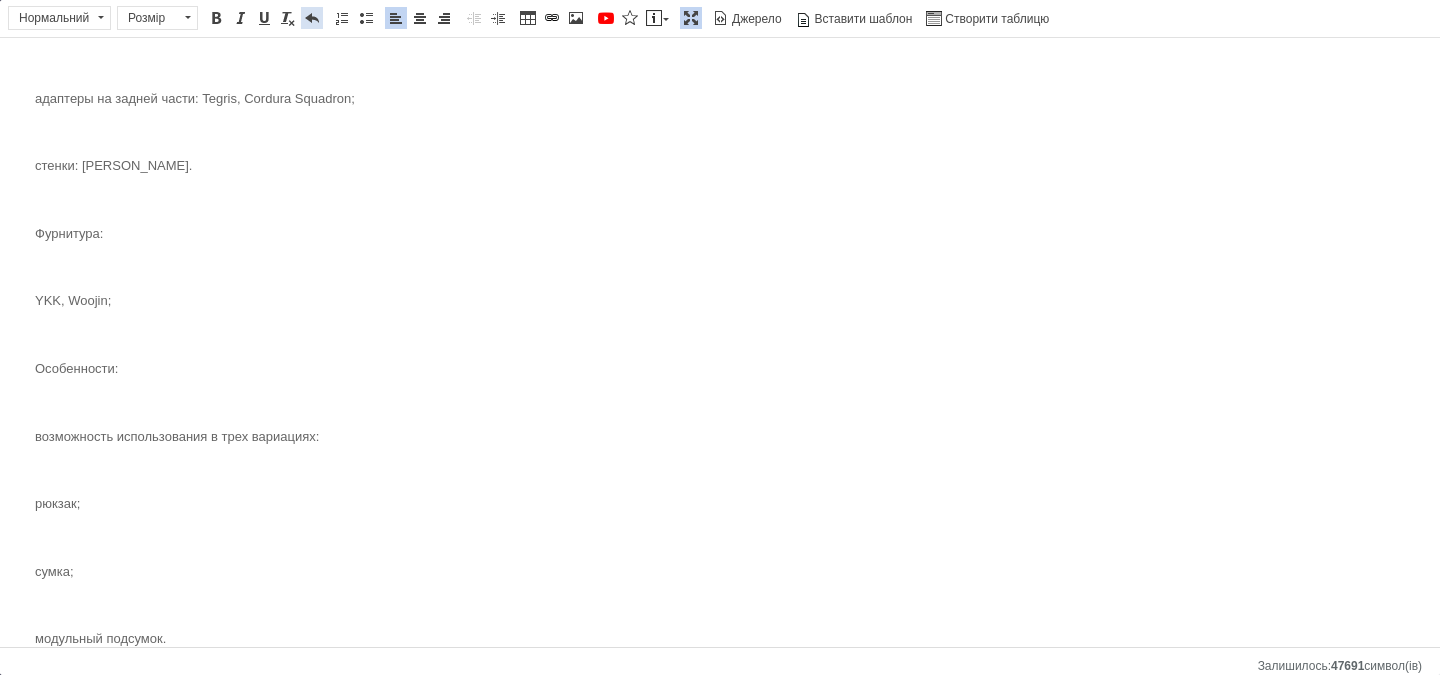 click at bounding box center (312, 18) 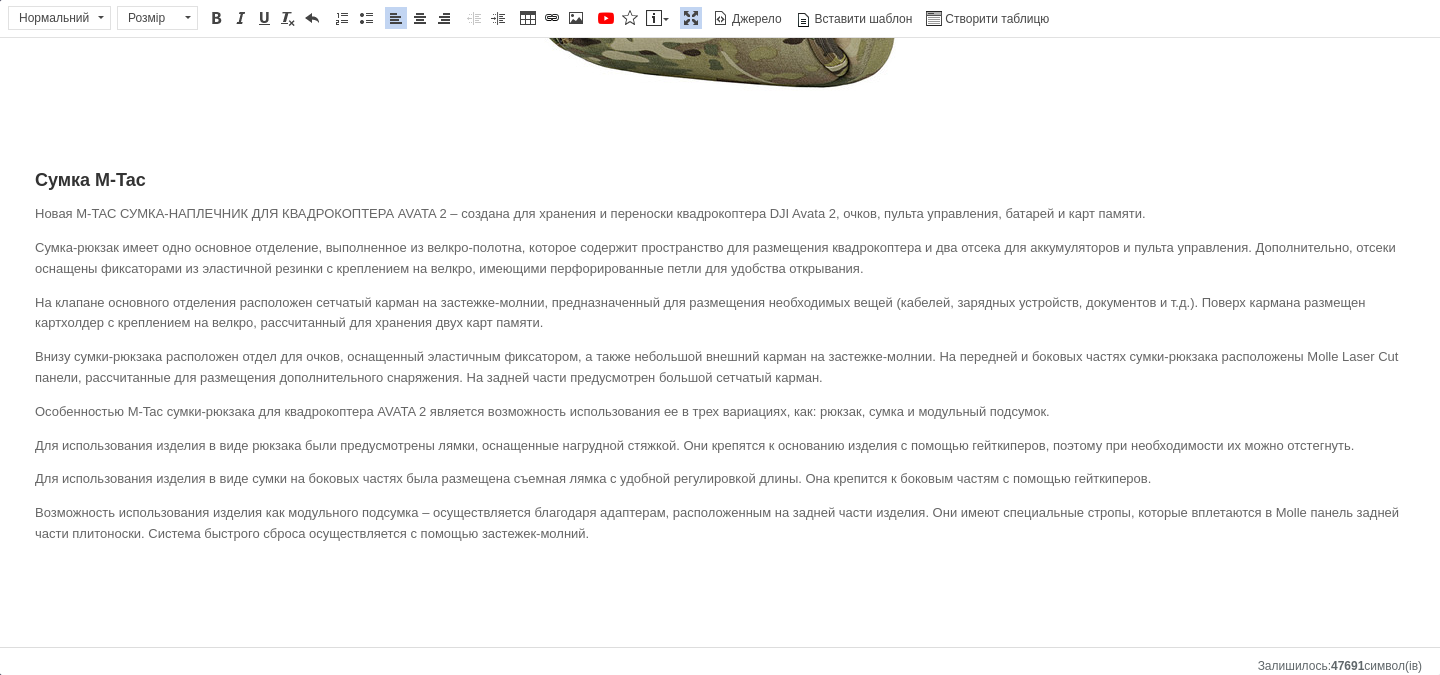 scroll, scrollTop: 595, scrollLeft: 0, axis: vertical 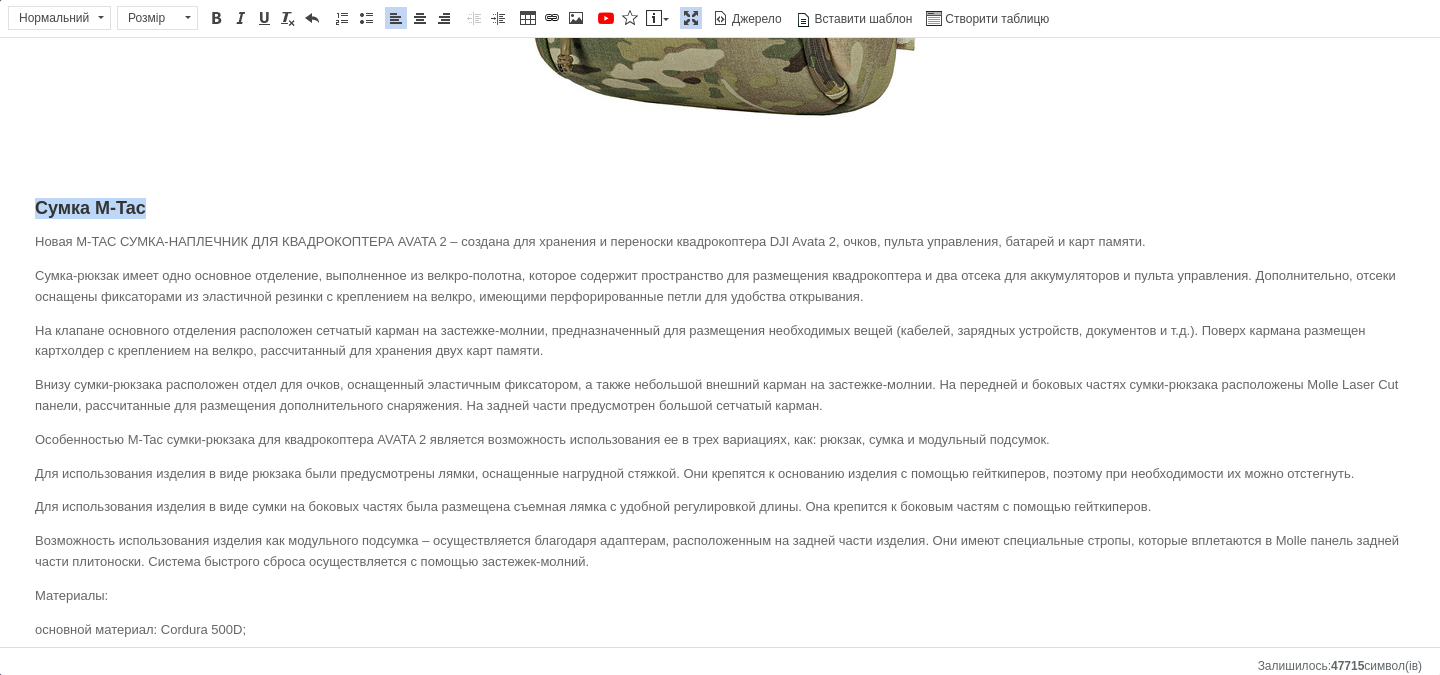 drag, startPoint x: 28, startPoint y: 208, endPoint x: 205, endPoint y: 182, distance: 178.89941 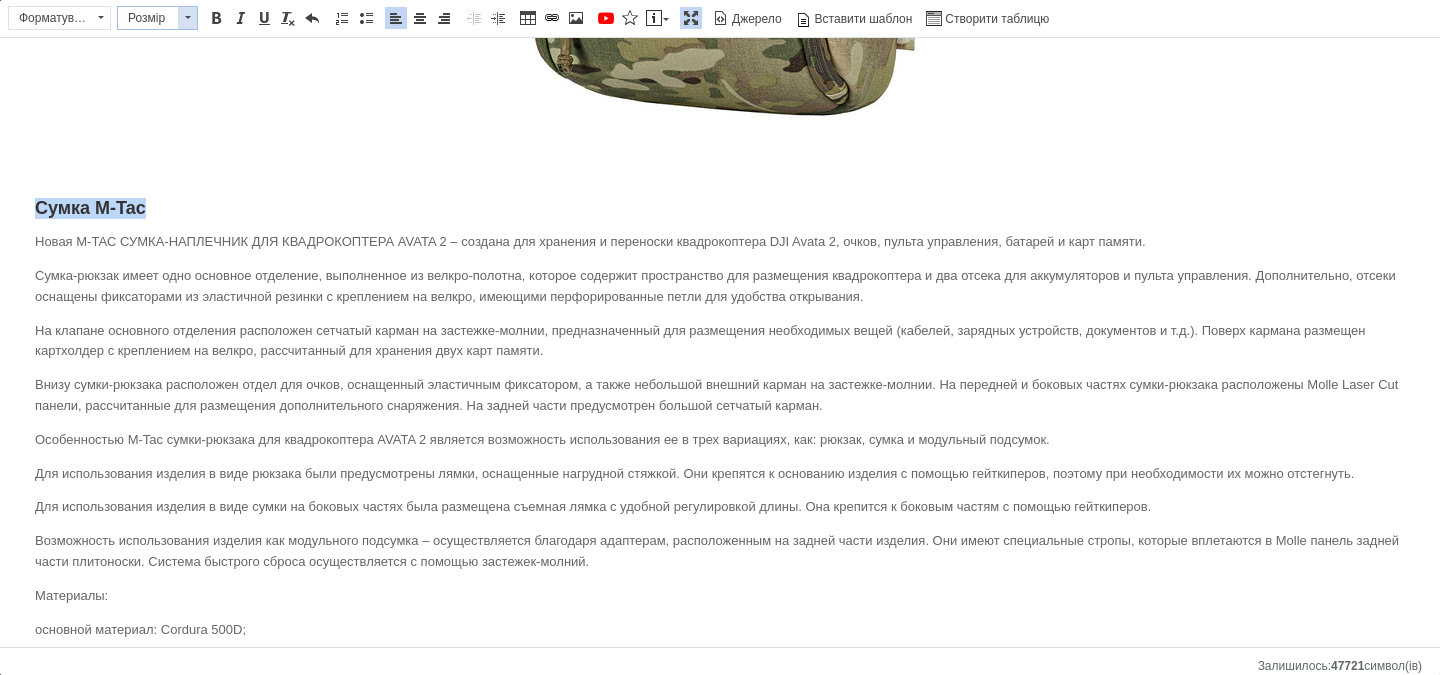 click at bounding box center [187, 18] 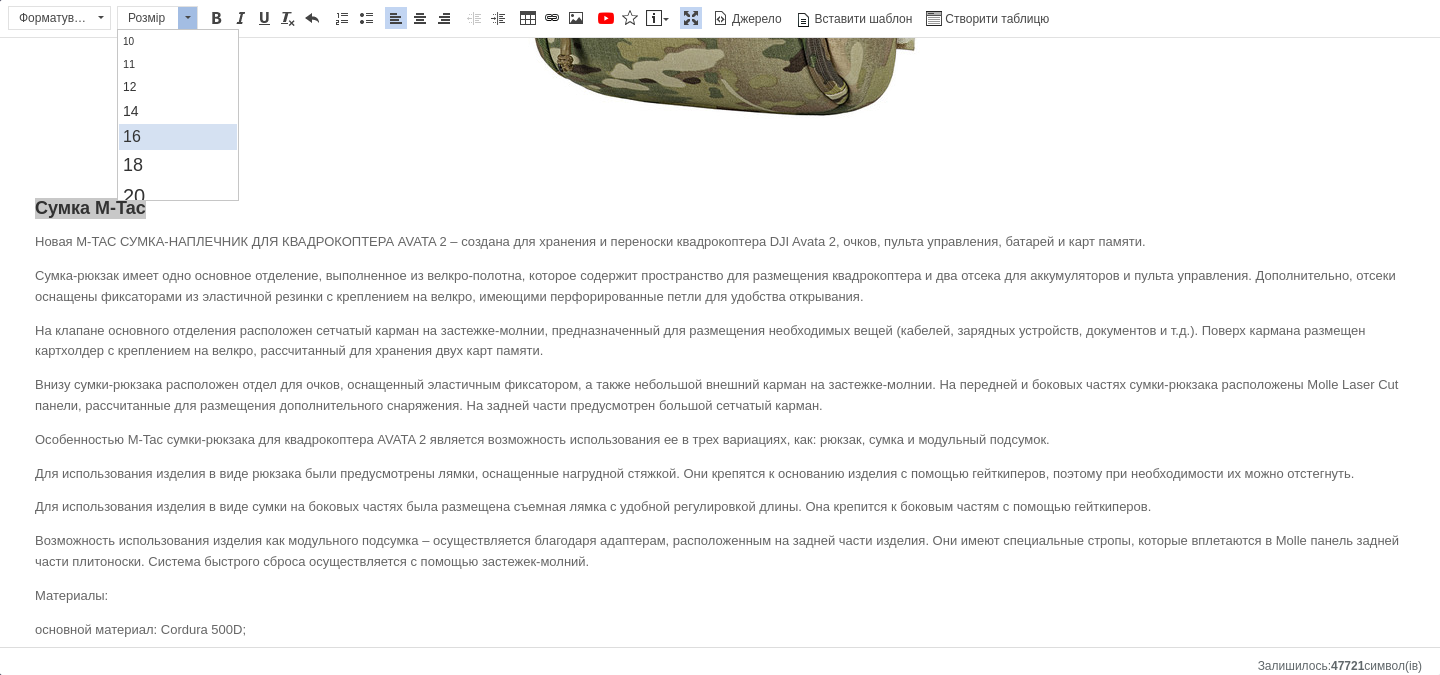 scroll, scrollTop: 100, scrollLeft: 0, axis: vertical 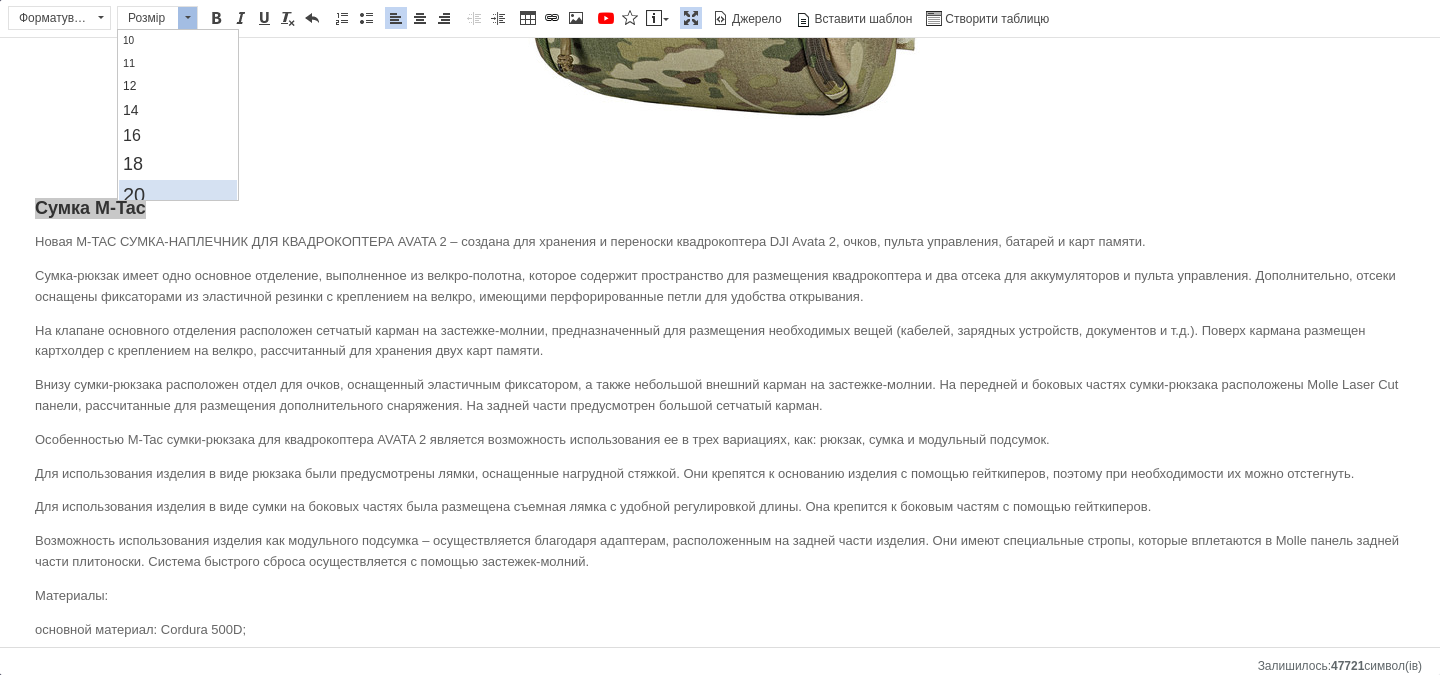 drag, startPoint x: 142, startPoint y: 184, endPoint x: 259, endPoint y: 186, distance: 117.01709 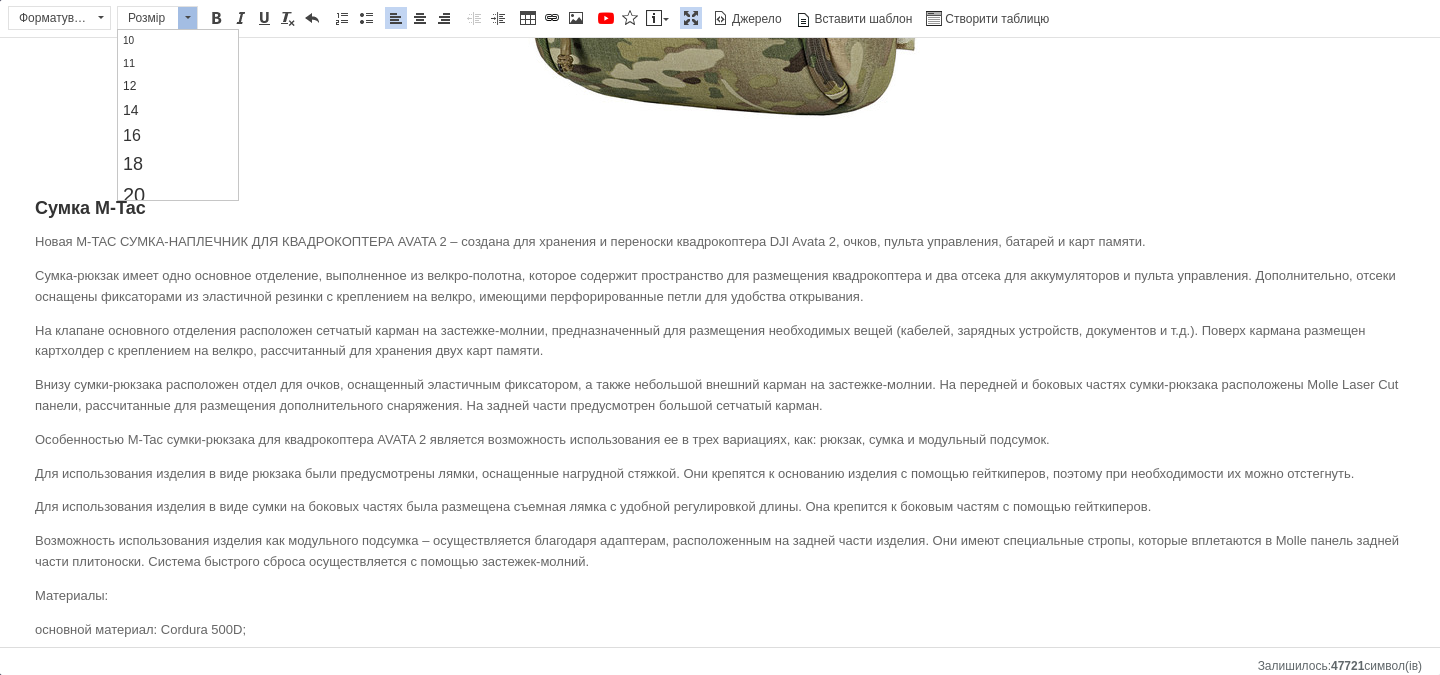 scroll, scrollTop: 0, scrollLeft: 0, axis: both 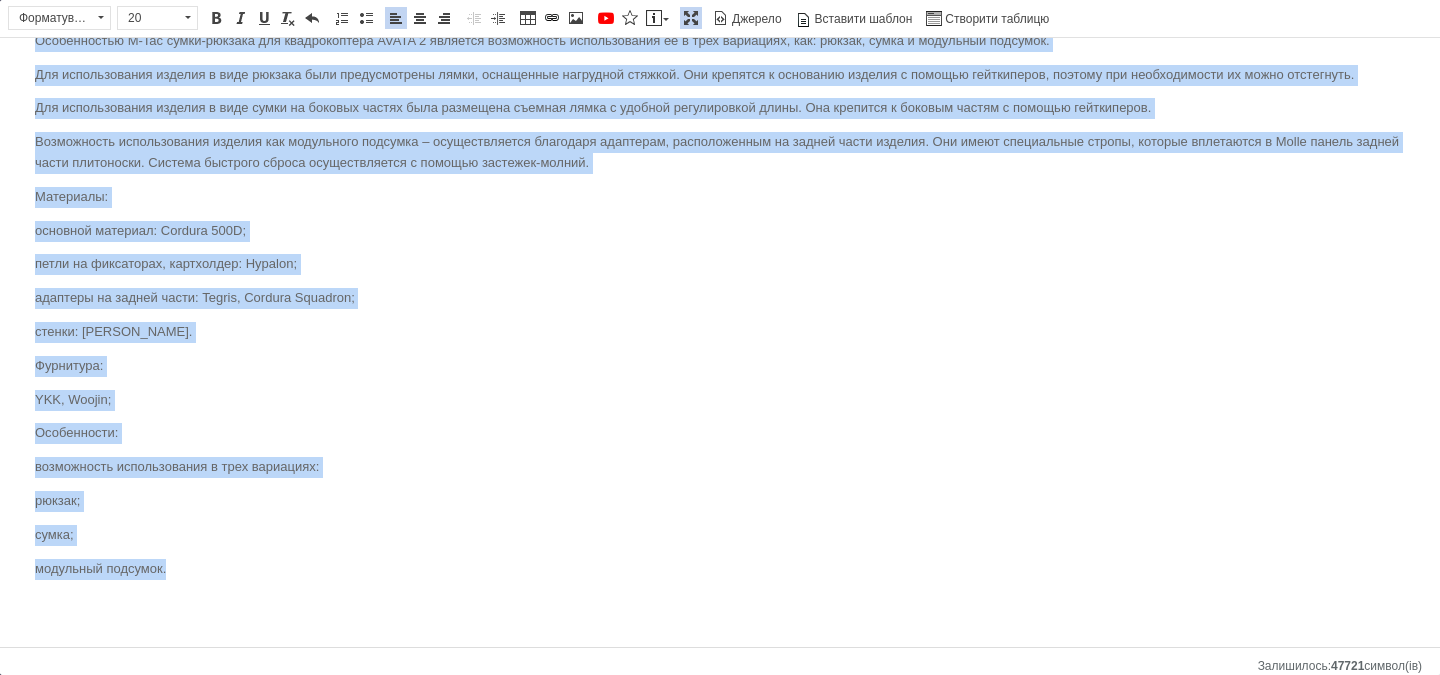 drag, startPoint x: 49, startPoint y: 255, endPoint x: 268, endPoint y: 487, distance: 319.03763 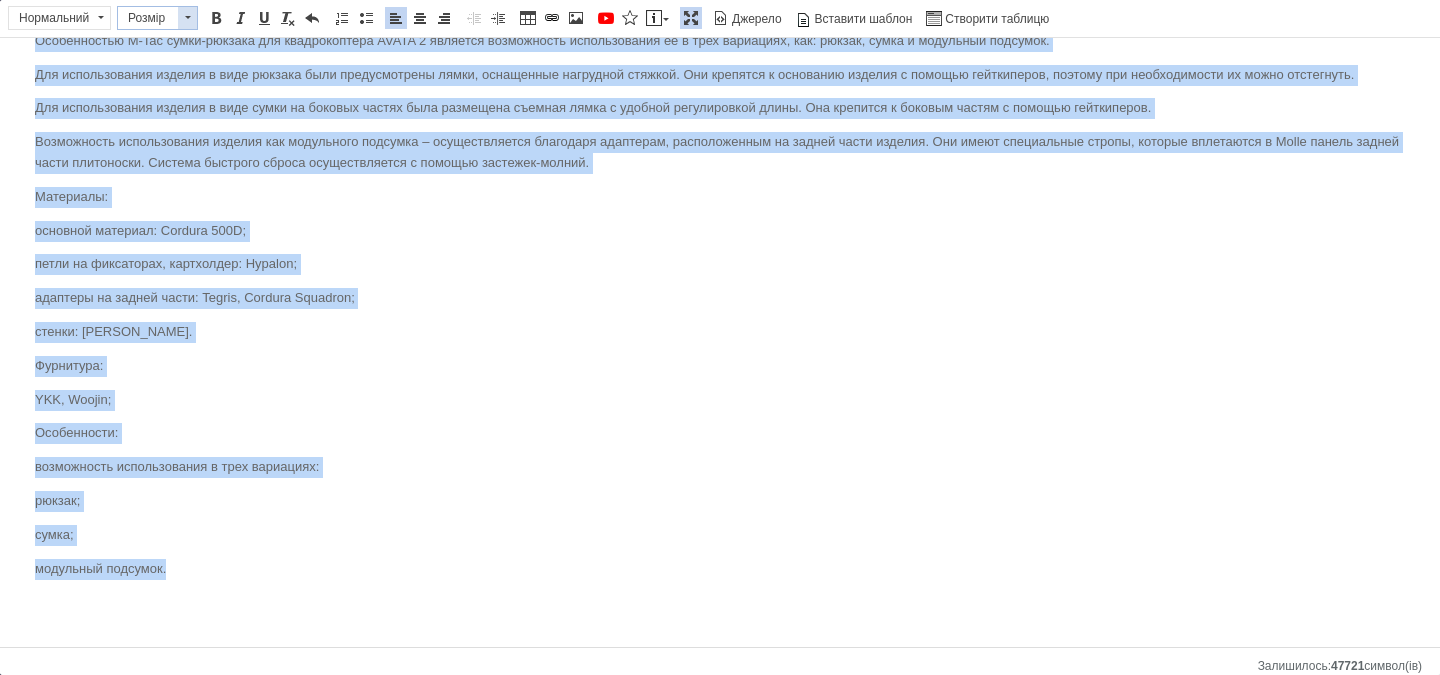 click at bounding box center [188, 17] 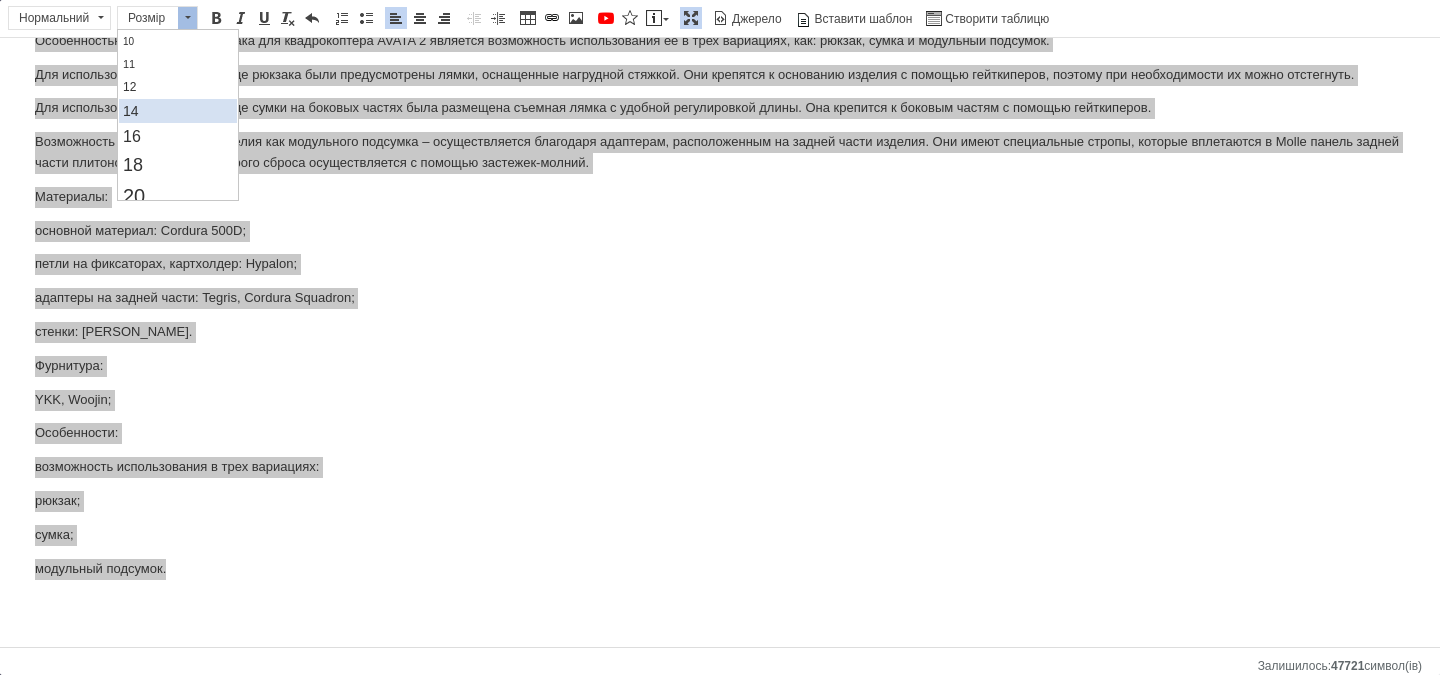 scroll, scrollTop: 100, scrollLeft: 0, axis: vertical 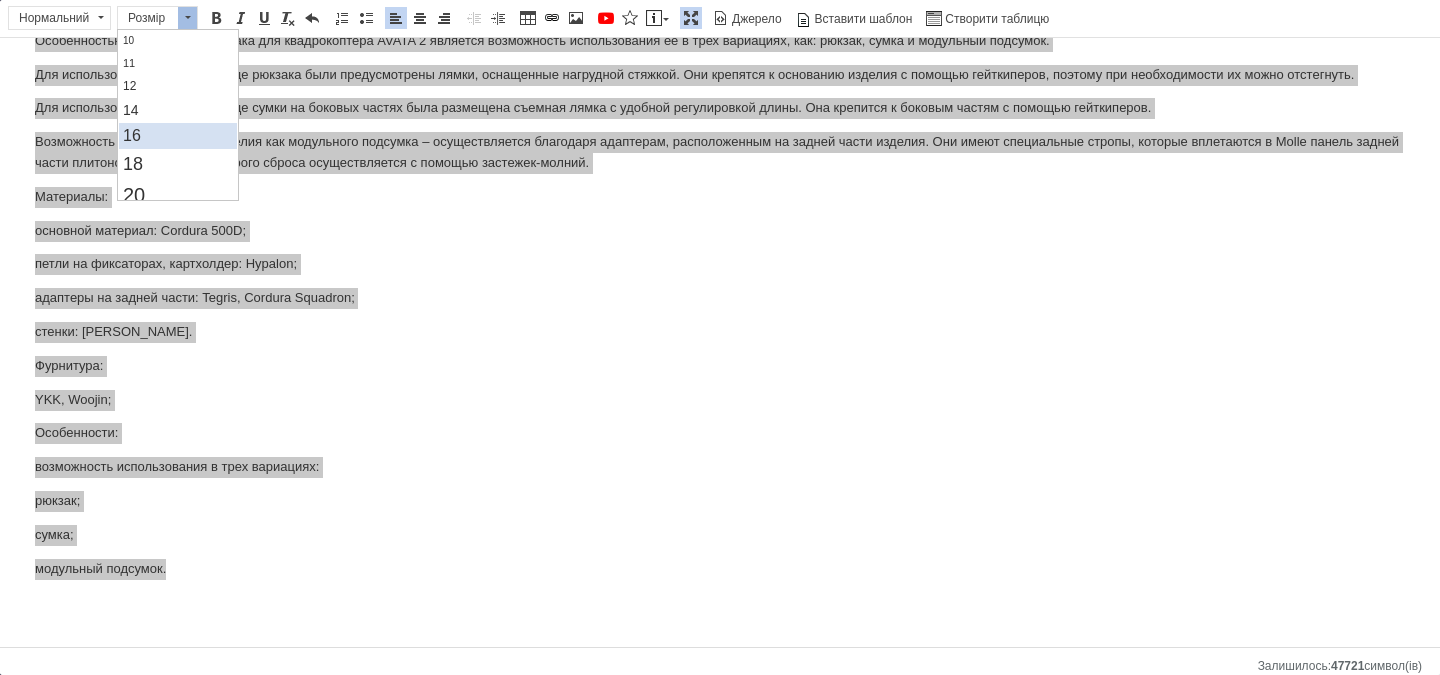 click on "16" at bounding box center [178, 136] 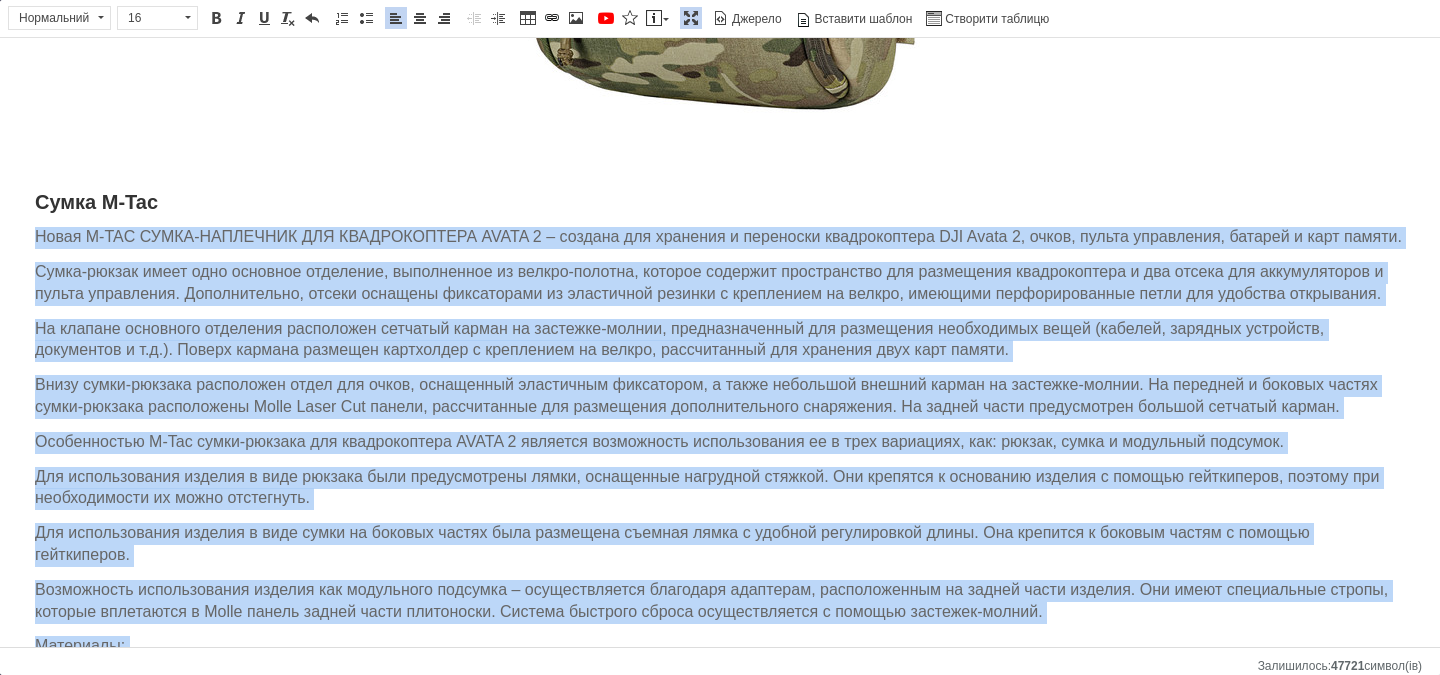scroll, scrollTop: 567, scrollLeft: 0, axis: vertical 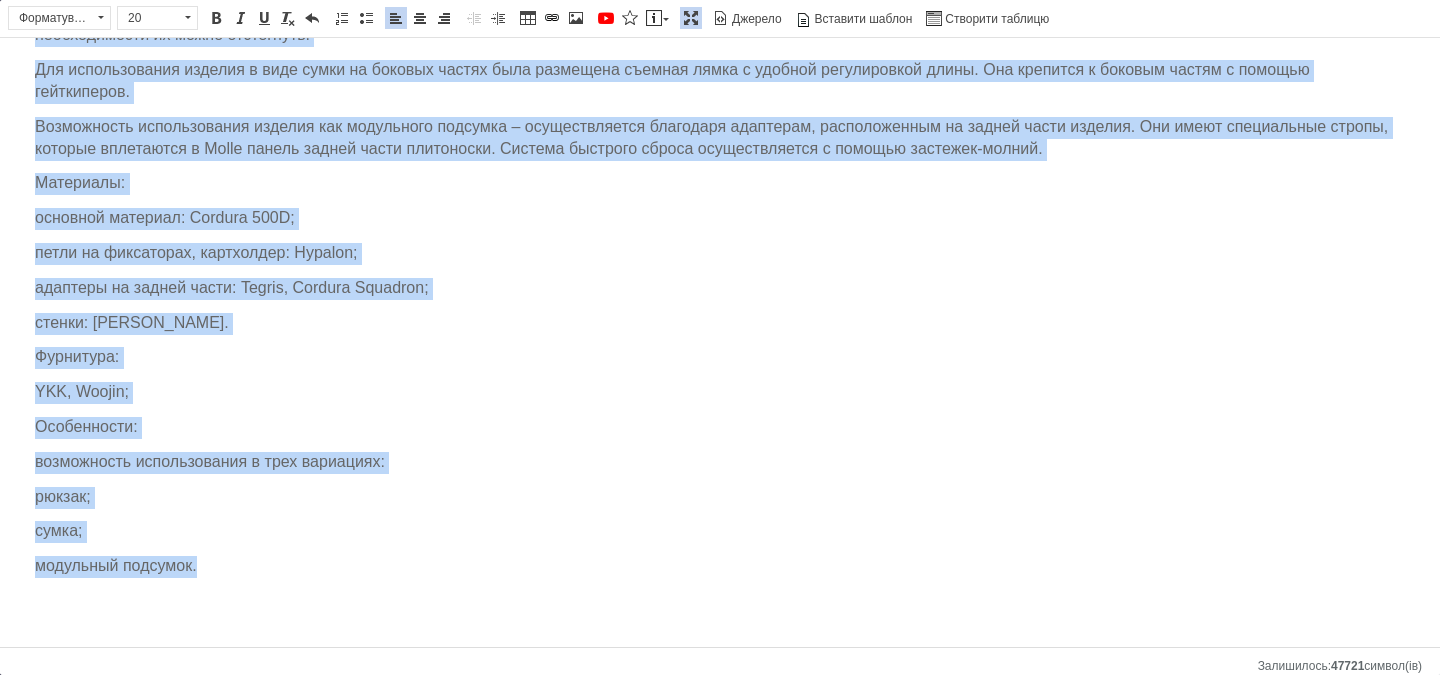 drag, startPoint x: 12, startPoint y: 205, endPoint x: 356, endPoint y: 527, distance: 471.18997 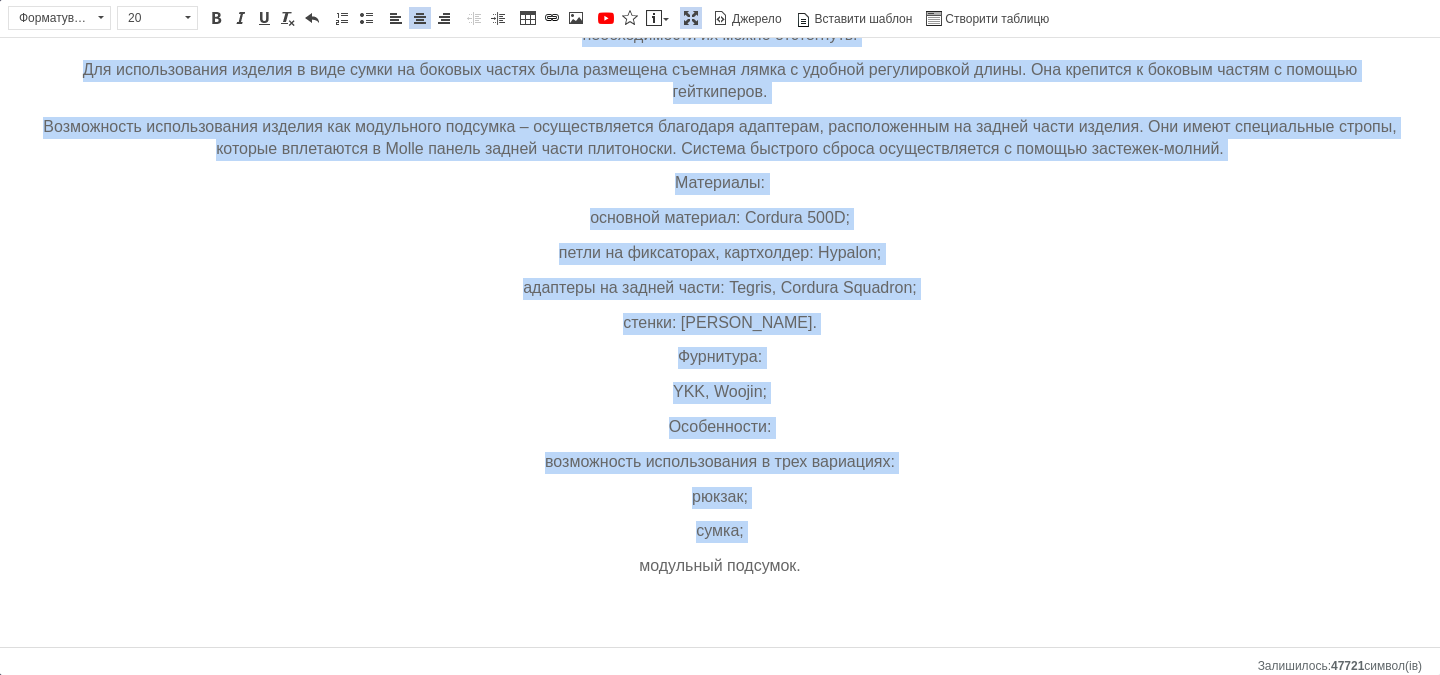 click on "Сумка M-Tac Новая M-TAC СУМКА-НАПЛЕЧНИК ДЛЯ КВАДРОКОПТЕРА AVATA 2 – создана для хранения и переноски квадрокоптера DJI Avata 2, очков, пульта управления, батарей и карт памяти. Сумка-рюкзак имеет одно основное отделение, выполненное из велкро-полотна, которое содержит пространство для размещения квадрокоптера и два отсека для аккумуляторов и пульта управления. Дополнительно, отсеки оснащены фиксаторами из эластичной резинки с креплением на велкро, имеющими перфорированные петли для удобства открывания. Материалы: основной материал: Cordura 500D; стенки: [PERSON_NAME]. YKK, Woojin;" at bounding box center [720, 160] 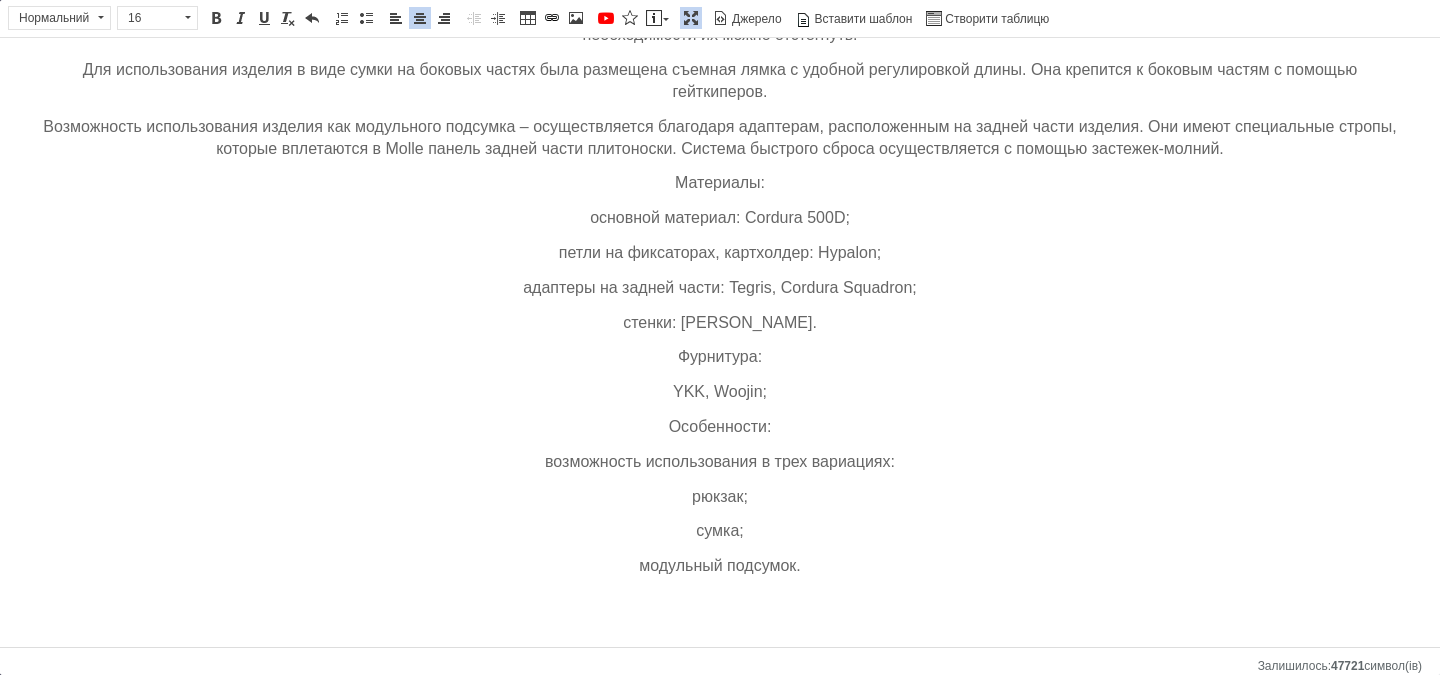 click on "Возможность использования изделия как модульного подсумка – осуществляется благодаря адаптерам, расположенным на задней части изделия. Они имеют специальные стропы, которые вплетаются в Molle панель задней части плитоноски. Система быстрого сброса осуществляется с помощью застежек-молний." at bounding box center (720, 139) 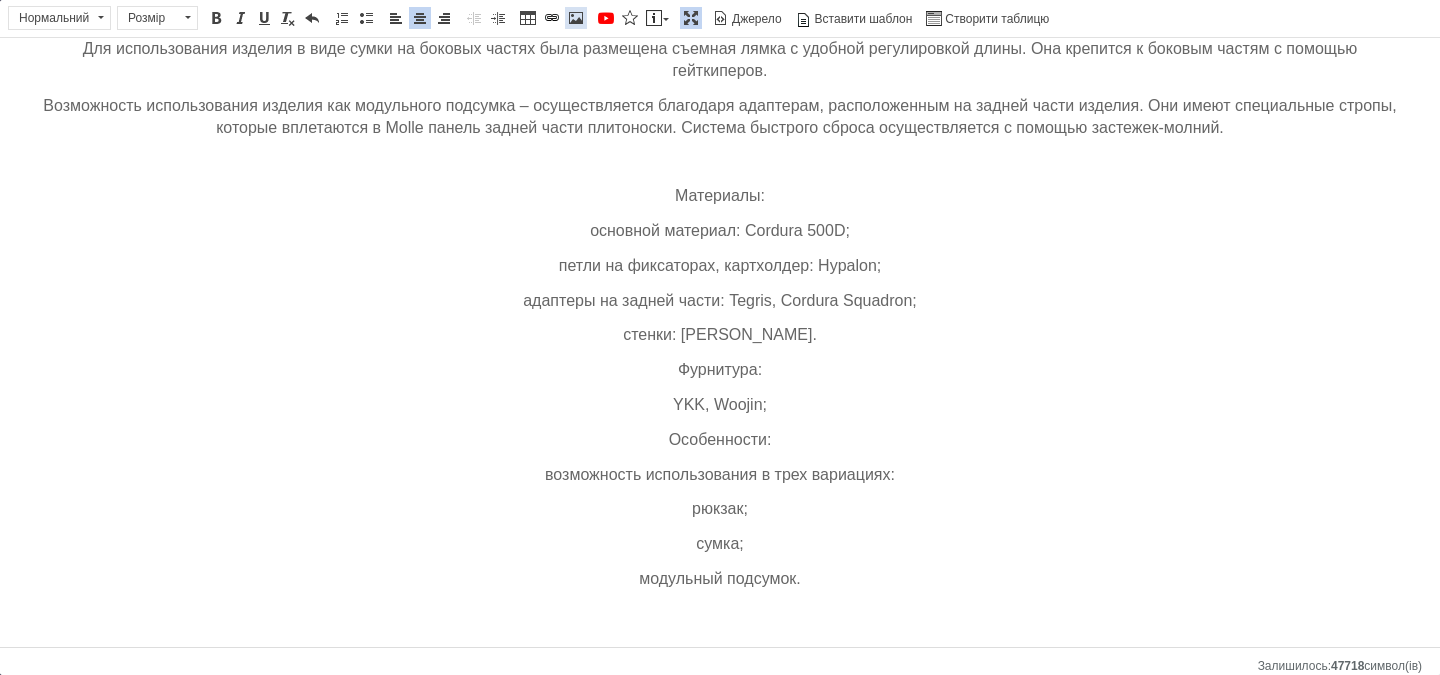 click at bounding box center (576, 18) 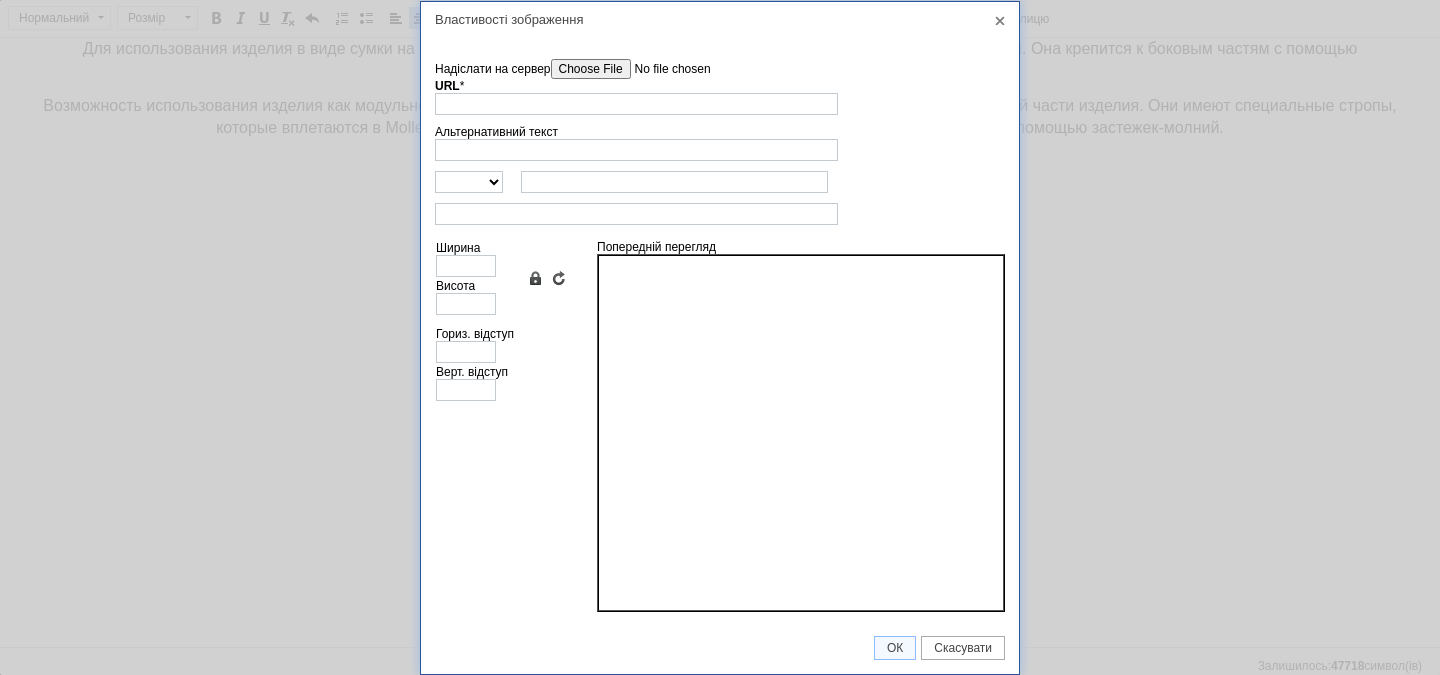 click on "Надіслати на сервер" at bounding box center (664, 69) 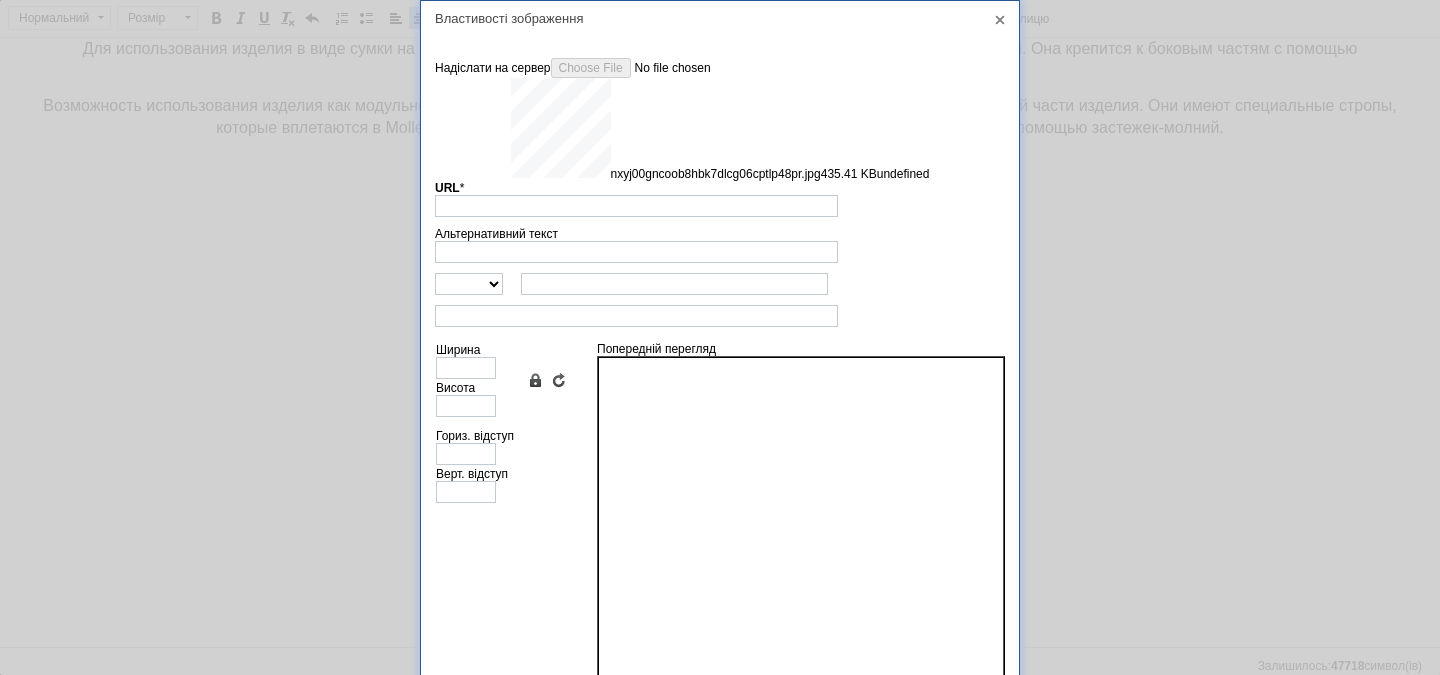 type on "[URL][DOMAIN_NAME]" 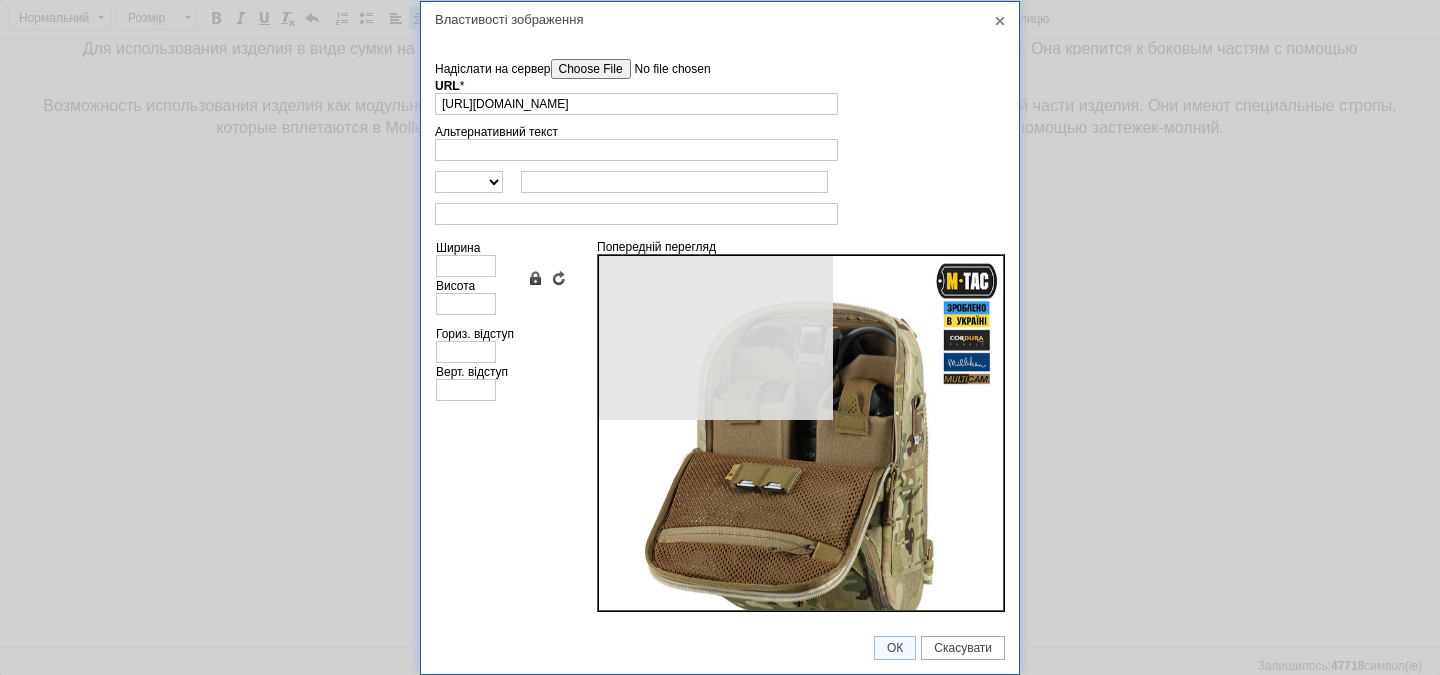 type on "640" 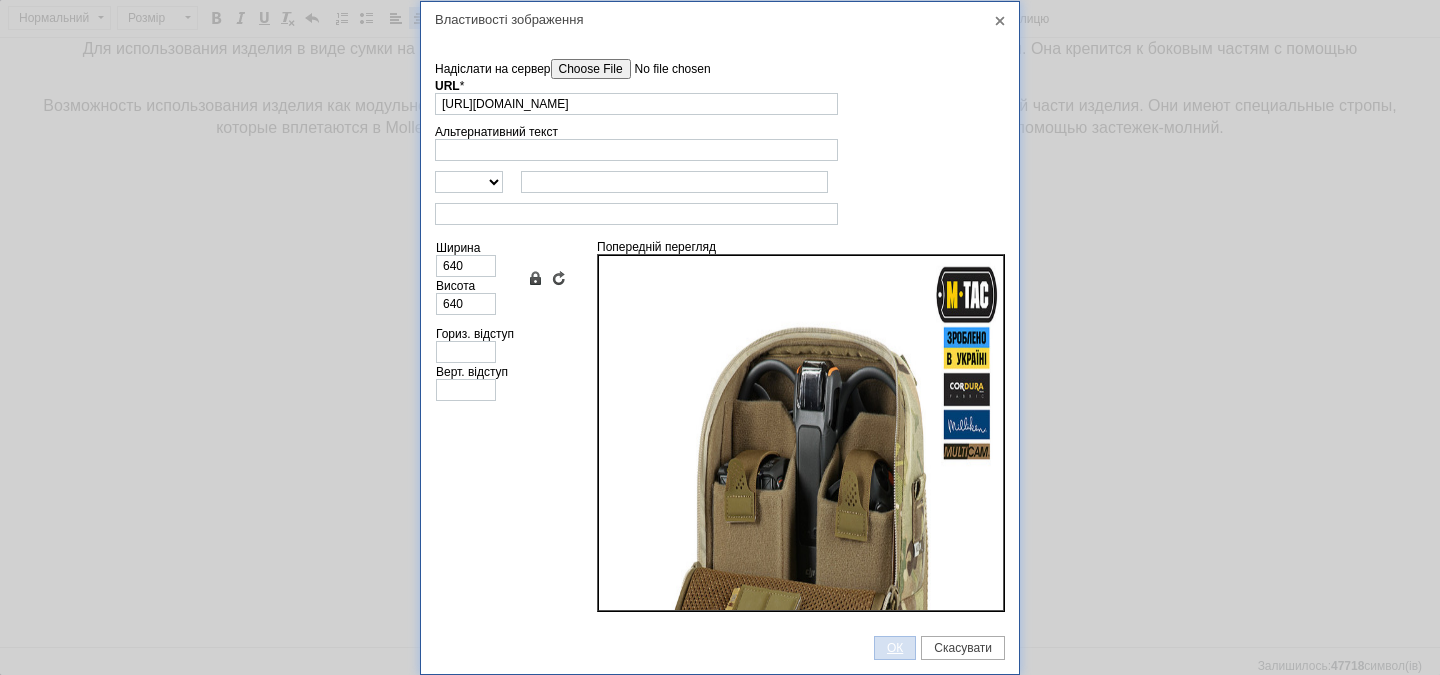 click on "ОК" at bounding box center [895, 648] 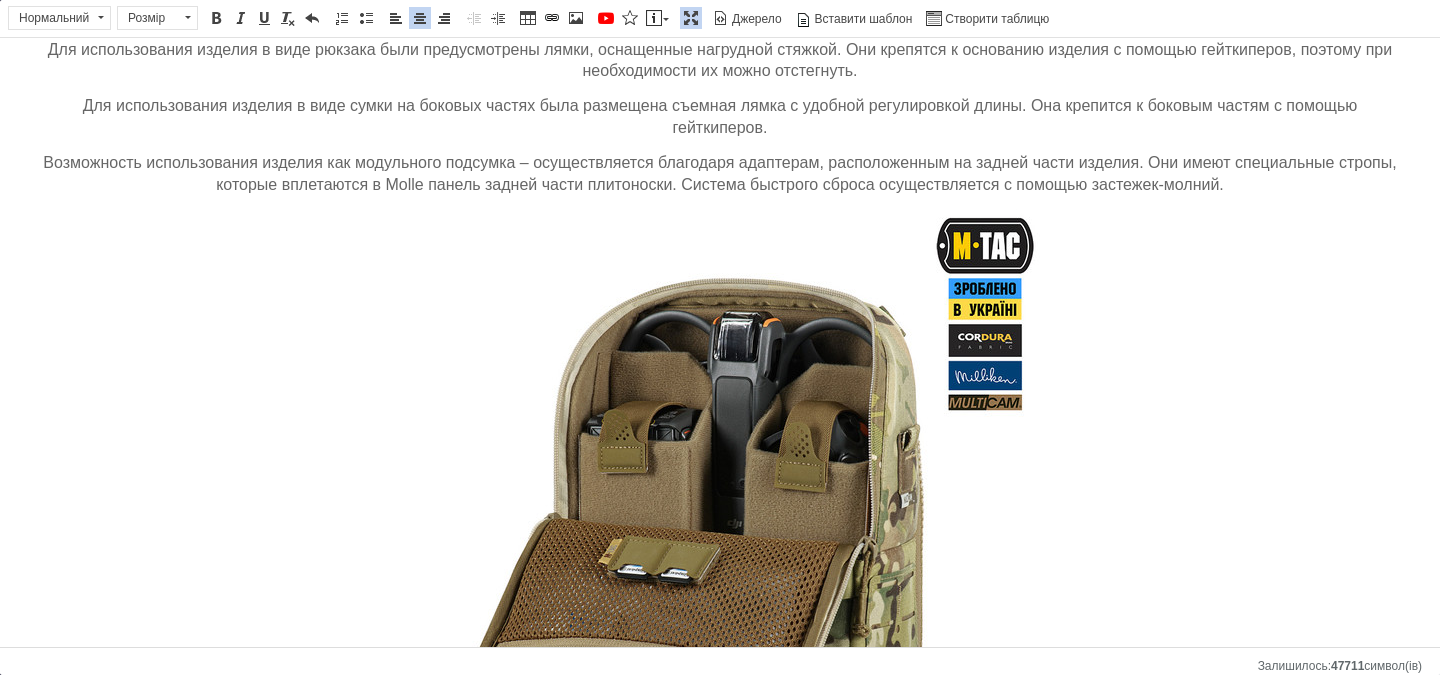 scroll, scrollTop: 700, scrollLeft: 0, axis: vertical 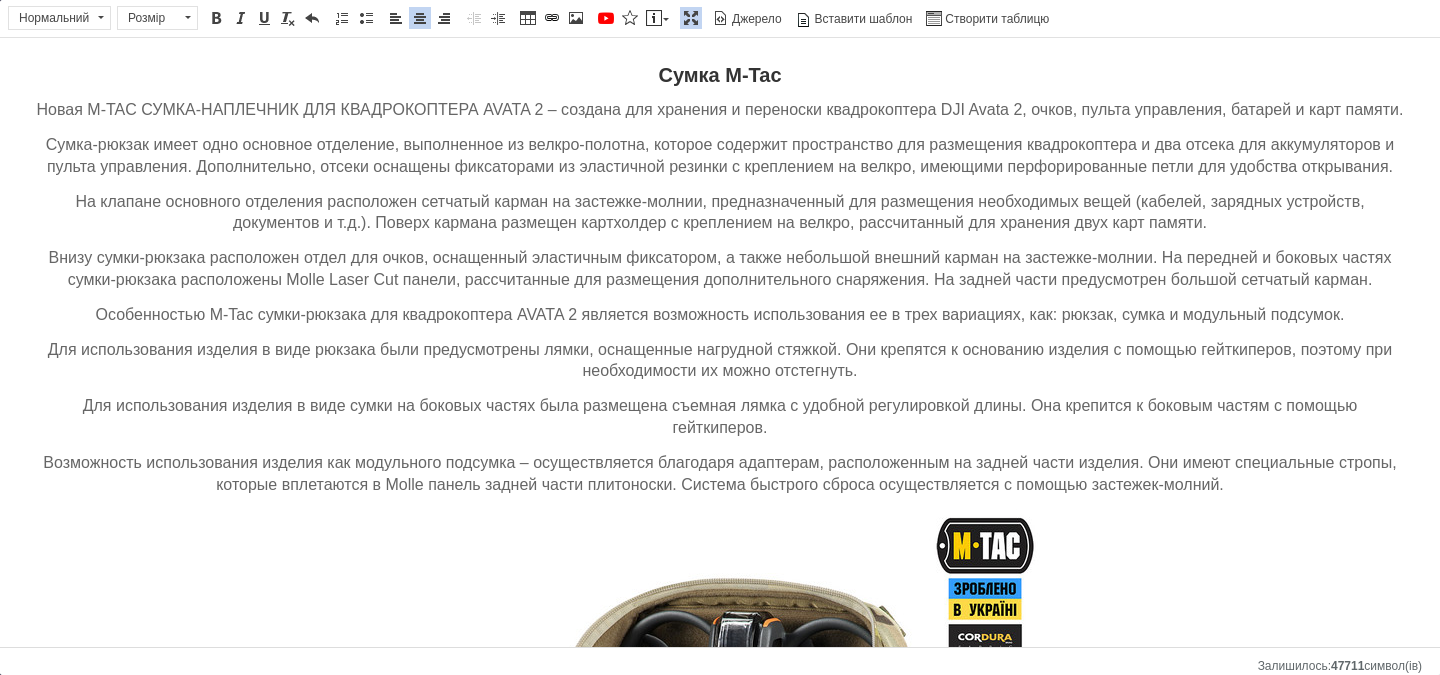click on "Возможность использования изделия как модульного подсумка – осуществляется благодаря адаптерам, расположенным на задней части изделия. Они имеют специальные стропы, которые вплетаются в Molle панель задней части плитоноски. Система быстрого сброса осуществляется с помощью застежек-молний." at bounding box center (719, 473) 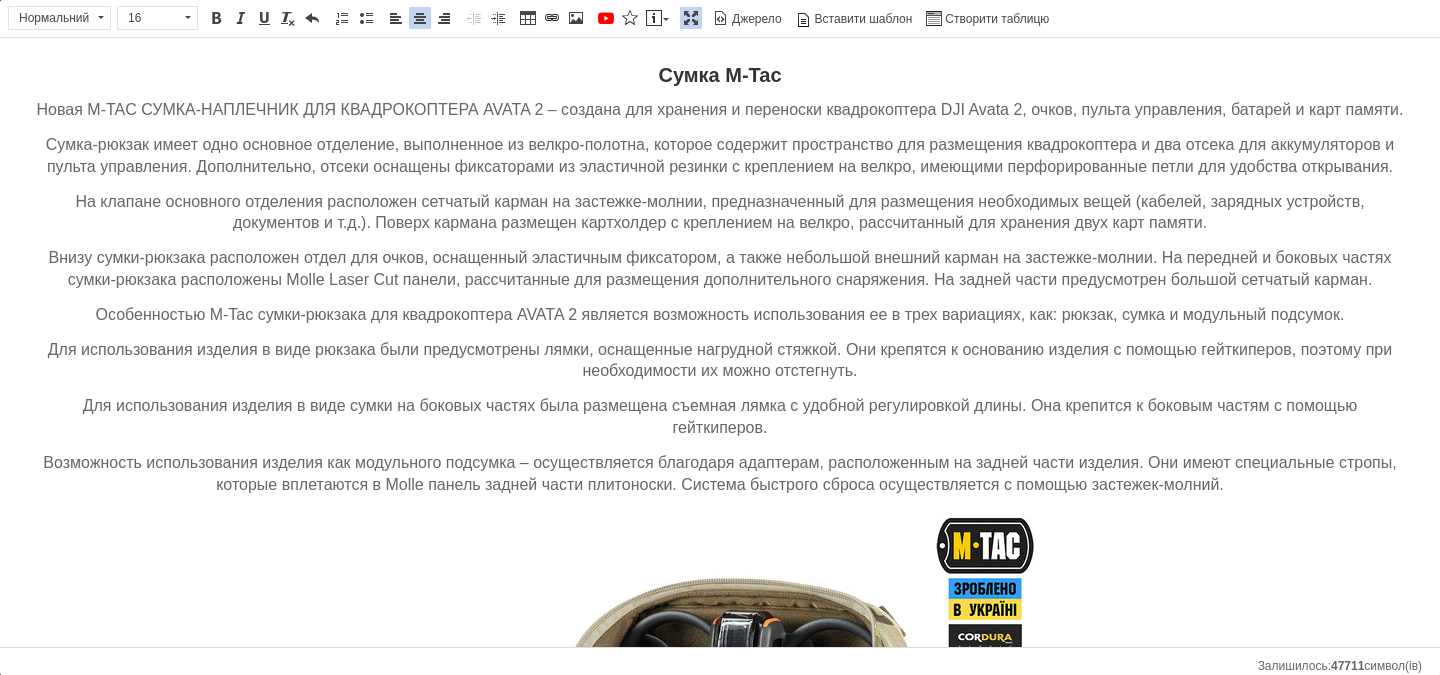 click on "Возможность использования изделия как модульного подсумка – осуществляется благодаря адаптерам, расположенным на задней части изделия. Они имеют специальные стропы, которые вплетаются в Molle панель задней части плитоноски. Система быстрого сброса осуществляется с помощью застежек-молний." at bounding box center [720, 475] 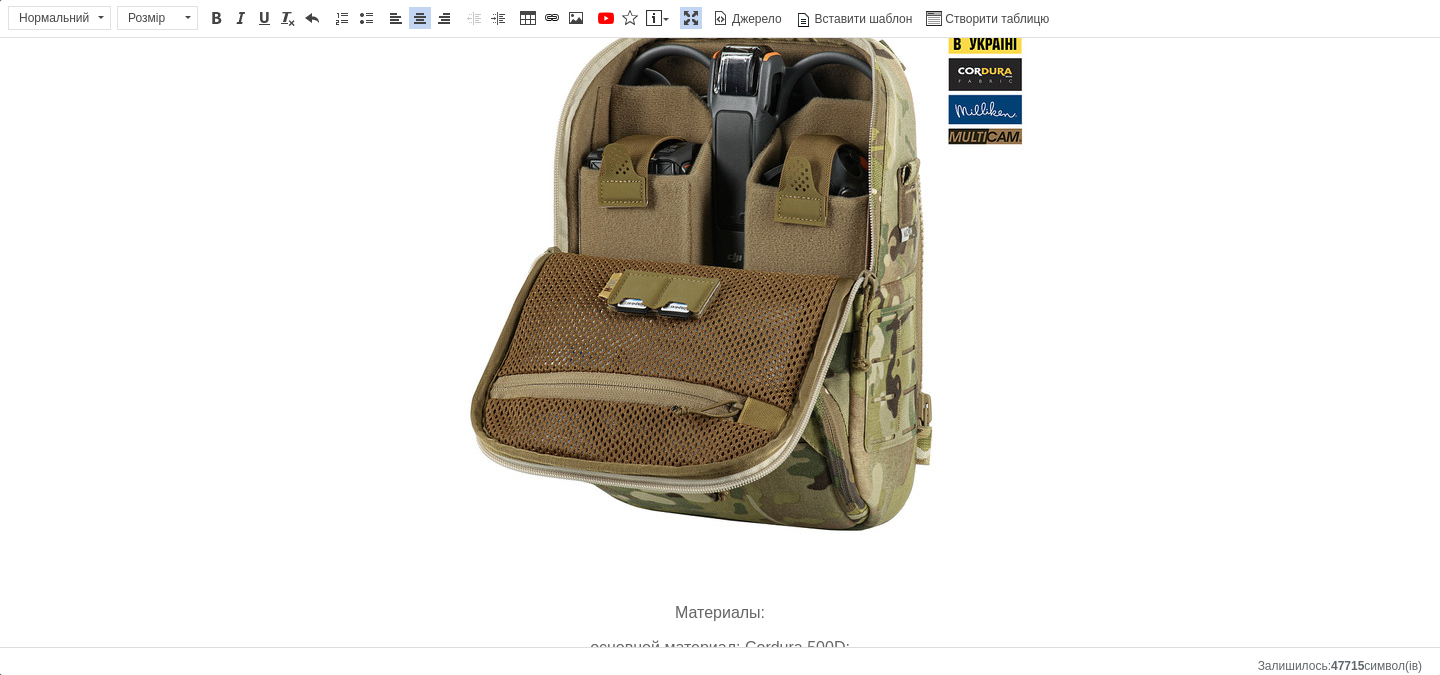 click at bounding box center (720, 266) 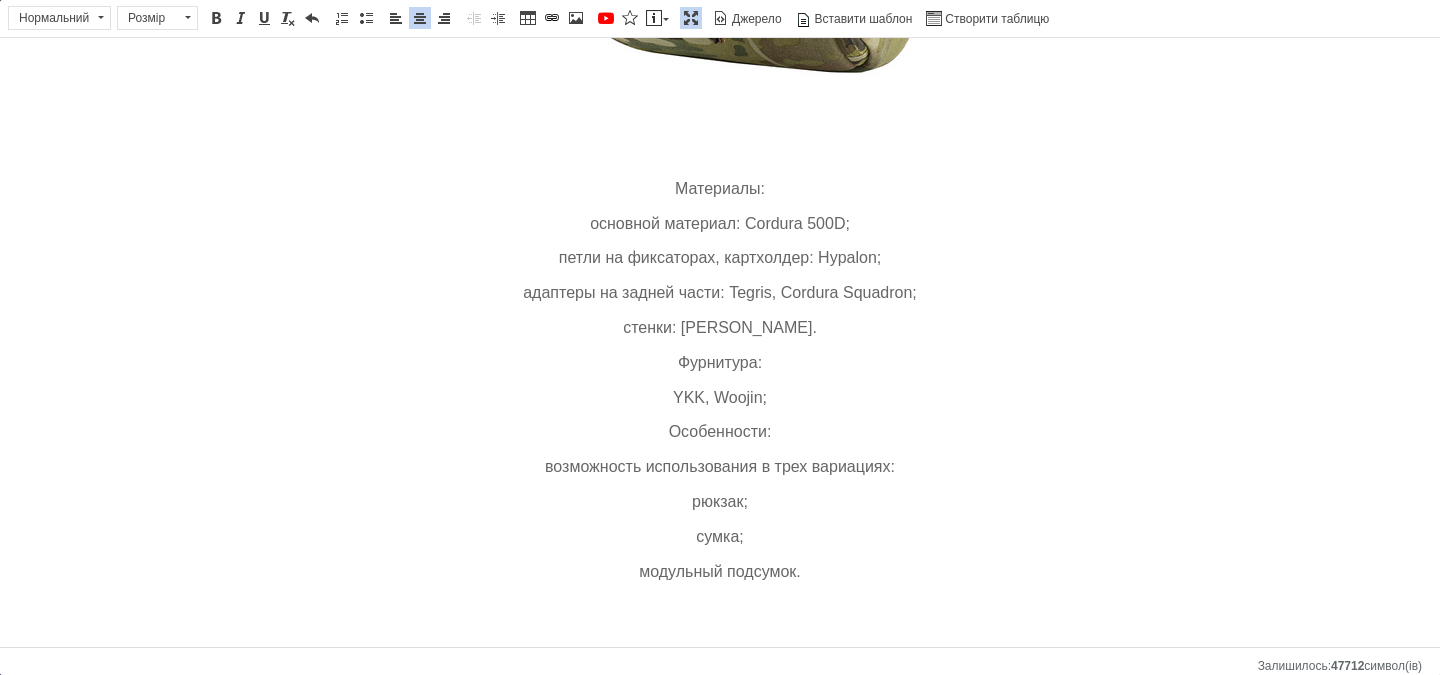 scroll, scrollTop: 1784, scrollLeft: 0, axis: vertical 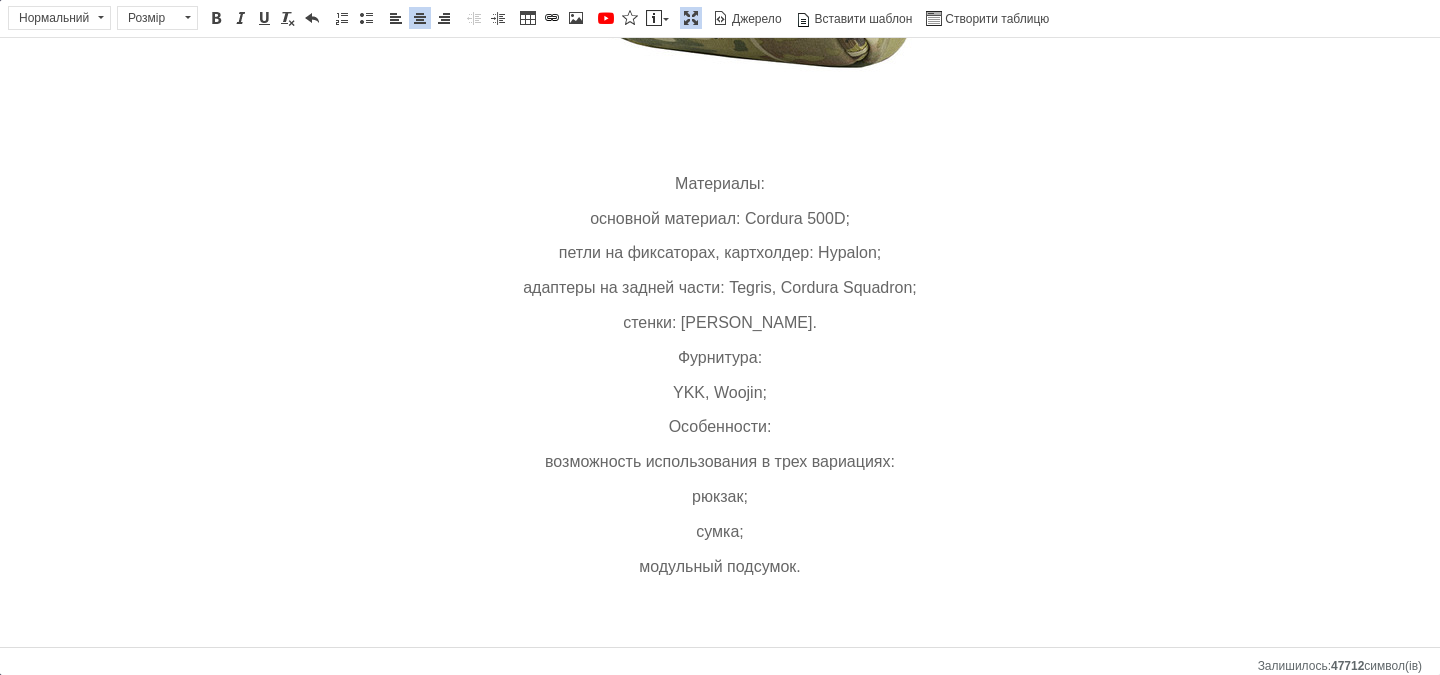 click on "модульный подсумок." at bounding box center (720, 568) 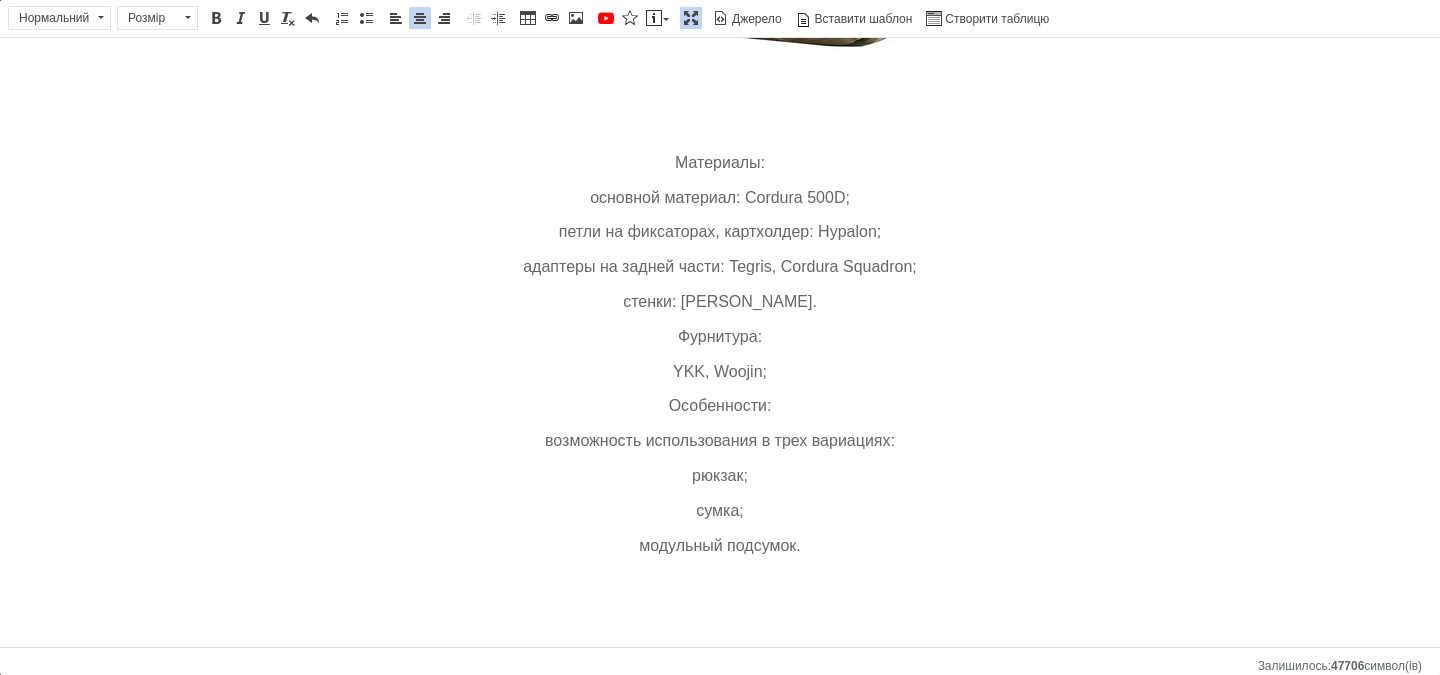 click on "Таблиця   Вставити/Редагувати посилання  Сполучення клавіш Ctrl+L   Зображення" at bounding box center [555, 20] 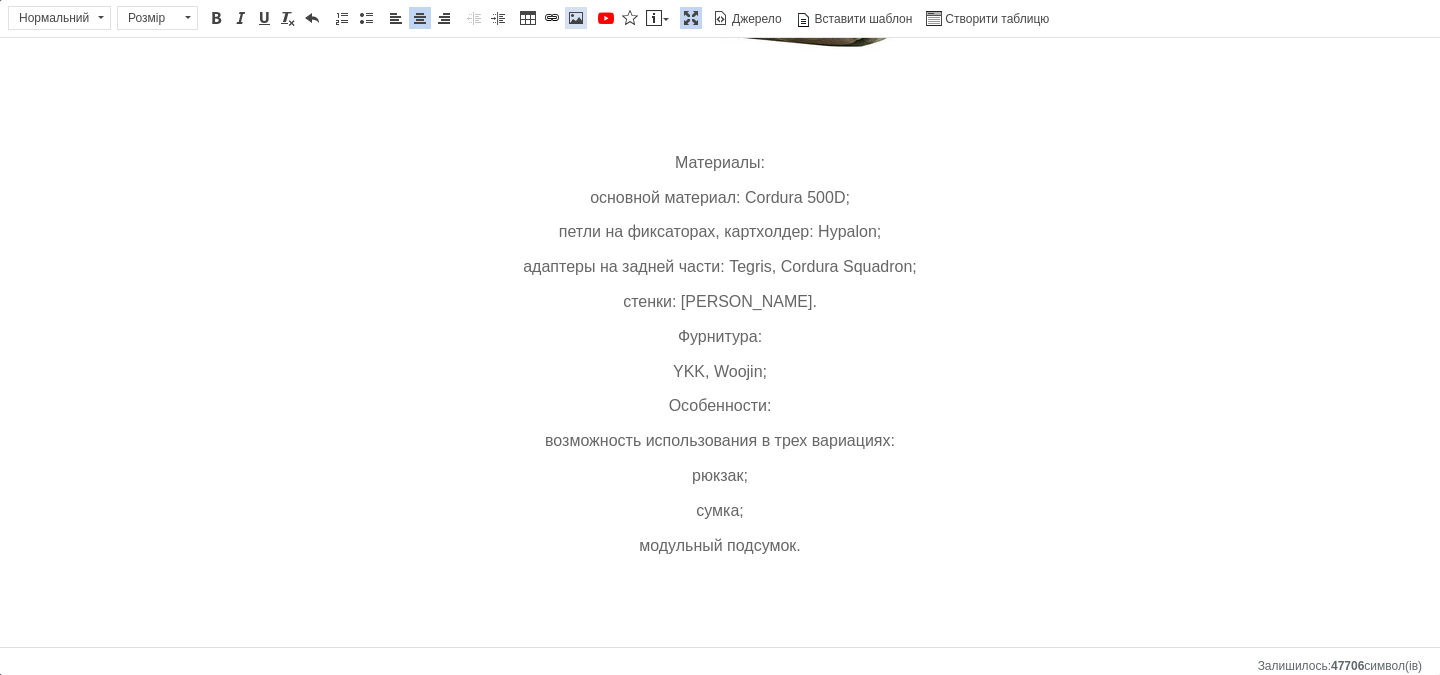 click at bounding box center [576, 18] 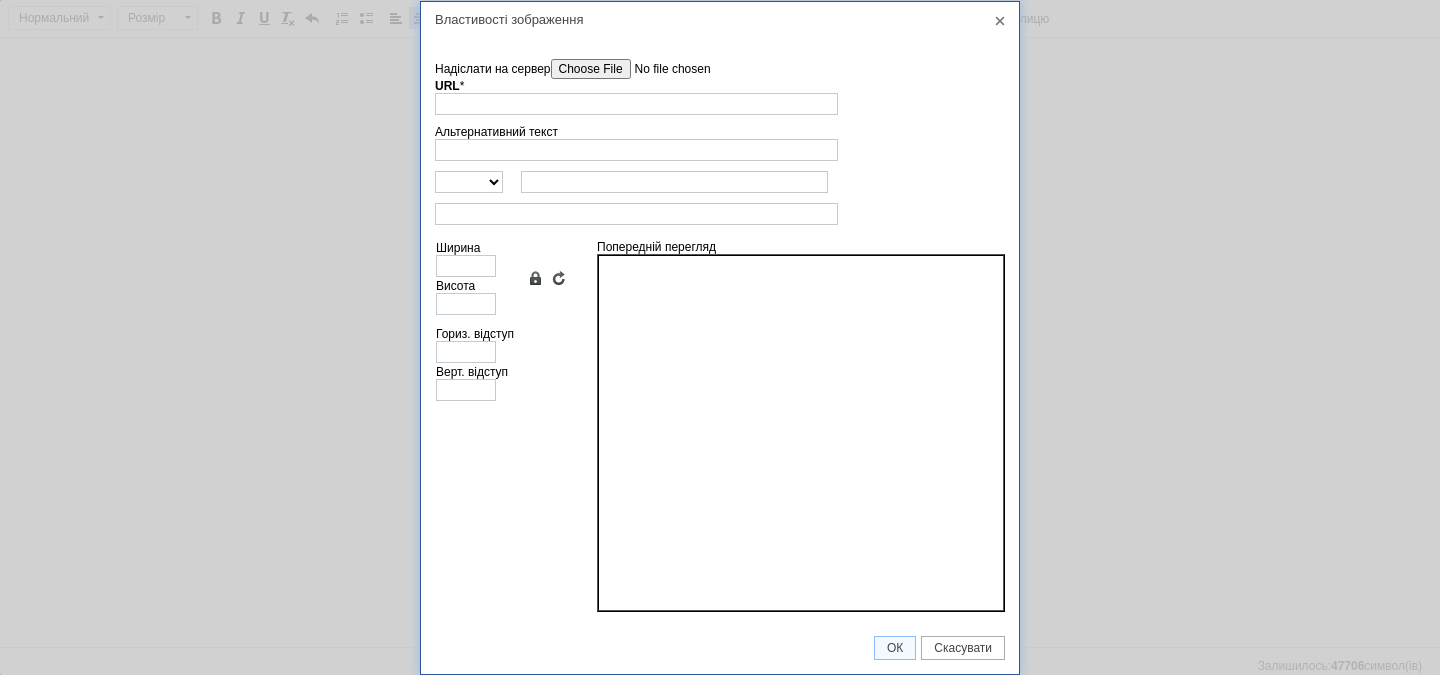 click on "Надіслати на сервер" at bounding box center (664, 69) 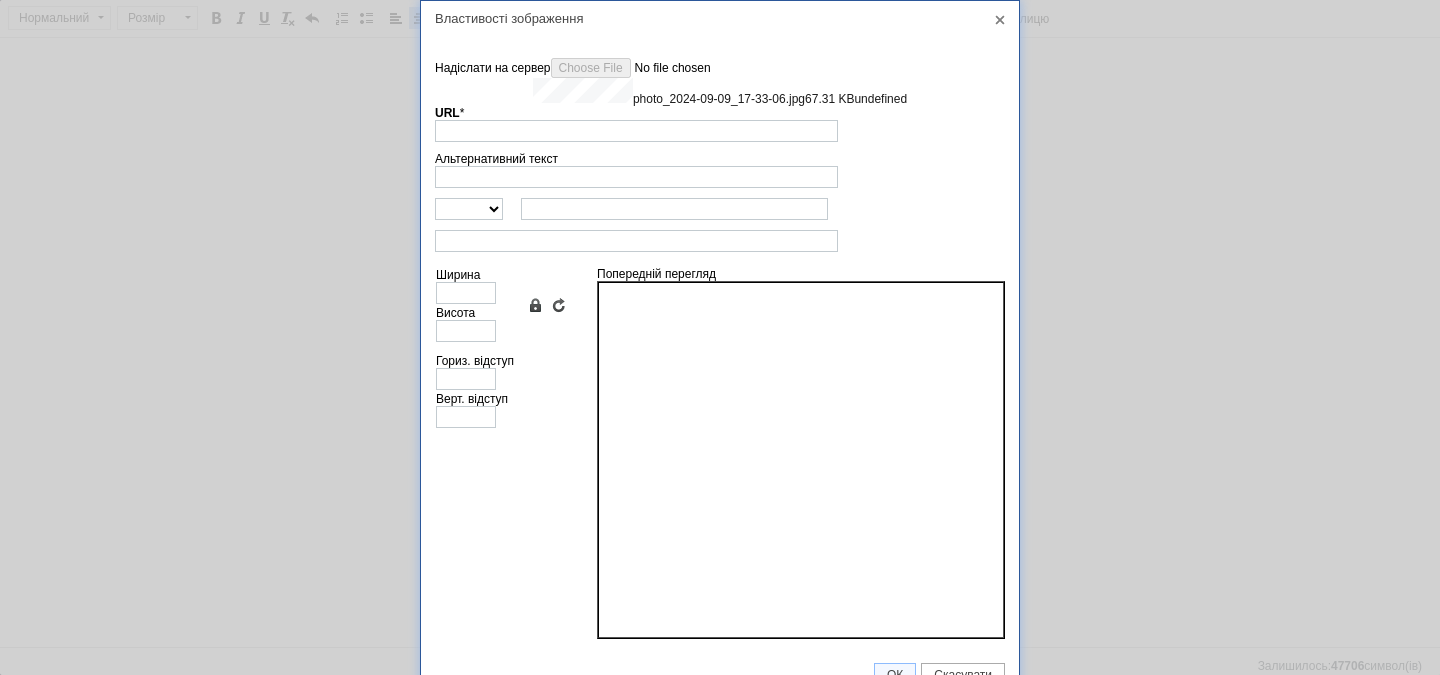 type on "[URL][DOMAIN_NAME]" 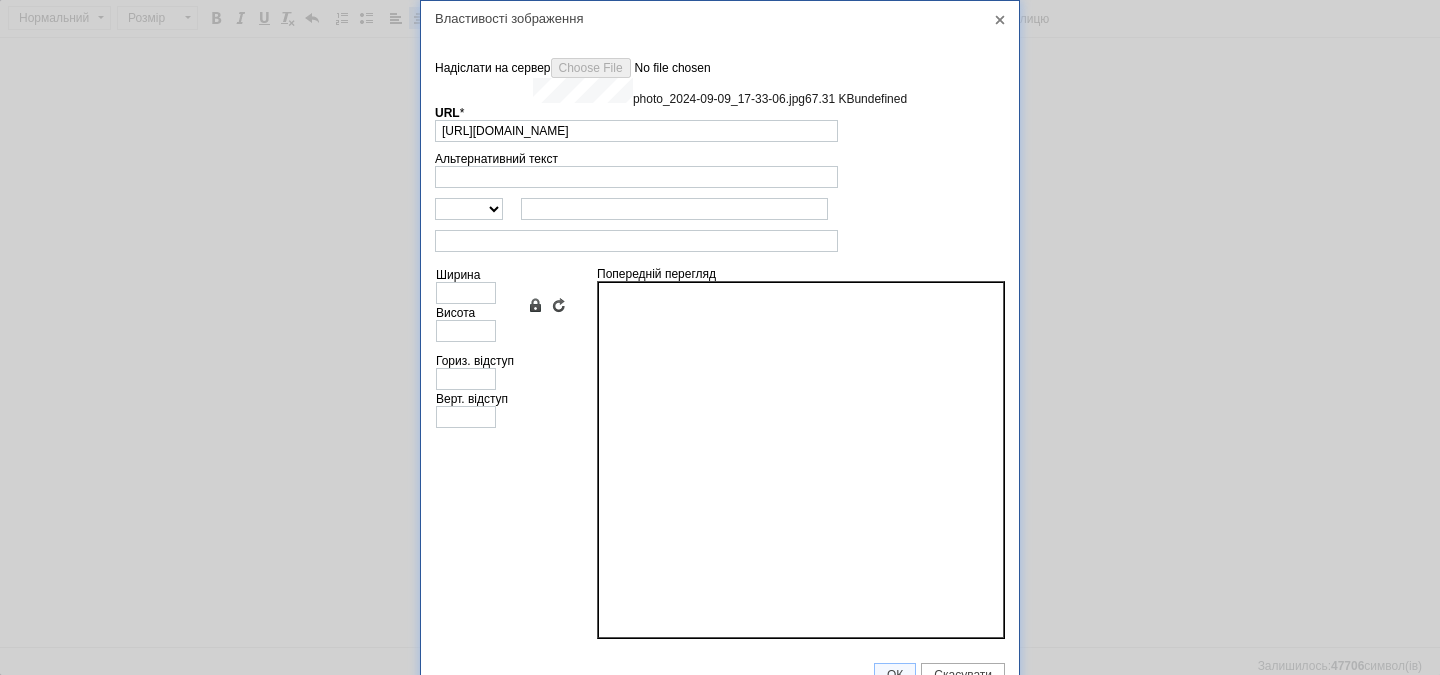 type on "640" 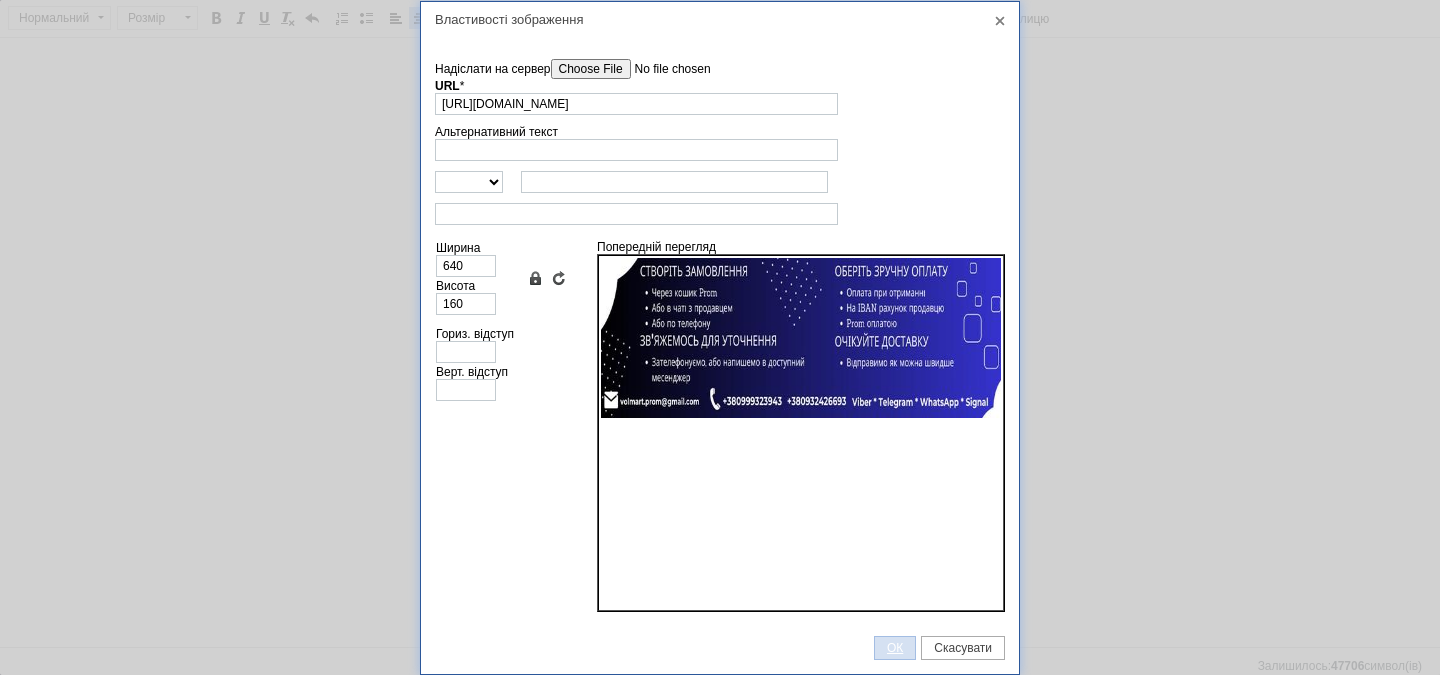 click on "ОК" at bounding box center (895, 648) 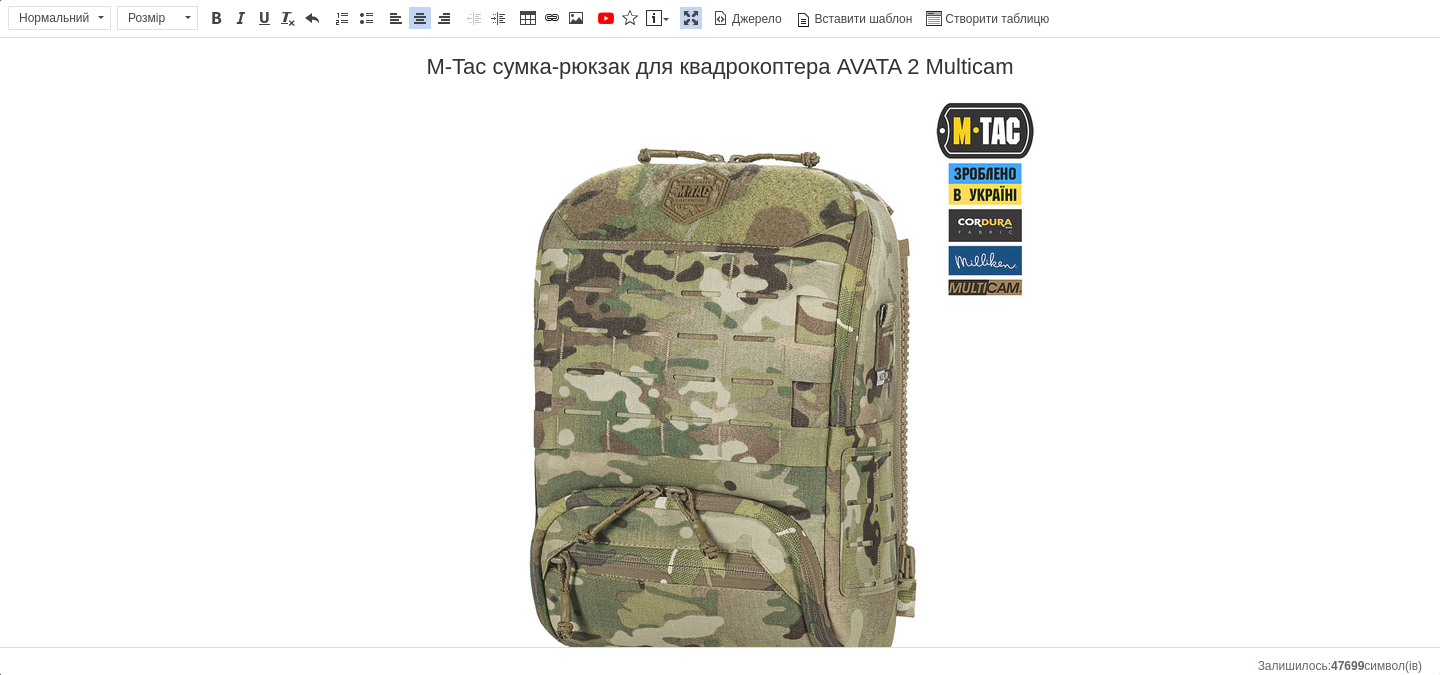 scroll, scrollTop: 0, scrollLeft: 0, axis: both 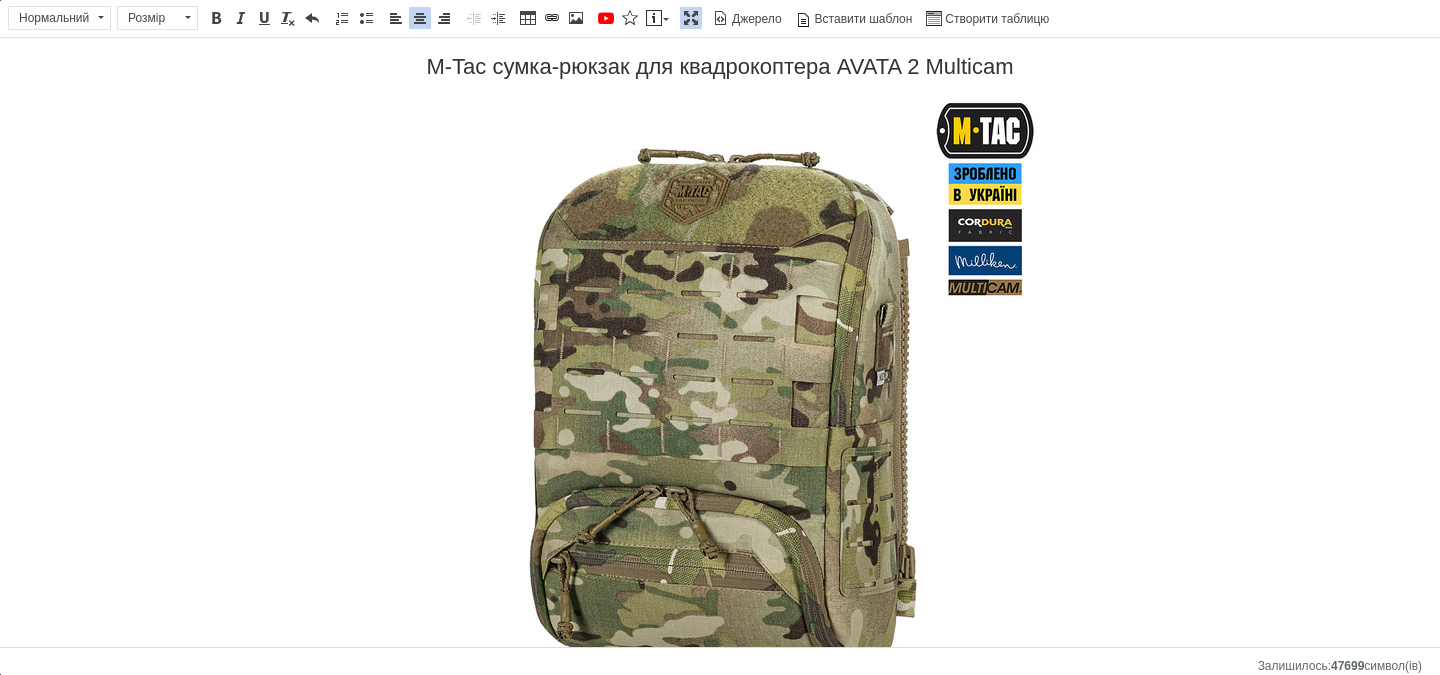 click at bounding box center [691, 18] 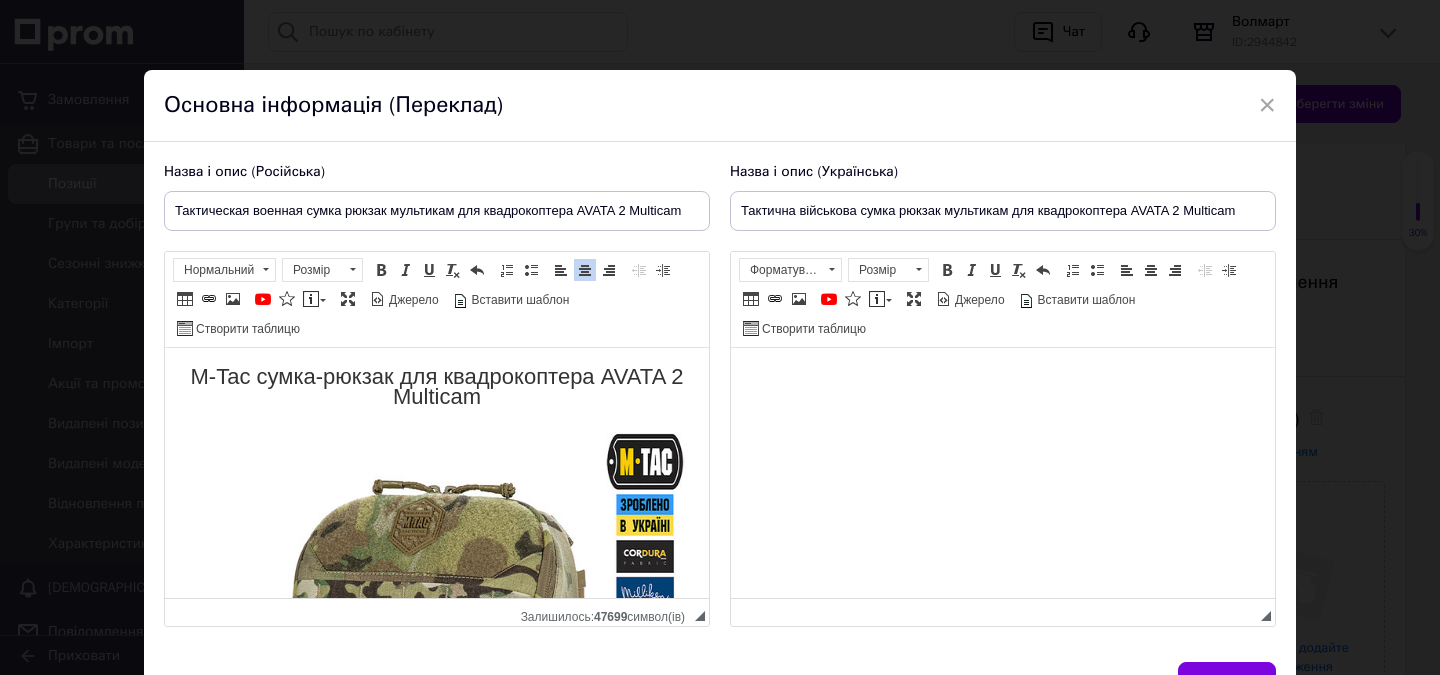 scroll, scrollTop: 2945, scrollLeft: 0, axis: vertical 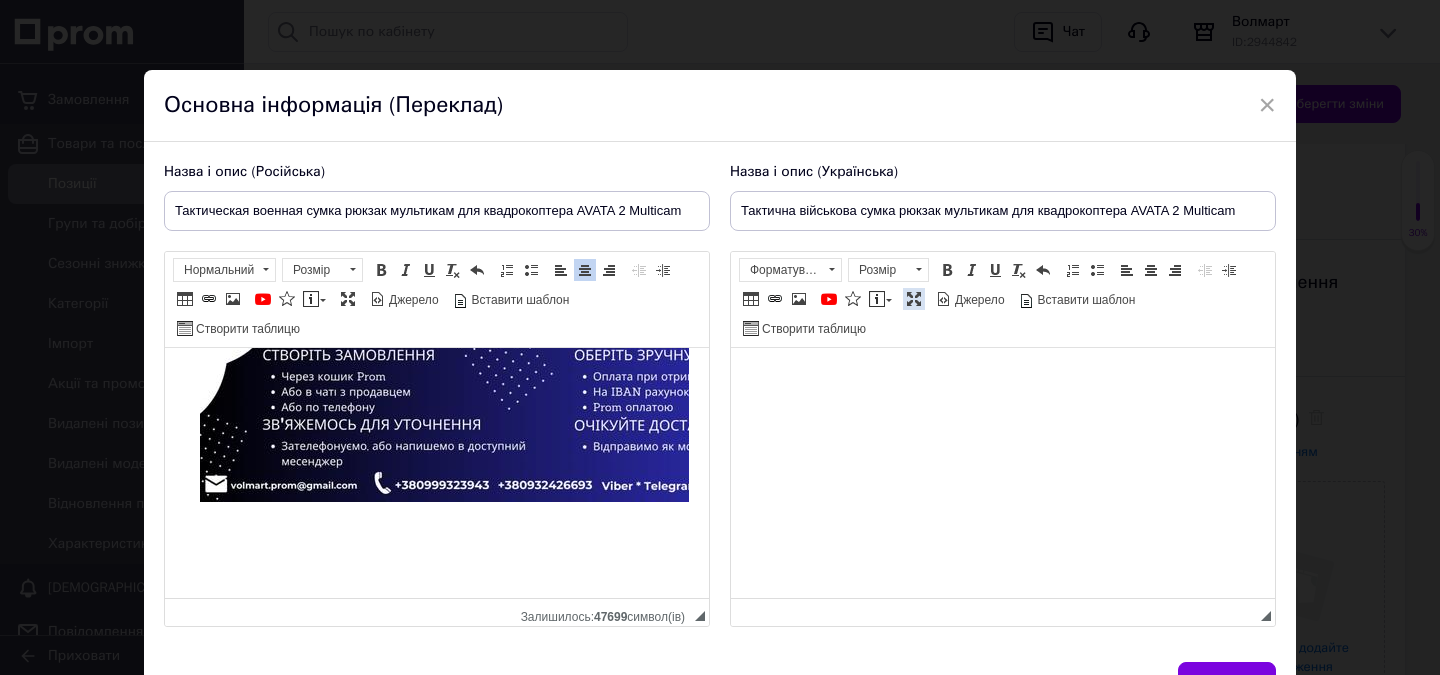 click at bounding box center (914, 299) 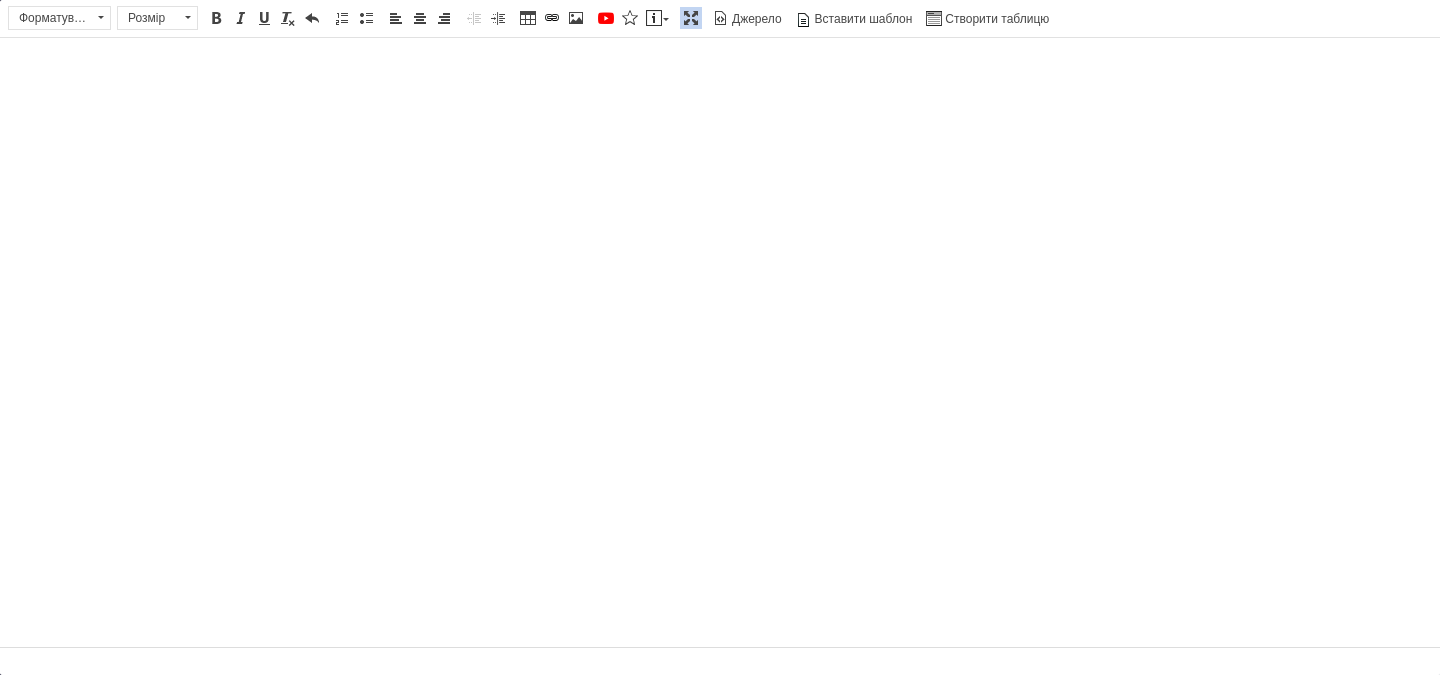 scroll, scrollTop: 0, scrollLeft: 0, axis: both 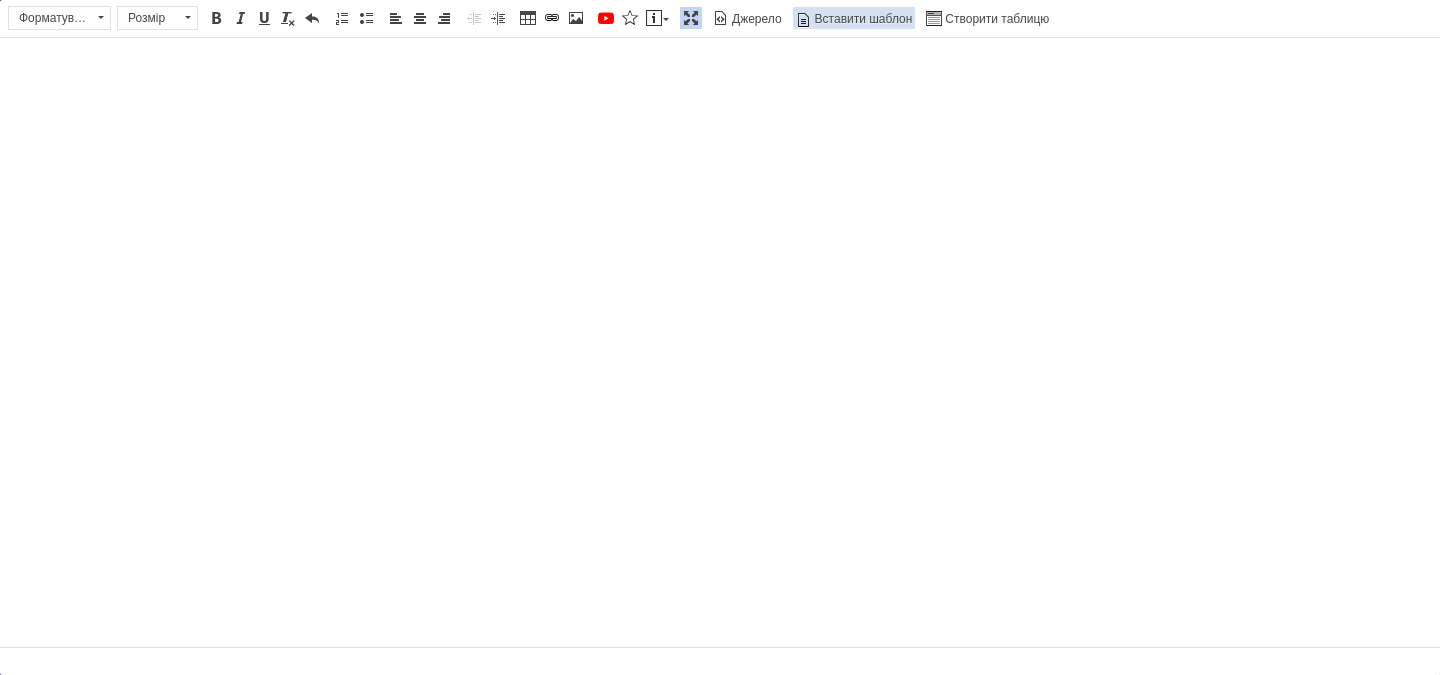 click on "Вставити шаблон" at bounding box center [854, 18] 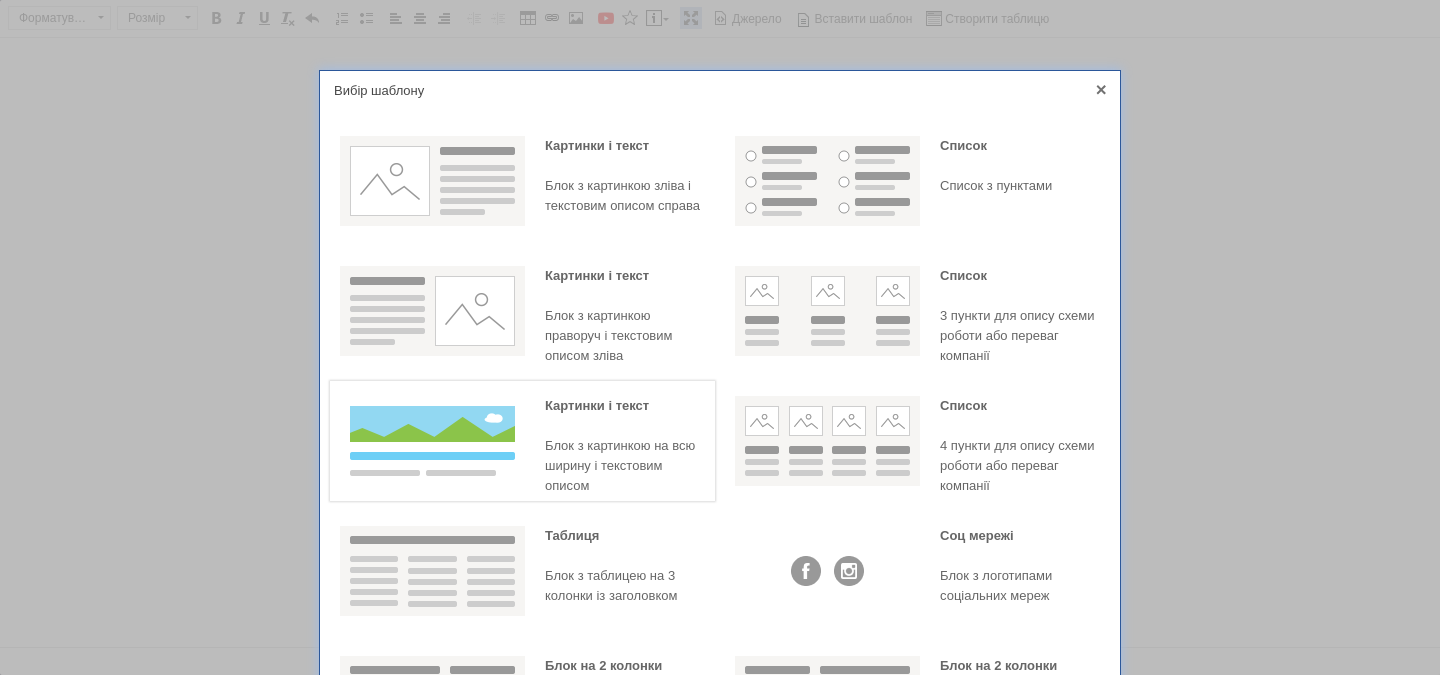 click on "Картинки і текст" at bounding box center (625, 406) 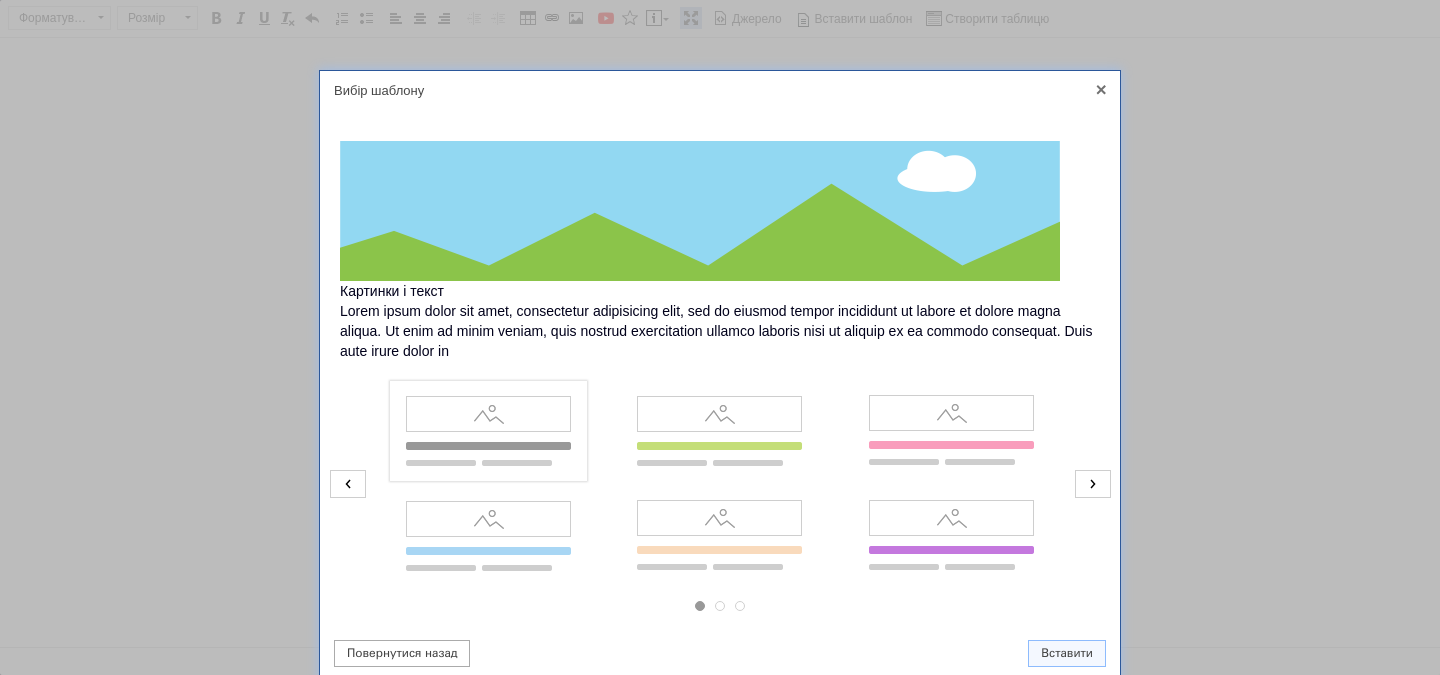 click at bounding box center [488, 431] 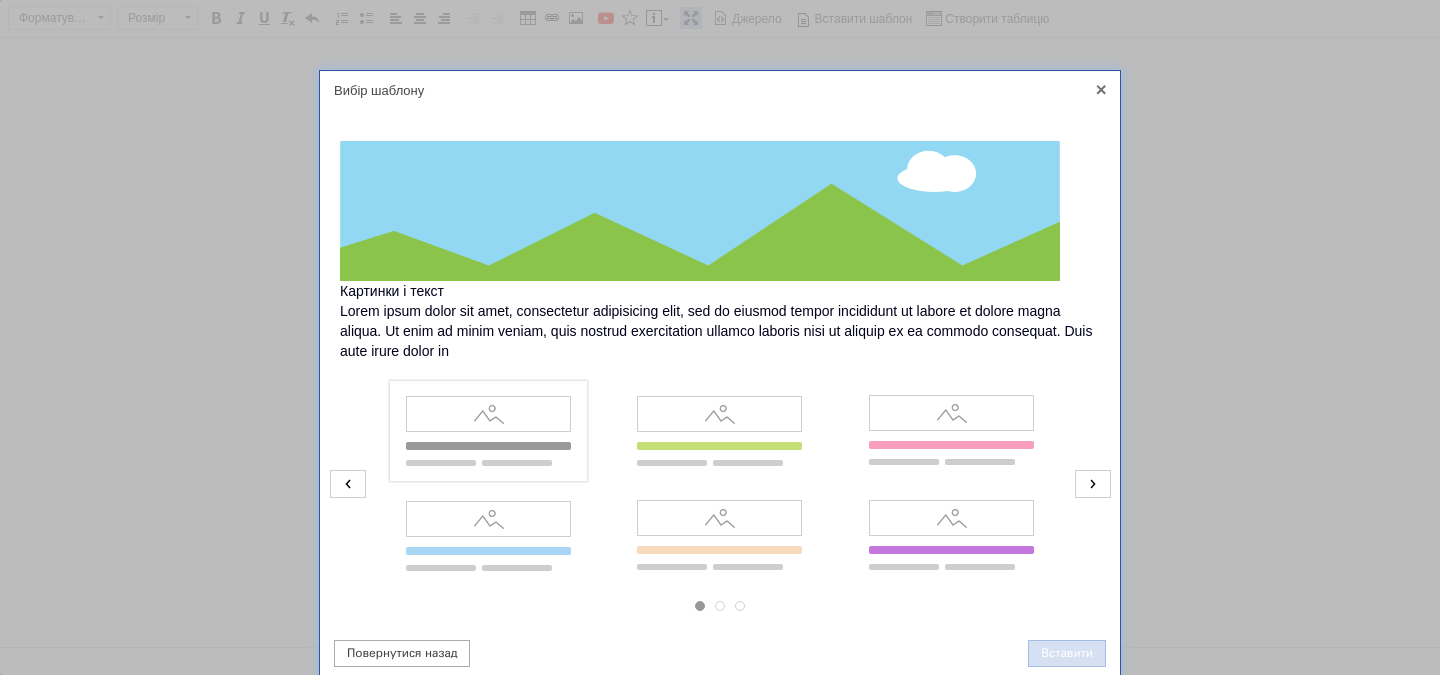 click on "Вставити" at bounding box center (1067, 653) 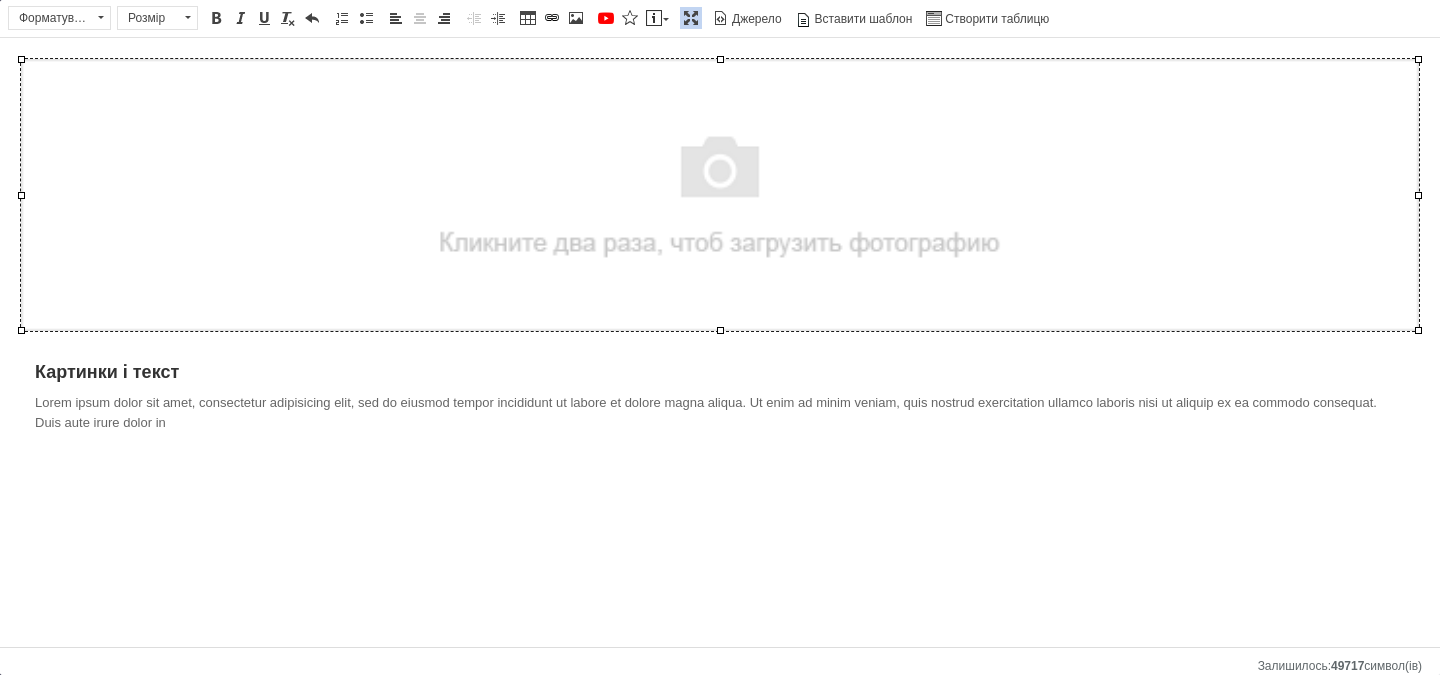 click at bounding box center (720, 195) 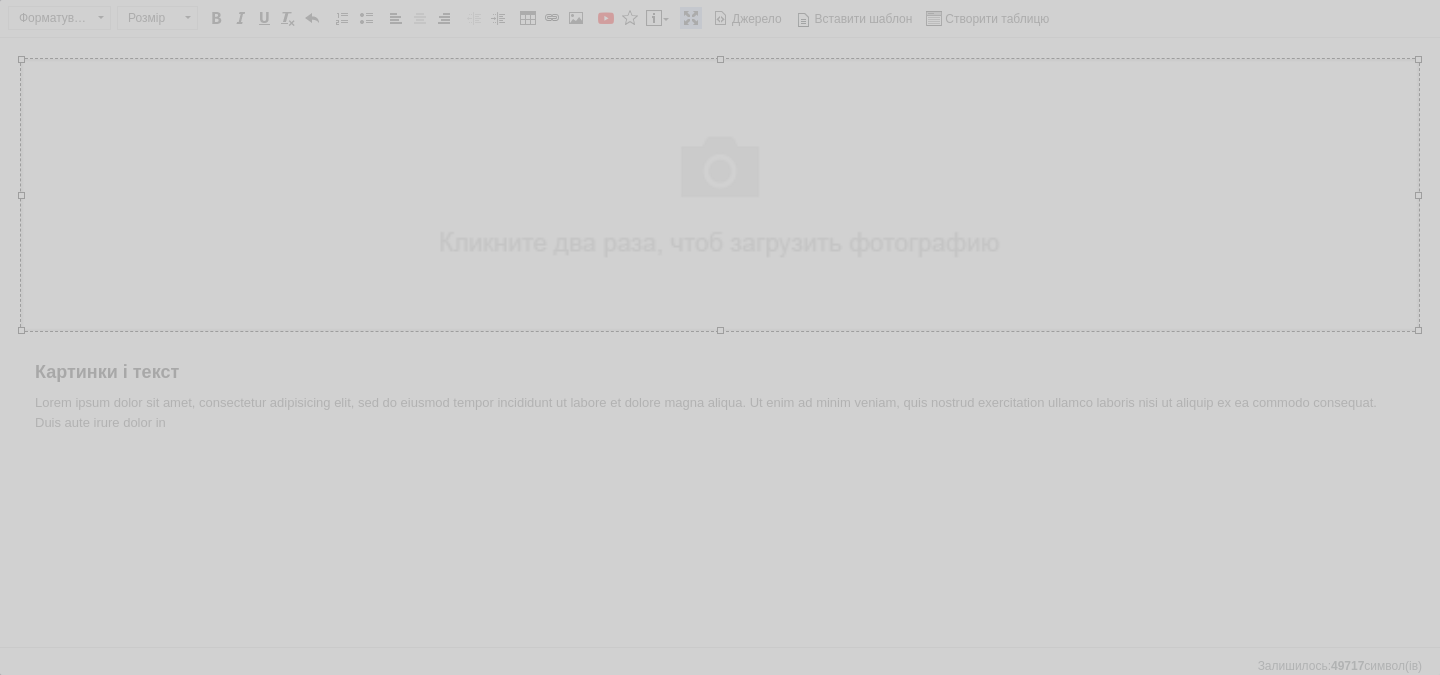 scroll, scrollTop: 0, scrollLeft: 97, axis: horizontal 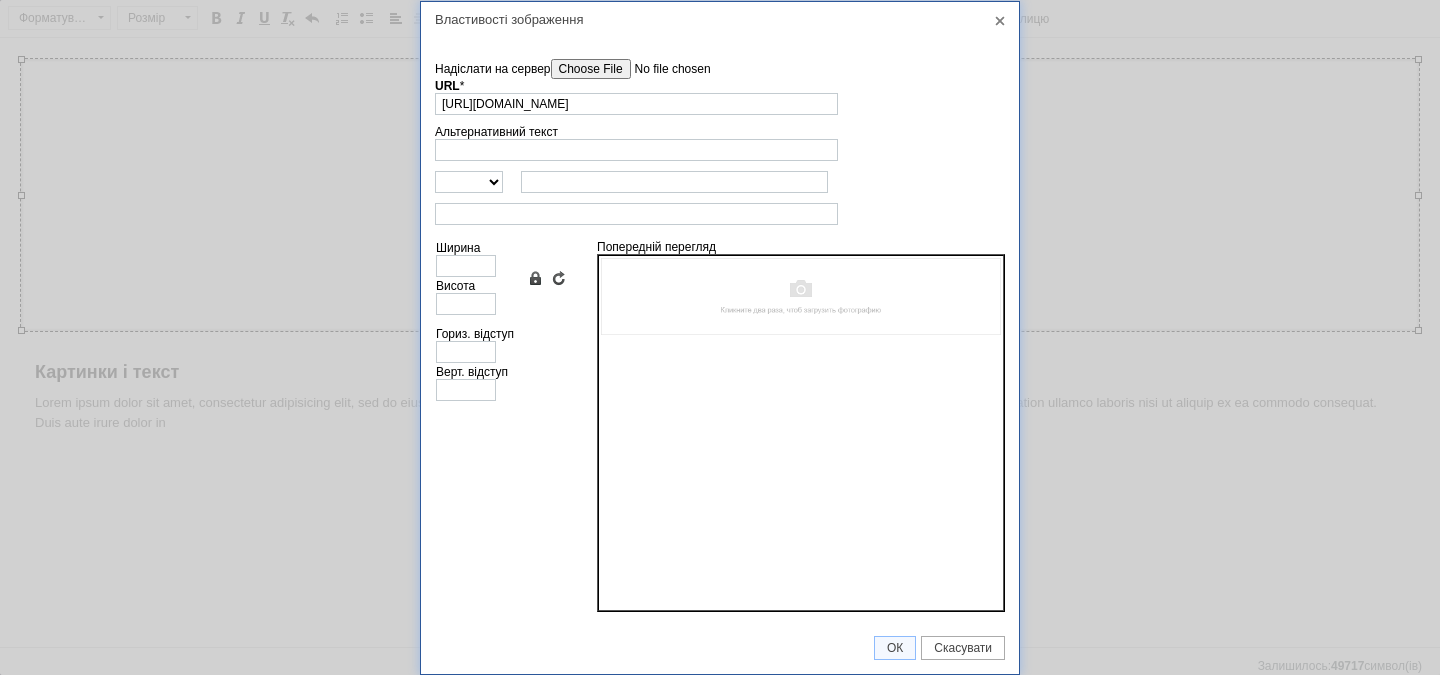 click on "Надіслати на сервер" at bounding box center (664, 69) 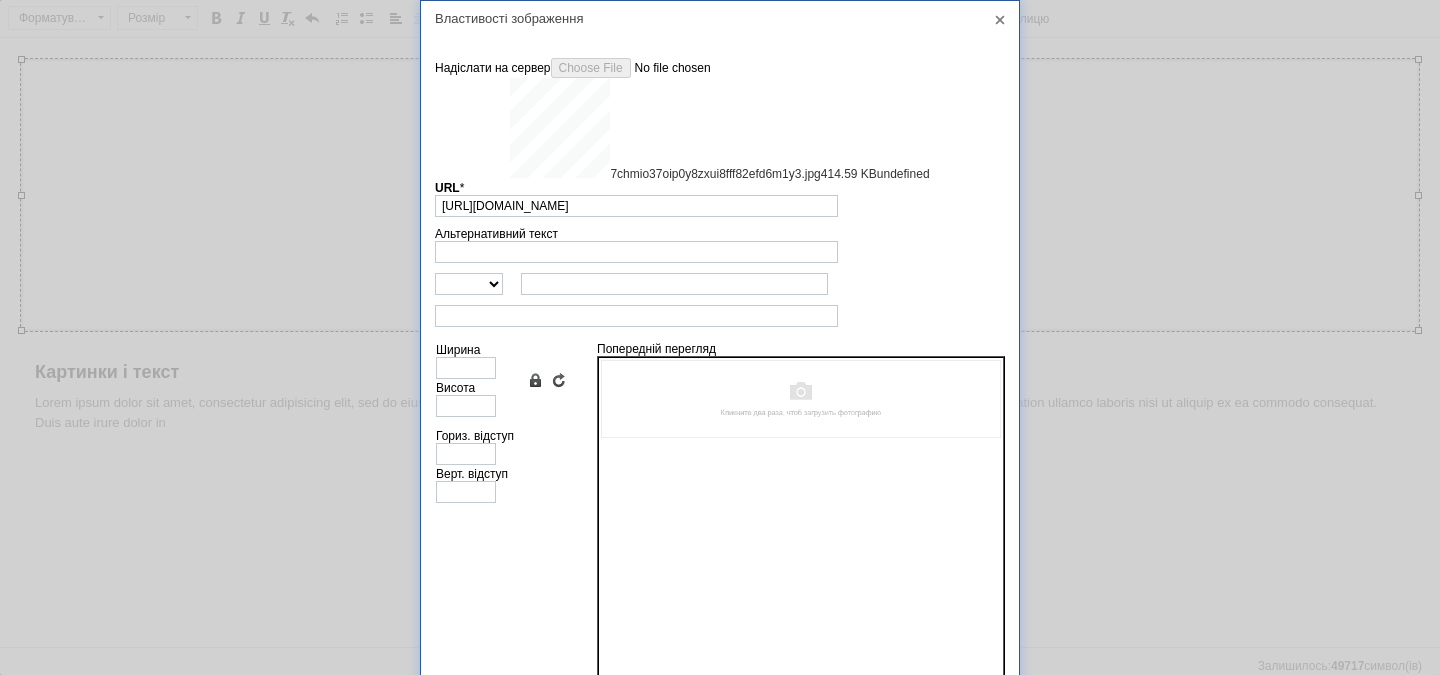 type on "[URL][DOMAIN_NAME]" 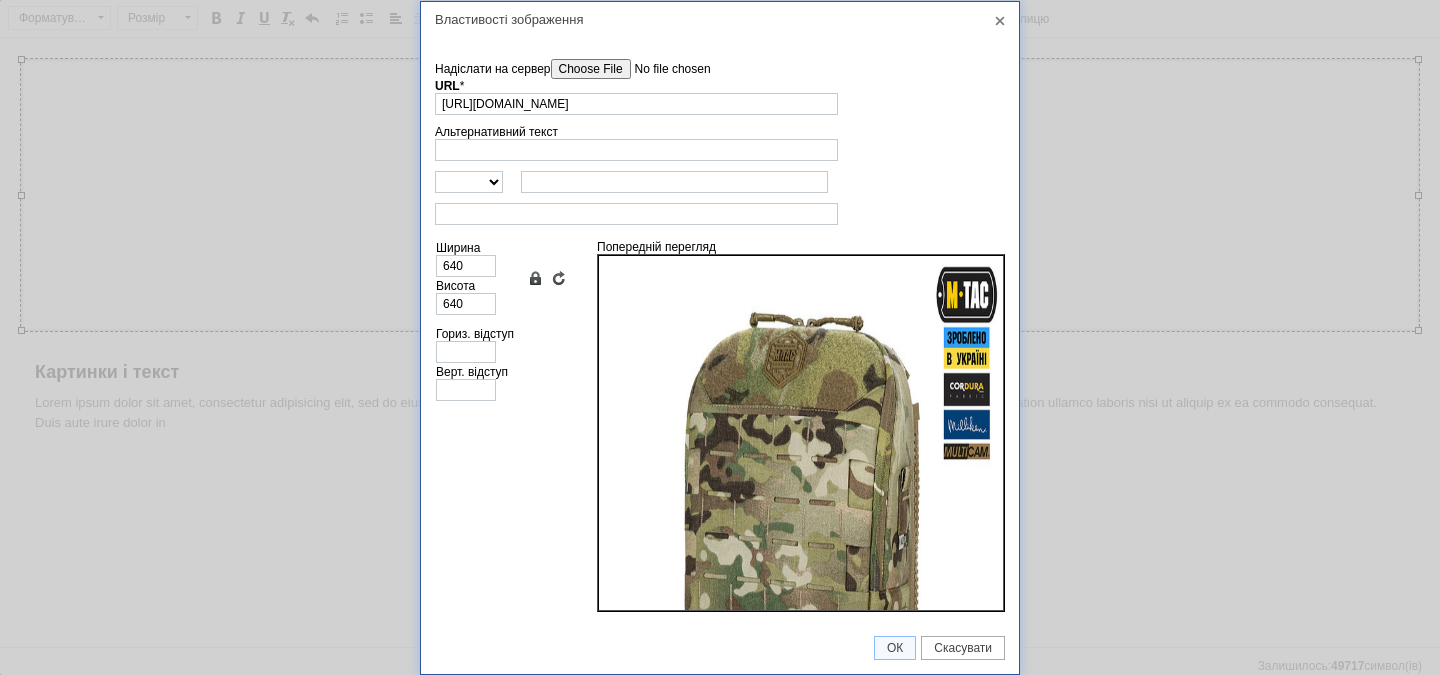 click on "ОК Скасувати" at bounding box center [720, 648] 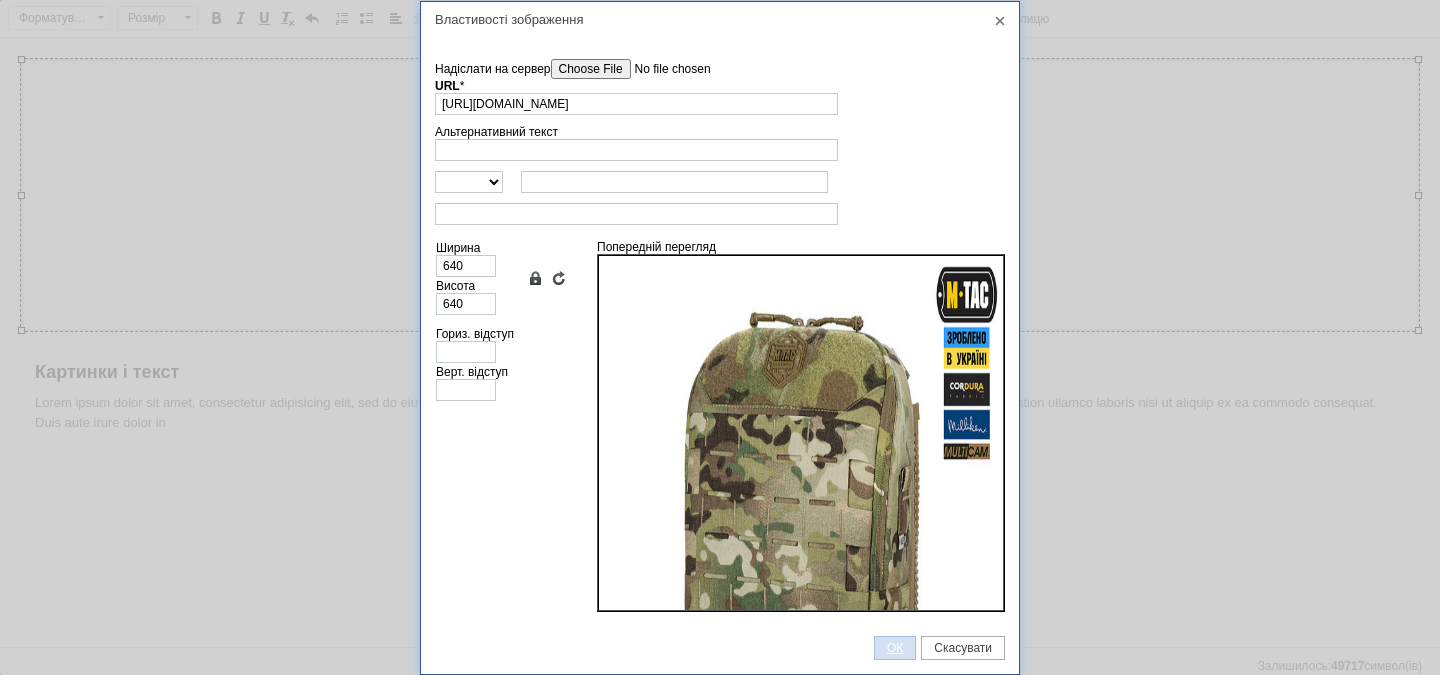 click on "ОК" at bounding box center [895, 648] 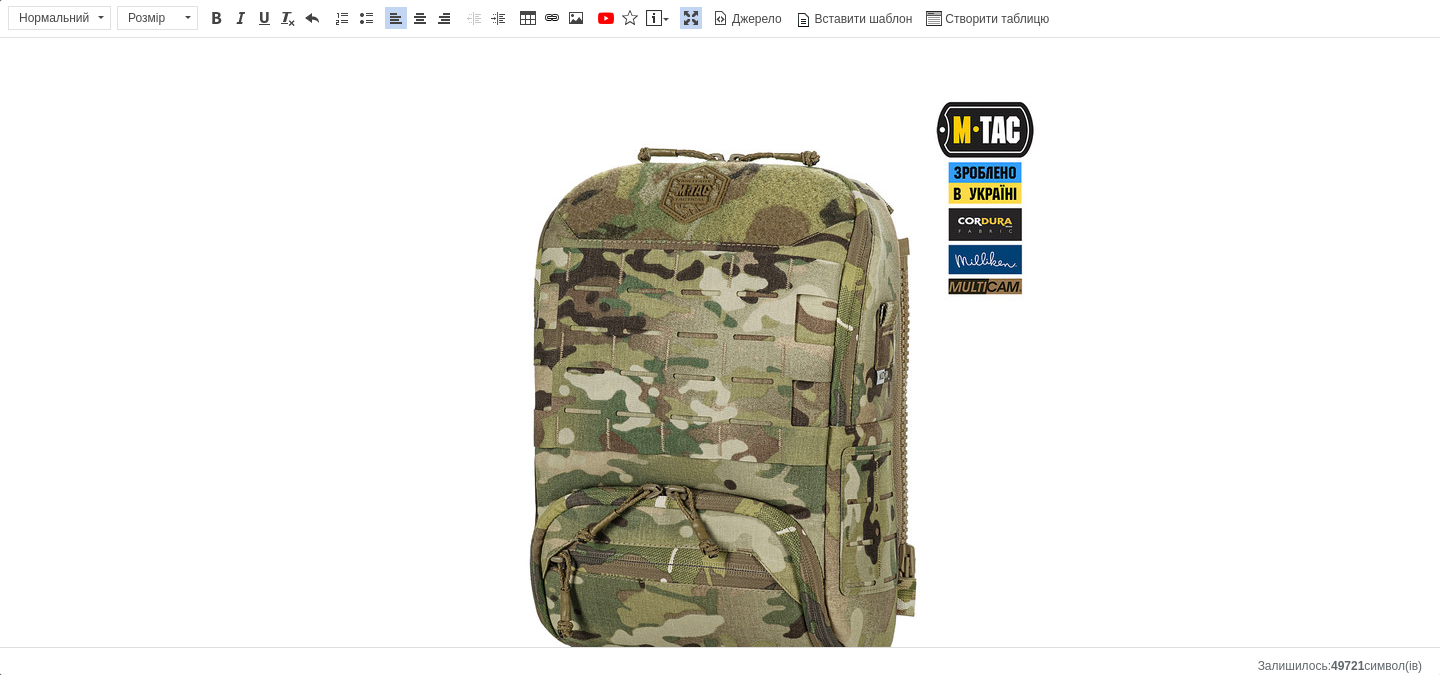 click at bounding box center (720, 68) 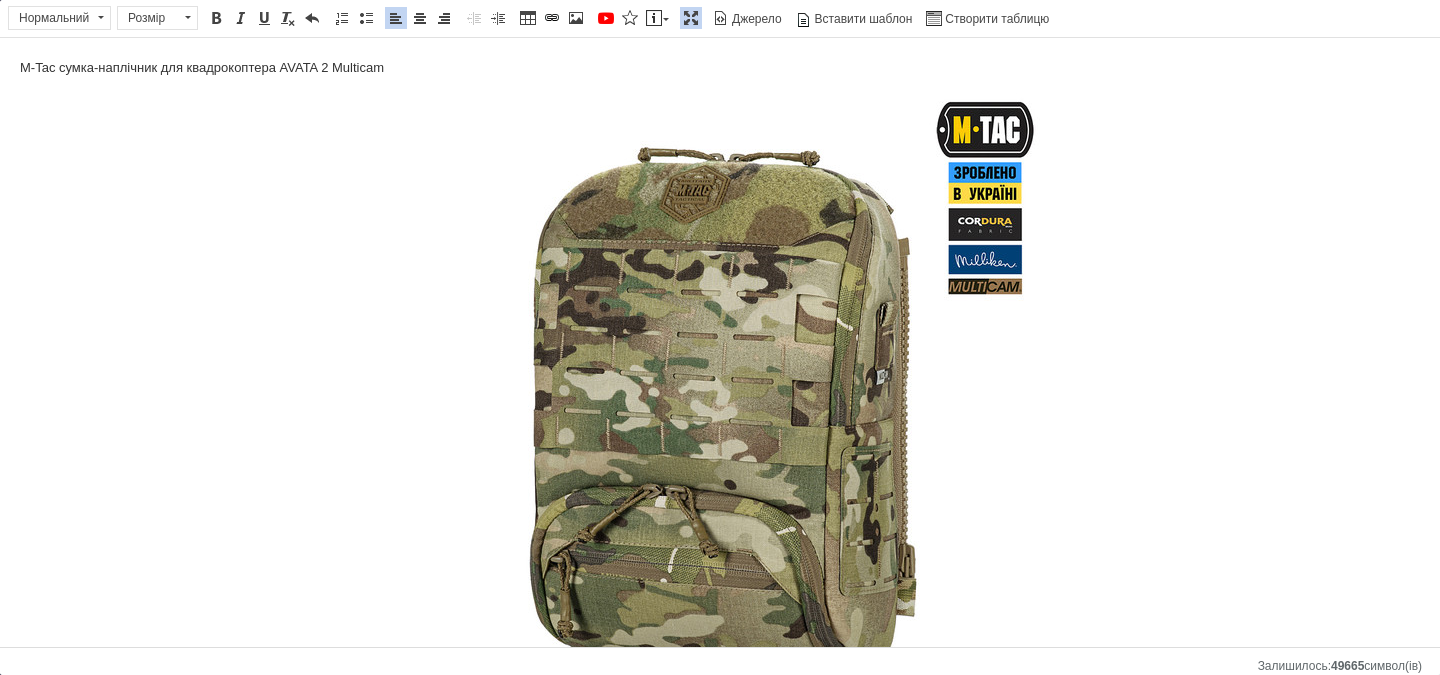 drag, startPoint x: 420, startPoint y: 67, endPoint x: 12, endPoint y: 58, distance: 408.09924 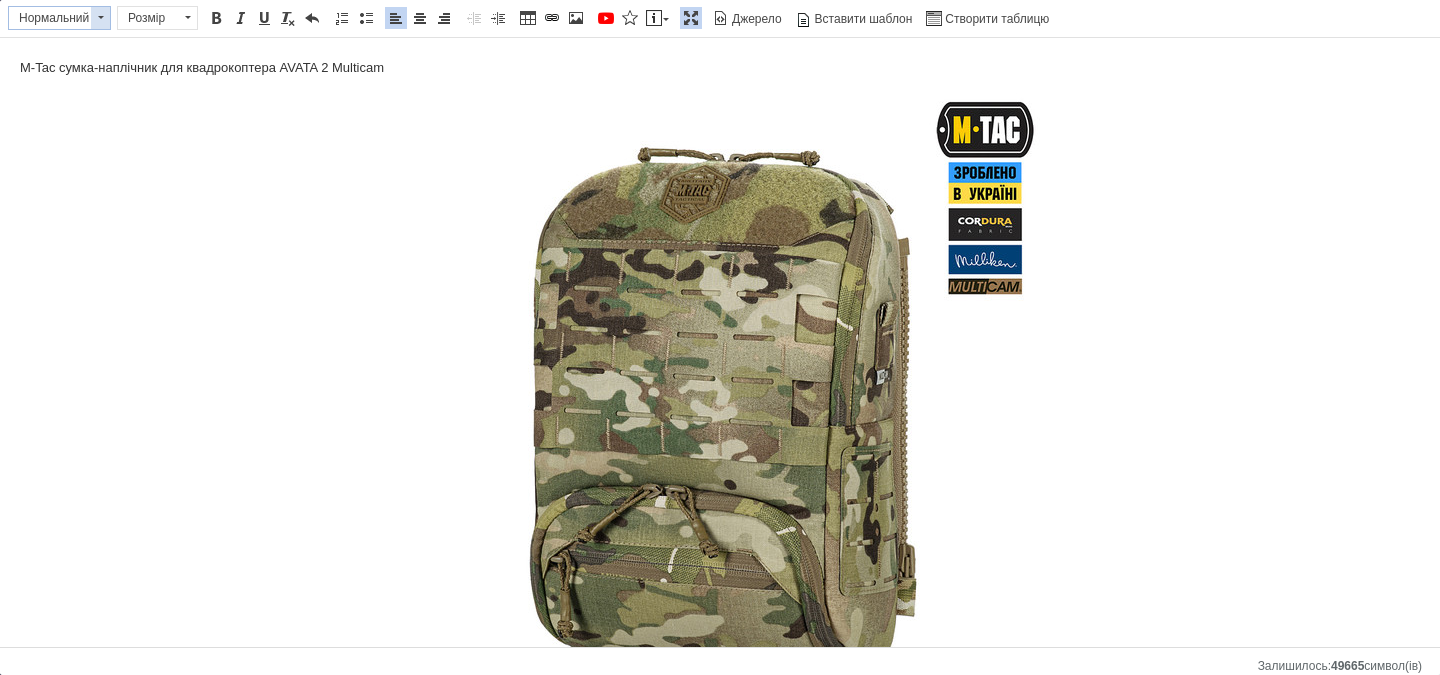 click at bounding box center (101, 17) 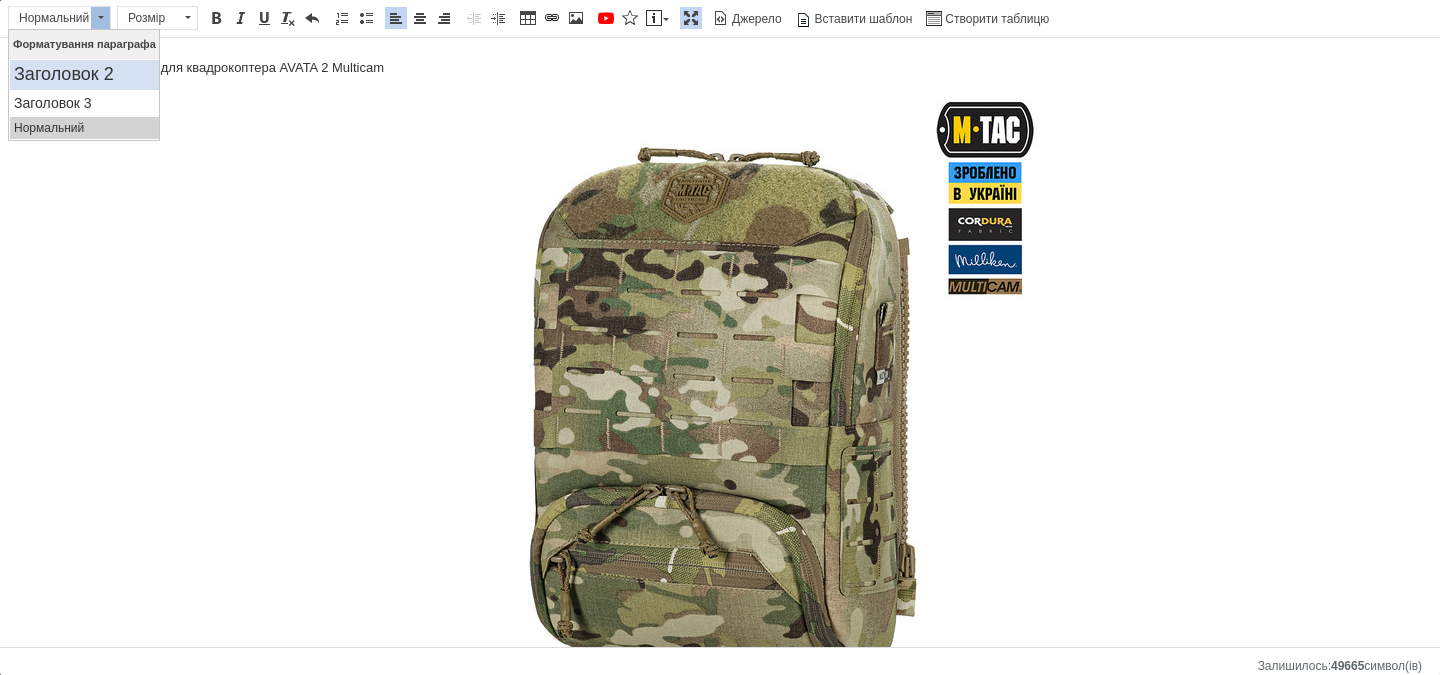 click on "Заголовок 2" at bounding box center [84, 75] 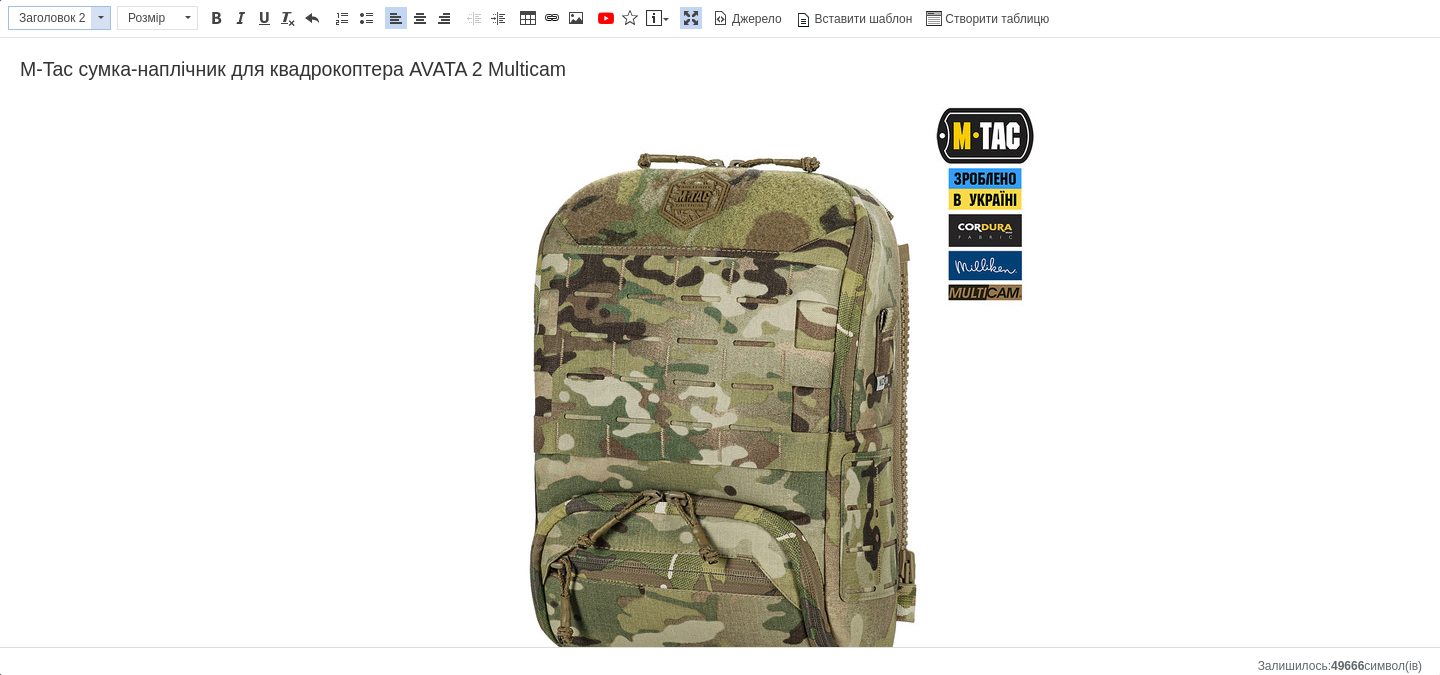 click at bounding box center [100, 18] 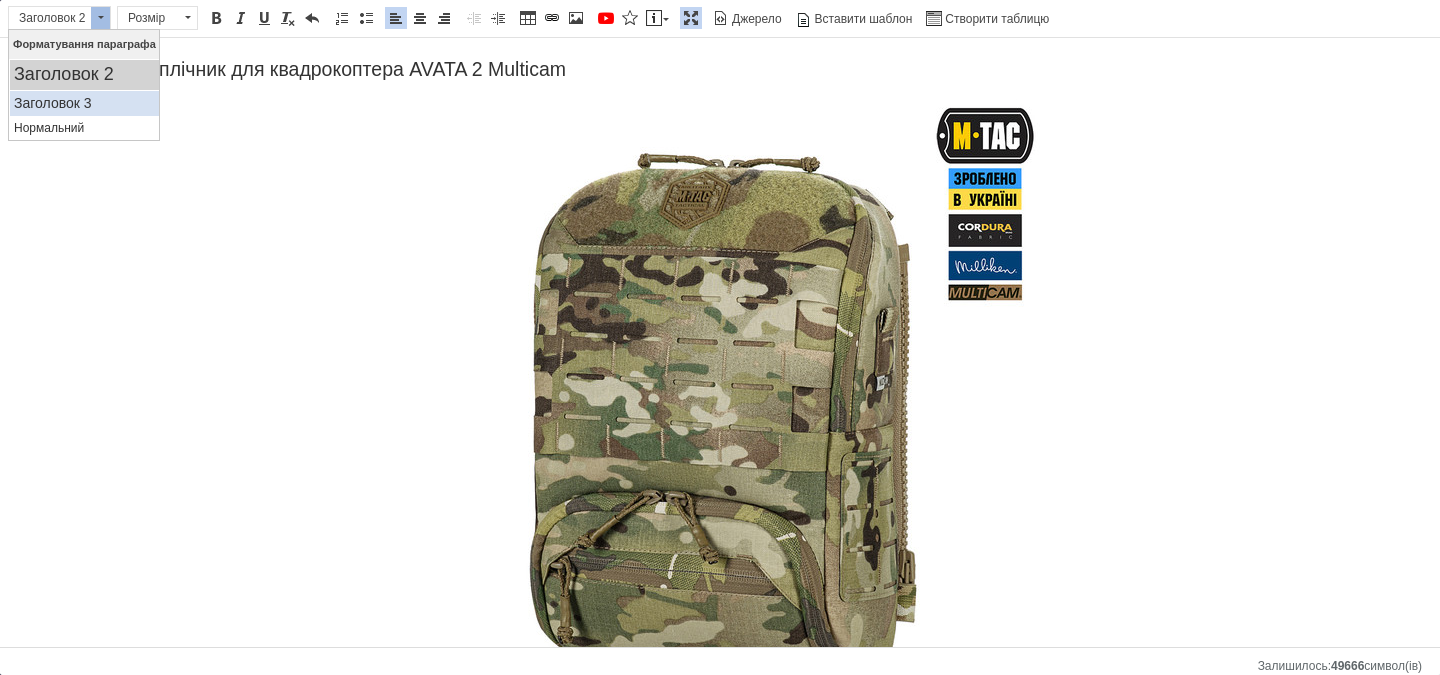 drag, startPoint x: 96, startPoint y: 91, endPoint x: 87, endPoint y: 99, distance: 12.0415945 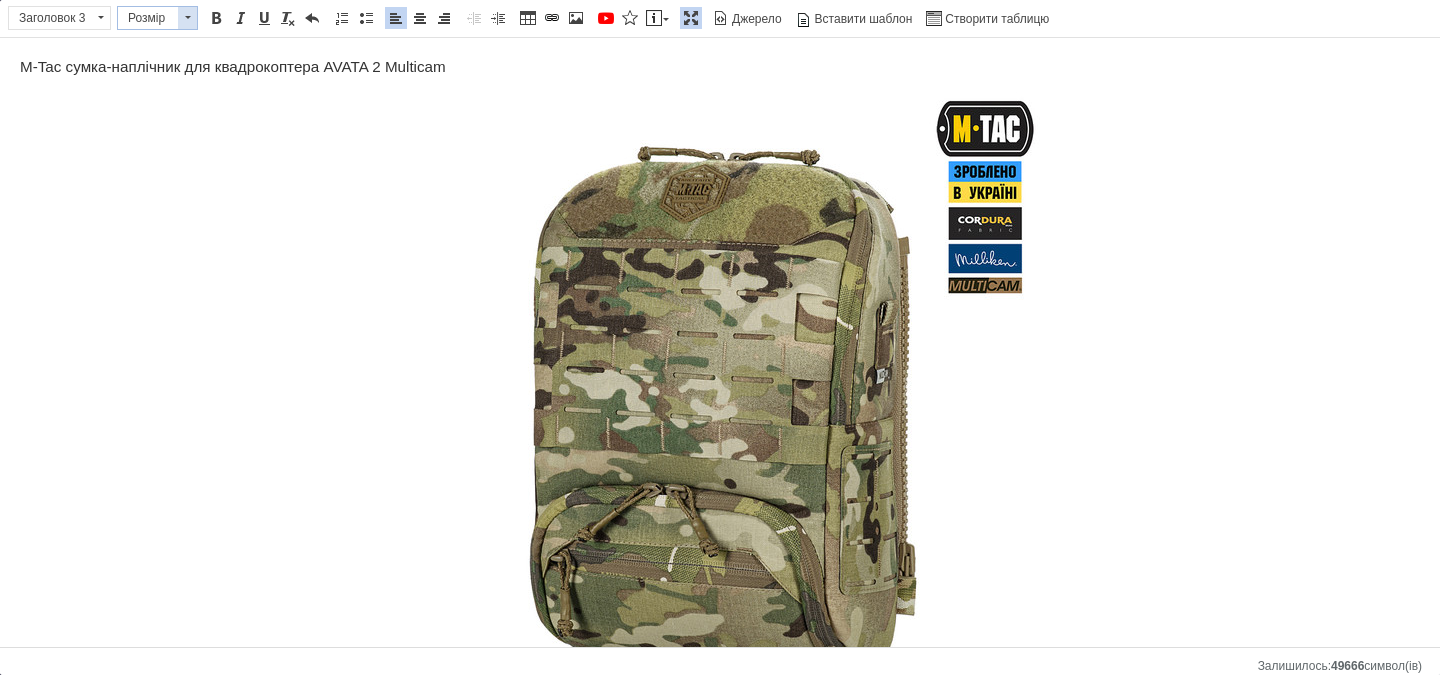 click at bounding box center (187, 18) 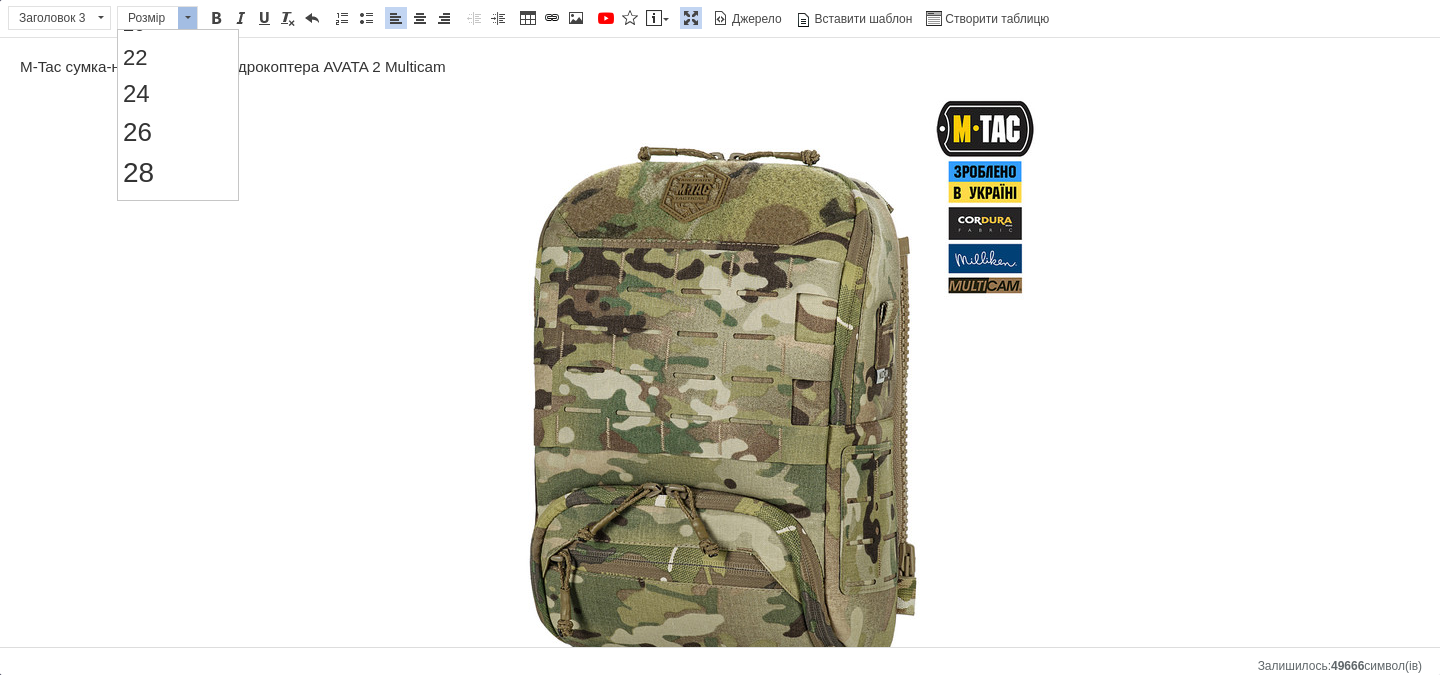 scroll, scrollTop: 300, scrollLeft: 0, axis: vertical 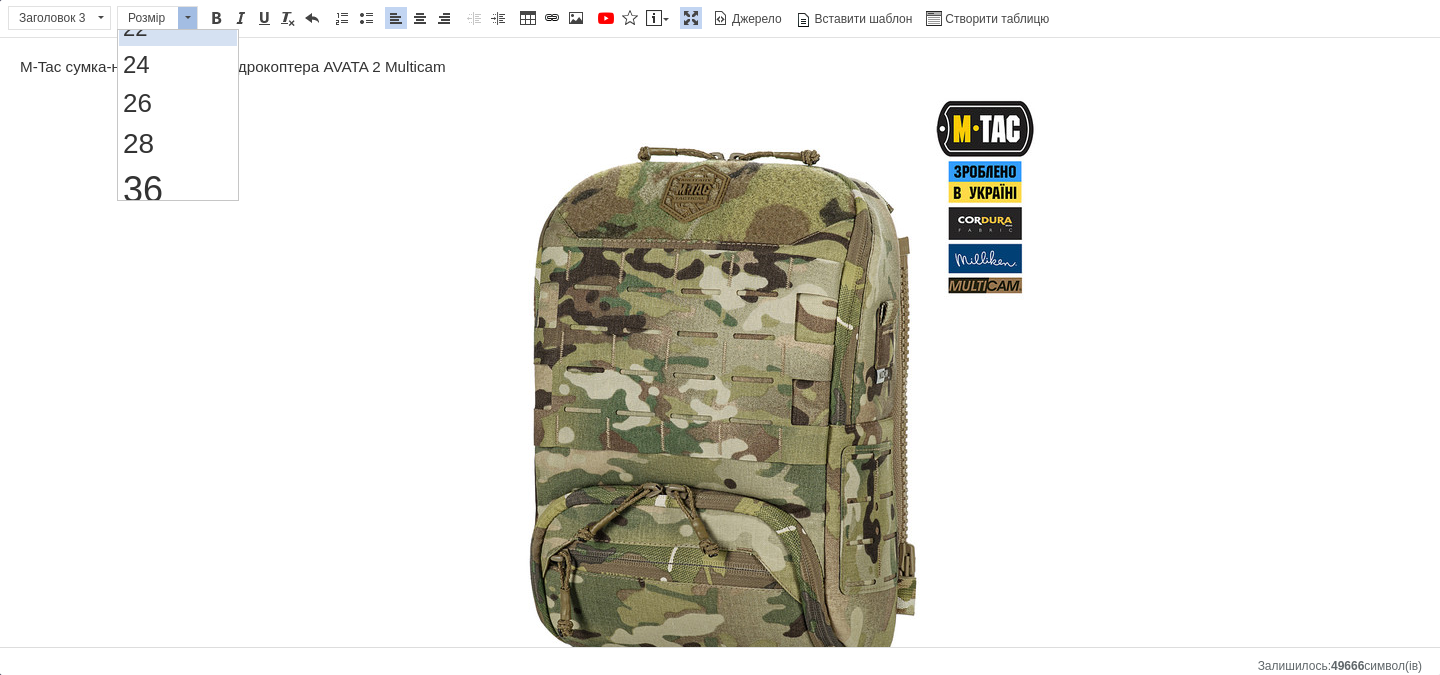drag, startPoint x: 153, startPoint y: 36, endPoint x: 282, endPoint y: 66, distance: 132.44244 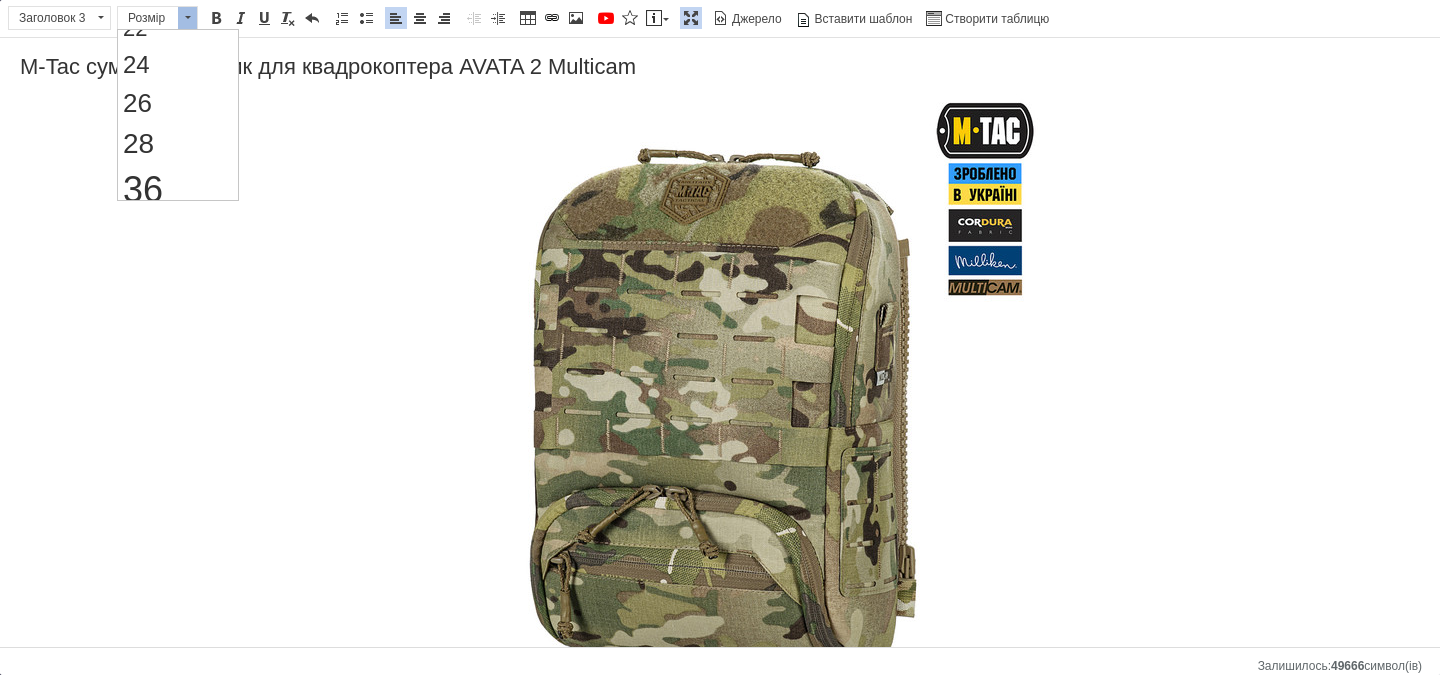 scroll, scrollTop: 0, scrollLeft: 0, axis: both 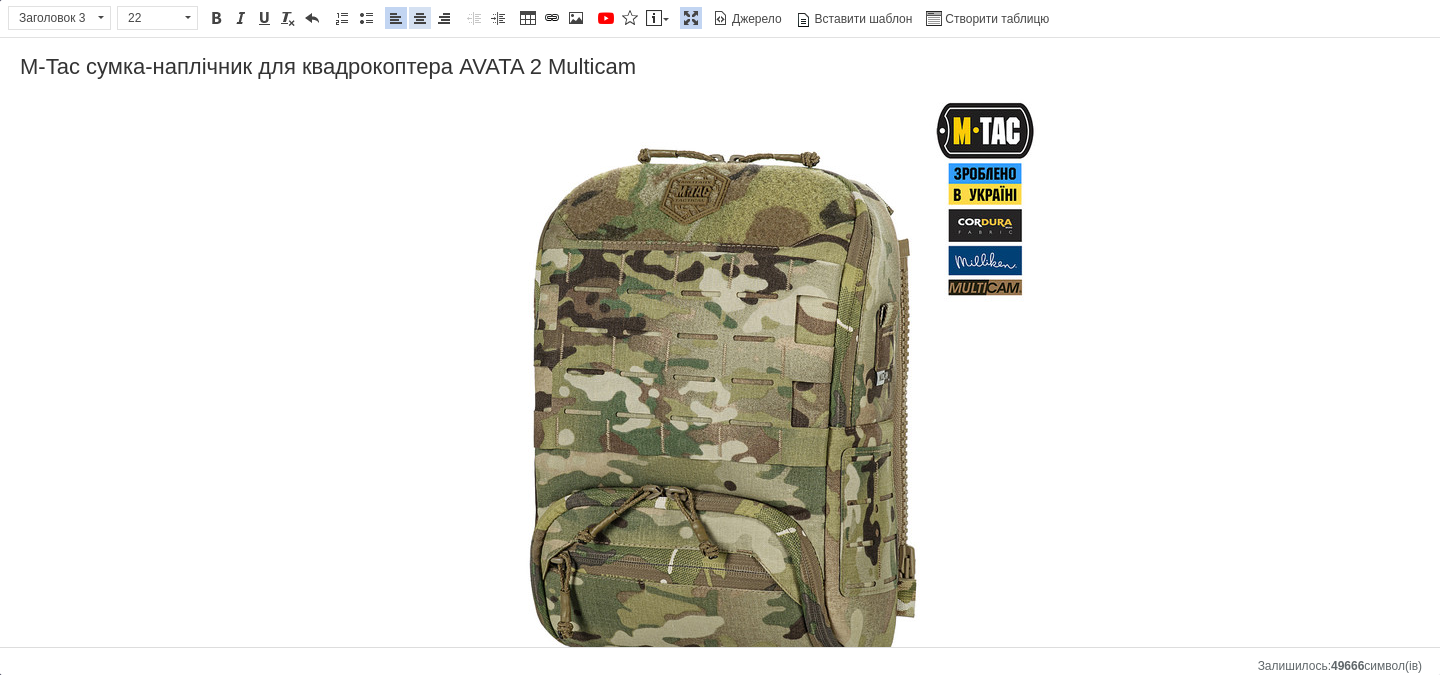 click at bounding box center (420, 18) 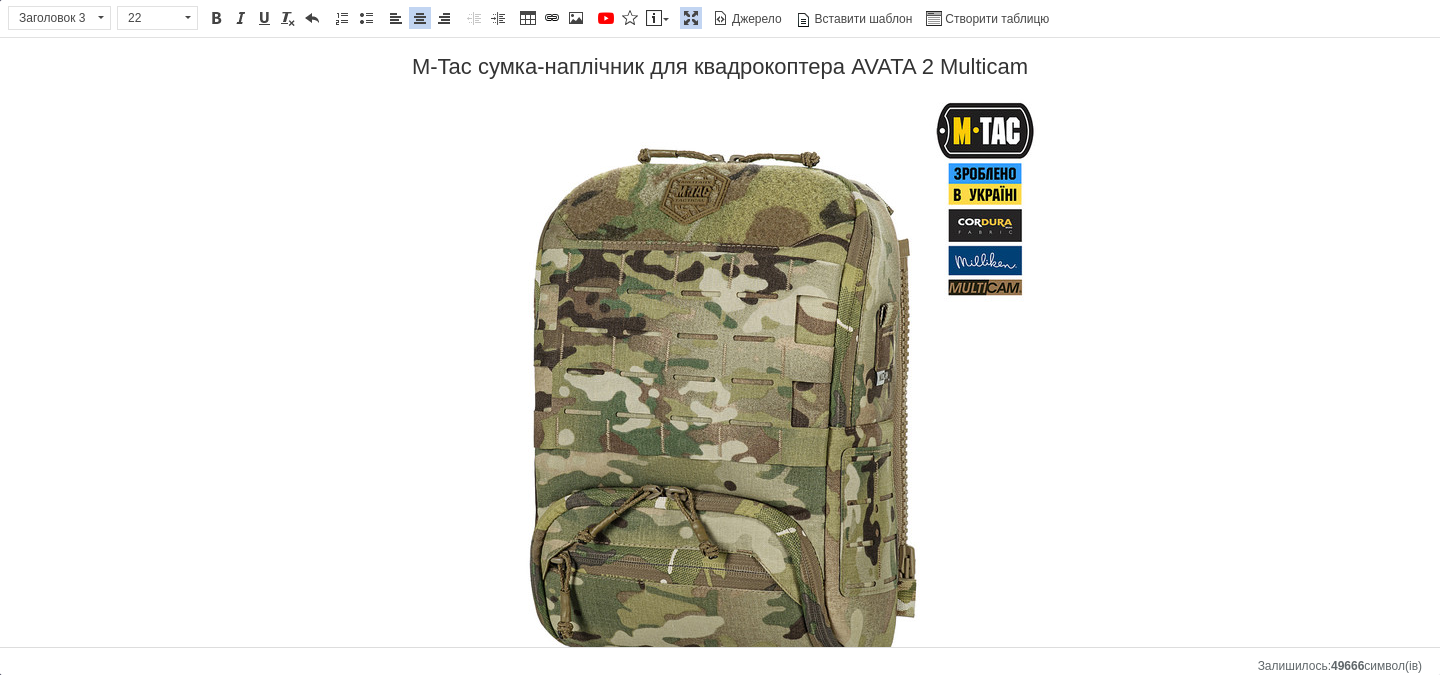 click at bounding box center (720, 414) 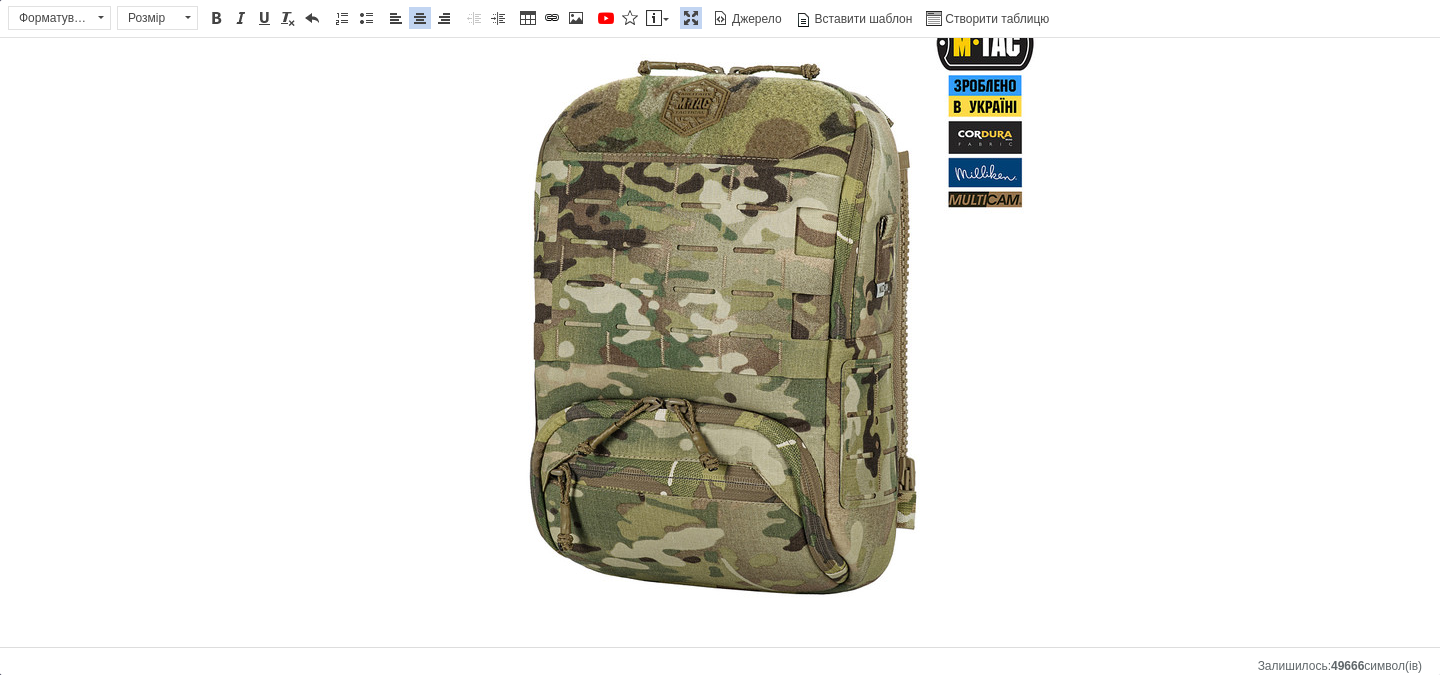 scroll, scrollTop: 246, scrollLeft: 0, axis: vertical 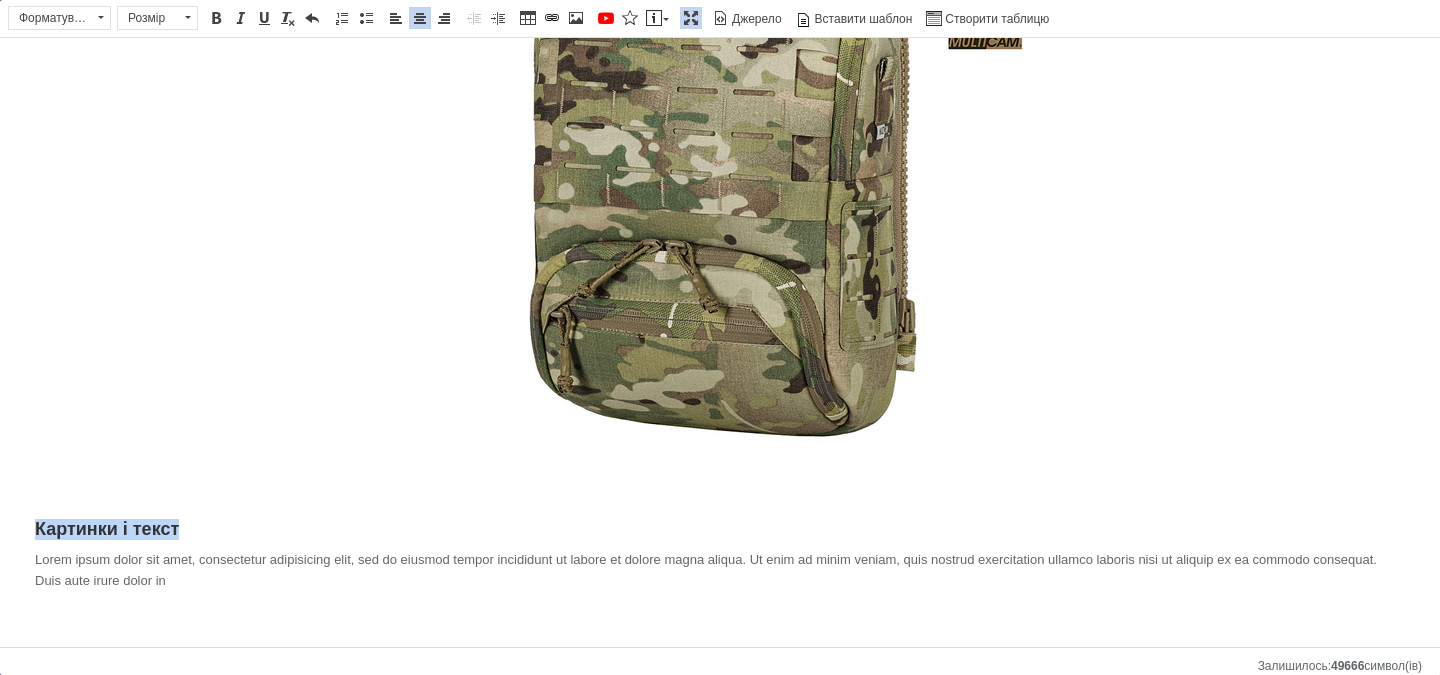 drag, startPoint x: 22, startPoint y: 526, endPoint x: 208, endPoint y: 515, distance: 186.32498 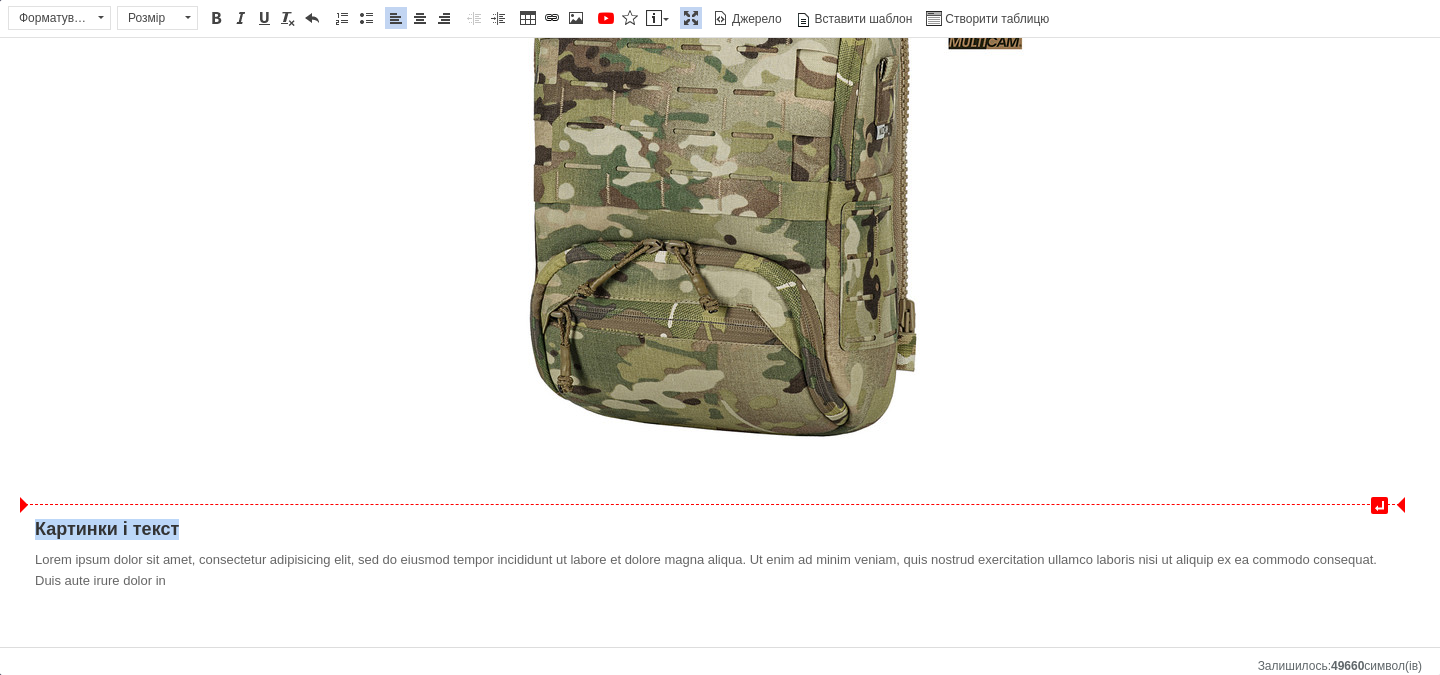 type 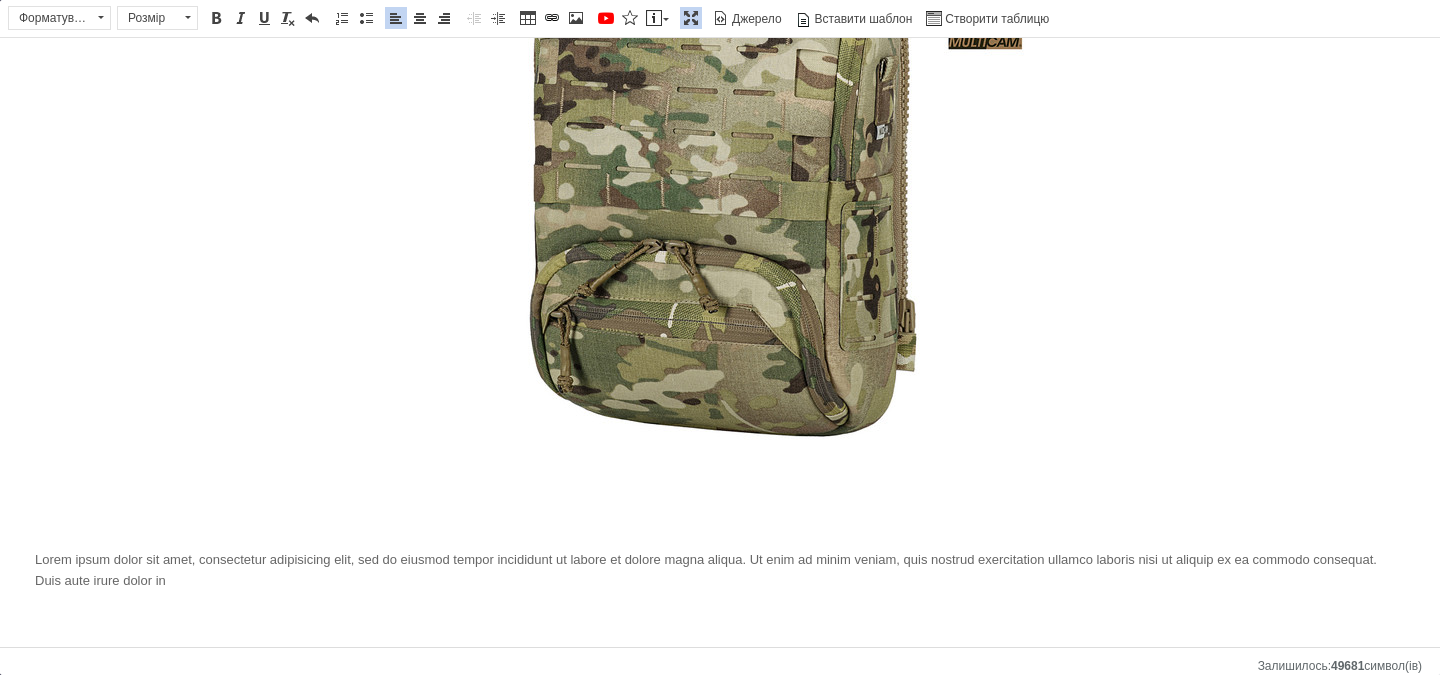drag, startPoint x: 694, startPoint y: 10, endPoint x: 692, endPoint y: 23, distance: 13.152946 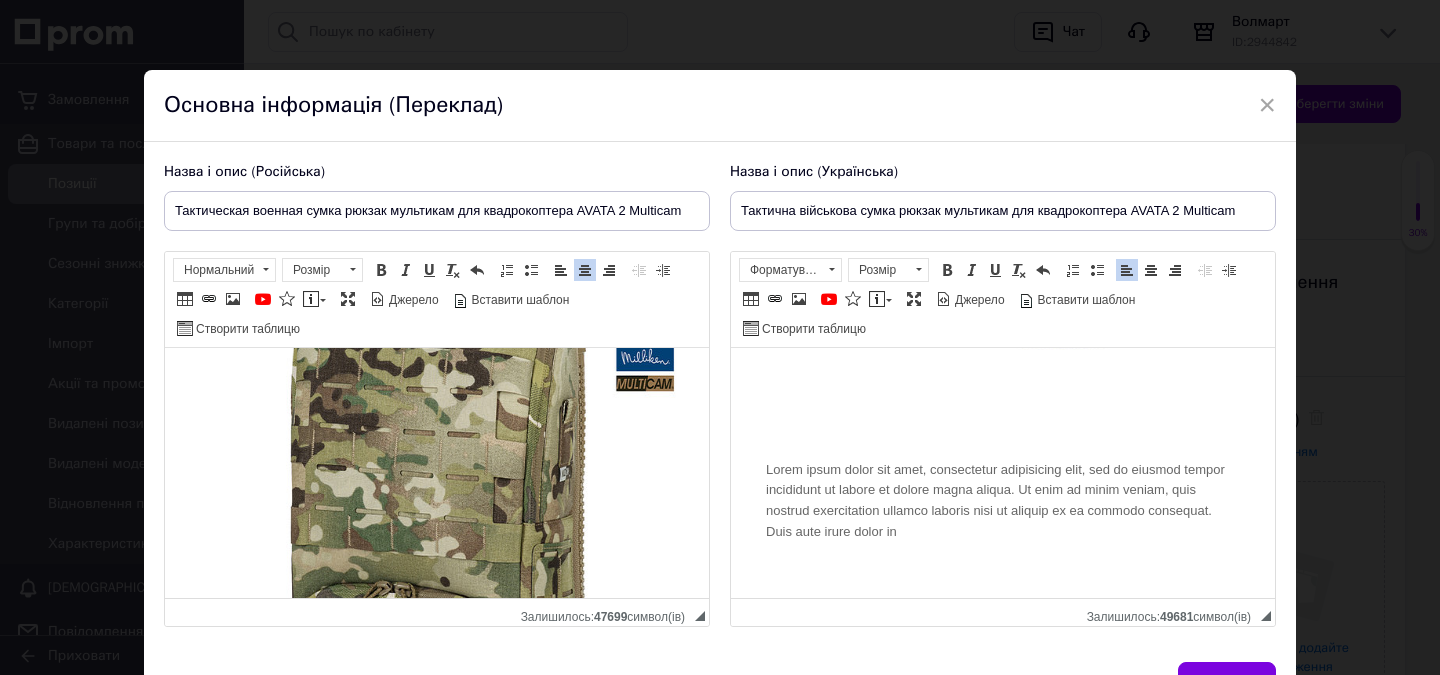 scroll, scrollTop: 535, scrollLeft: 0, axis: vertical 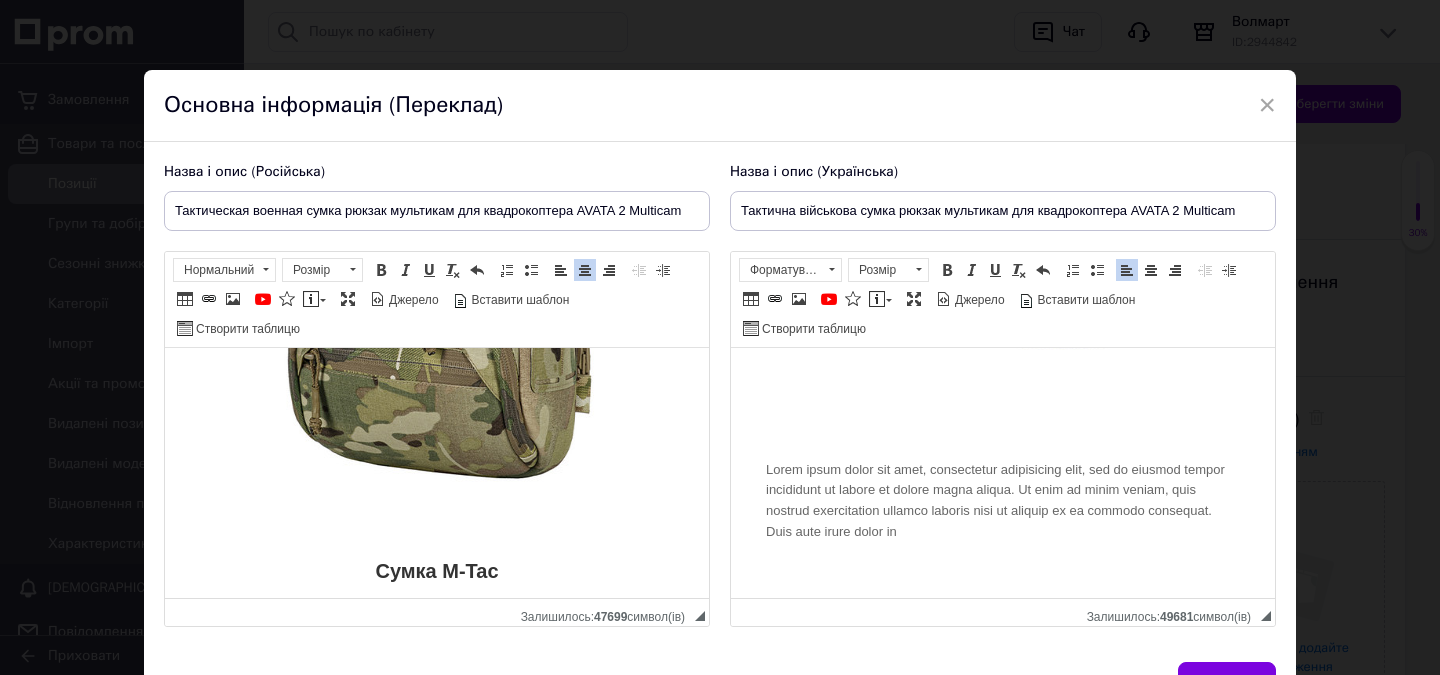 click at bounding box center [918, 270] 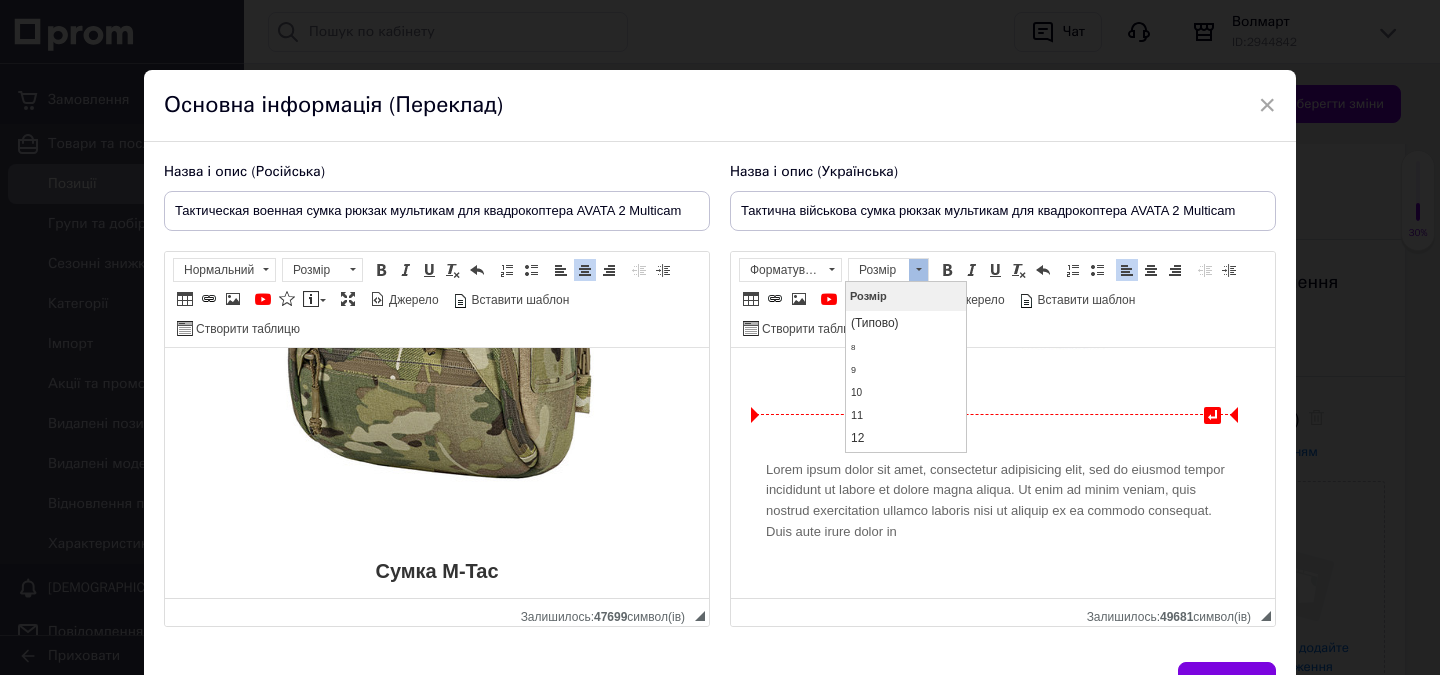click at bounding box center [1003, 78] 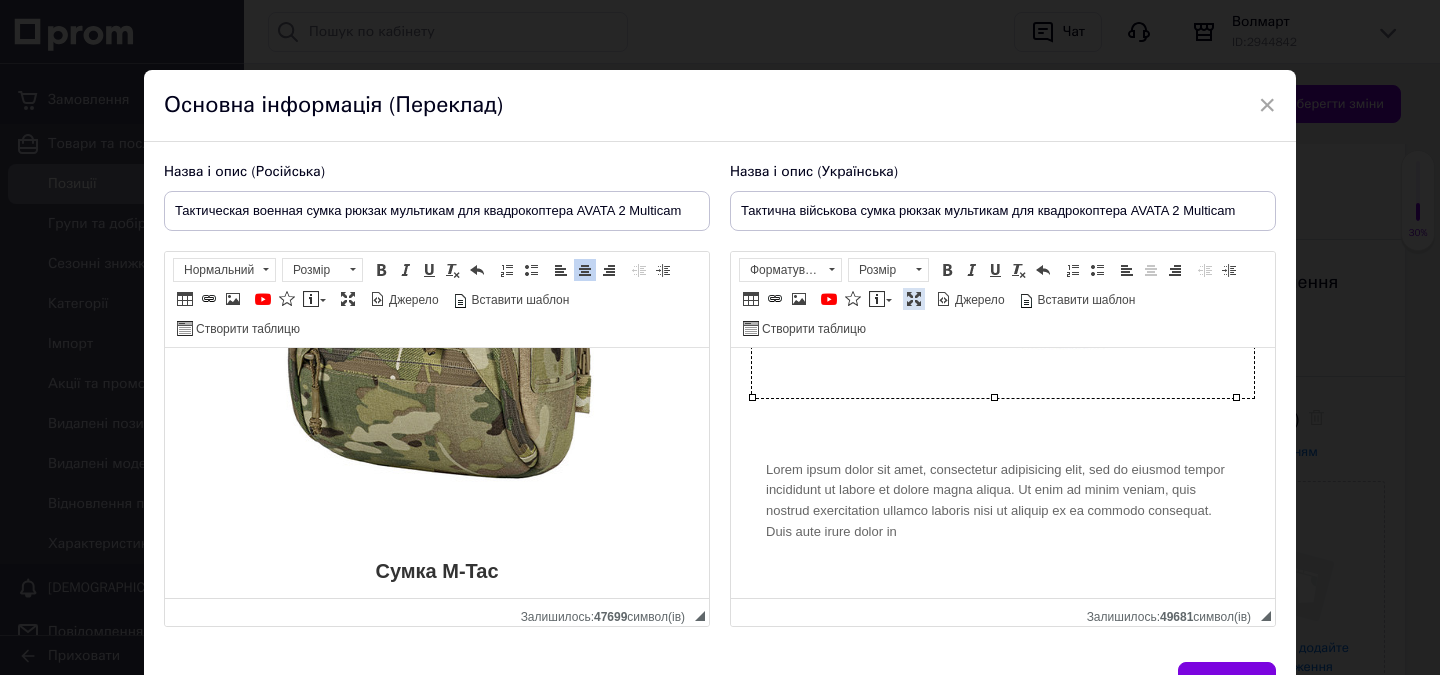 click on "Максимізувати" at bounding box center (914, 299) 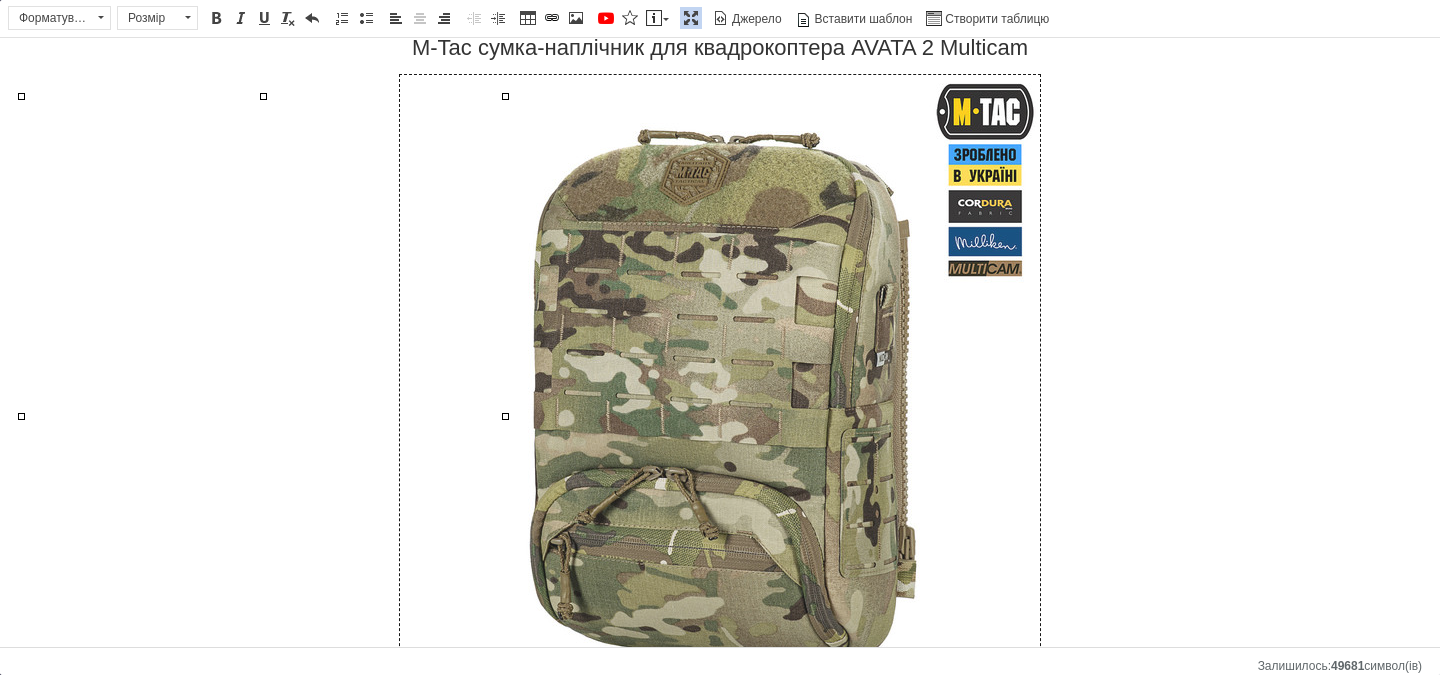 scroll, scrollTop: 0, scrollLeft: 0, axis: both 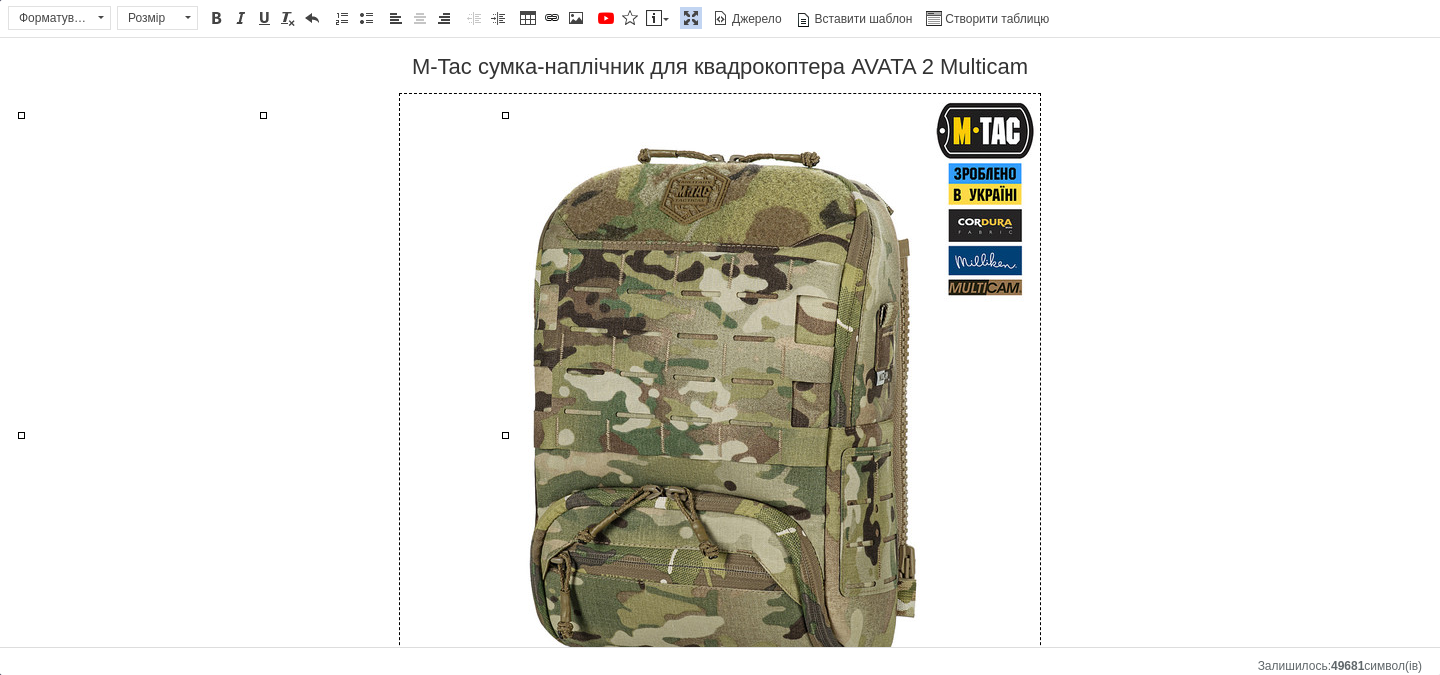 click at bounding box center [720, 414] 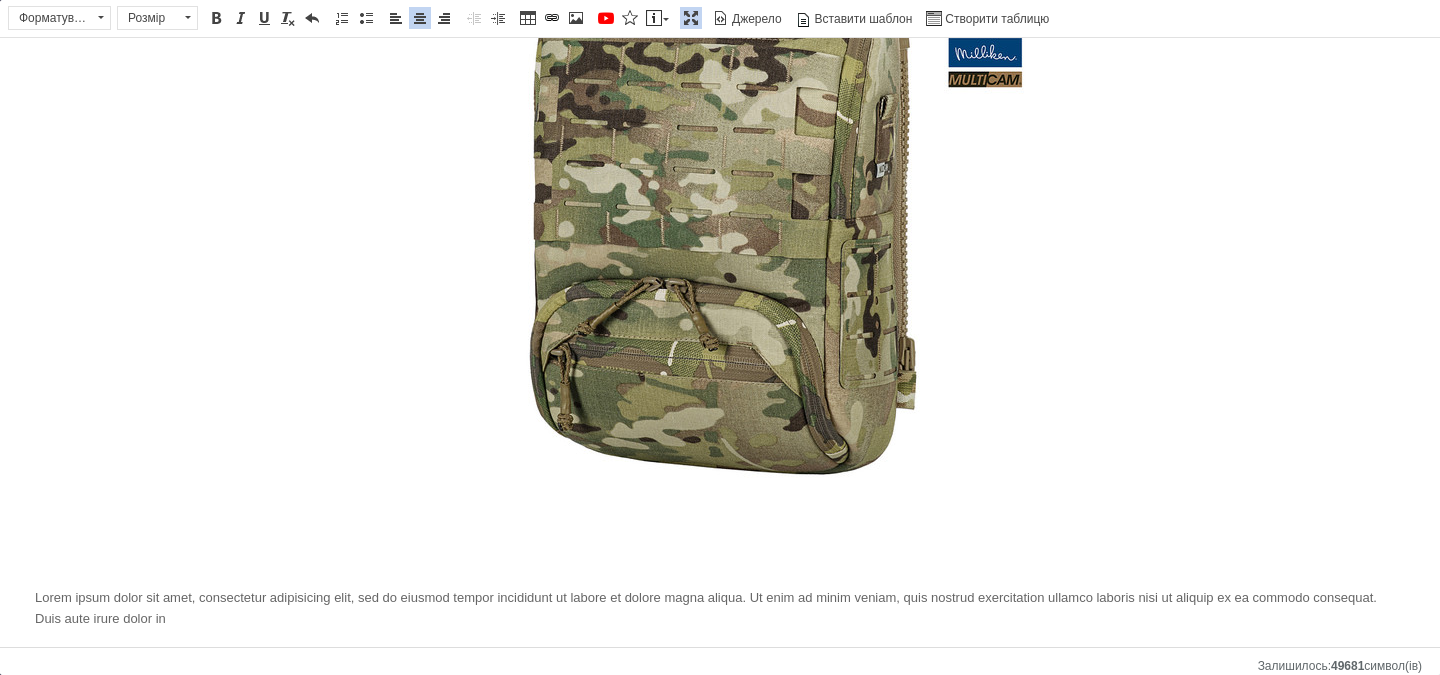 scroll, scrollTop: 246, scrollLeft: 0, axis: vertical 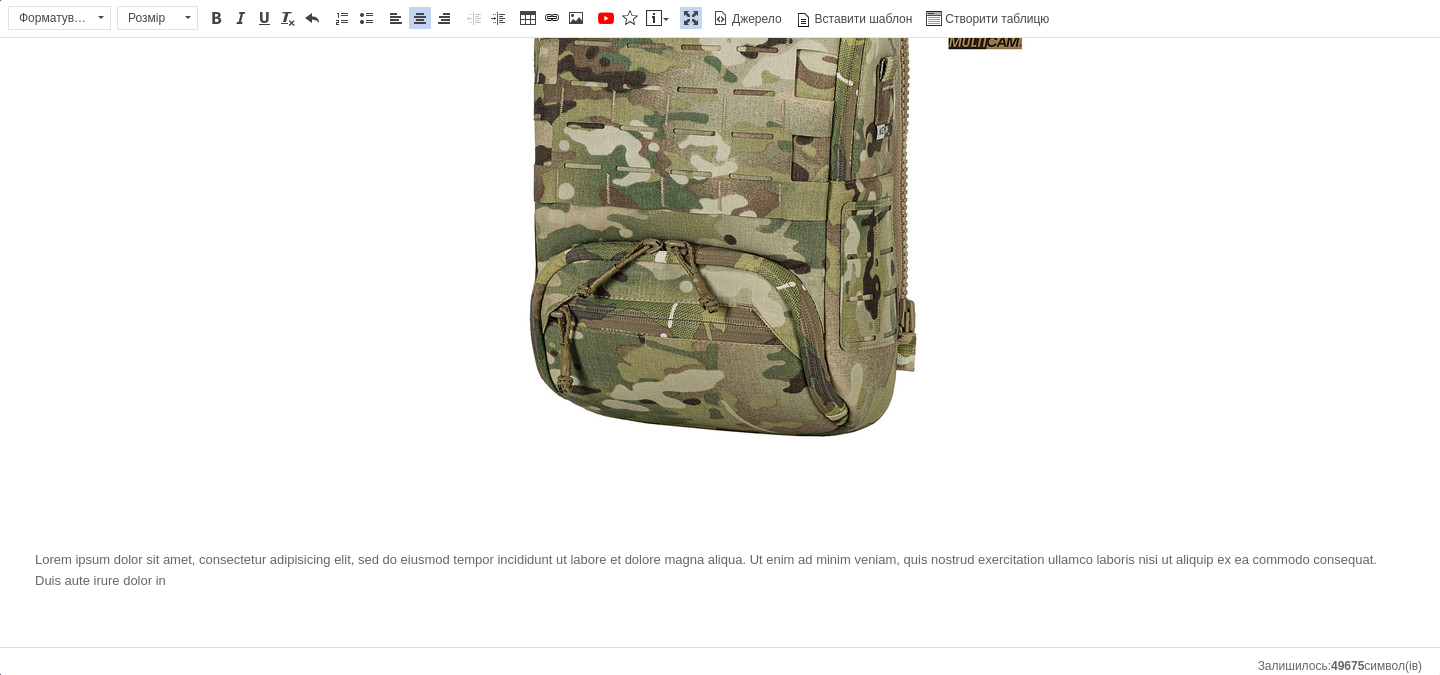 click on "Lorem ipsum dolor sit amet, consectetur adipisicing elit, sed do eiusmod tempor incididunt ut labore et dolore magna aliqua. Ut enim ad minim veniam, quis nostrud exercitation ullamco laboris nisi ut aliquip ex ea commodo consequat. Duis aute irure dolor in" at bounding box center (720, 555) 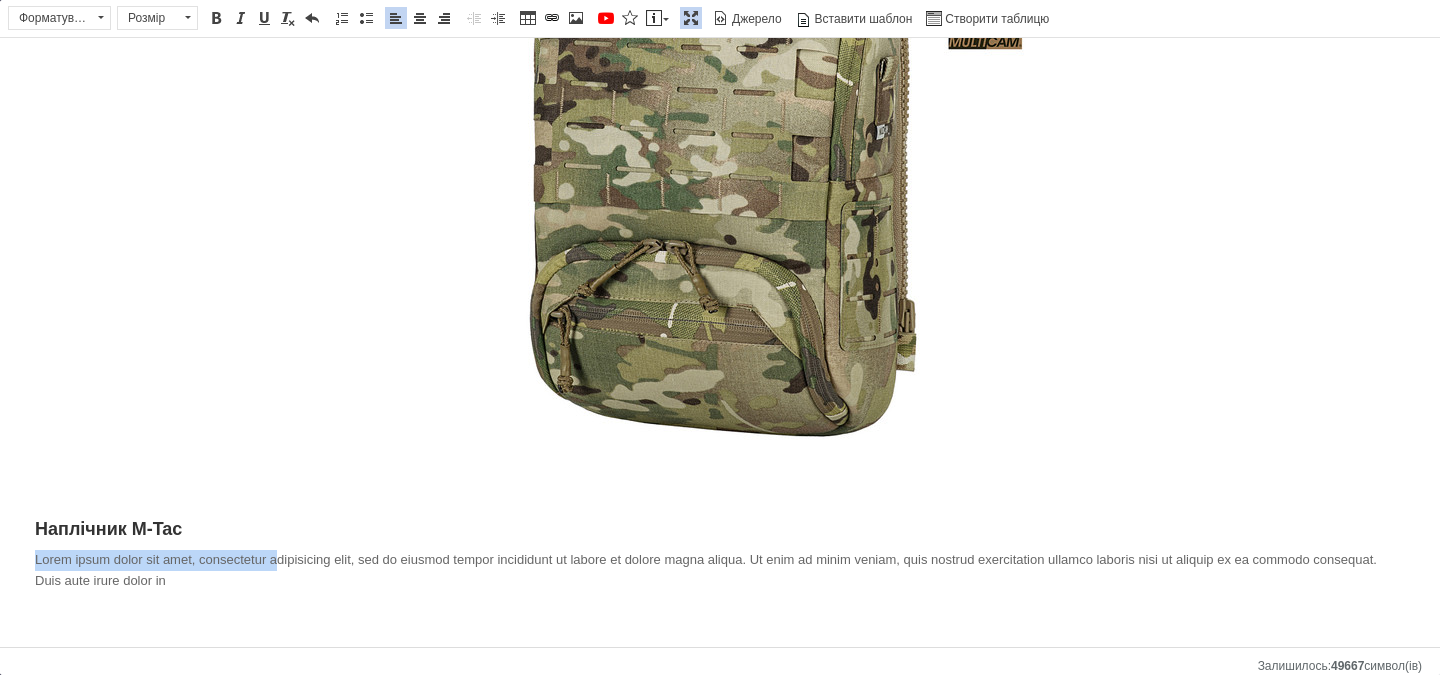 drag, startPoint x: 27, startPoint y: 561, endPoint x: 273, endPoint y: 567, distance: 246.07317 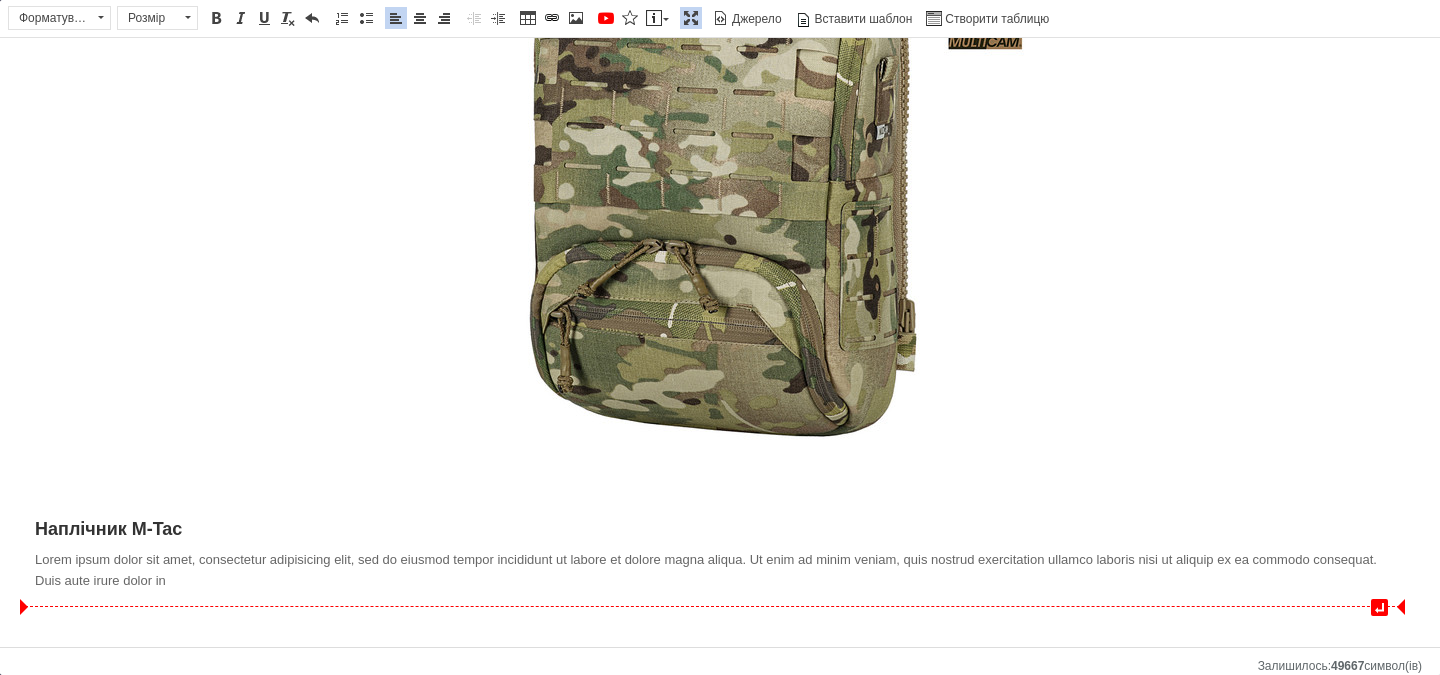 click on "Наплічник M-Tac Lorem ipsum dolor sit amet, consectetur adipisicing elit, sed do eiusmod tempor incididunt ut labore et dolore magna aliqua. Ut enim ad minim veniam, quis nostrud exercitation ullamco laboris nisi ut aliquip ex ea commodo consequat. Duis aute irure dolor in" at bounding box center (720, 555) 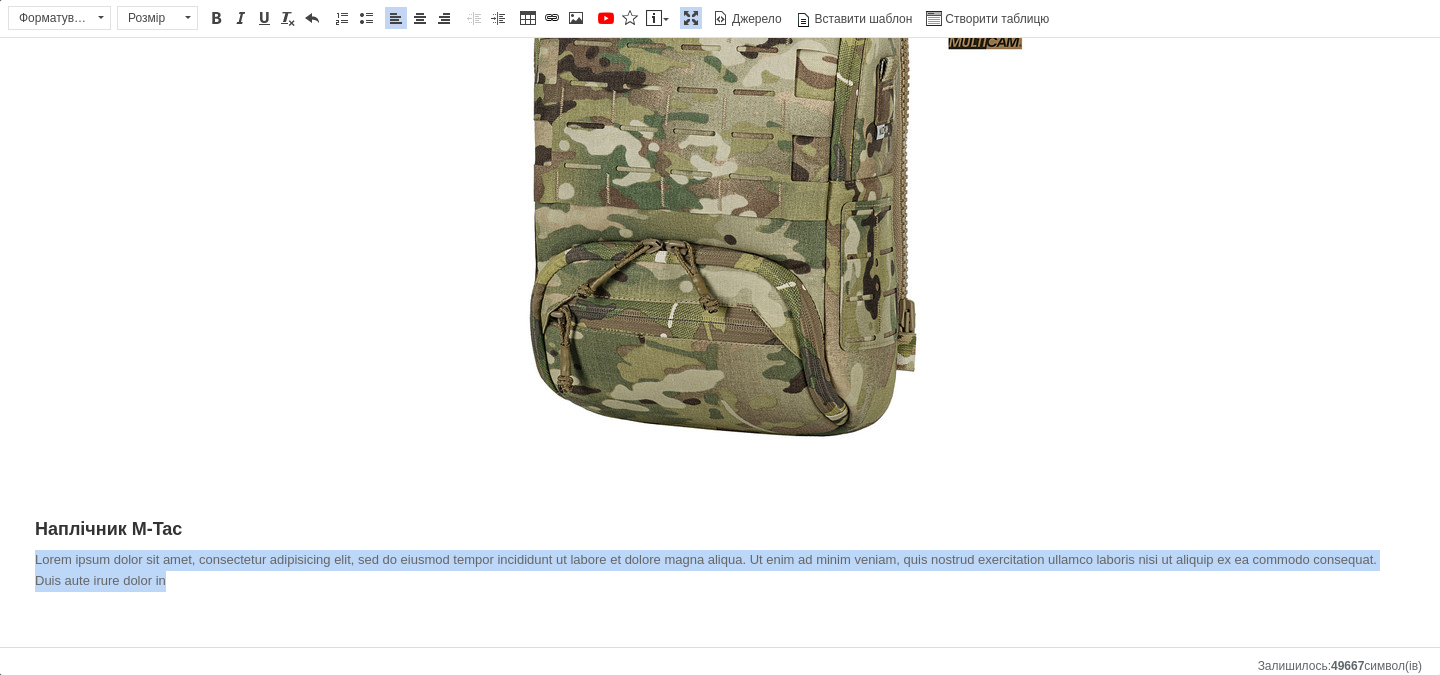 drag, startPoint x: 60, startPoint y: 564, endPoint x: 214, endPoint y: 582, distance: 155.04839 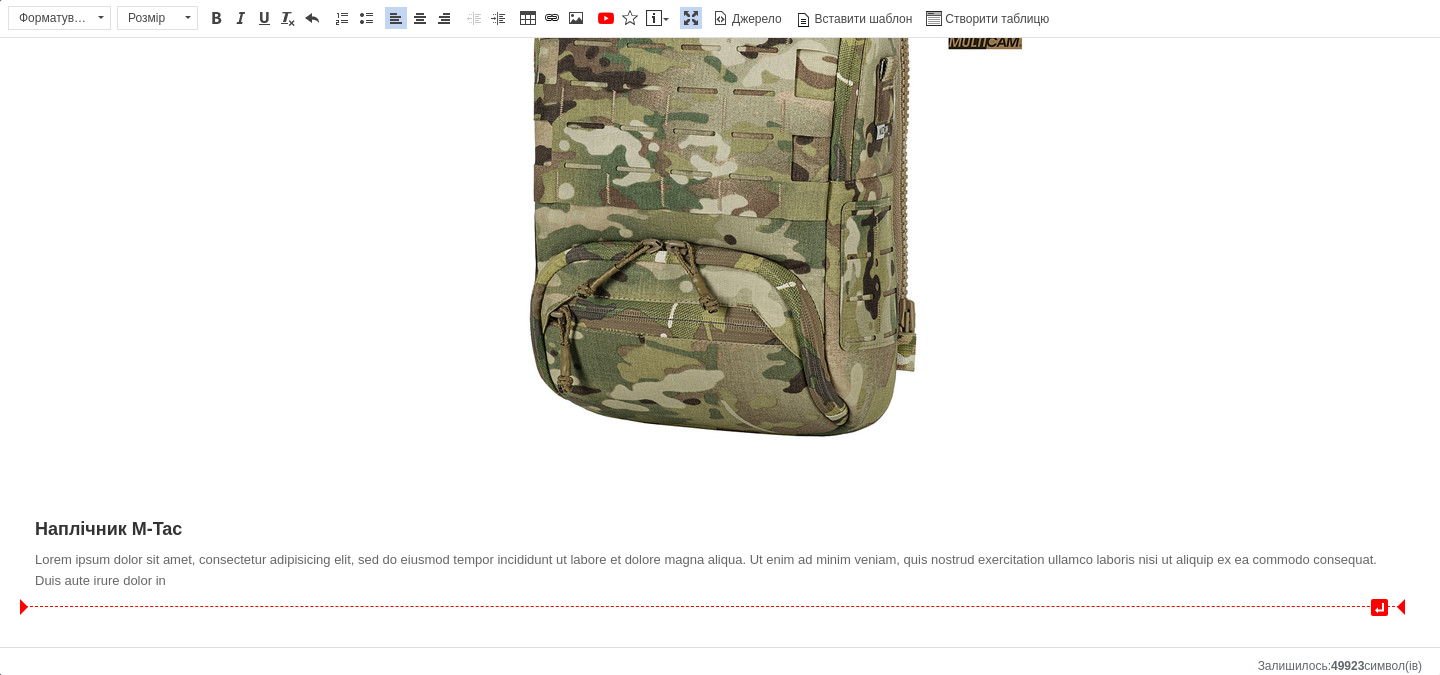 scroll, scrollTop: 226, scrollLeft: 0, axis: vertical 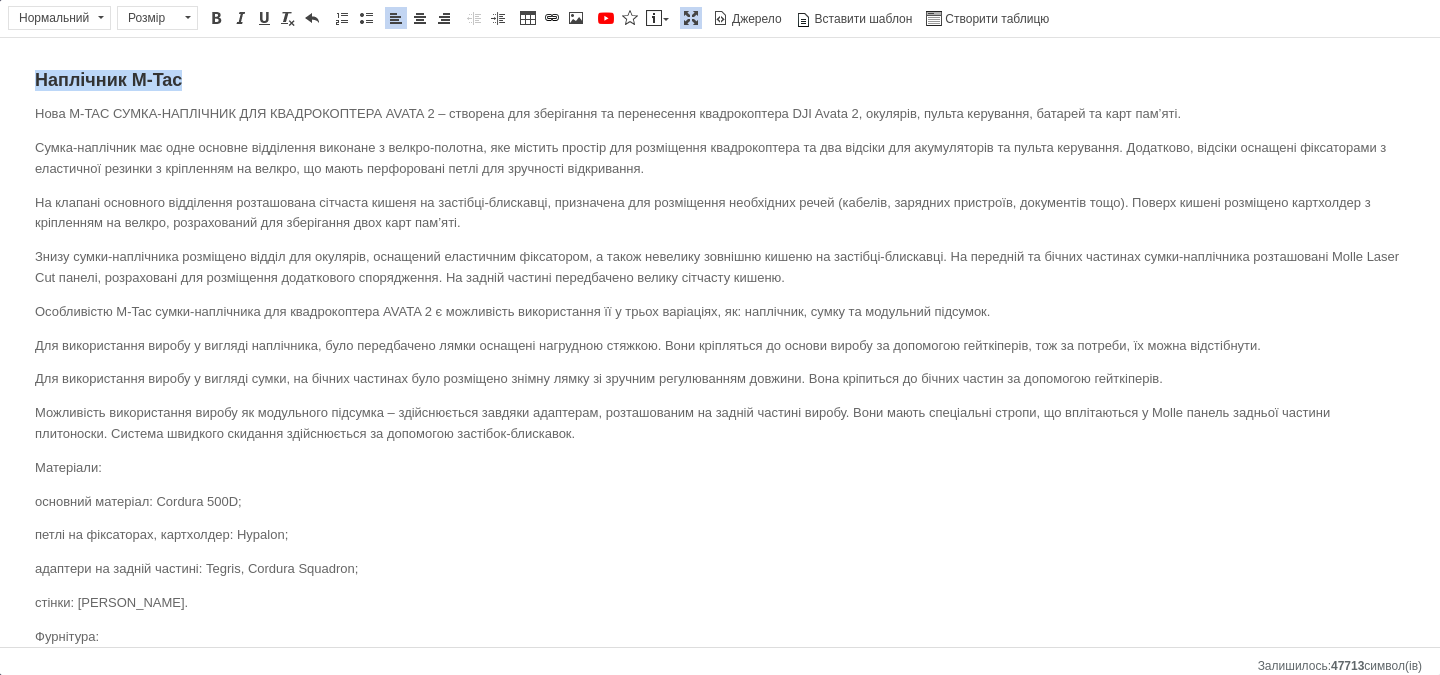 drag, startPoint x: 150, startPoint y: 61, endPoint x: 210, endPoint y: 38, distance: 64.25729 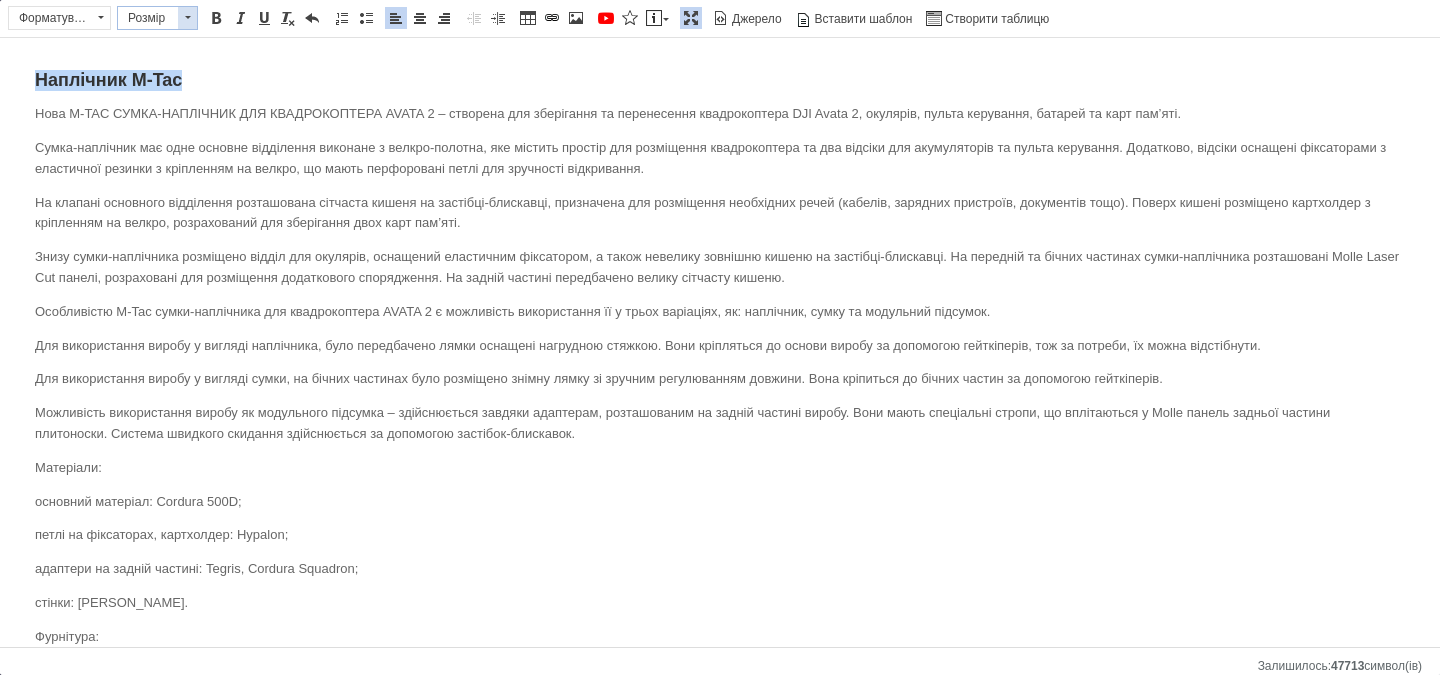 drag, startPoint x: 183, startPoint y: 7, endPoint x: 193, endPoint y: 26, distance: 21.470911 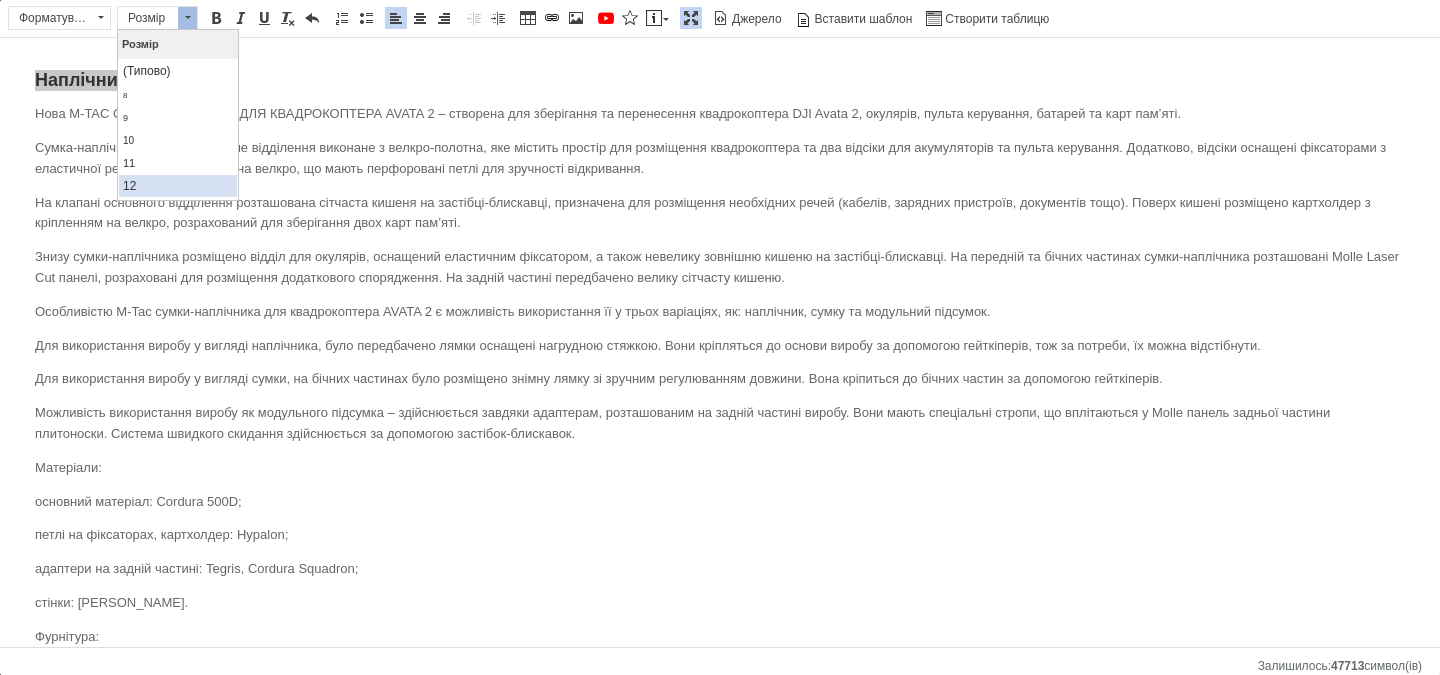 scroll, scrollTop: 100, scrollLeft: 0, axis: vertical 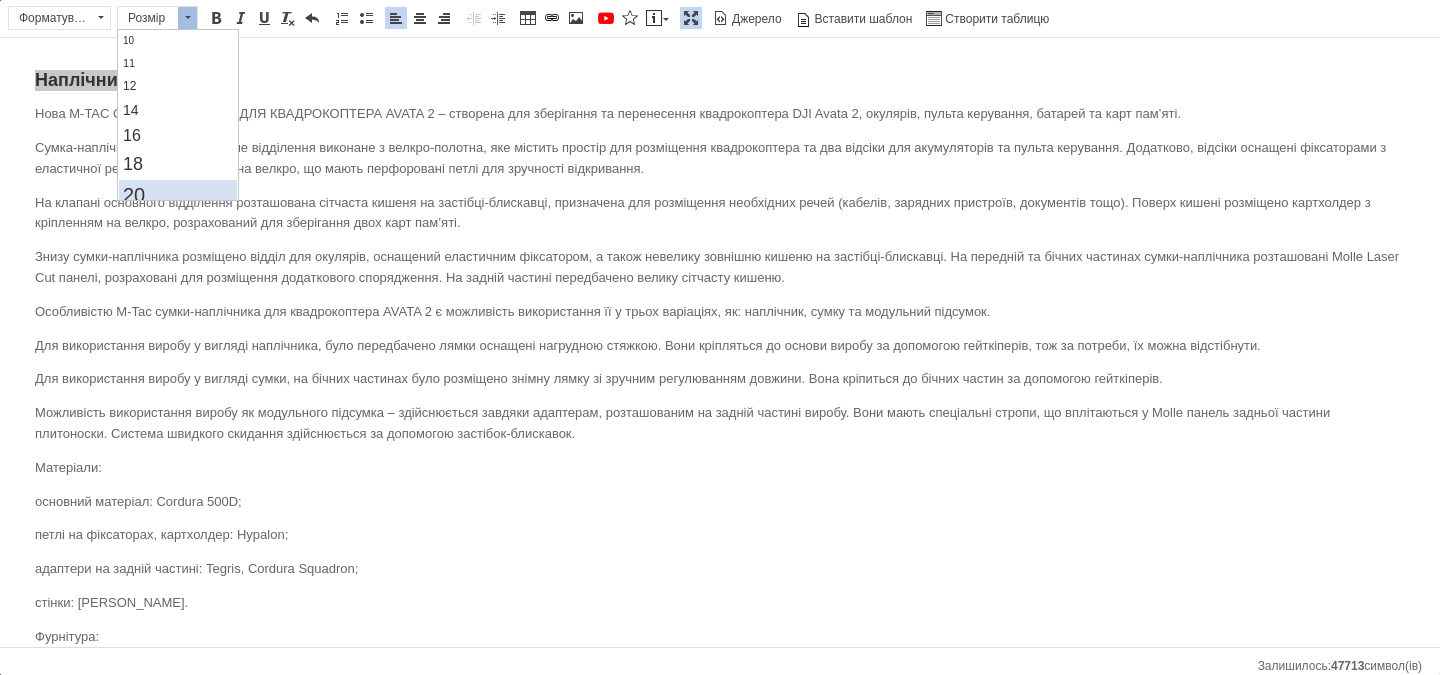 click on "20" at bounding box center [178, 195] 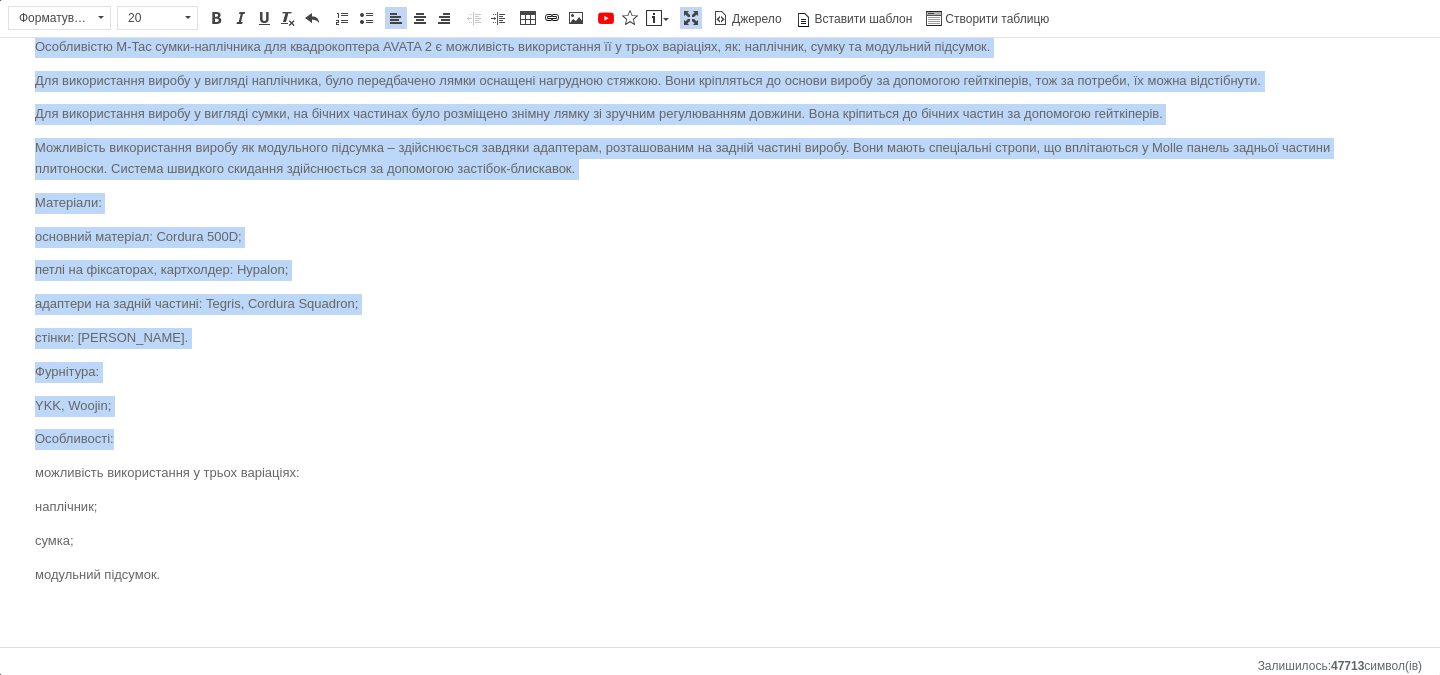 scroll, scrollTop: 967, scrollLeft: 0, axis: vertical 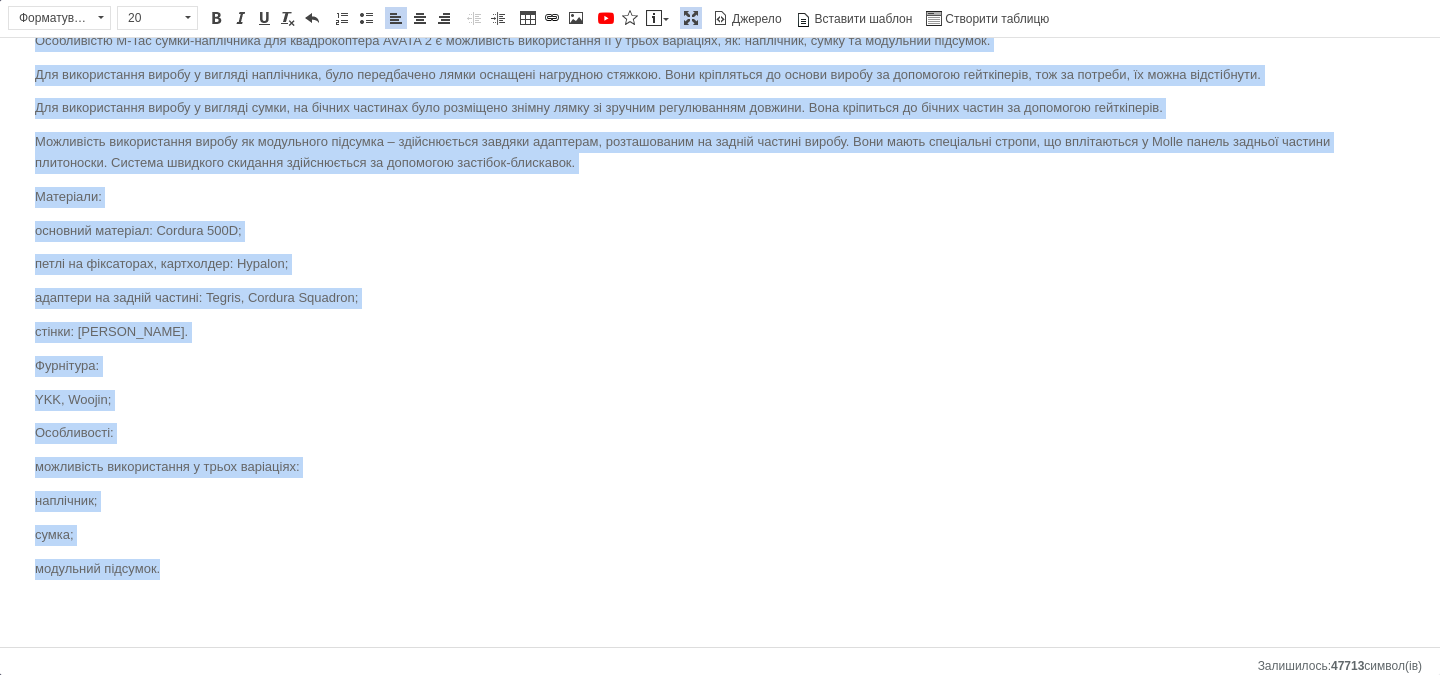drag, startPoint x: 23, startPoint y: 118, endPoint x: 207, endPoint y: 535, distance: 455.79053 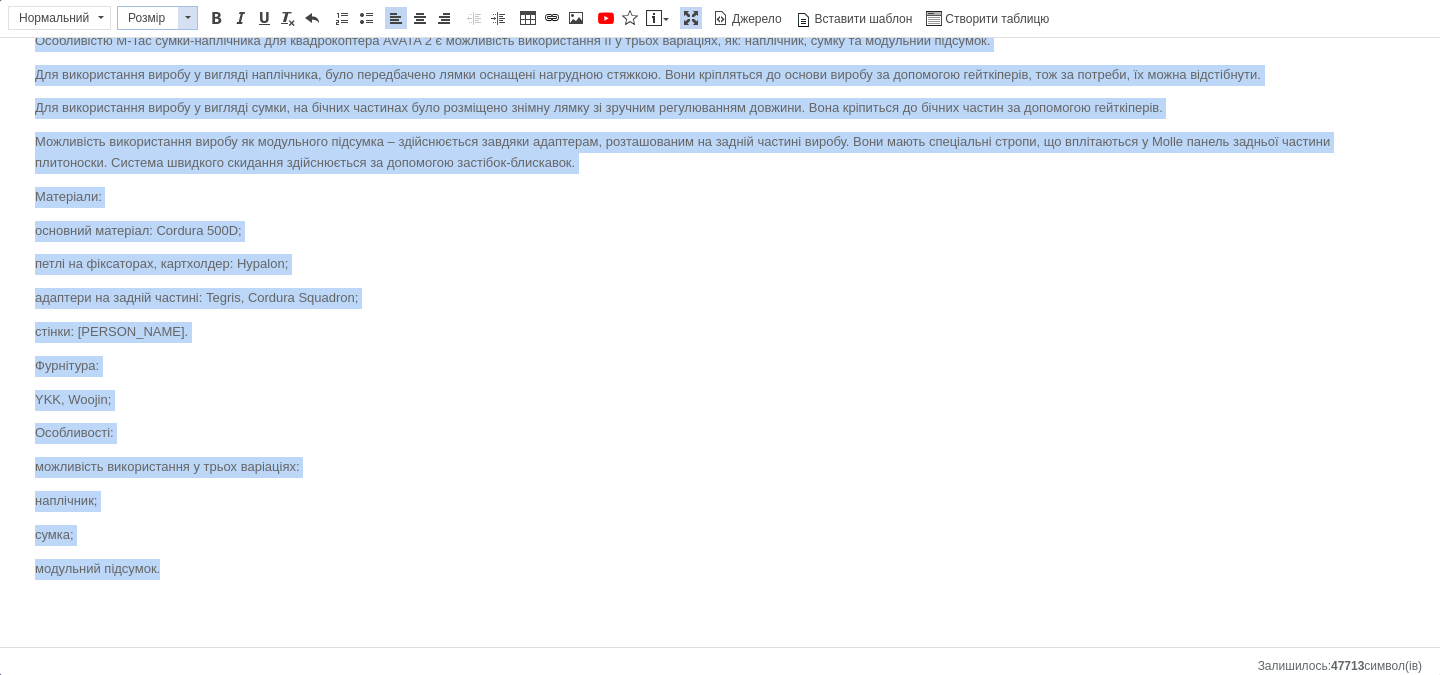 drag, startPoint x: 184, startPoint y: 14, endPoint x: 183, endPoint y: 29, distance: 15.033297 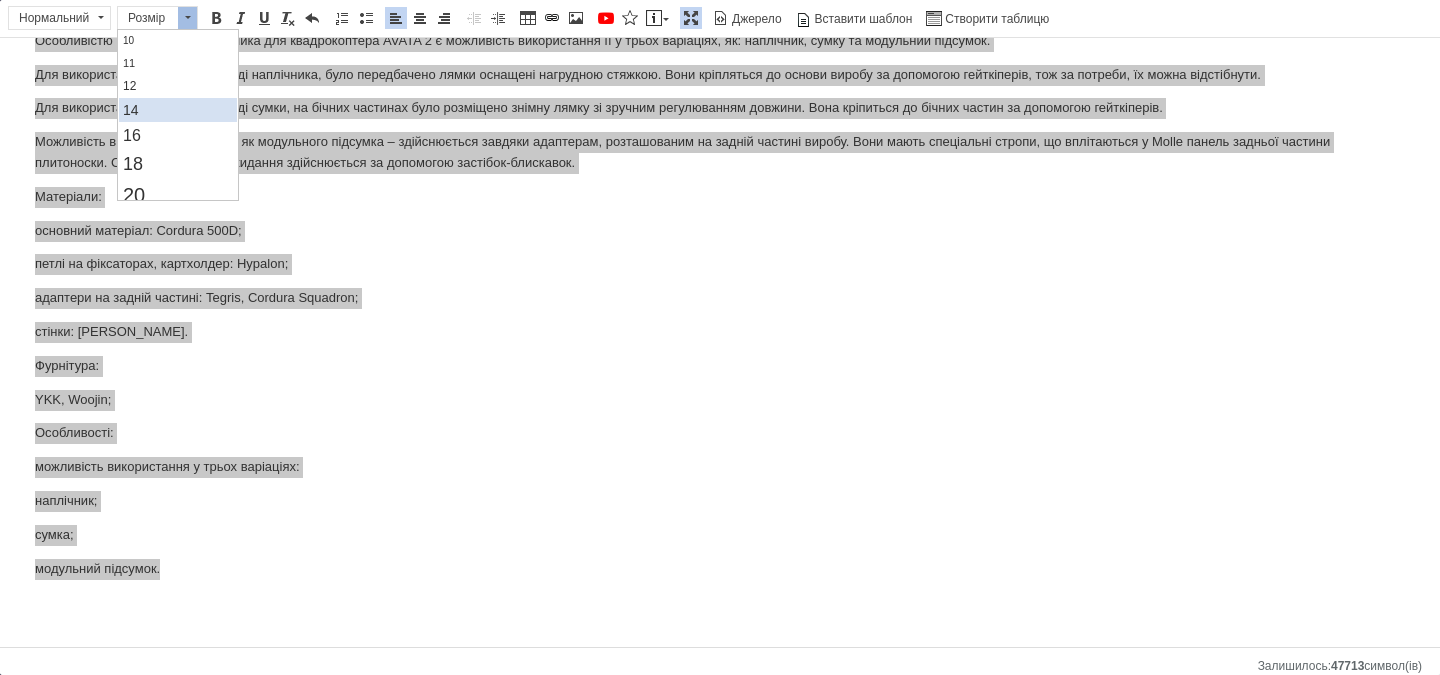 scroll, scrollTop: 100, scrollLeft: 0, axis: vertical 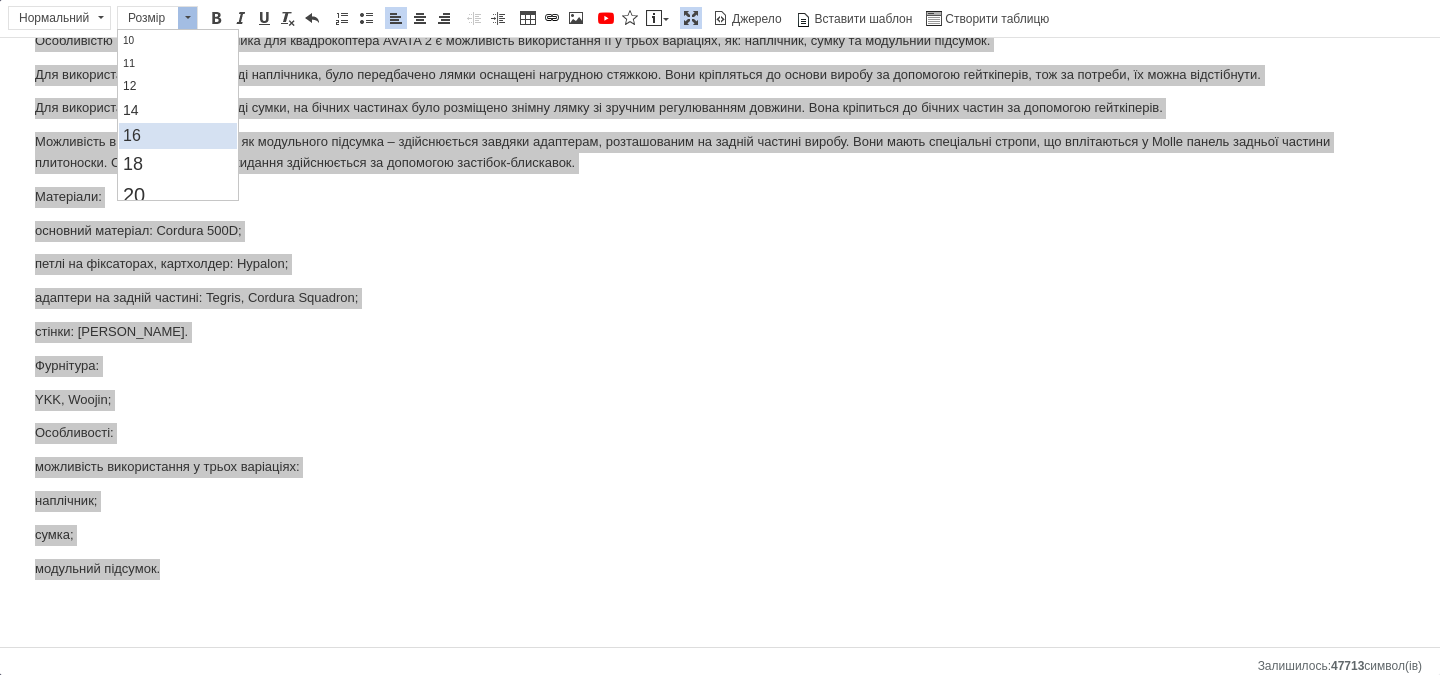 click on "16" at bounding box center (178, 136) 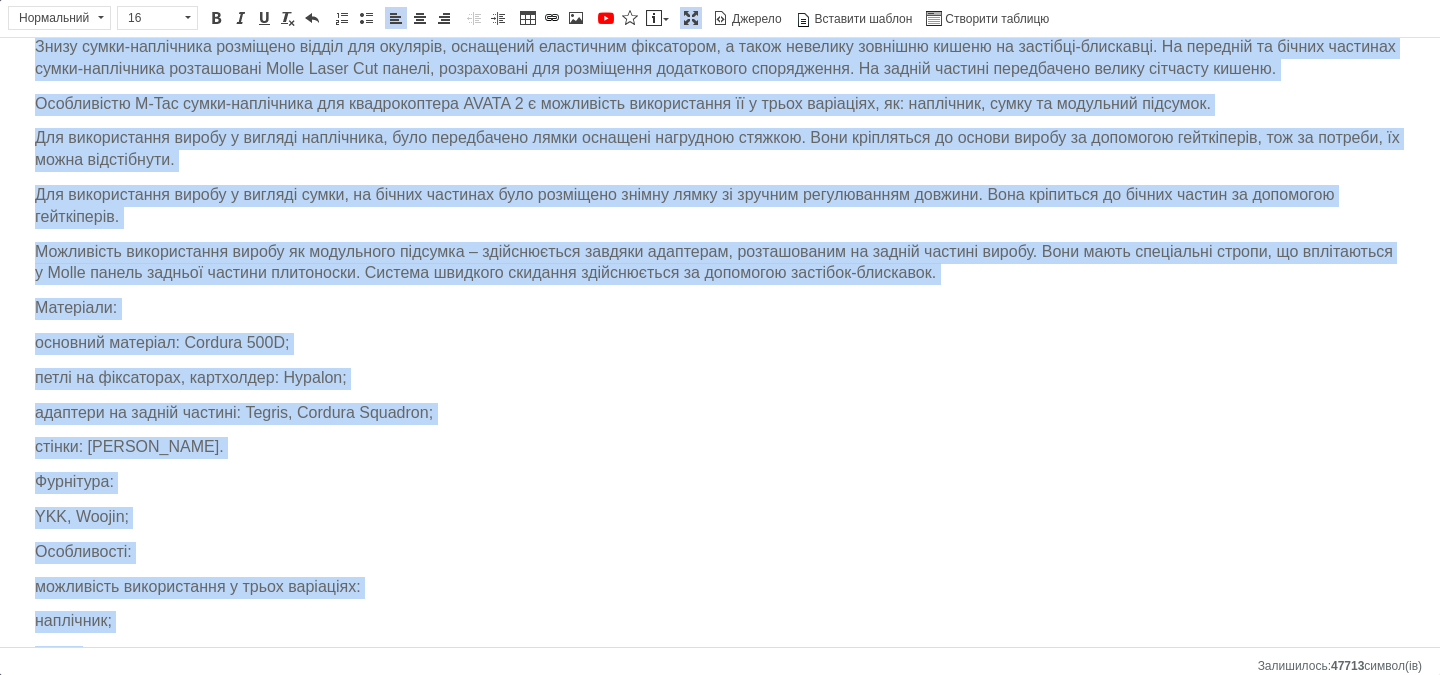 scroll, scrollTop: 667, scrollLeft: 0, axis: vertical 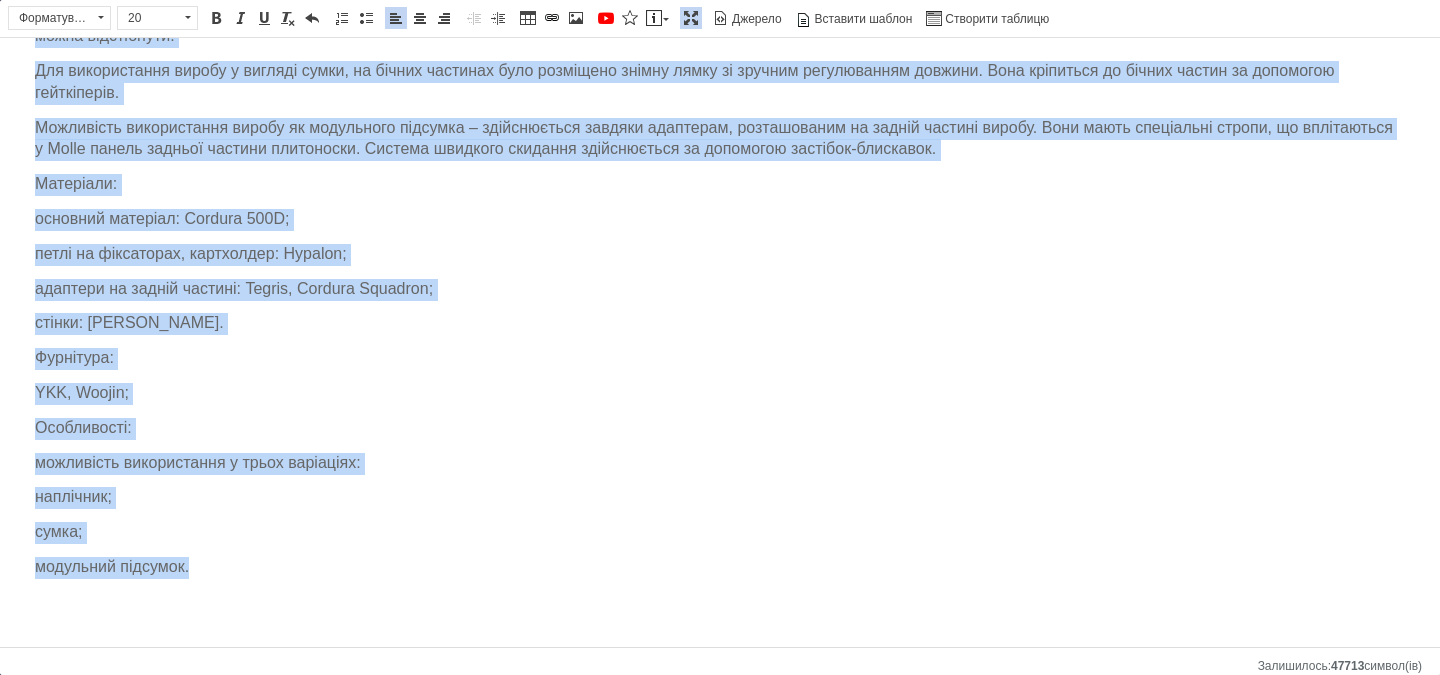 drag, startPoint x: 18, startPoint y: 100, endPoint x: 271, endPoint y: 564, distance: 528.49316 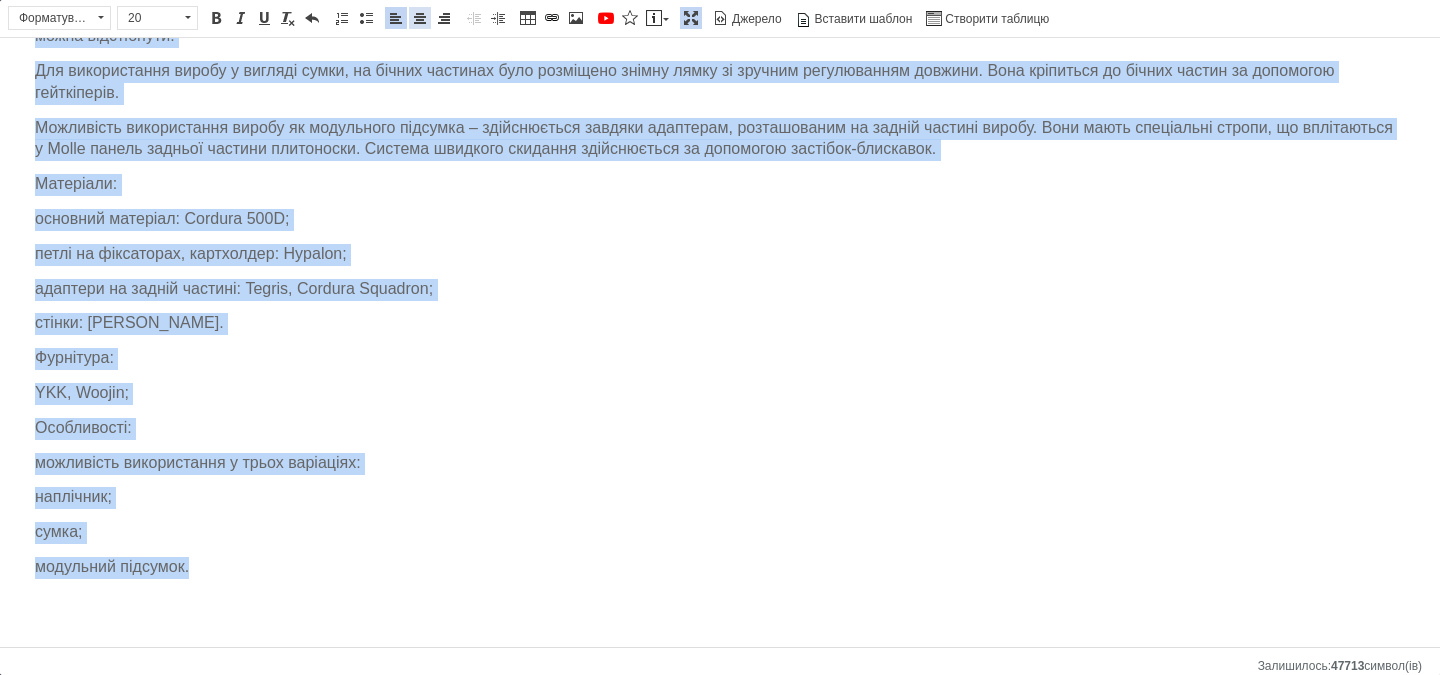 click at bounding box center (420, 18) 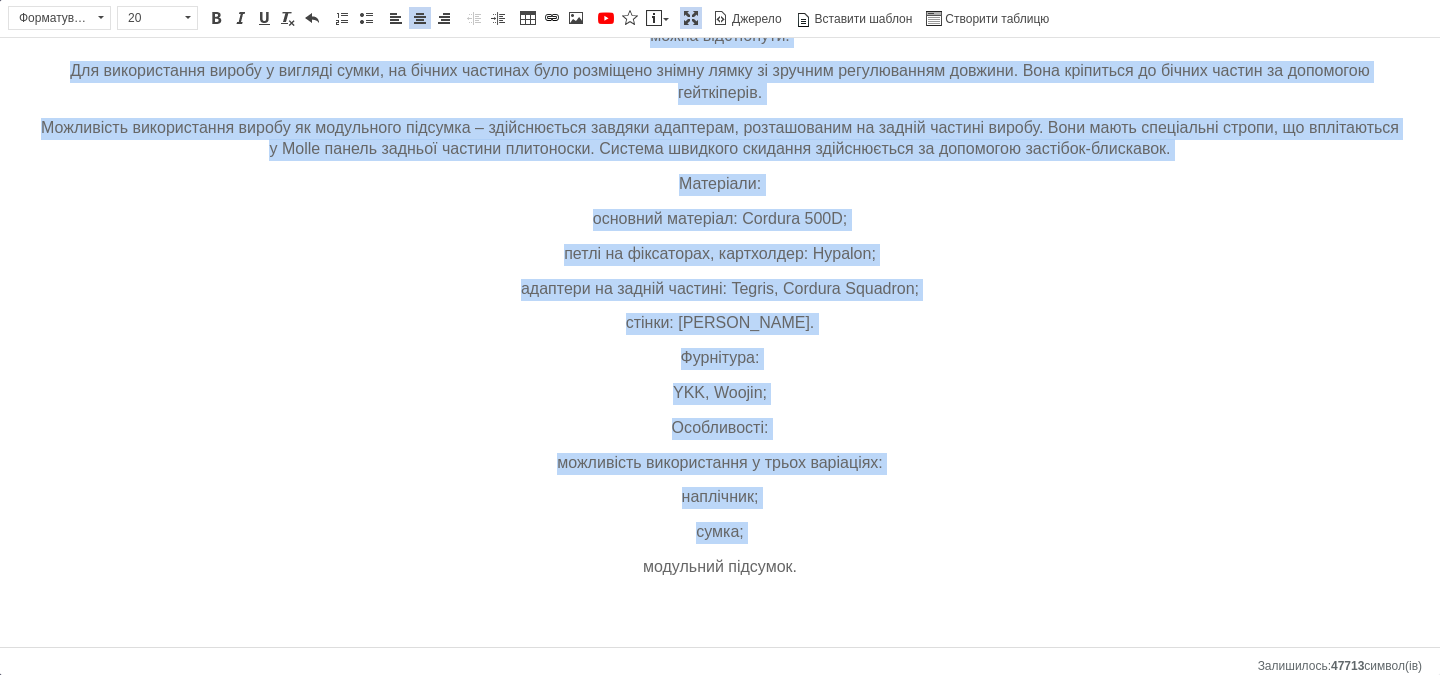click on "Особливості:" at bounding box center (720, 429) 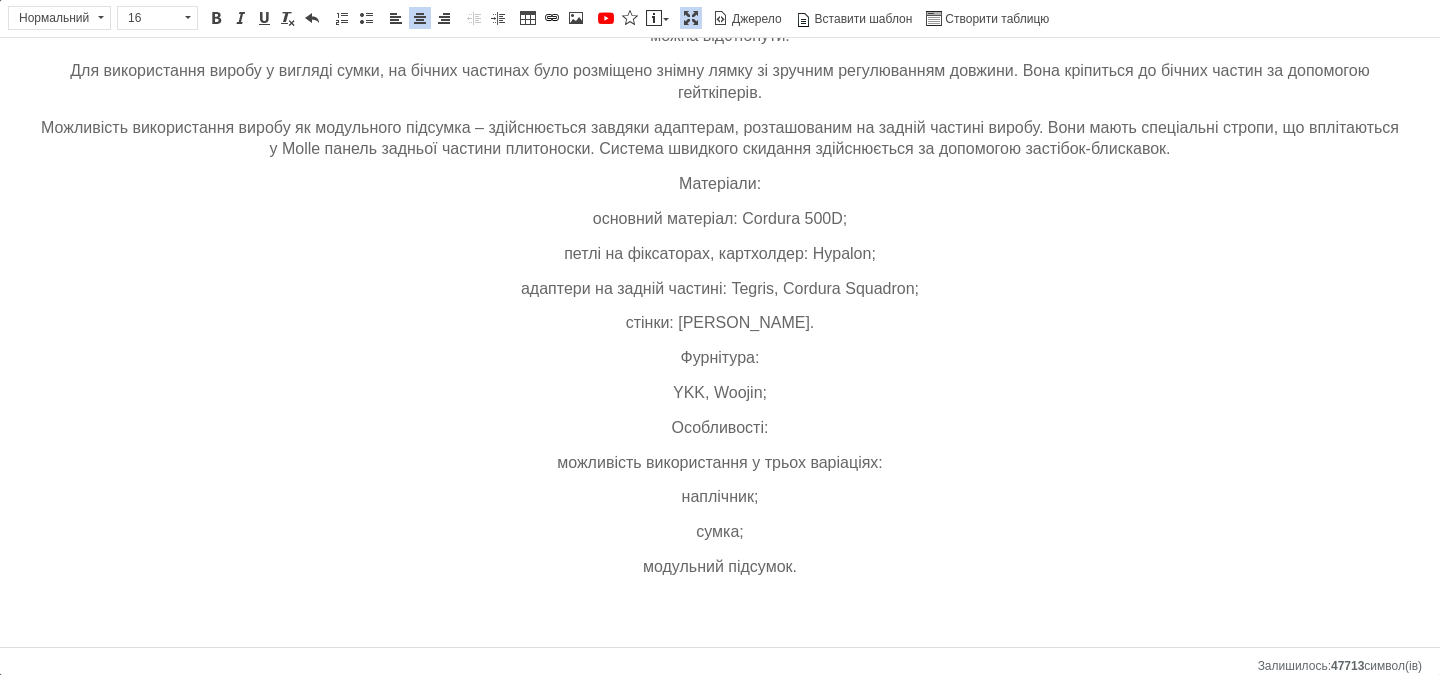 click on "Можливість використання виробу як модульного підсумка – здійснюється завдяки адаптерам, розташованим на задній частині виробу. Вони мають спеціальні стропи, що вплітаються у Molle панель задньої частини плитоноски. Система швидкого скидання здійснюється за допомогою застібок-блискавок." at bounding box center (720, 140) 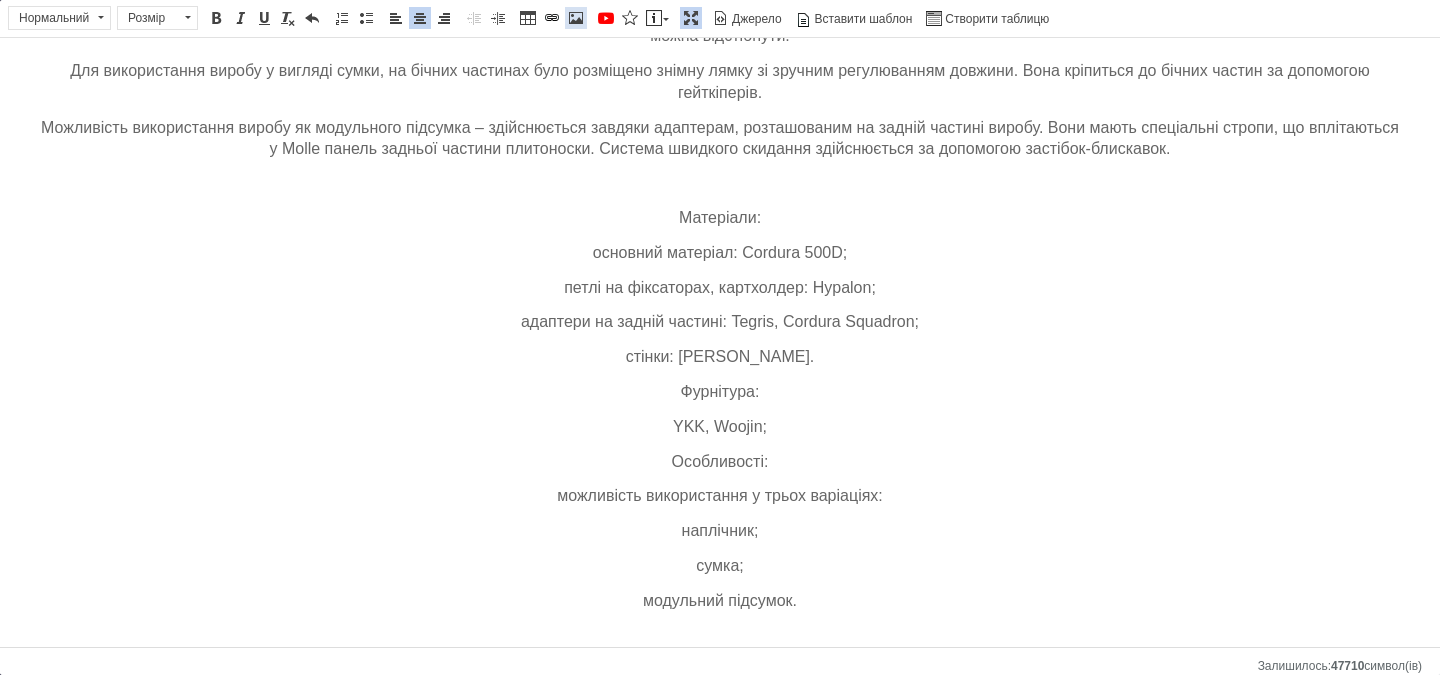 click at bounding box center (576, 18) 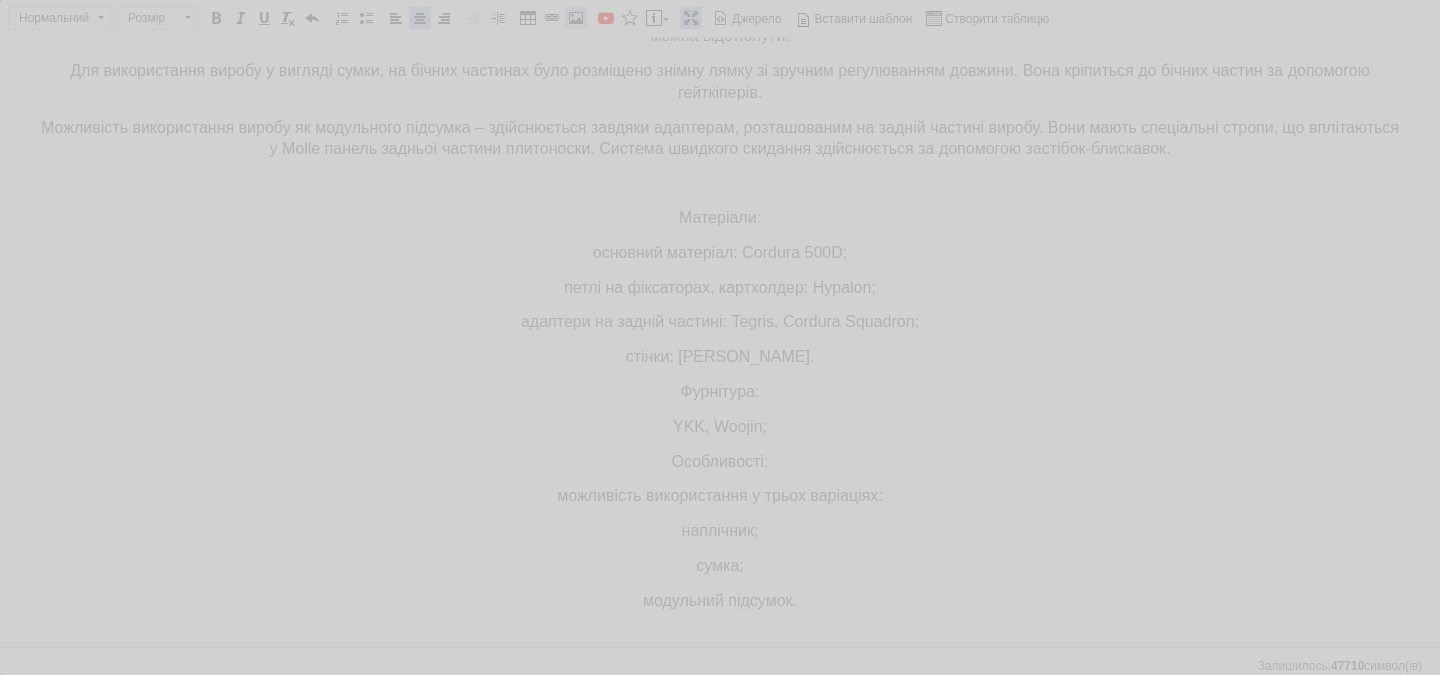 type 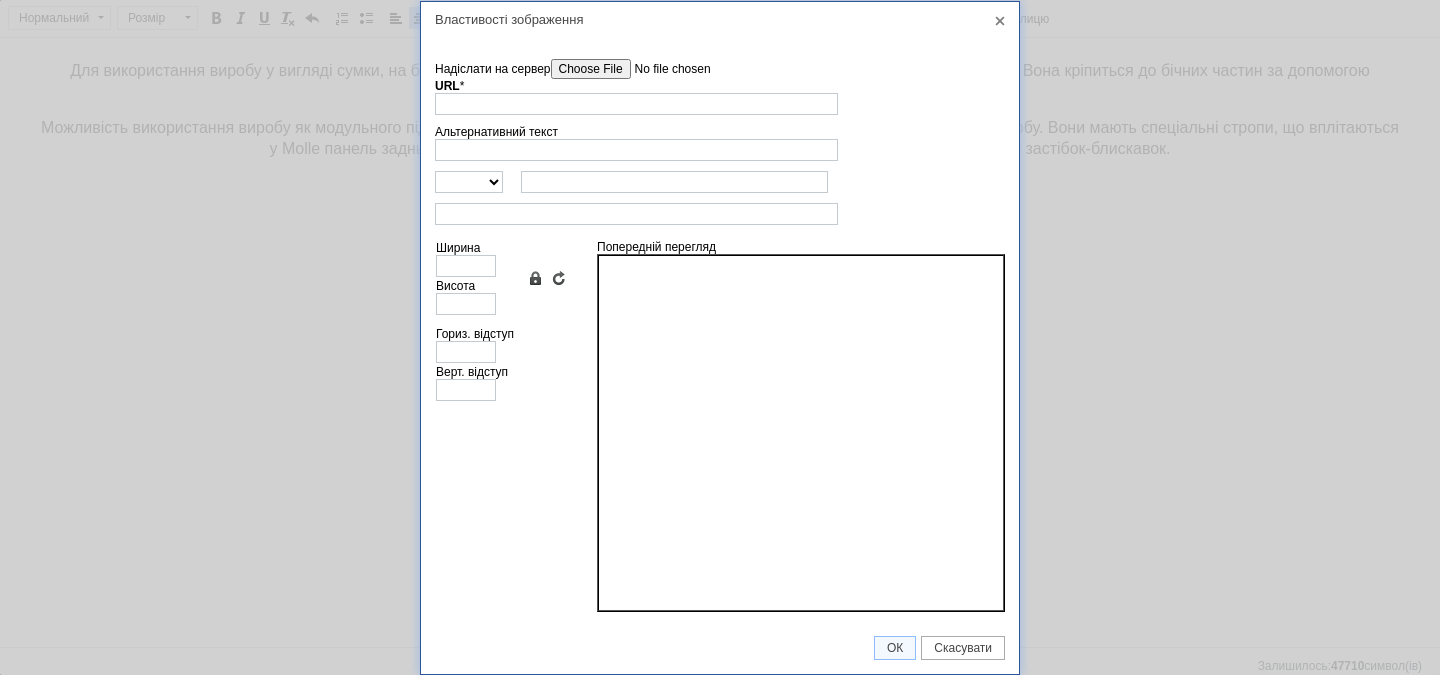 click on "Надіслати на сервер" at bounding box center (664, 69) 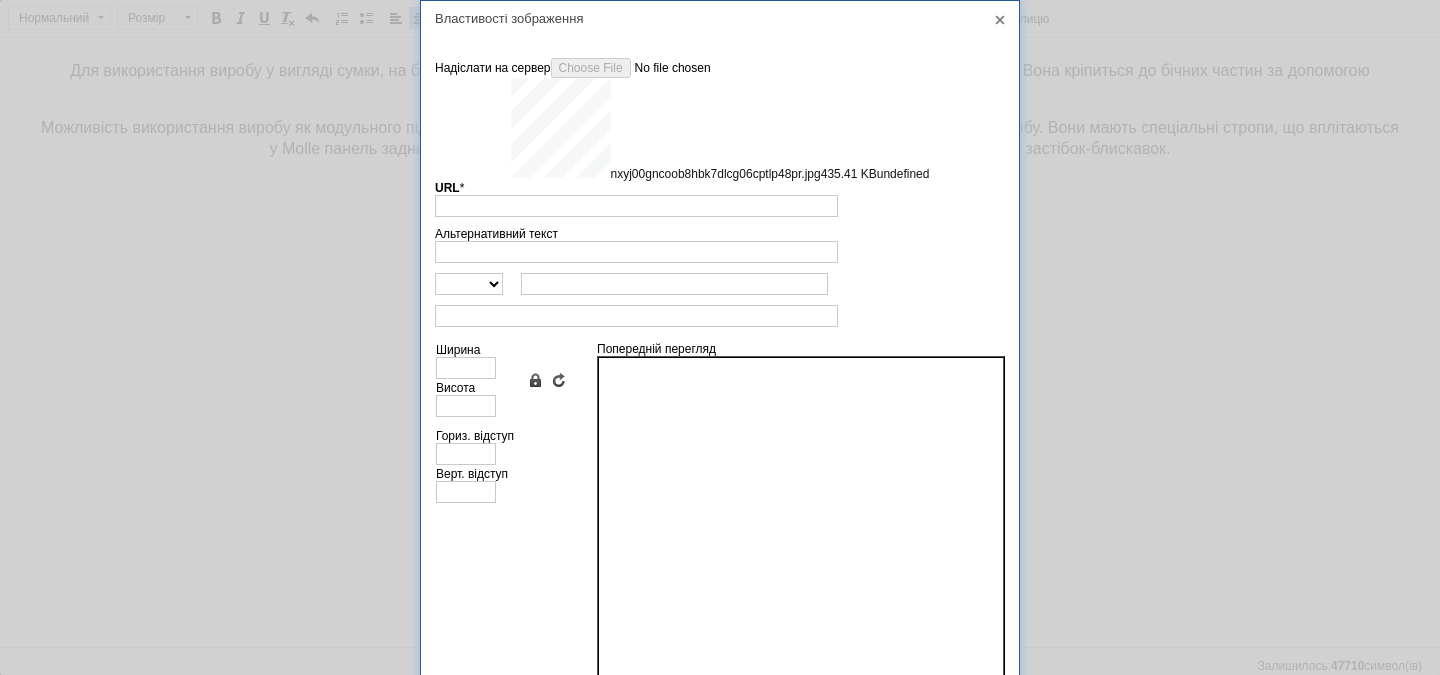type on "[URL][DOMAIN_NAME]" 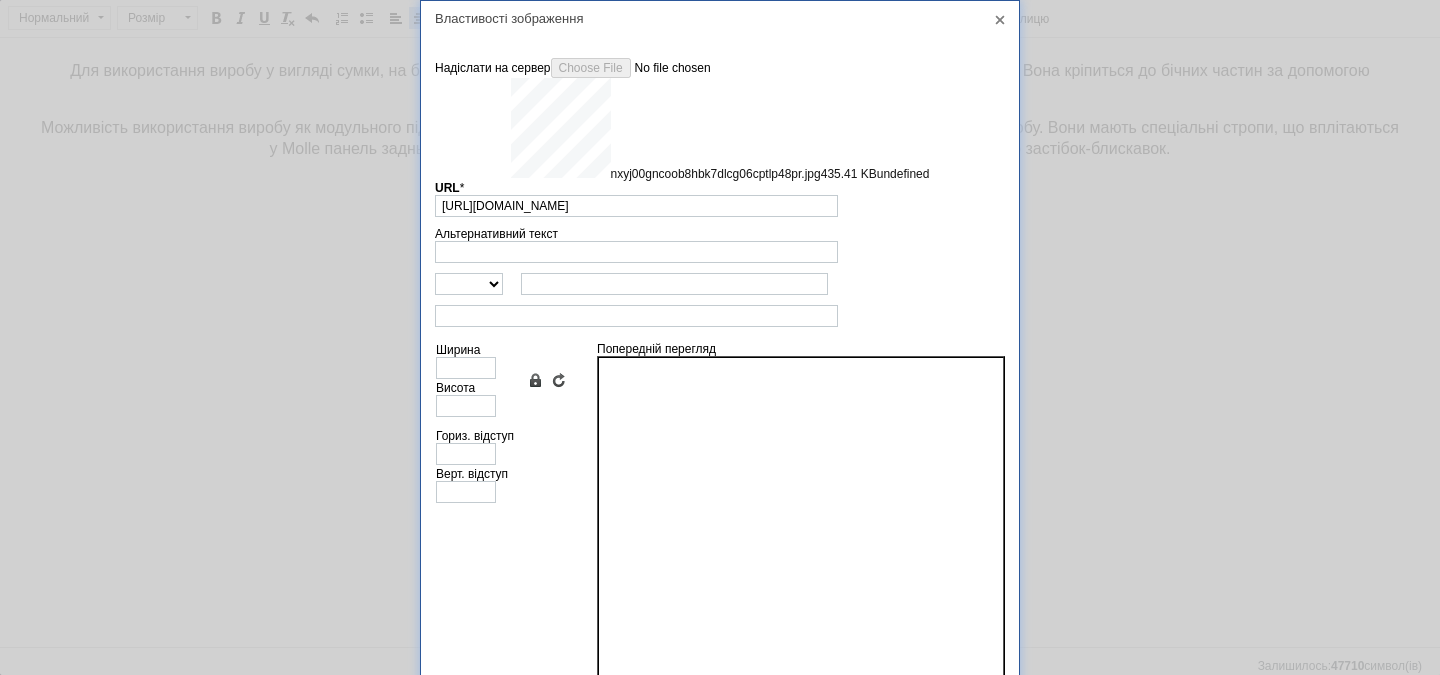 type on "640" 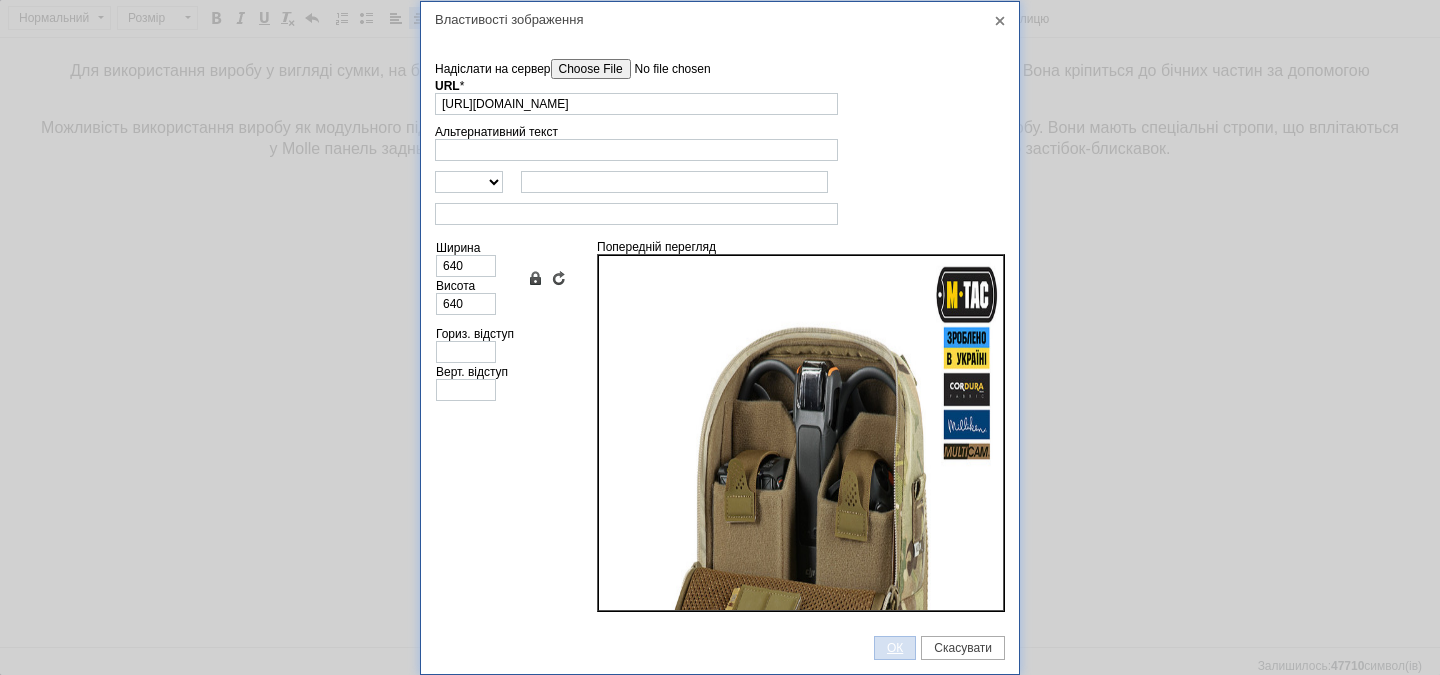 click on "ОК" at bounding box center (895, 648) 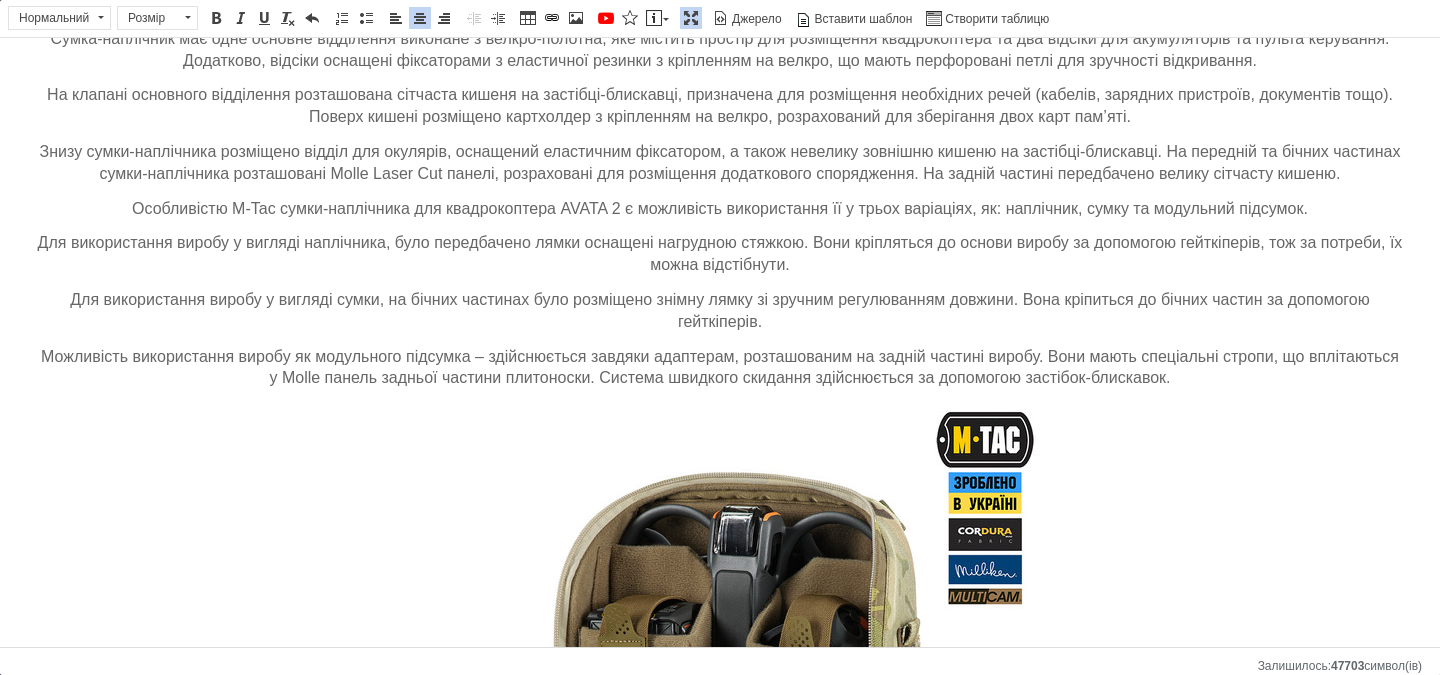 scroll, scrollTop: 826, scrollLeft: 0, axis: vertical 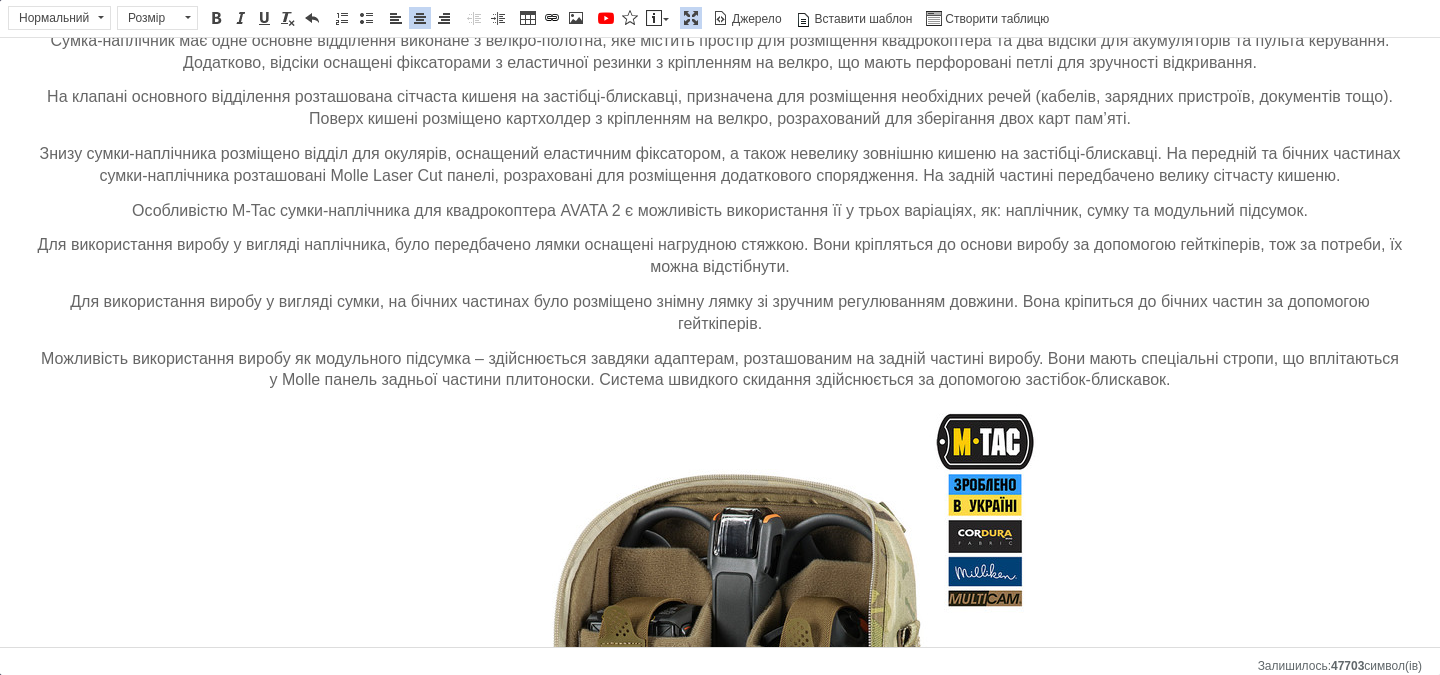 click on "Можливість використання виробу як модульного підсумка – здійснюється завдяки адаптерам, розташованим на задній частині виробу. Вони мають спеціальні стропи, що вплітаються у Molle панель задньої частини плитоноски. Система швидкого скидання здійснюється за допомогою застібок-блискавок." at bounding box center (720, 371) 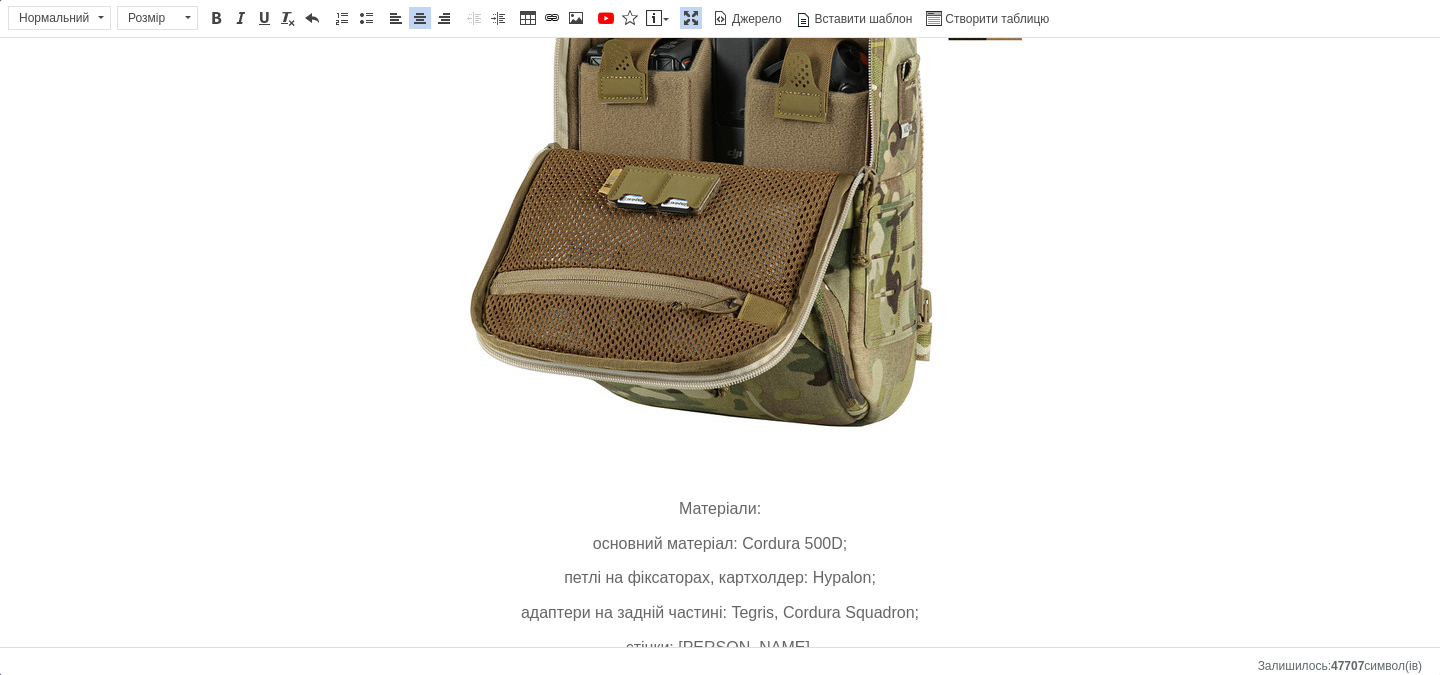 click at bounding box center (720, 162) 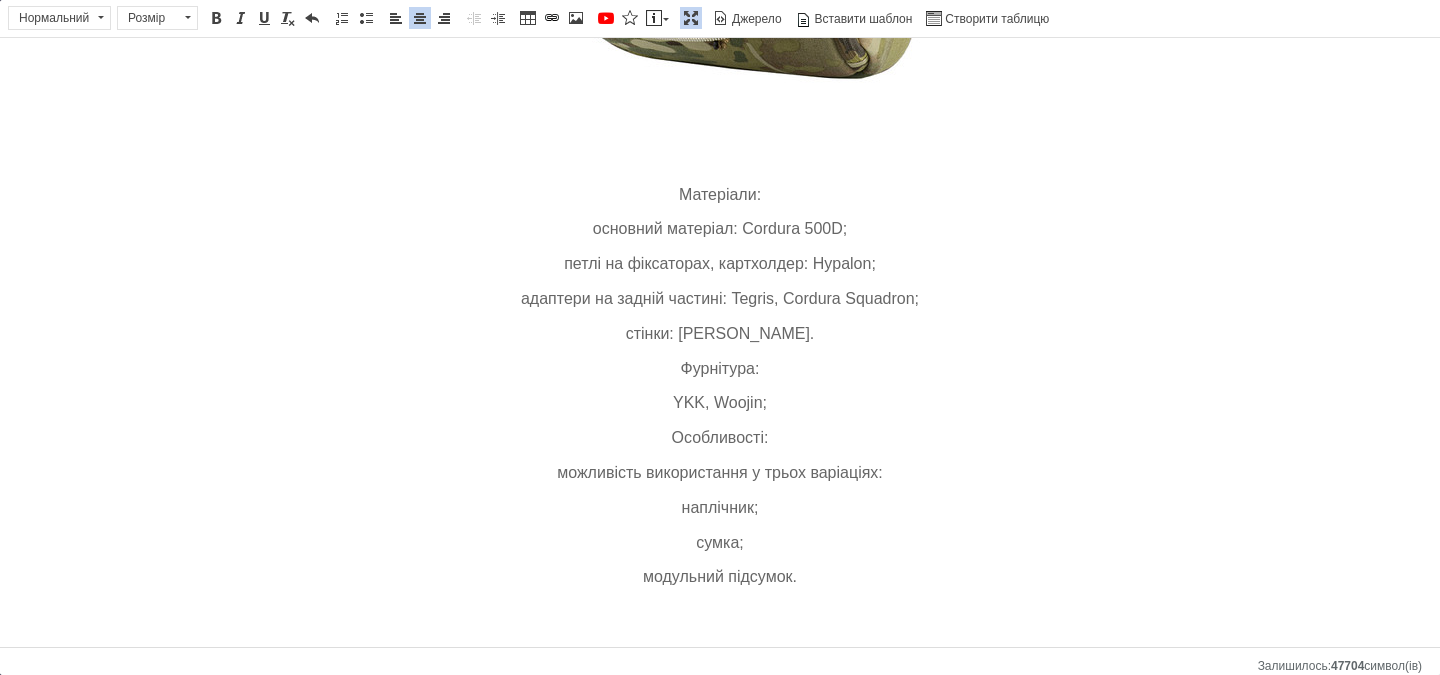 scroll, scrollTop: 1784, scrollLeft: 0, axis: vertical 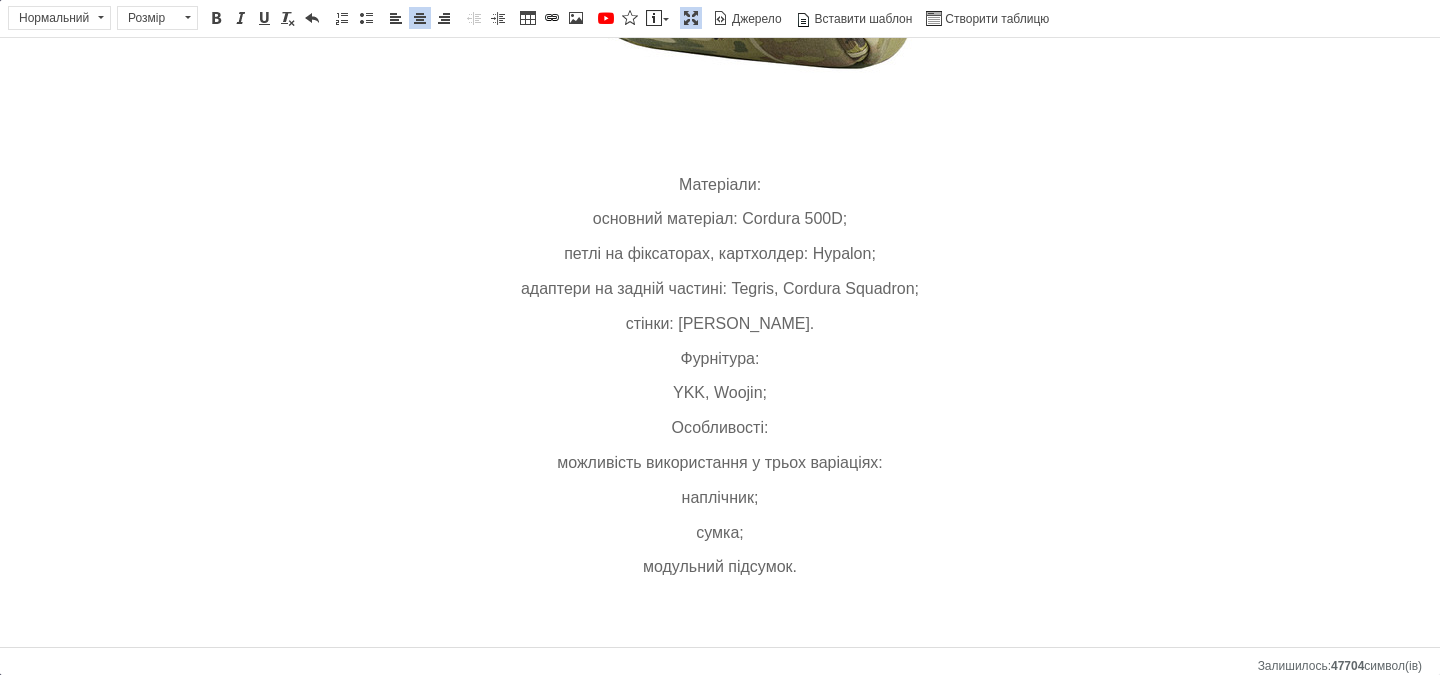 click on "модульний підсумок." at bounding box center [720, 568] 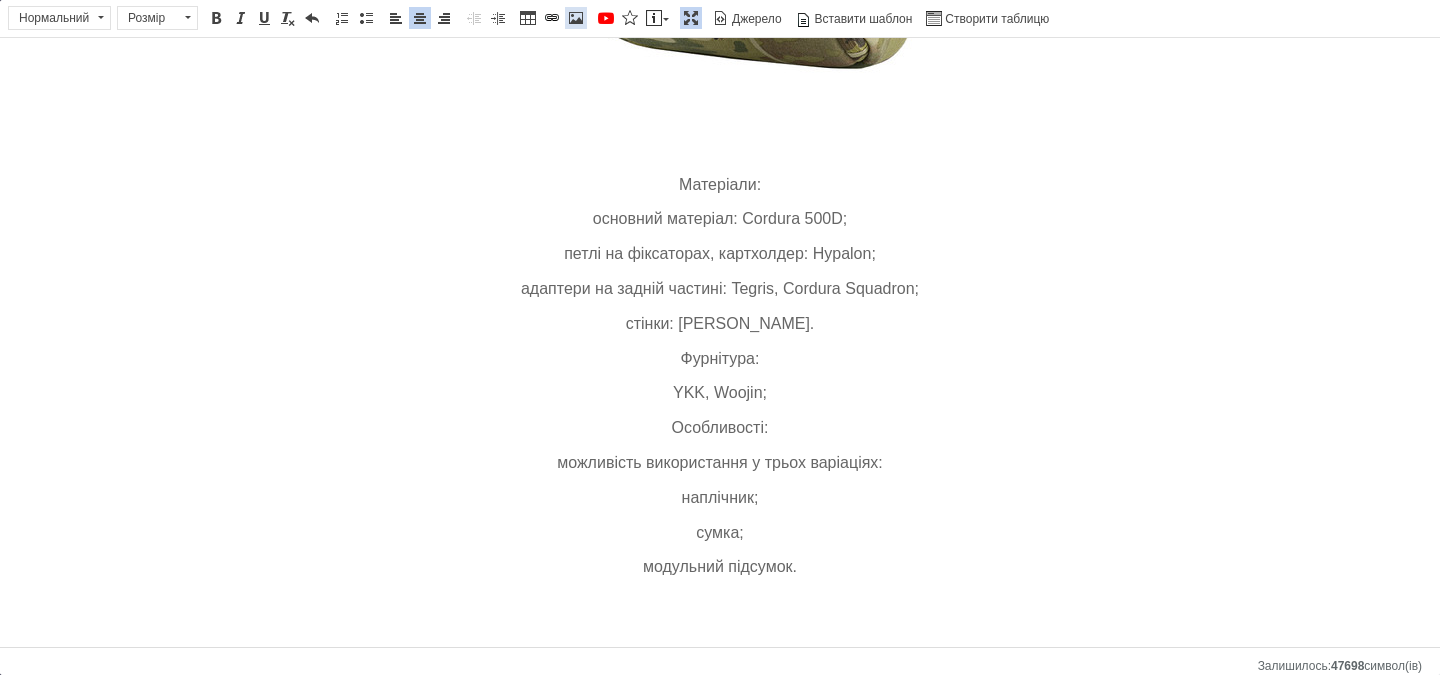 click at bounding box center [576, 18] 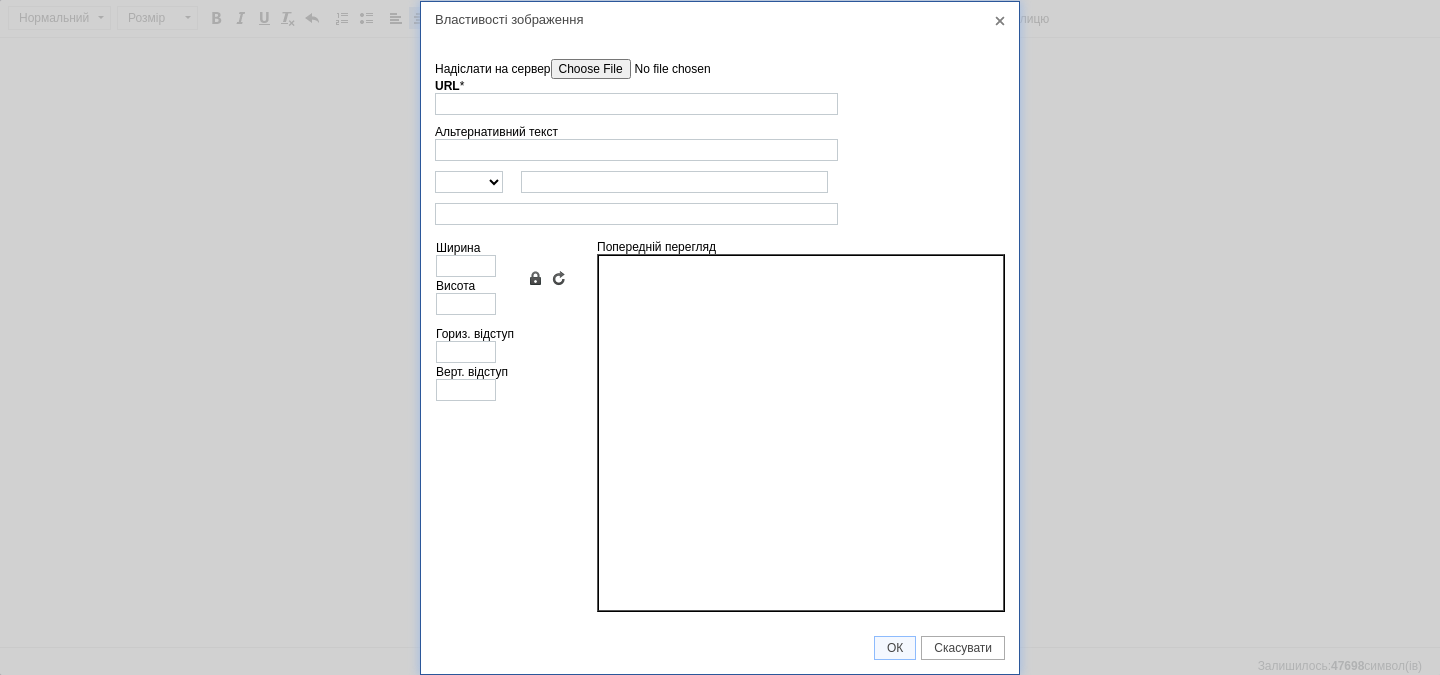 click on "Надіслати на сервер" at bounding box center [664, 69] 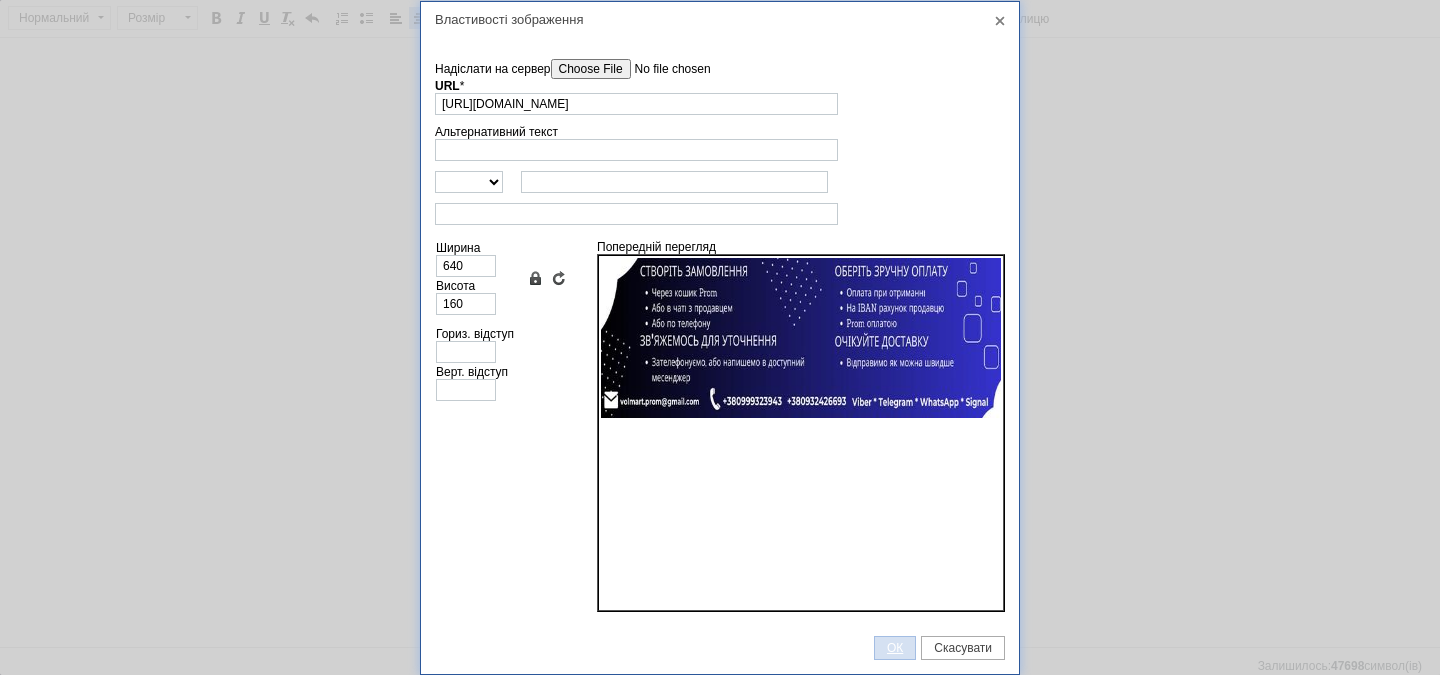 click on "ОК" at bounding box center [895, 648] 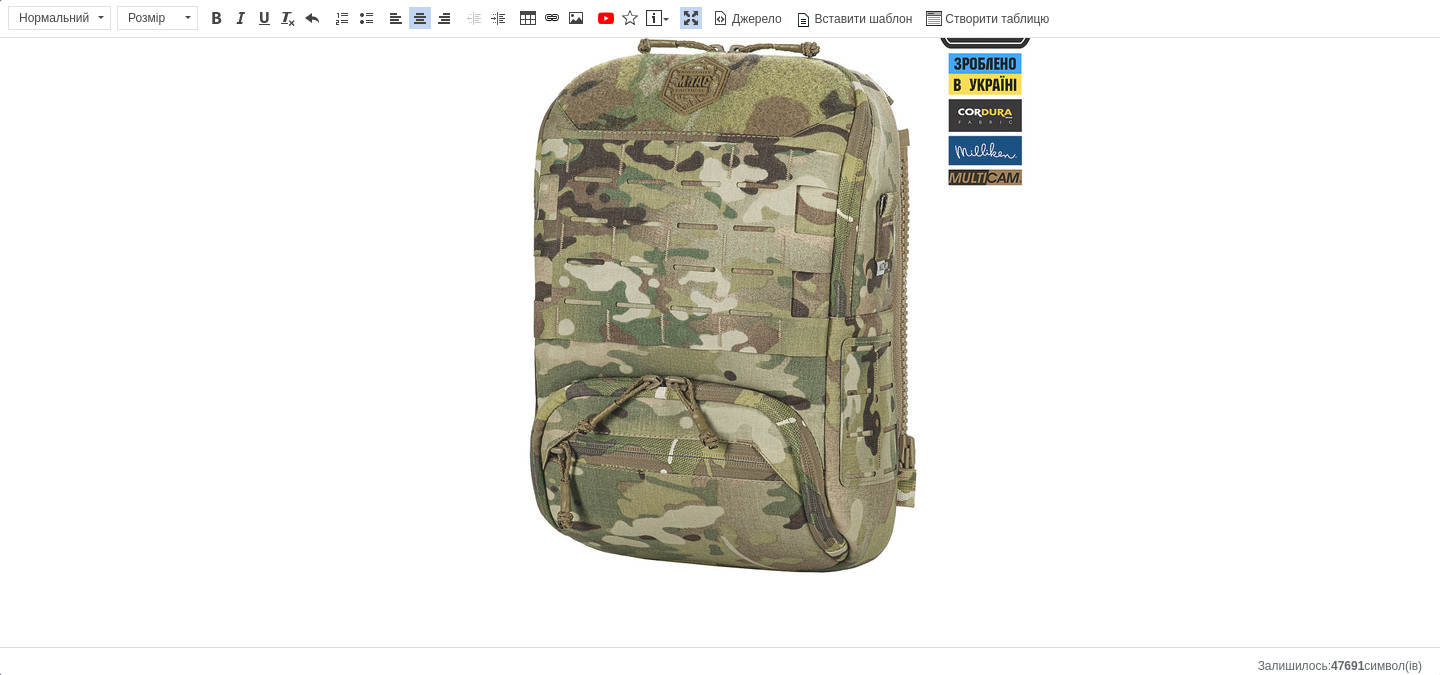 scroll, scrollTop: 0, scrollLeft: 0, axis: both 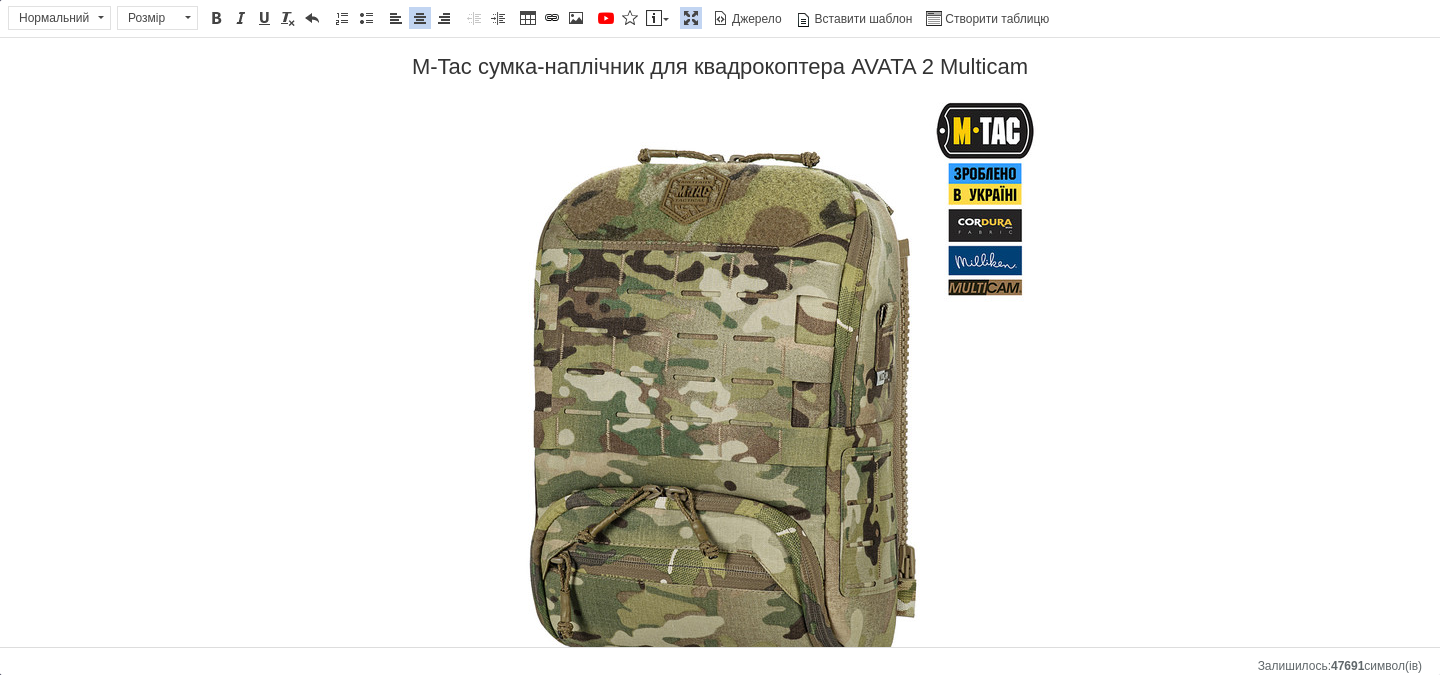 drag, startPoint x: 692, startPoint y: 13, endPoint x: 701, endPoint y: 20, distance: 11.401754 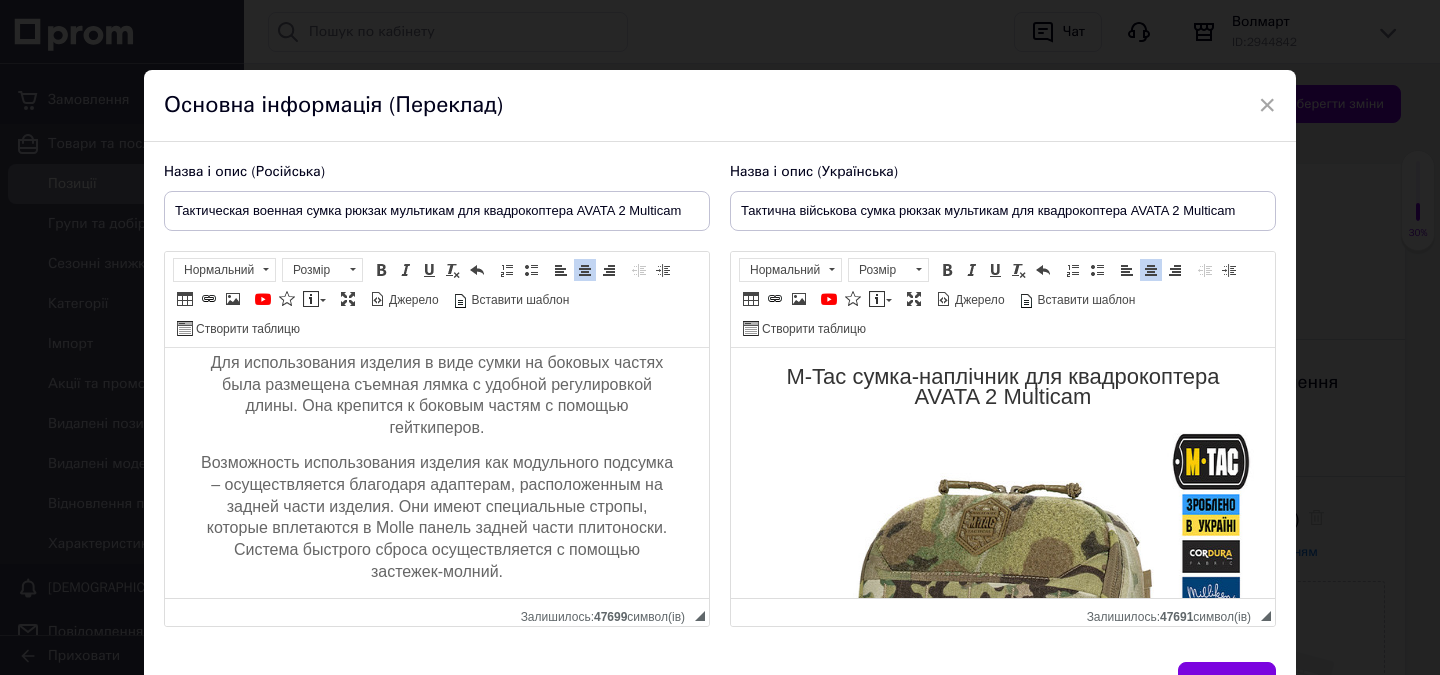 scroll, scrollTop: 2901, scrollLeft: 0, axis: vertical 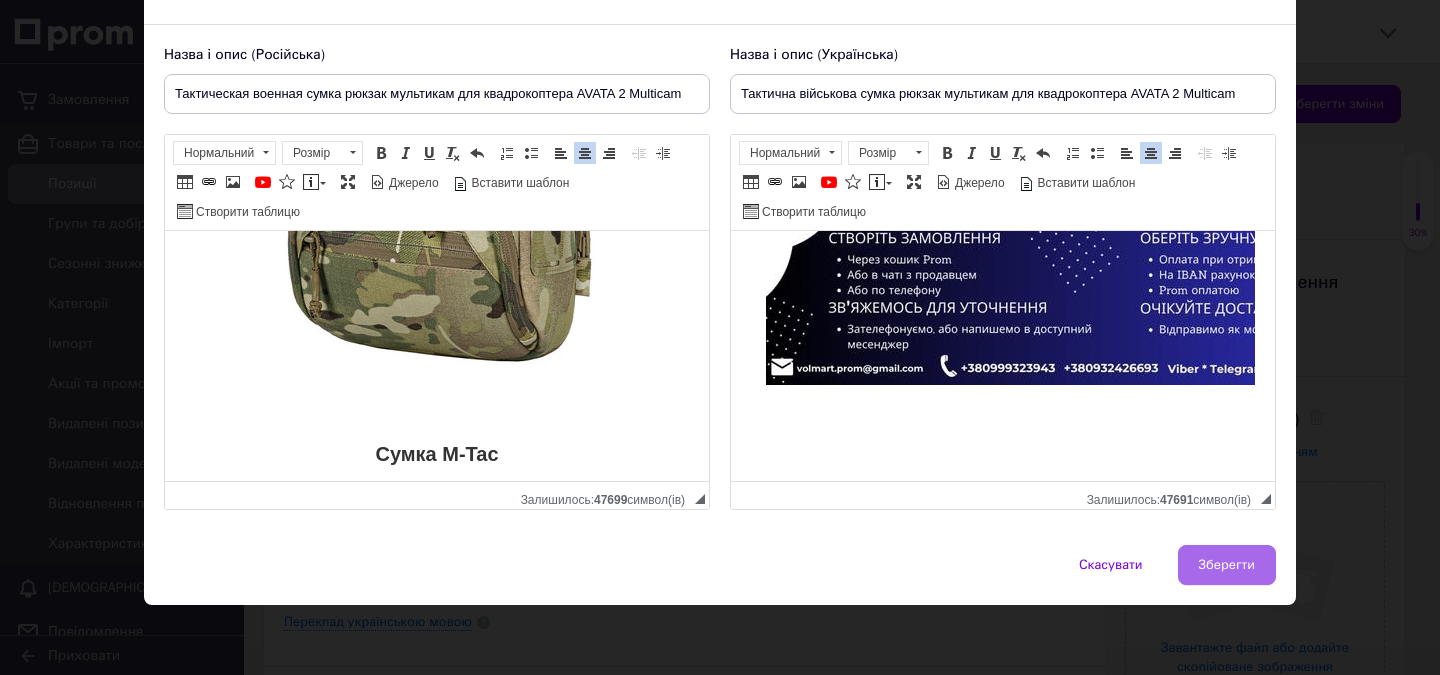 click on "Зберегти" at bounding box center [1227, 565] 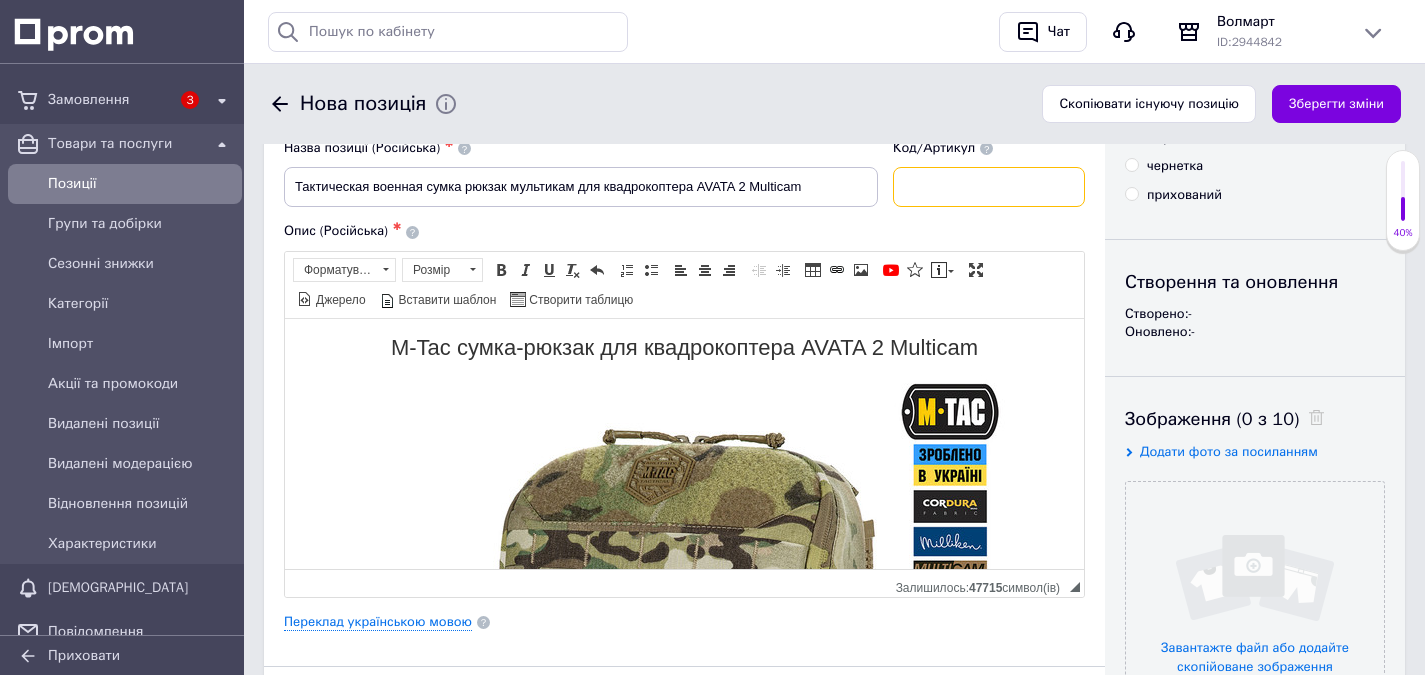 click at bounding box center (989, 187) 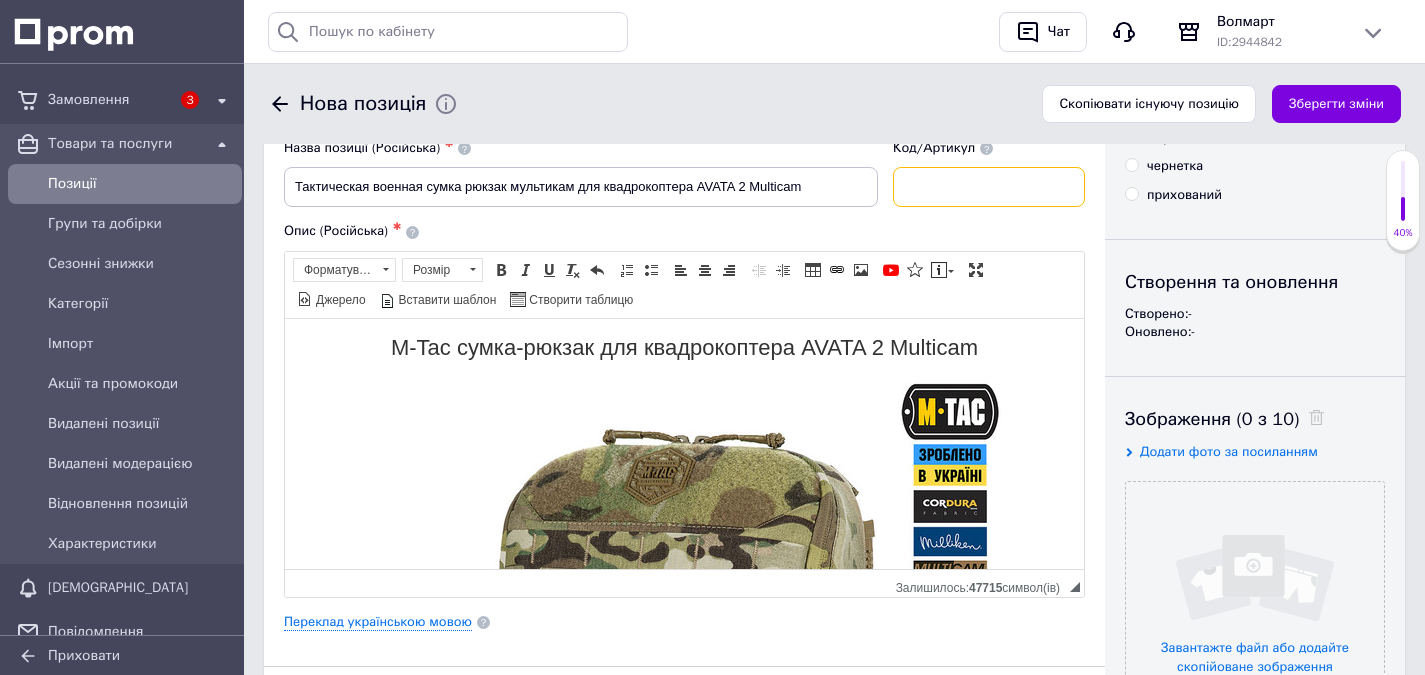 paste on "10482008" 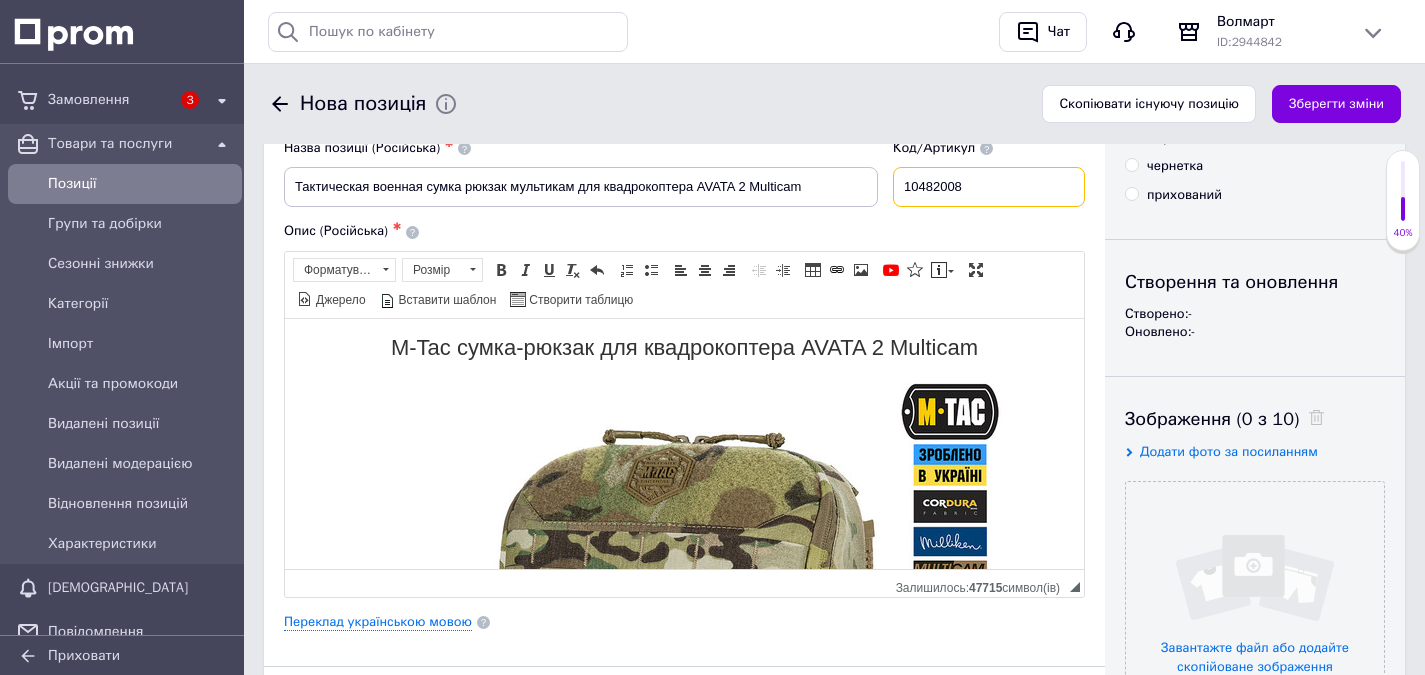 click on "10482008" at bounding box center [989, 187] 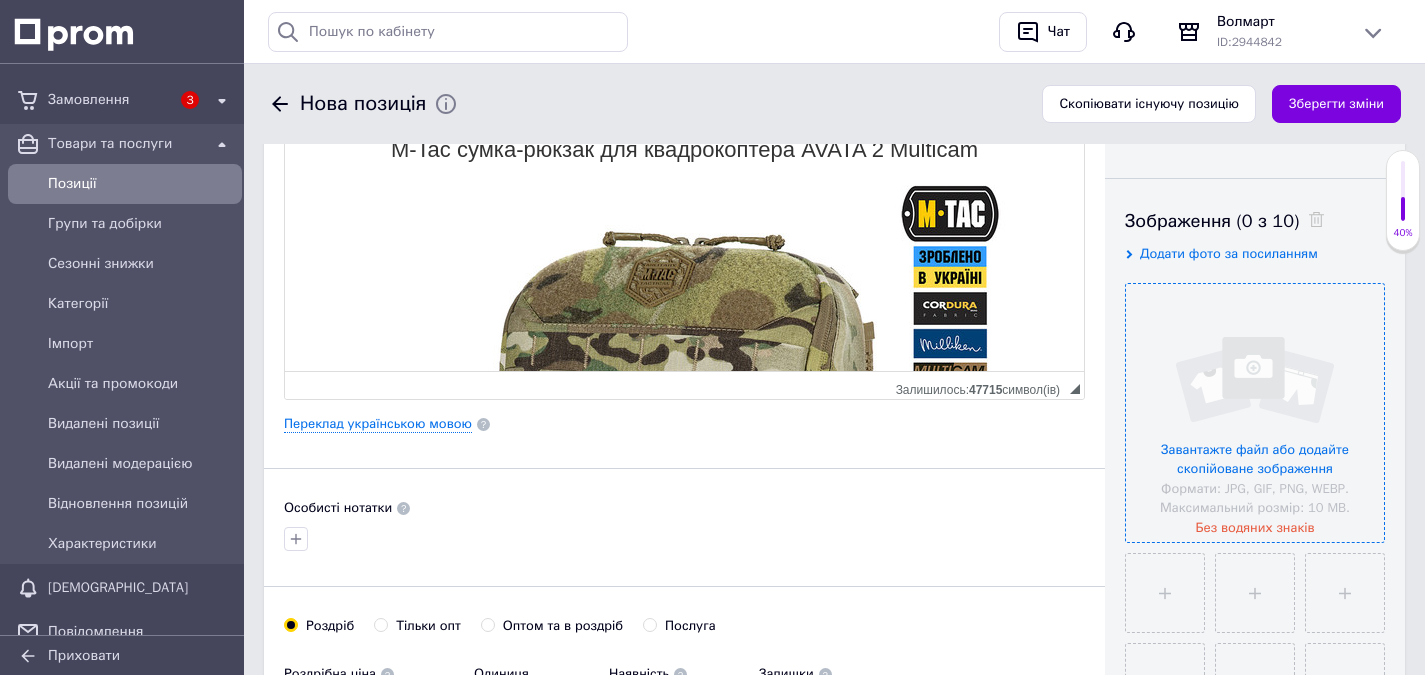 scroll, scrollTop: 300, scrollLeft: 0, axis: vertical 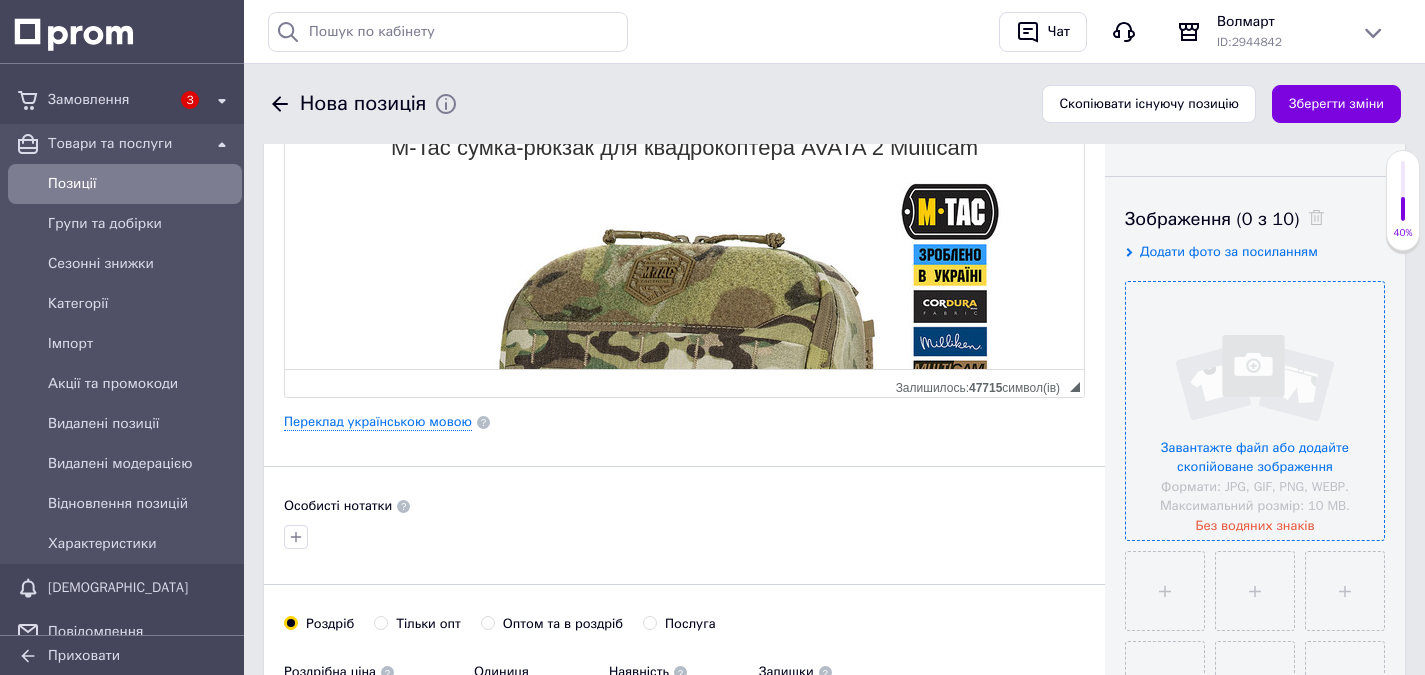 click at bounding box center (1255, 411) 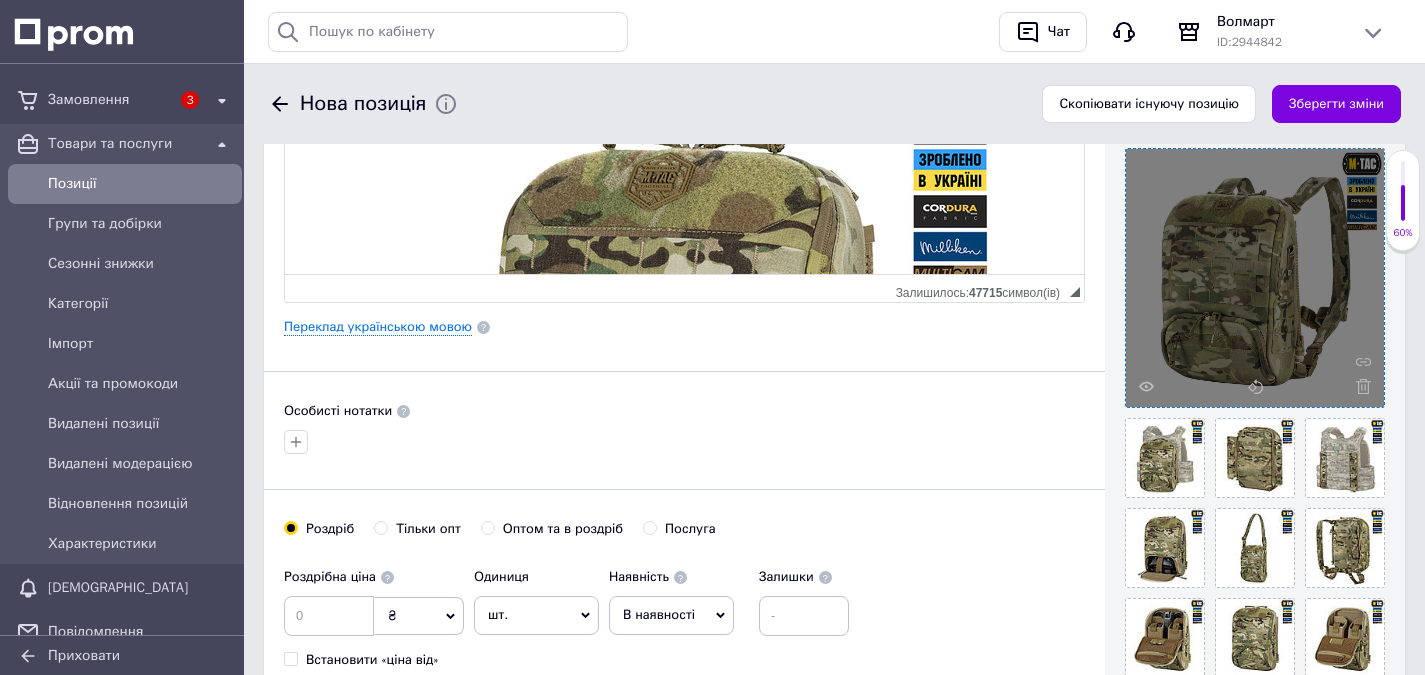 scroll, scrollTop: 600, scrollLeft: 0, axis: vertical 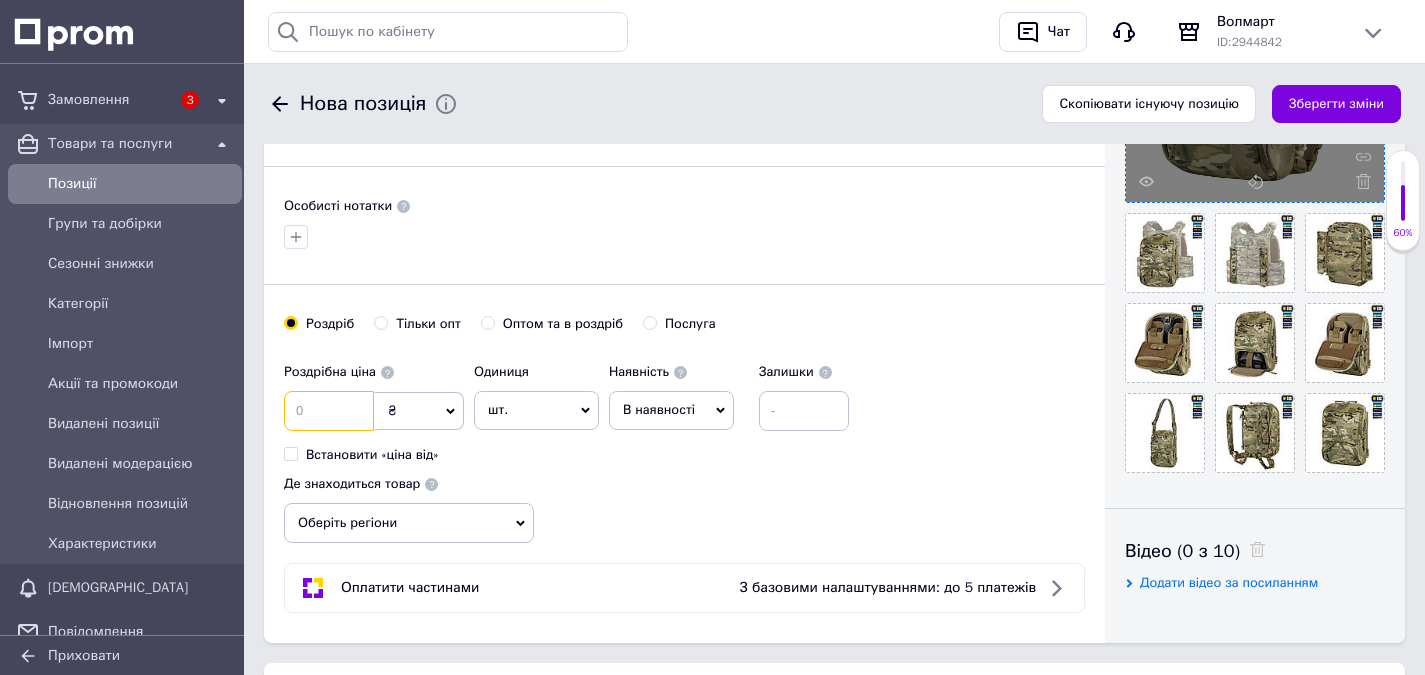 click at bounding box center [329, 411] 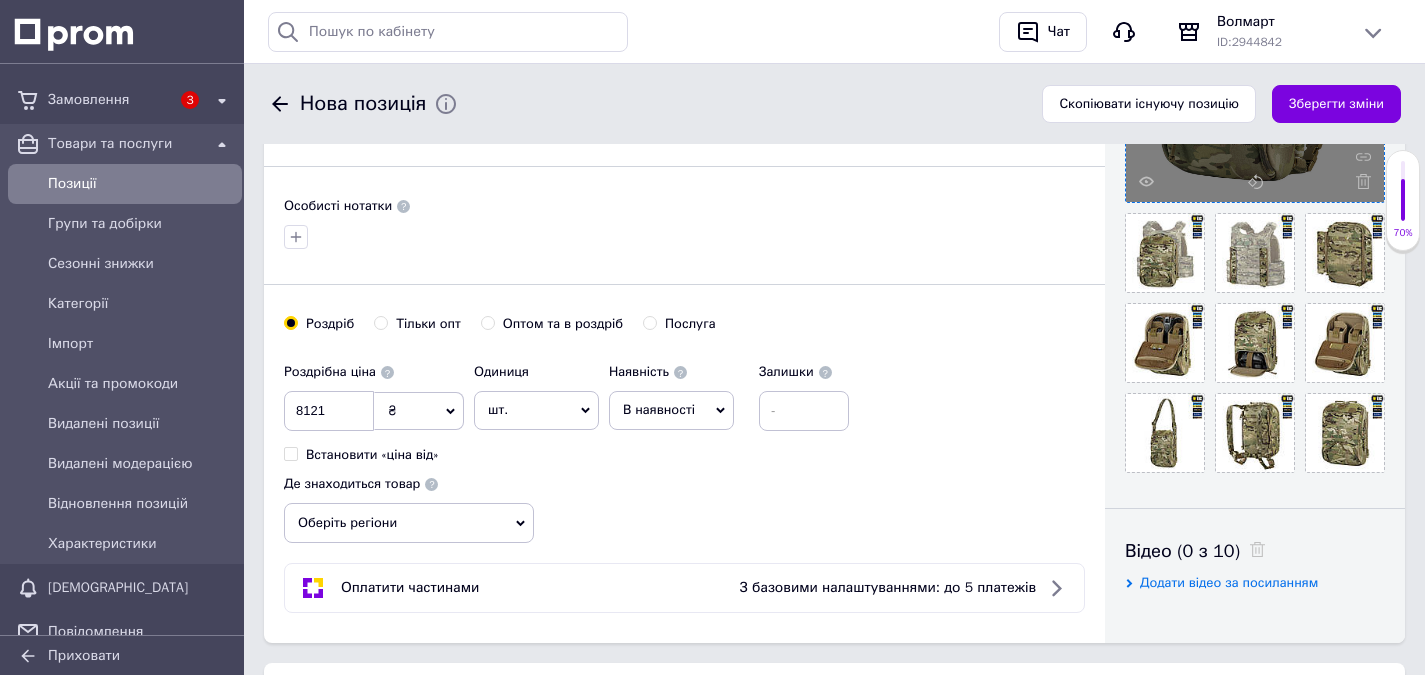 click on "В наявності" at bounding box center [671, 410] 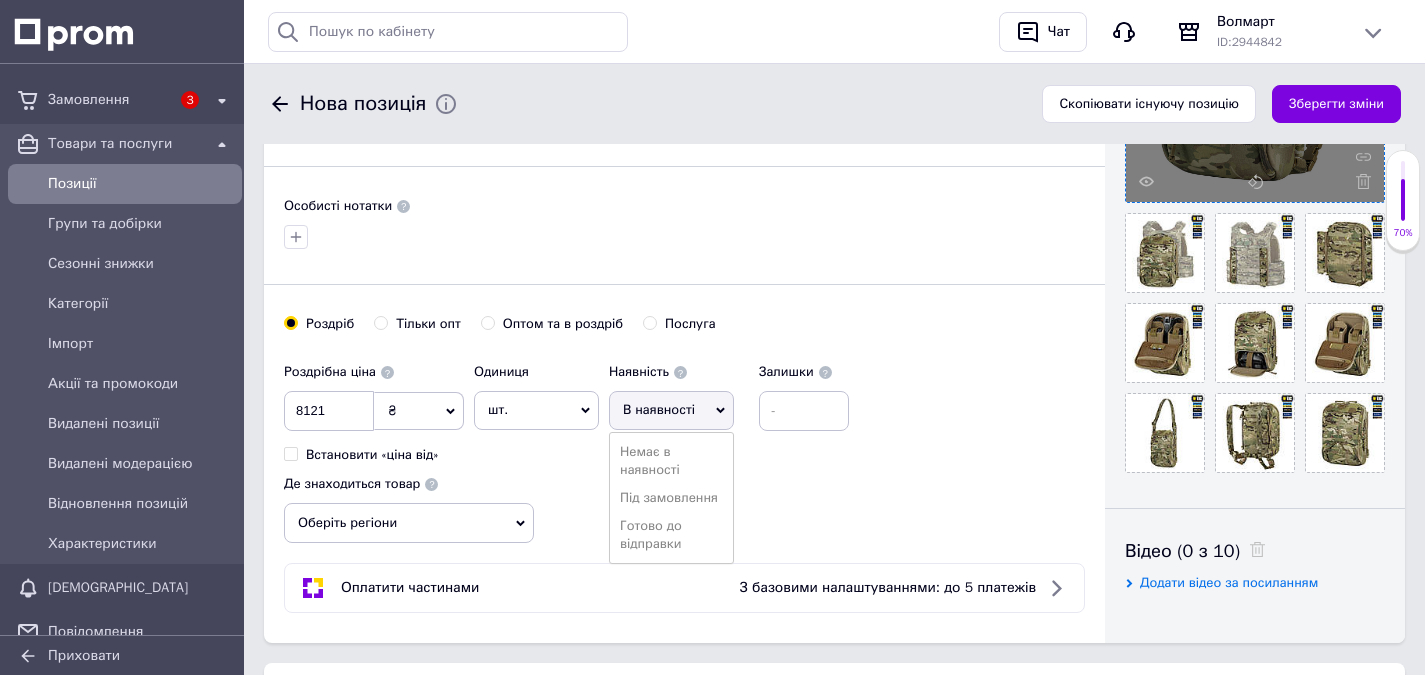 click on "Готово до відправки" at bounding box center [671, 535] 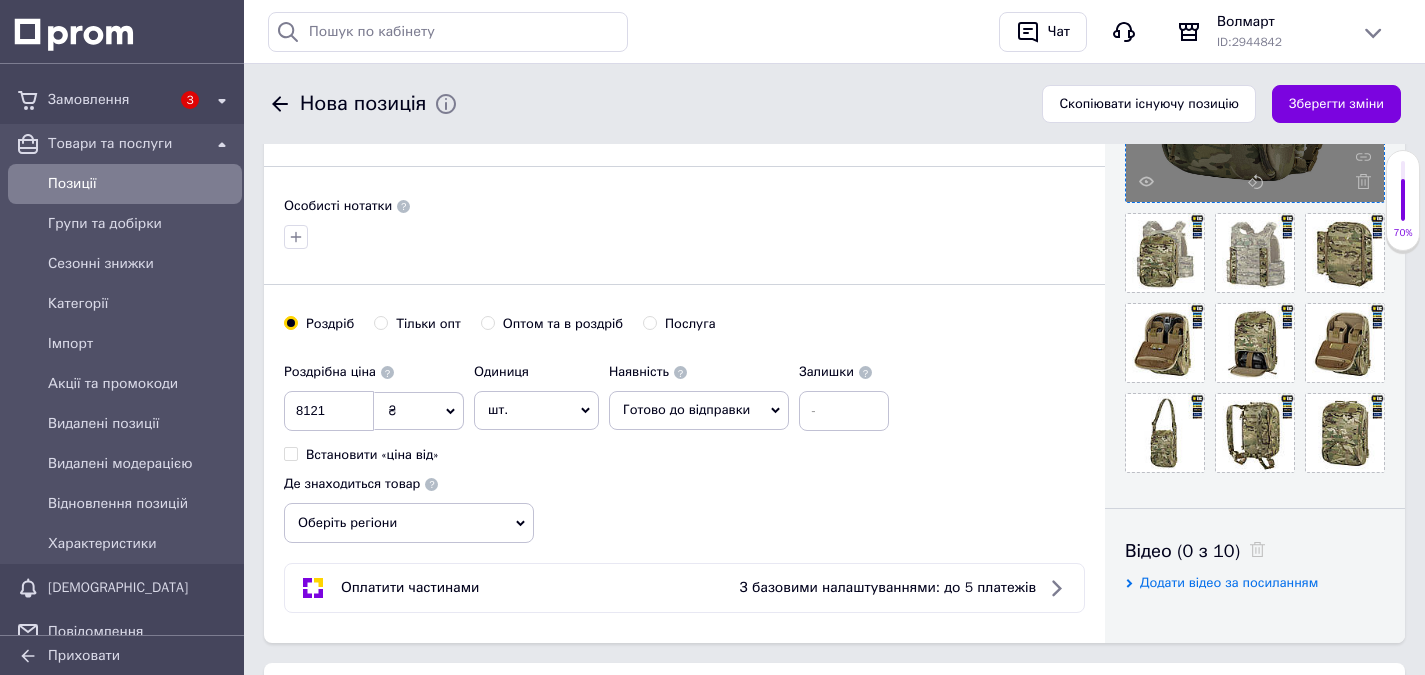 drag, startPoint x: 479, startPoint y: 516, endPoint x: 625, endPoint y: 476, distance: 151.38031 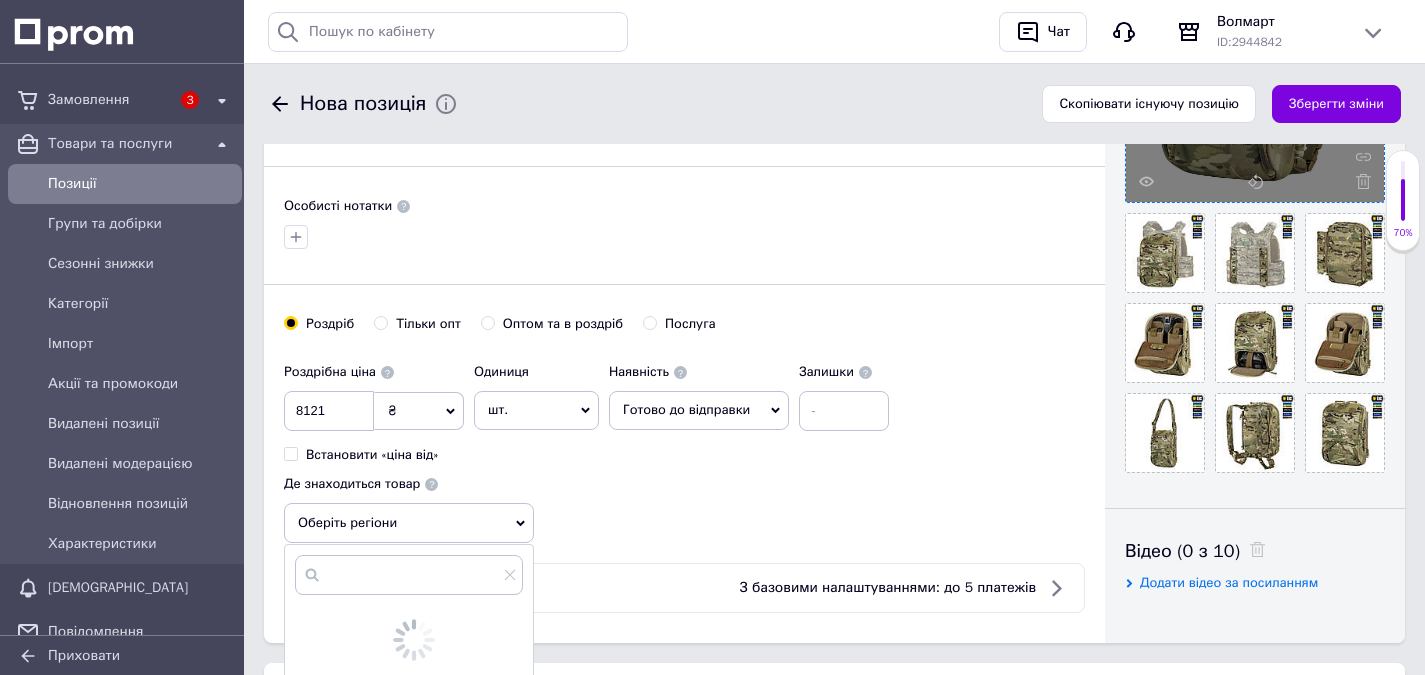 scroll, scrollTop: 900, scrollLeft: 0, axis: vertical 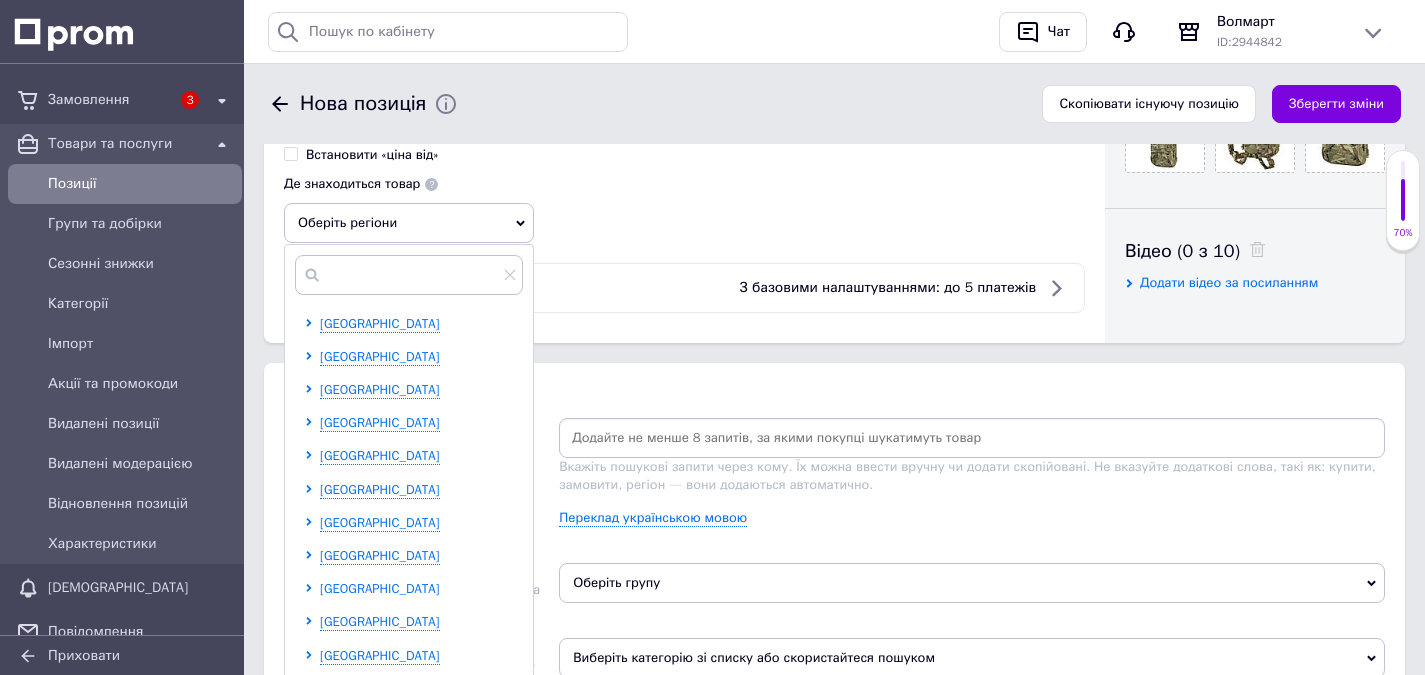 click on "[GEOGRAPHIC_DATA]" at bounding box center [380, 588] 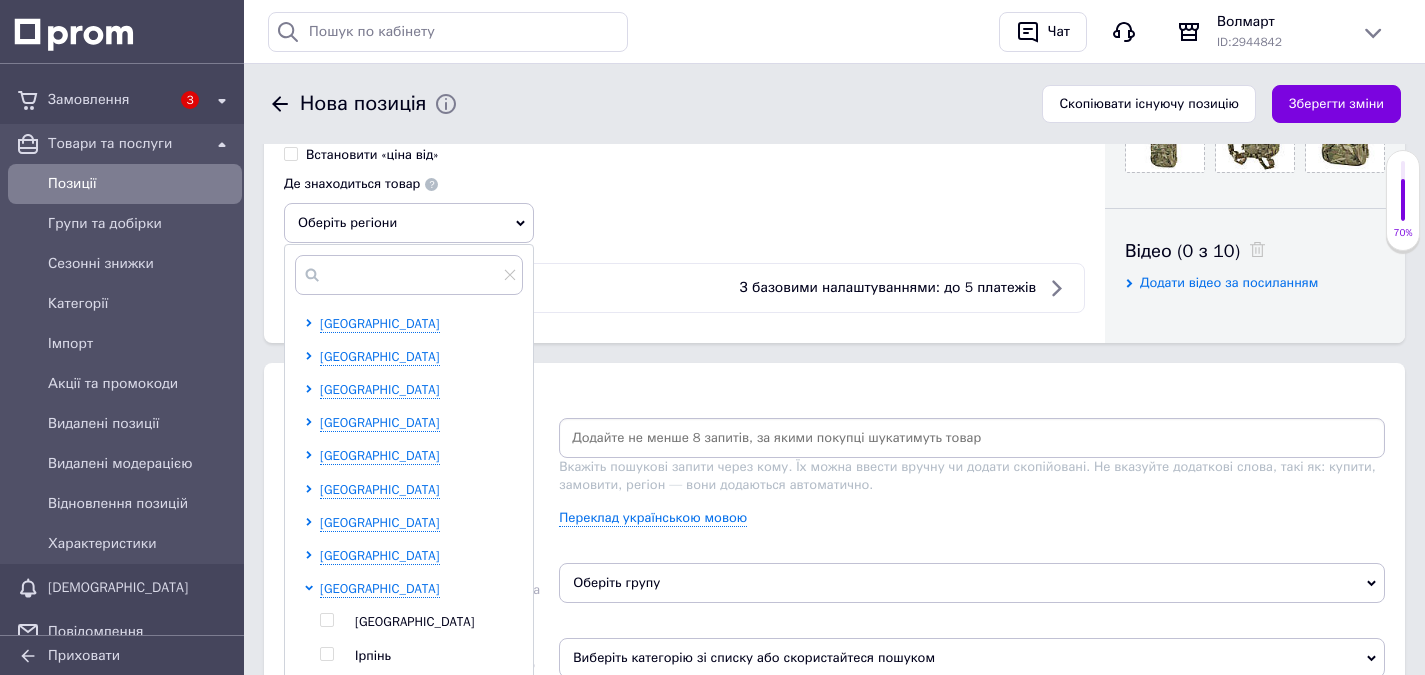 drag, startPoint x: 325, startPoint y: 622, endPoint x: 299, endPoint y: 614, distance: 27.202942 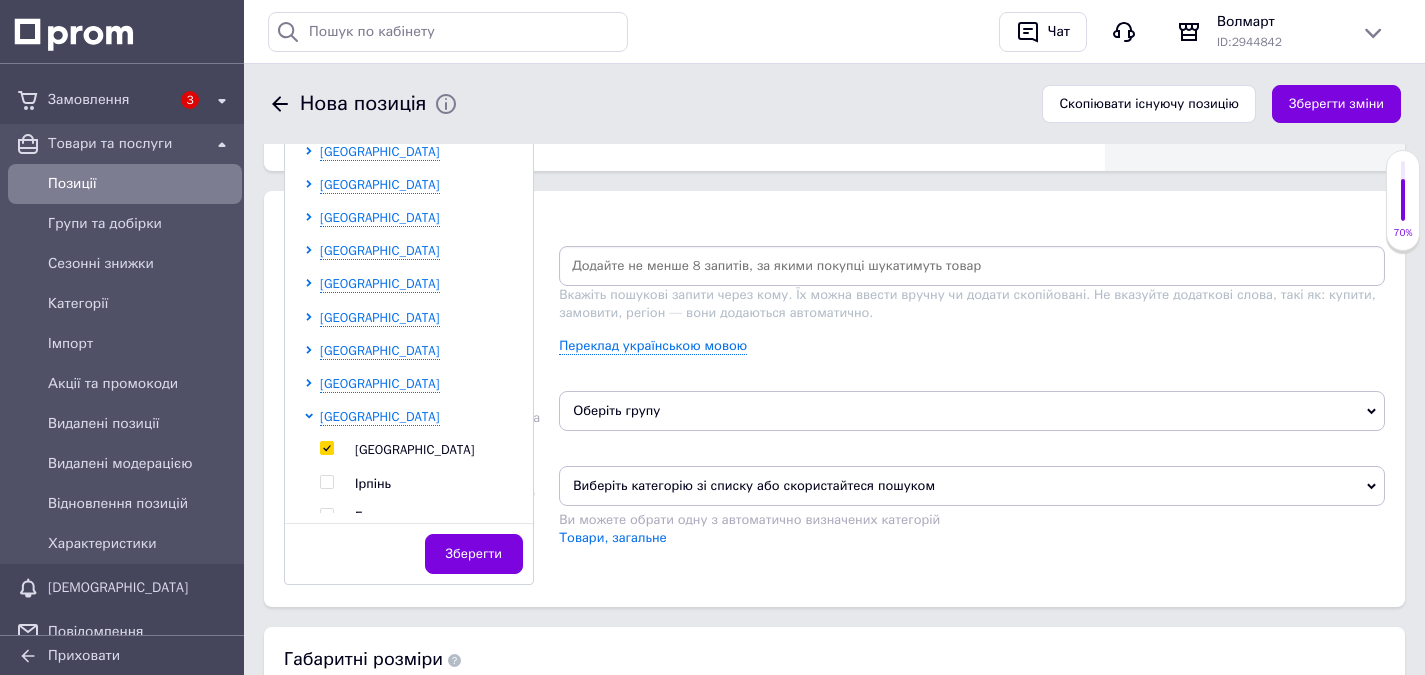 scroll, scrollTop: 1100, scrollLeft: 0, axis: vertical 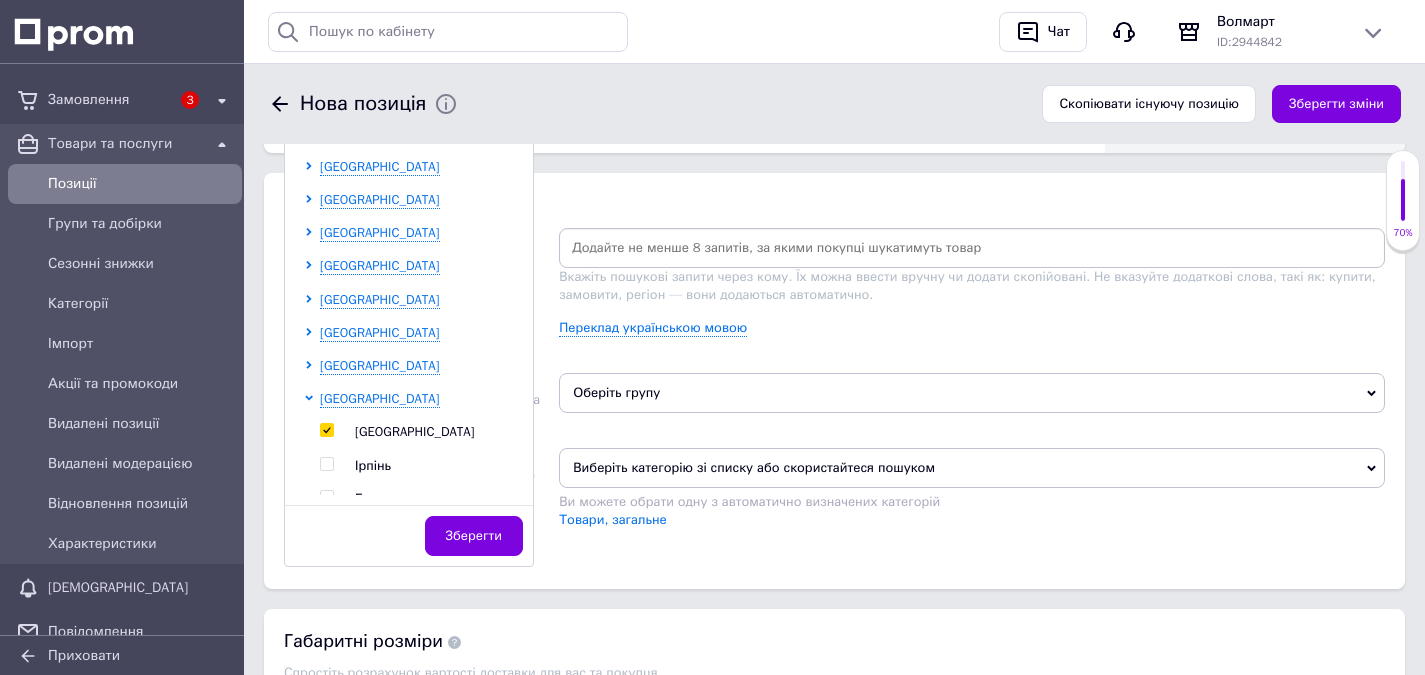 click on "Зберегти" at bounding box center [474, 536] 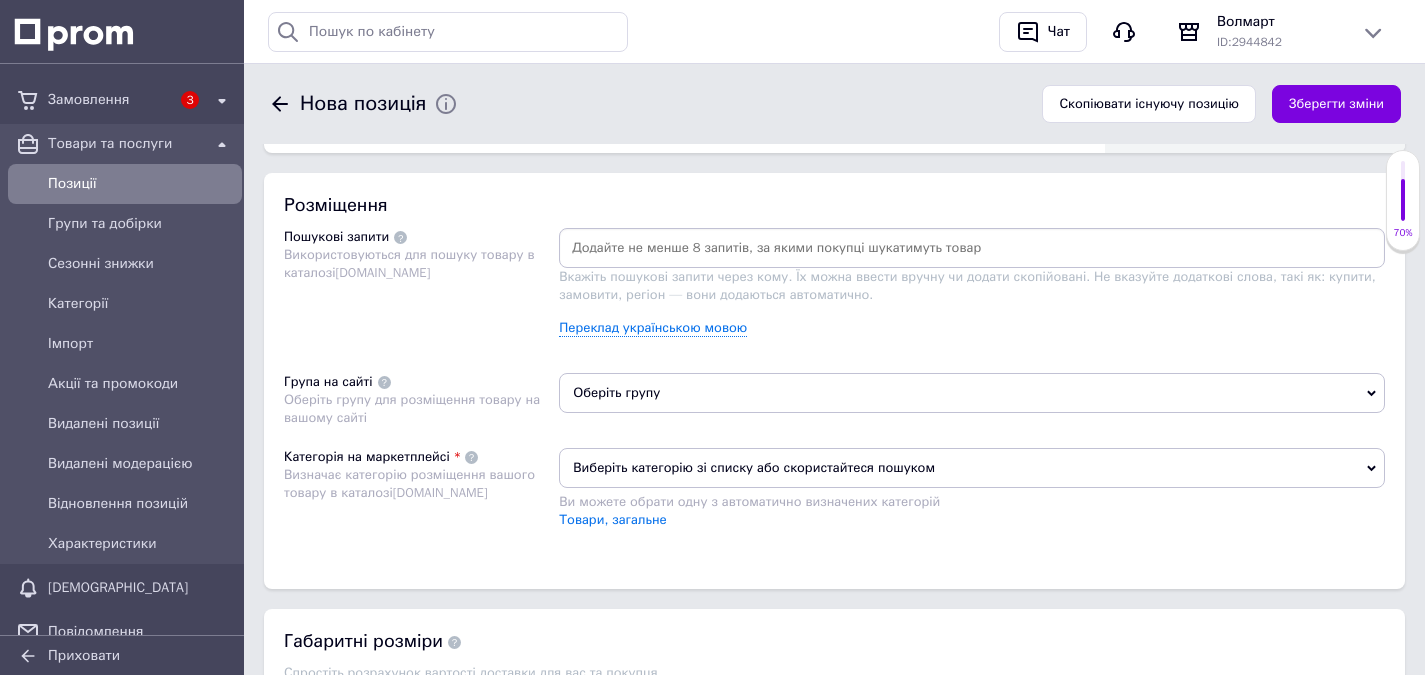 drag, startPoint x: 676, startPoint y: 381, endPoint x: 634, endPoint y: 409, distance: 50.47772 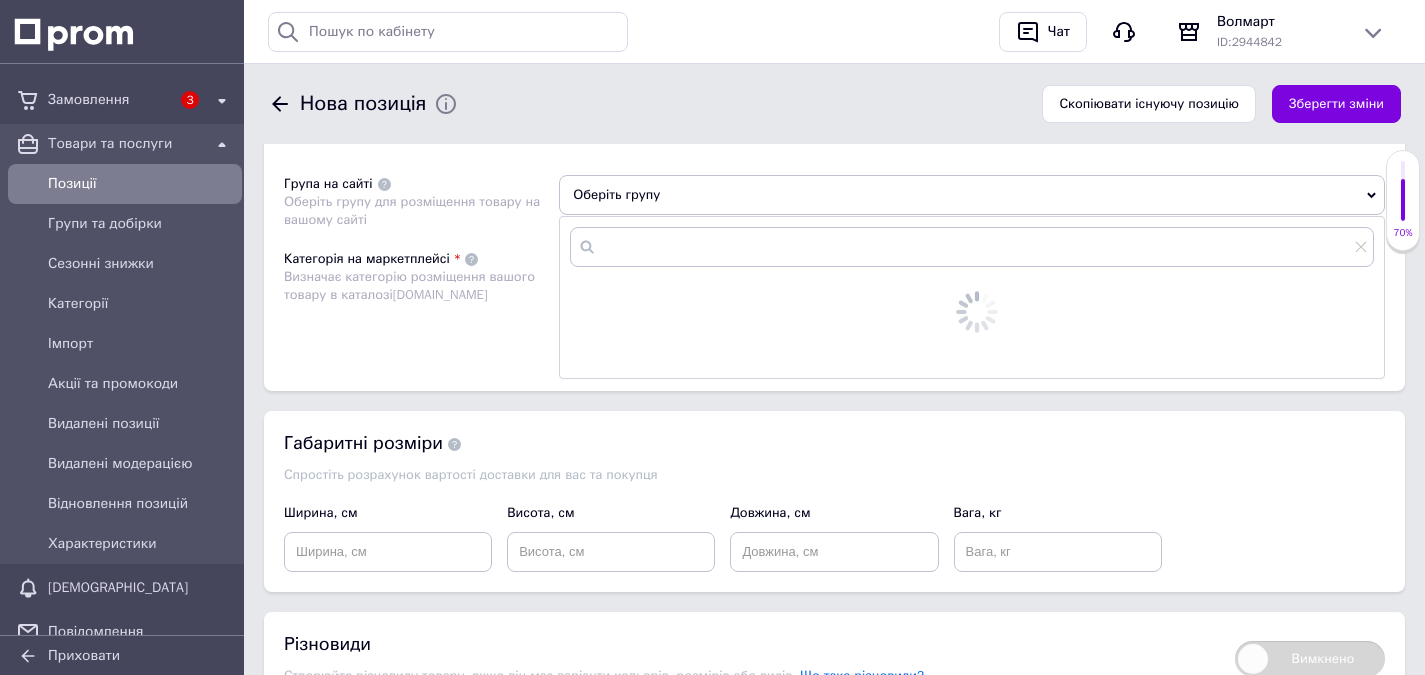 scroll, scrollTop: 1300, scrollLeft: 0, axis: vertical 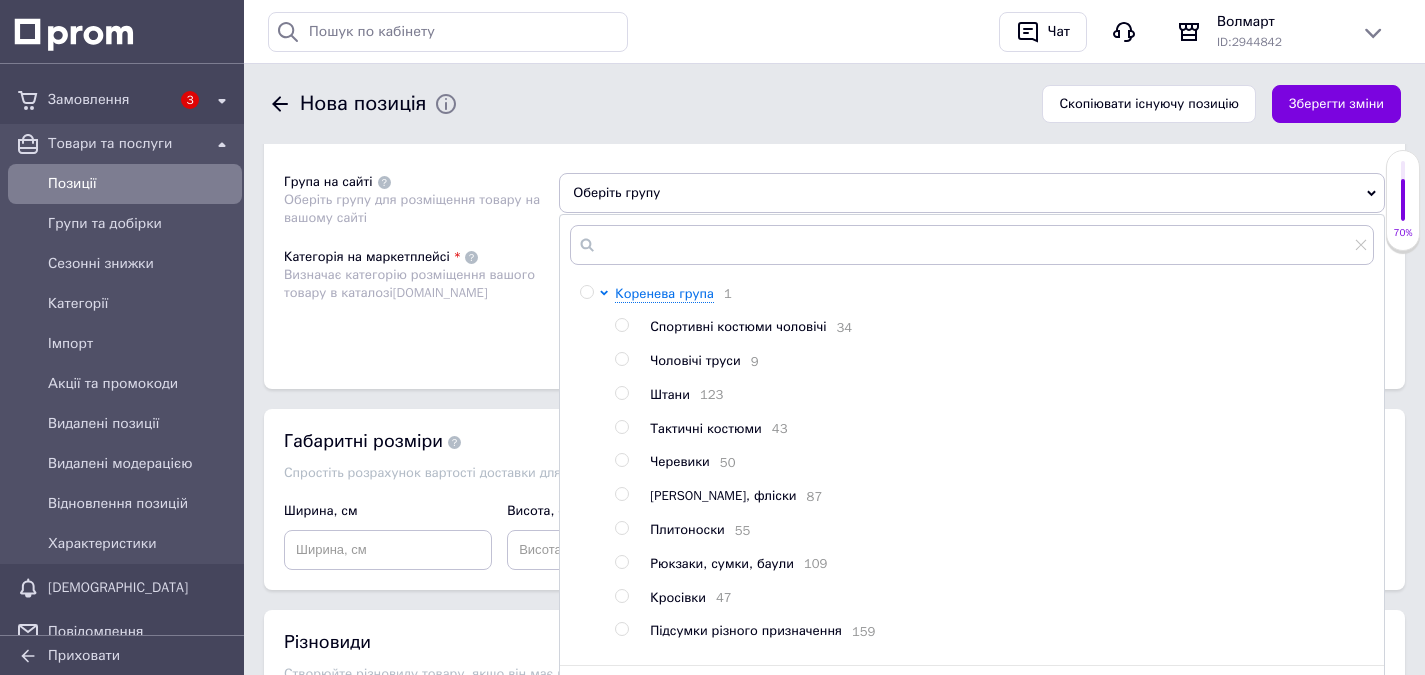 click at bounding box center (621, 562) 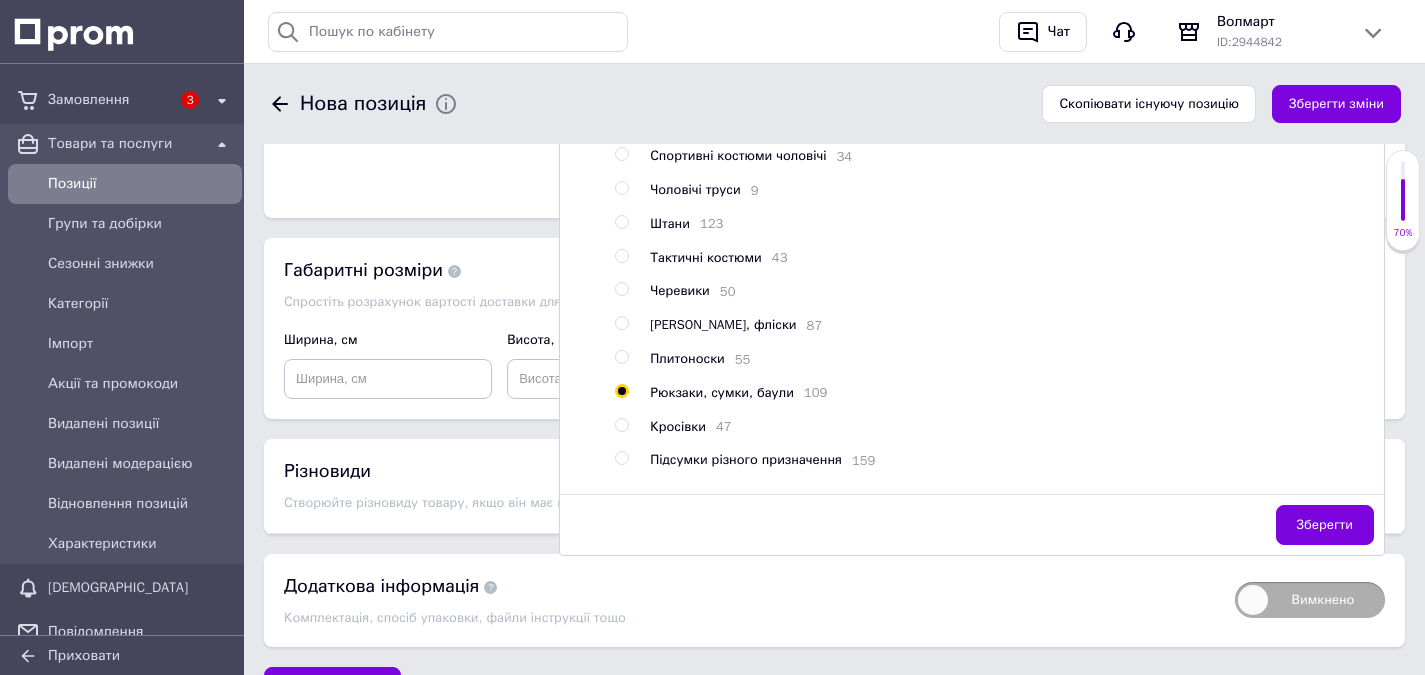 scroll, scrollTop: 1500, scrollLeft: 0, axis: vertical 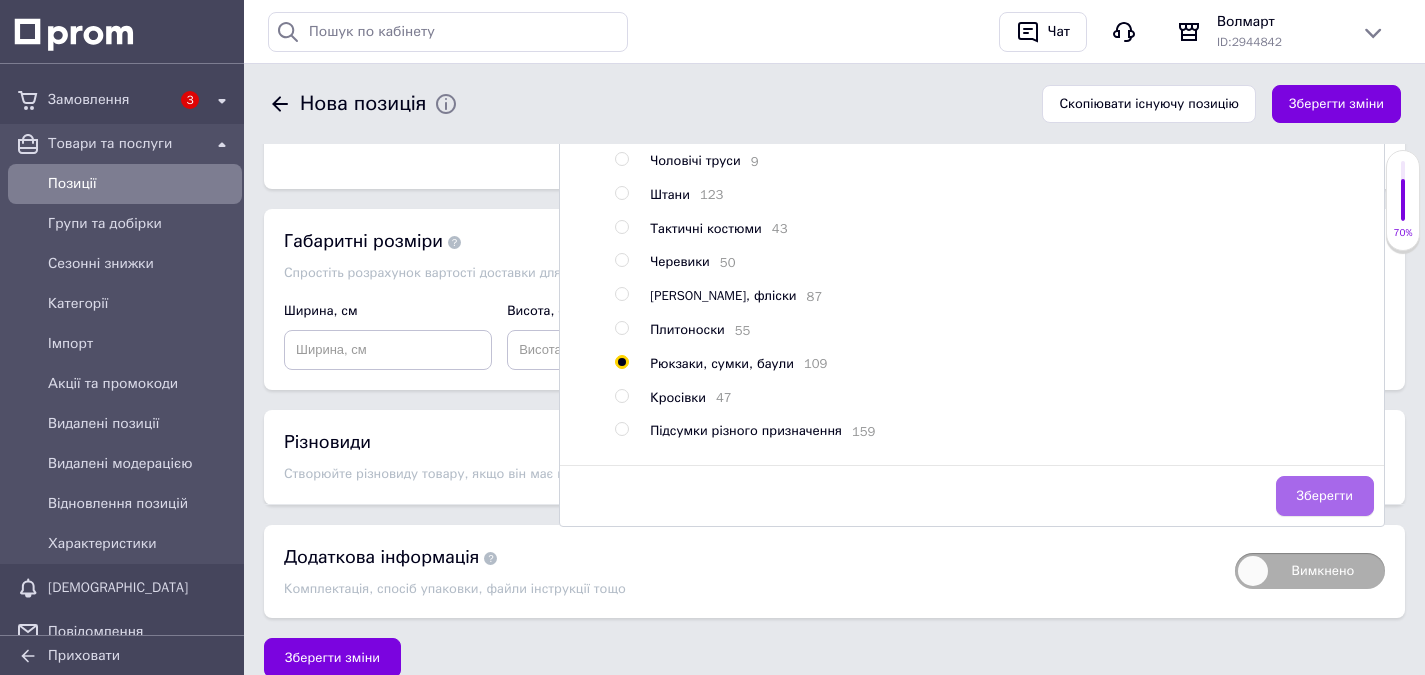 click on "Зберегти" at bounding box center (1325, 496) 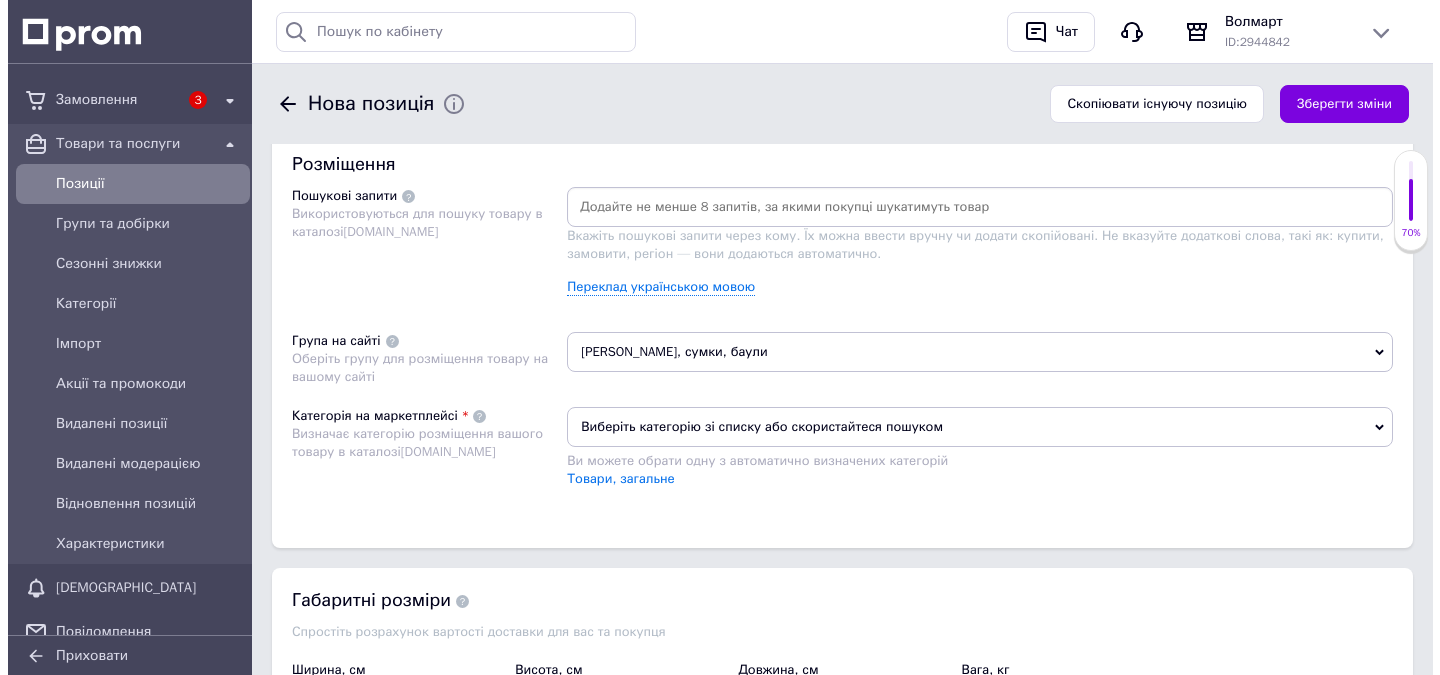 scroll, scrollTop: 900, scrollLeft: 0, axis: vertical 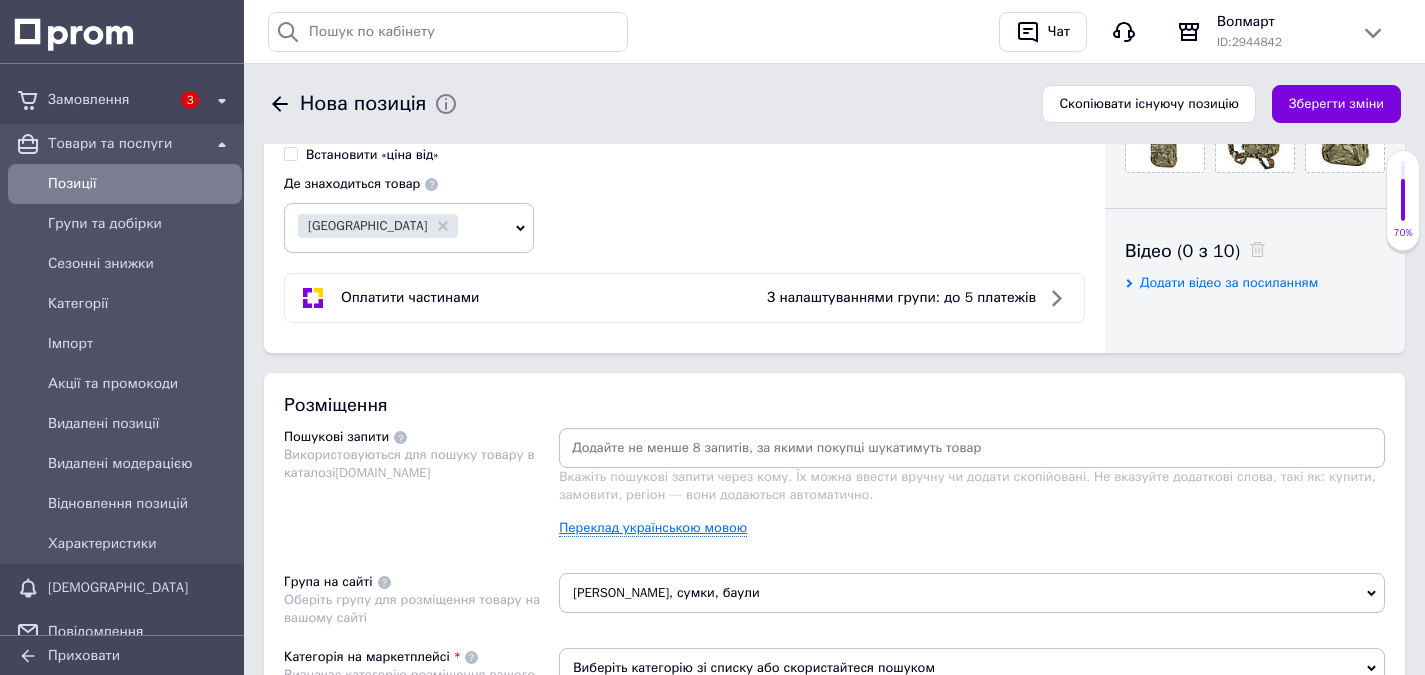 click on "Переклад українською мовою" at bounding box center [653, 528] 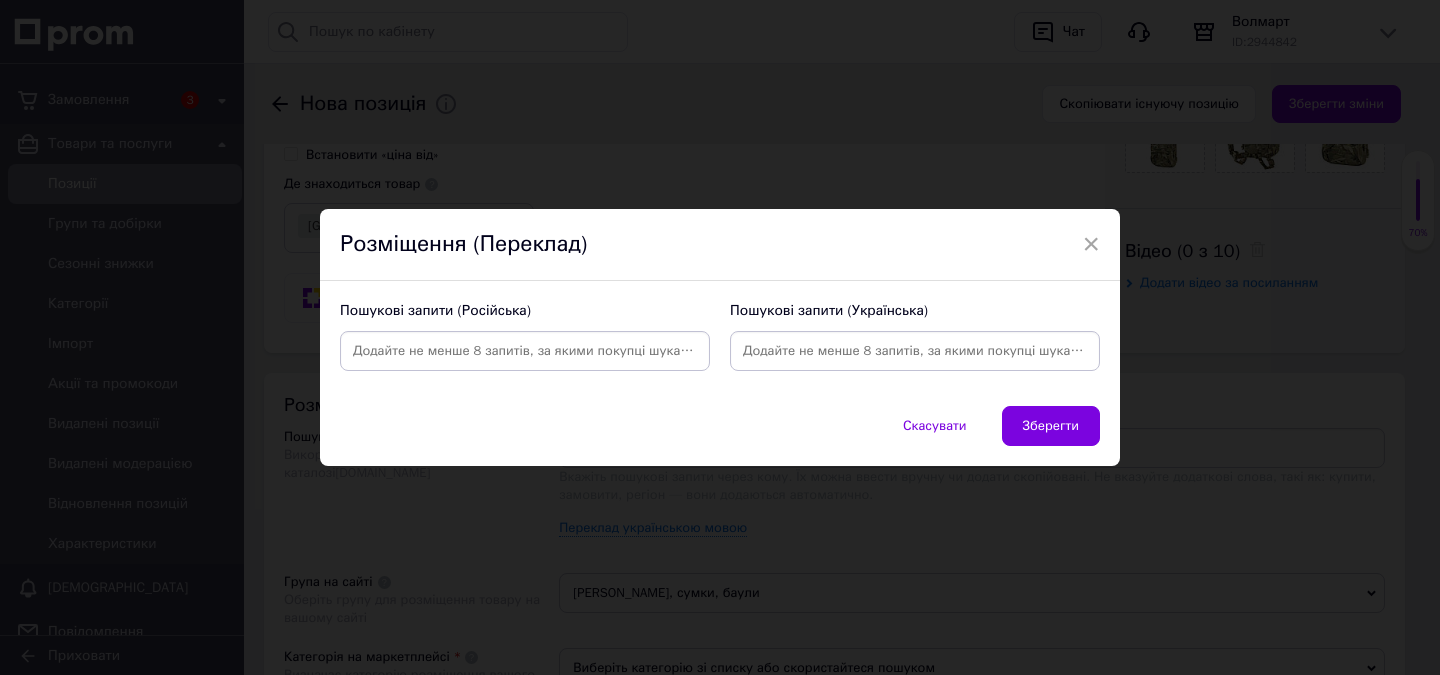 click at bounding box center [525, 351] 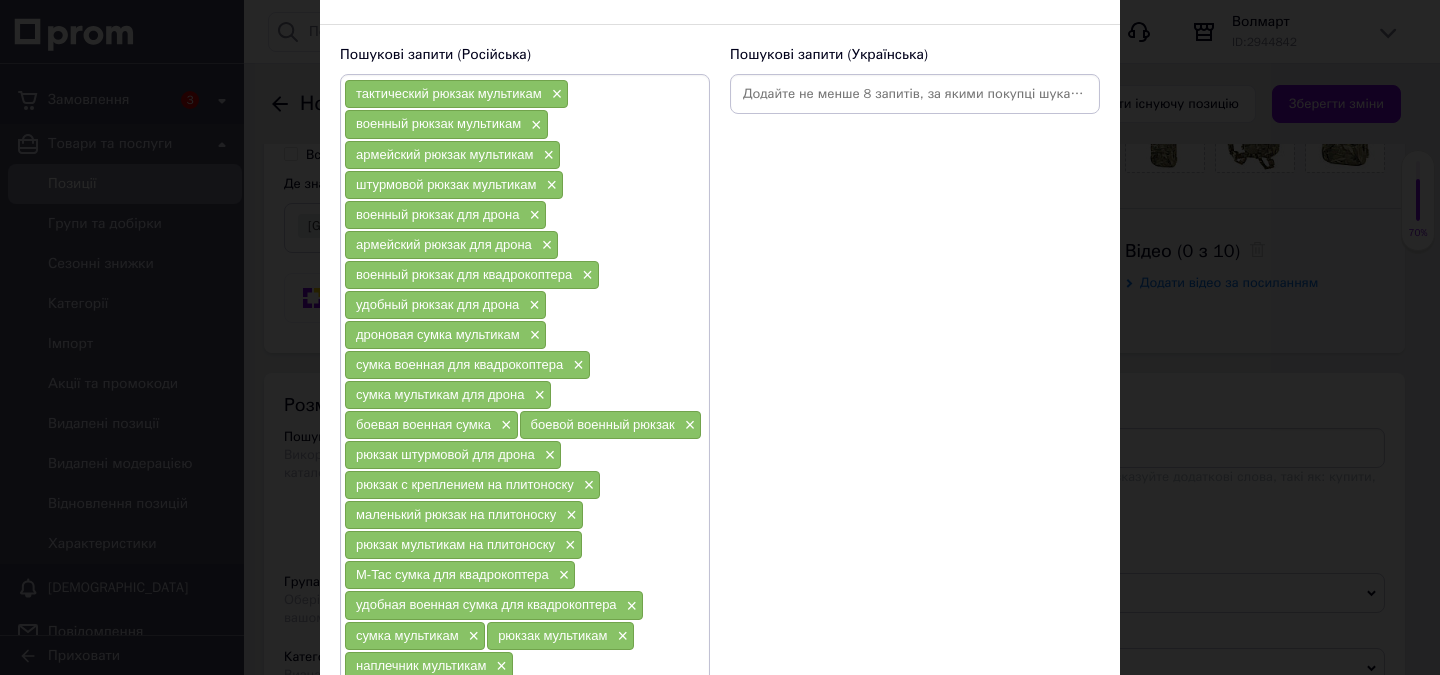 scroll, scrollTop: 147, scrollLeft: 0, axis: vertical 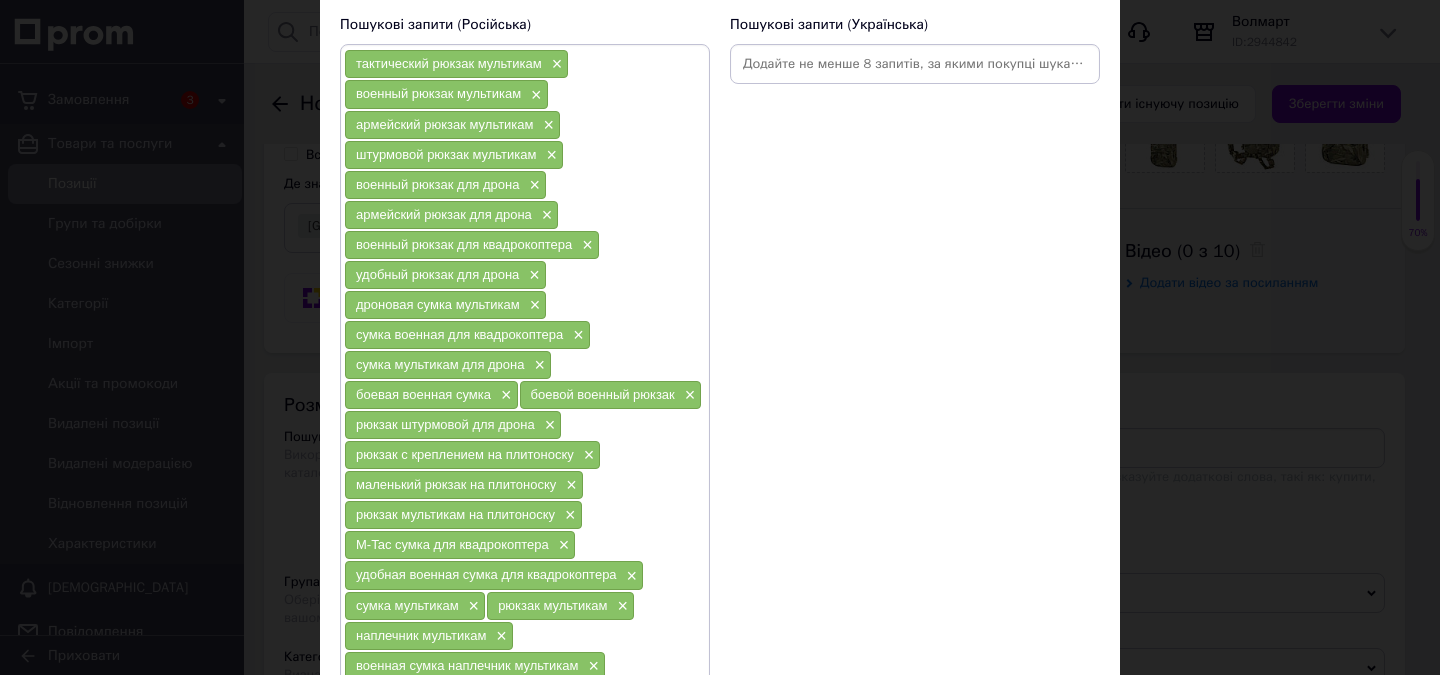 click at bounding box center (915, 64) 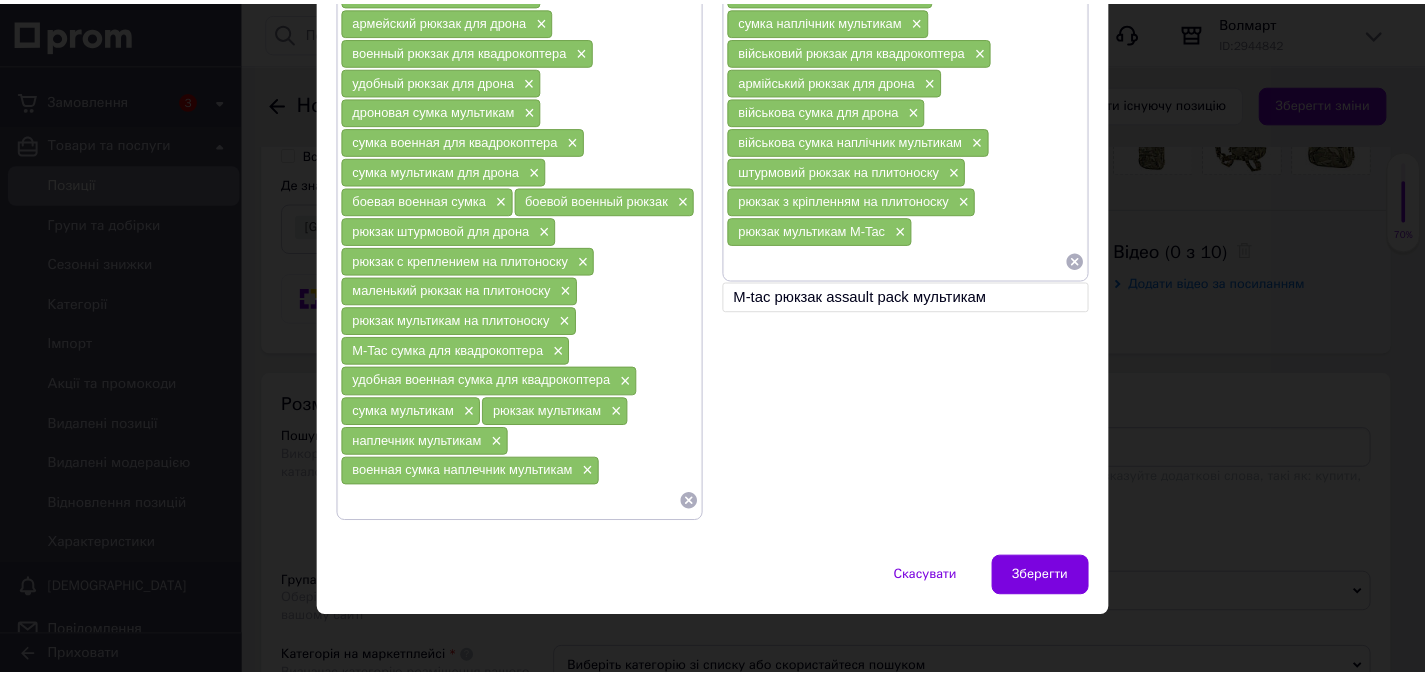 scroll, scrollTop: 354, scrollLeft: 0, axis: vertical 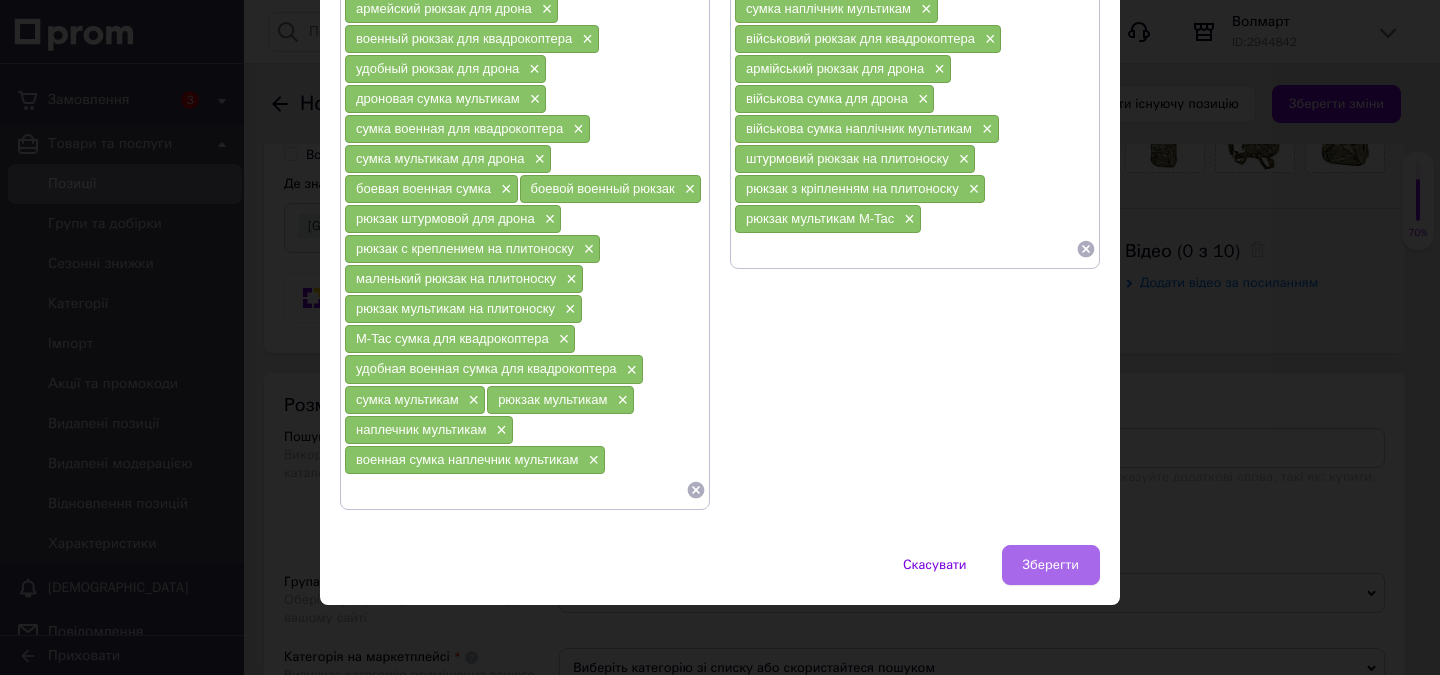 click on "Зберегти" at bounding box center [1051, 565] 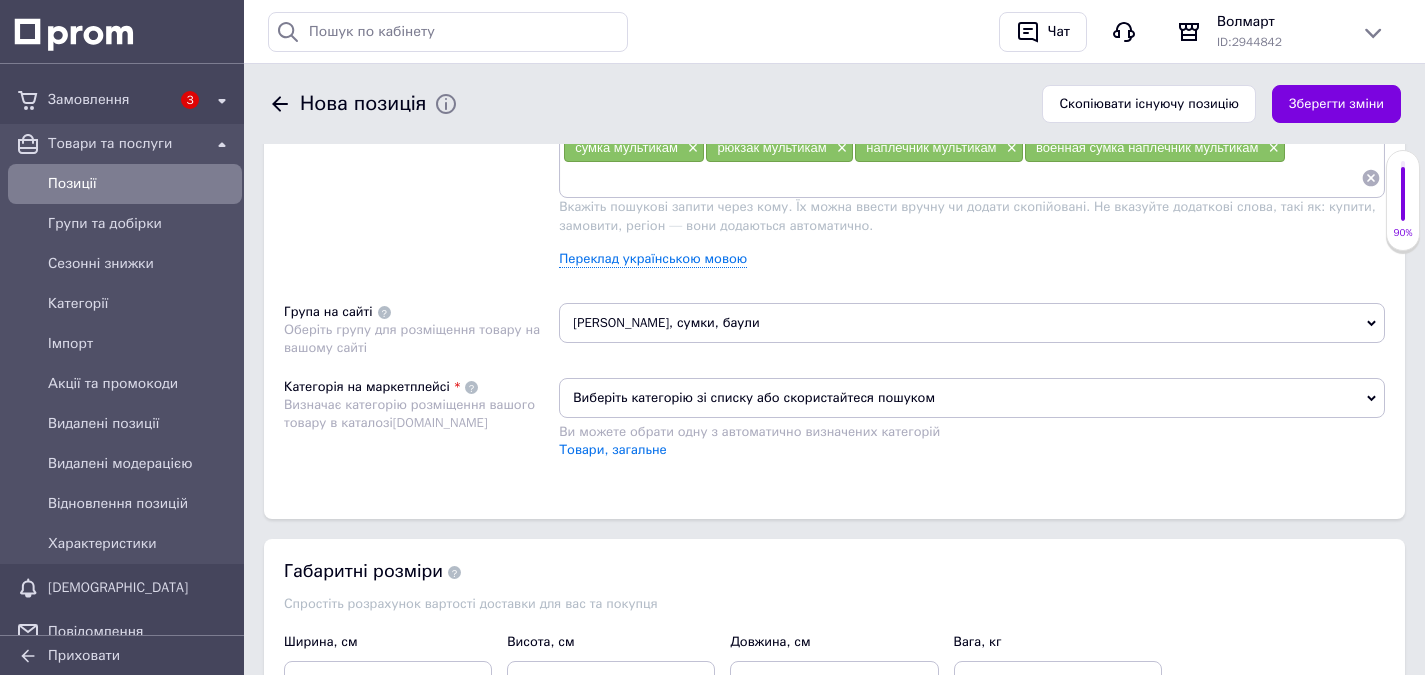 scroll, scrollTop: 1400, scrollLeft: 0, axis: vertical 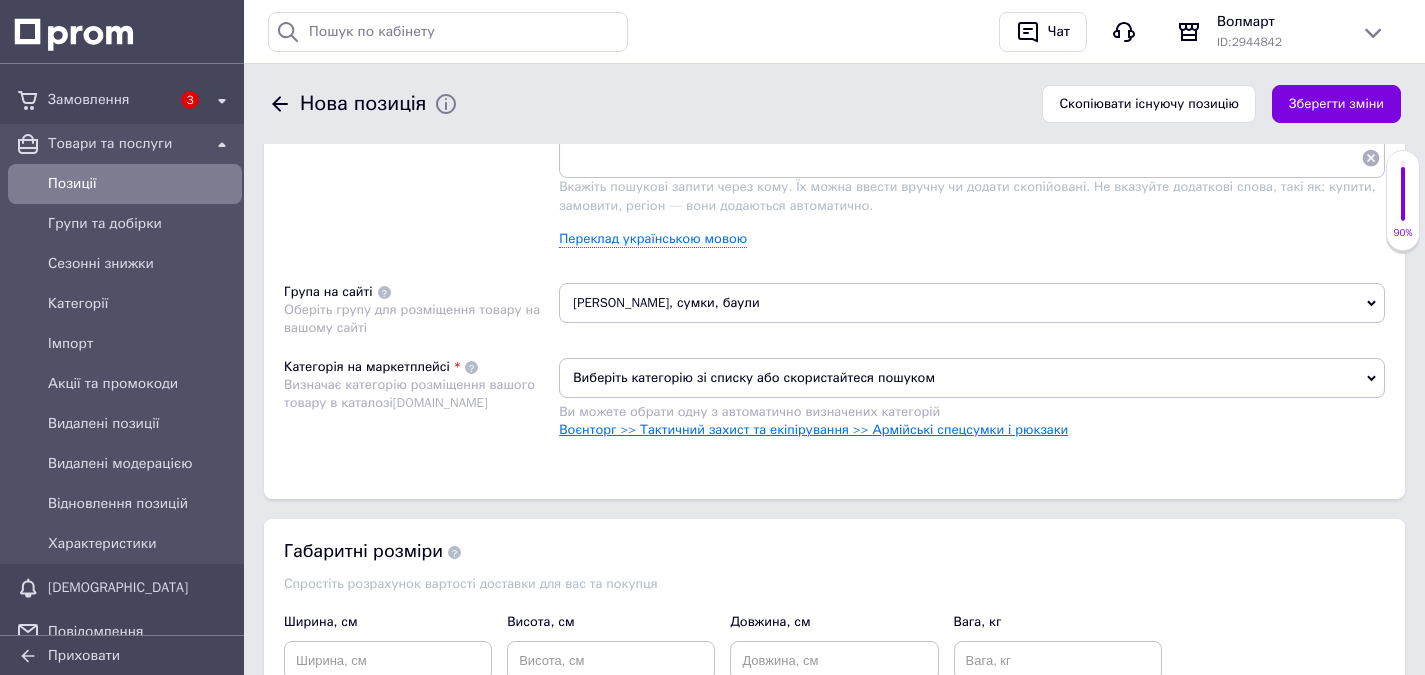 click on "Воєнторг >> Тактичний захист та екіпірування >> Армійські спецсумки і рюкзаки" at bounding box center (813, 429) 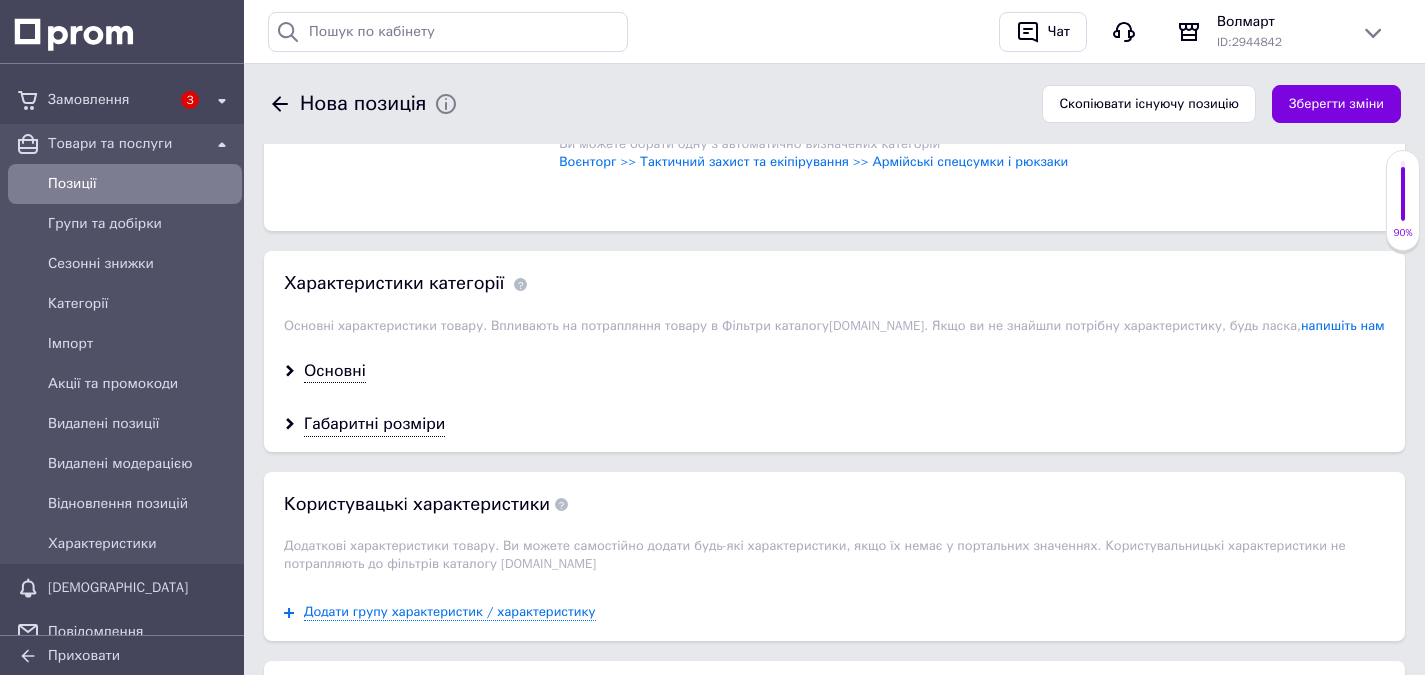 scroll, scrollTop: 1700, scrollLeft: 0, axis: vertical 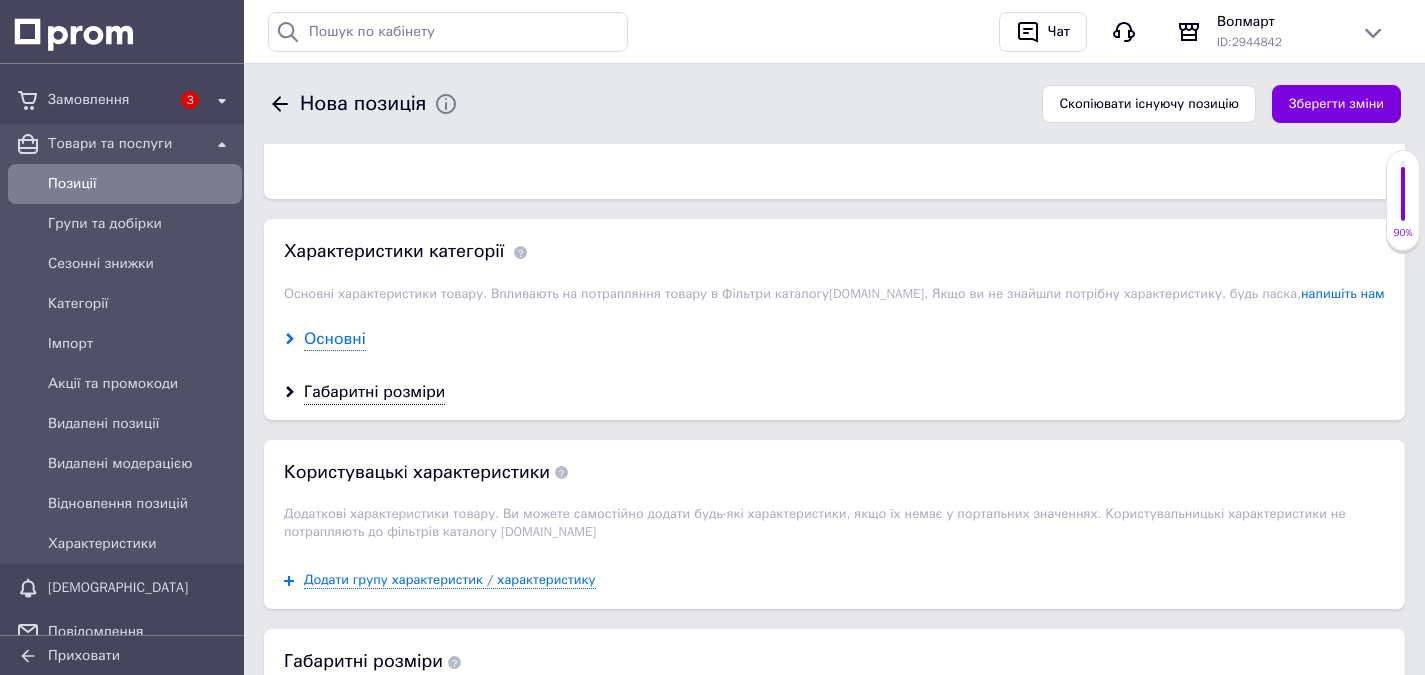 click on "Основні" at bounding box center [335, 339] 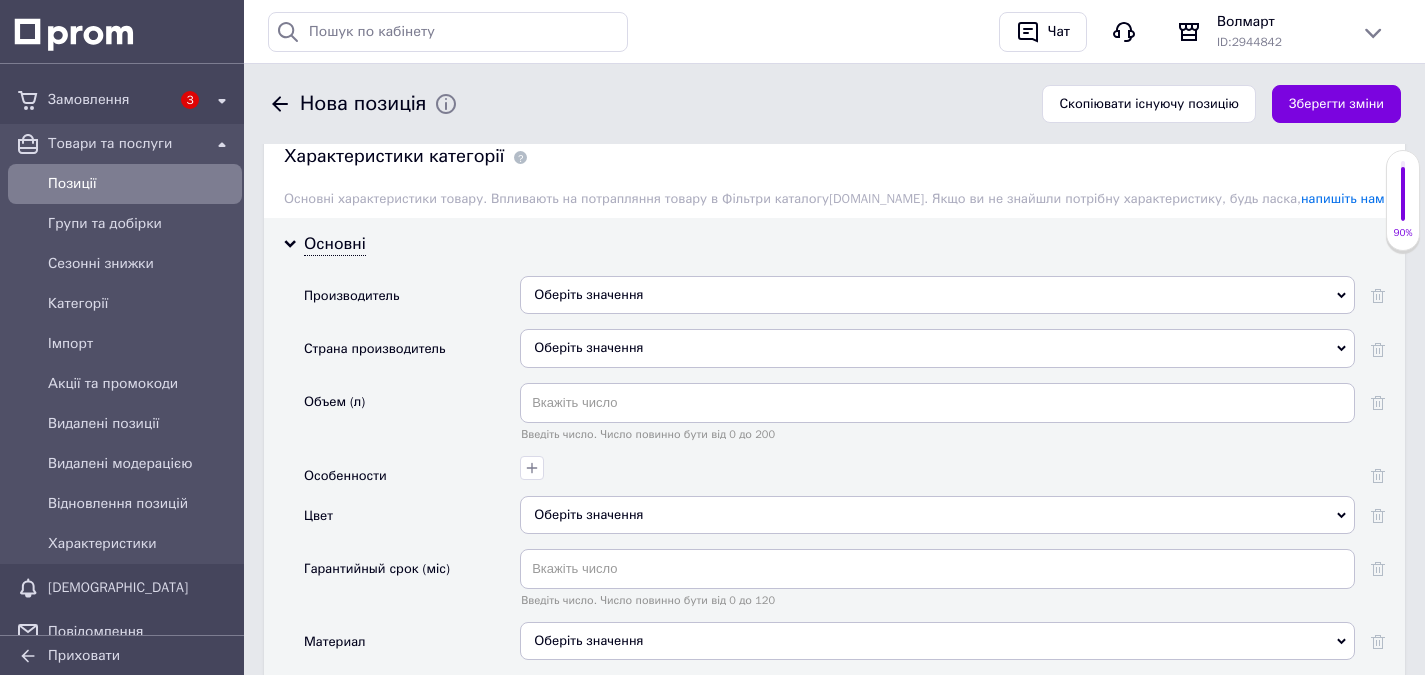 scroll, scrollTop: 1800, scrollLeft: 0, axis: vertical 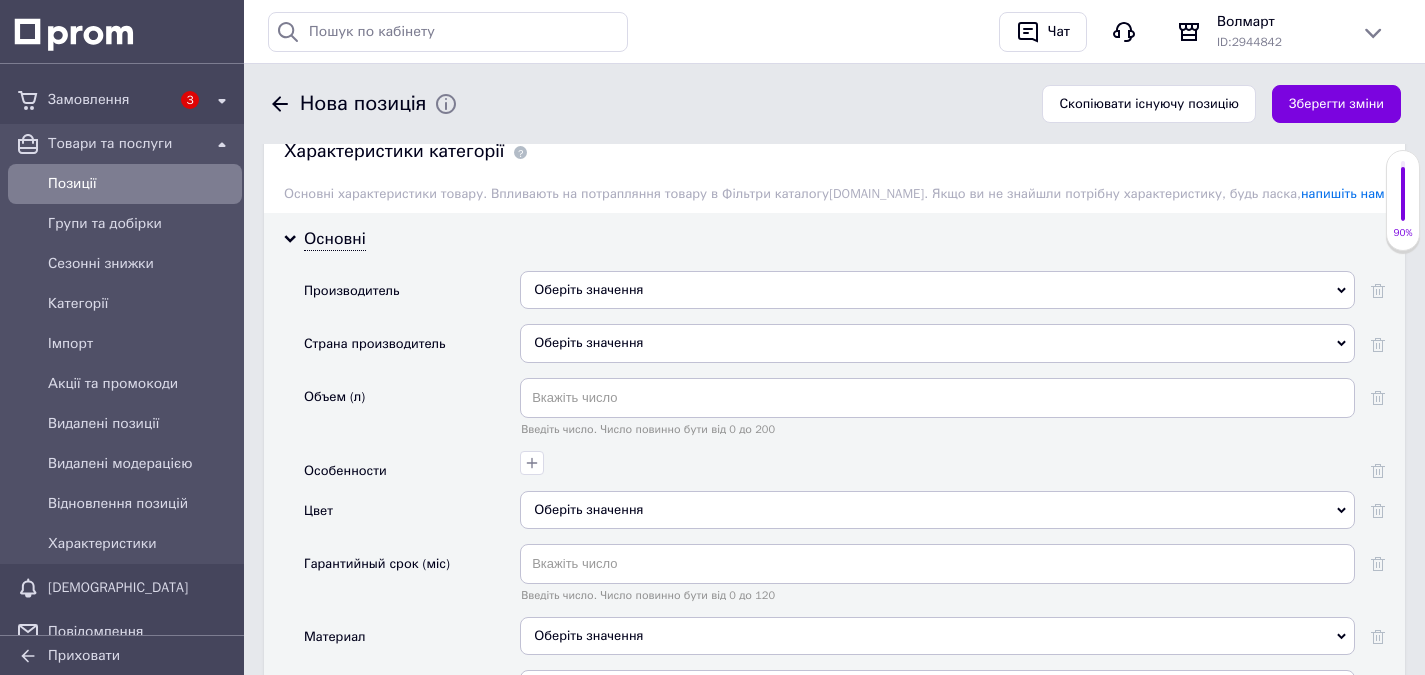 click on "Оберіть значення" at bounding box center (937, 290) 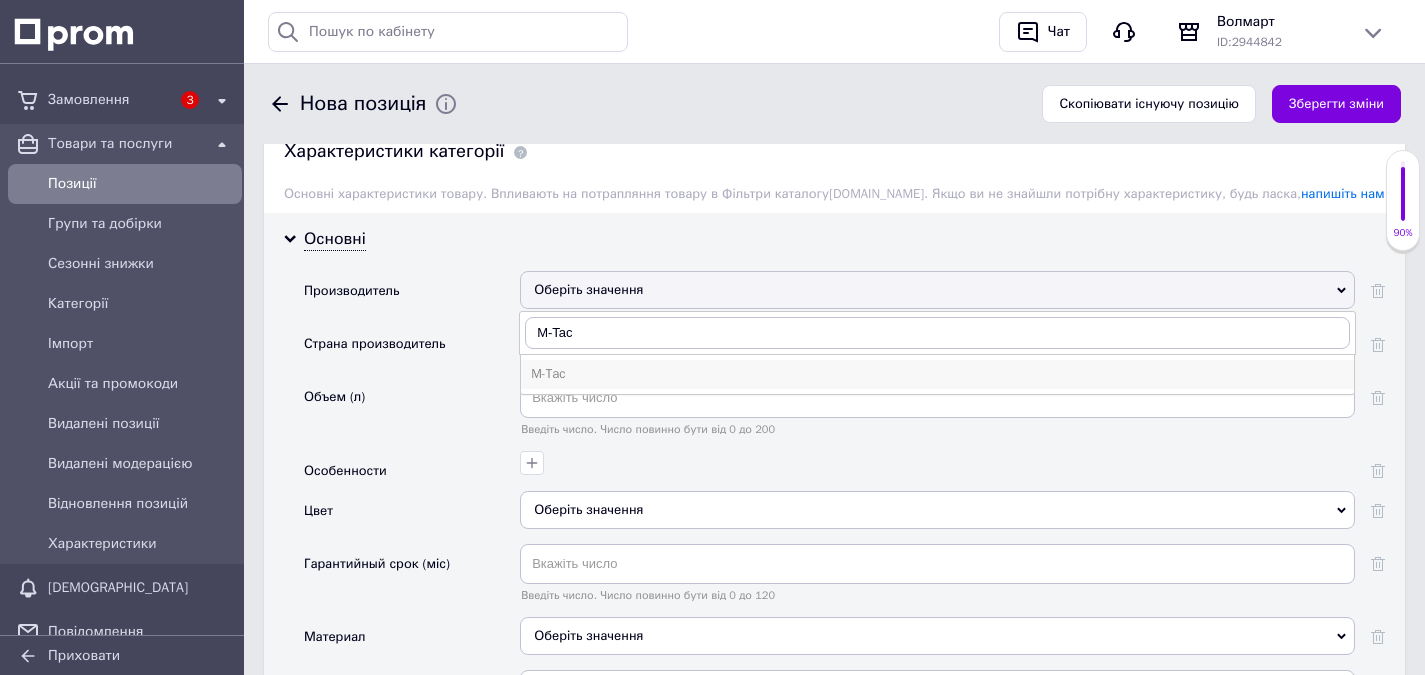 click on "M-Tac" at bounding box center (937, 374) 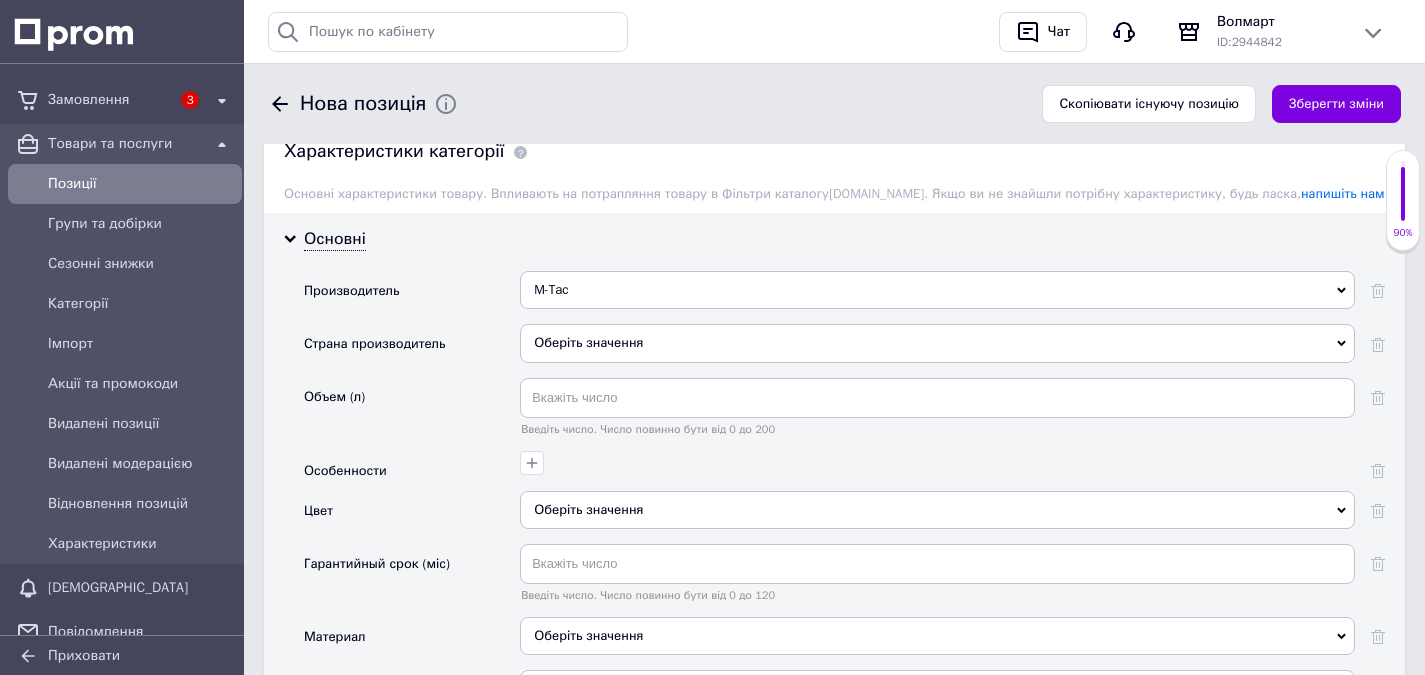 click on "Оберіть значення" at bounding box center [937, 343] 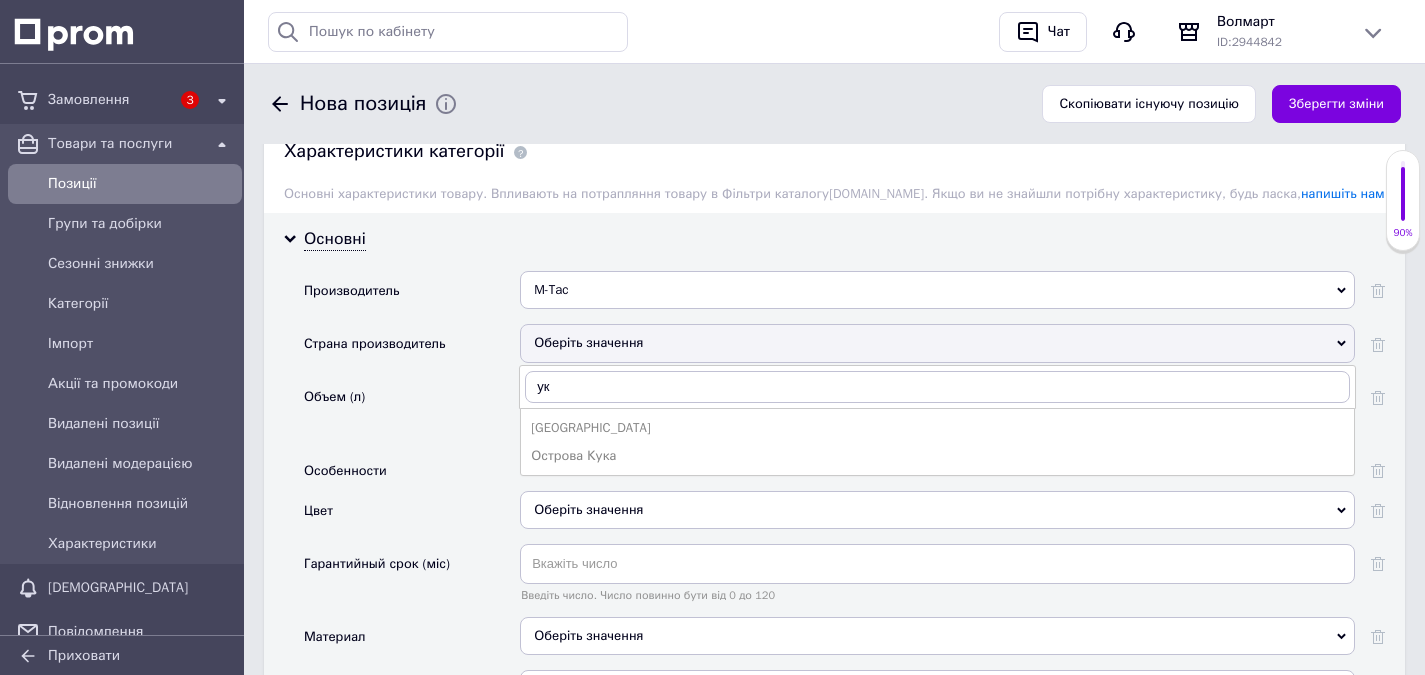 click on "[GEOGRAPHIC_DATA]" at bounding box center (937, 428) 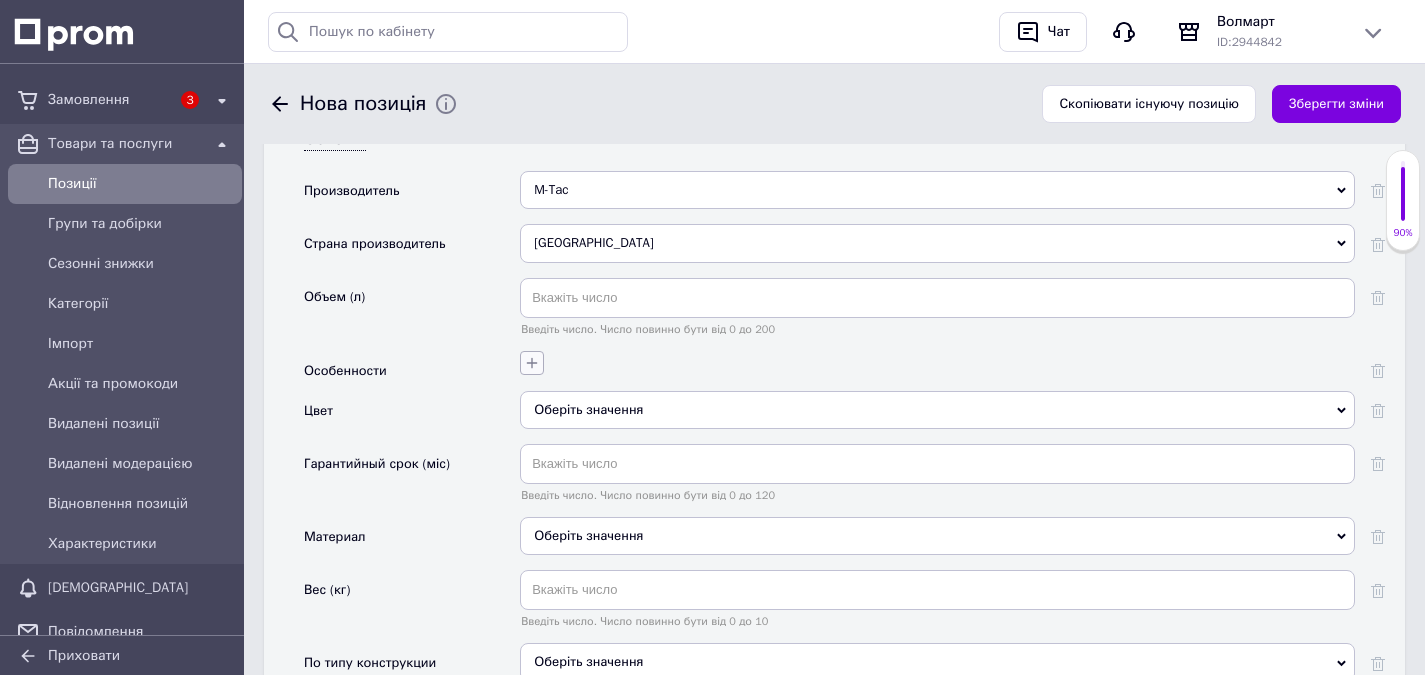 drag, startPoint x: 538, startPoint y: 363, endPoint x: 468, endPoint y: 377, distance: 71.38628 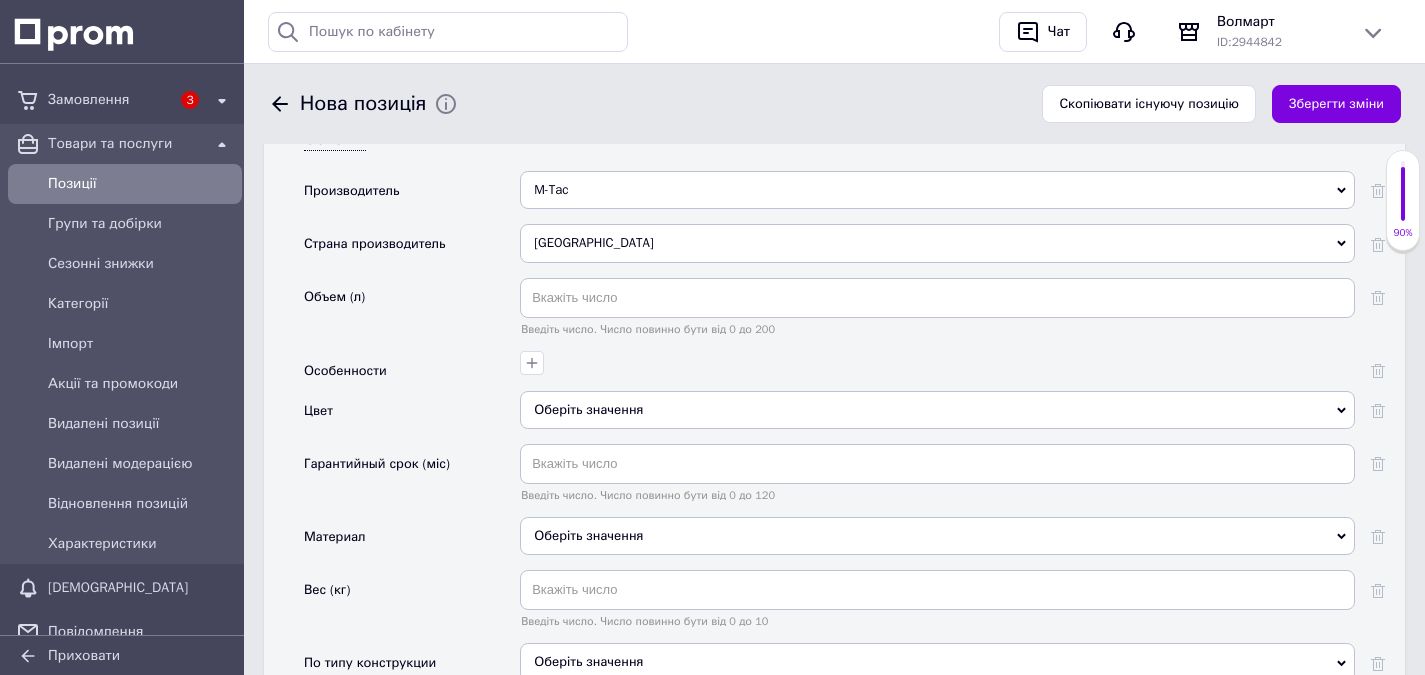 click 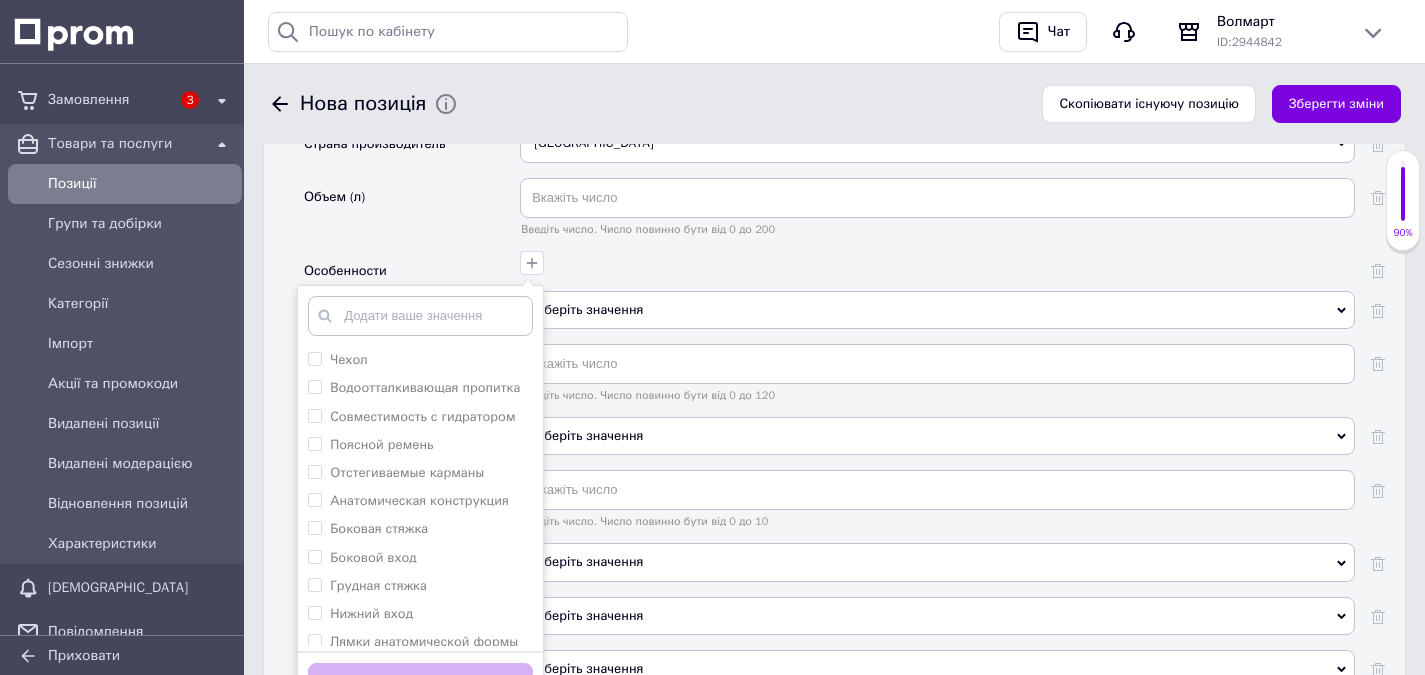 scroll, scrollTop: 2100, scrollLeft: 0, axis: vertical 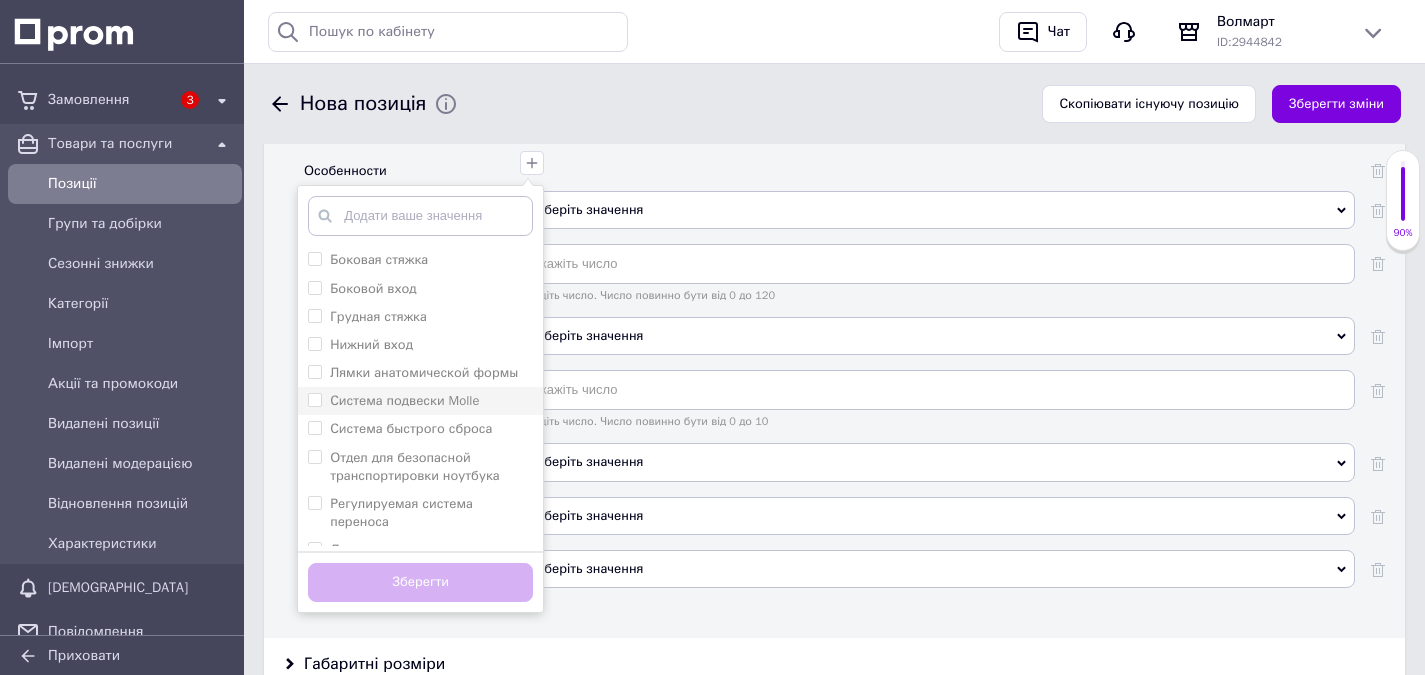 click on "Система подвески Molle" at bounding box center (314, 399) 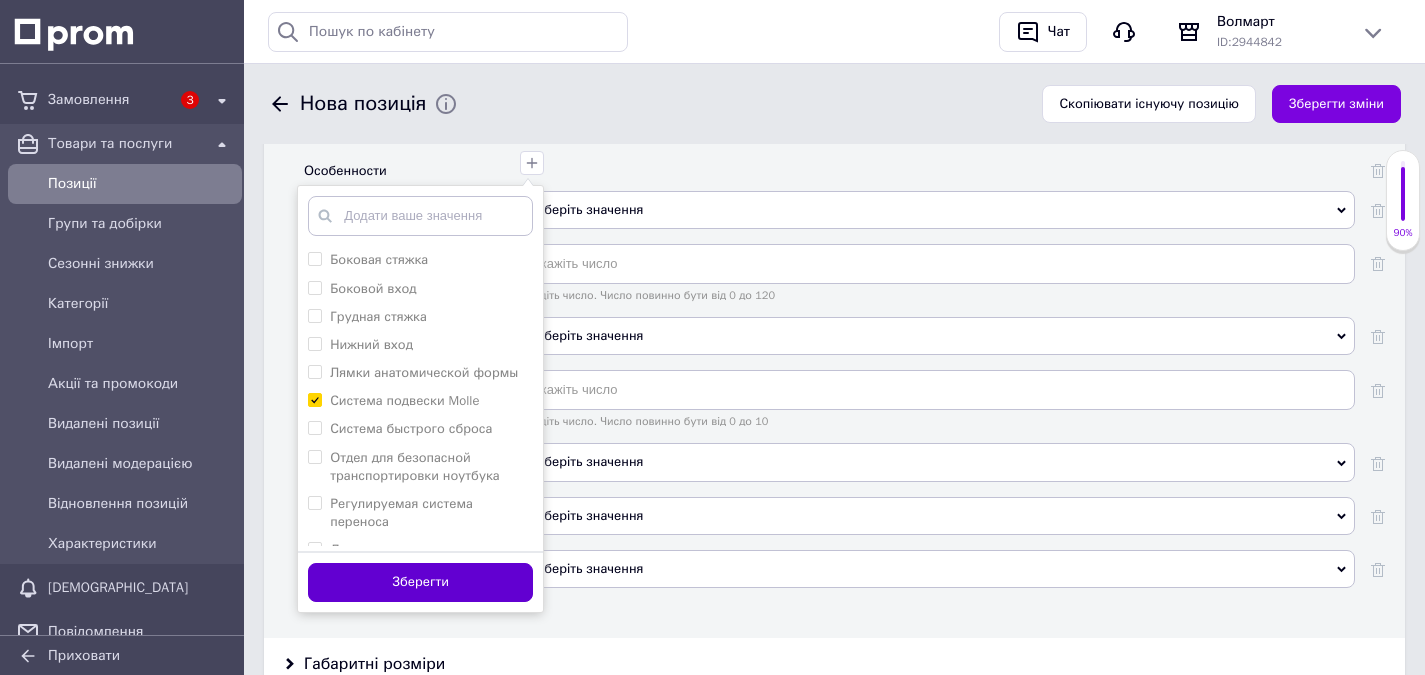 click on "Зберегти" at bounding box center [420, 582] 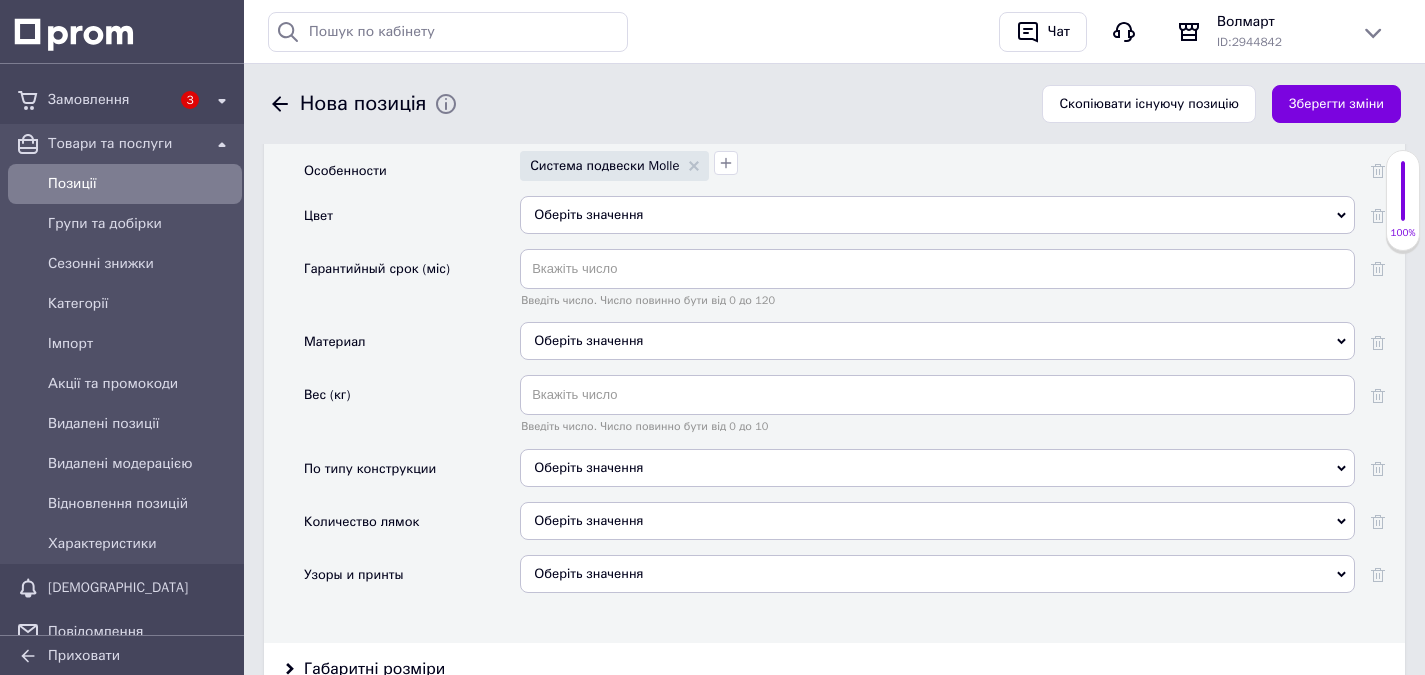 click on "Оберіть значення" at bounding box center (937, 215) 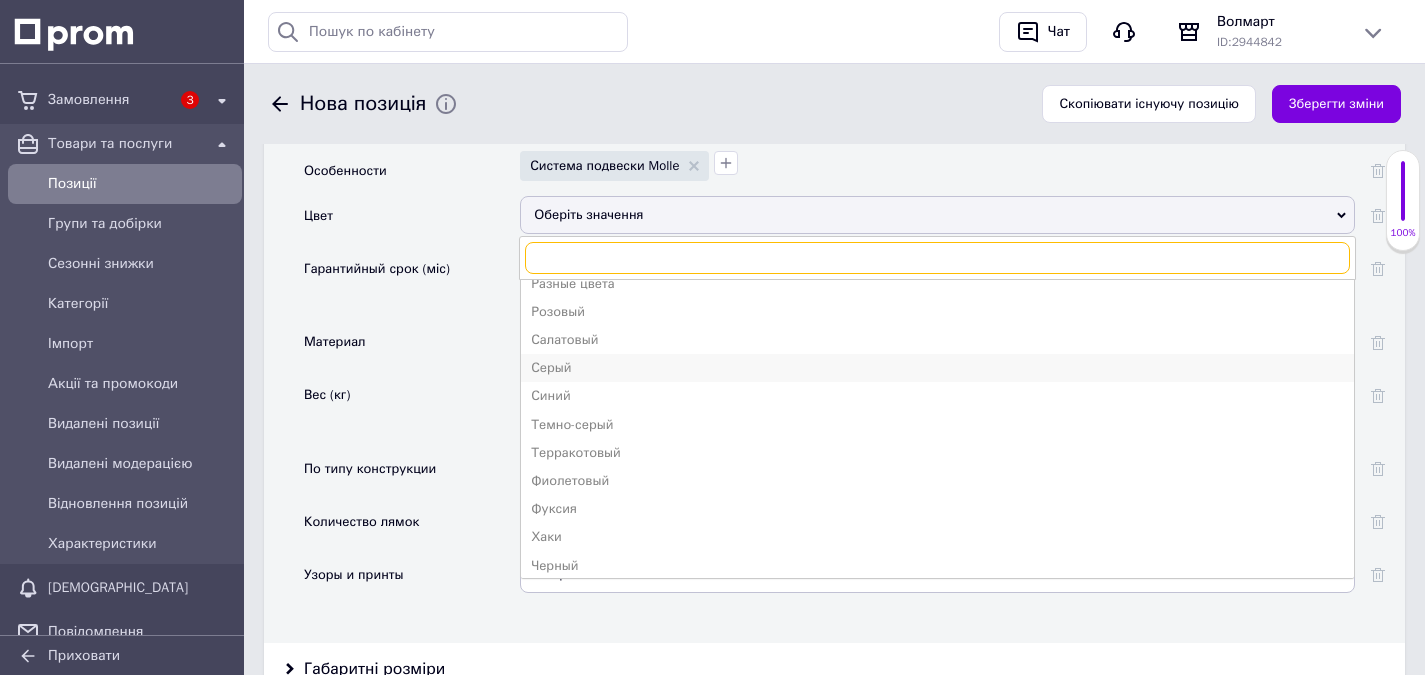 scroll, scrollTop: 417, scrollLeft: 0, axis: vertical 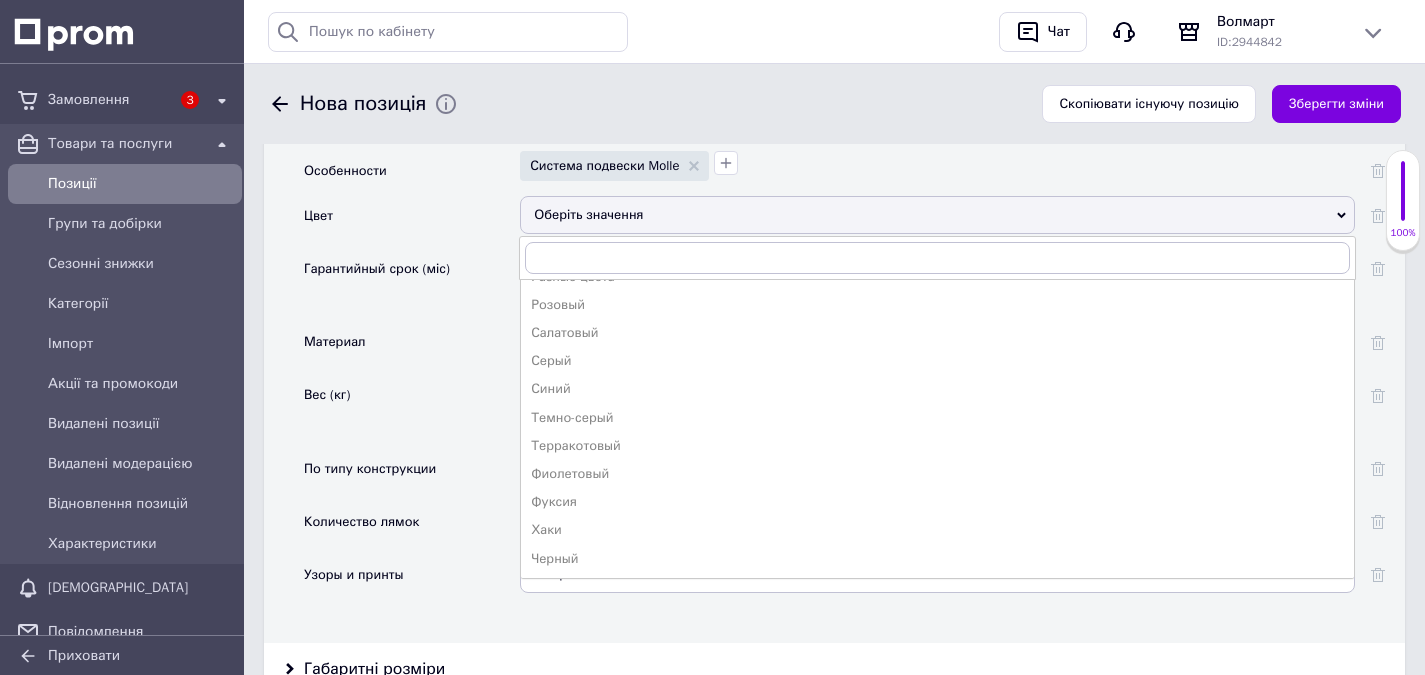 click on "Вес (кг)" at bounding box center (412, 411) 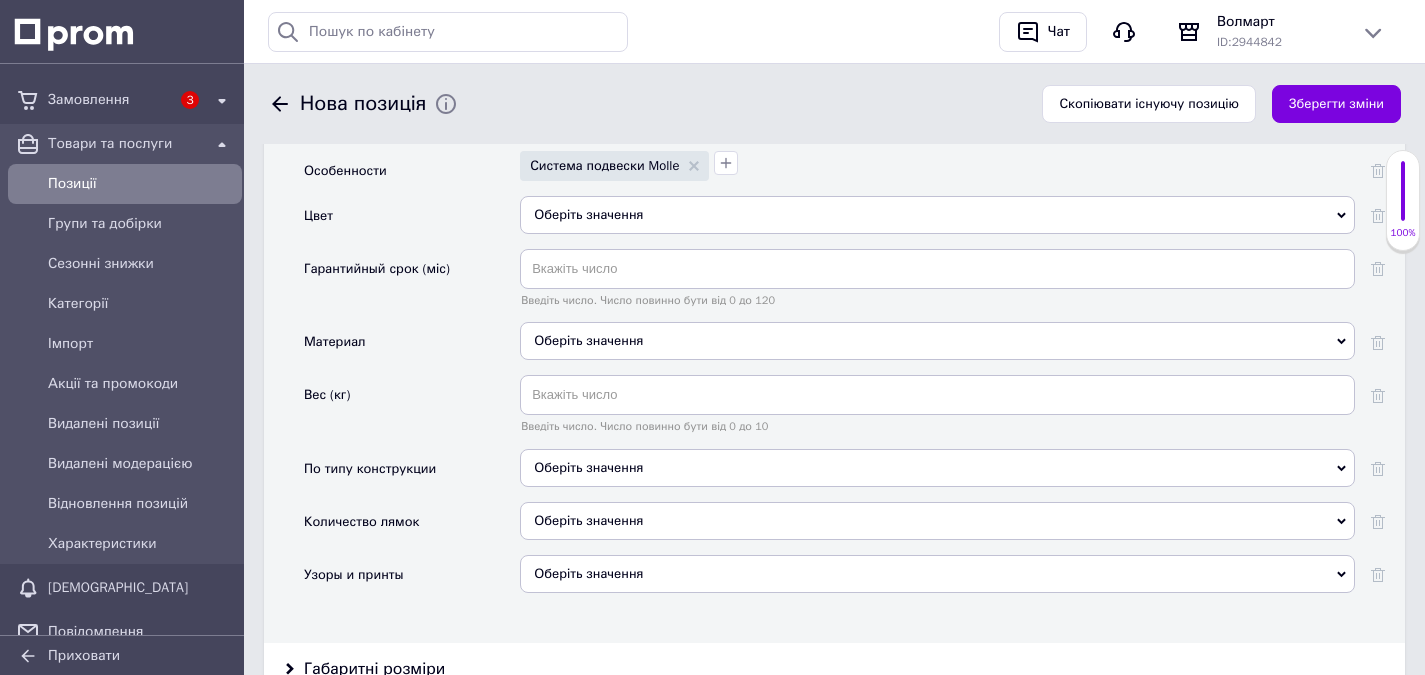 click on "Оберіть значення" at bounding box center [937, 341] 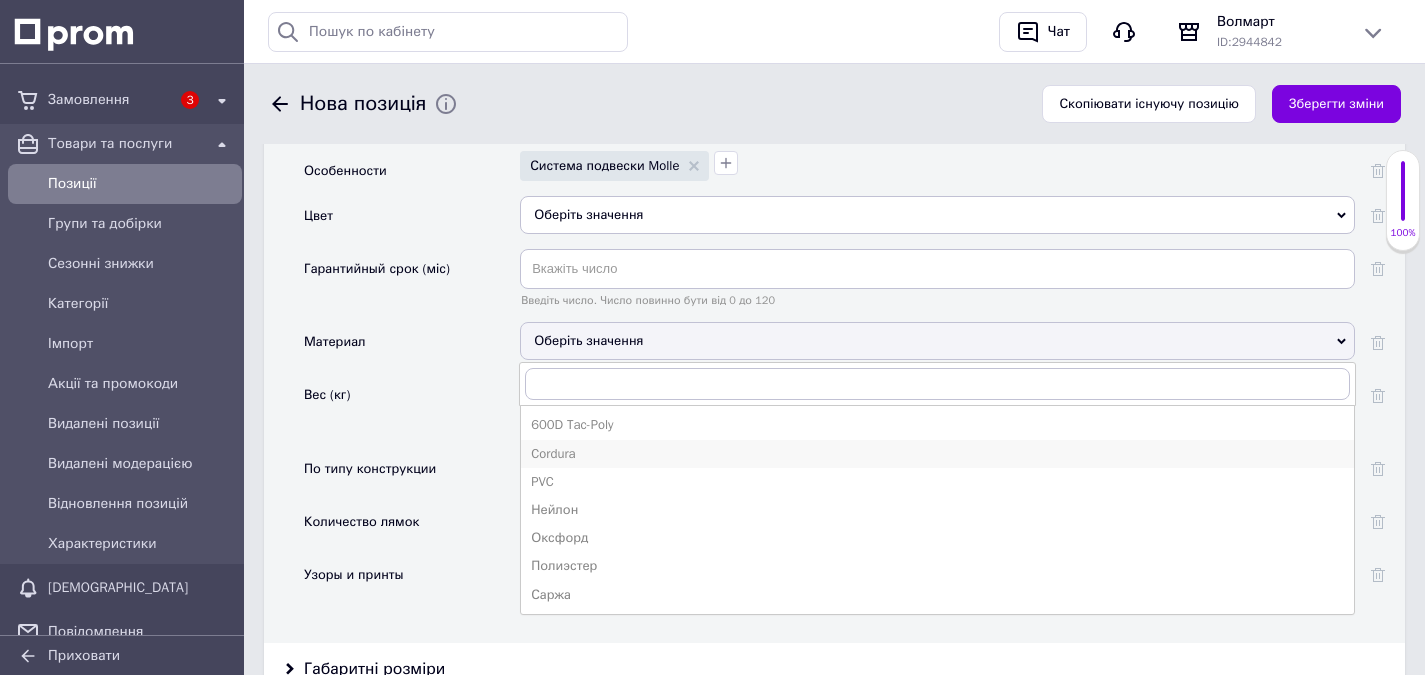 click on "Cordura" at bounding box center [937, 454] 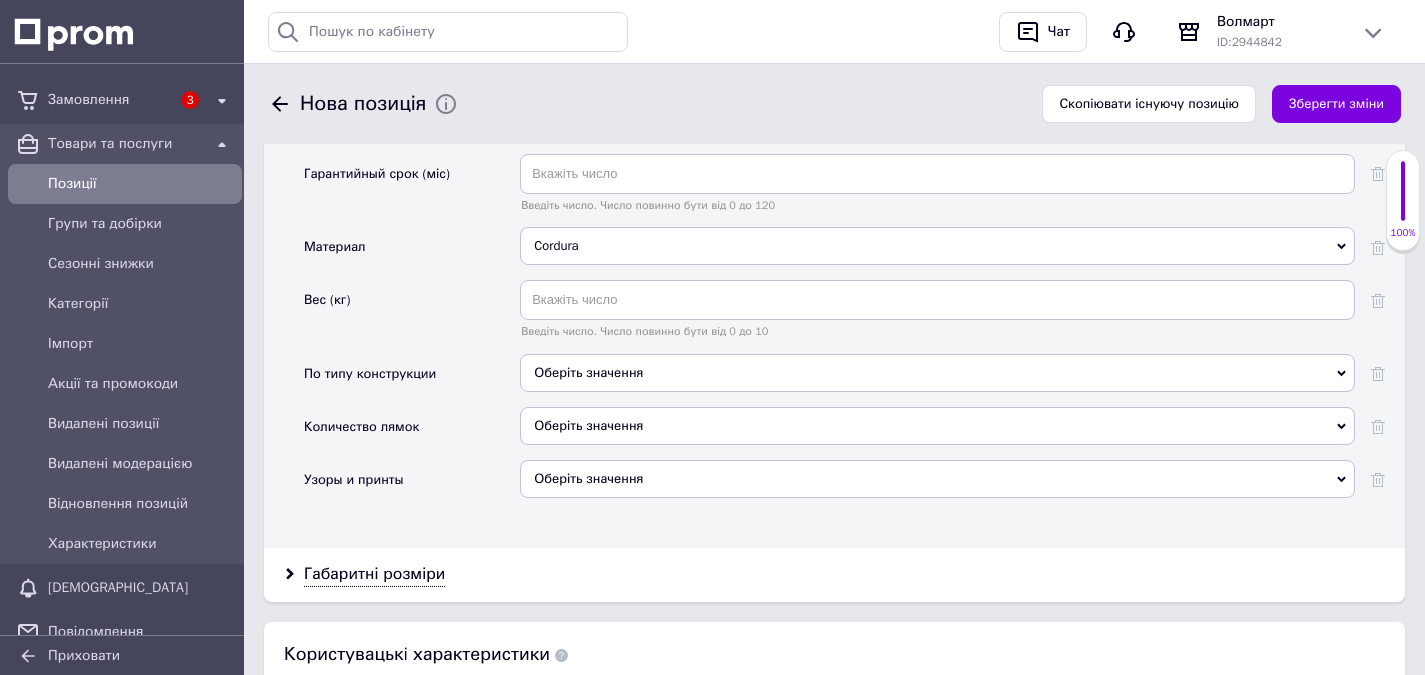 scroll, scrollTop: 2200, scrollLeft: 0, axis: vertical 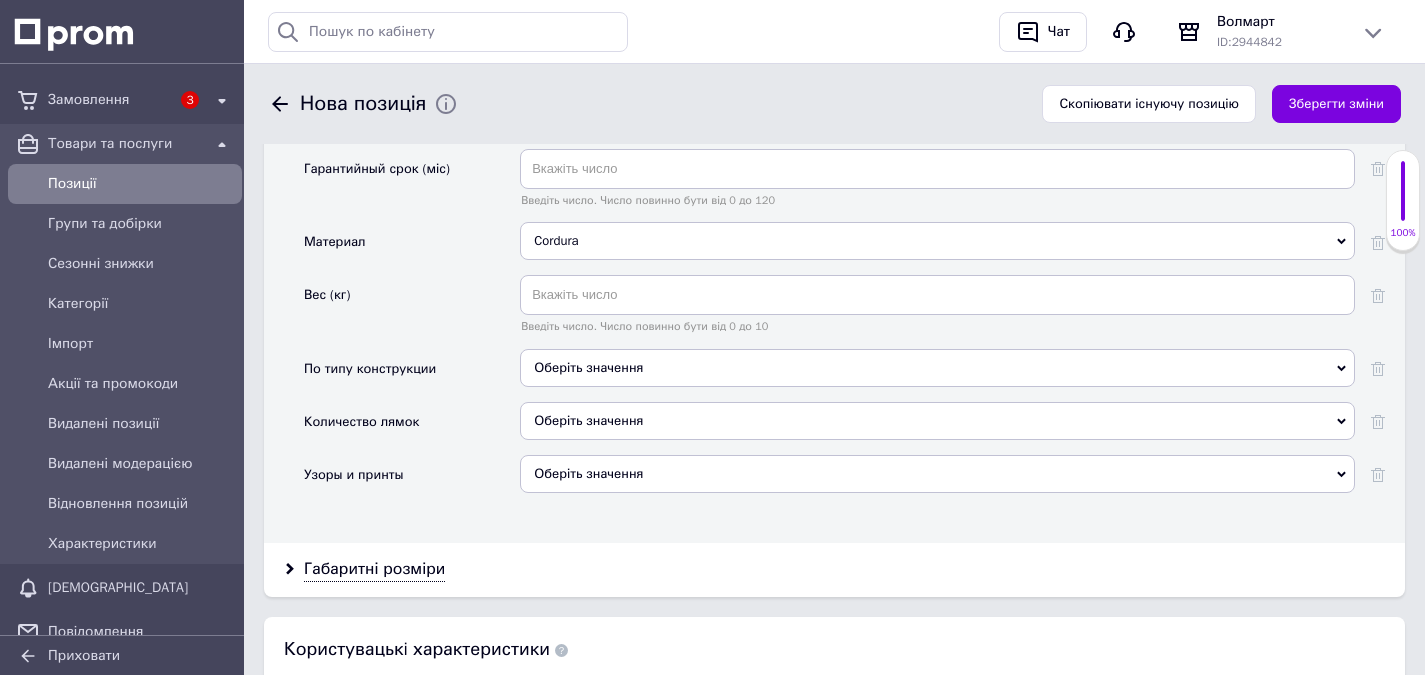 click on "Оберіть значення" at bounding box center (937, 375) 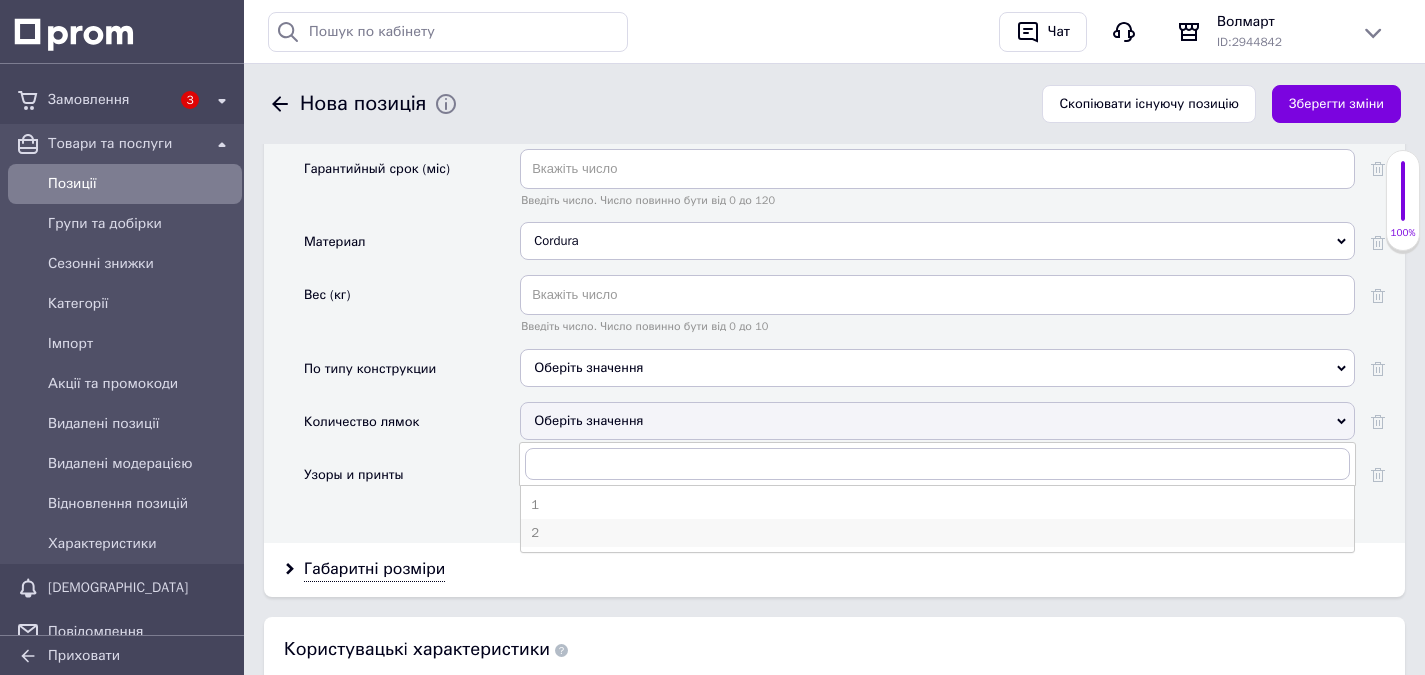 click on "2" at bounding box center [937, 533] 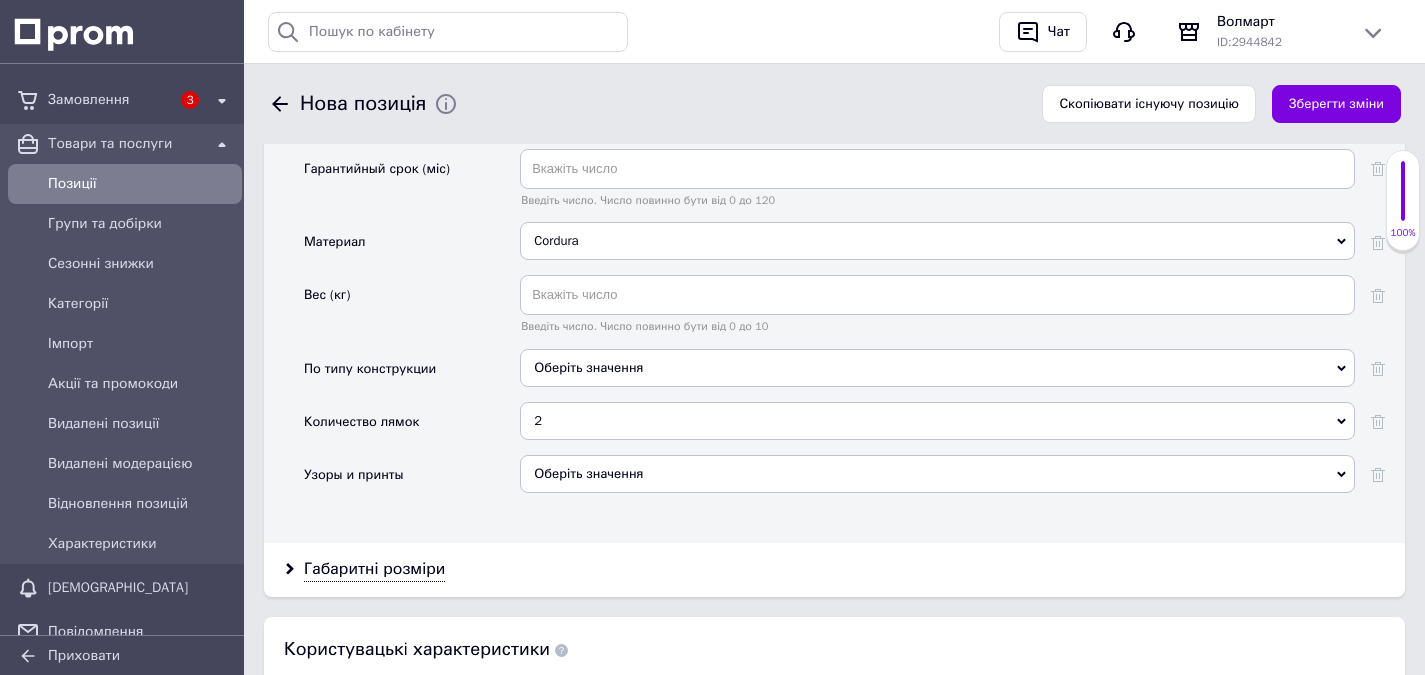 click on "Оберіть значення" at bounding box center [937, 474] 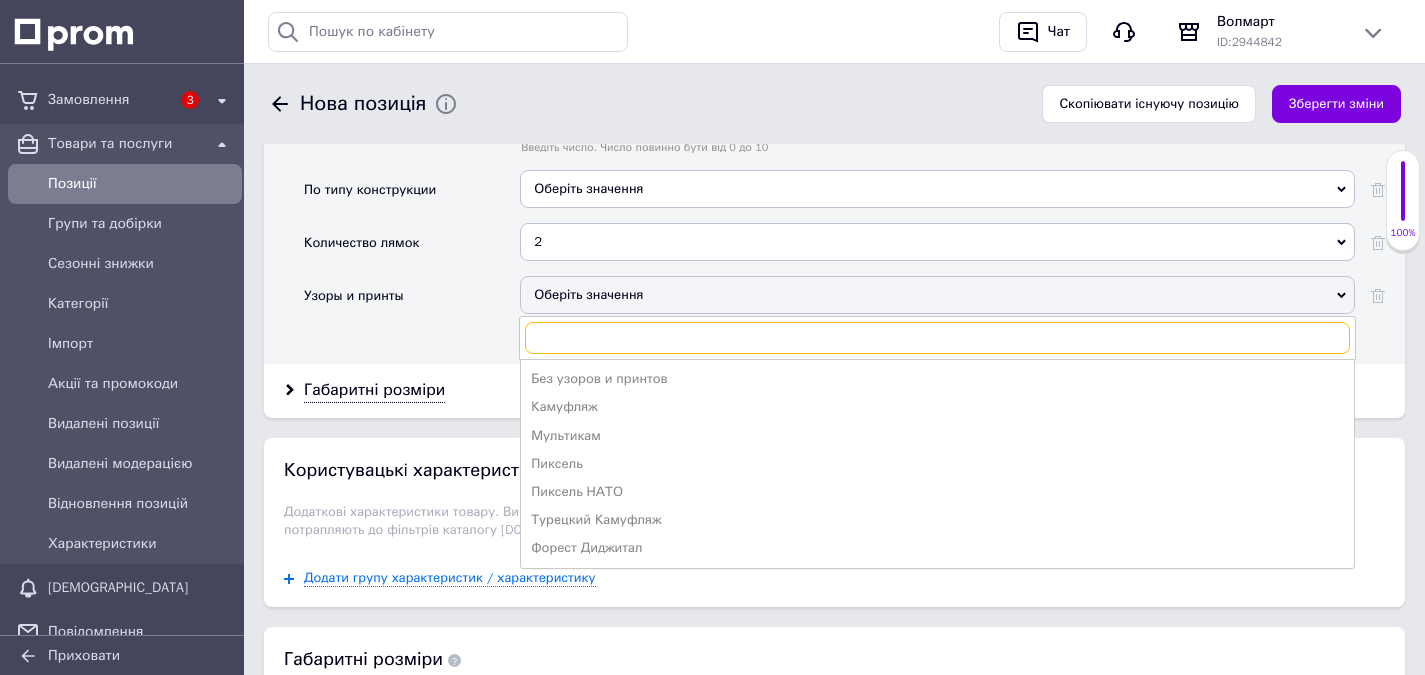 scroll, scrollTop: 2400, scrollLeft: 0, axis: vertical 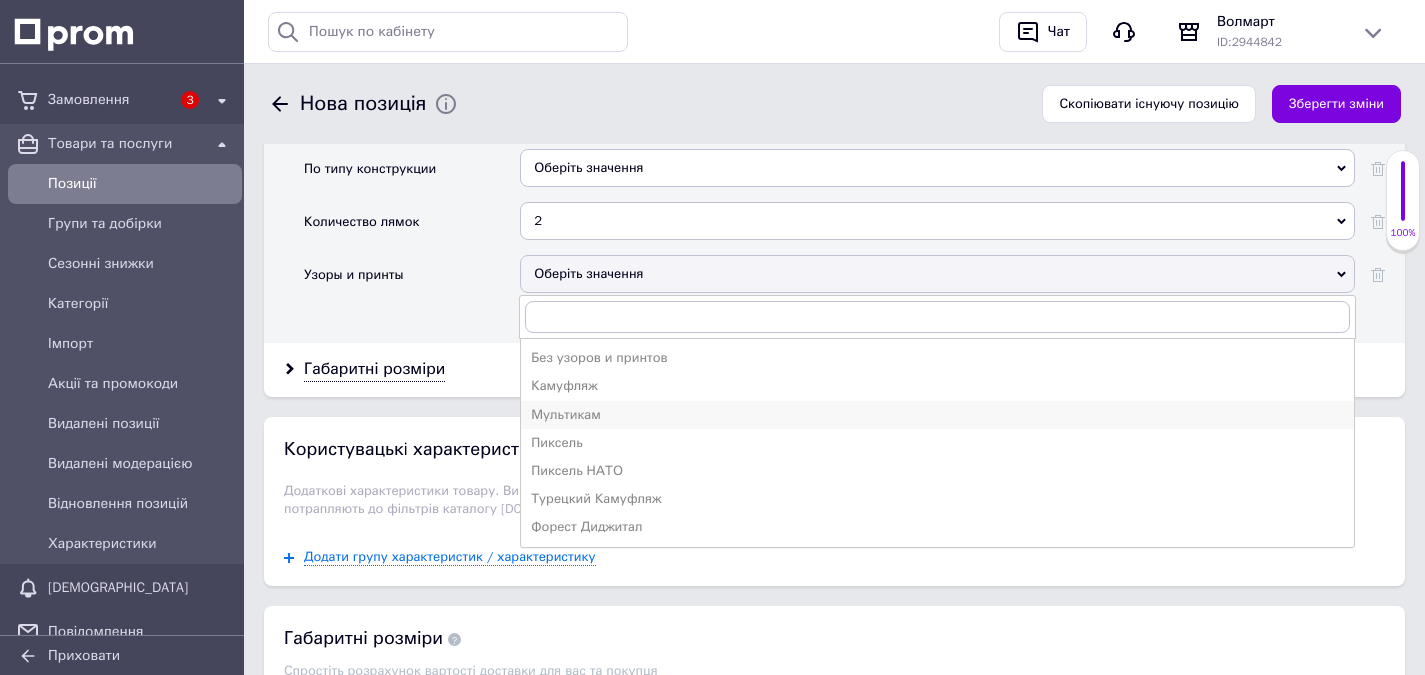 click on "Мультикам" at bounding box center [937, 415] 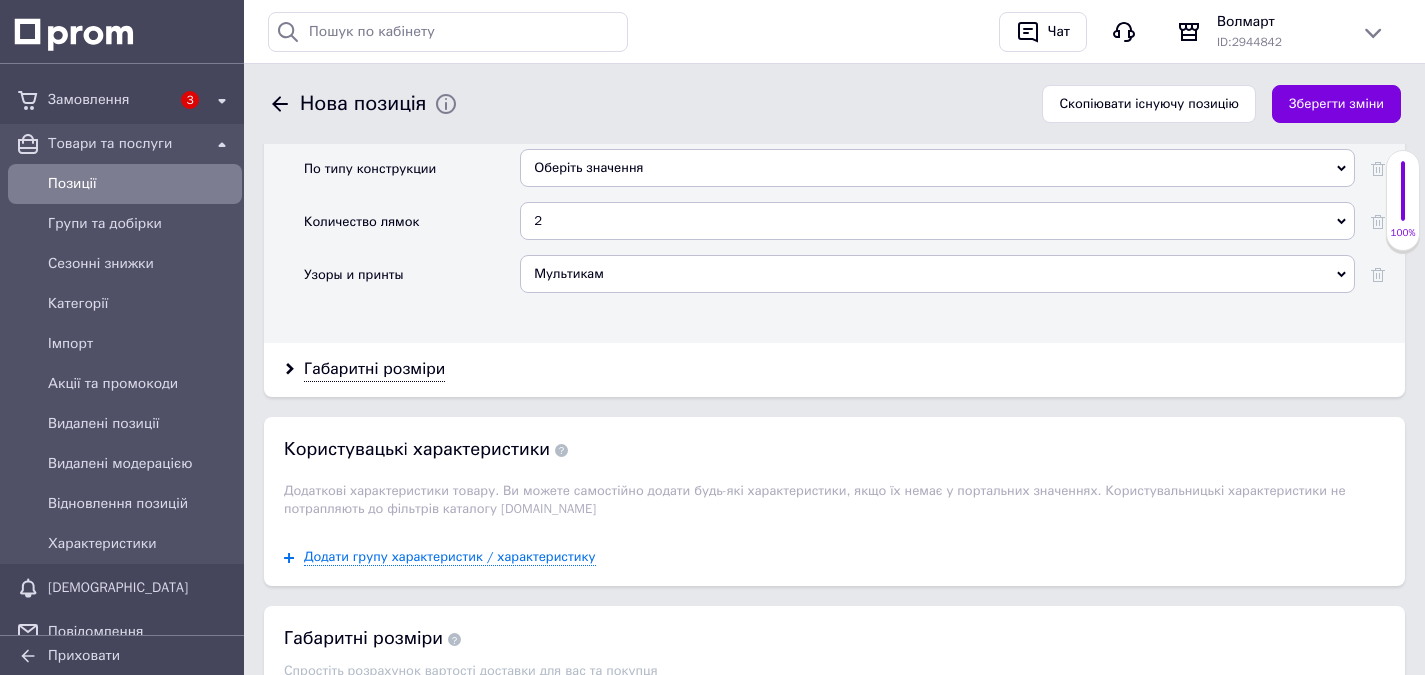 click on "Зберегти зміни" at bounding box center [1336, 104] 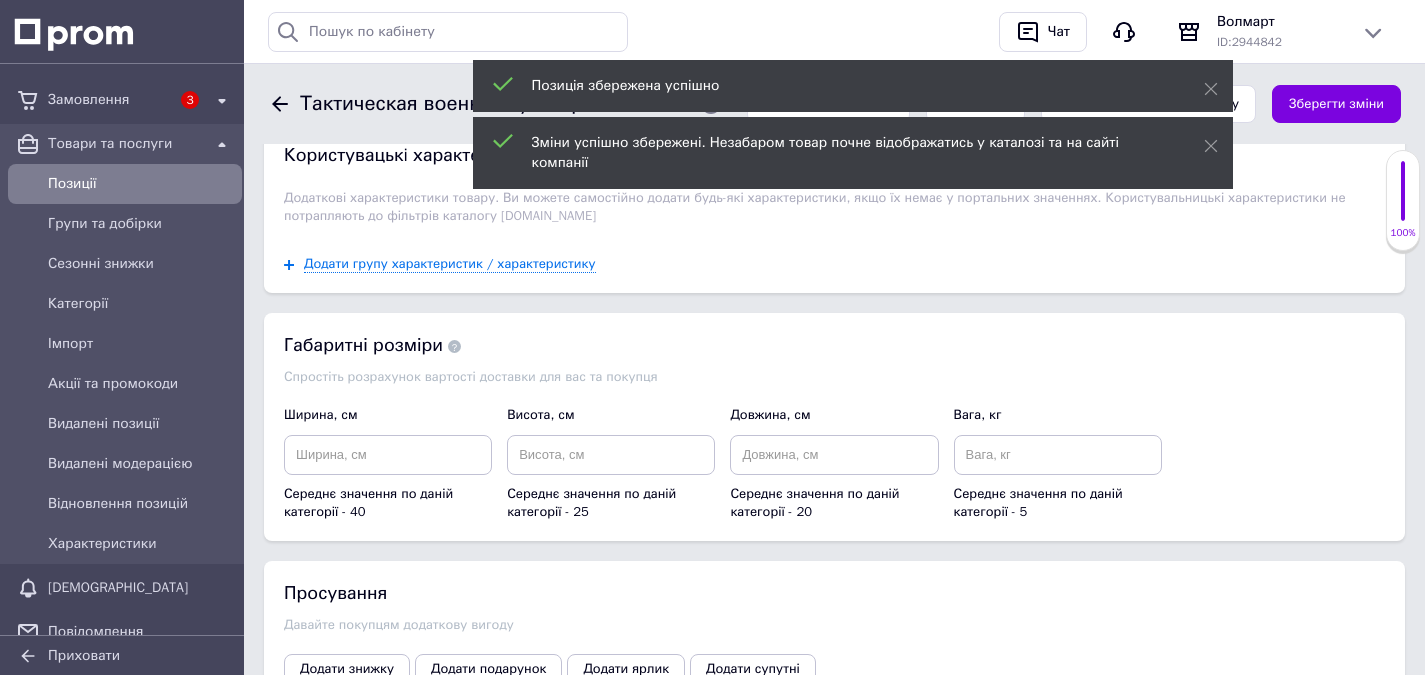 scroll, scrollTop: 2376, scrollLeft: 0, axis: vertical 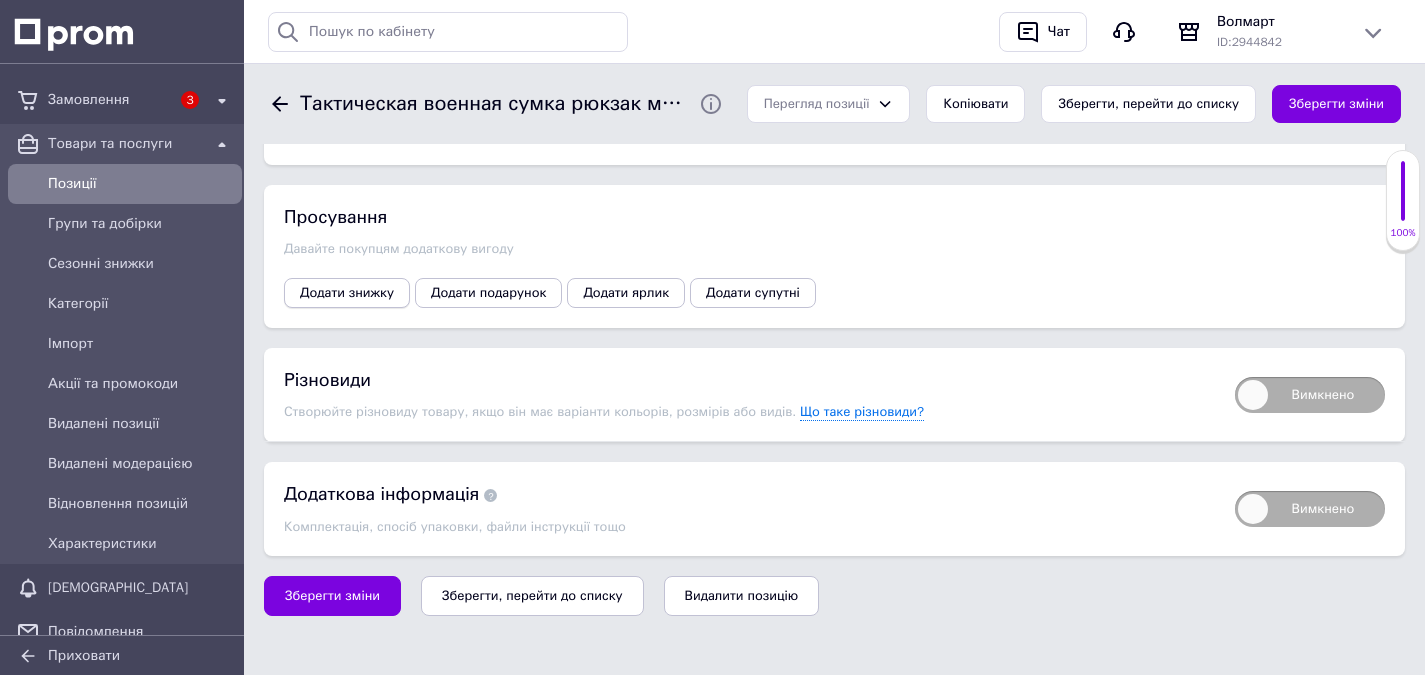 click on "Додати знижку" at bounding box center [347, 293] 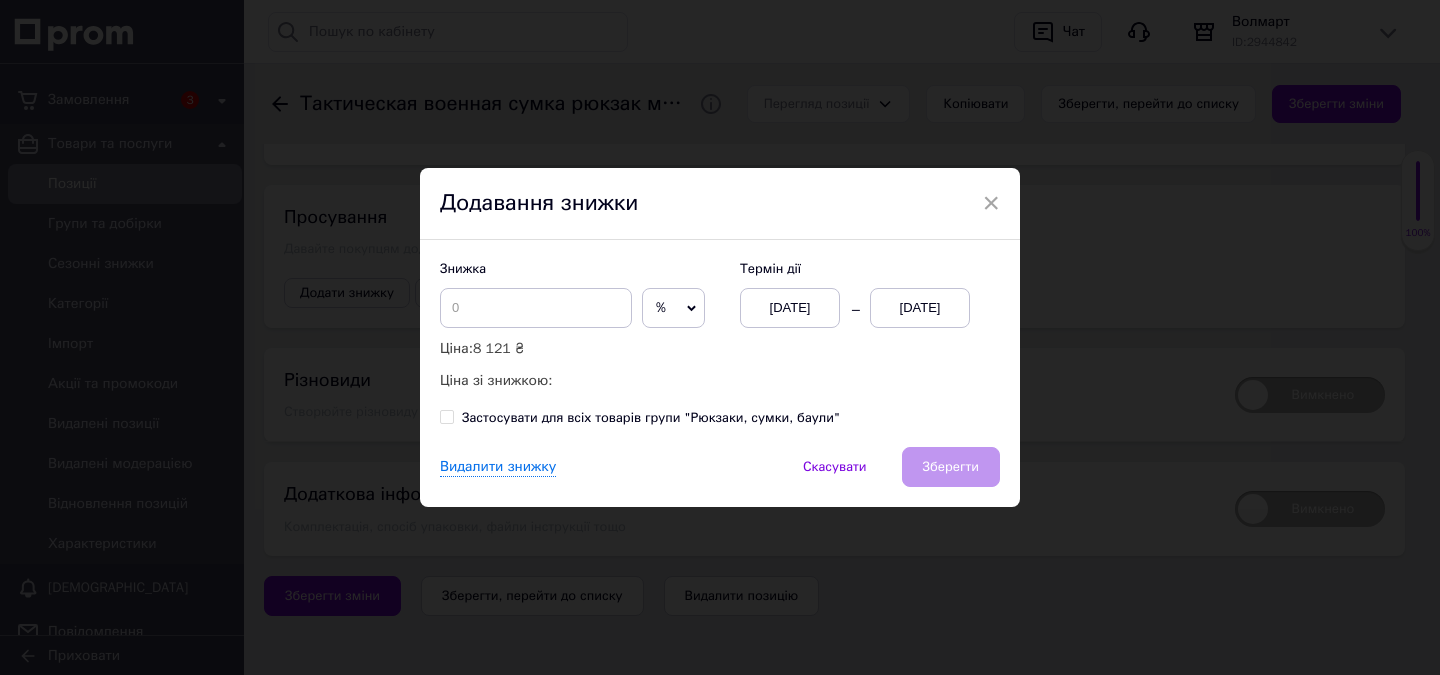 click on "%" at bounding box center (673, 308) 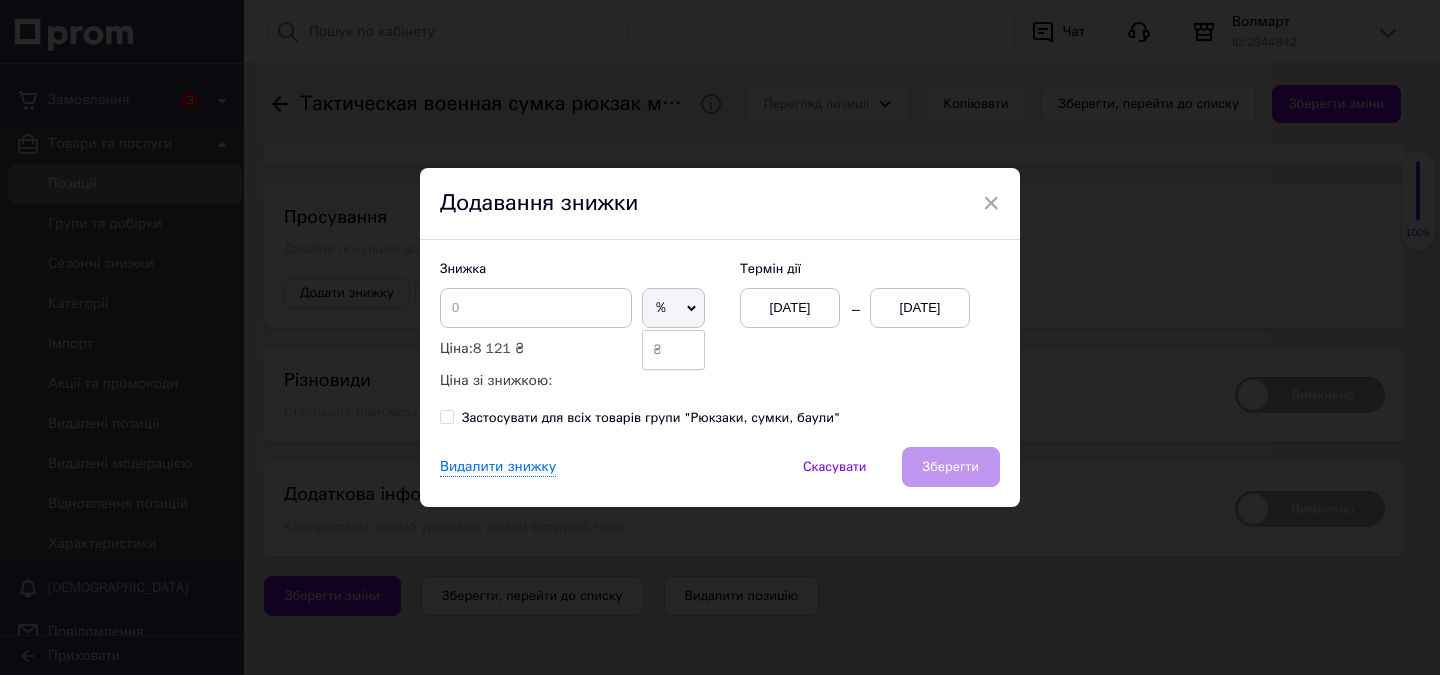 drag, startPoint x: 660, startPoint y: 344, endPoint x: 561, endPoint y: 314, distance: 103.44564 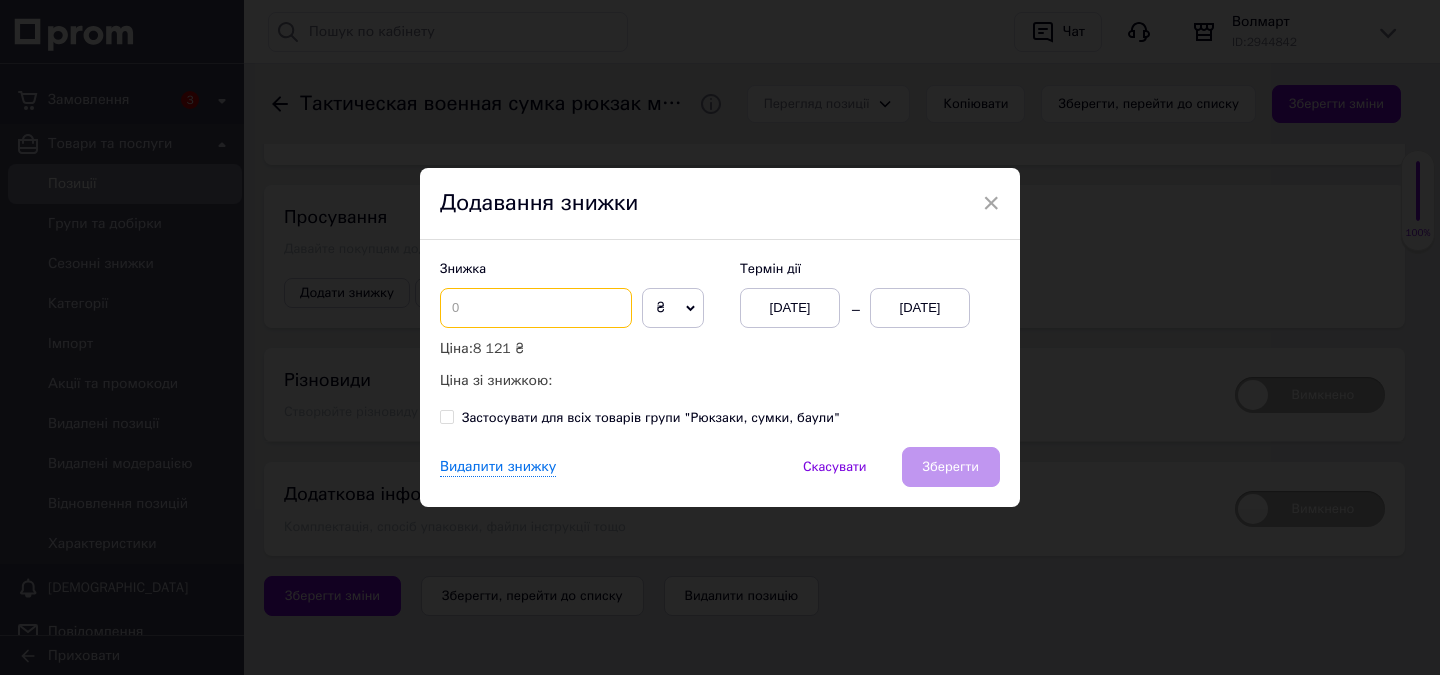 click at bounding box center [536, 308] 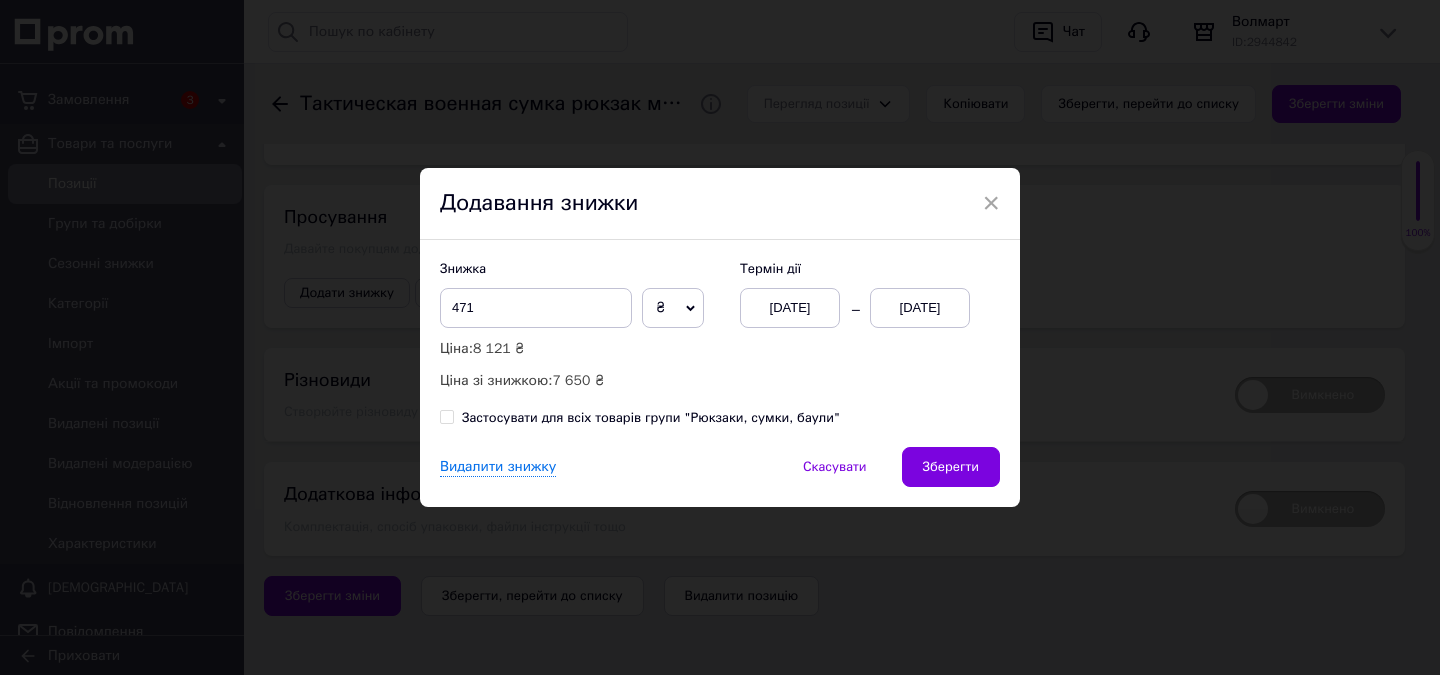 click on "[DATE]" at bounding box center (790, 308) 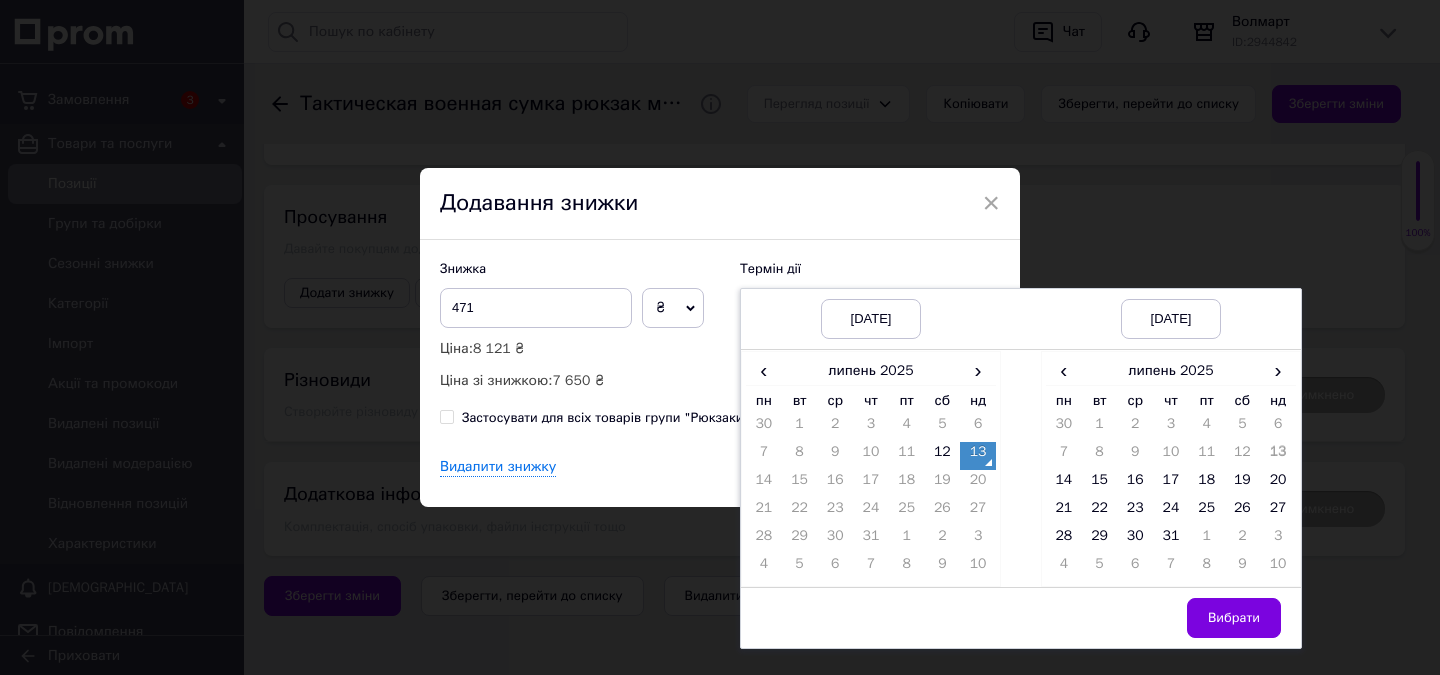 click on "13" at bounding box center (978, 456) 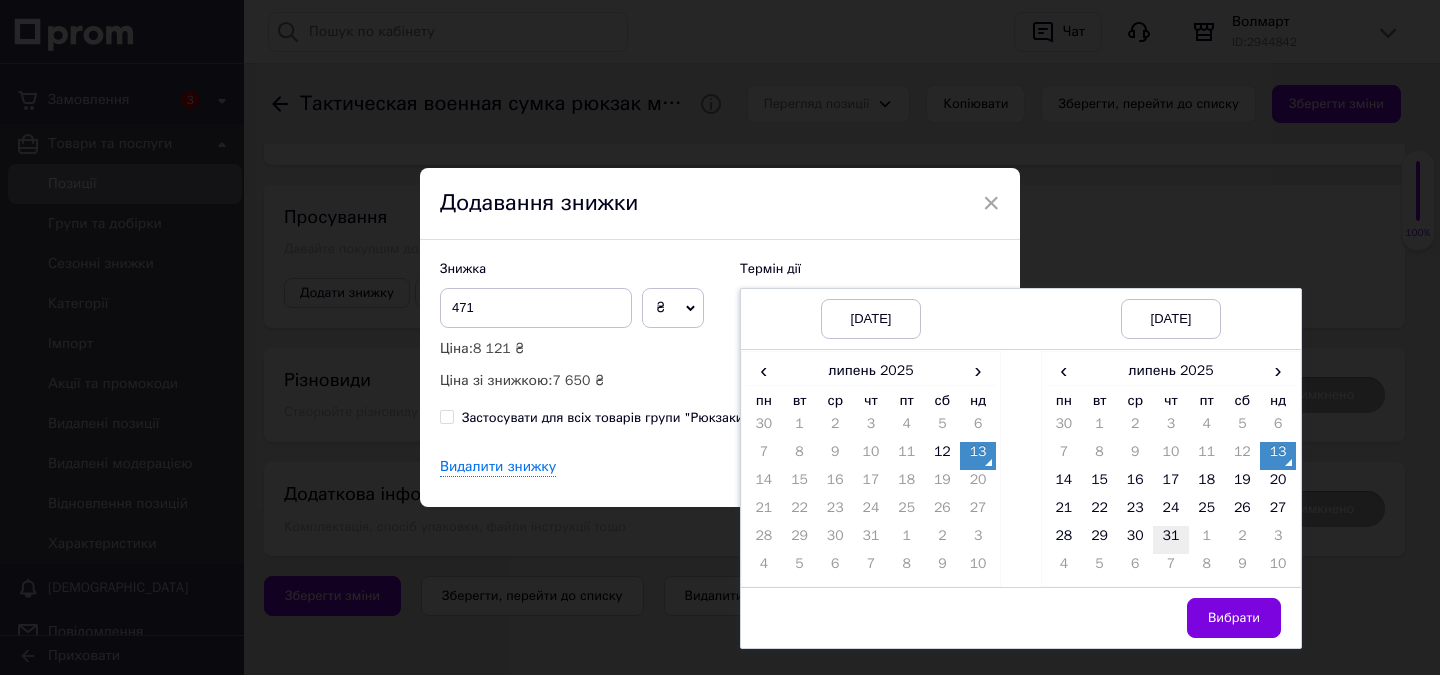 click on "31" at bounding box center [1171, 540] 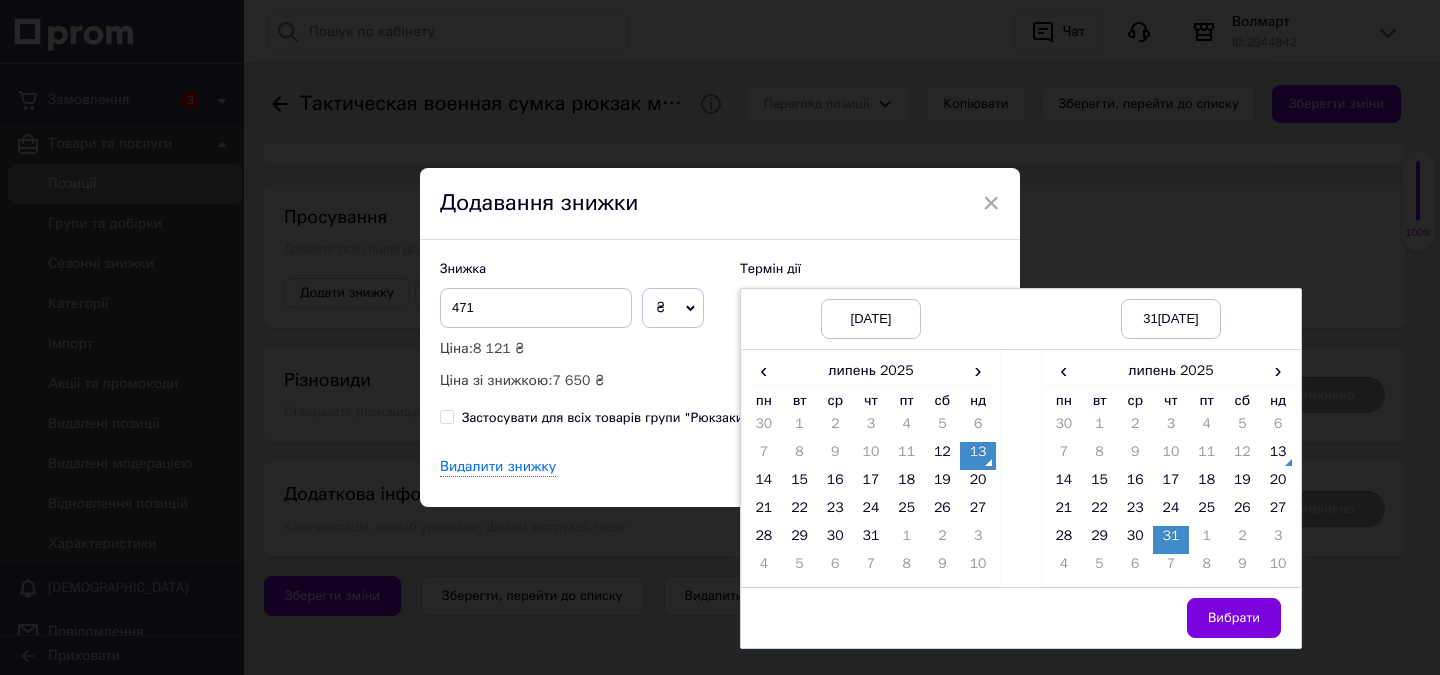 drag, startPoint x: 1214, startPoint y: 608, endPoint x: 1199, endPoint y: 601, distance: 16.552946 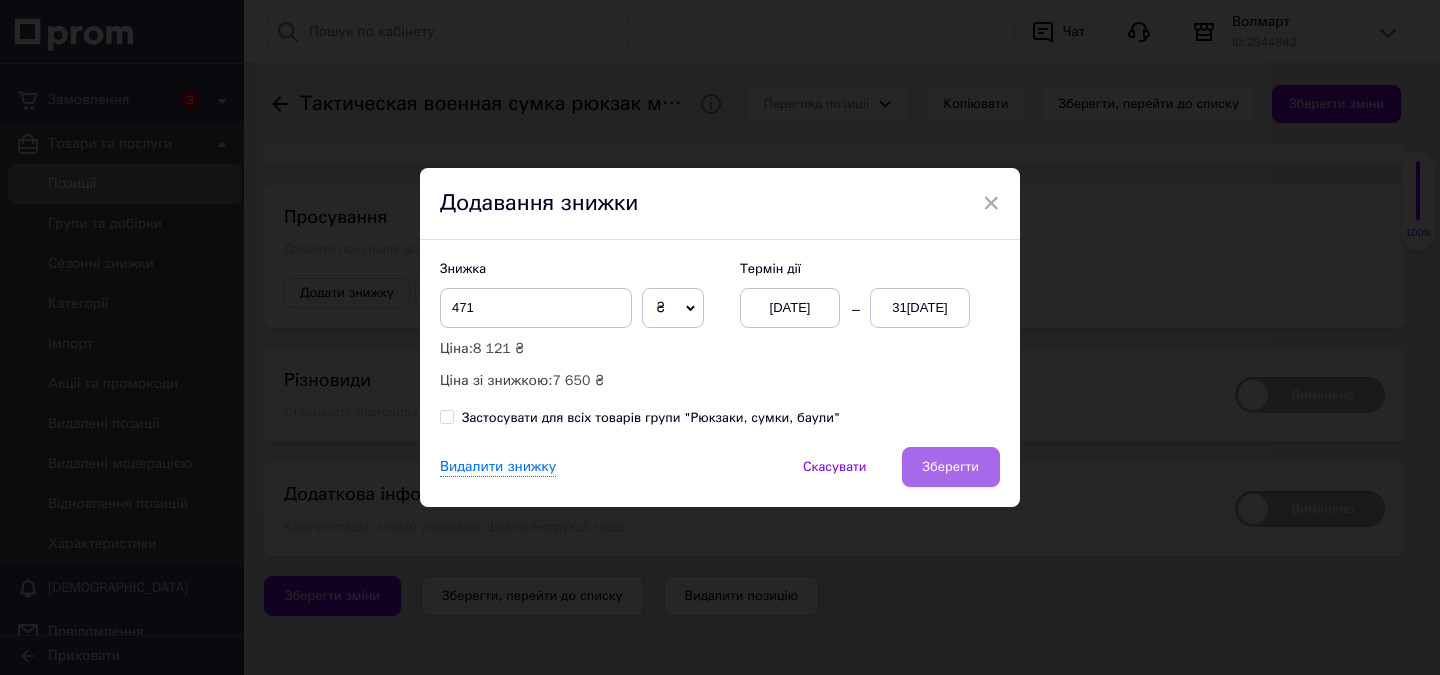 click on "Зберегти" at bounding box center (951, 467) 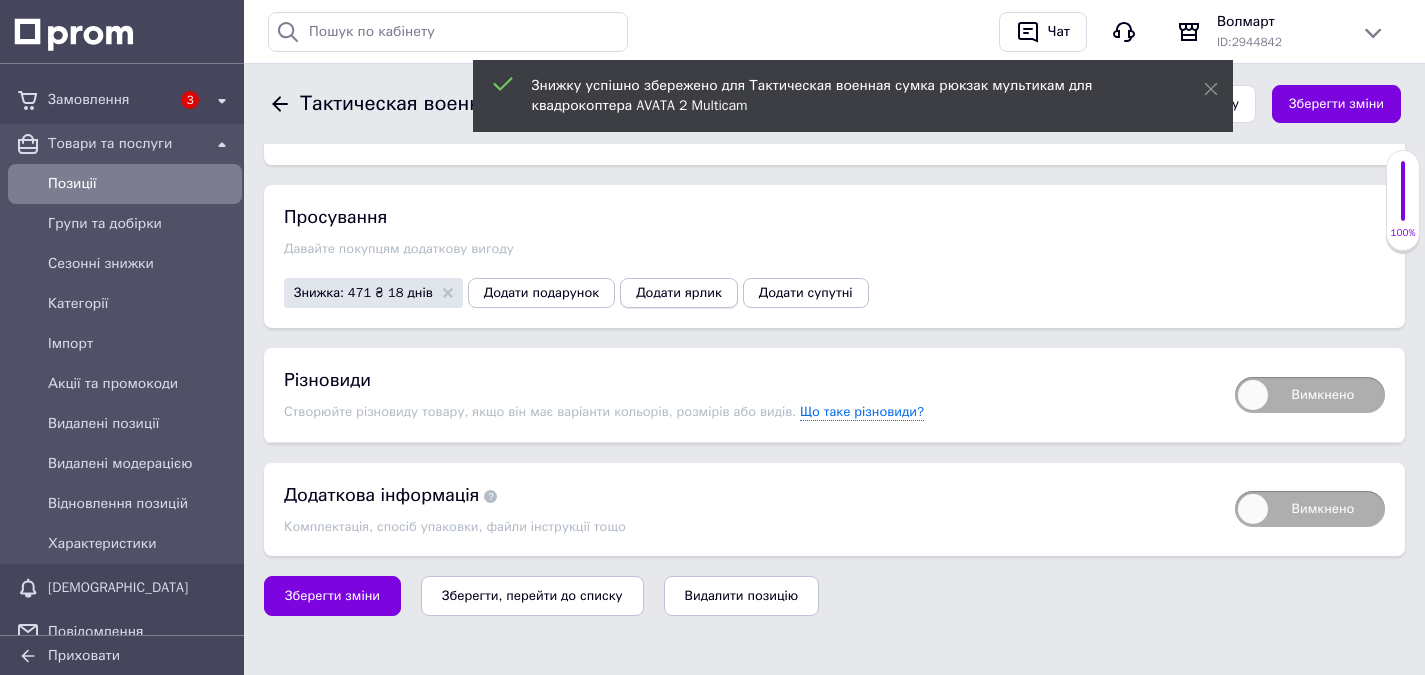 click on "Додати ярлик" at bounding box center (679, 293) 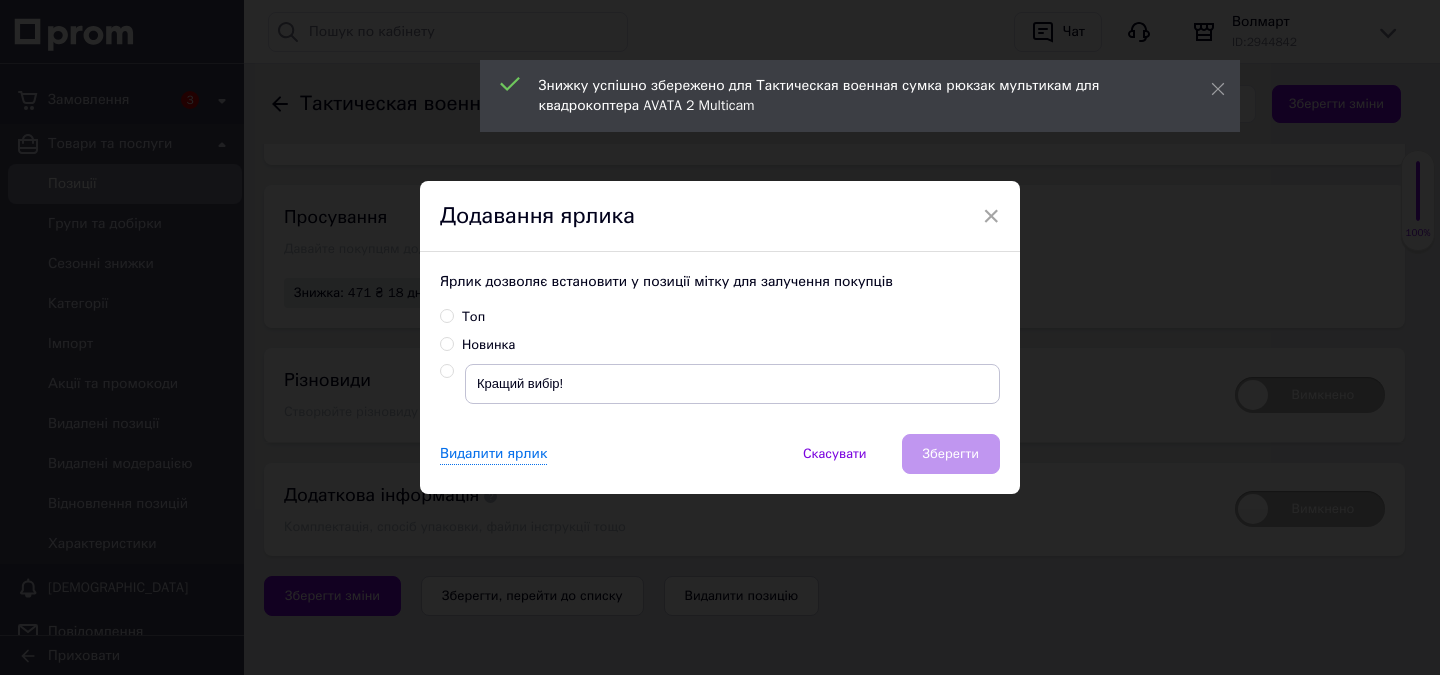 click at bounding box center [446, 371] 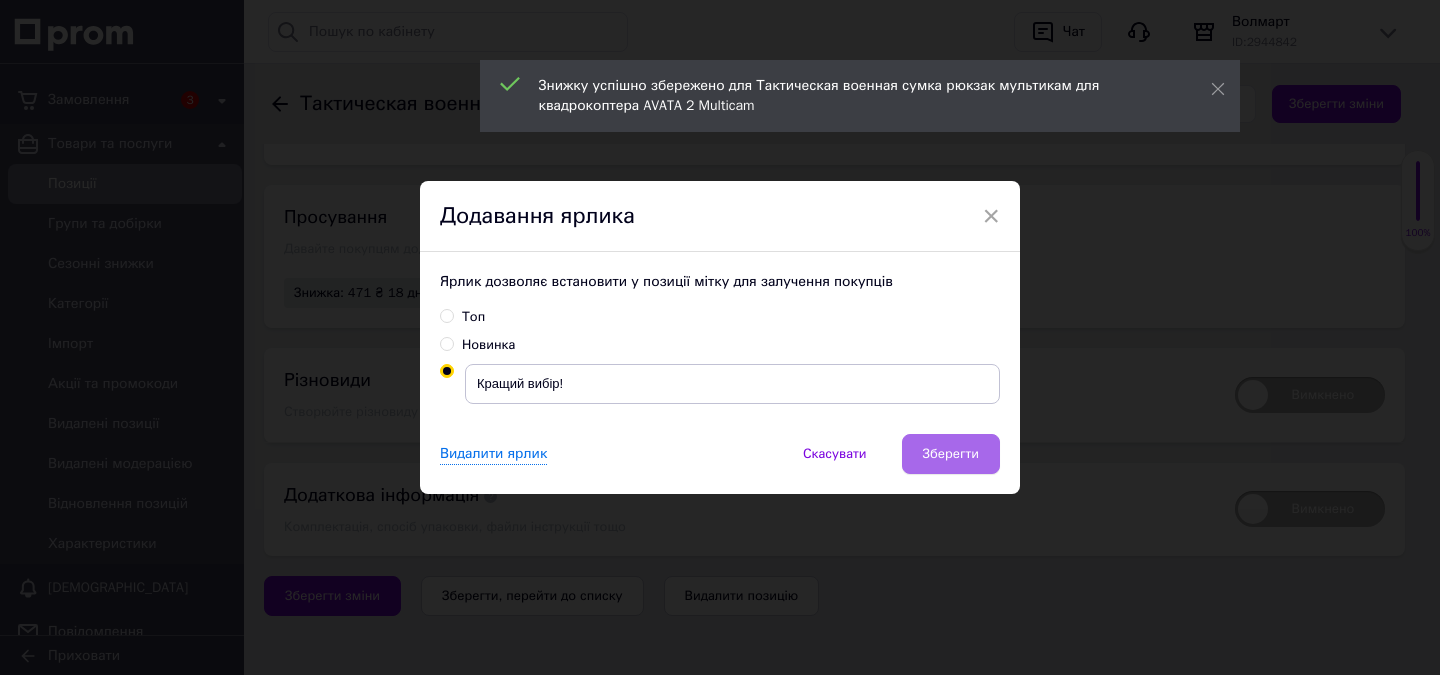 click on "Зберегти" at bounding box center (951, 454) 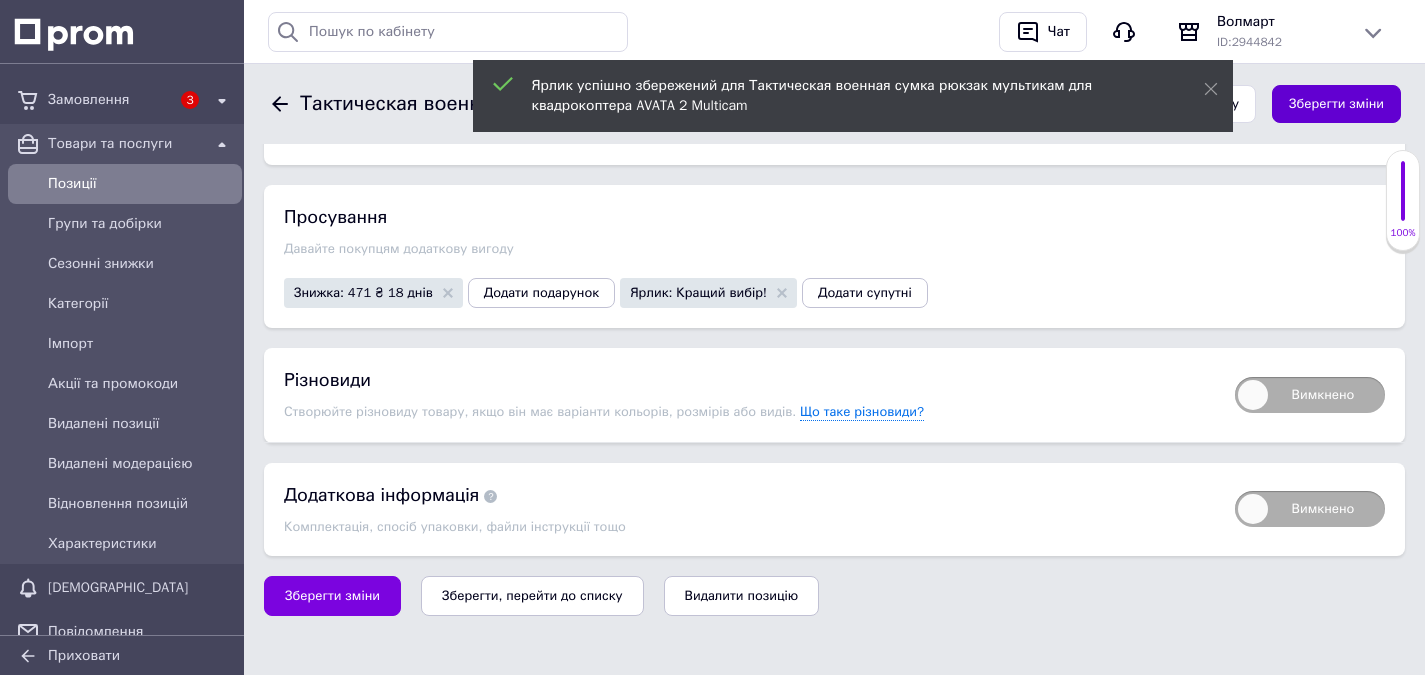click on "Зберегти зміни" at bounding box center [1336, 104] 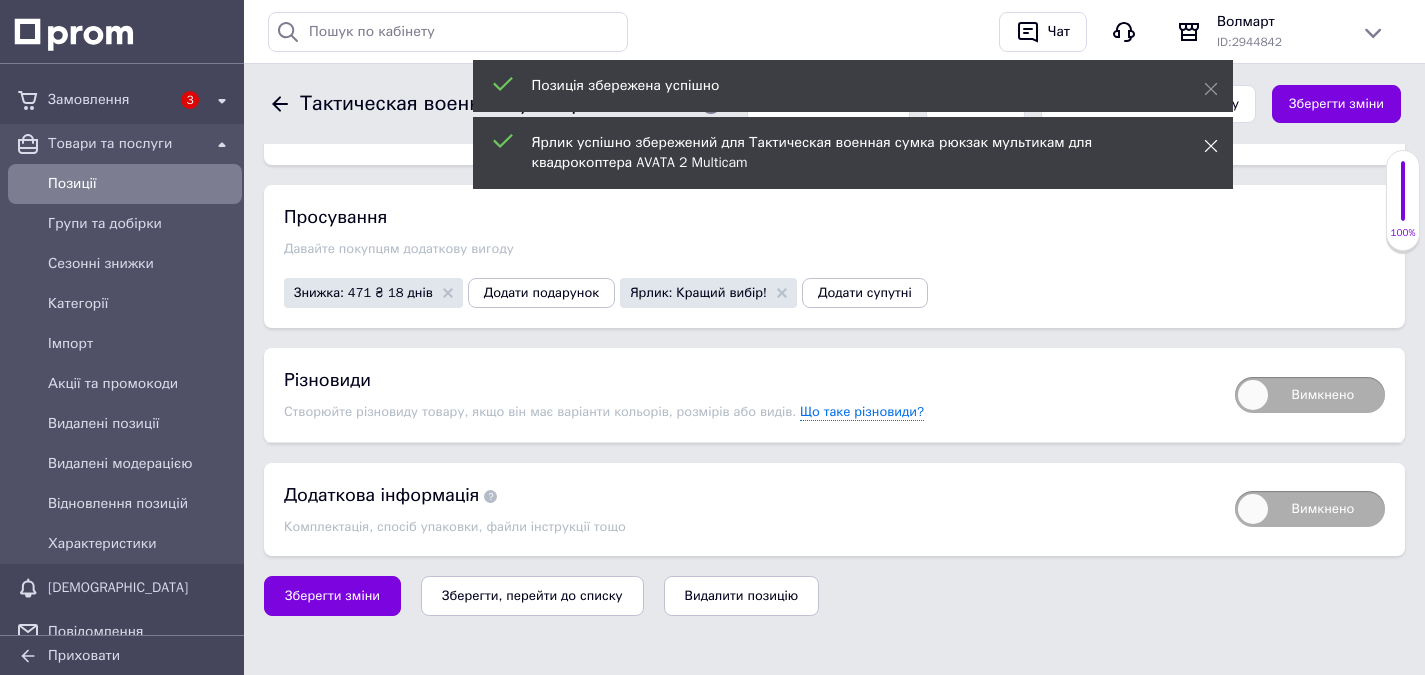 click 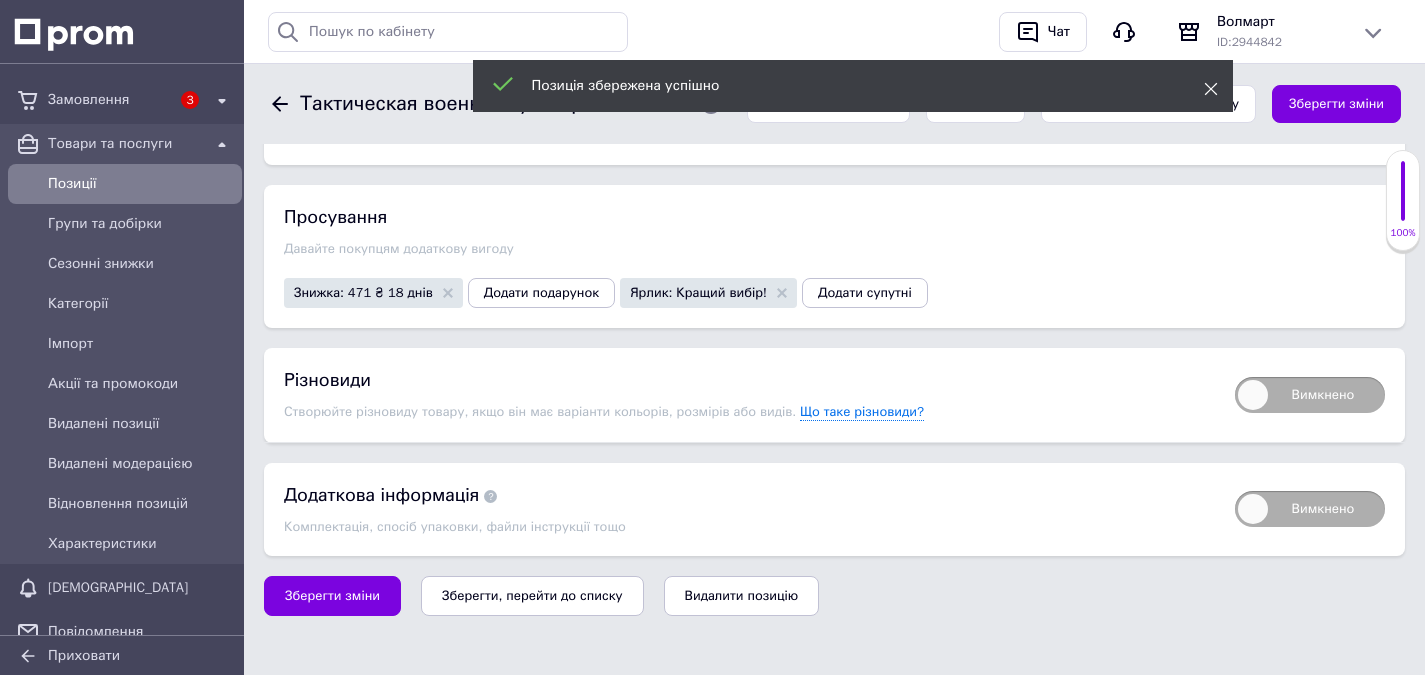 click 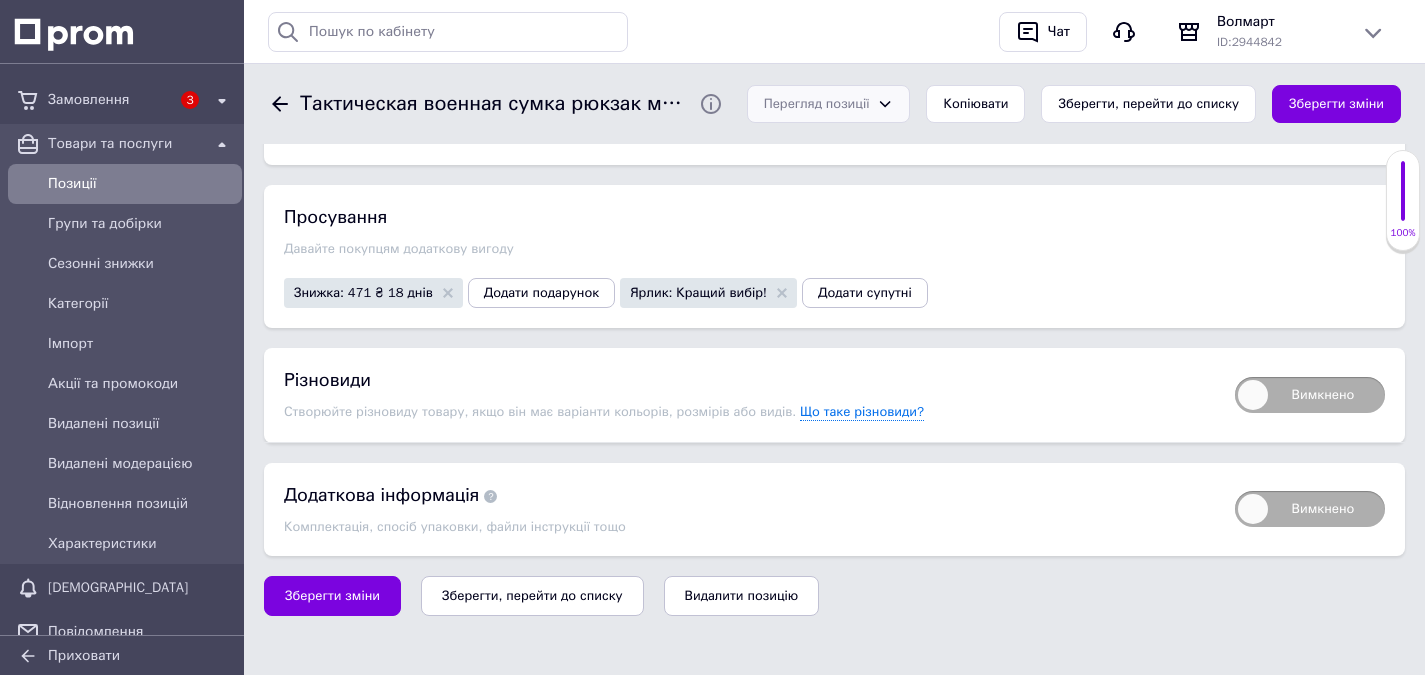 click 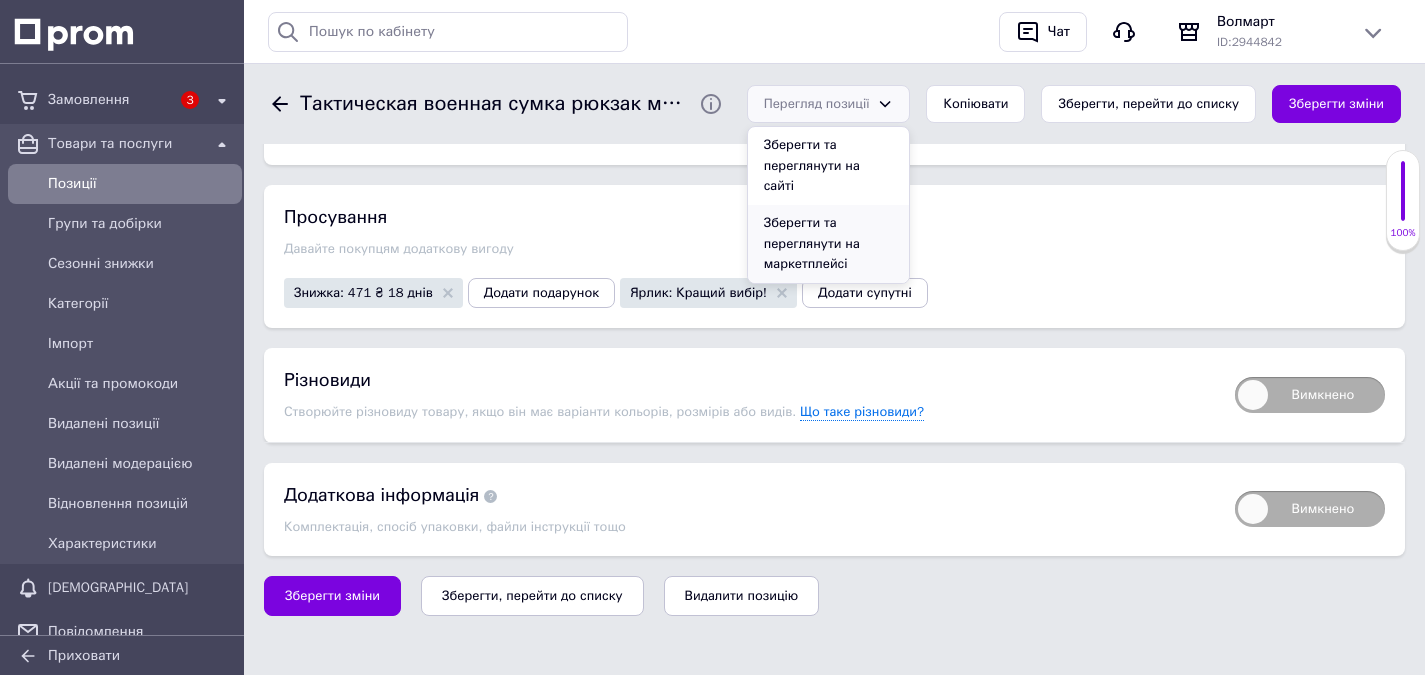 click on "Зберегти та переглянути на маркетплейсі" at bounding box center [829, 244] 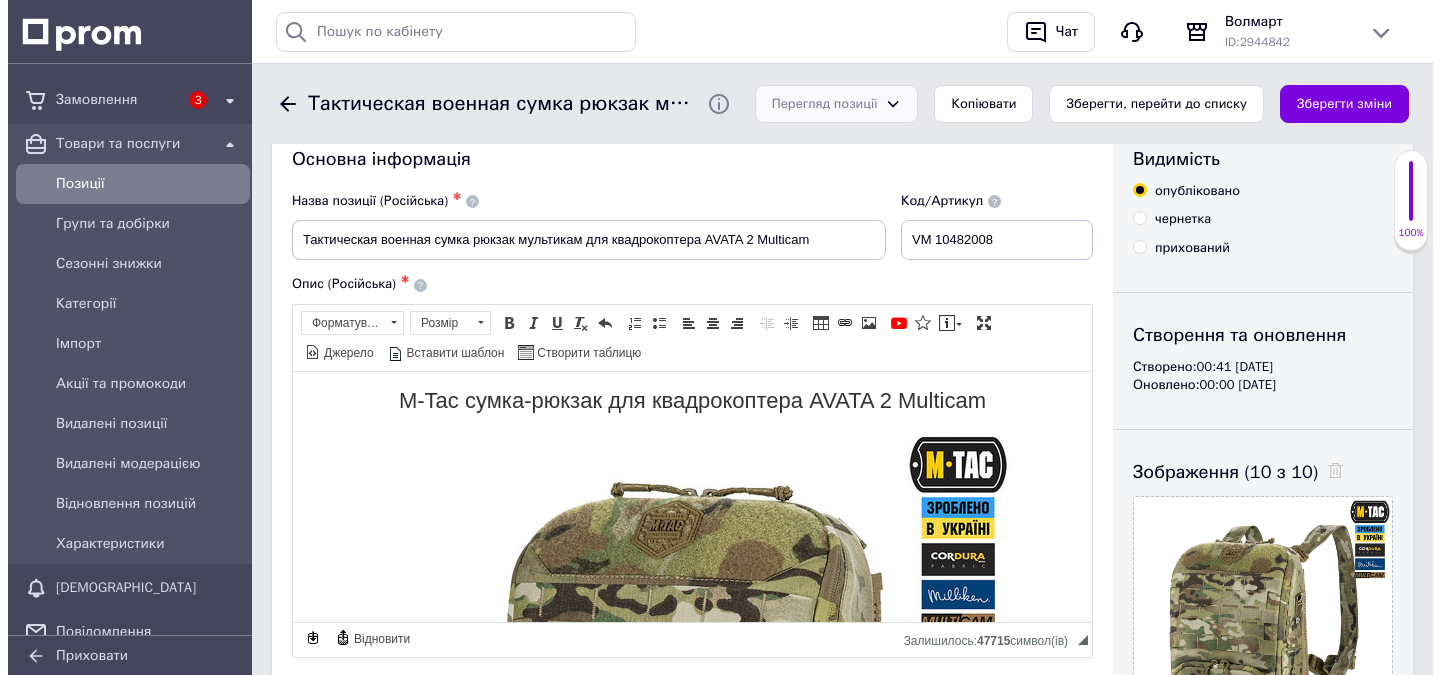 scroll, scrollTop: 100, scrollLeft: 0, axis: vertical 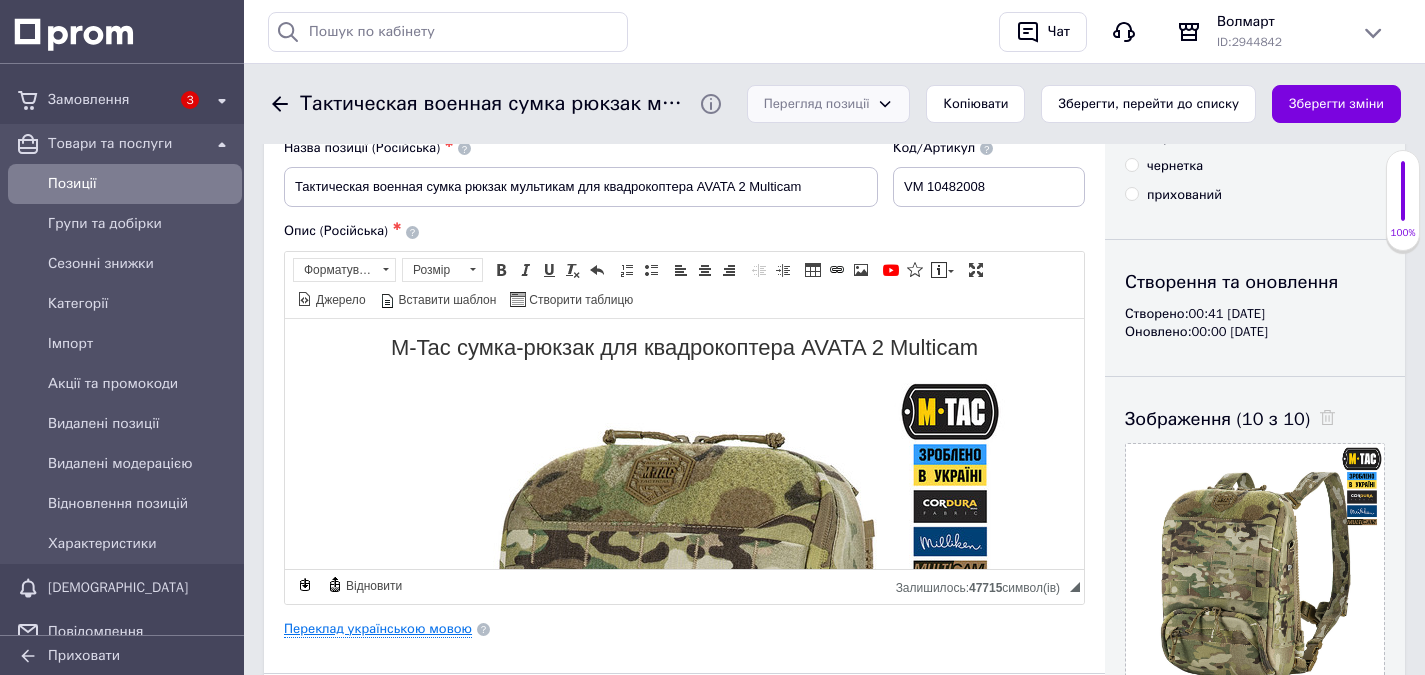 click on "Переклад українською мовою" at bounding box center (378, 629) 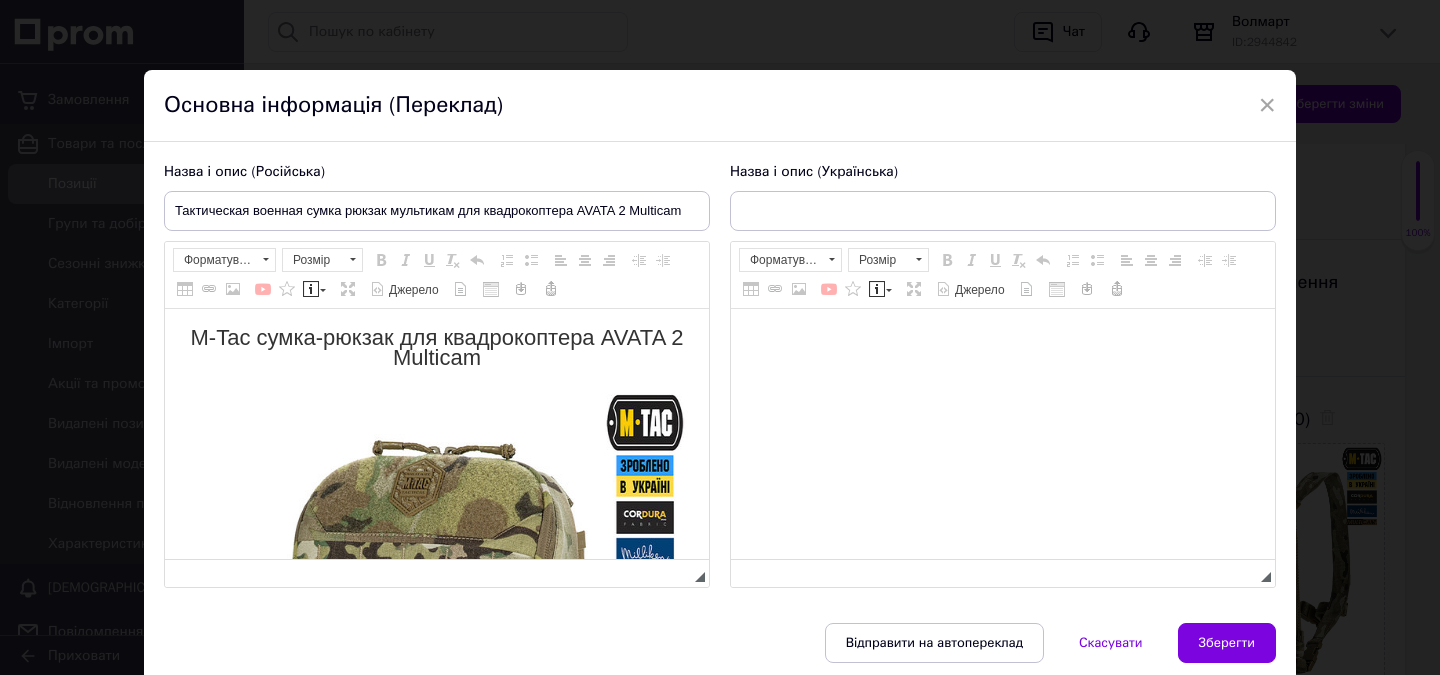 scroll, scrollTop: 0, scrollLeft: 0, axis: both 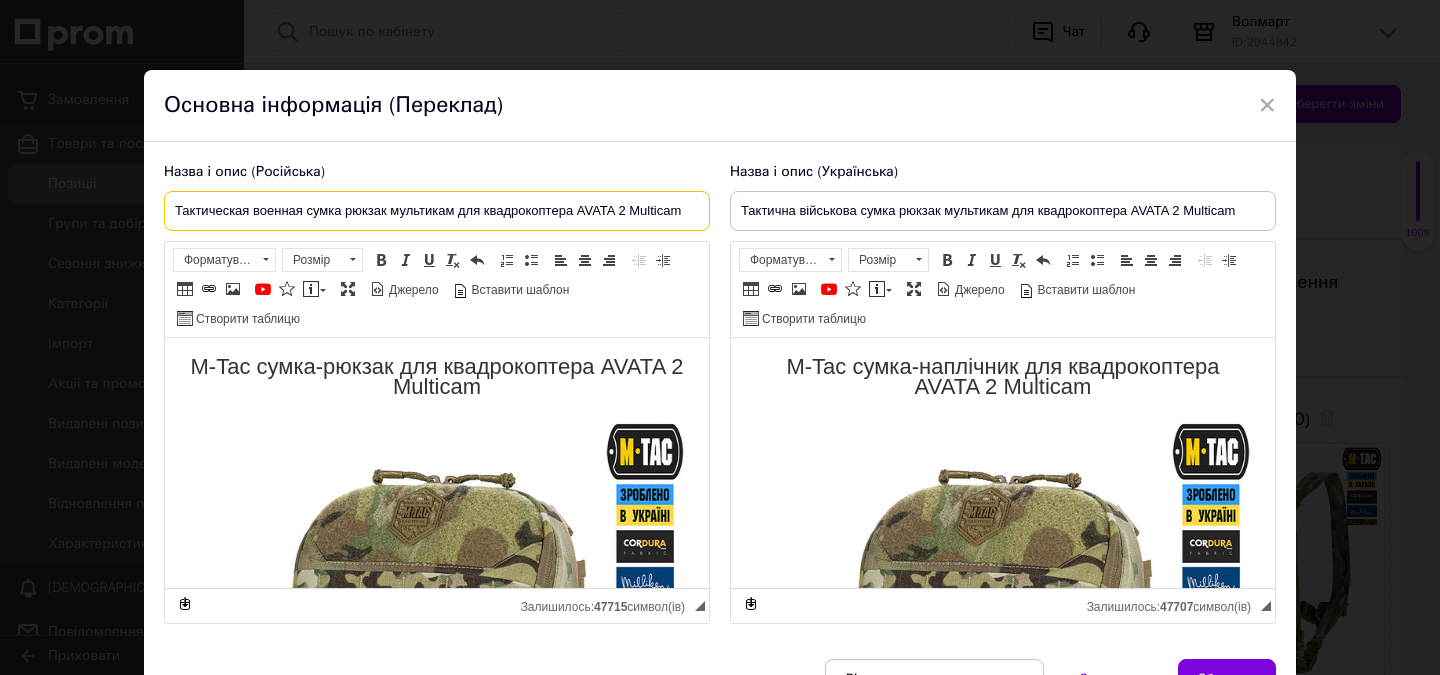 click on "Тактическая военная сумка рюкзак мультикам для квадрокоптера AVATA 2 Multicam" at bounding box center (437, 211) 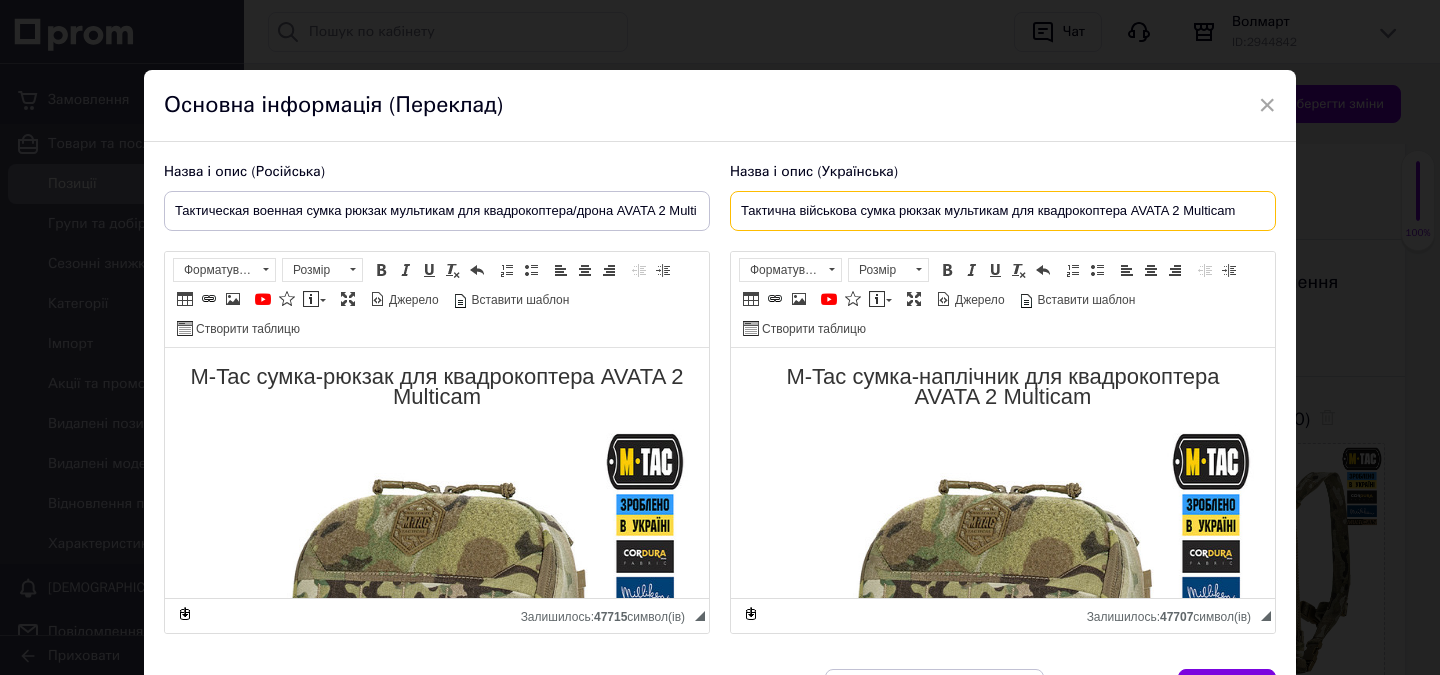 click on "Тактична військова сумка рюкзак мультикам для квадрокоптера AVATA 2 Multicam" at bounding box center [1003, 211] 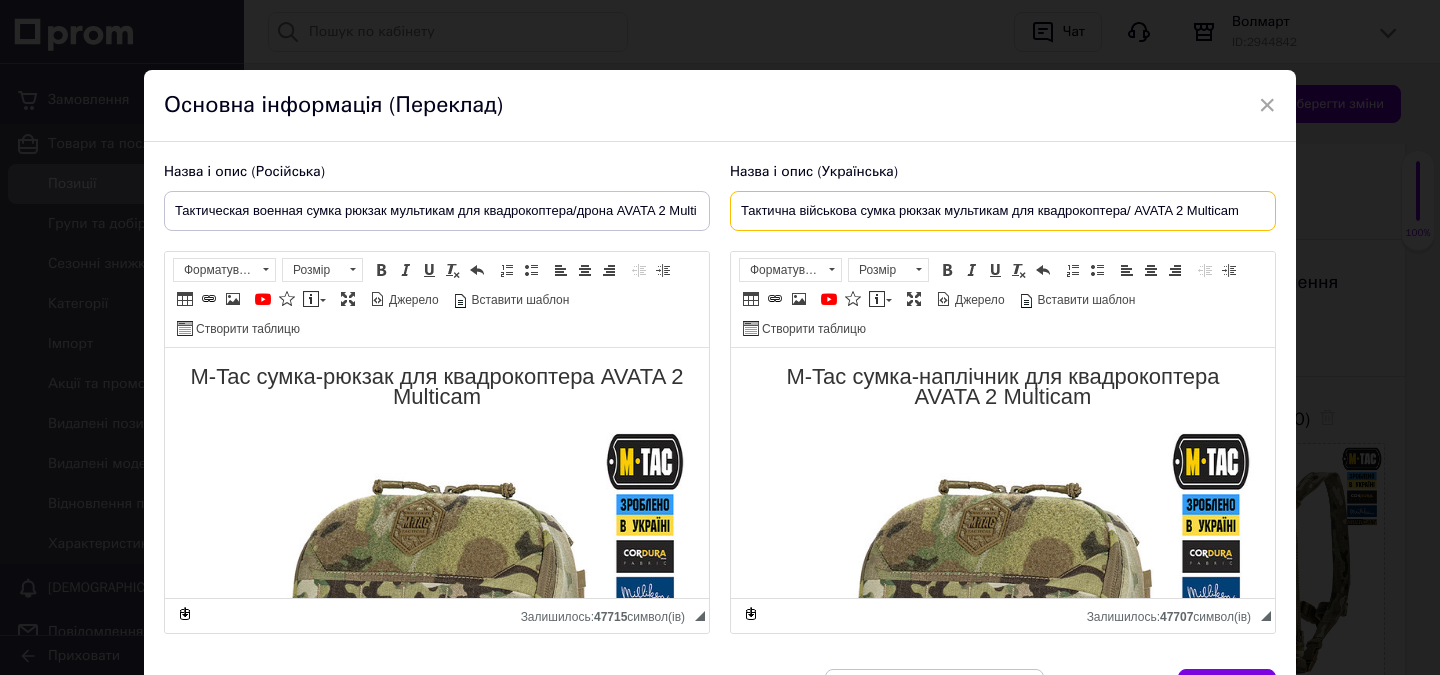 drag, startPoint x: 1127, startPoint y: 206, endPoint x: 1216, endPoint y: 209, distance: 89.050545 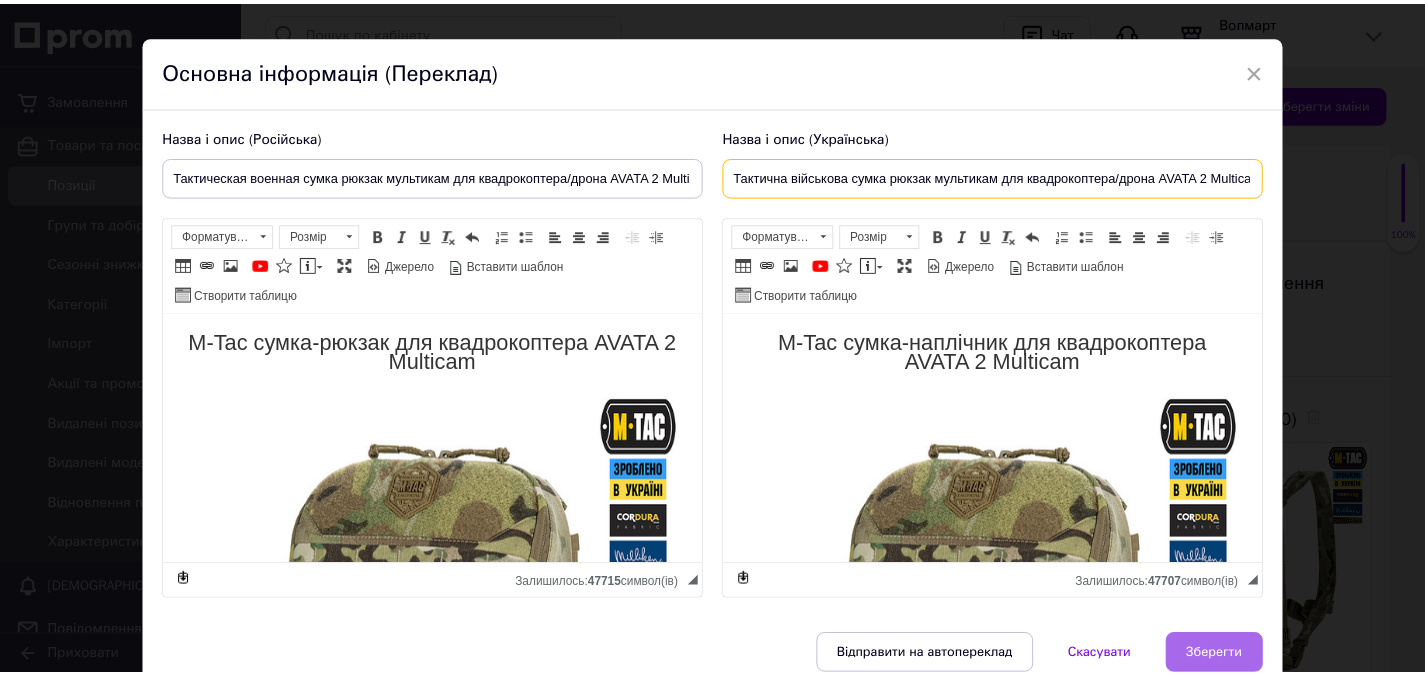 scroll, scrollTop: 124, scrollLeft: 0, axis: vertical 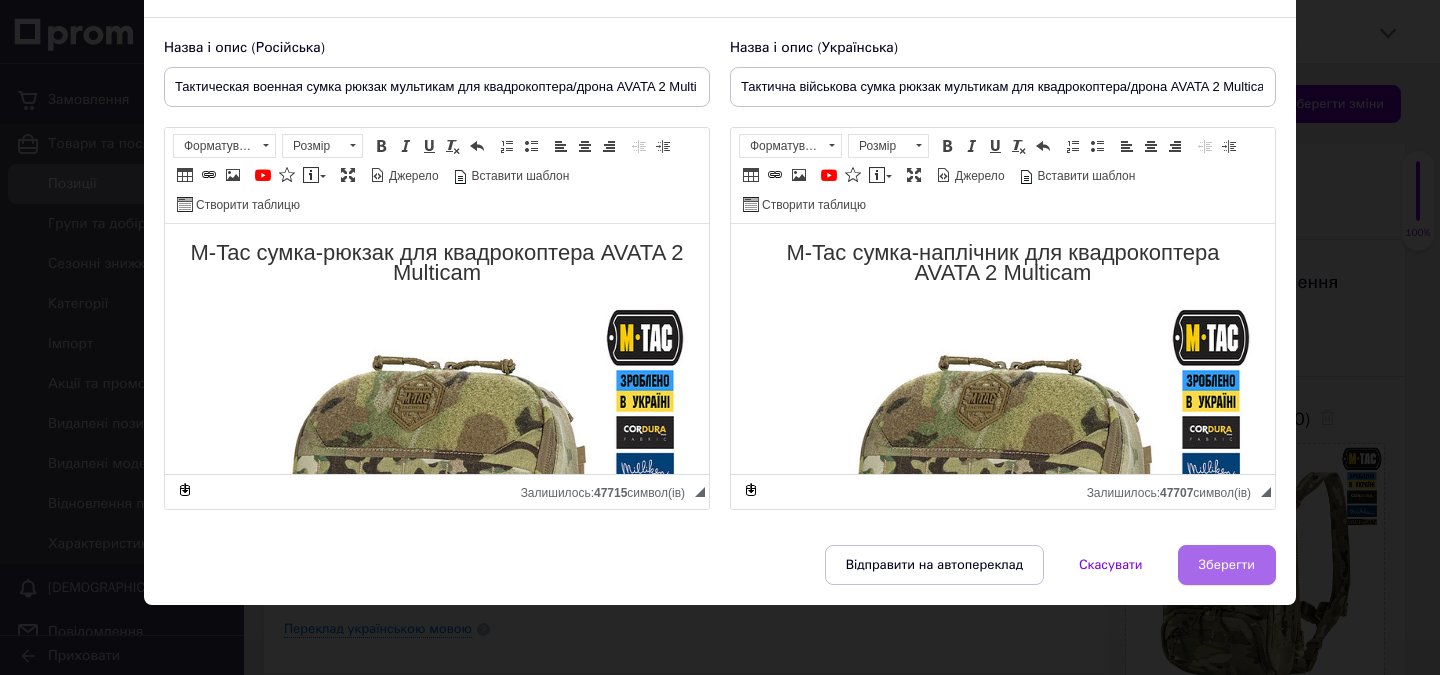 click on "Зберегти" at bounding box center [1227, 565] 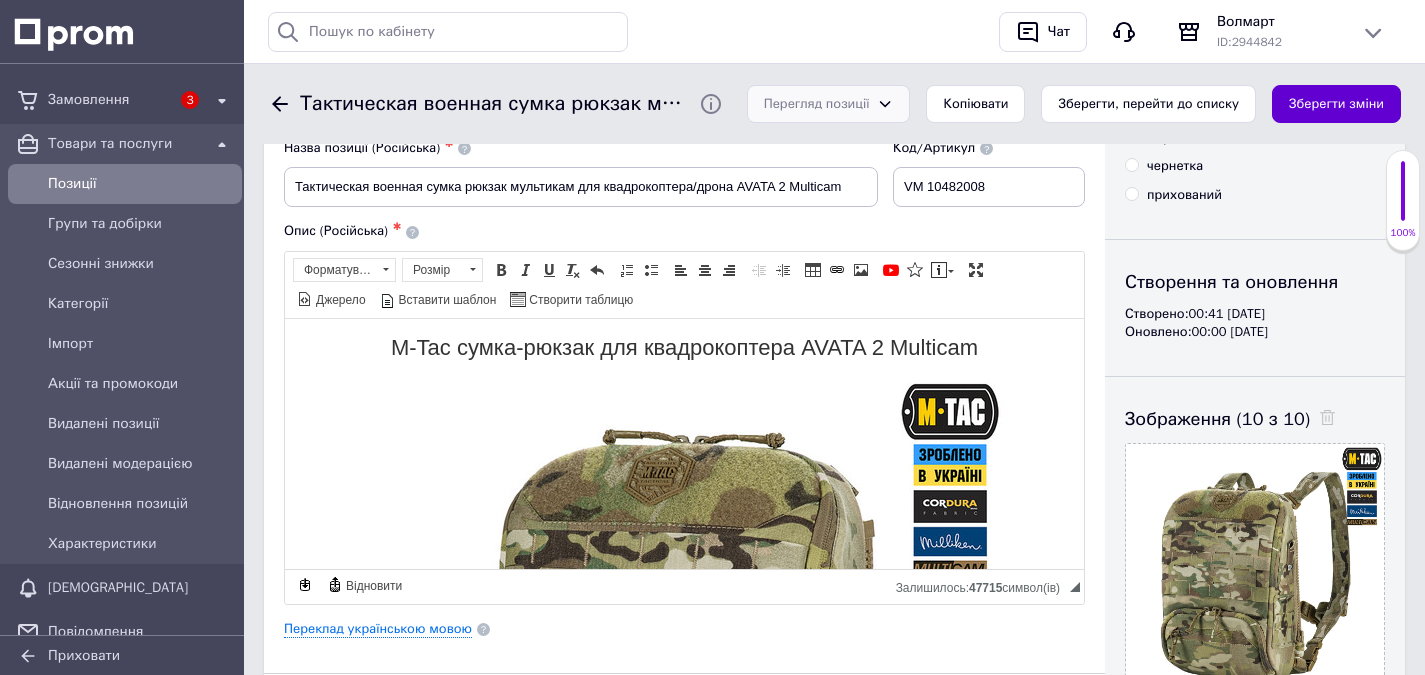 click on "Зберегти зміни" at bounding box center (1336, 104) 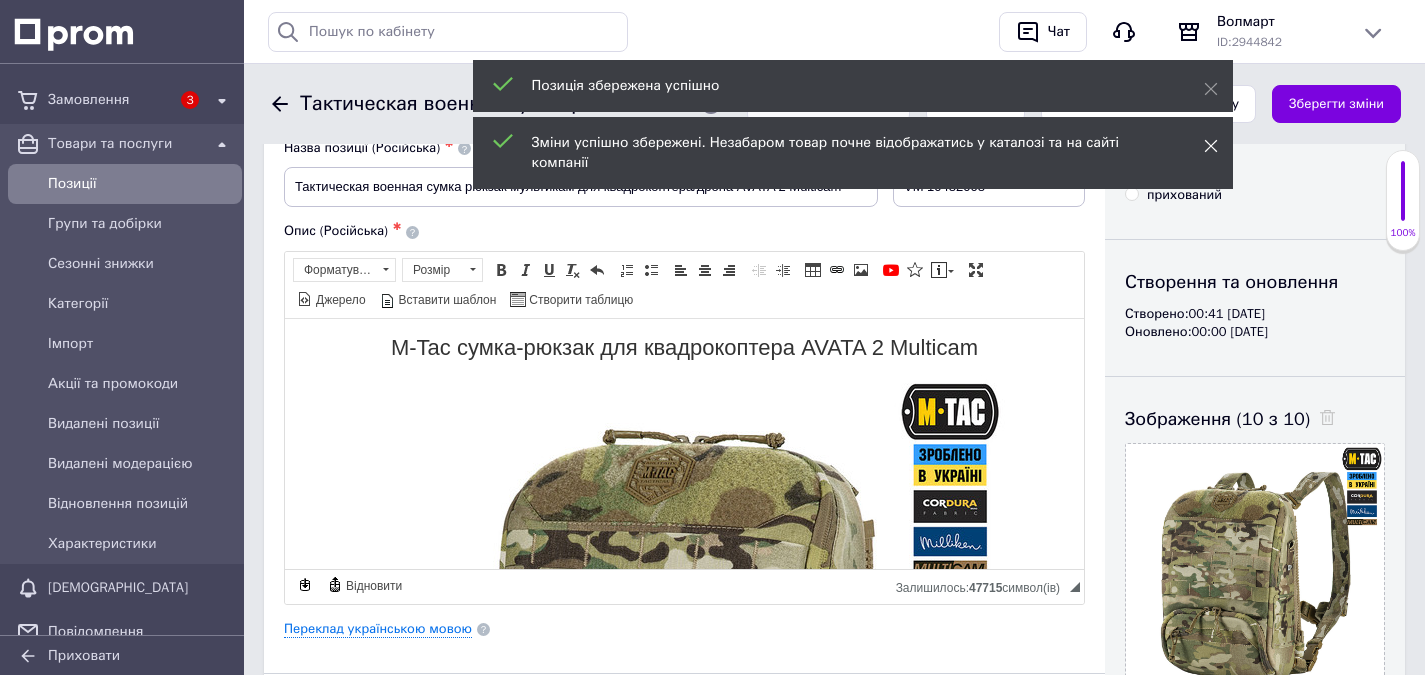 click 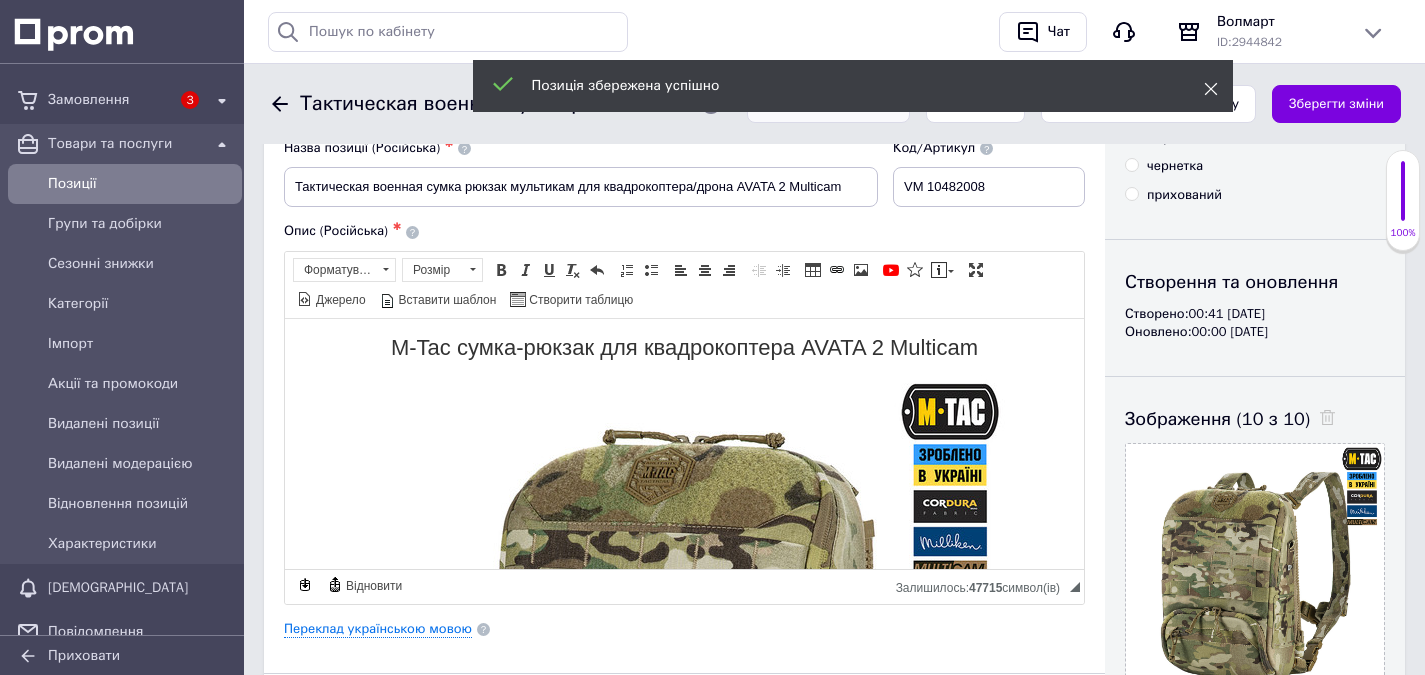 click 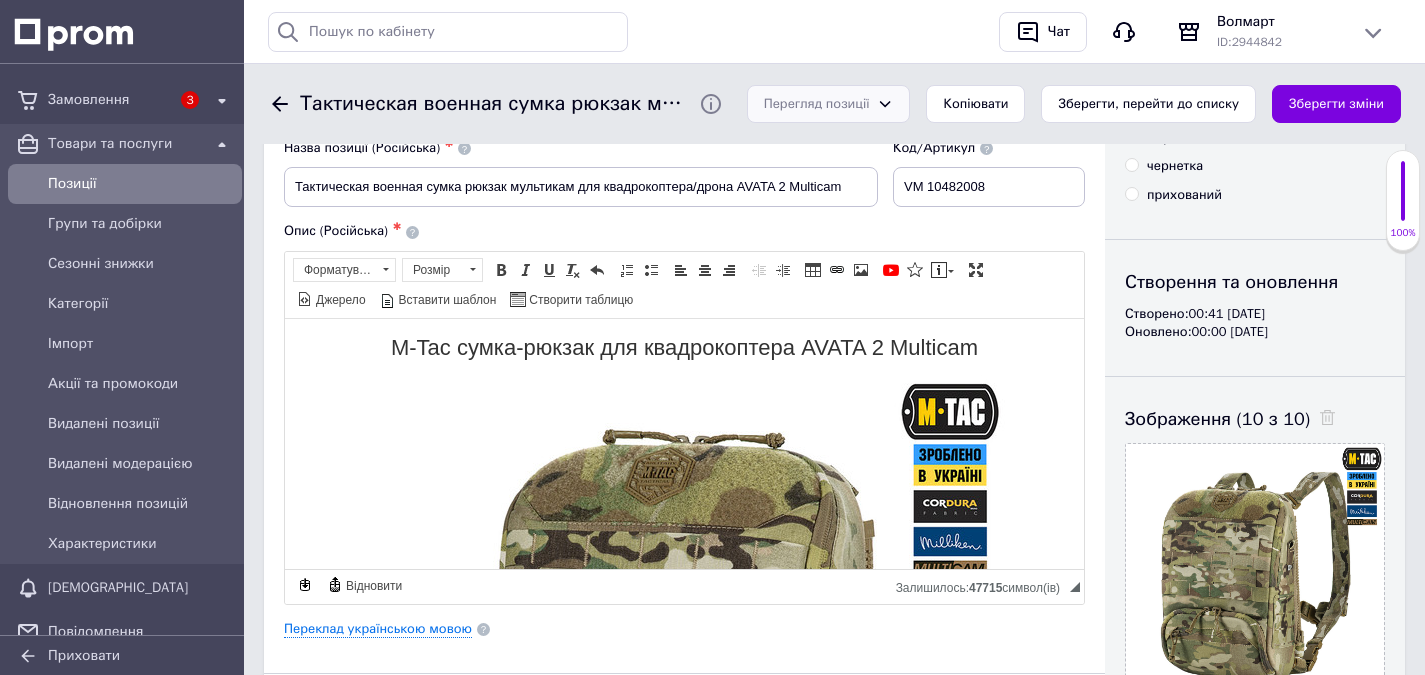 click 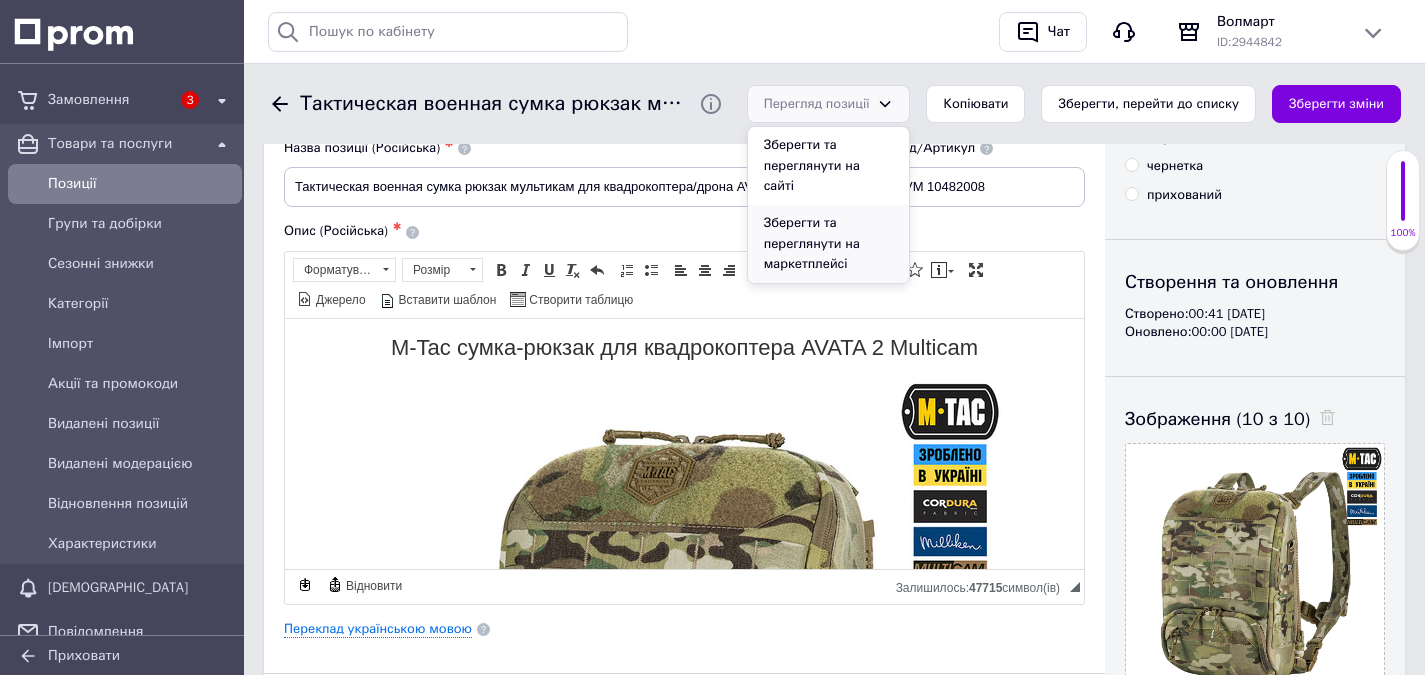 click on "Зберегти та переглянути на маркетплейсі" at bounding box center (829, 244) 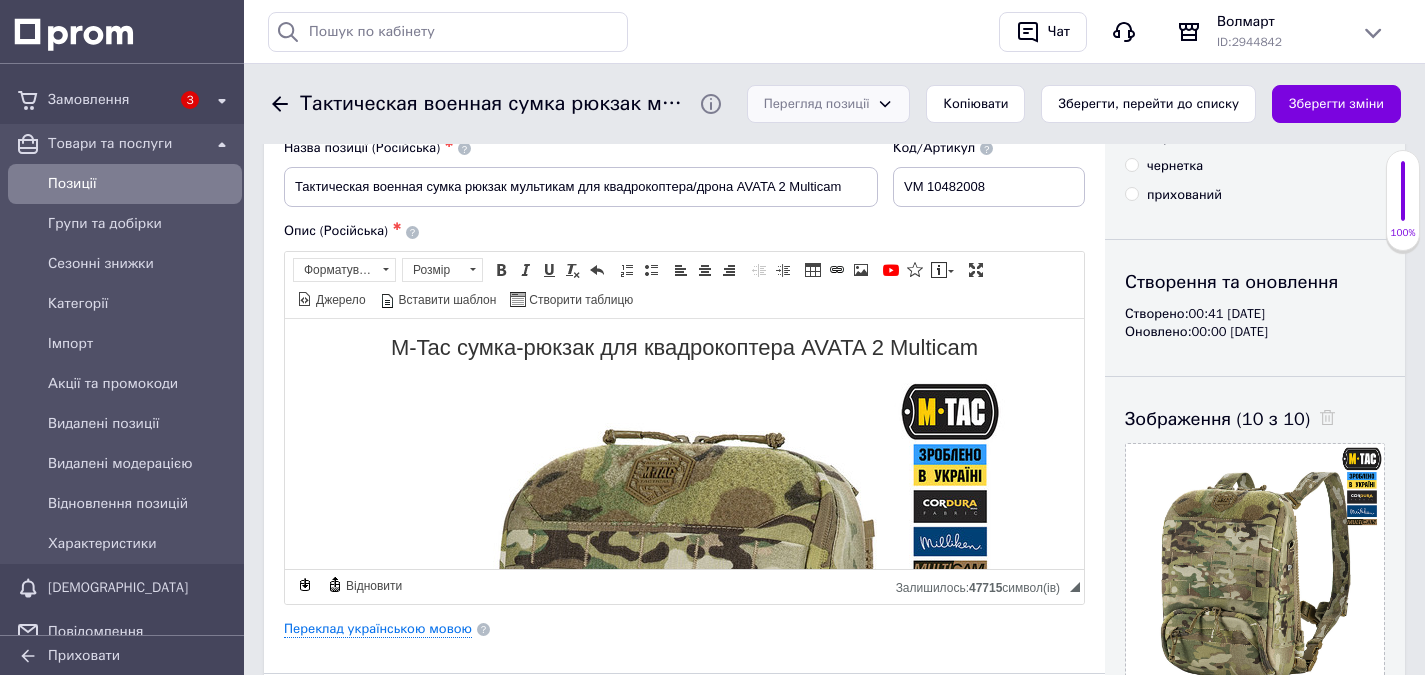 click on "Зберегти, перейти до списку" at bounding box center (1148, 104) 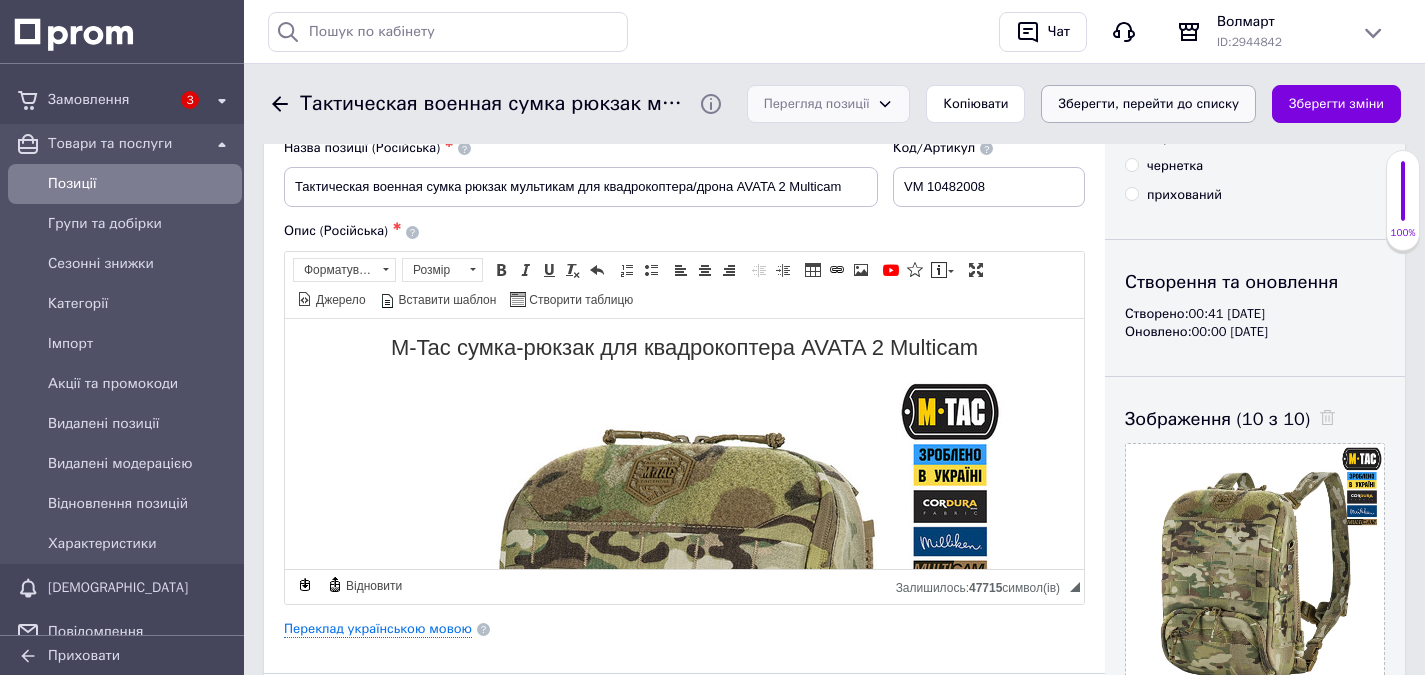 click on "Зберегти, перейти до списку" at bounding box center [1148, 104] 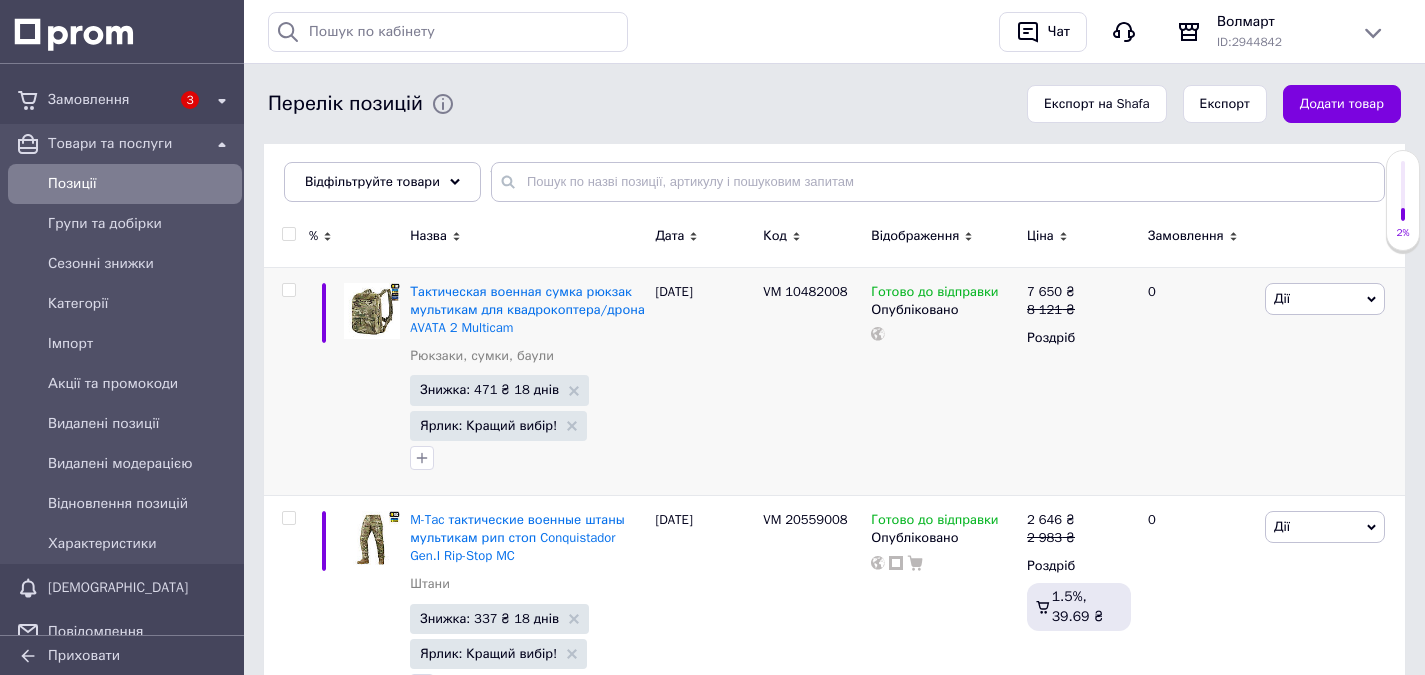 scroll, scrollTop: 300, scrollLeft: 0, axis: vertical 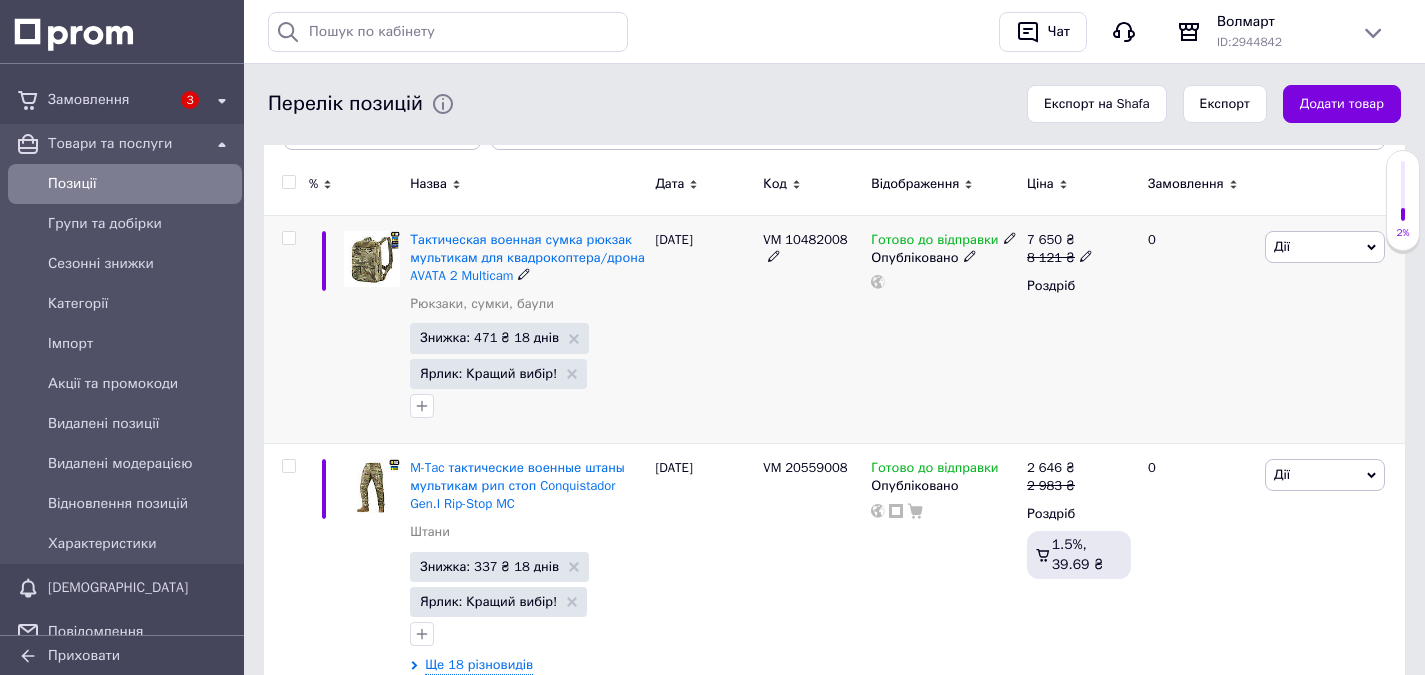 click on "Дії" at bounding box center (1325, 247) 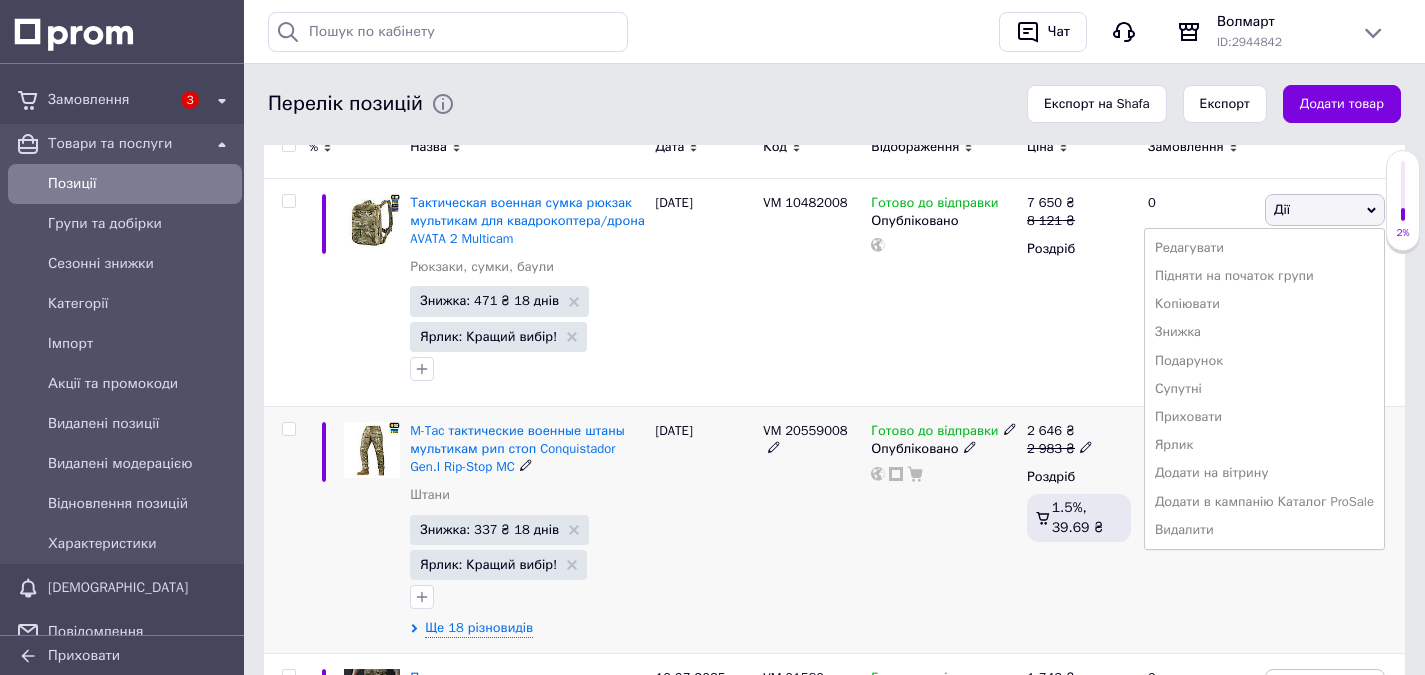 scroll, scrollTop: 400, scrollLeft: 0, axis: vertical 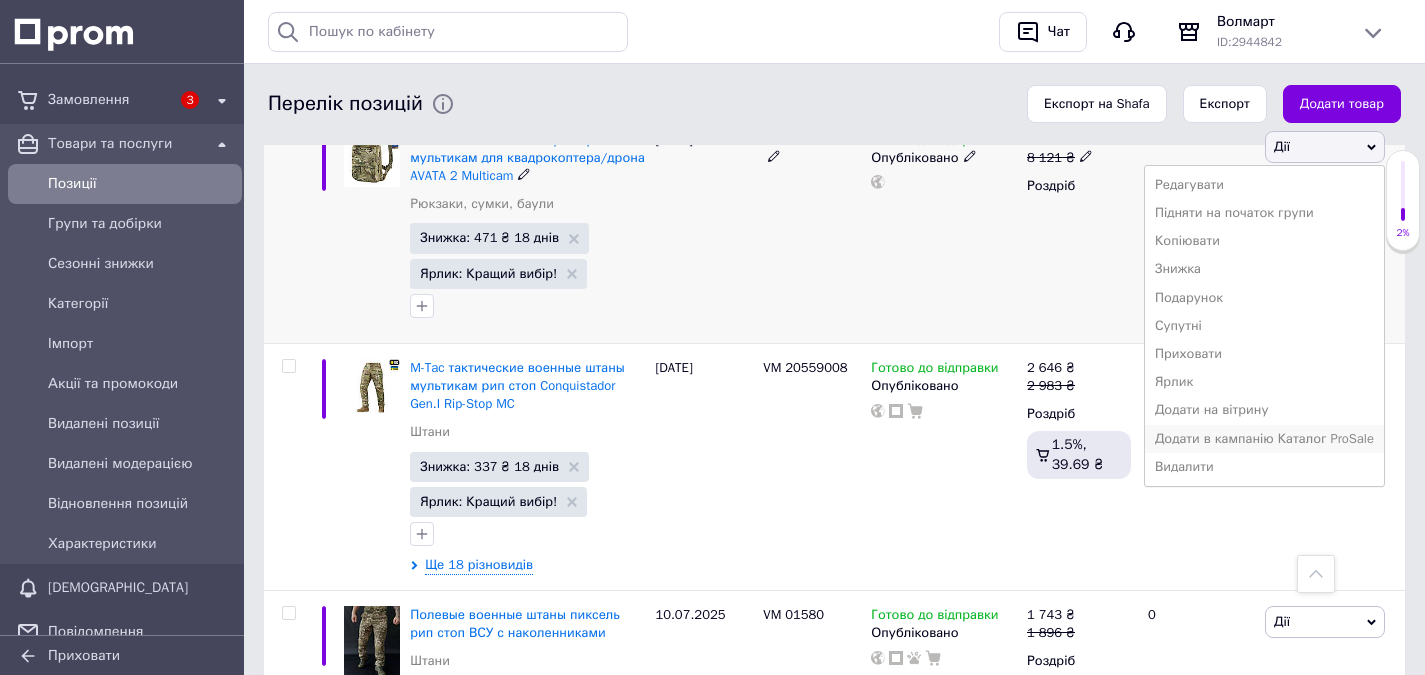 click on "Додати в кампанію Каталог ProSale" at bounding box center (1264, 439) 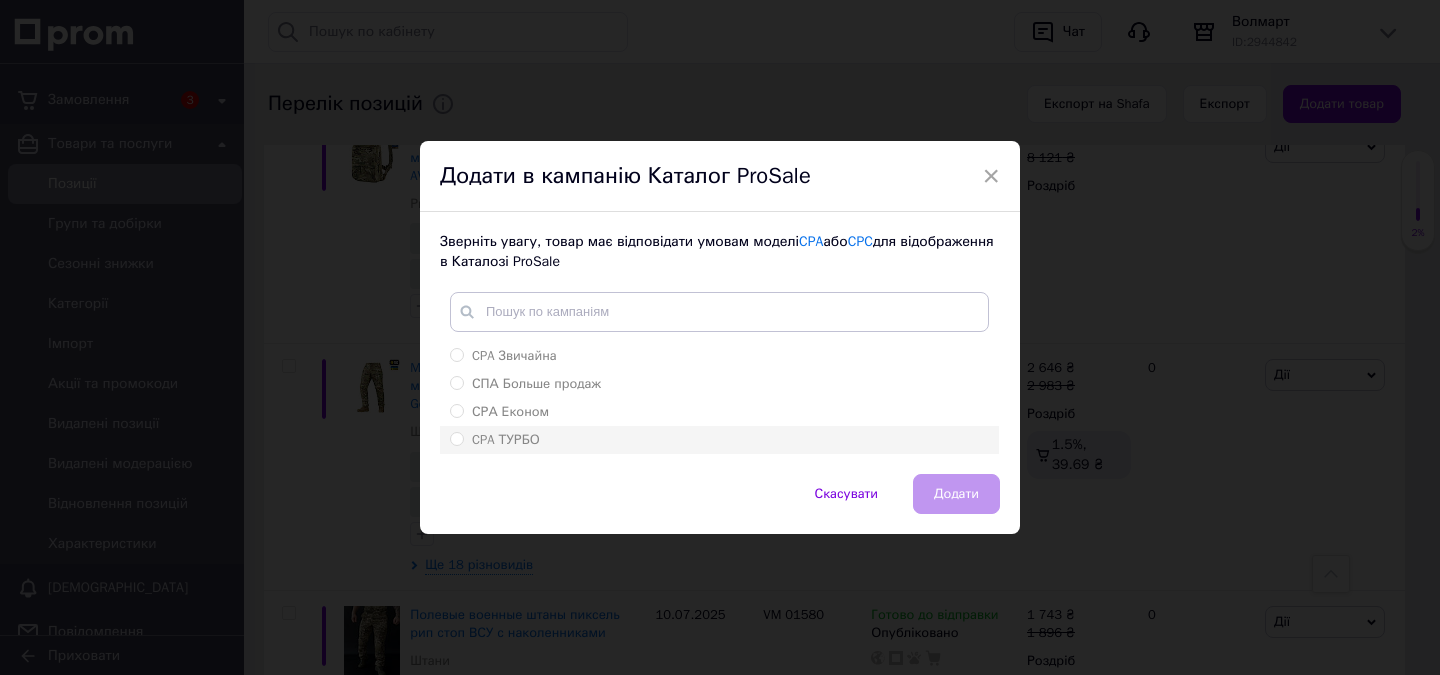 click on "CPA ТУРБО" at bounding box center (456, 438) 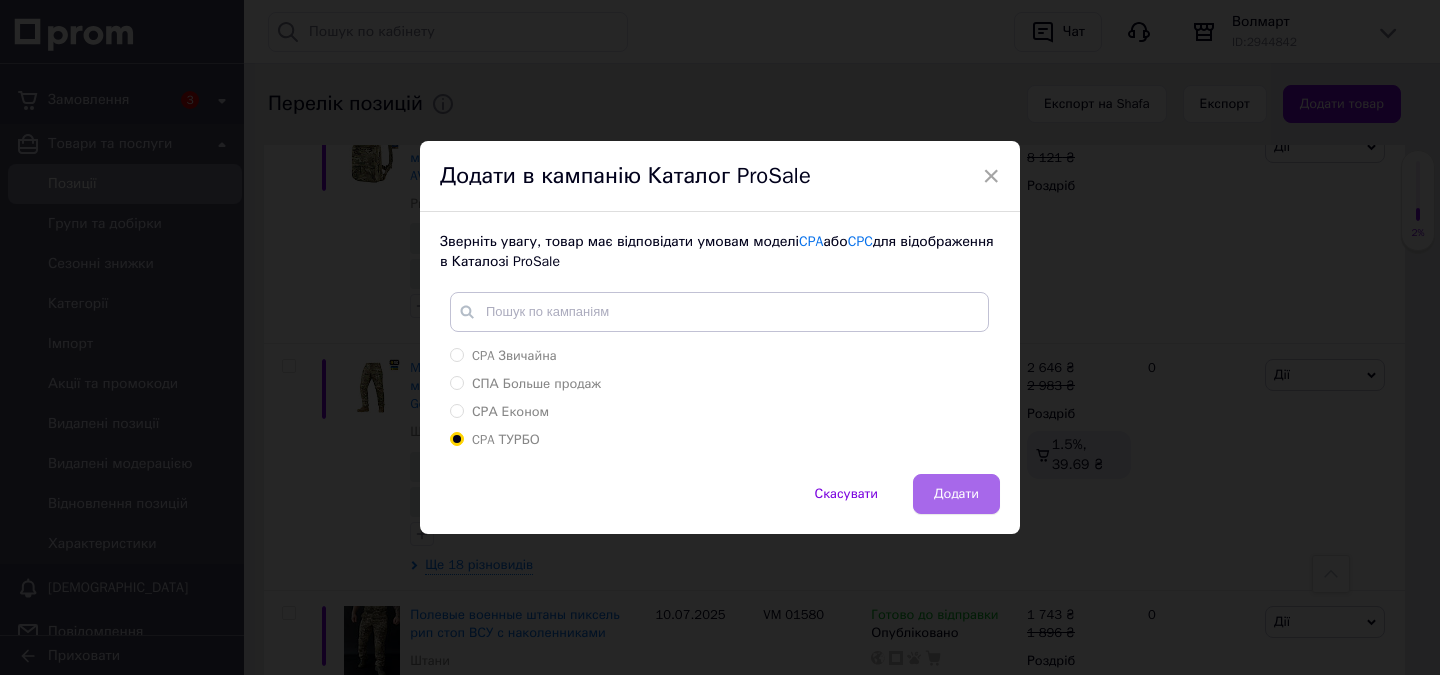 click on "Додати" at bounding box center (956, 494) 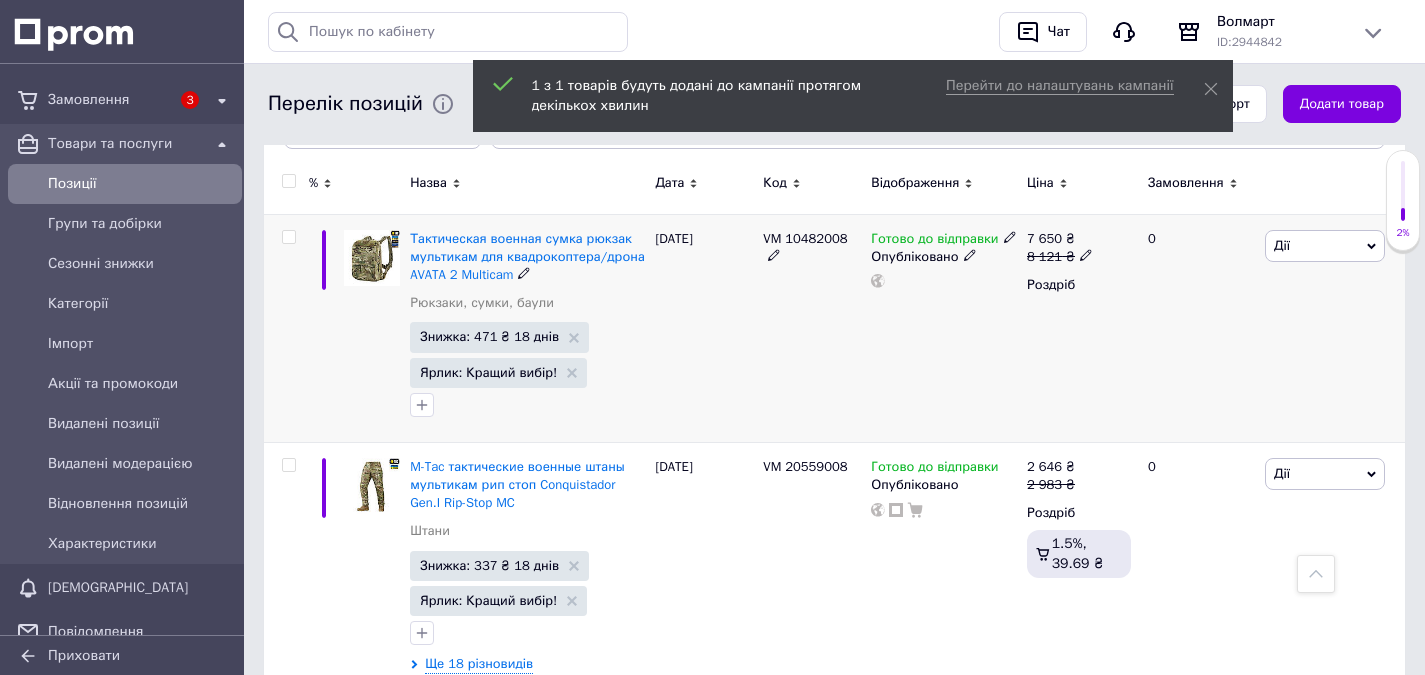 scroll, scrollTop: 0, scrollLeft: 0, axis: both 